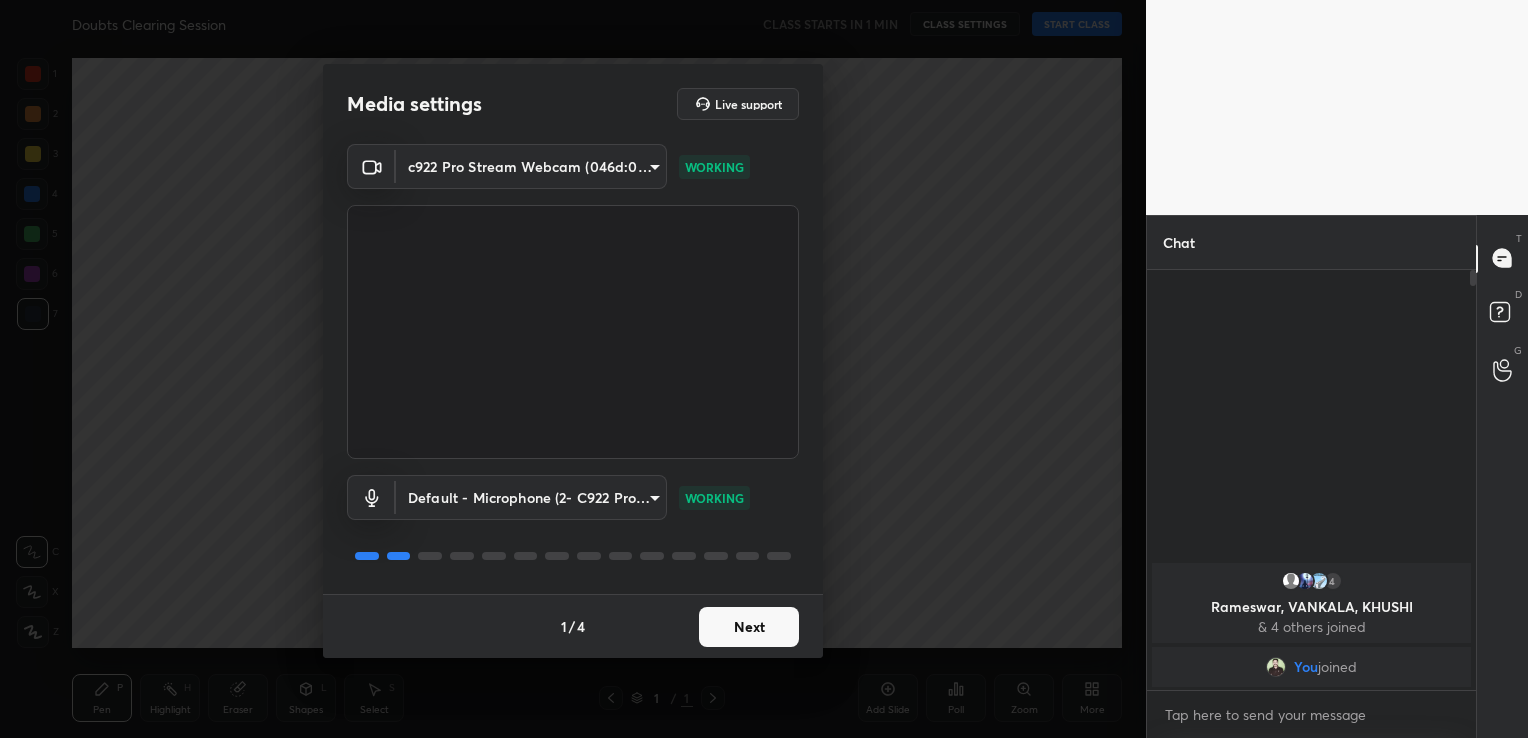 scroll, scrollTop: 0, scrollLeft: 0, axis: both 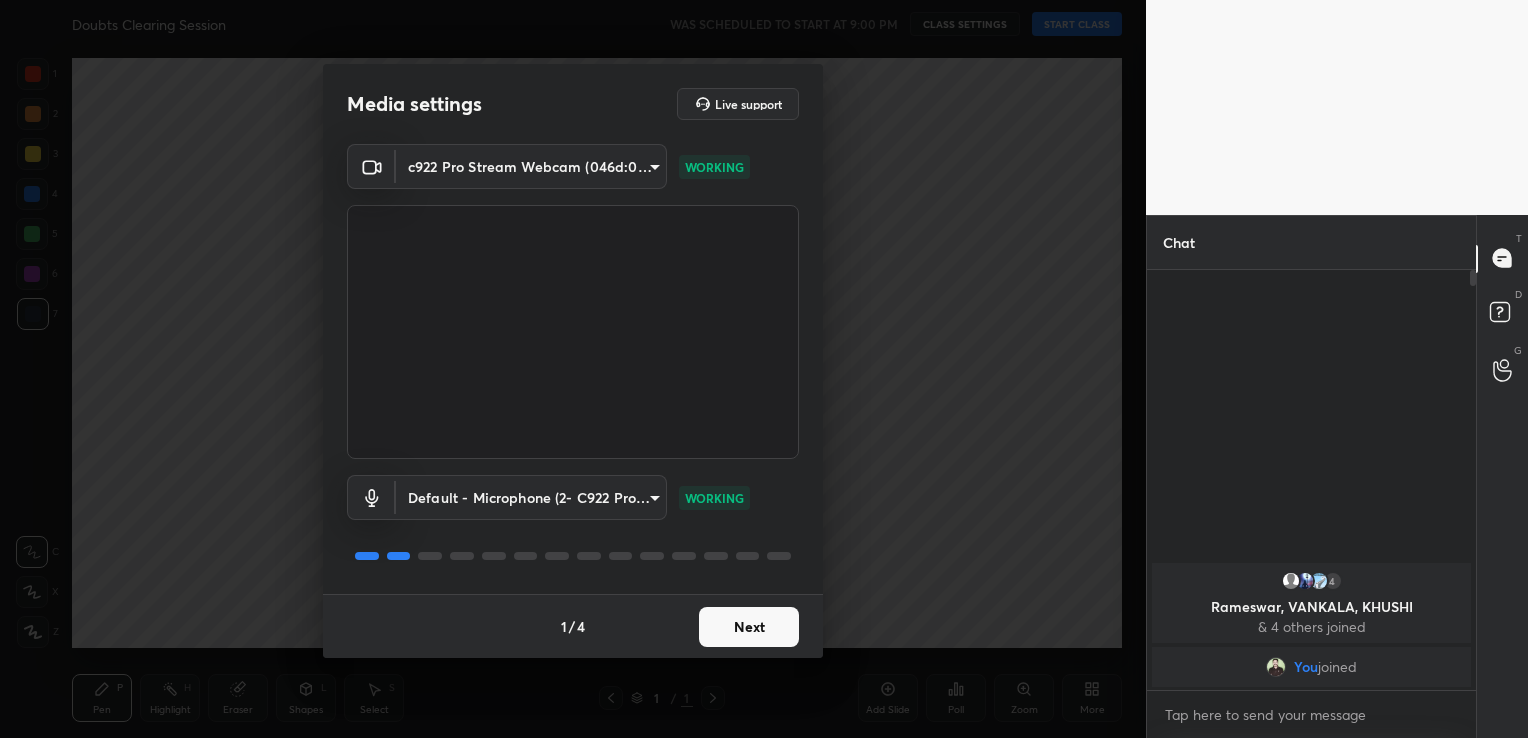 click on "Next" at bounding box center [749, 627] 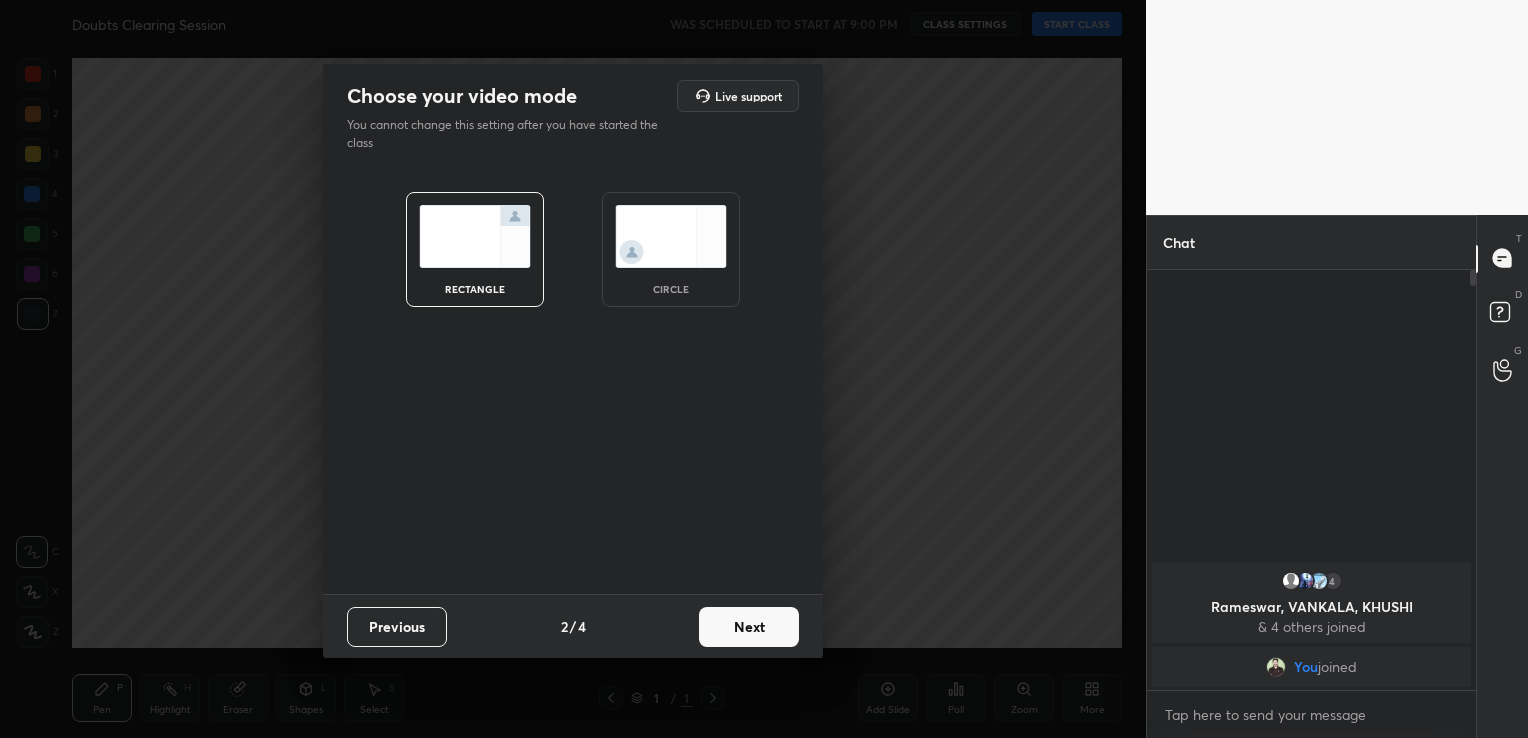 click on "Next" at bounding box center (749, 627) 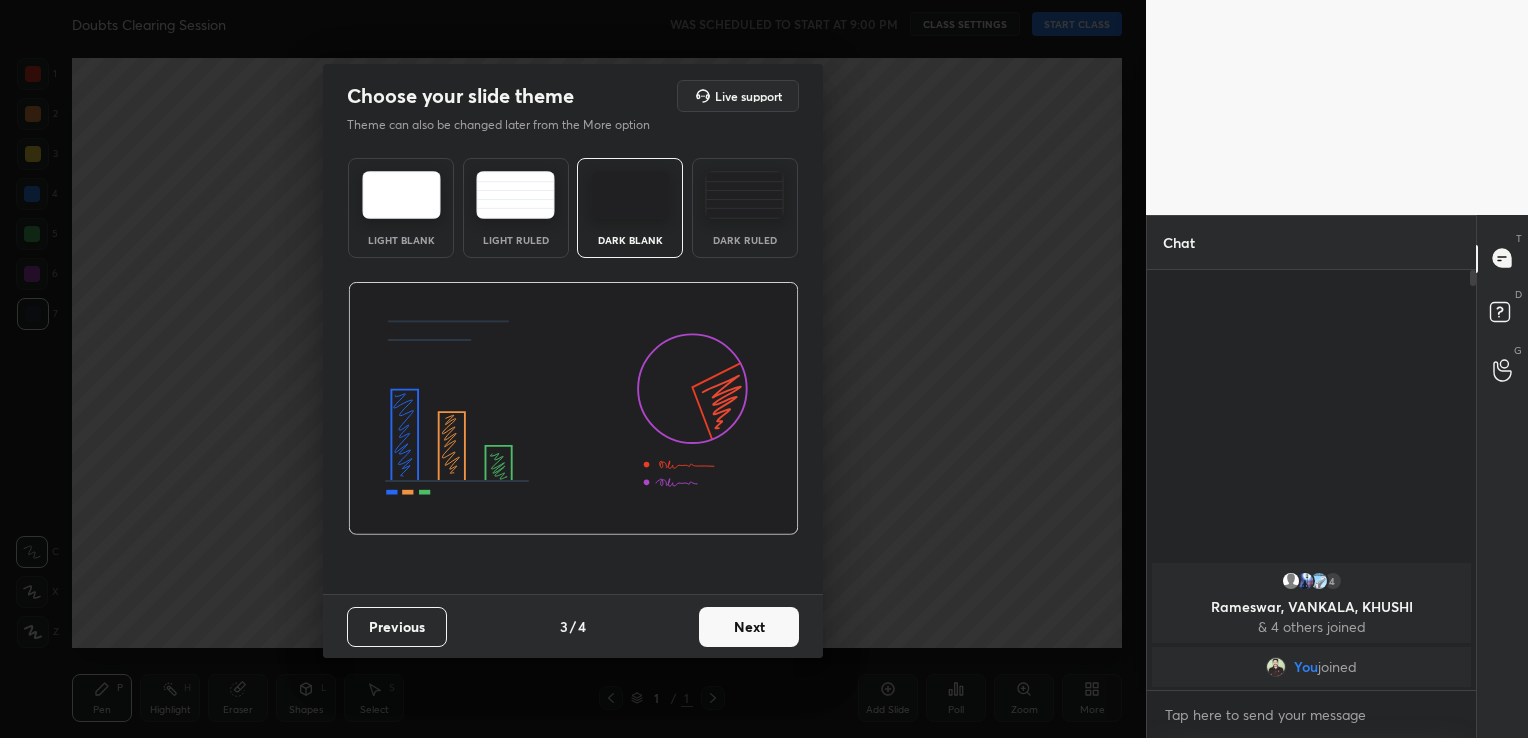click at bounding box center [401, 195] 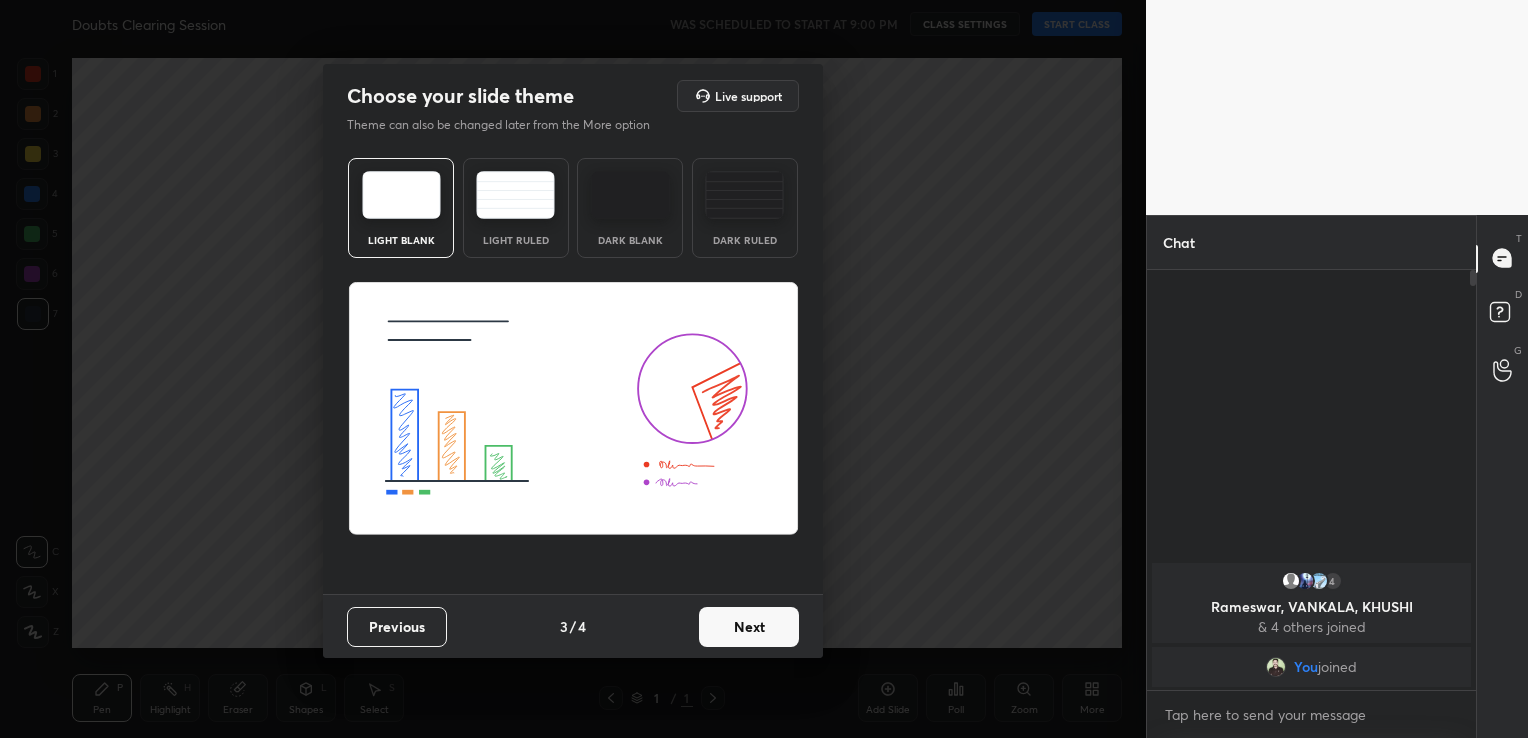 click on "Next" at bounding box center [749, 627] 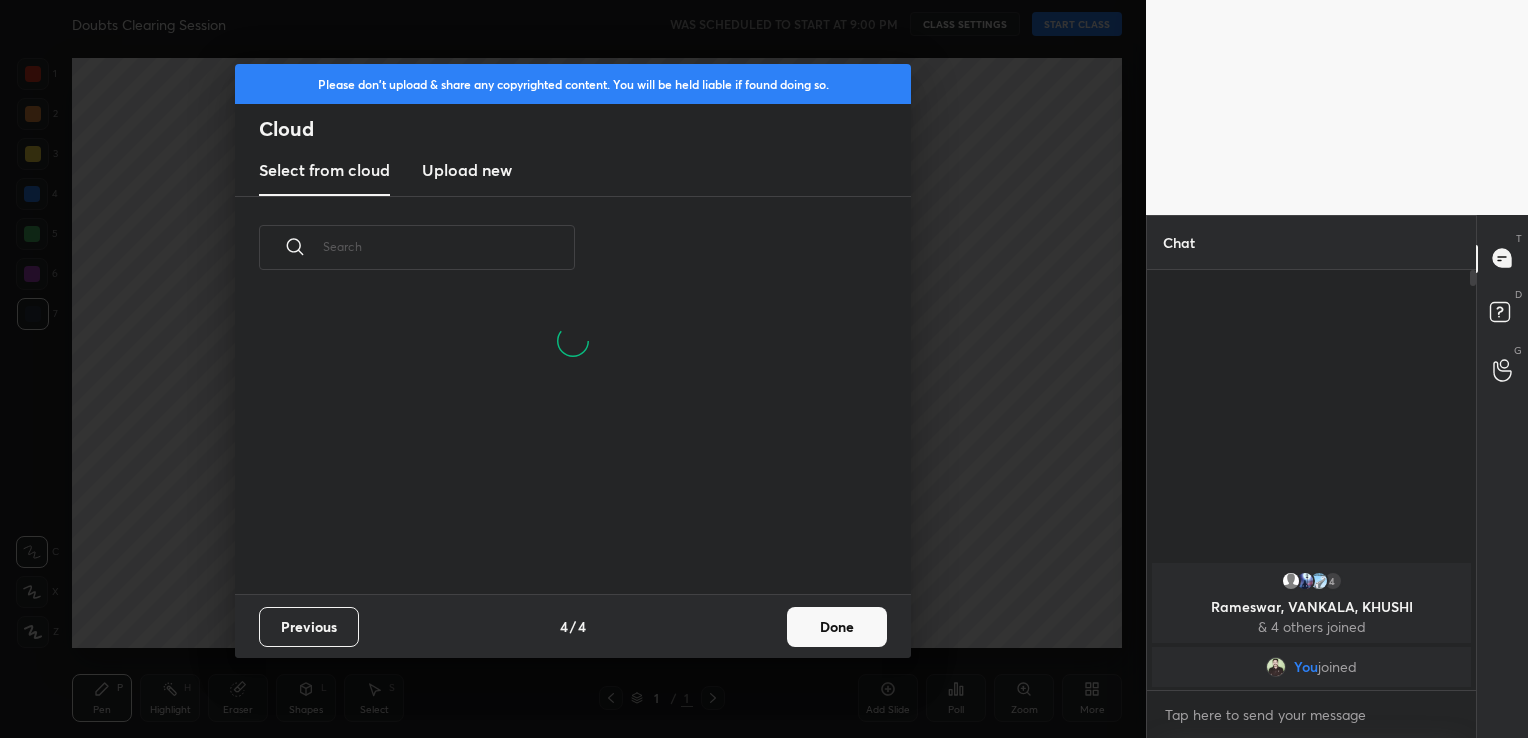 scroll, scrollTop: 6, scrollLeft: 10, axis: both 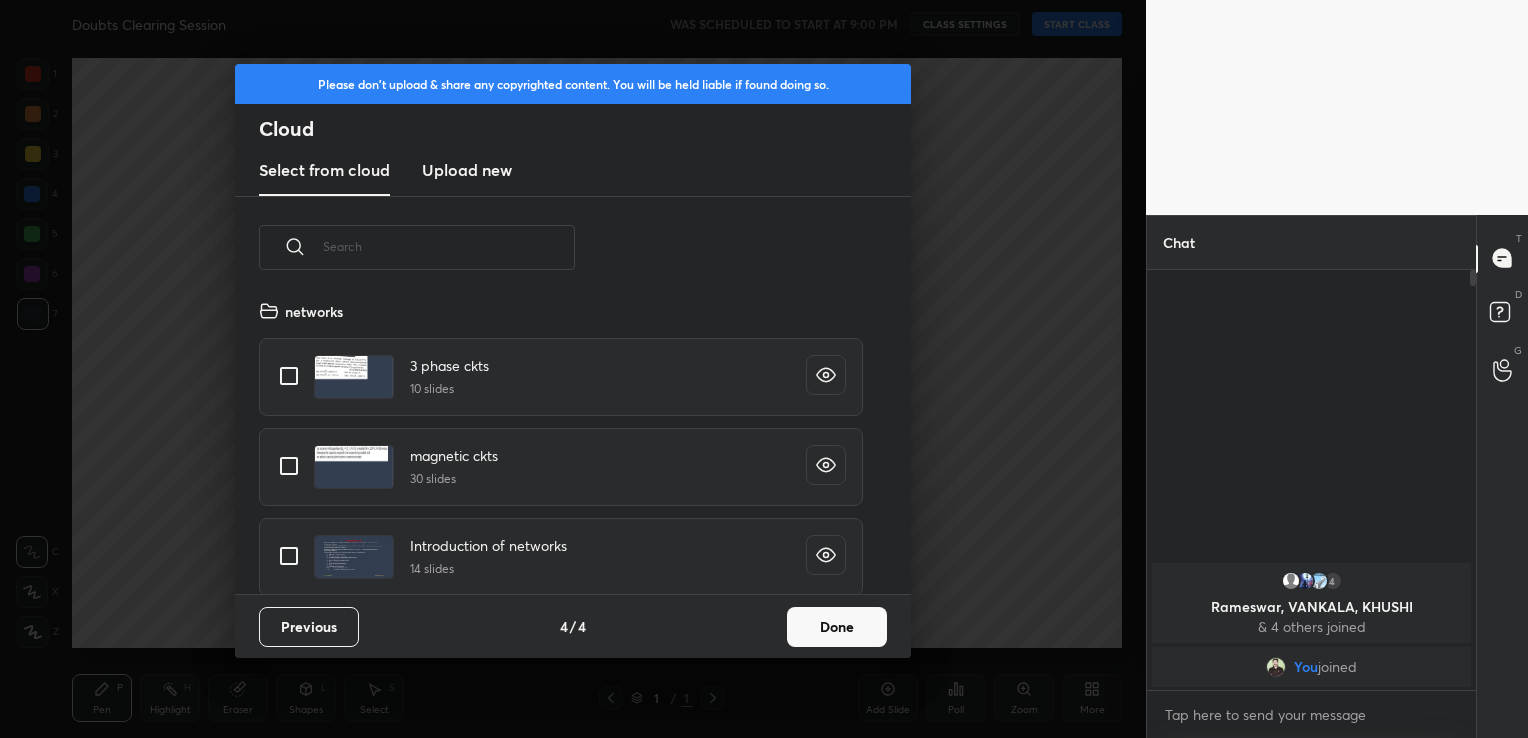 click on "Upload new" at bounding box center (467, 171) 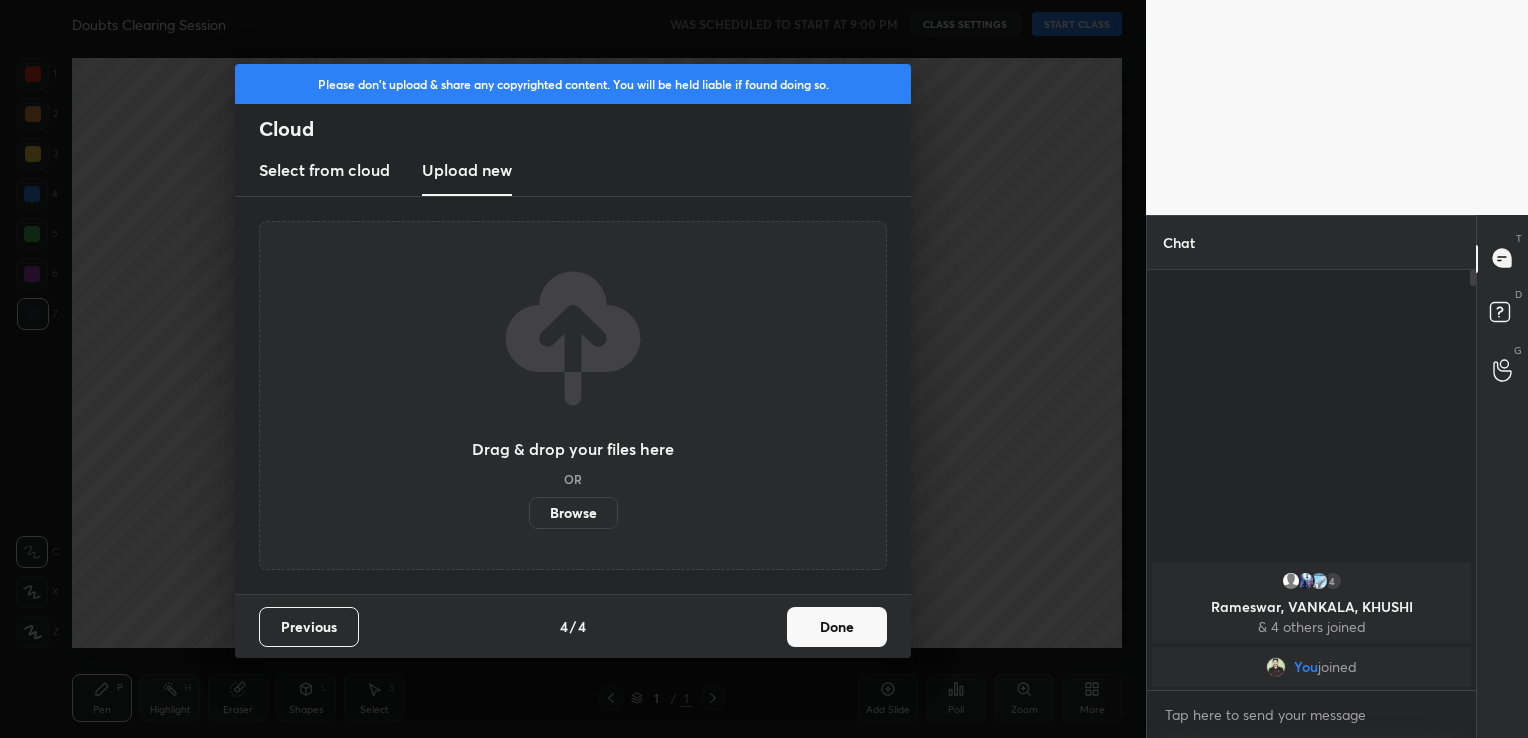click on "Browse" at bounding box center (573, 513) 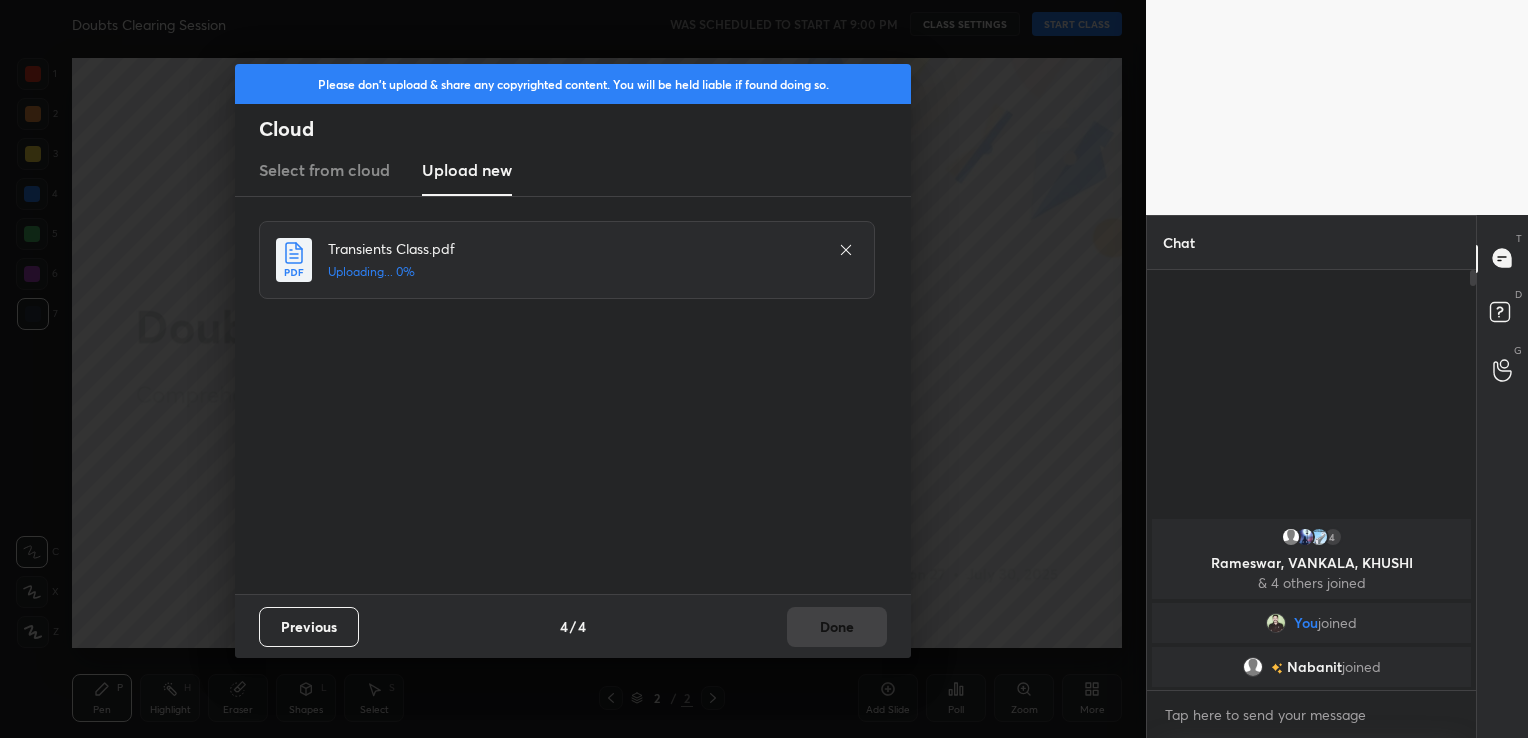click 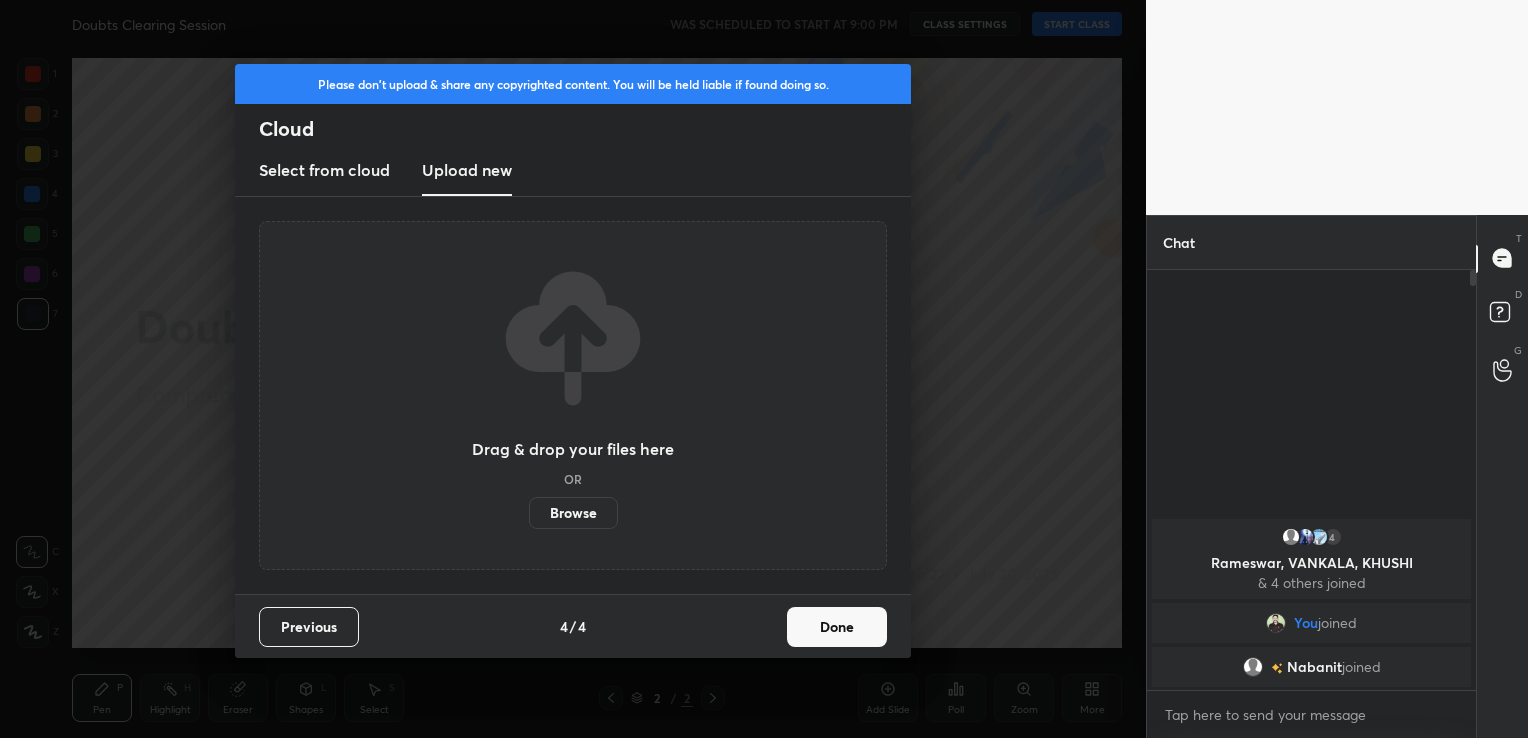 click on "Browse" at bounding box center (573, 513) 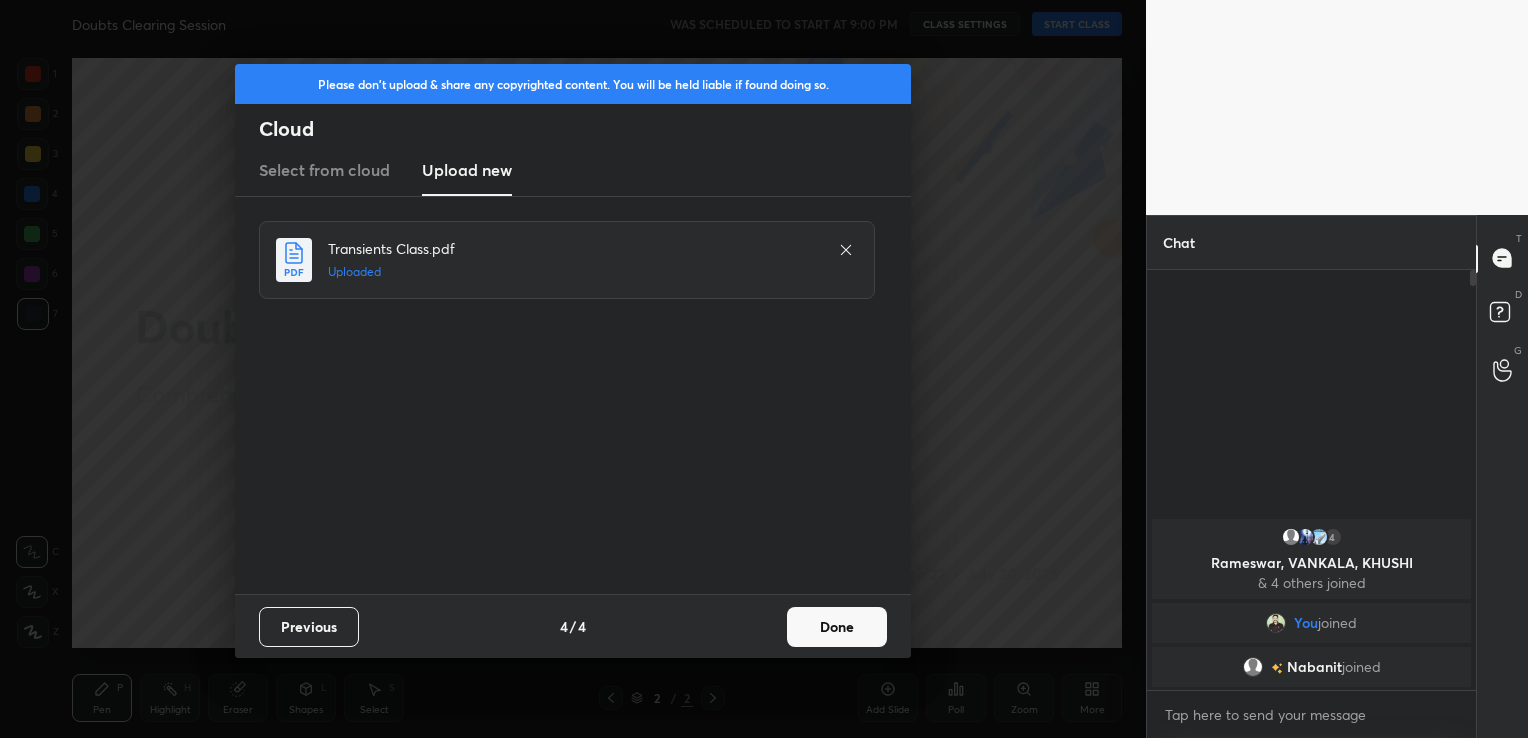 click on "Done" at bounding box center [837, 627] 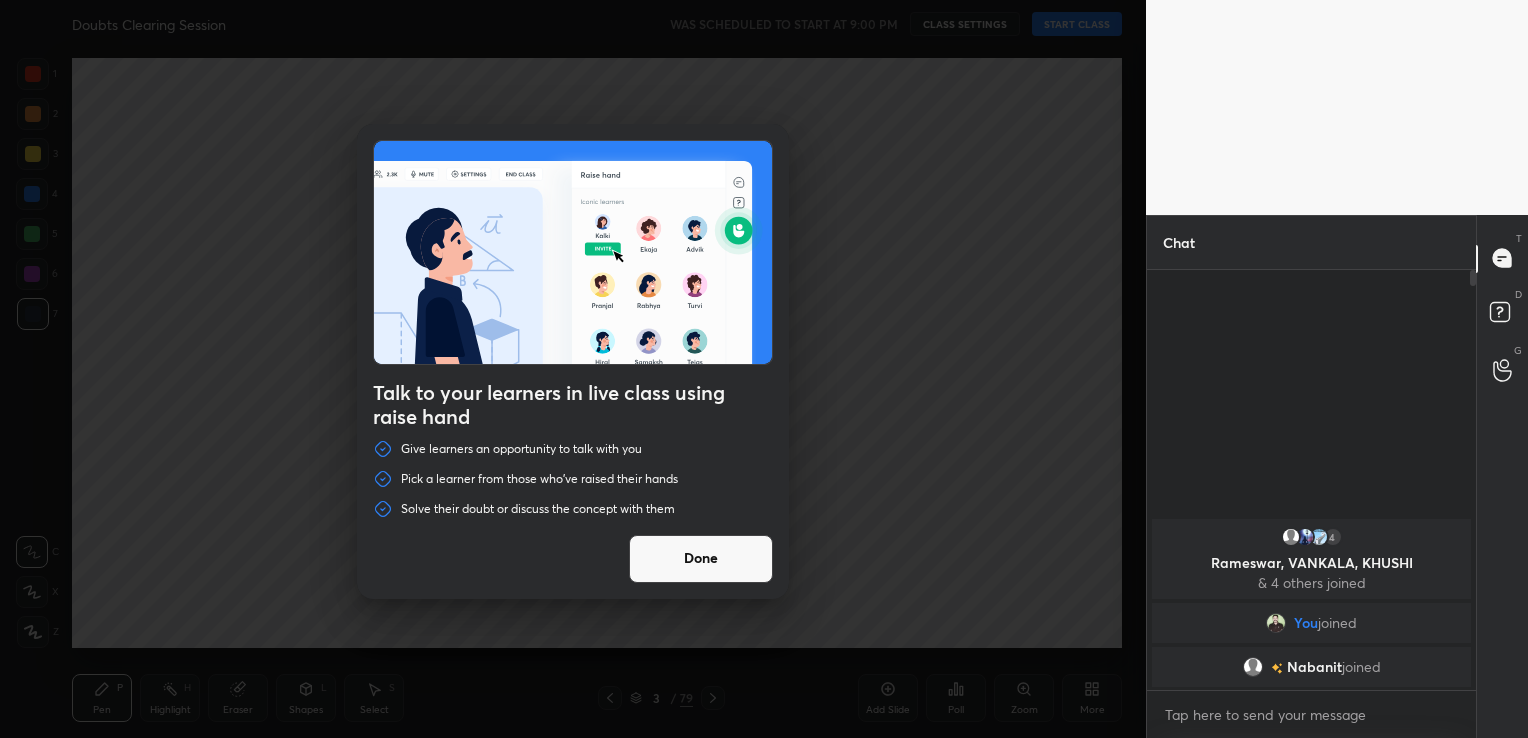 click on "Done" at bounding box center (701, 559) 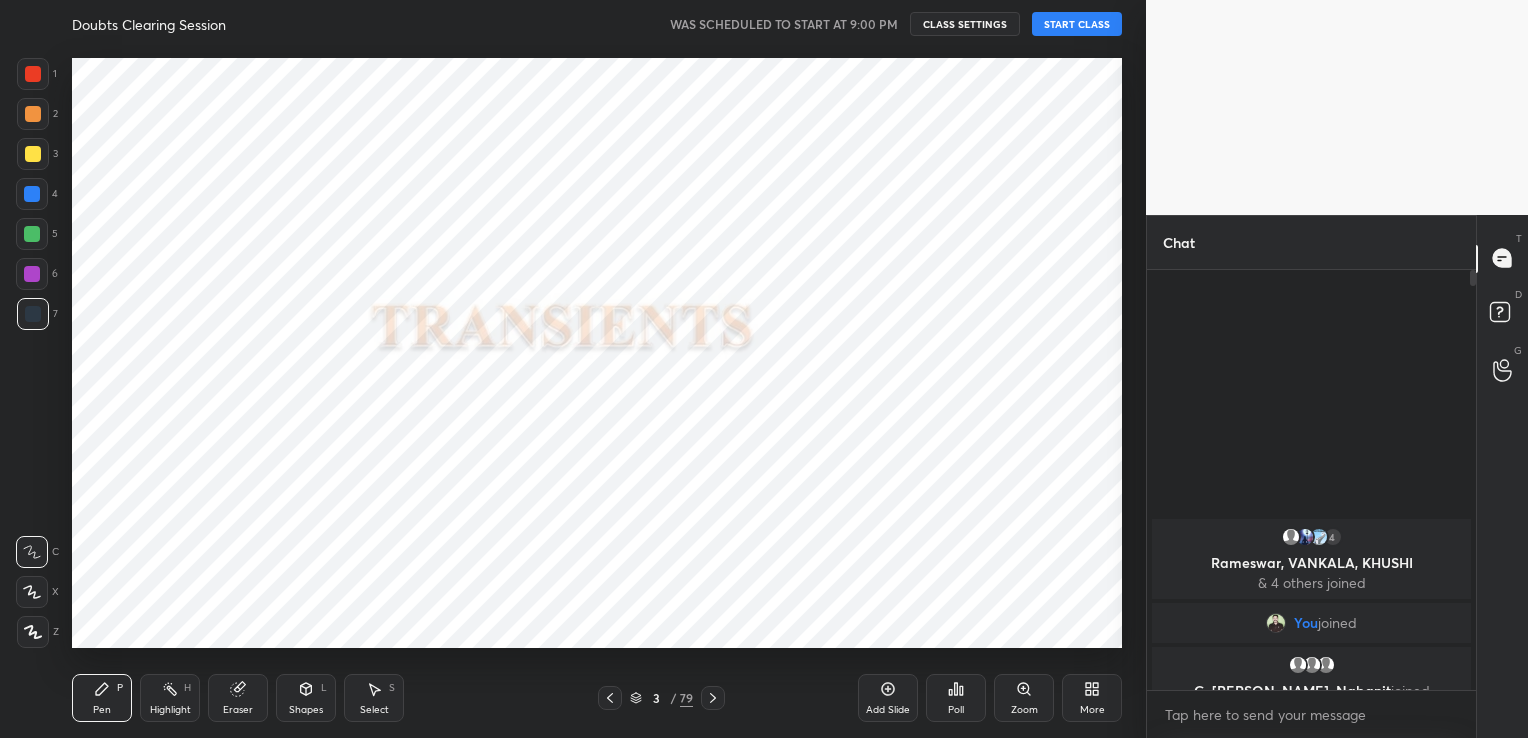 click on "More" at bounding box center [1092, 698] 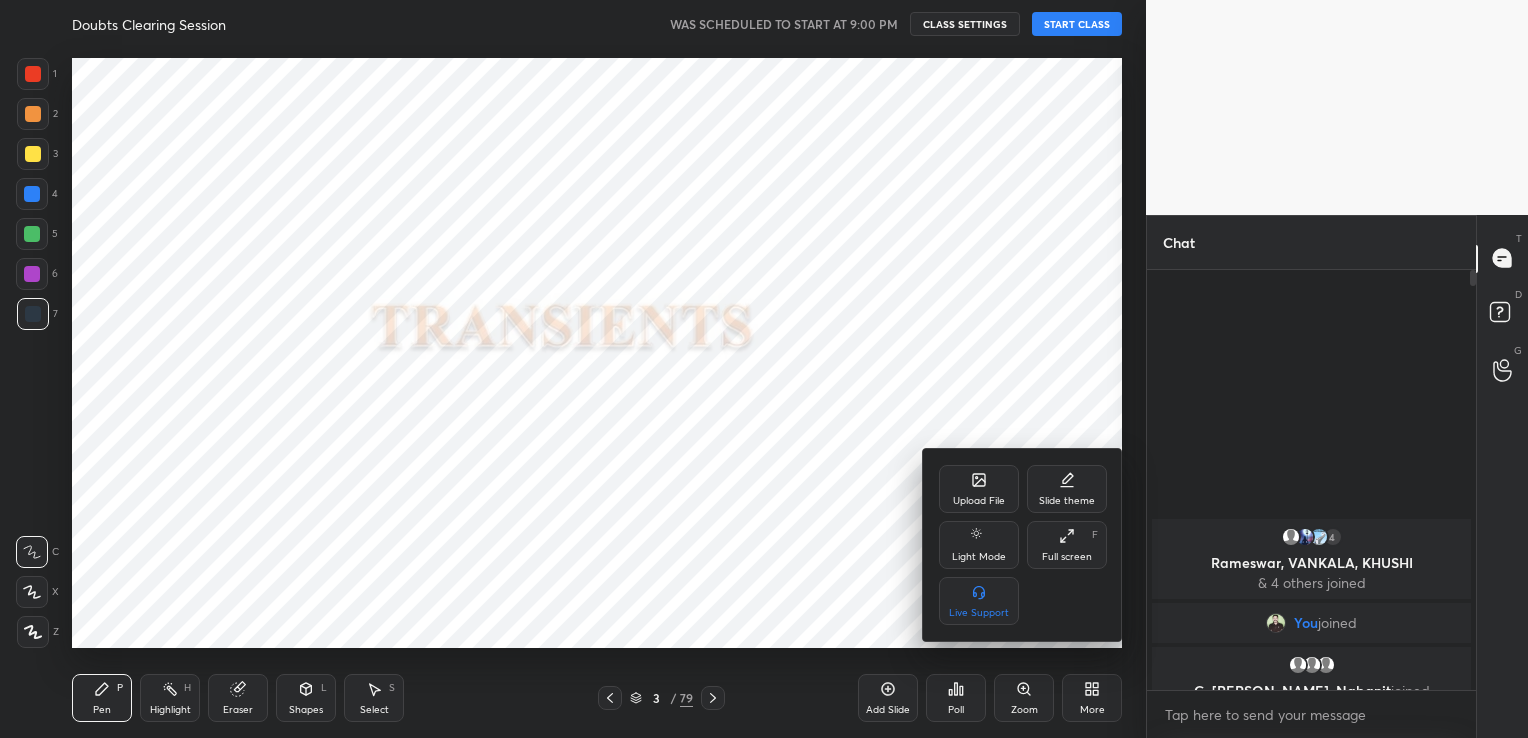 click on "Full screen F" at bounding box center [1067, 545] 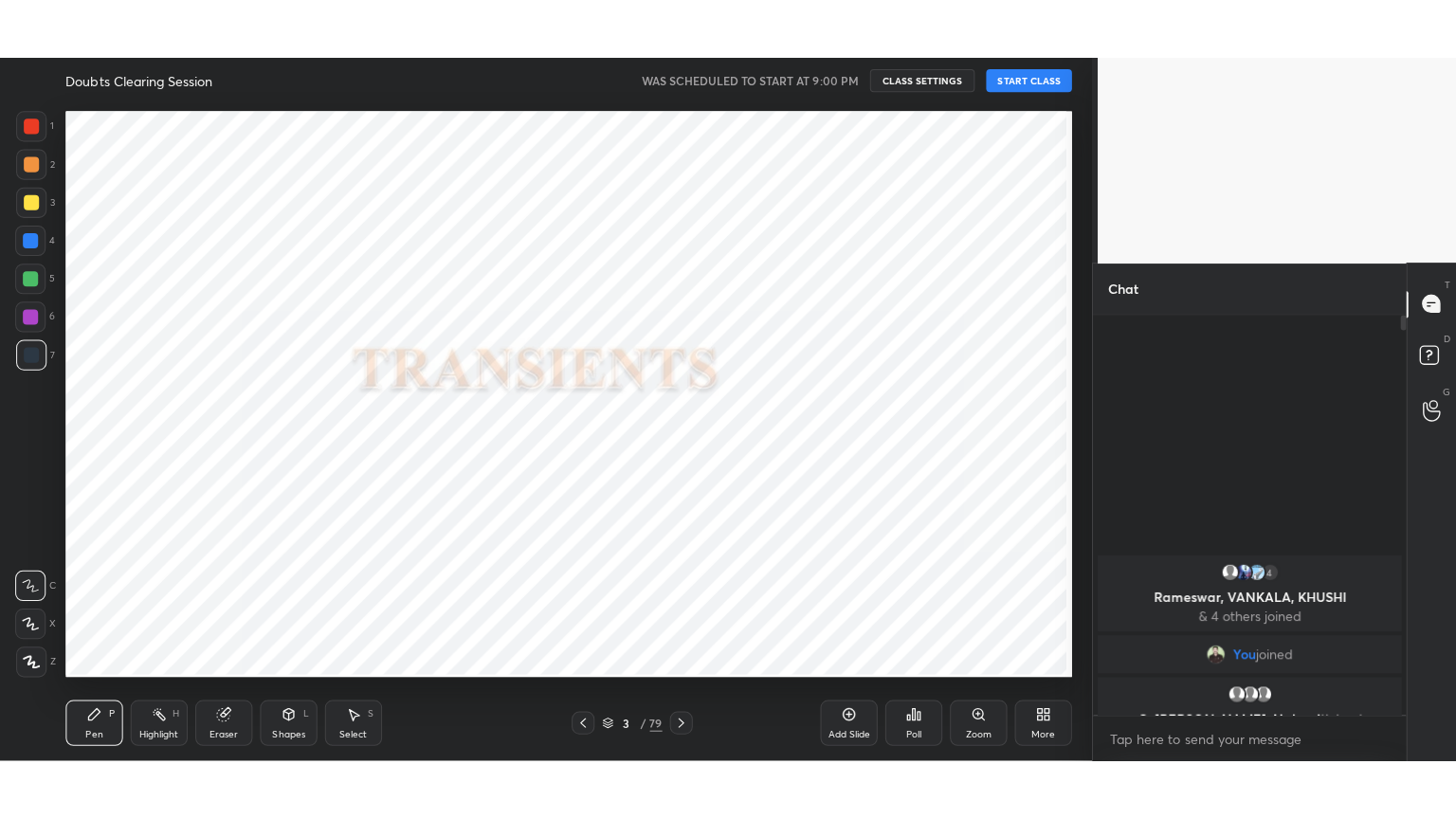 scroll, scrollTop: 94094, scrollLeft: 93776, axis: both 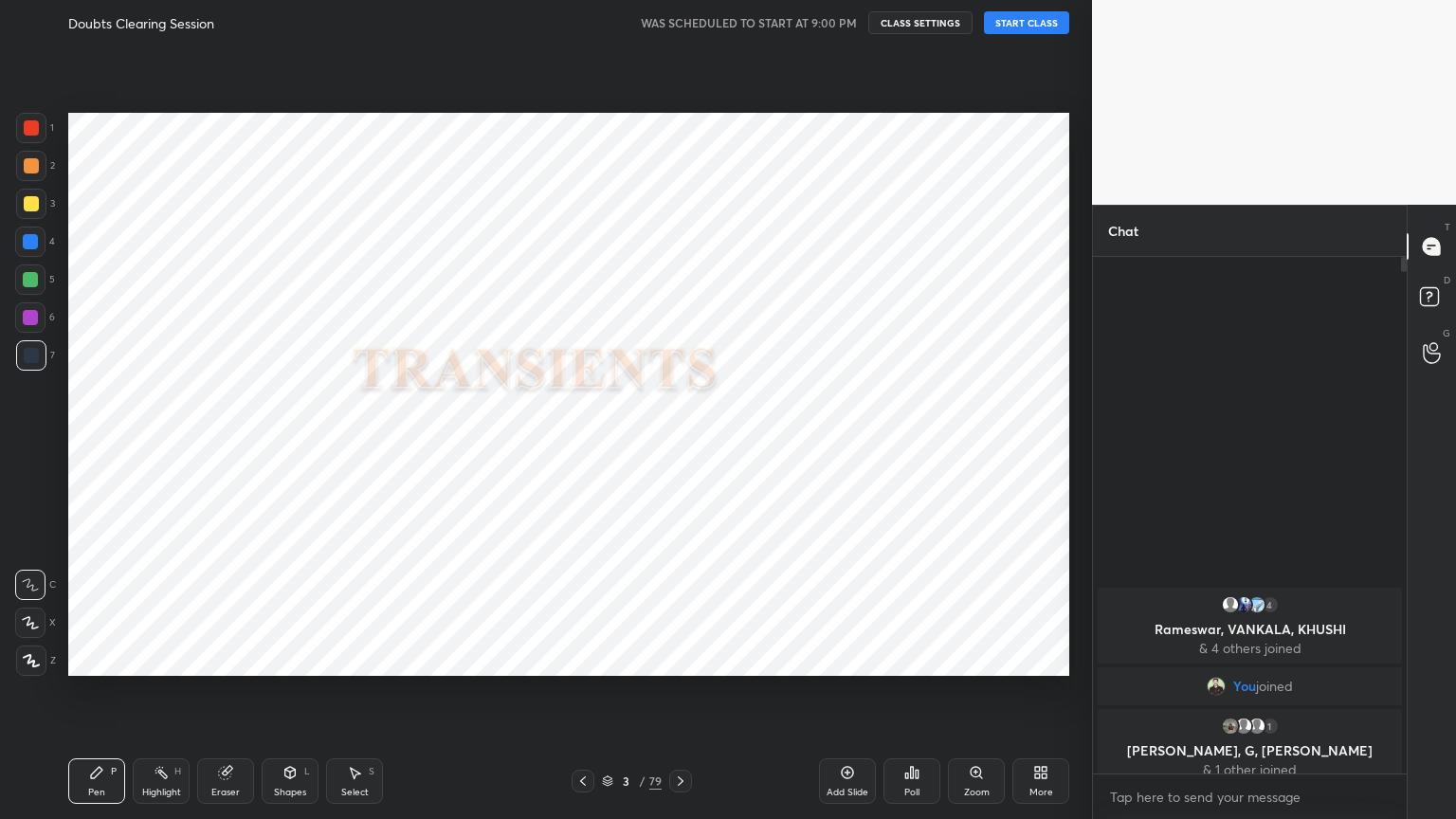 click on "START CLASS" at bounding box center (1027, 23) 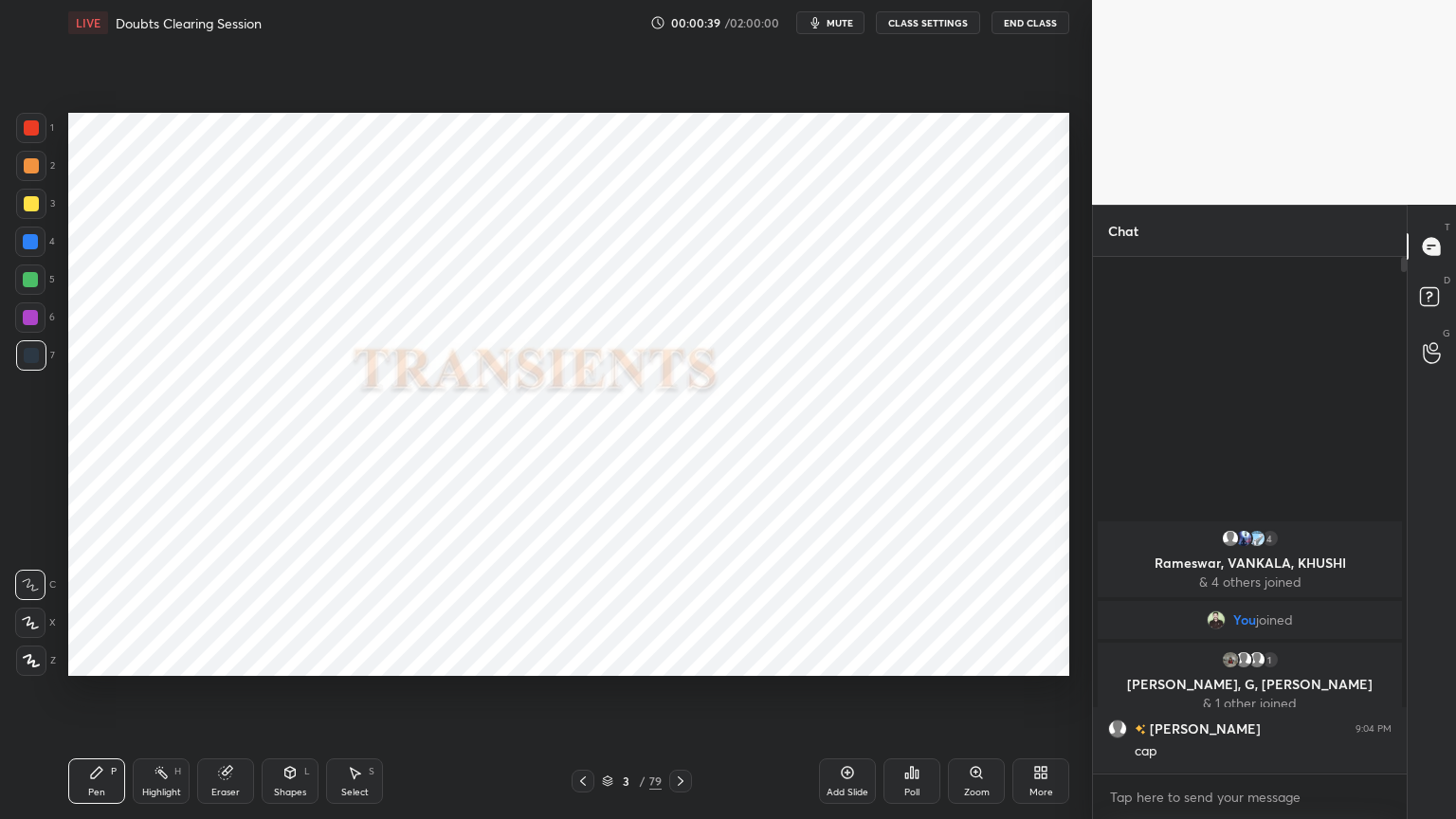 click 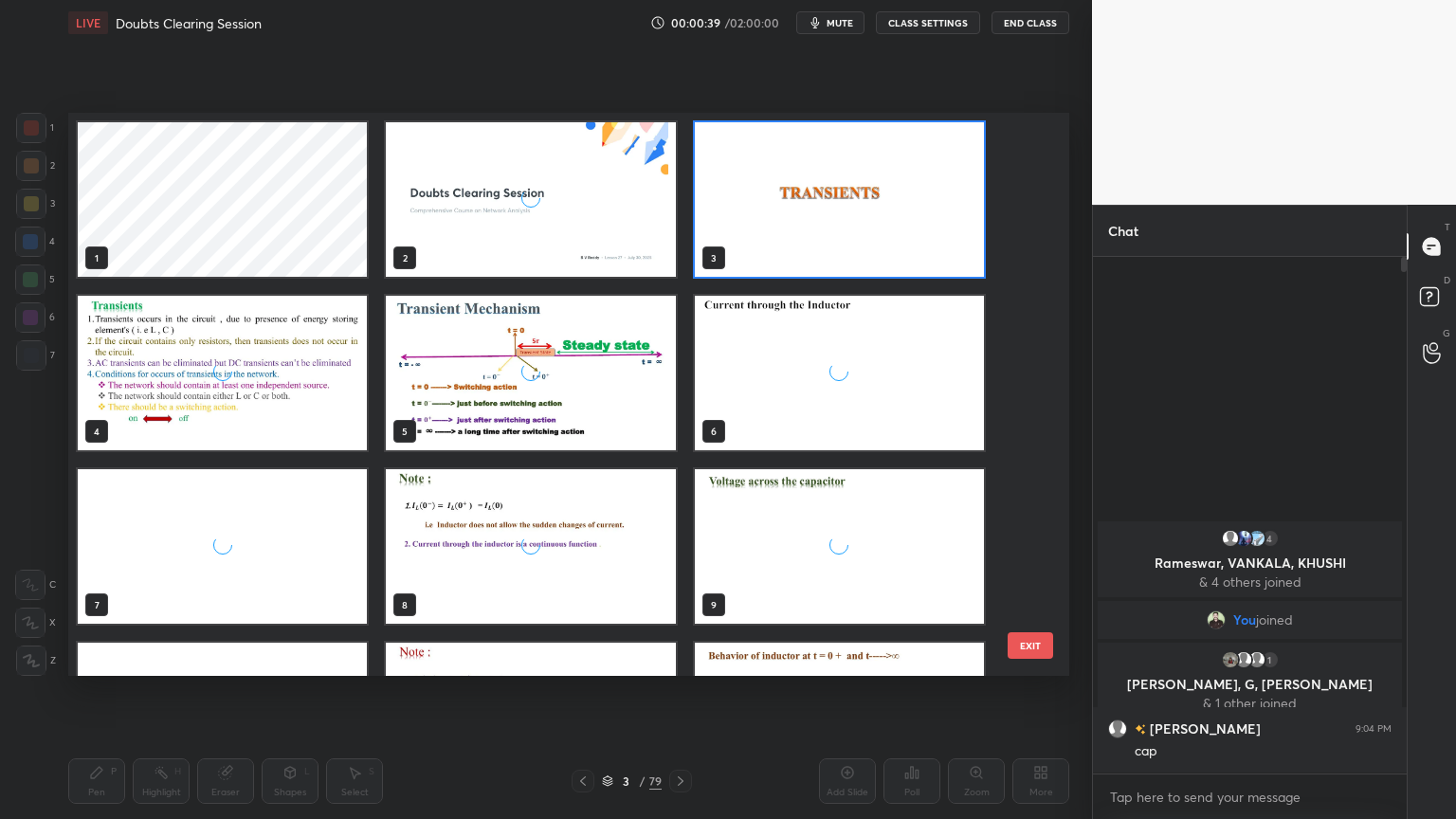 scroll, scrollTop: 6, scrollLeft: 9, axis: both 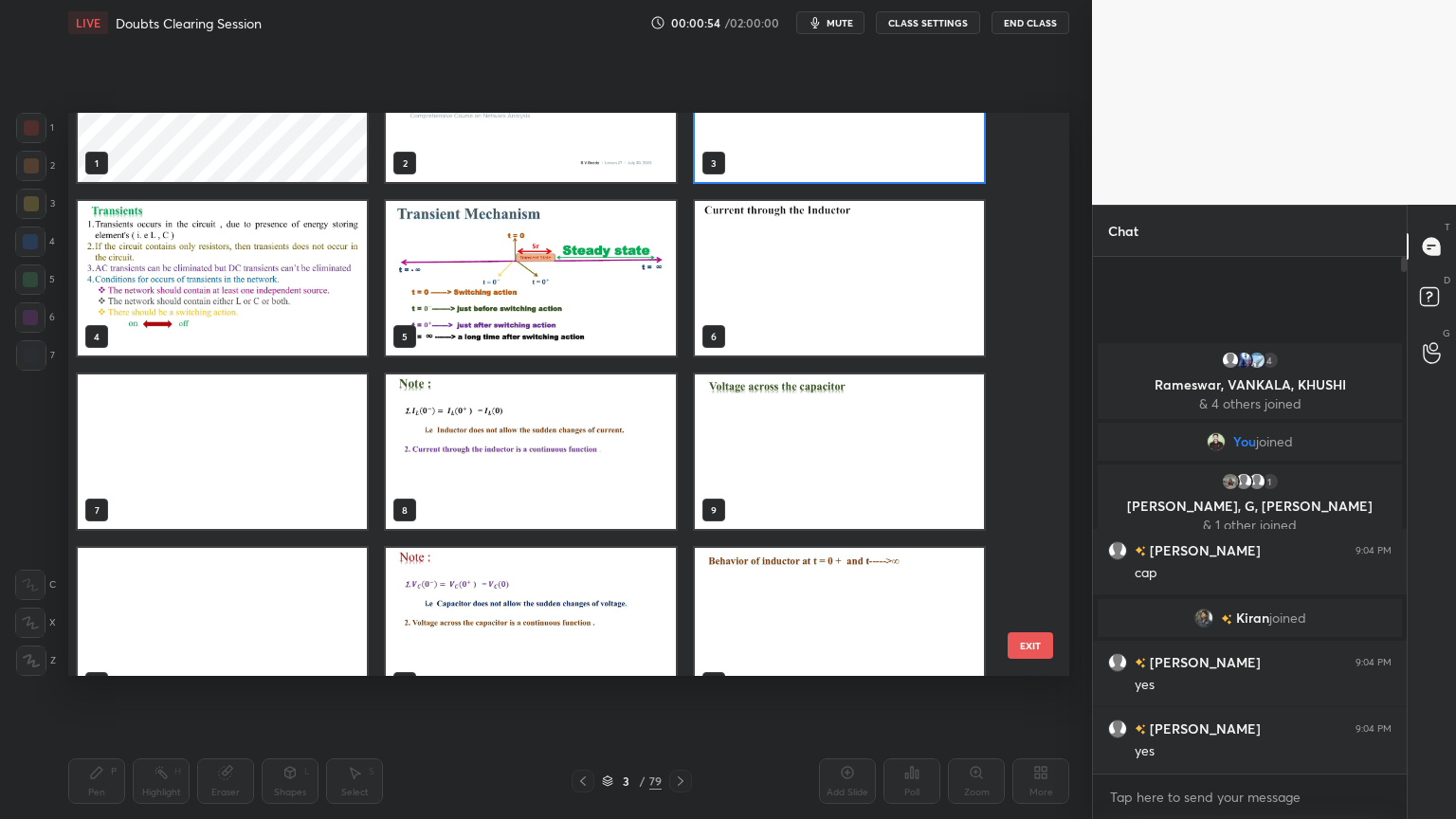 click at bounding box center [530, 278] 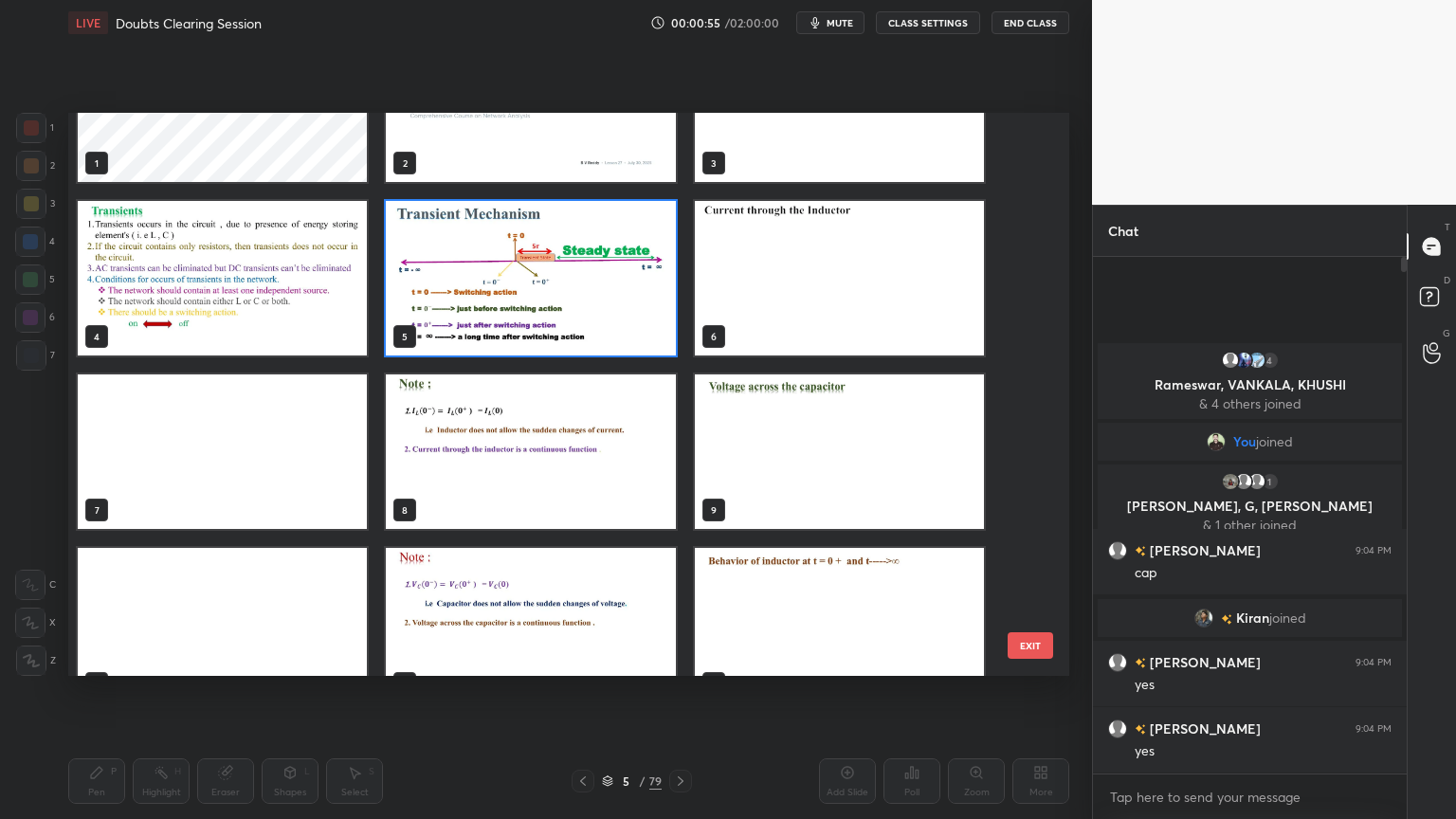 click at bounding box center [530, 278] 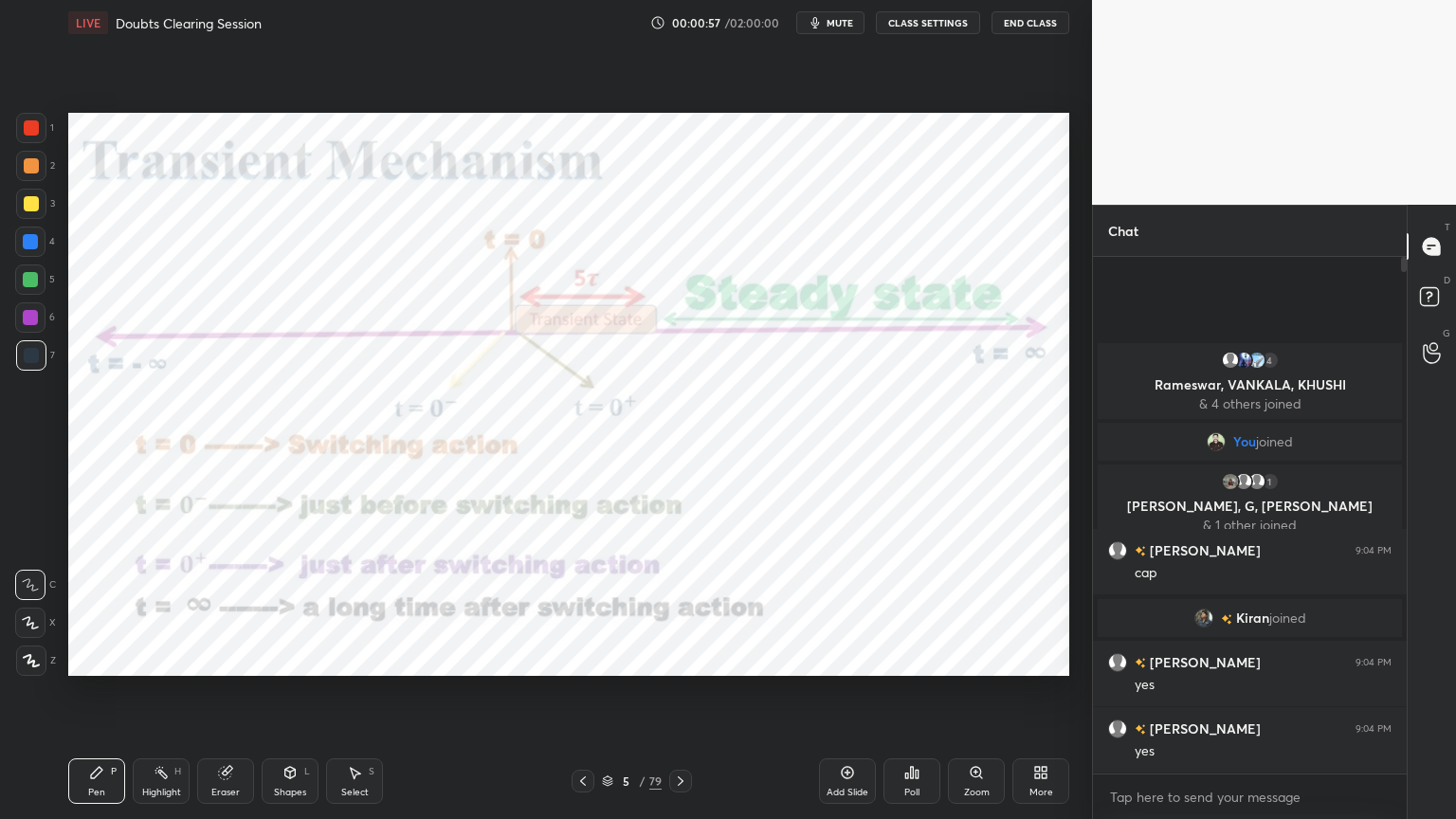 click 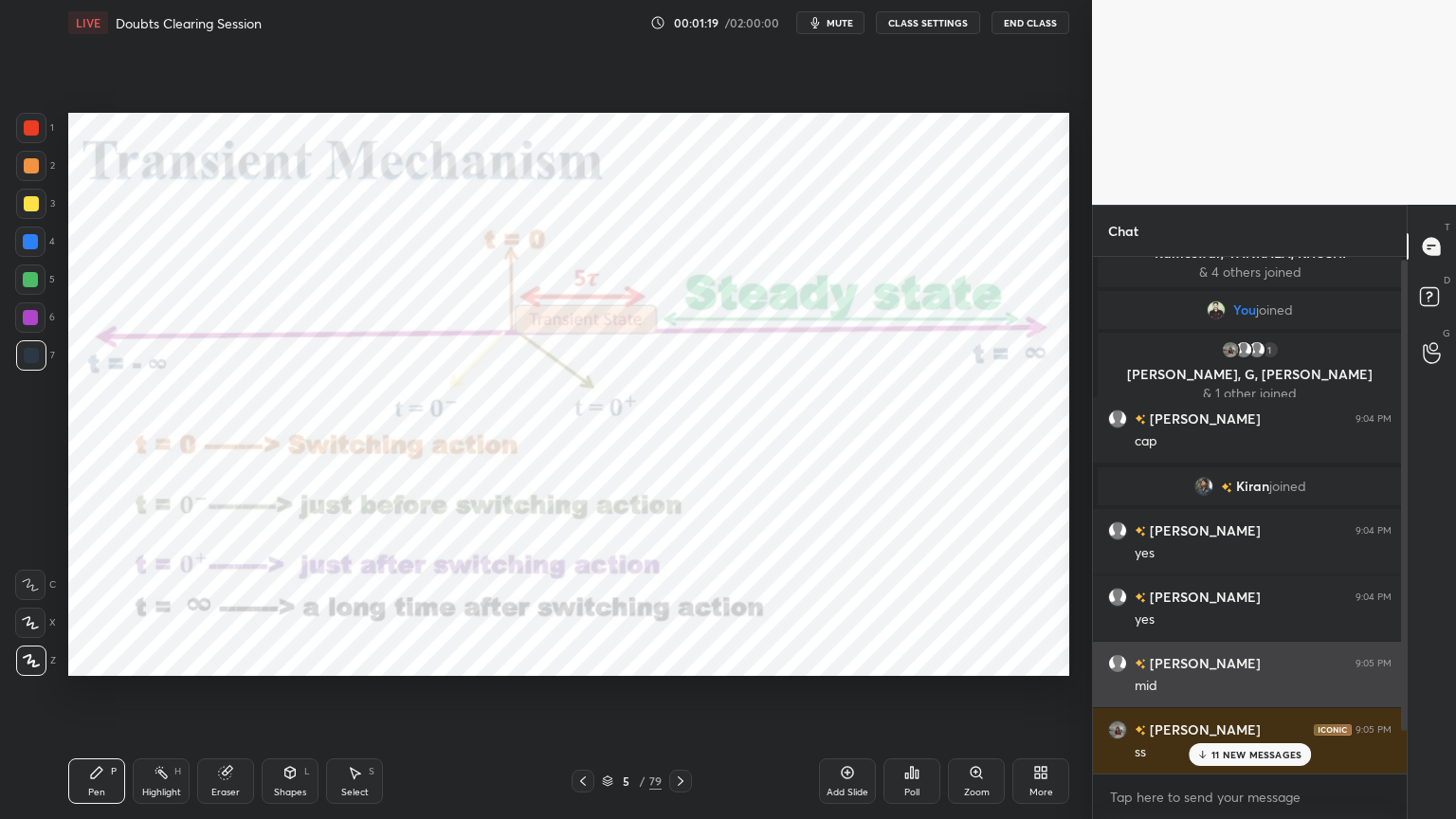 scroll, scrollTop: 50, scrollLeft: 0, axis: vertical 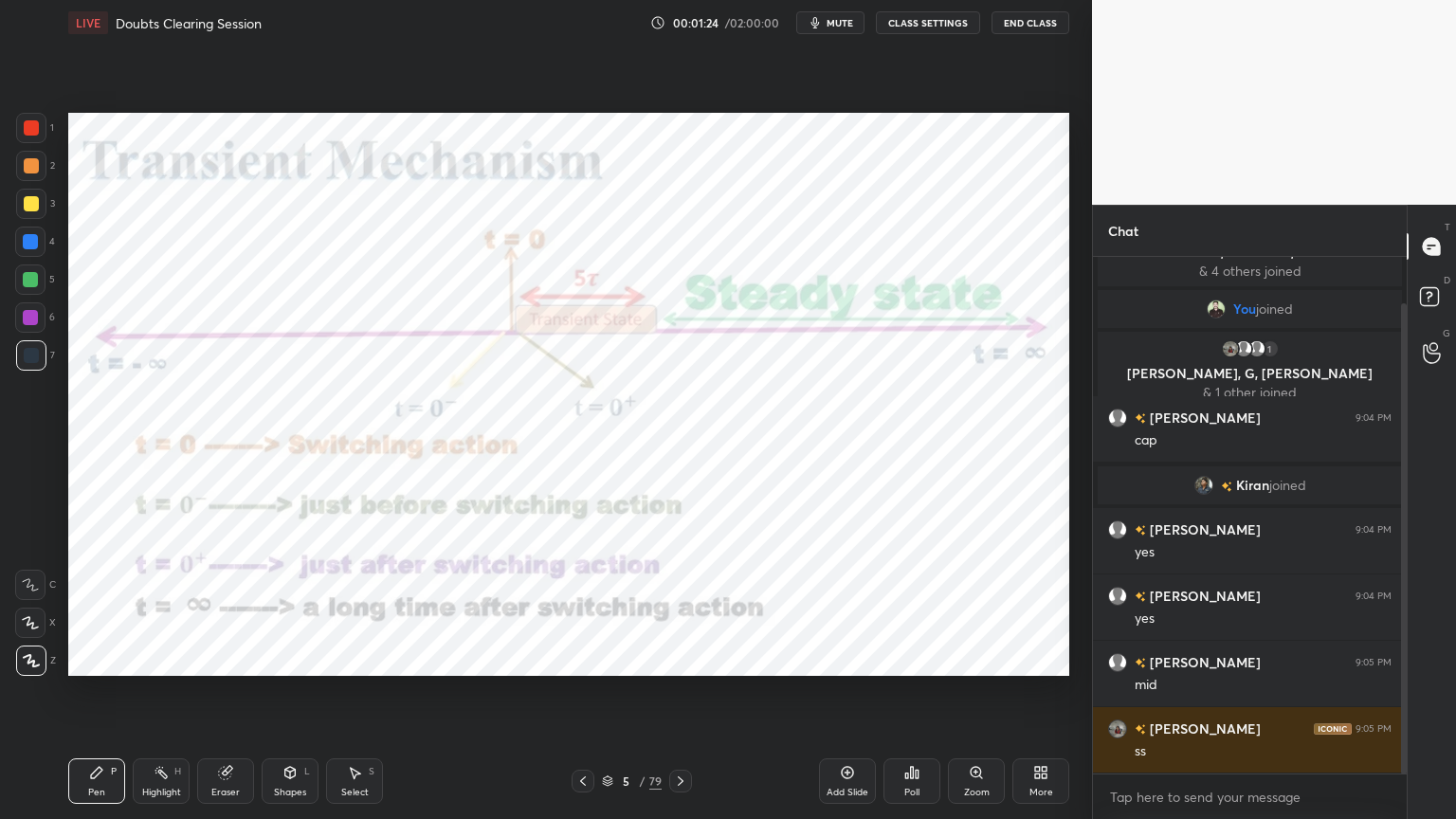 click 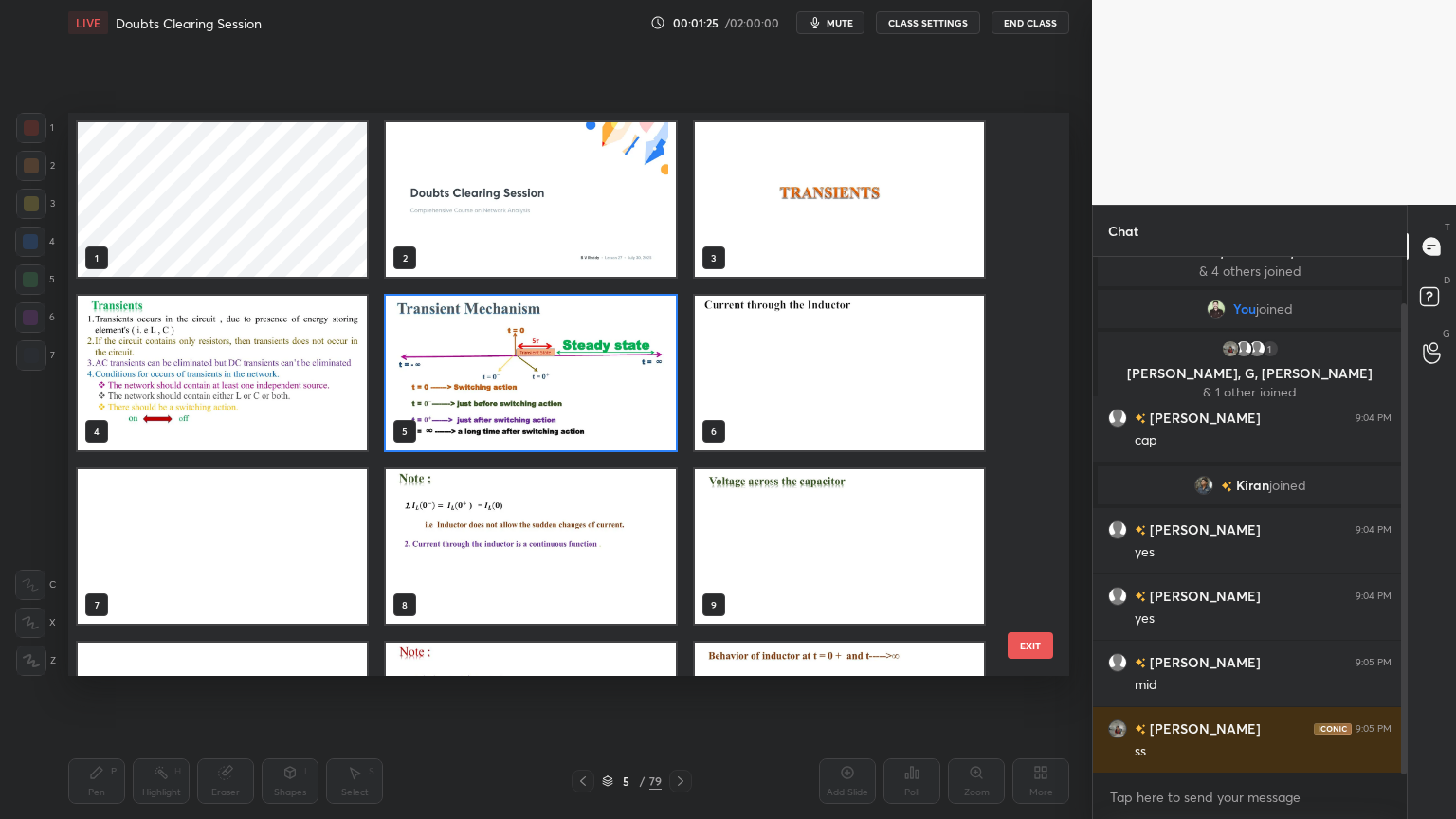 scroll, scrollTop: 6, scrollLeft: 9, axis: both 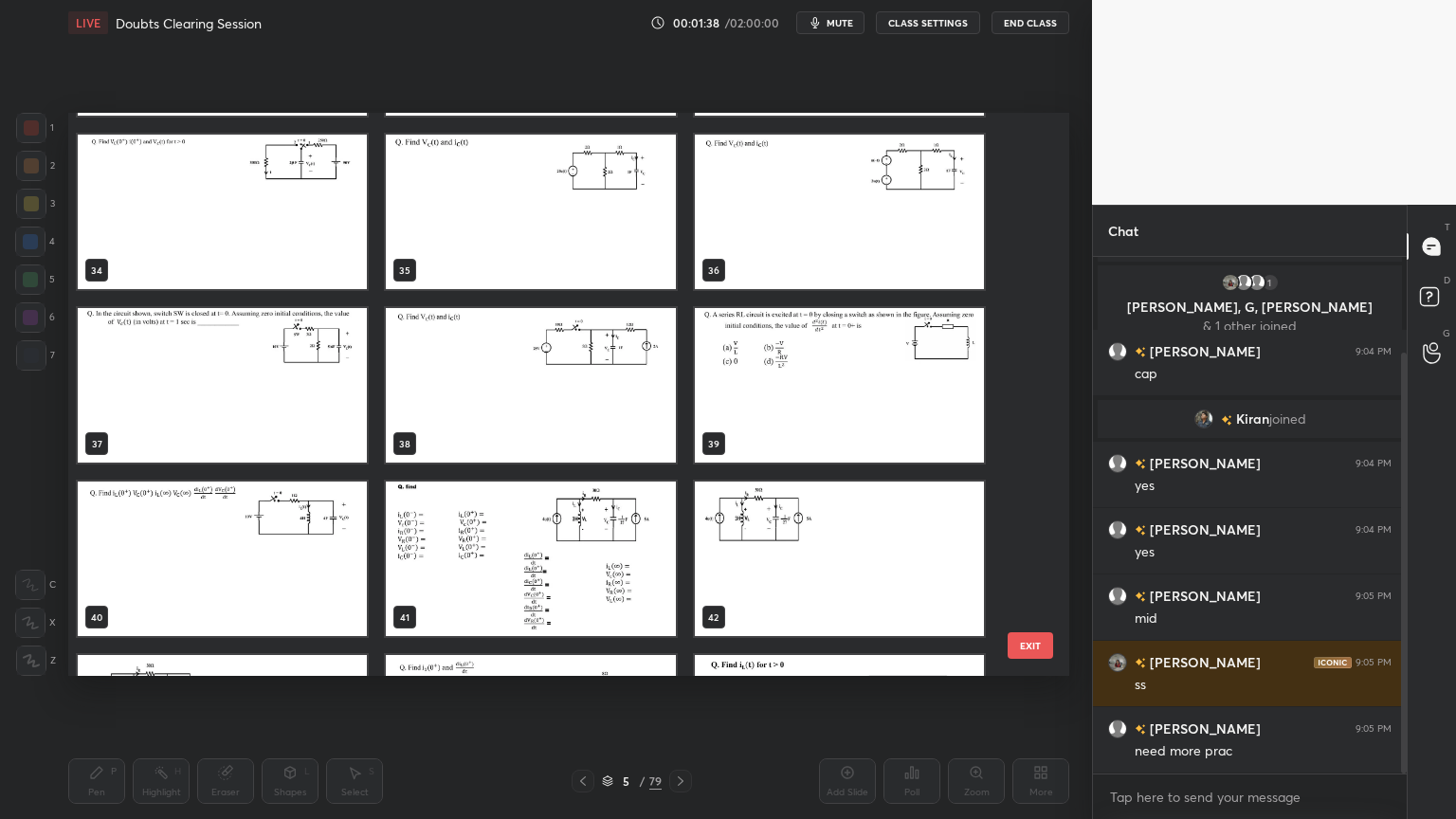 click at bounding box center (530, 385) 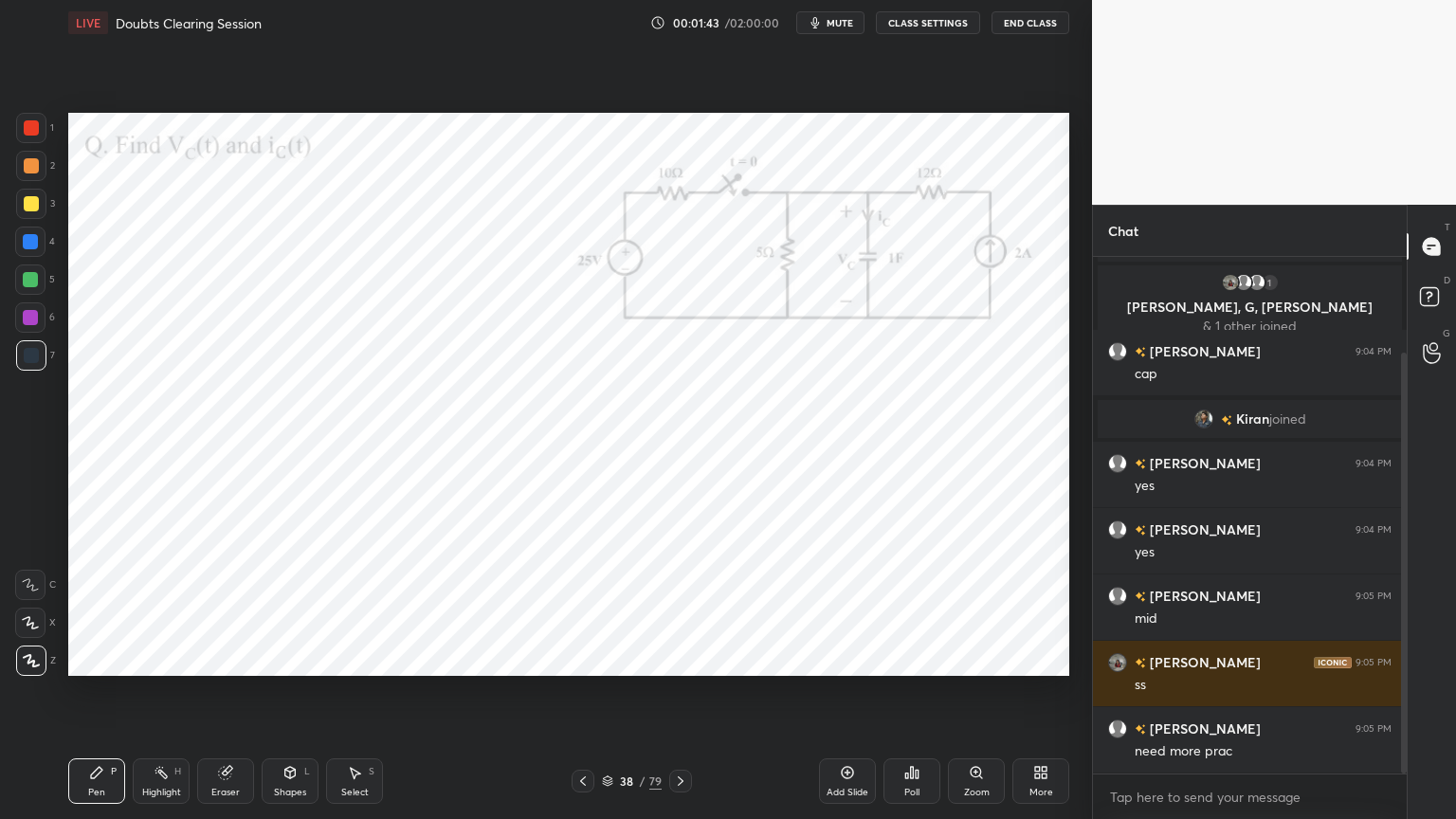 click 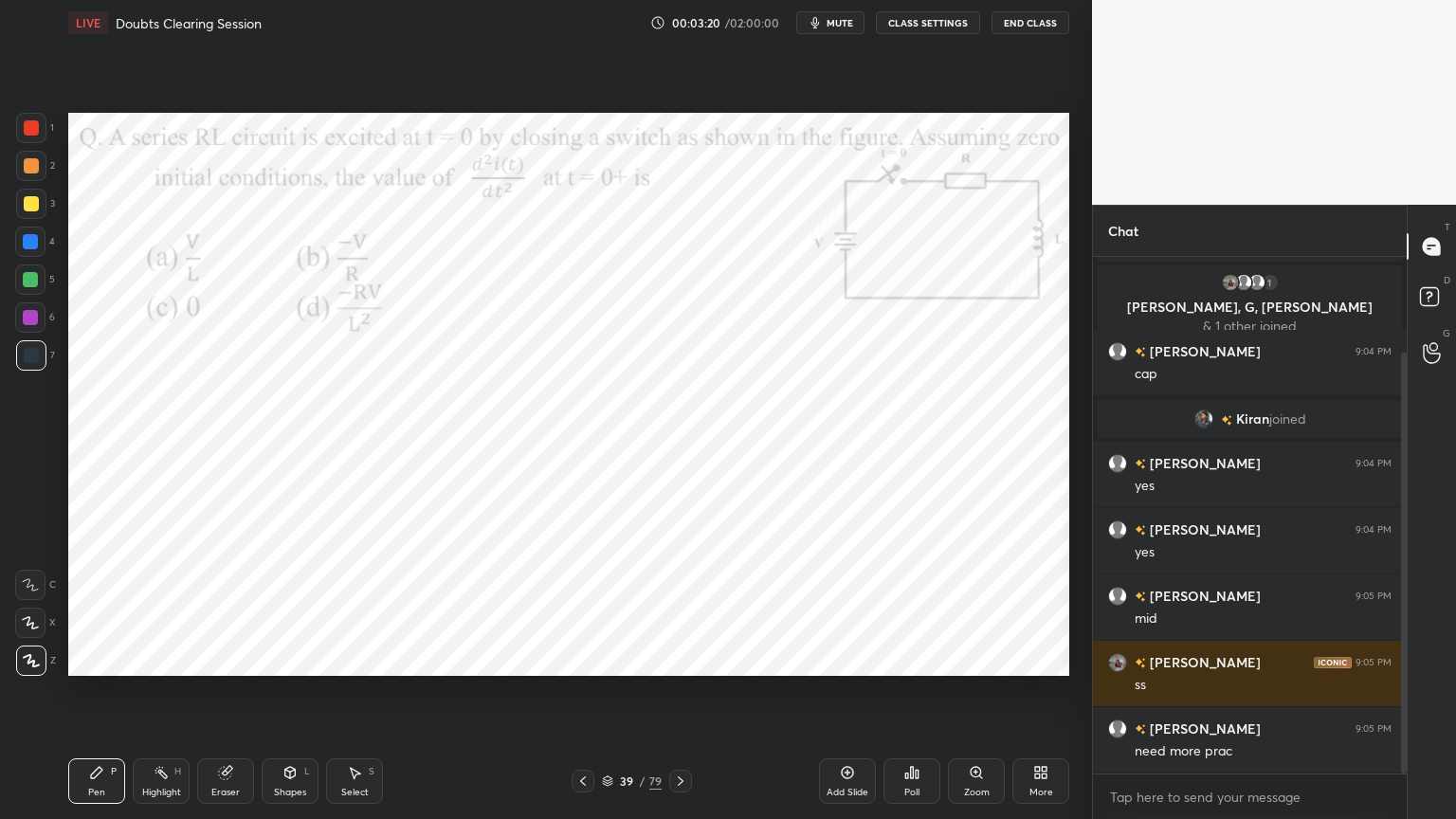 click at bounding box center (30, 318) 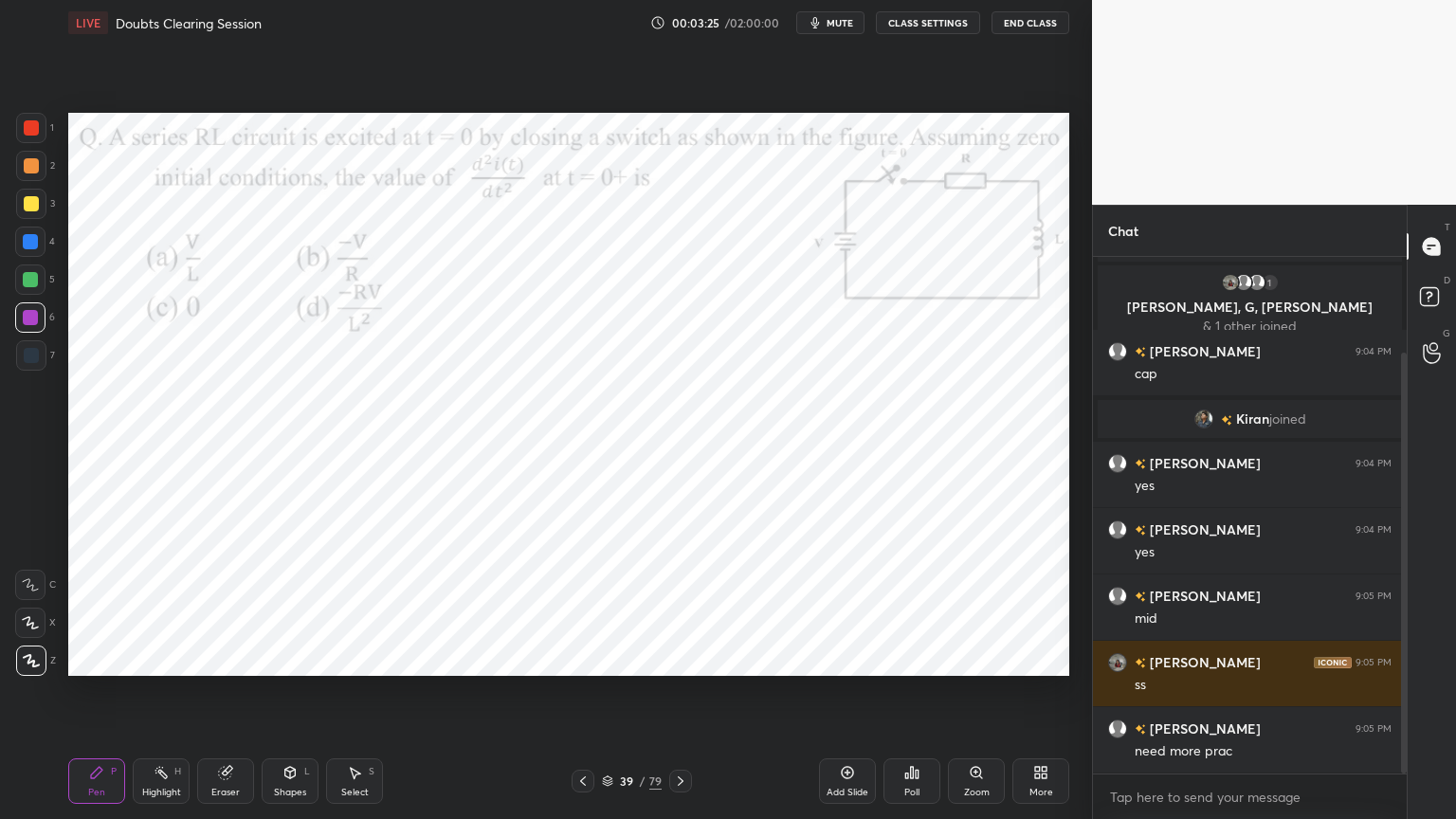click at bounding box center [30, 318] 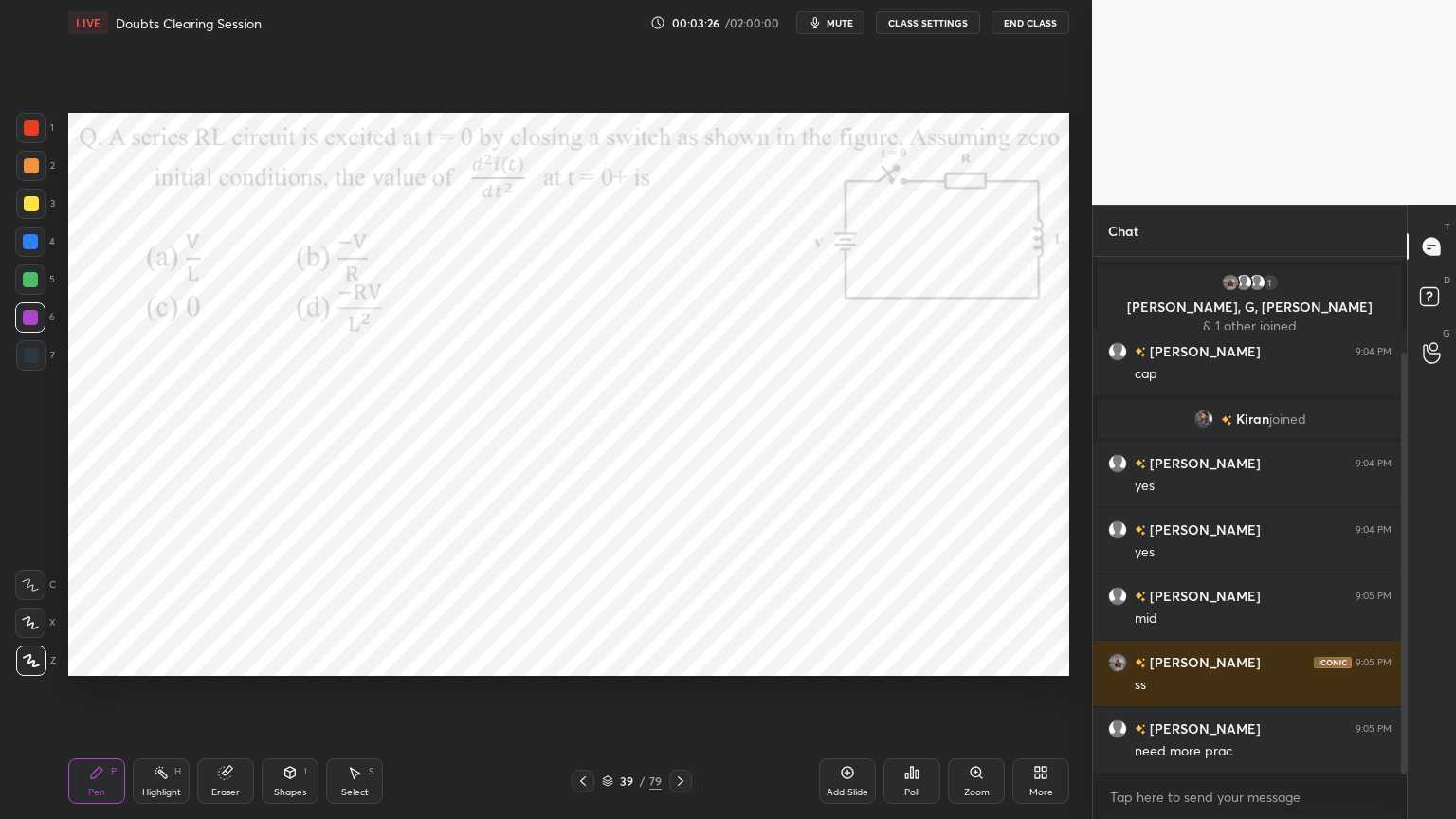 click 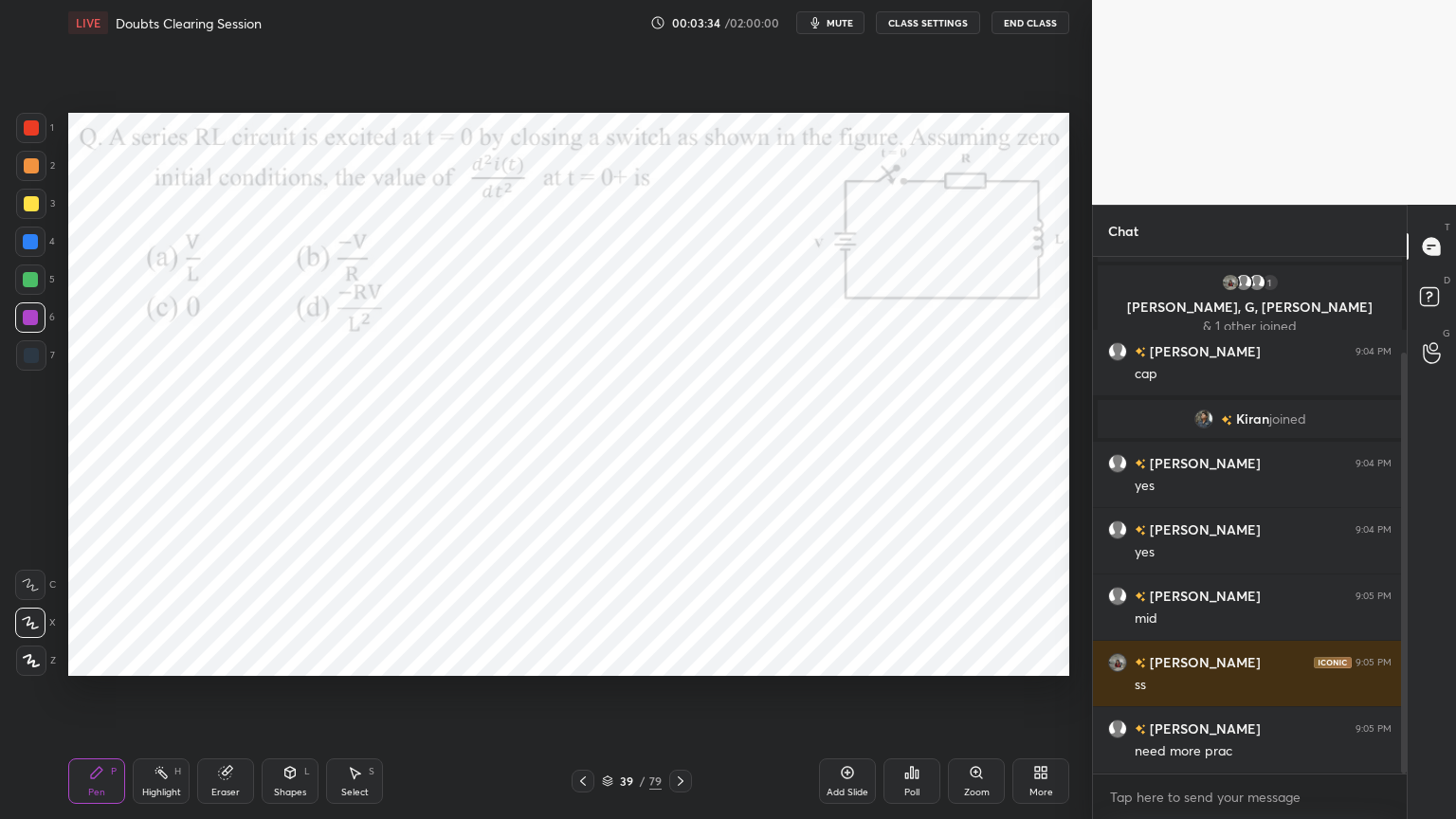 click 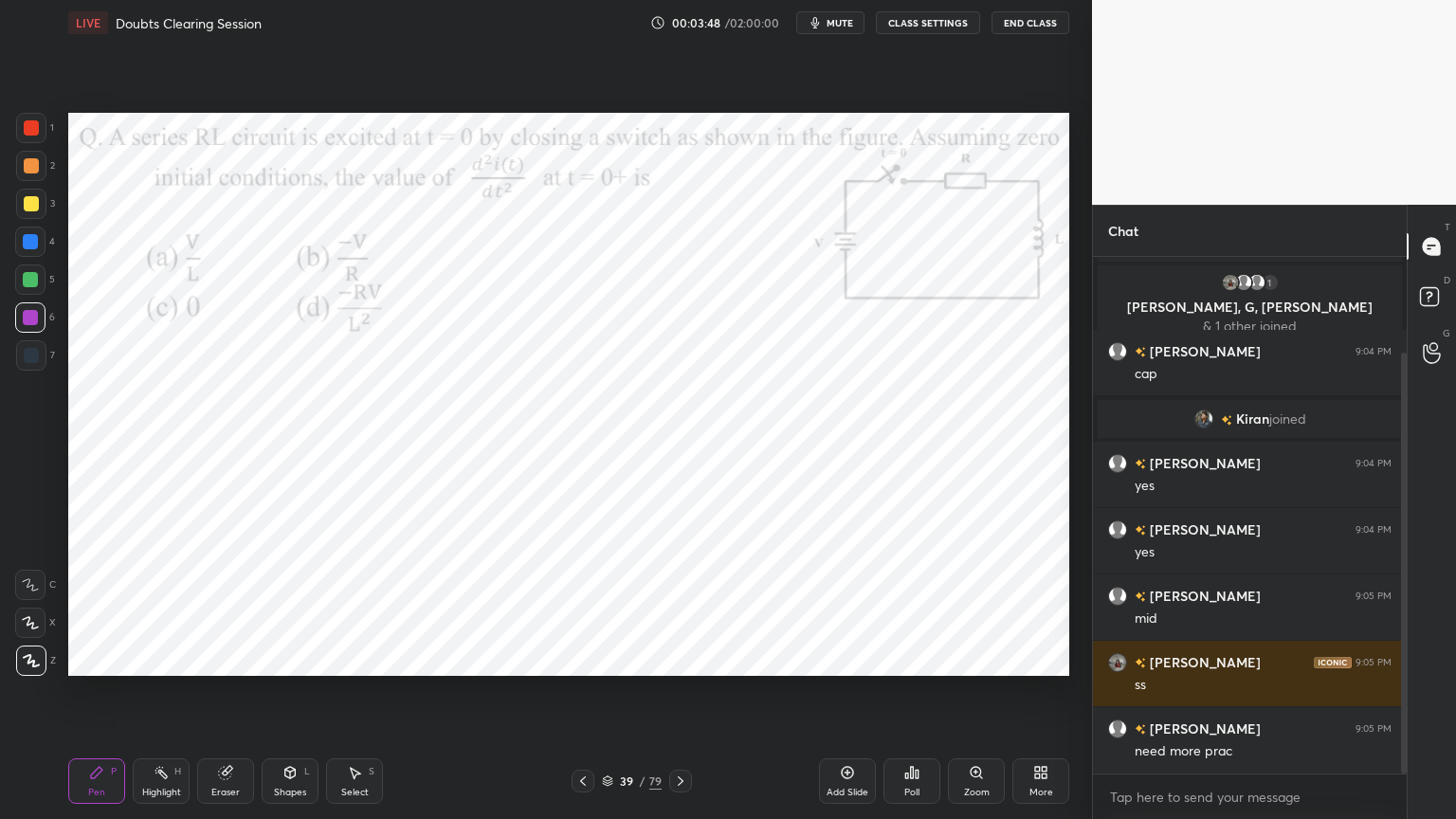 click on "Eraser" at bounding box center (226, 781) 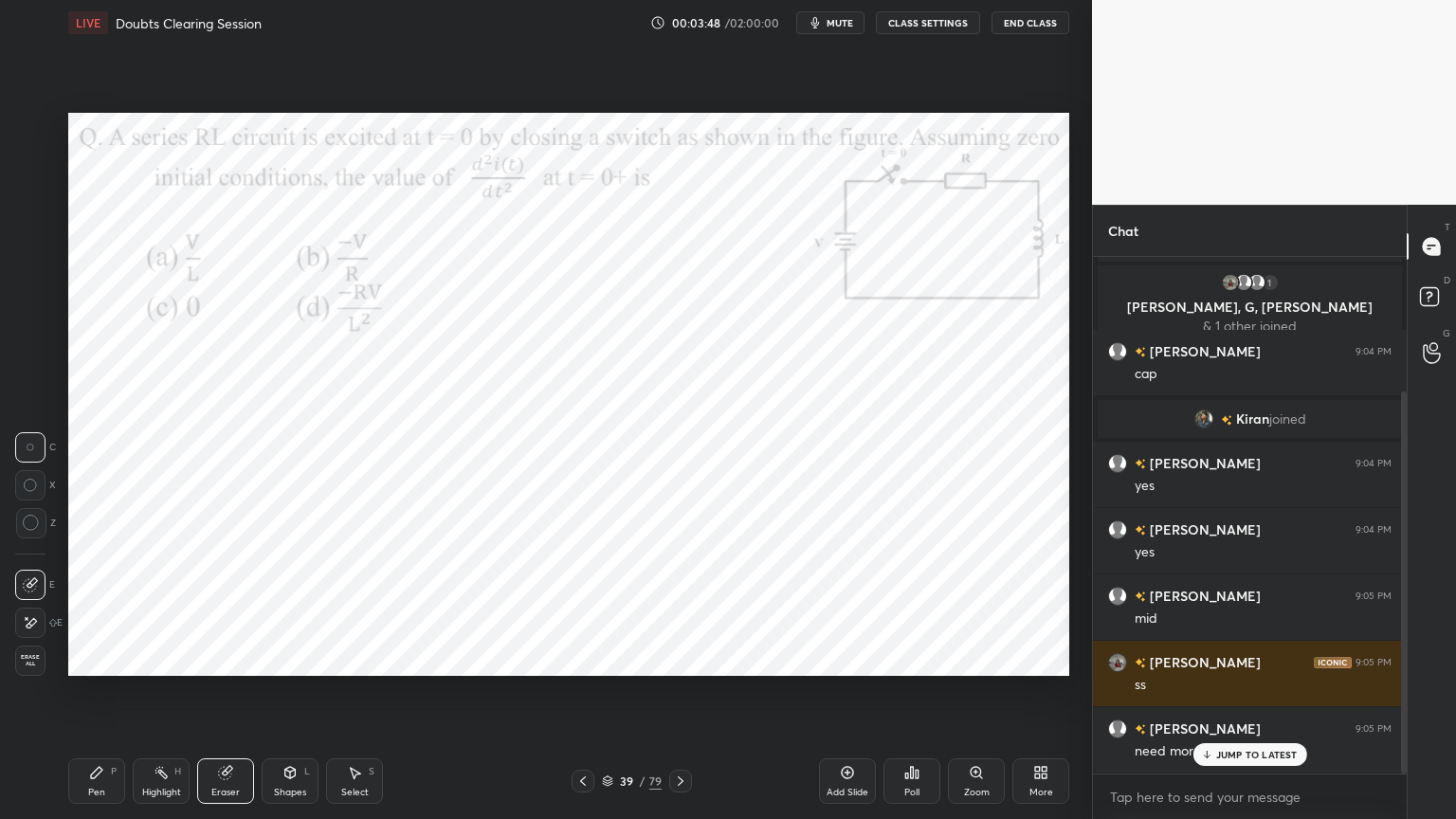 scroll, scrollTop: 182, scrollLeft: 0, axis: vertical 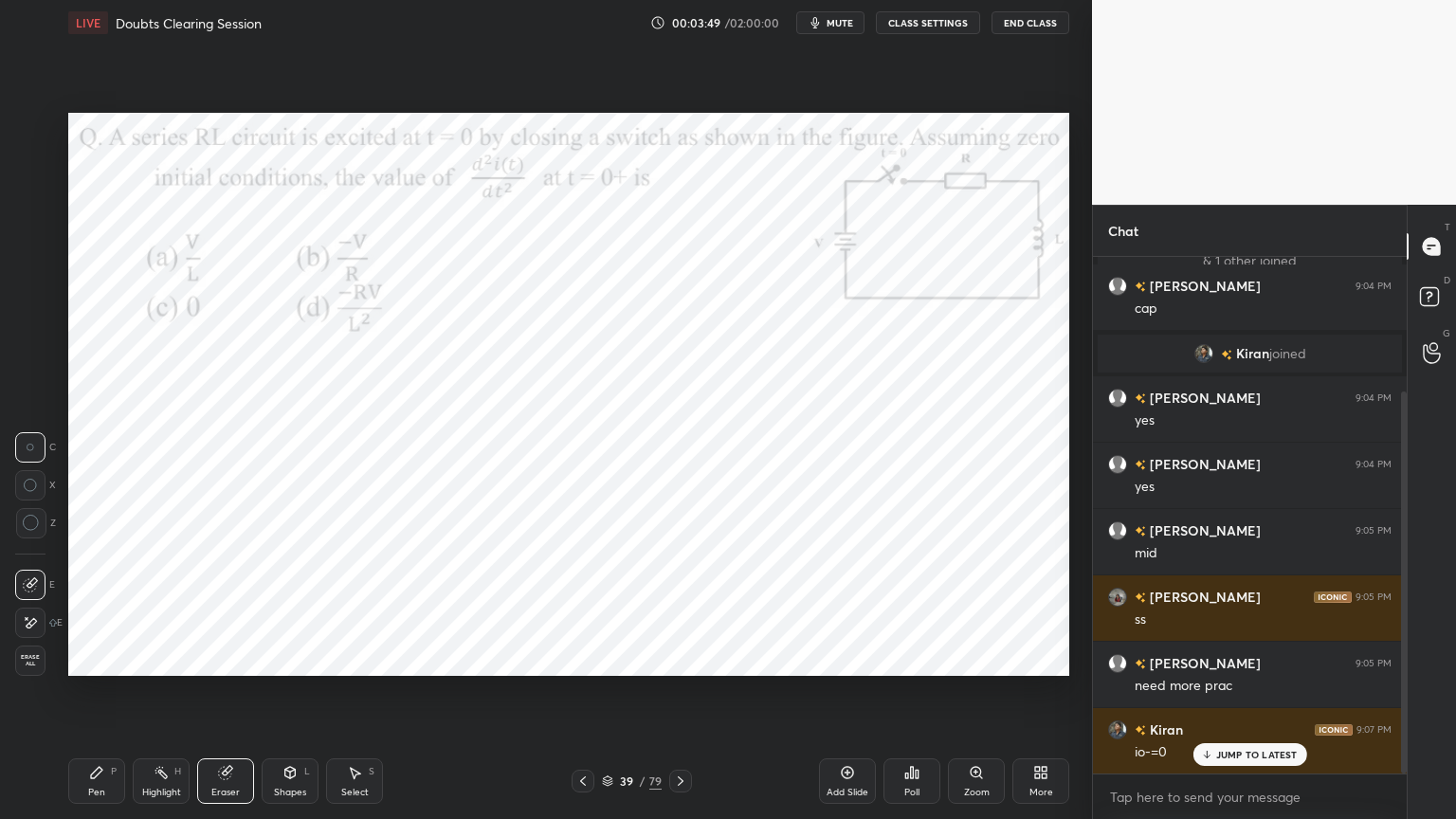 click on "Erase all" at bounding box center [30, 661] 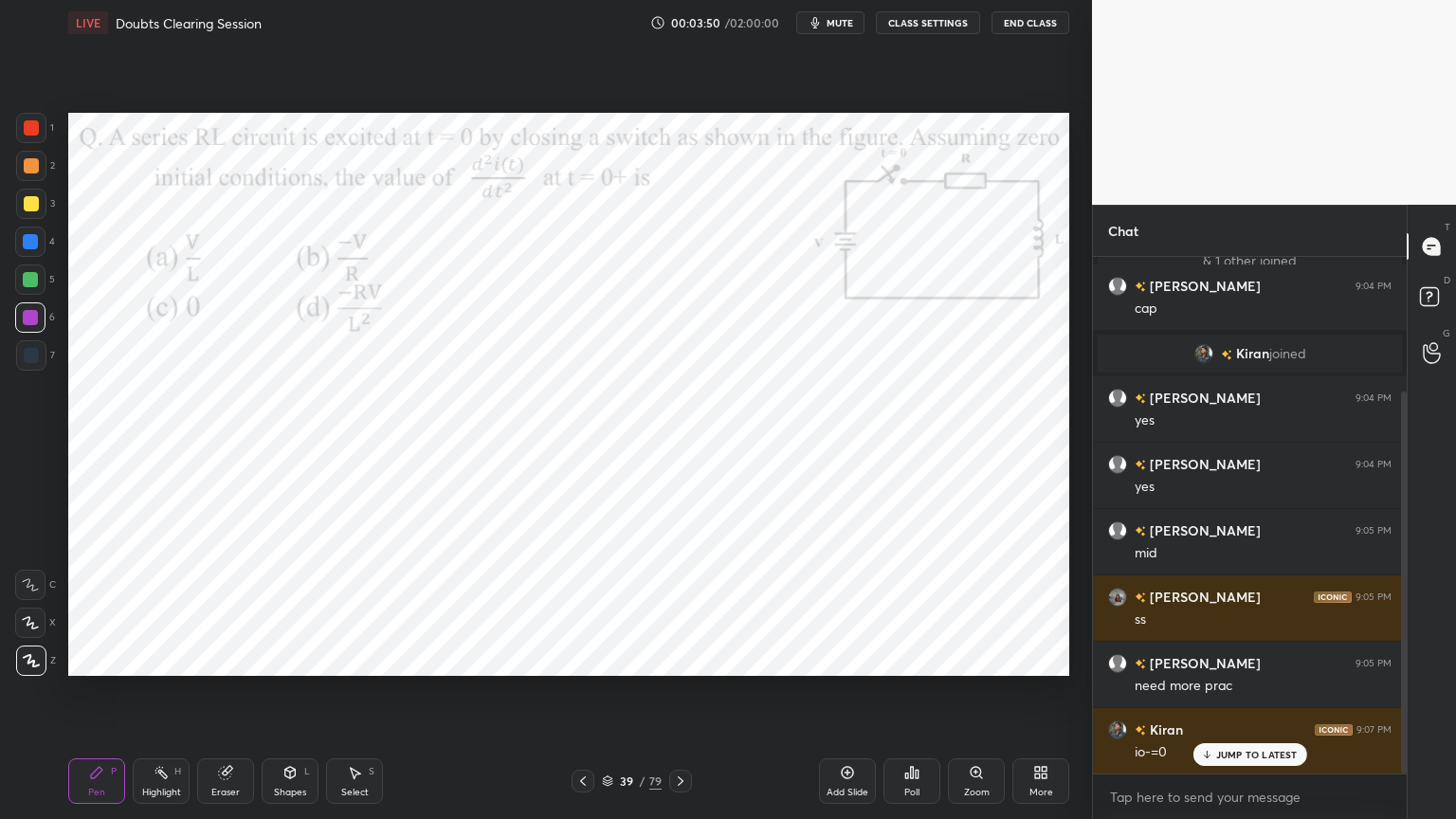 click 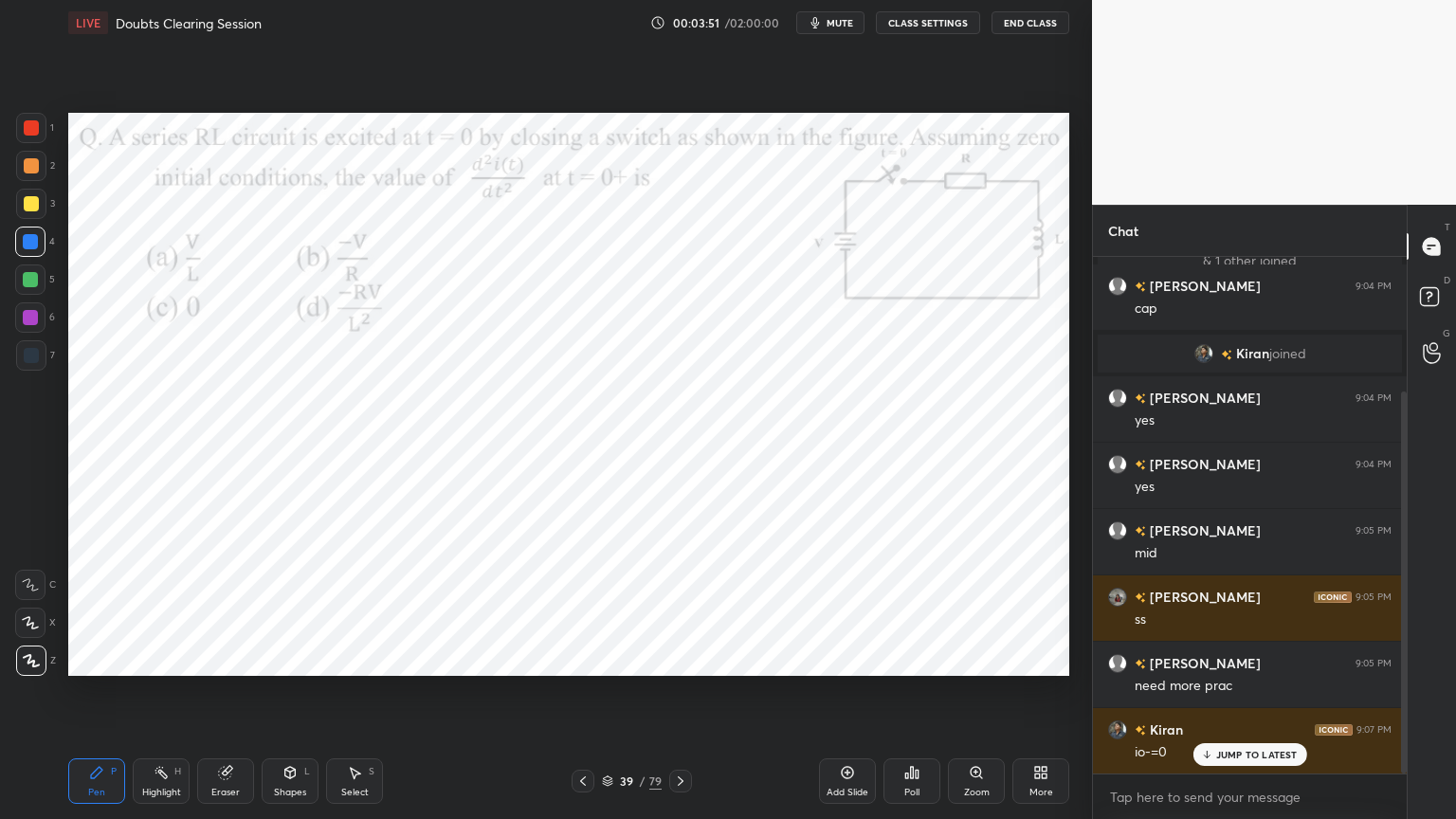 click 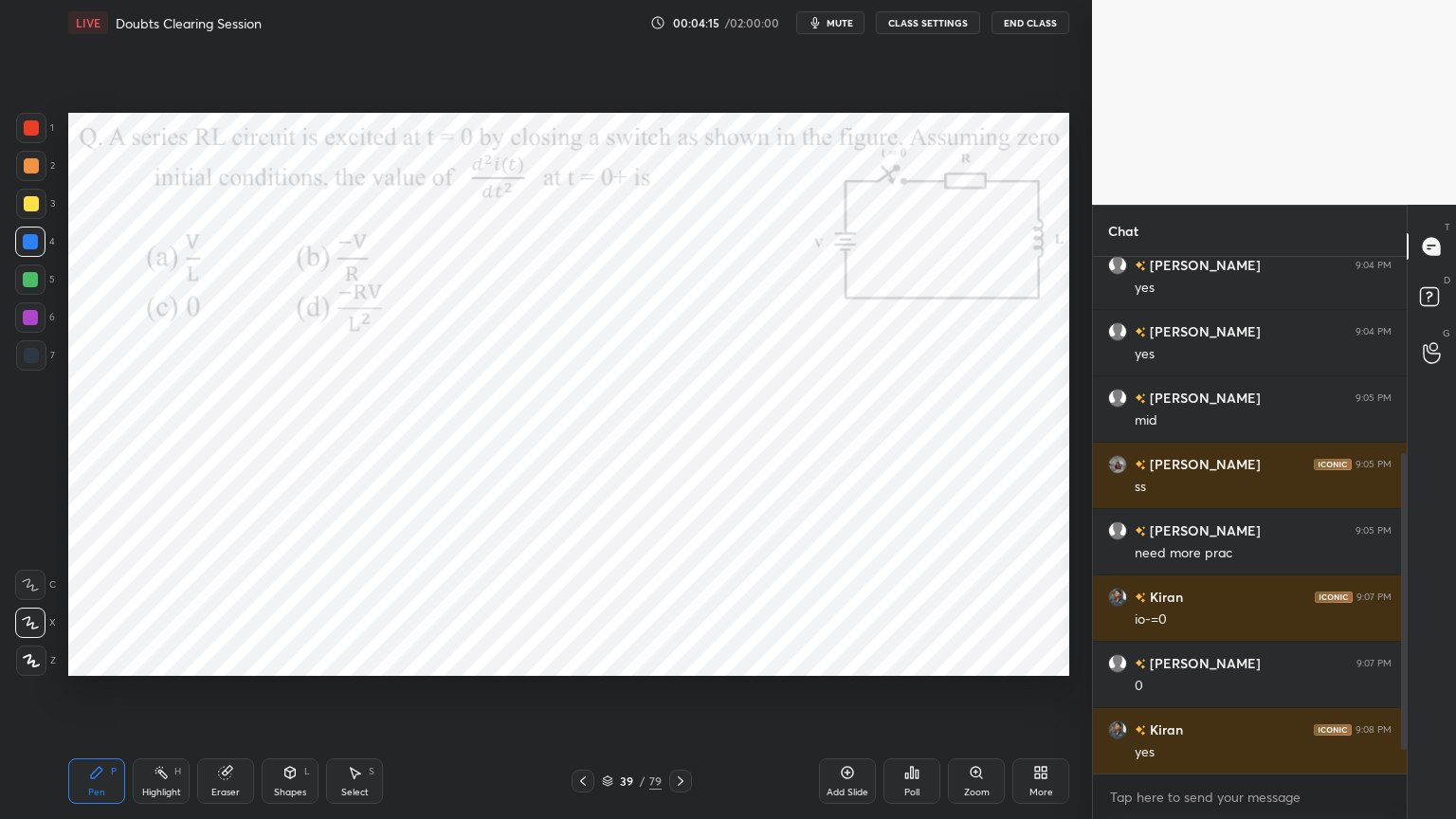 scroll, scrollTop: 382, scrollLeft: 0, axis: vertical 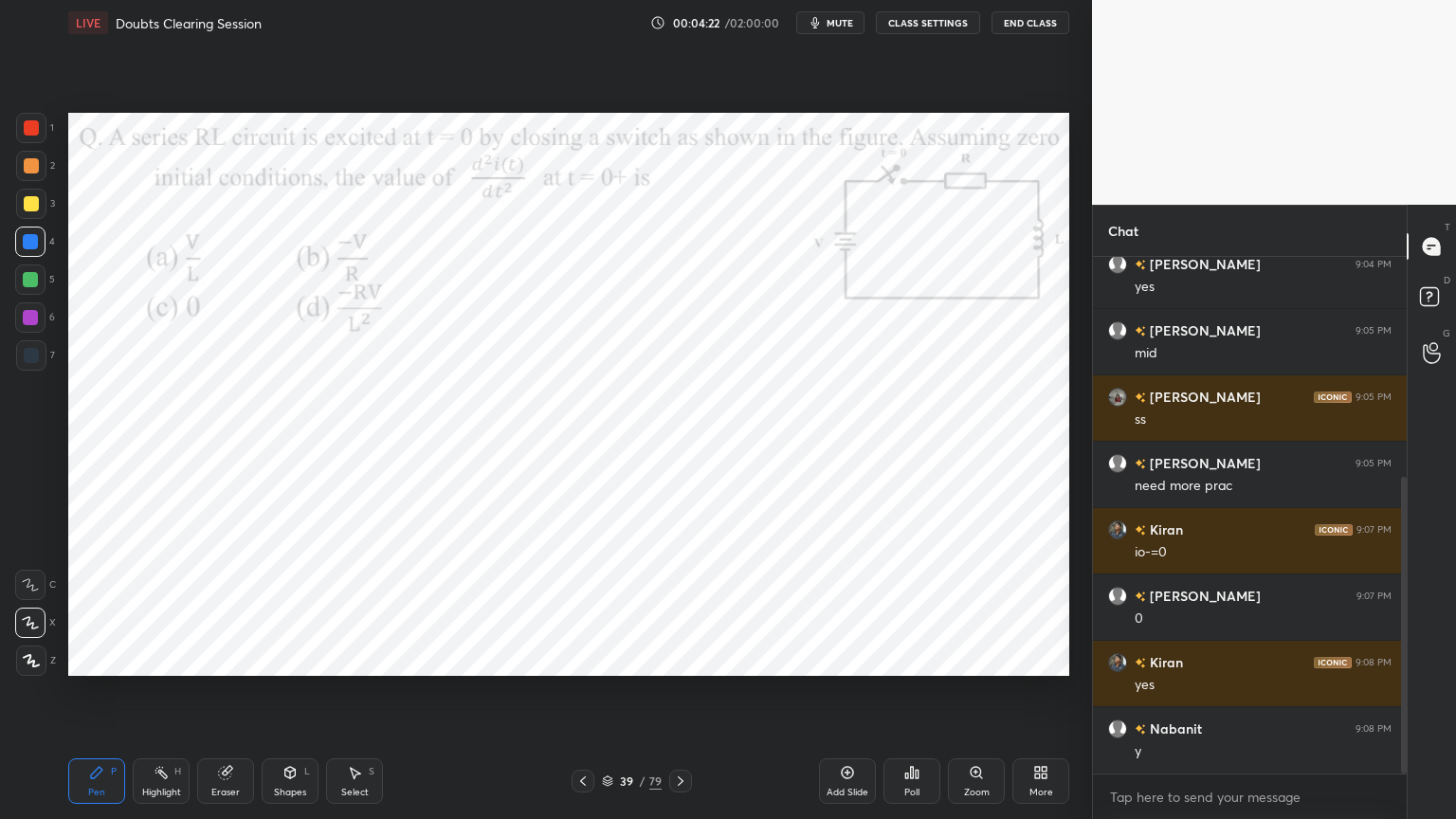 click at bounding box center (31, 661) 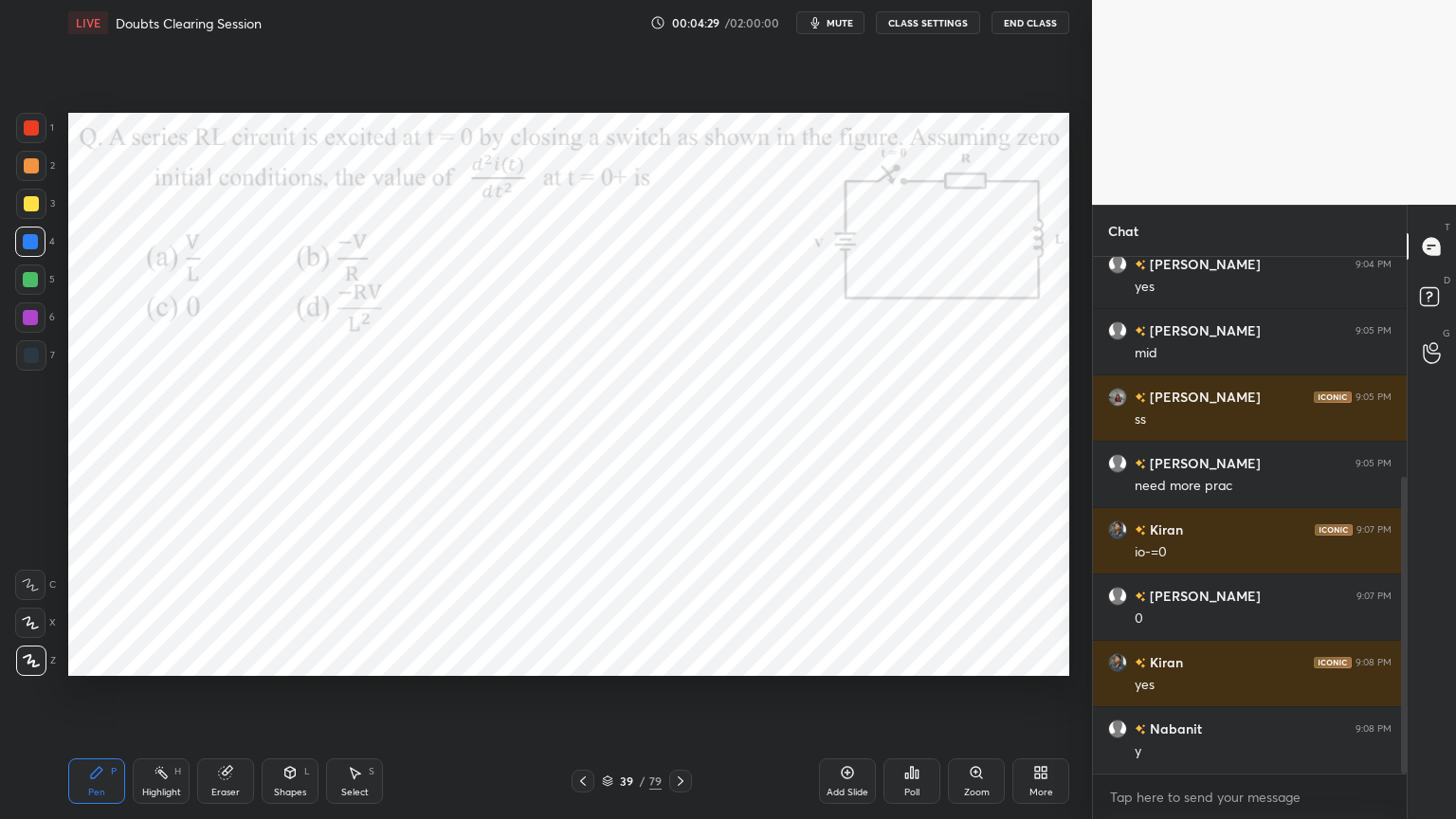 click at bounding box center (30, 318) 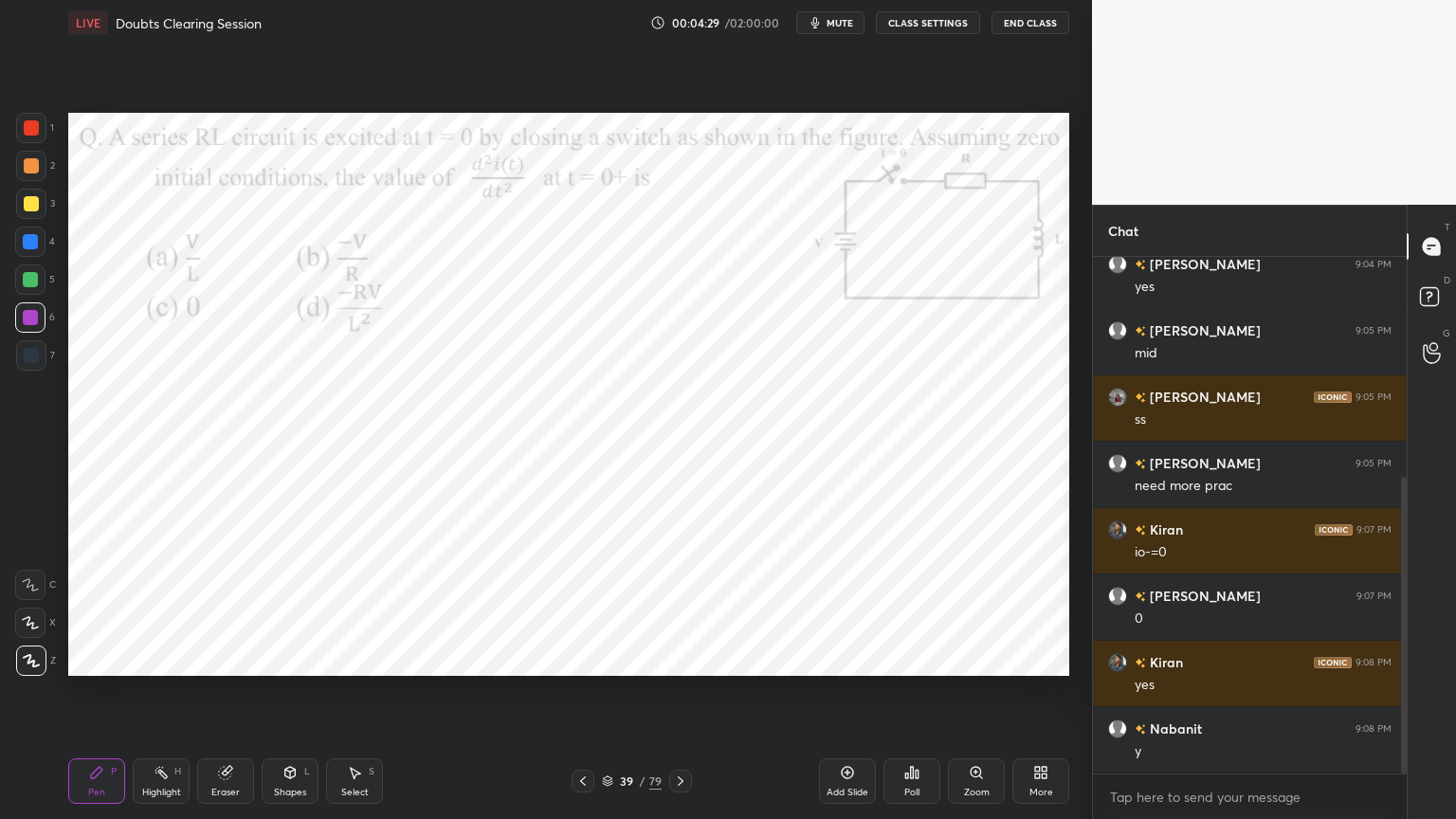 click 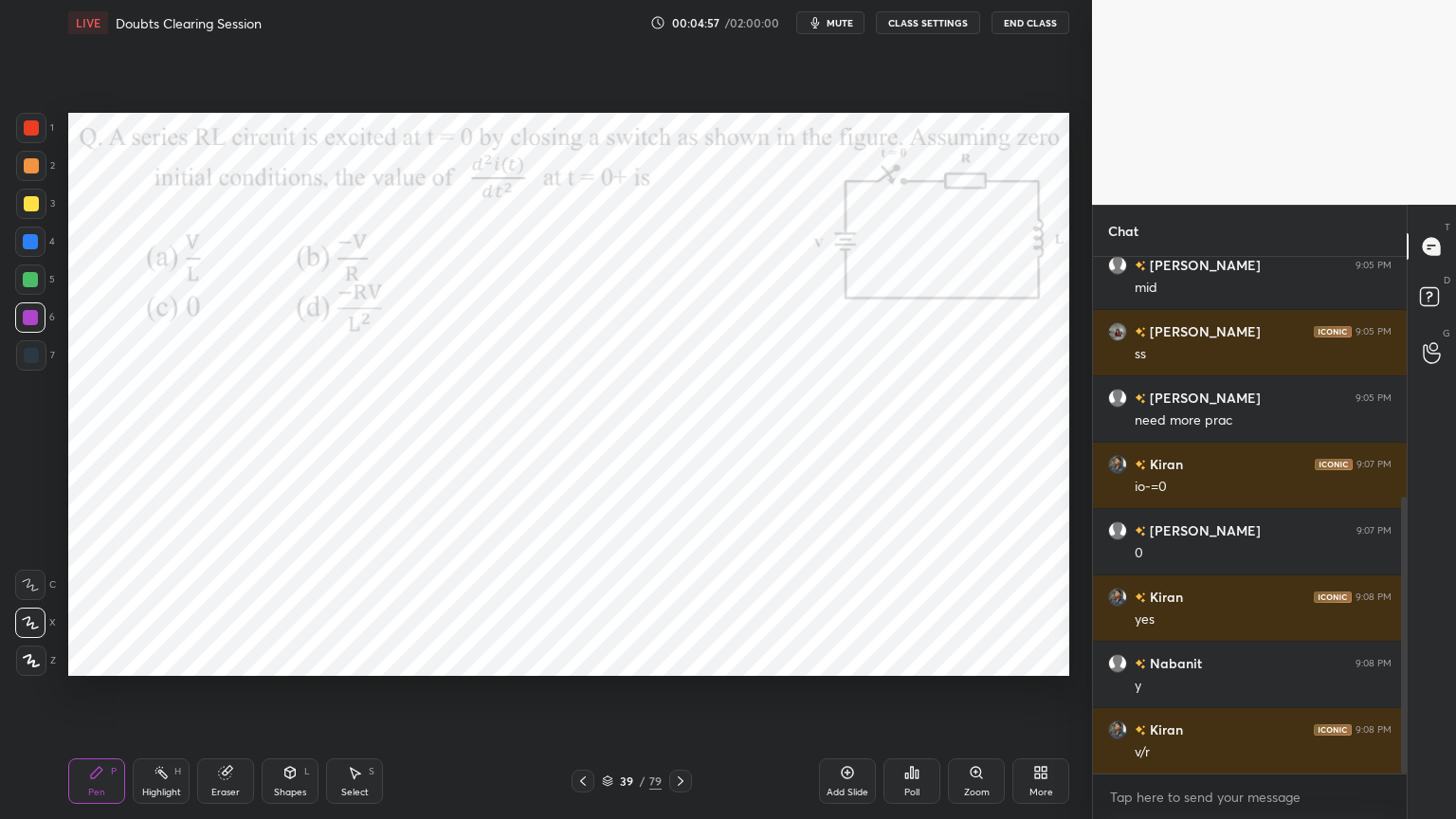 scroll, scrollTop: 515, scrollLeft: 0, axis: vertical 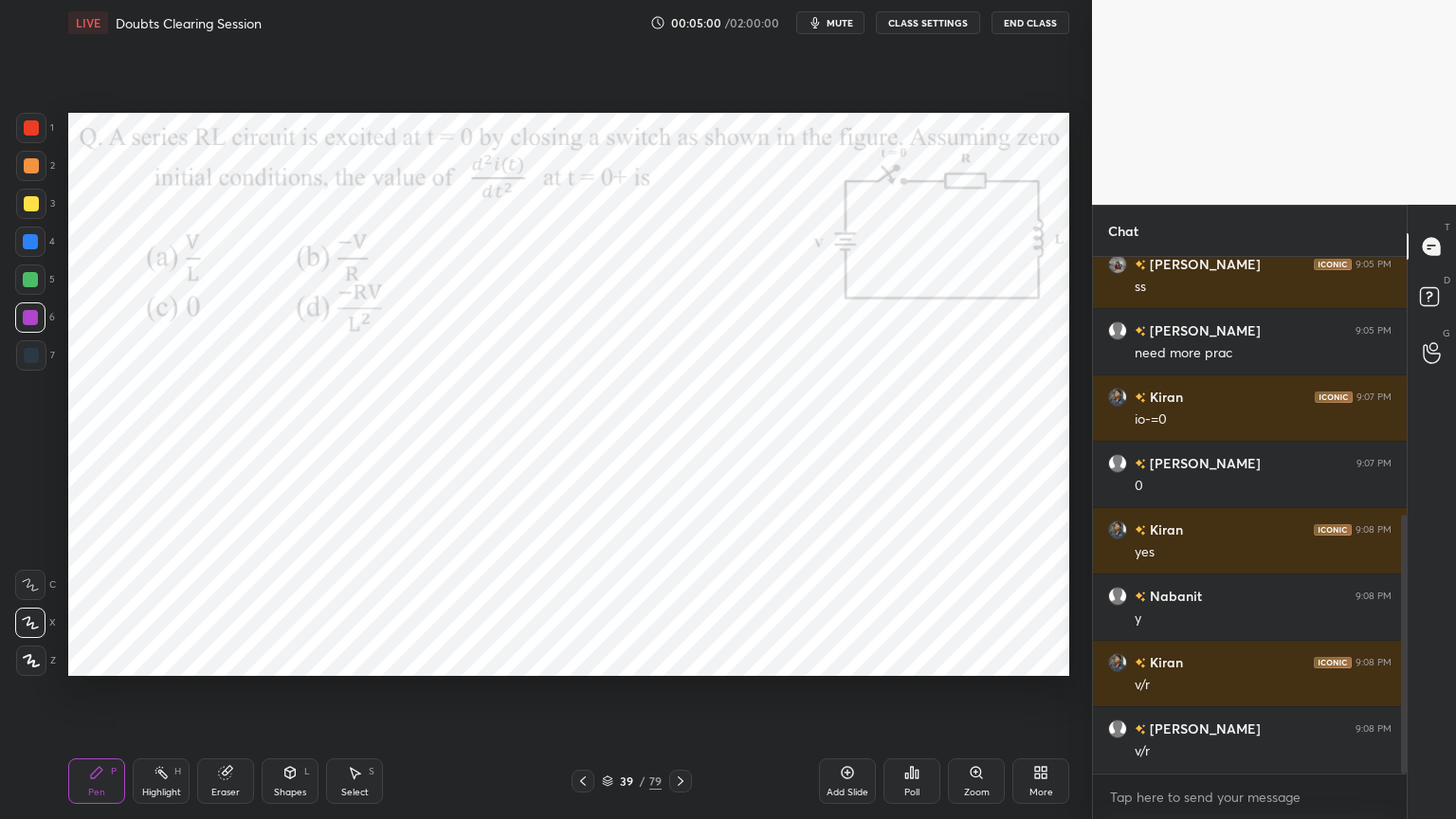 click at bounding box center [31, 661] 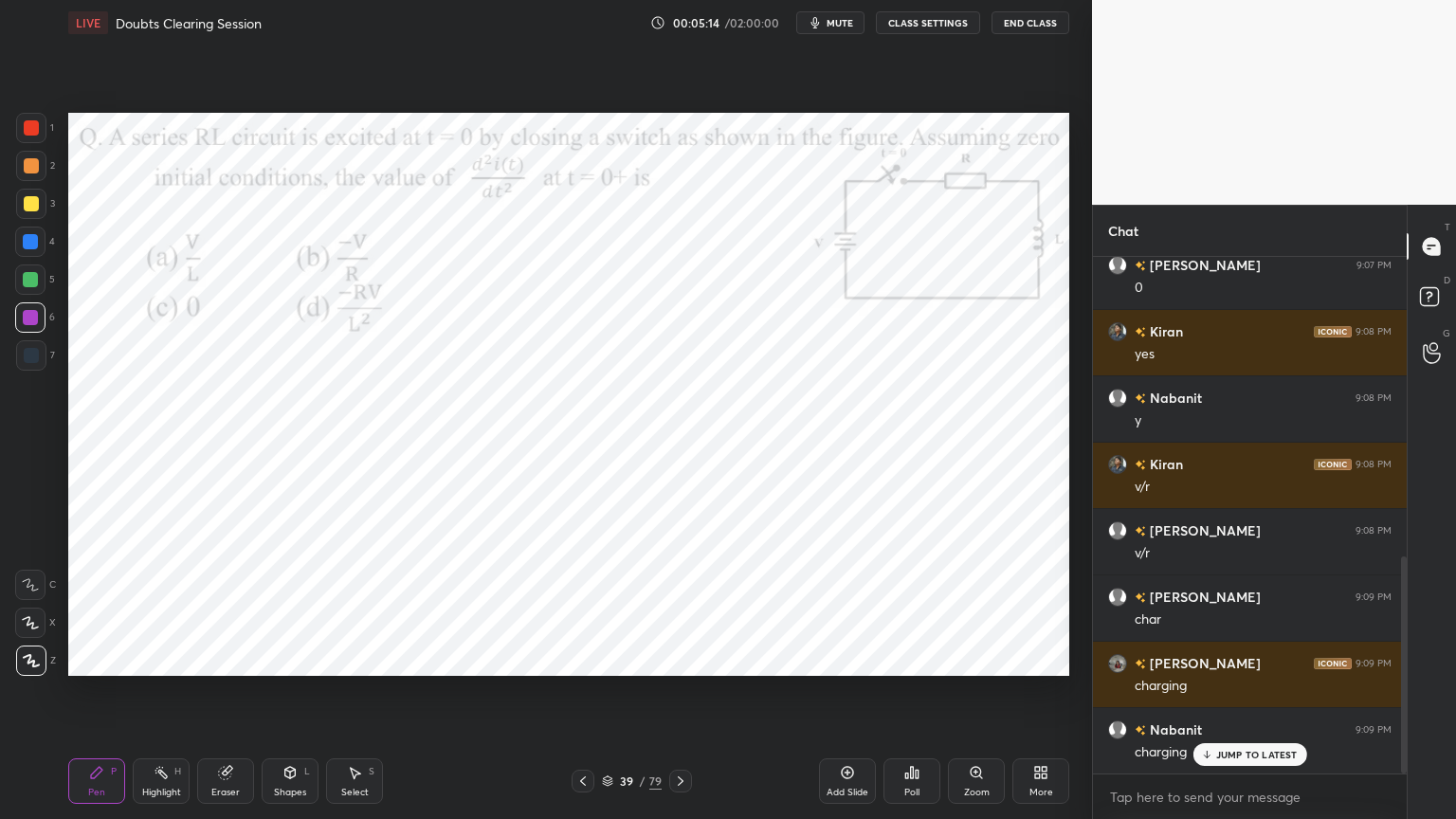 scroll, scrollTop: 780, scrollLeft: 0, axis: vertical 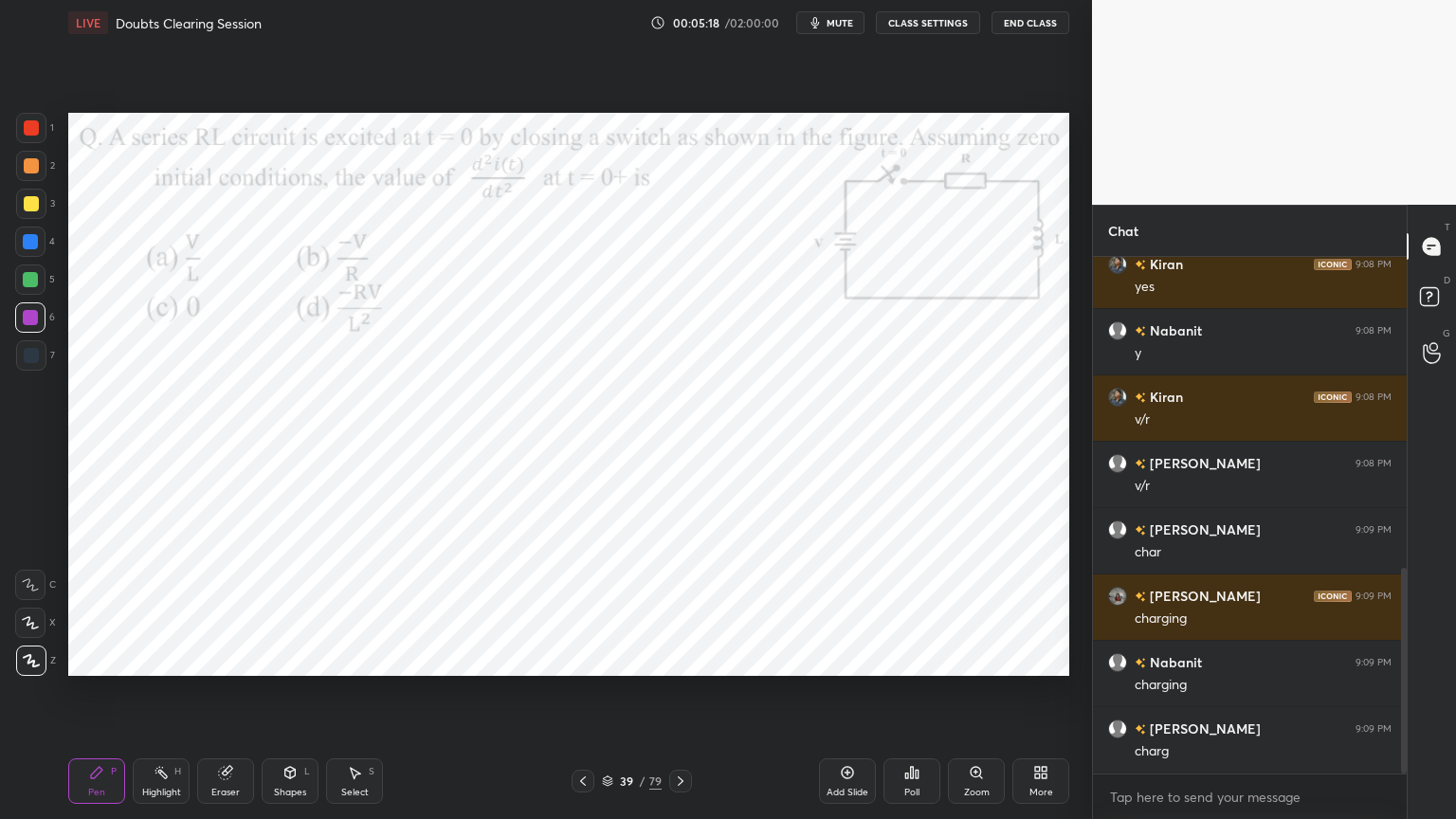 click at bounding box center [30, 623] 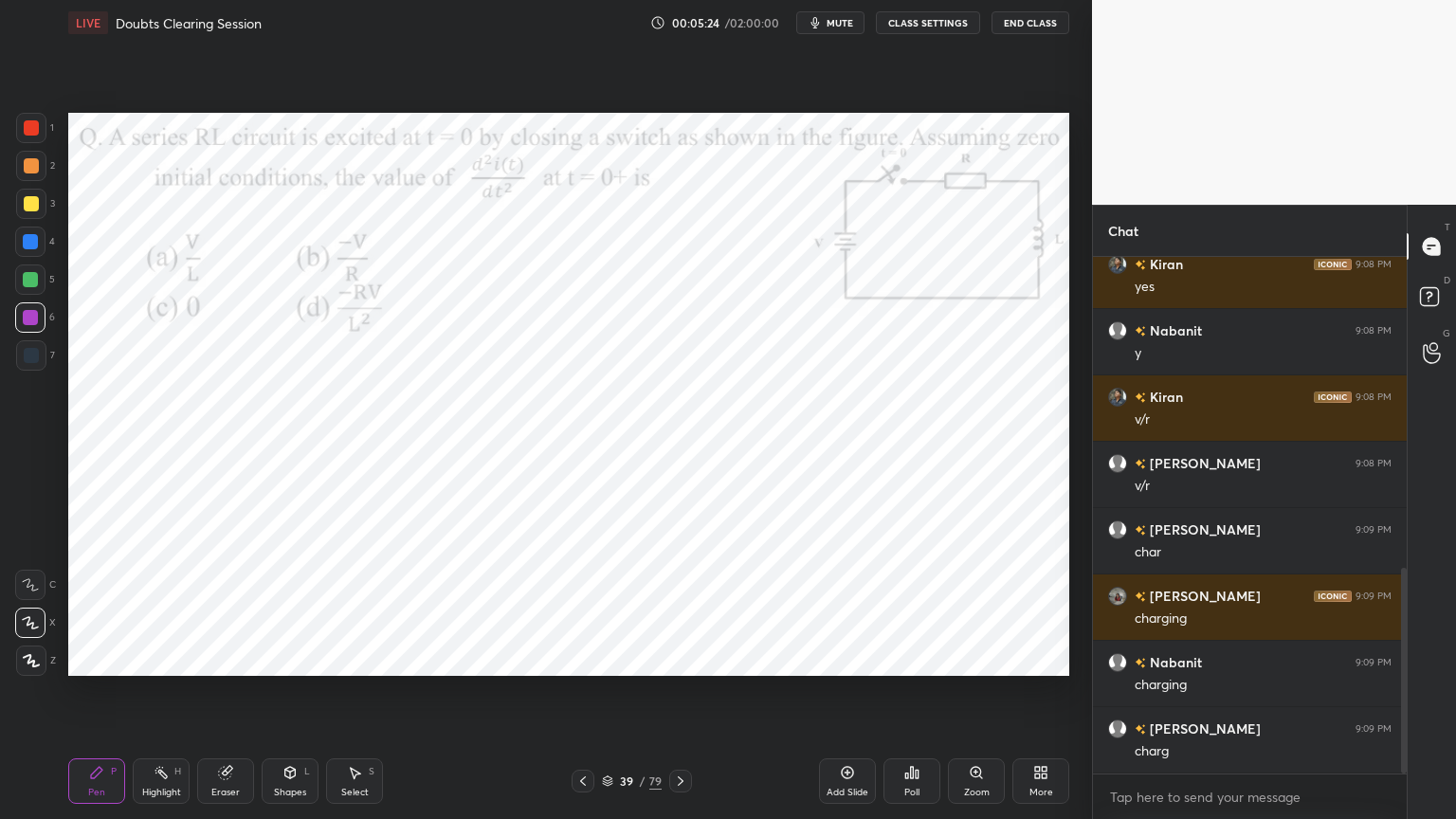 click at bounding box center [31, 661] 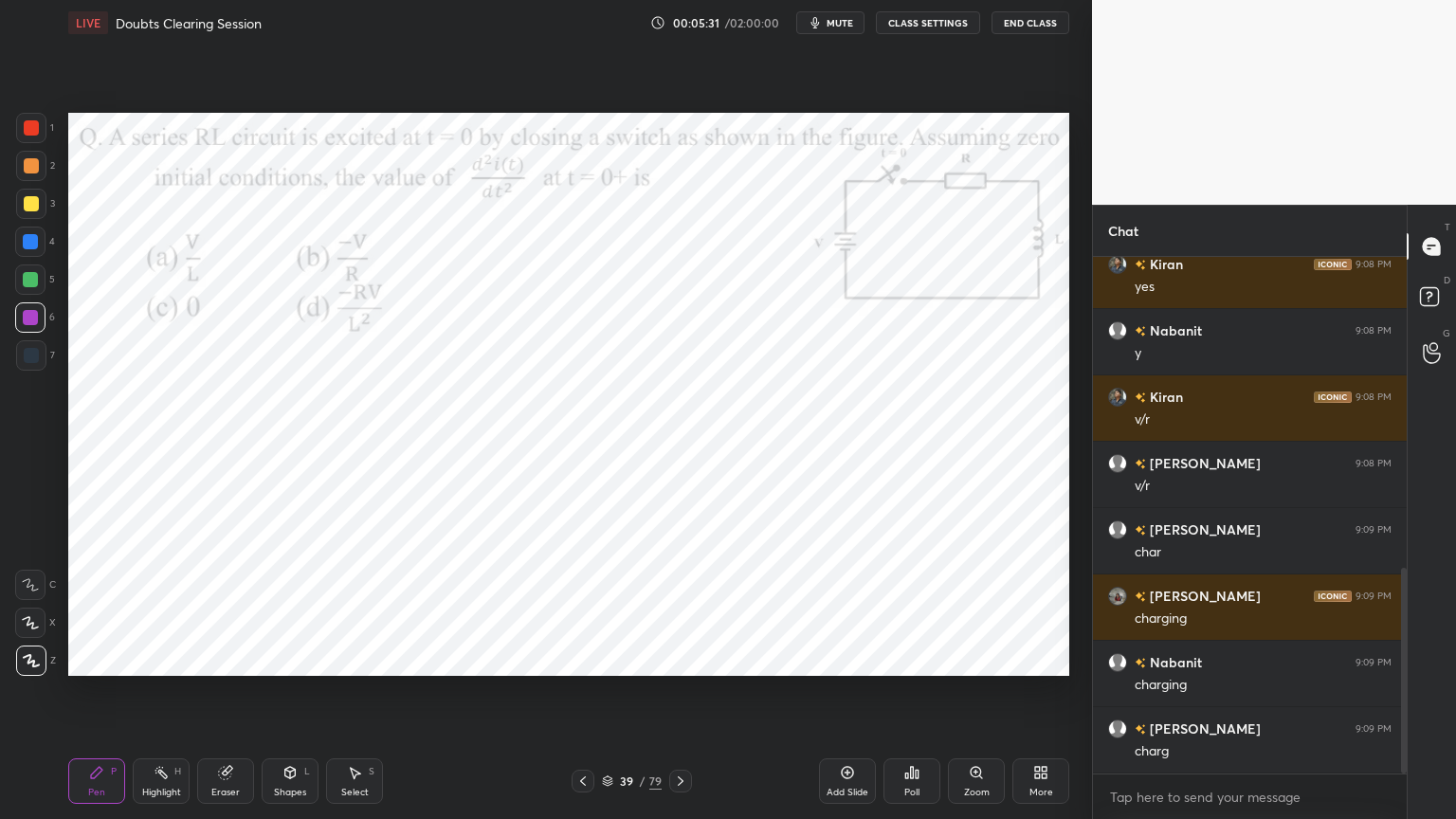 click 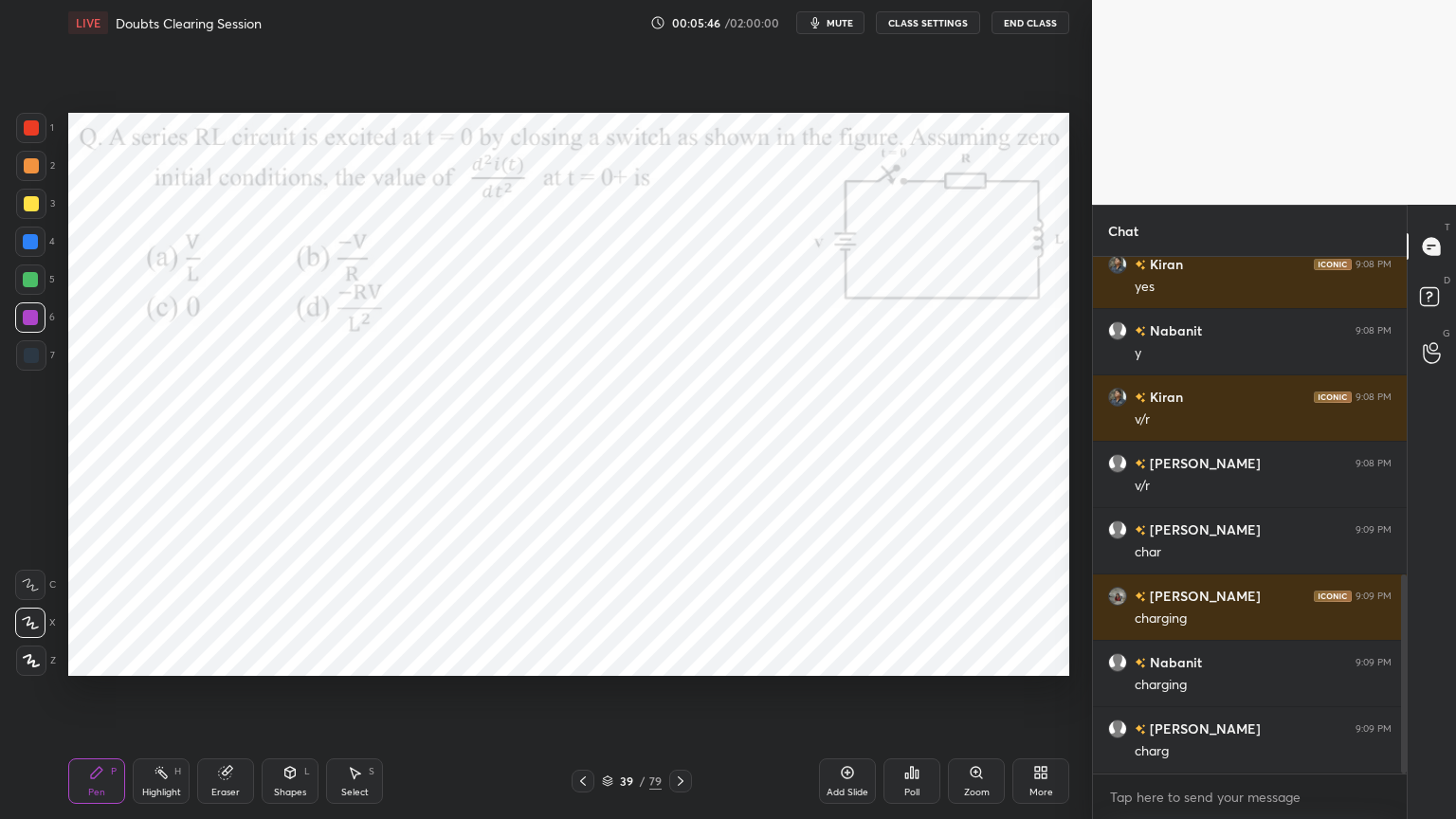 scroll, scrollTop: 826, scrollLeft: 0, axis: vertical 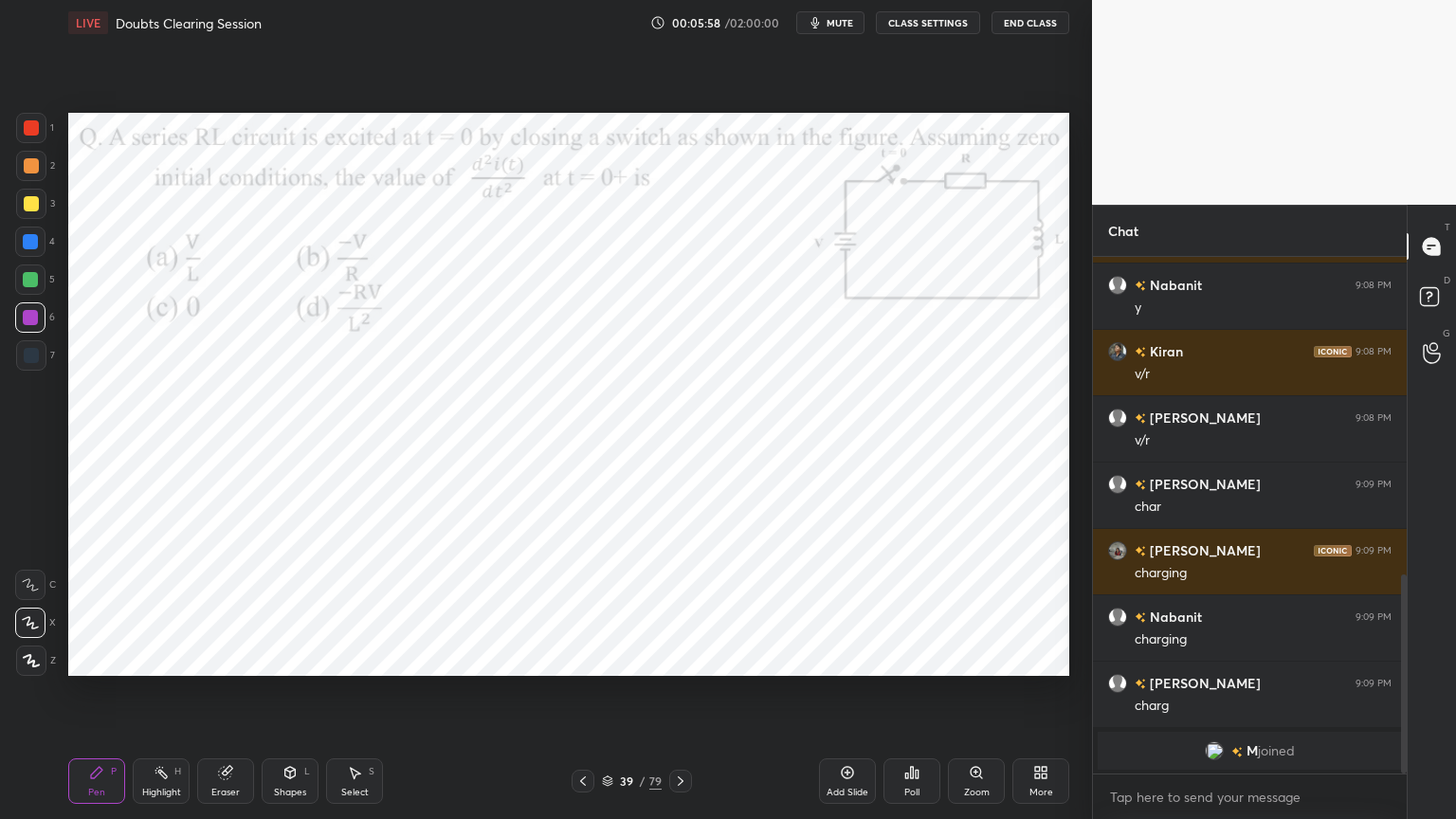 click at bounding box center [30, 242] 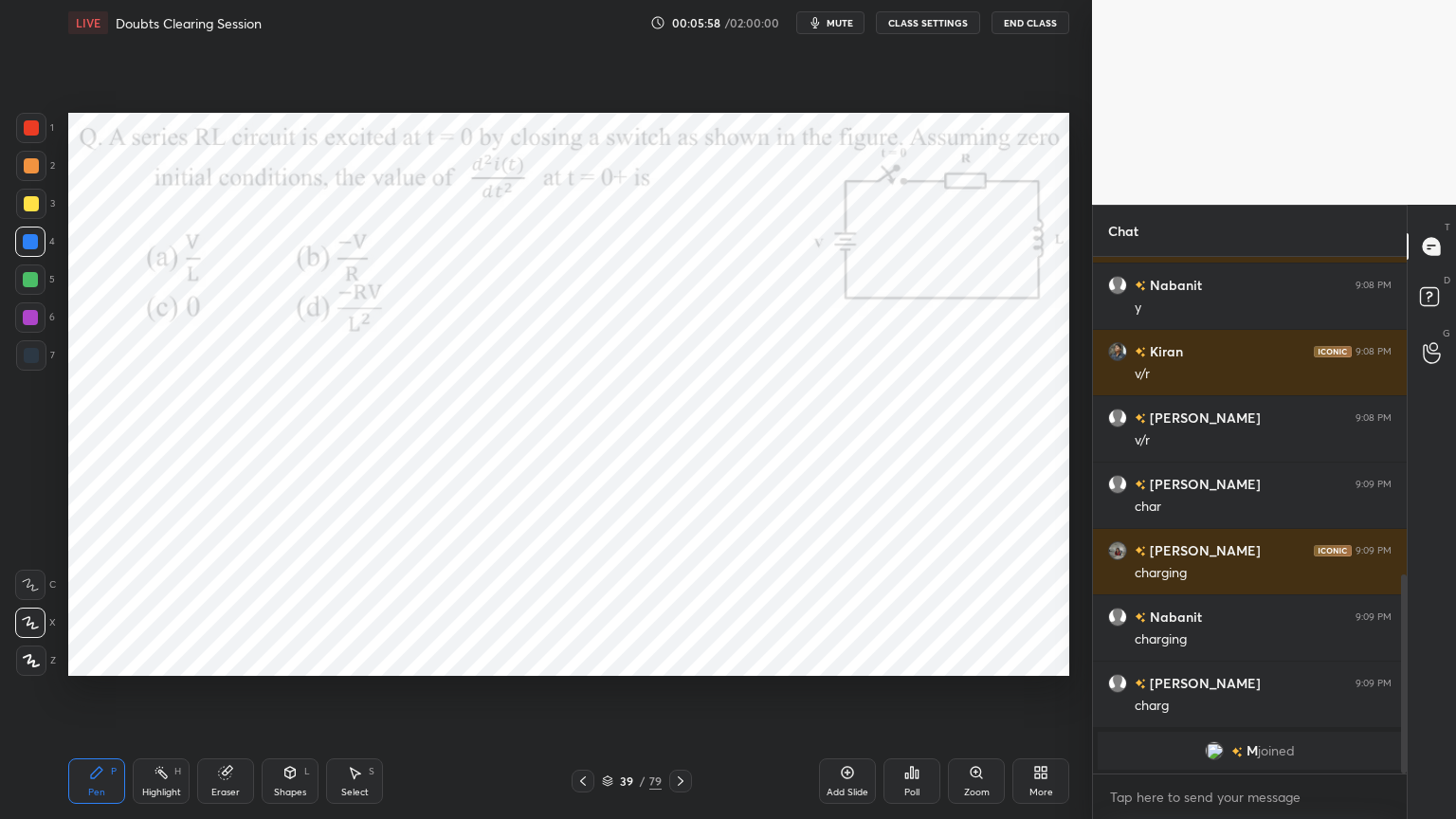 click 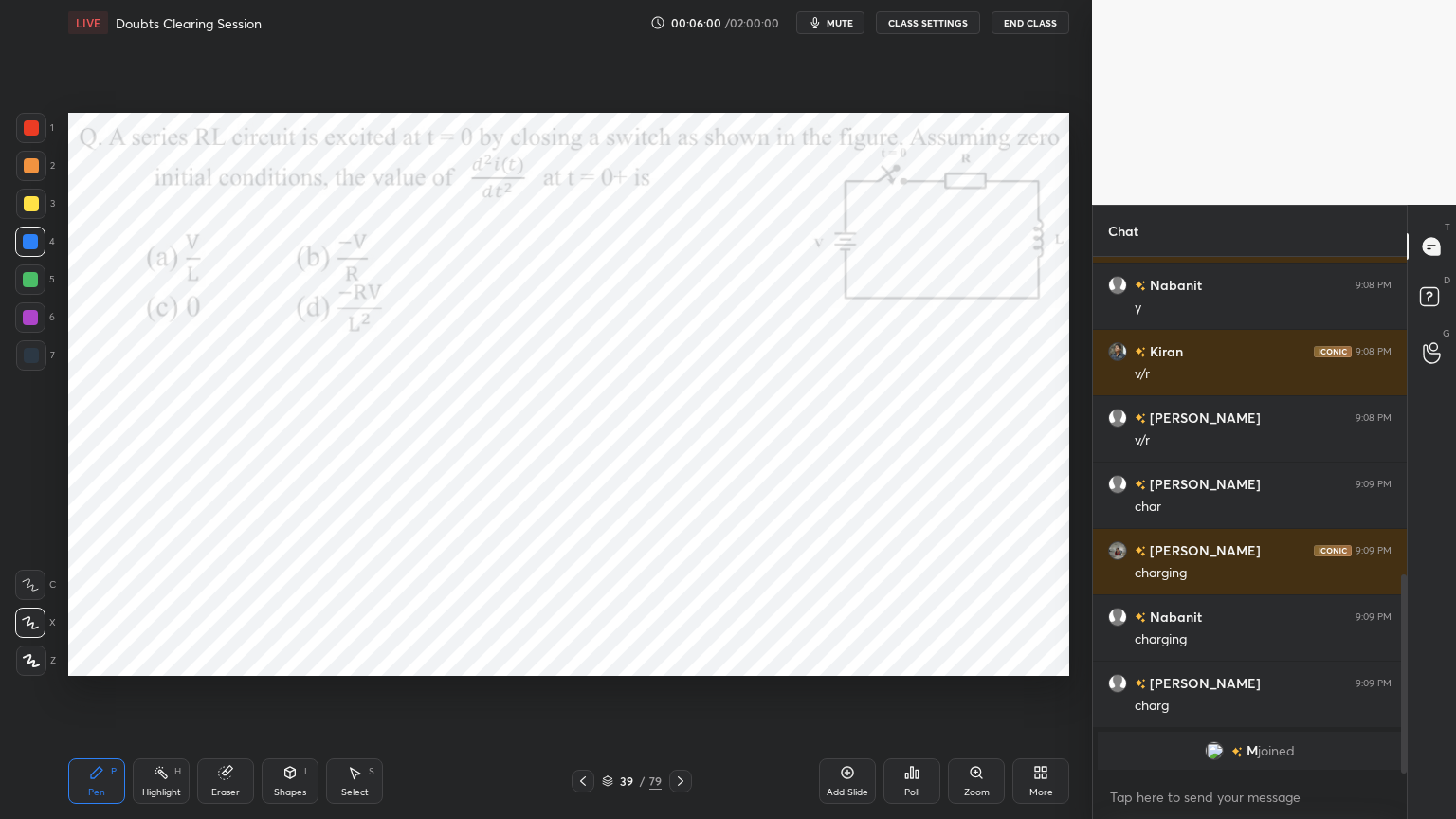 click on "Shapes L" at bounding box center [290, 781] 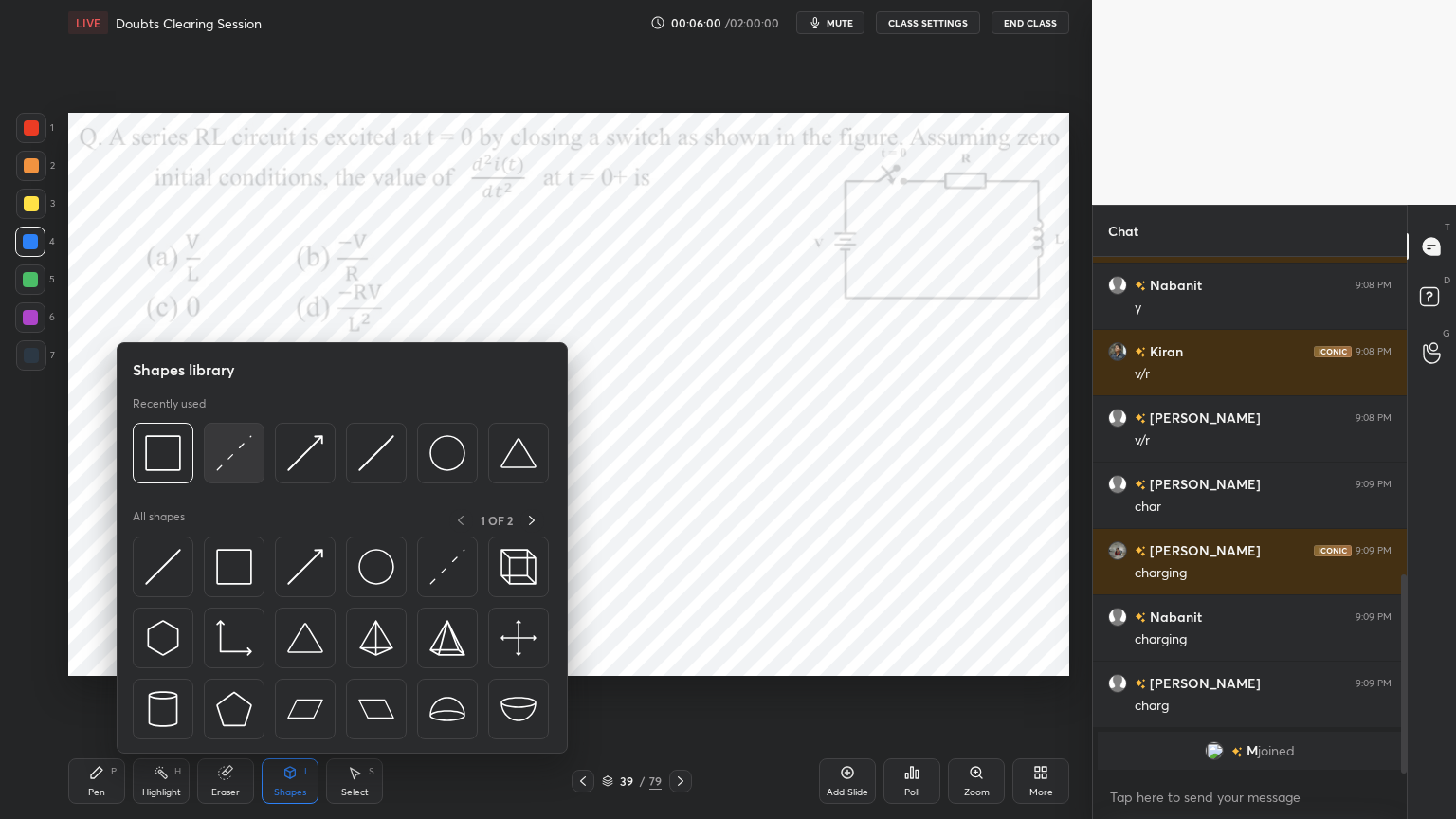 click at bounding box center [234, 453] 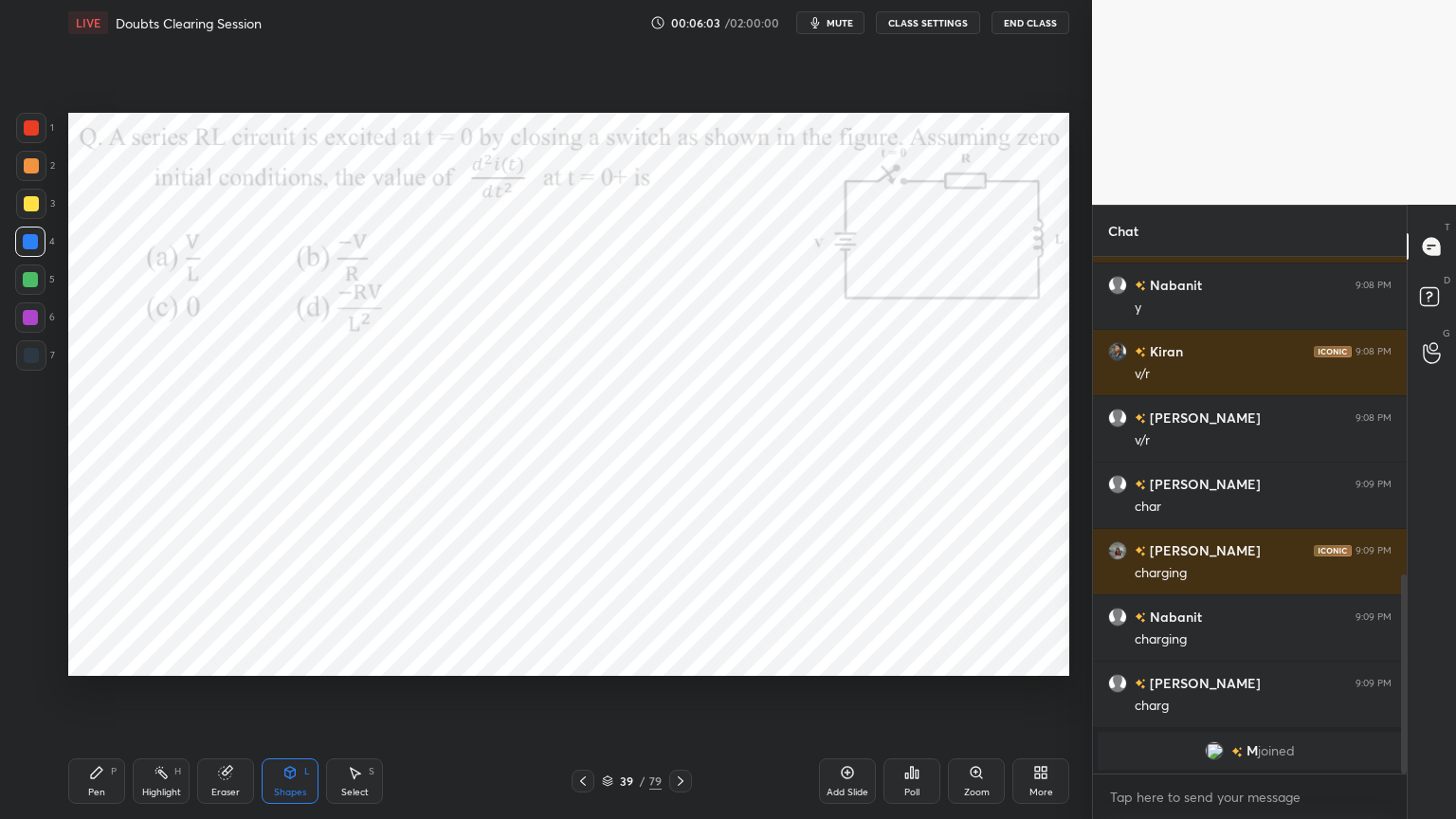 click on "Pen P" at bounding box center [97, 781] 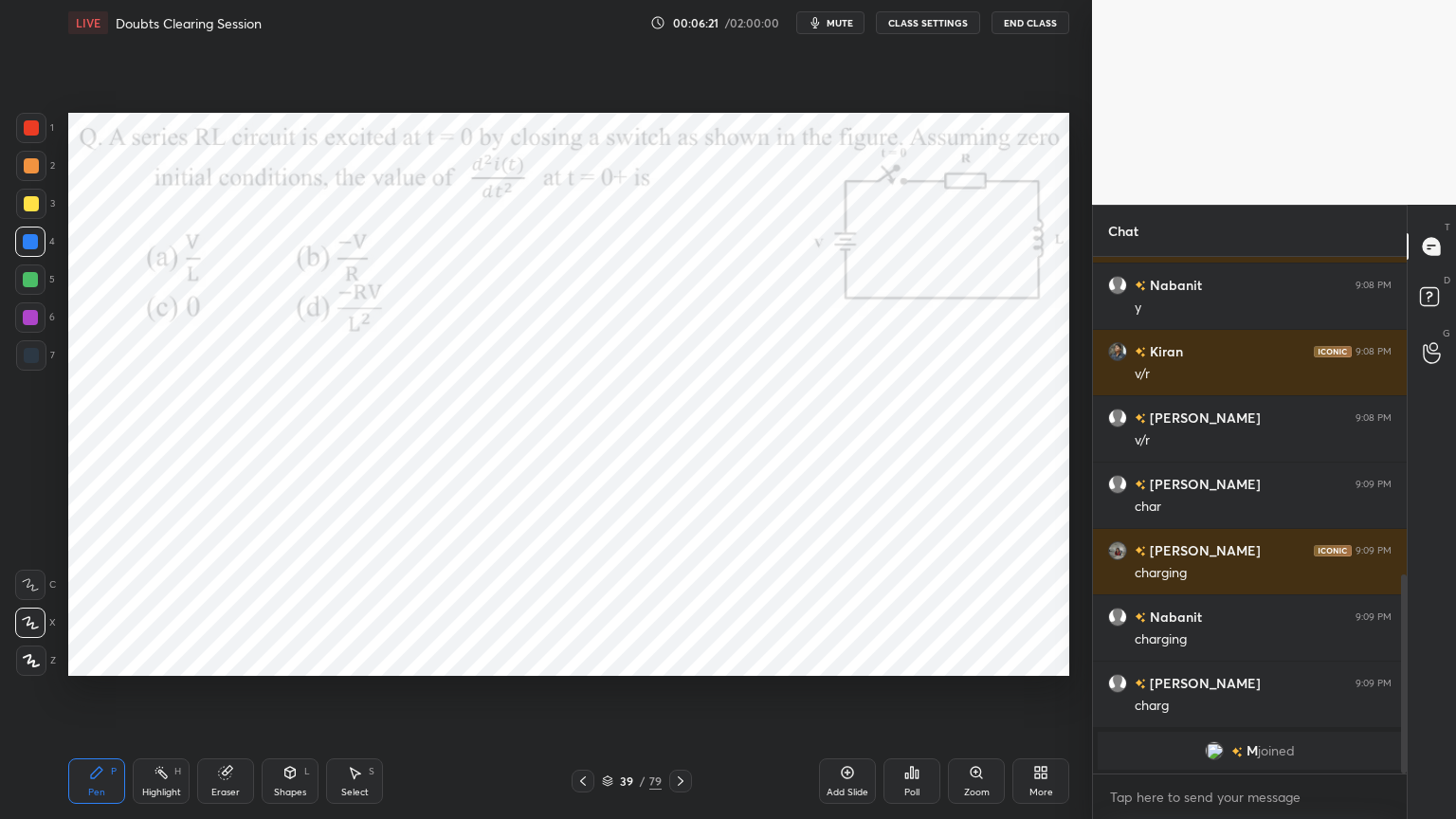 click on "Select S" at bounding box center (355, 781) 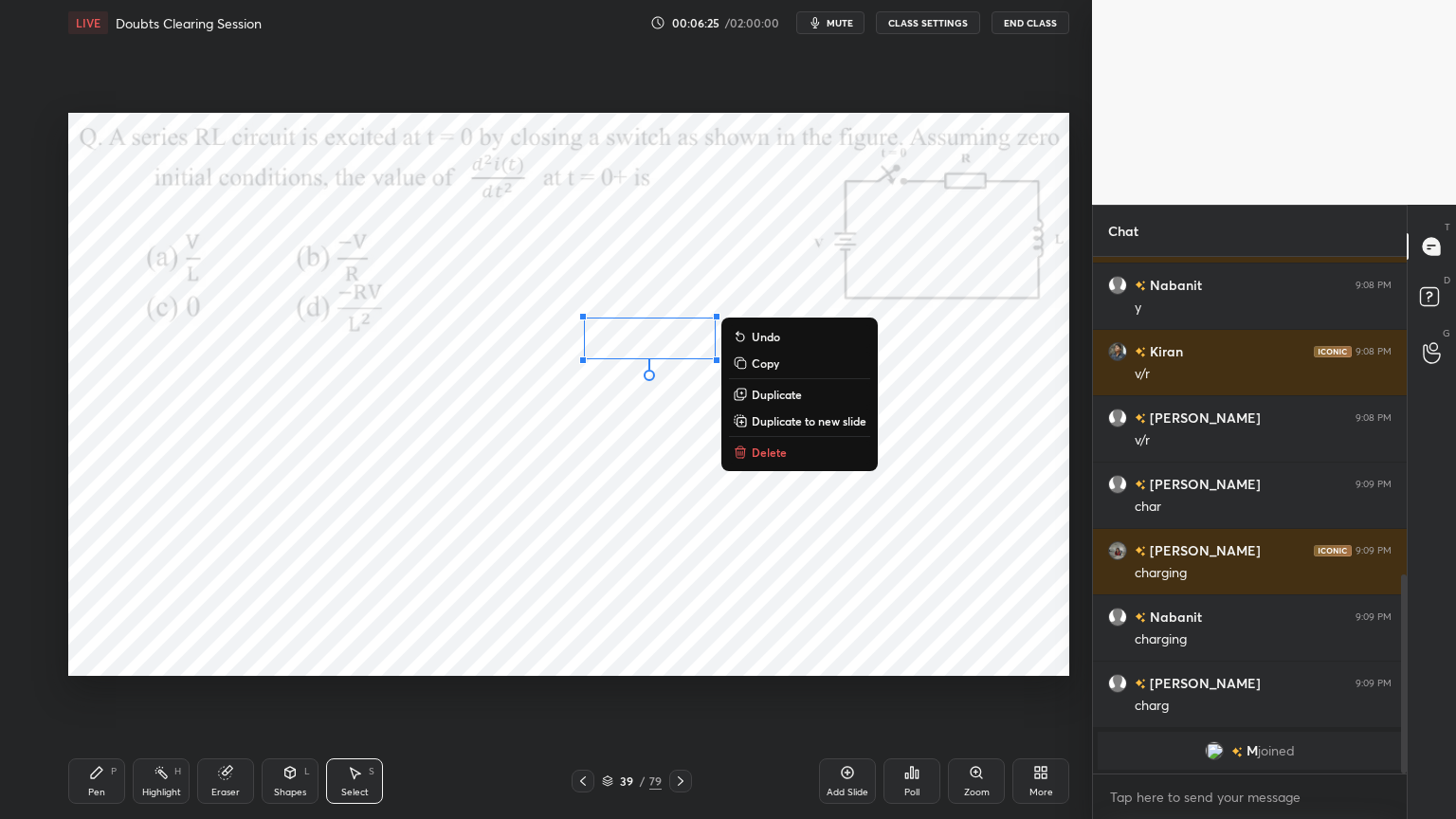 click on "0 ° Undo Copy Duplicate Duplicate to new slide Delete" at bounding box center (569, 394) 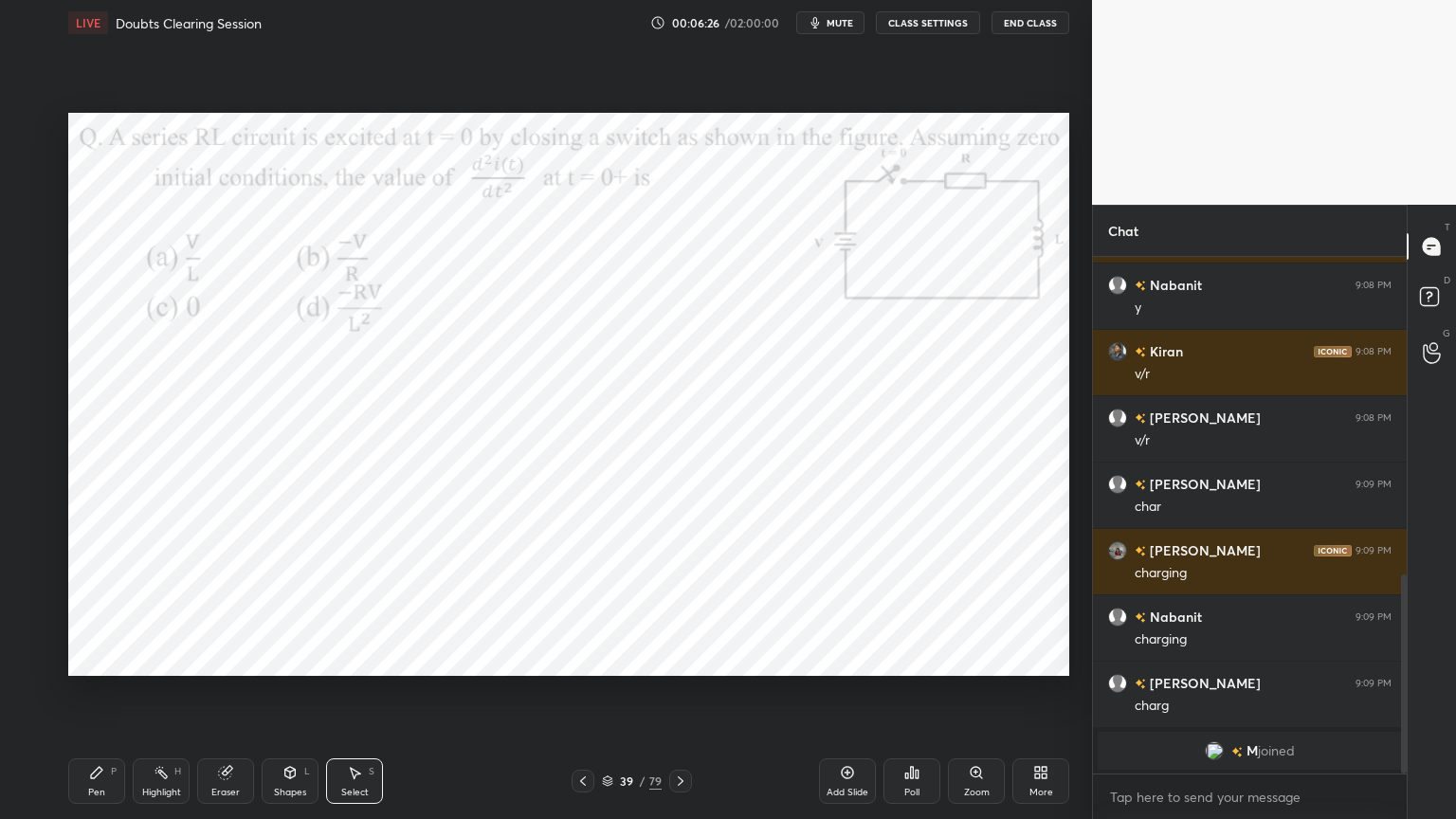 click on "Pen P" at bounding box center [97, 781] 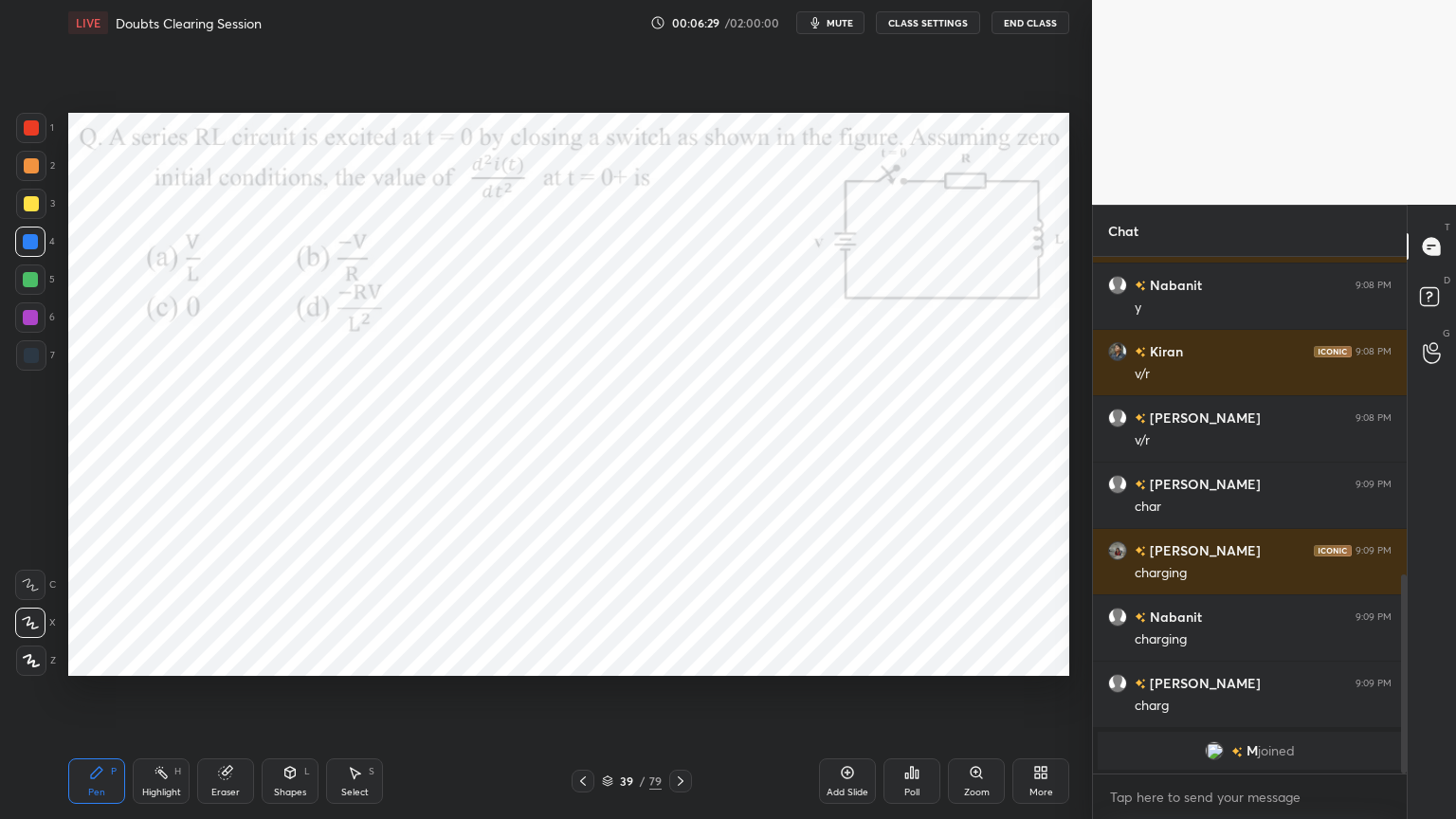 click on "Eraser" at bounding box center (226, 781) 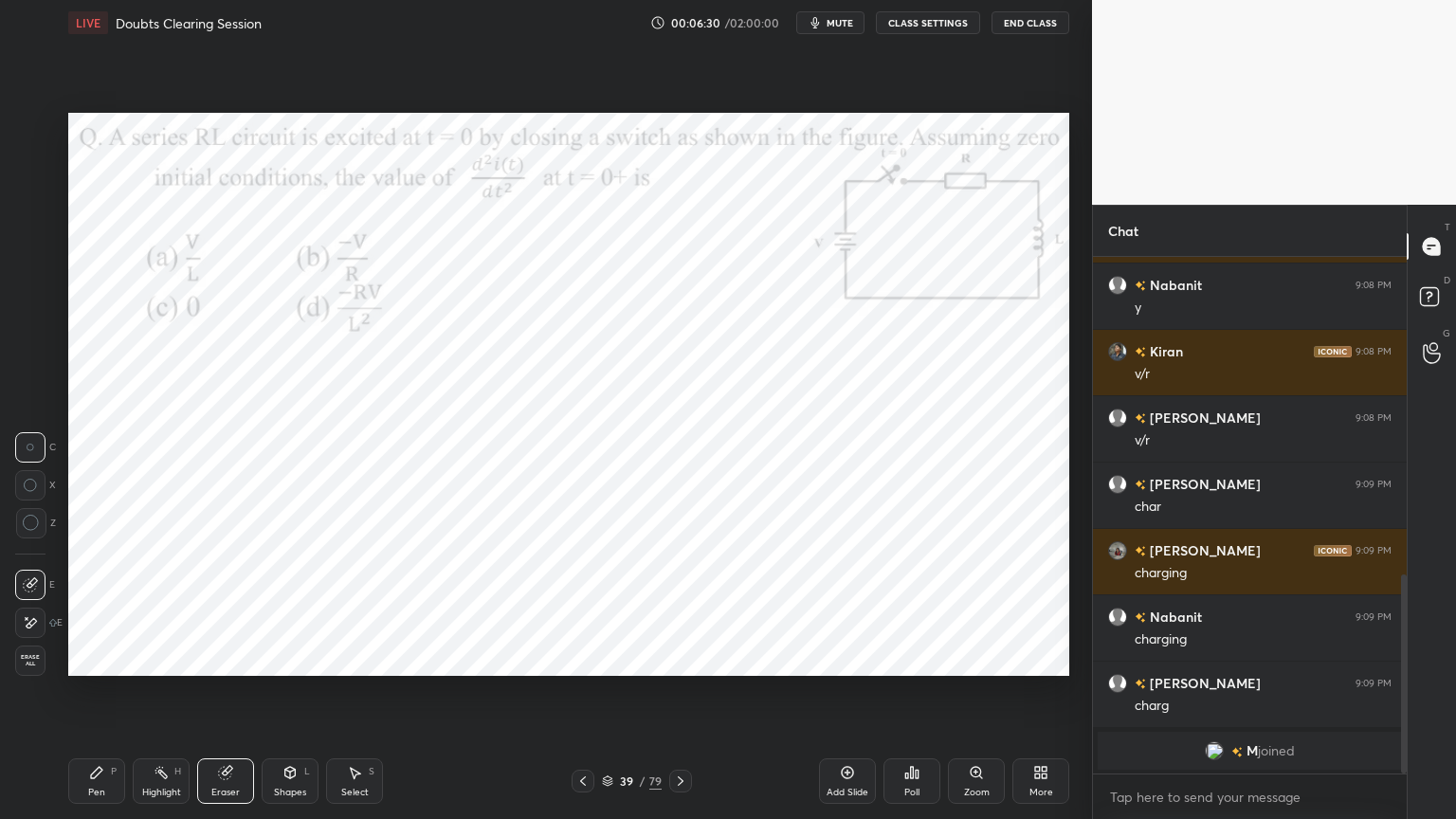 click 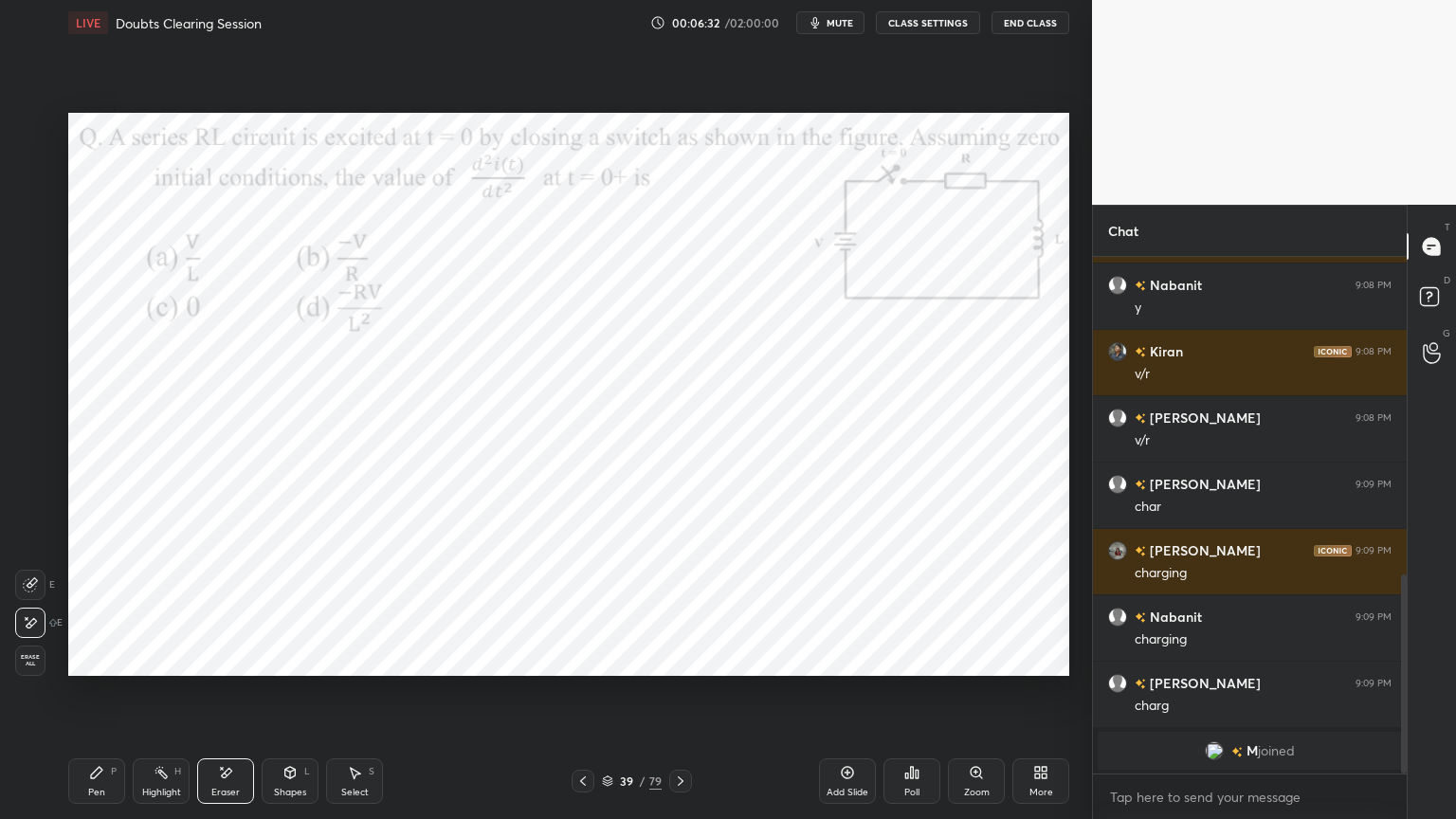 click 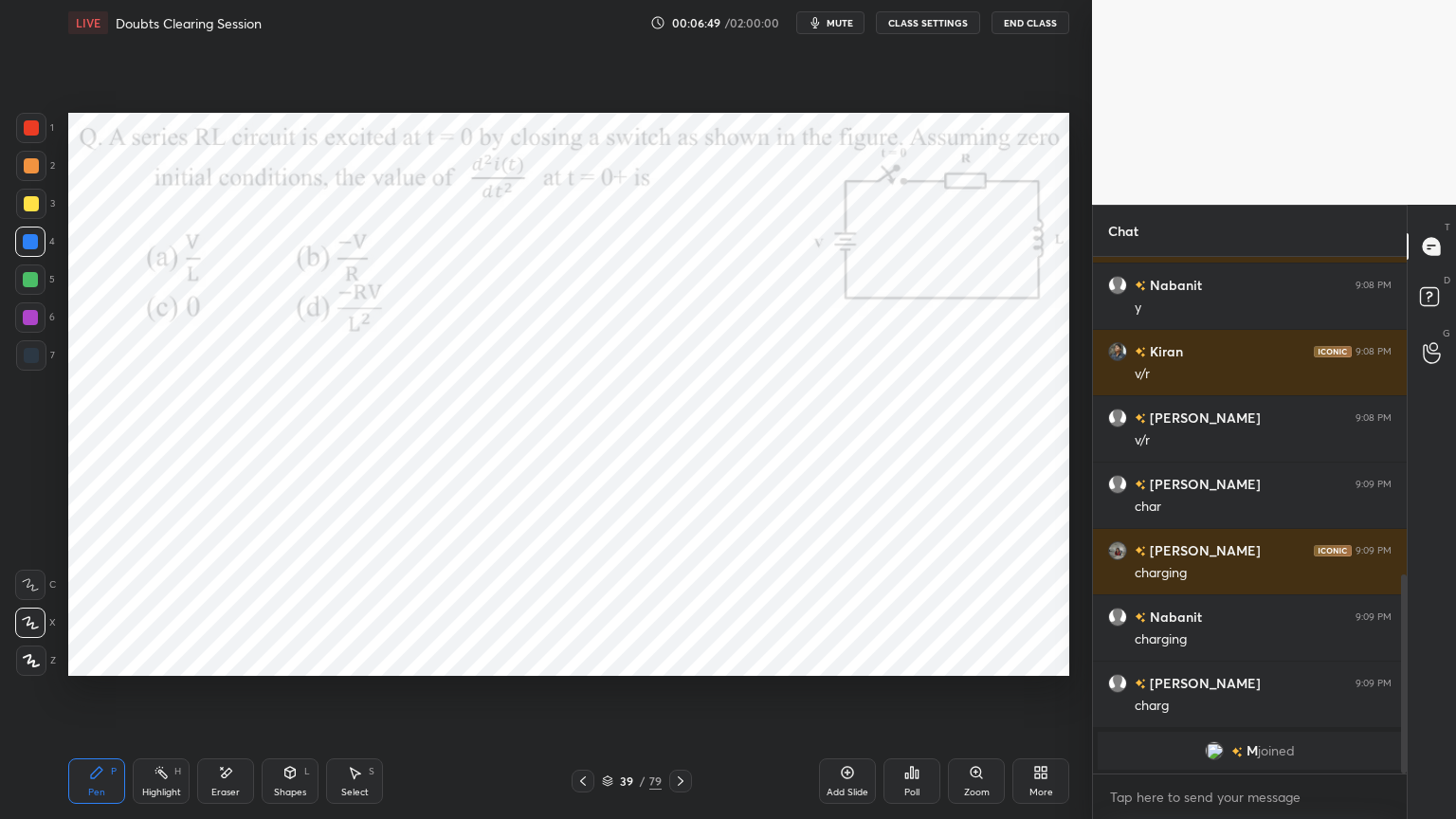 click at bounding box center (30, 318) 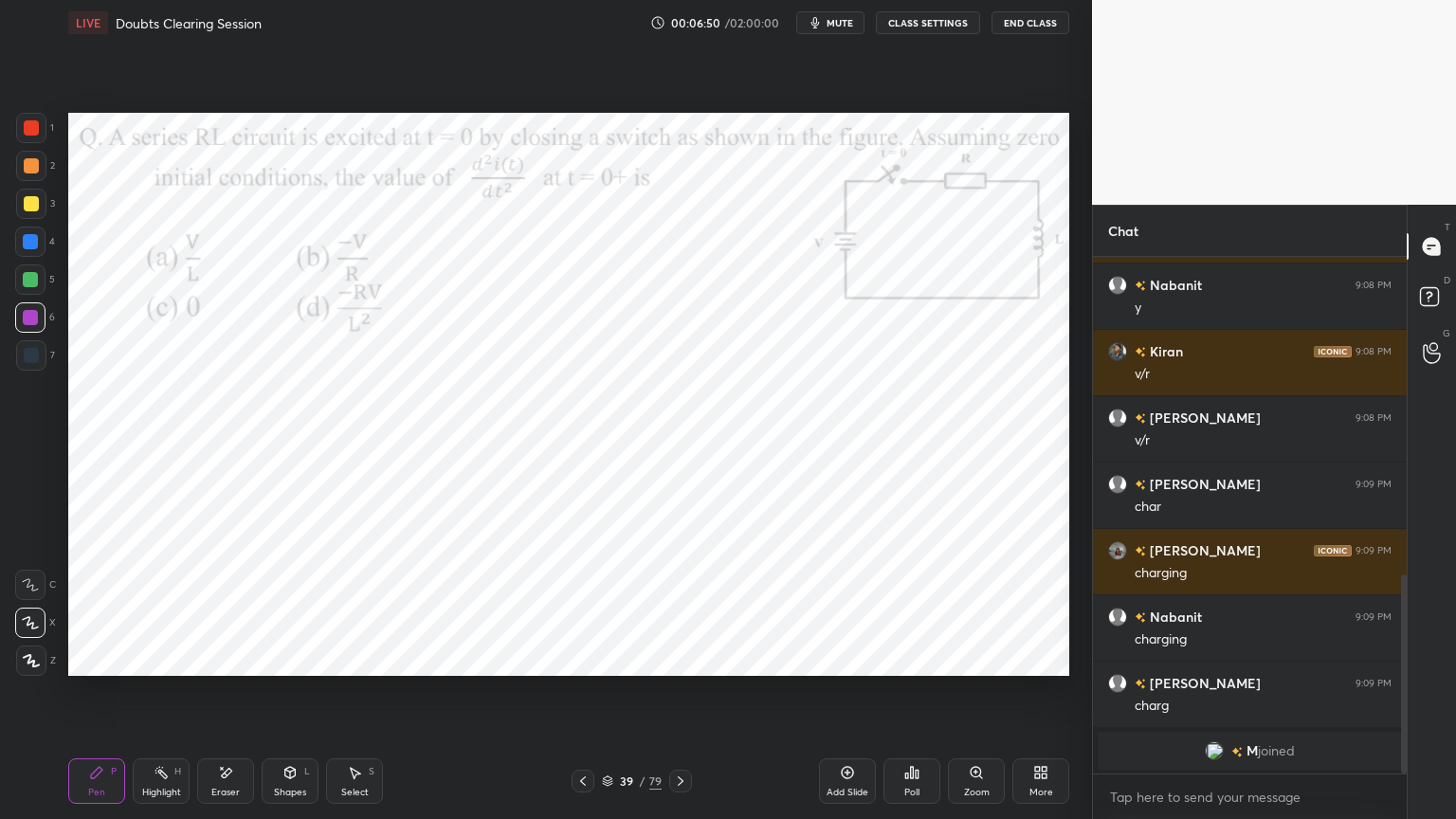click at bounding box center [31, 661] 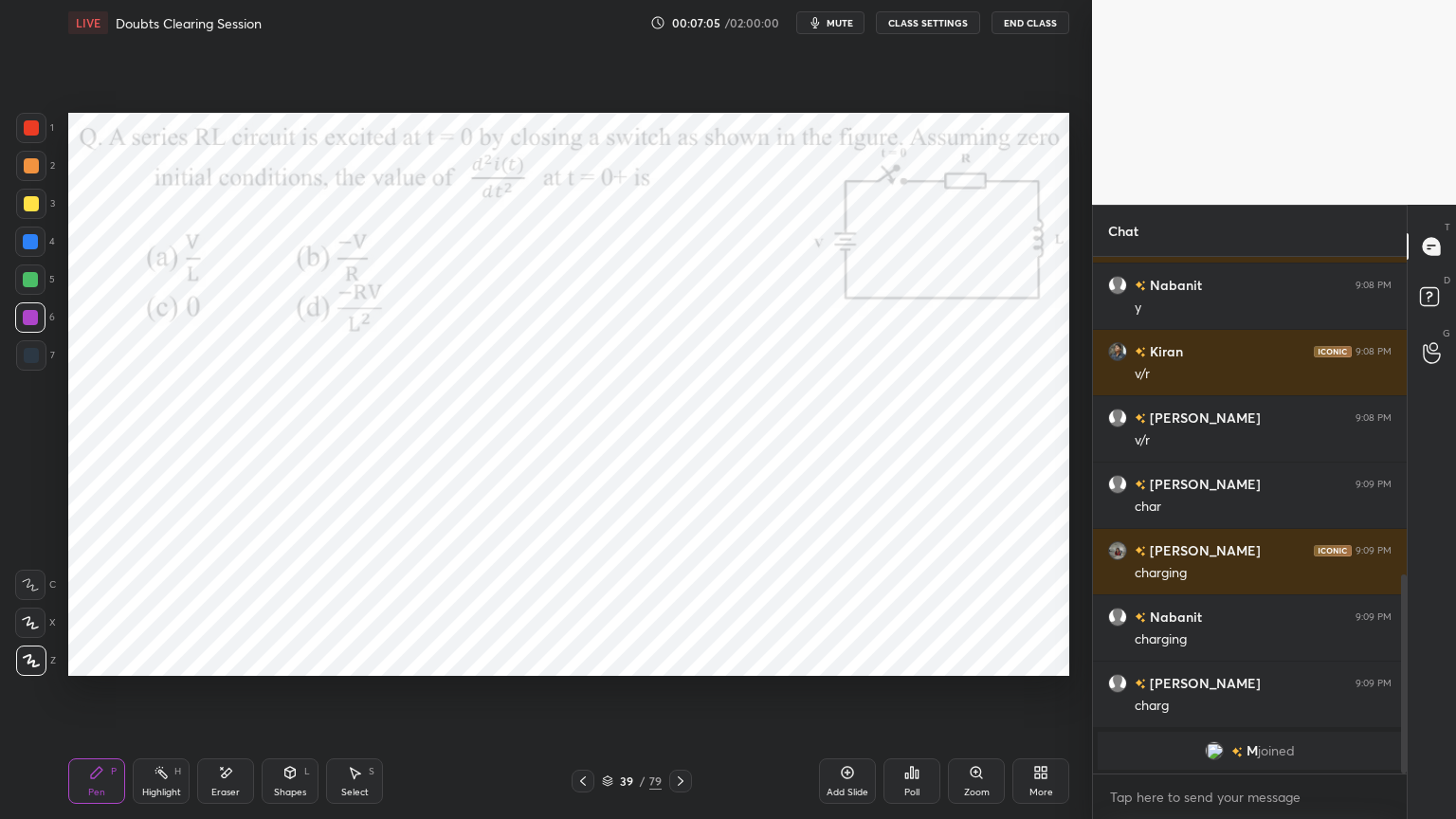 click at bounding box center (30, 623) 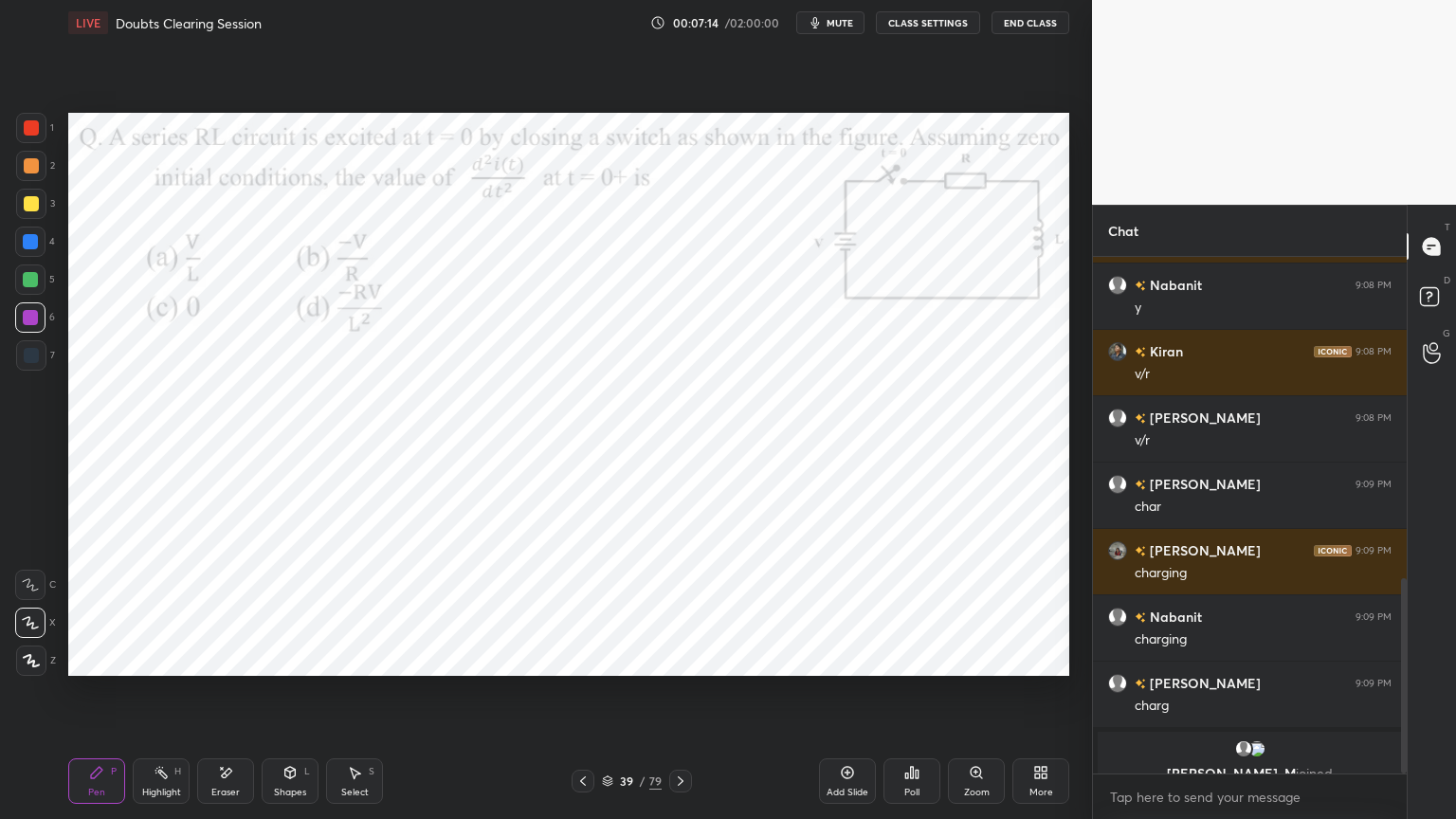 scroll, scrollTop: 848, scrollLeft: 0, axis: vertical 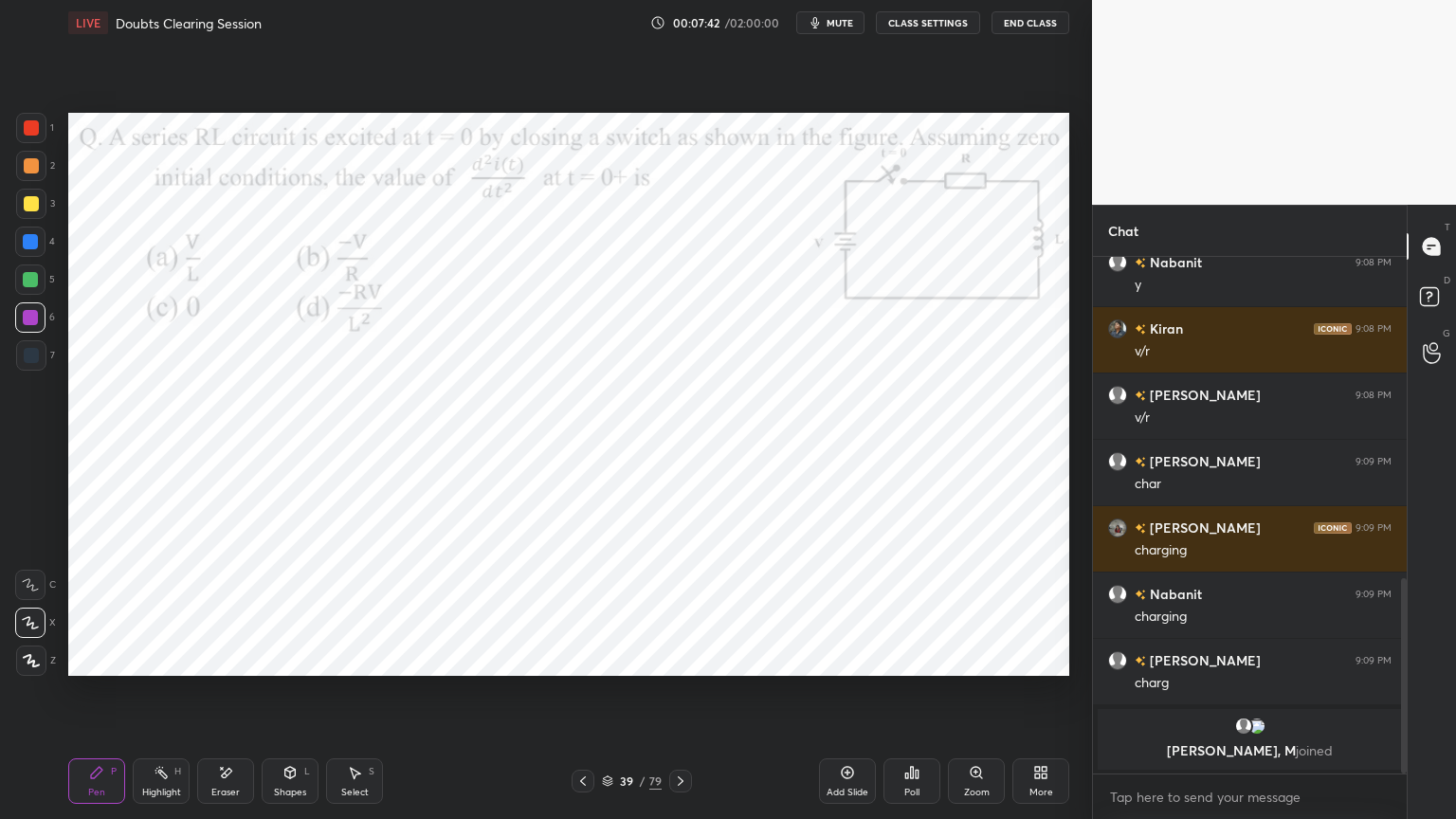 click at bounding box center [31, 355] 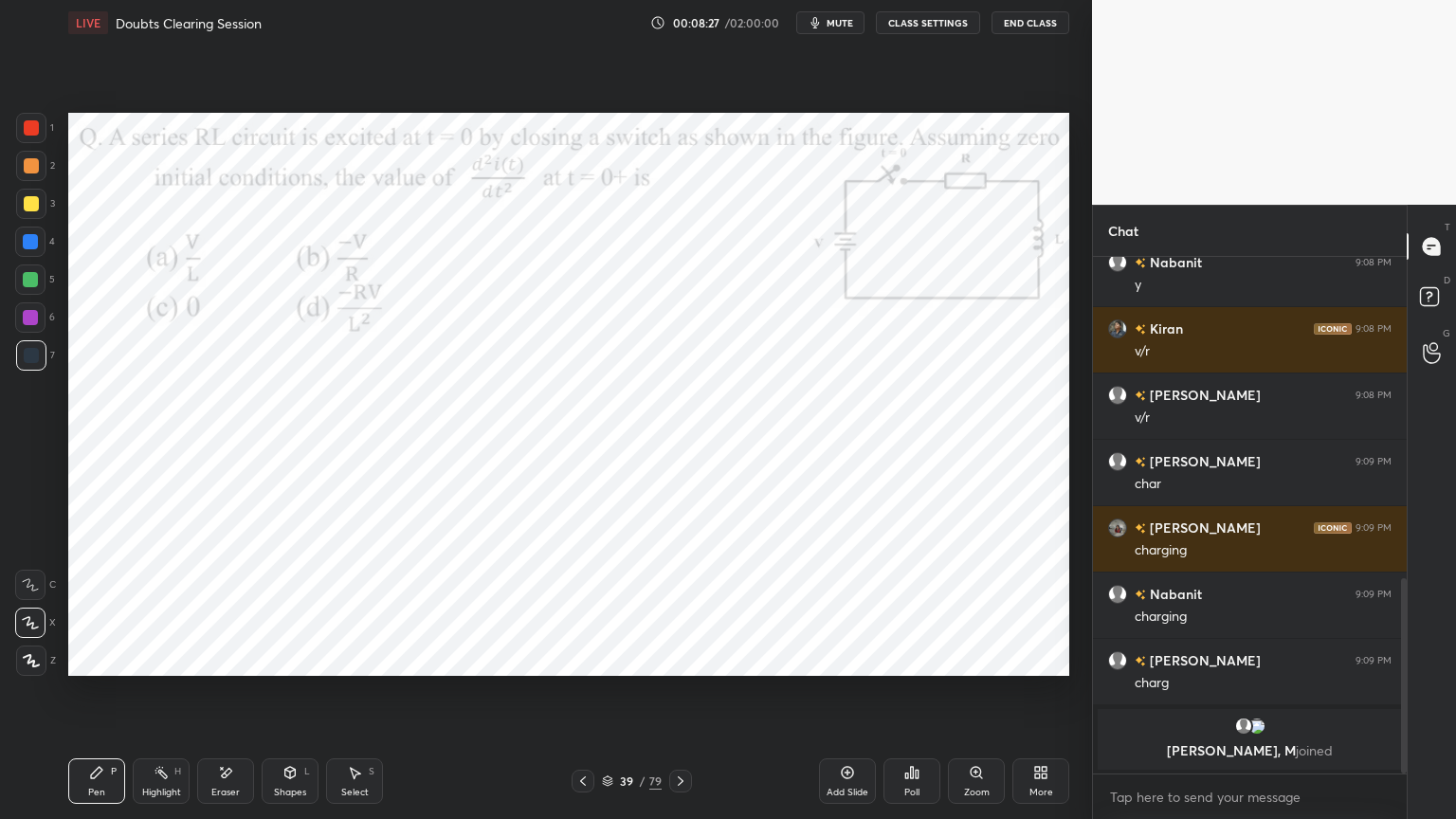 click at bounding box center (30, 318) 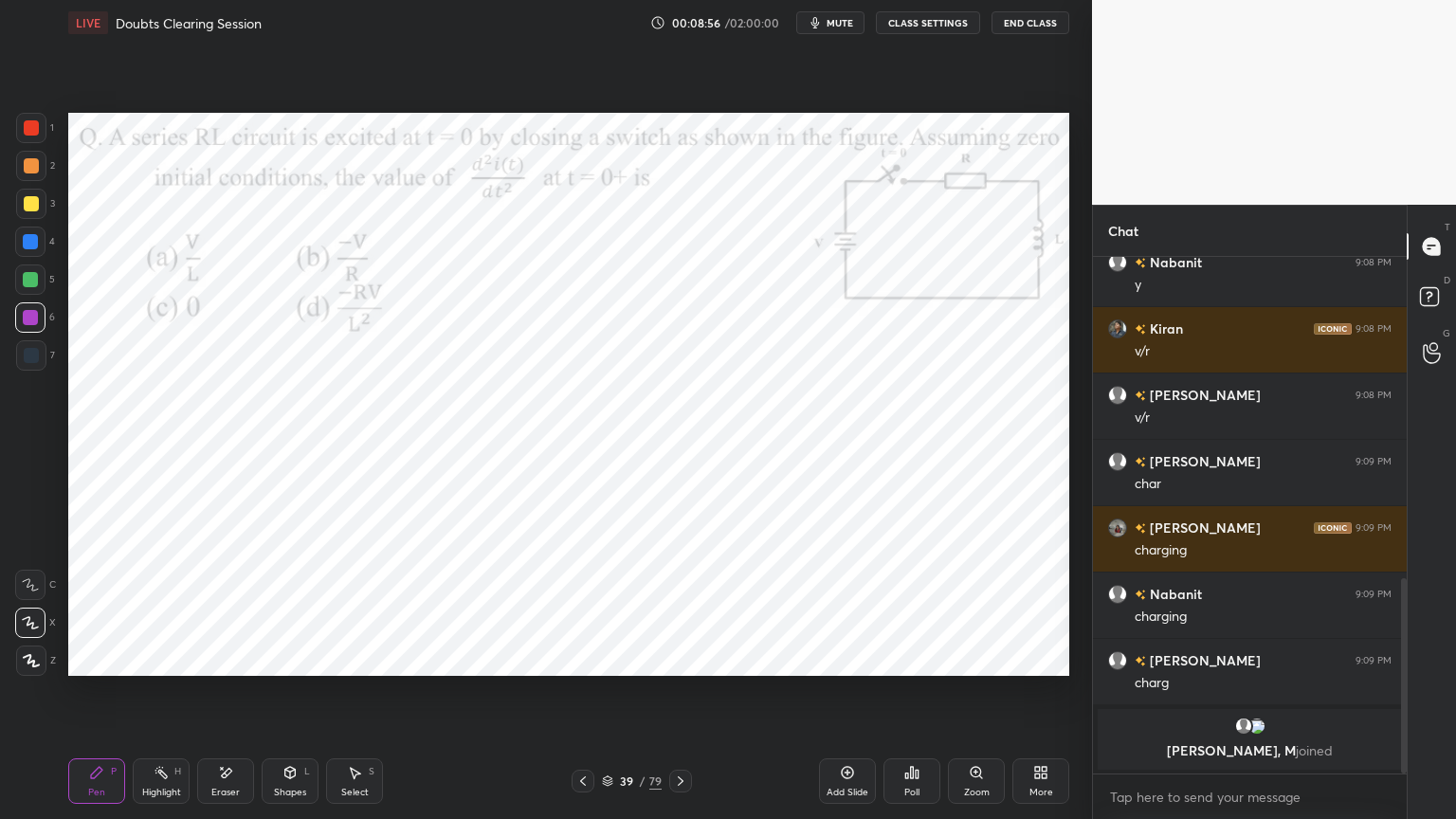 click 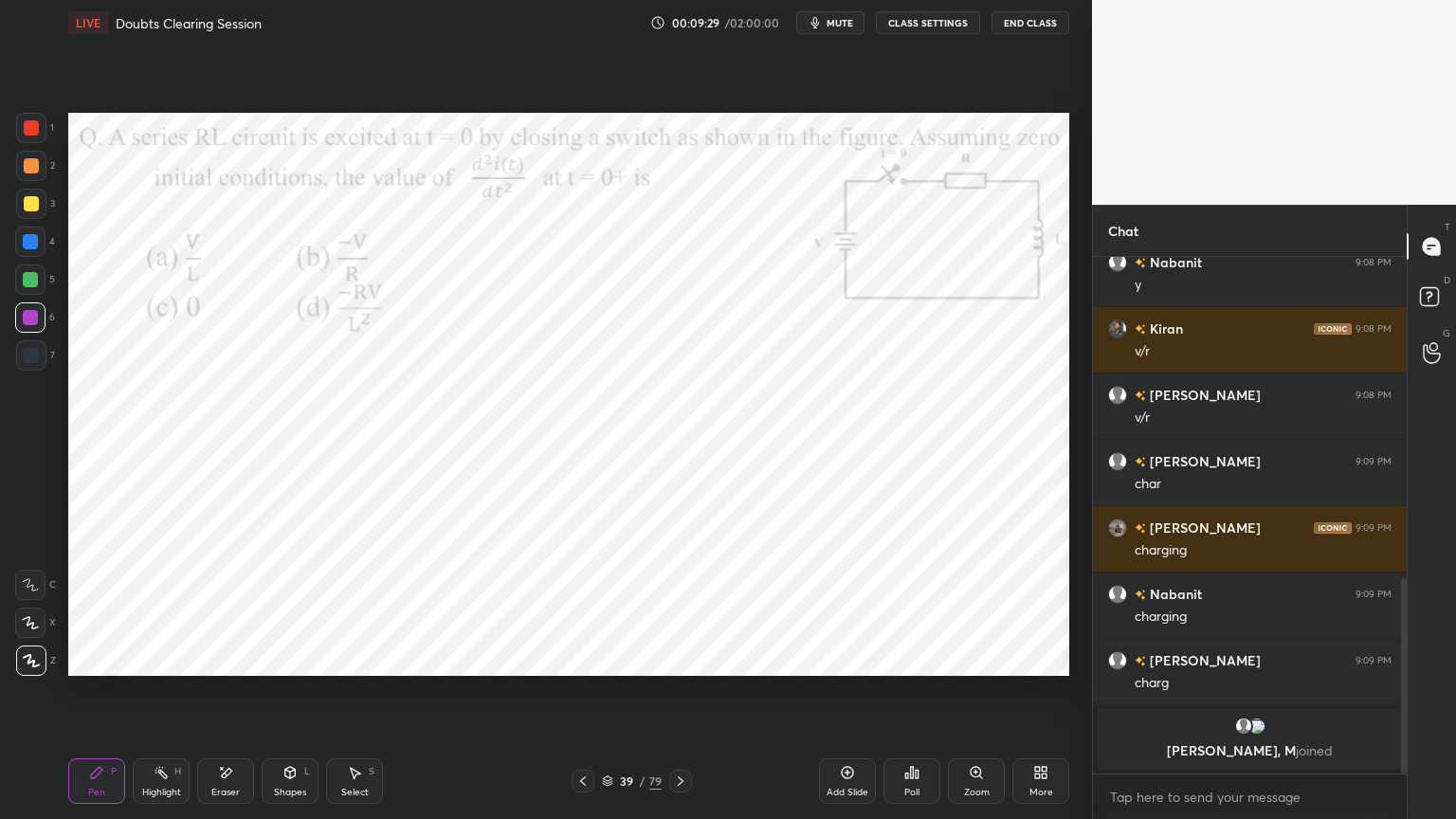 click on "LIVE Doubts Clearing Session 00:09:29 /  02:00:00 mute CLASS SETTINGS End Class" at bounding box center (569, 23) 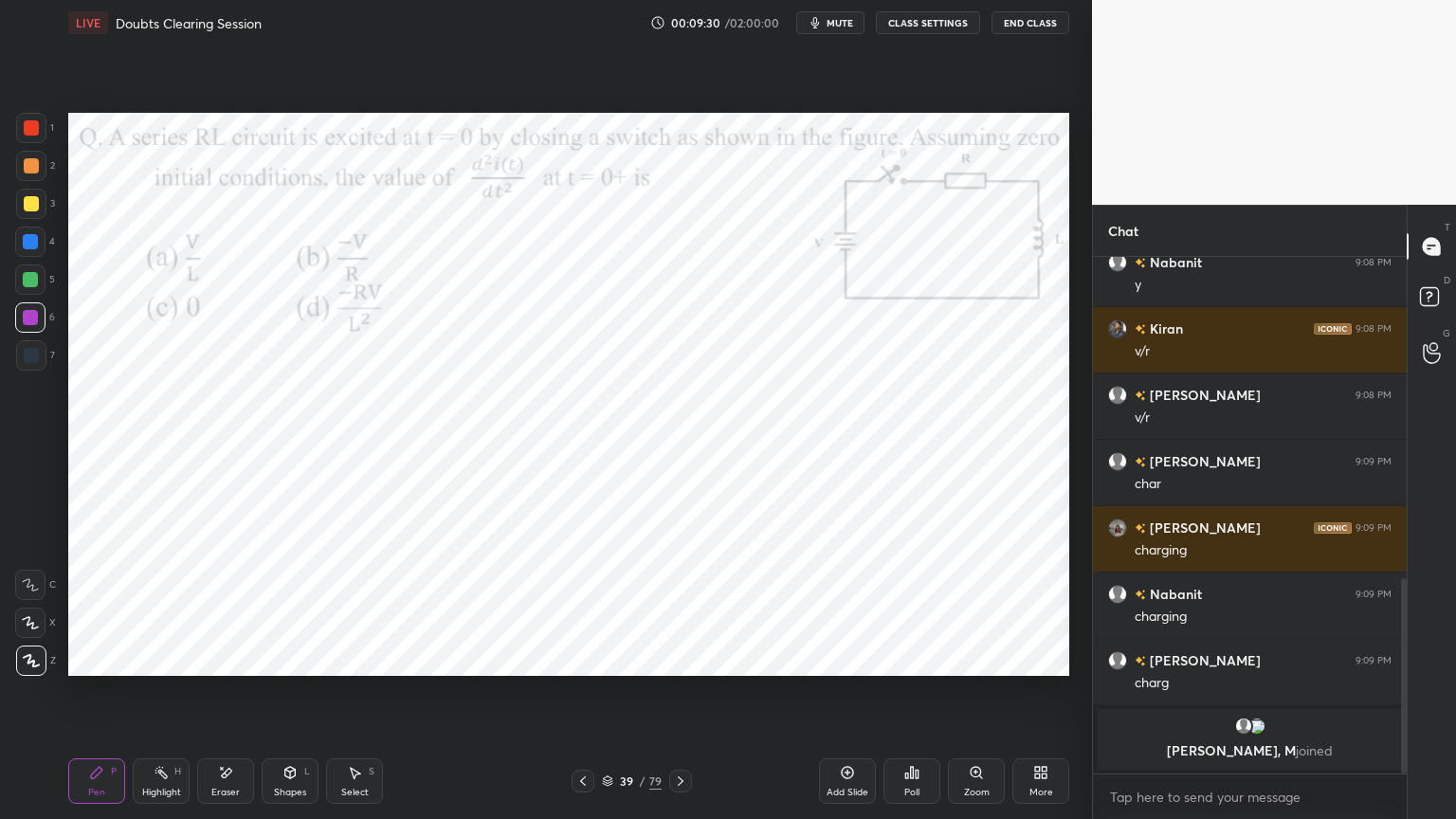click on "mute" at bounding box center (830, 23) 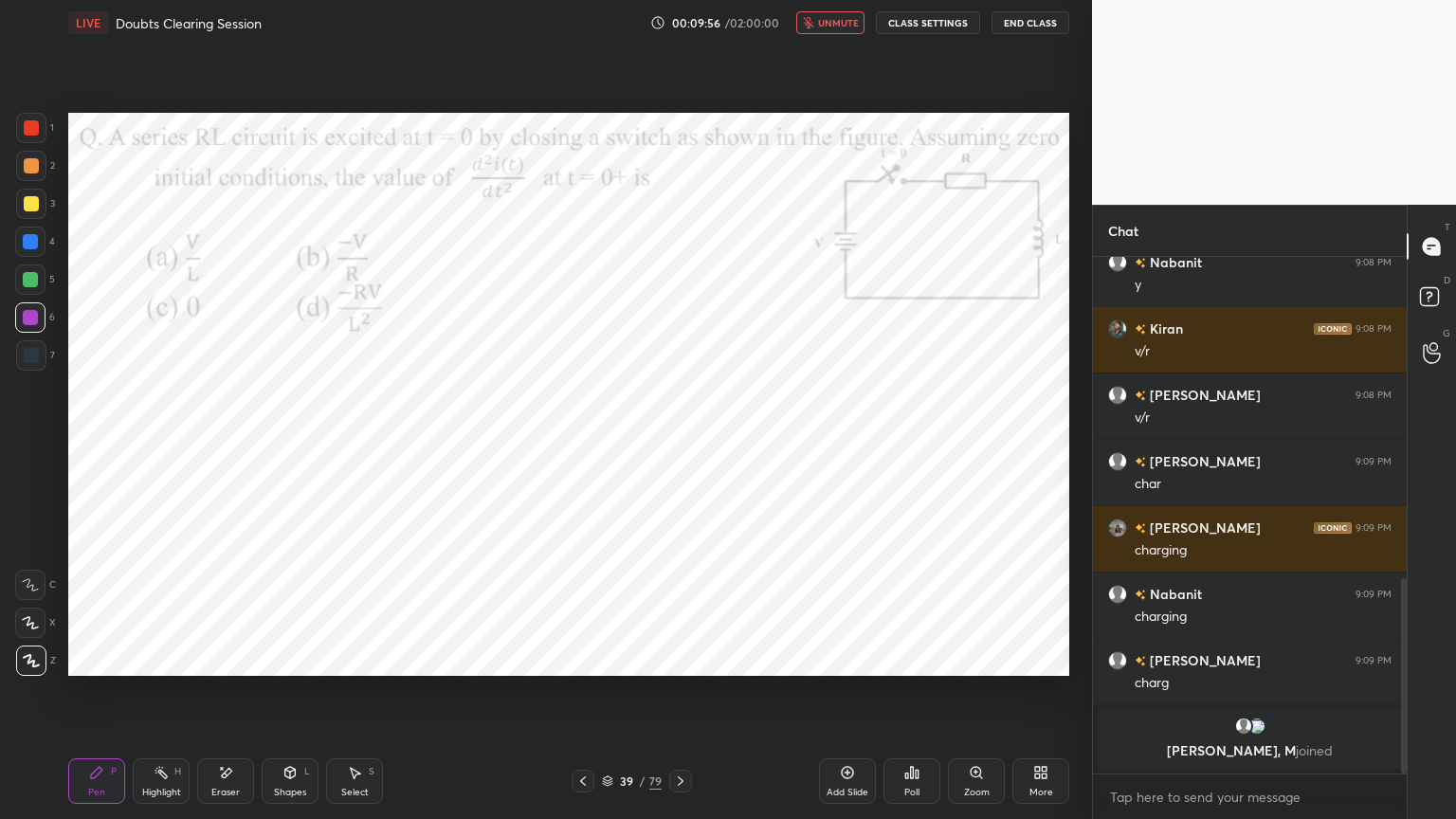 click 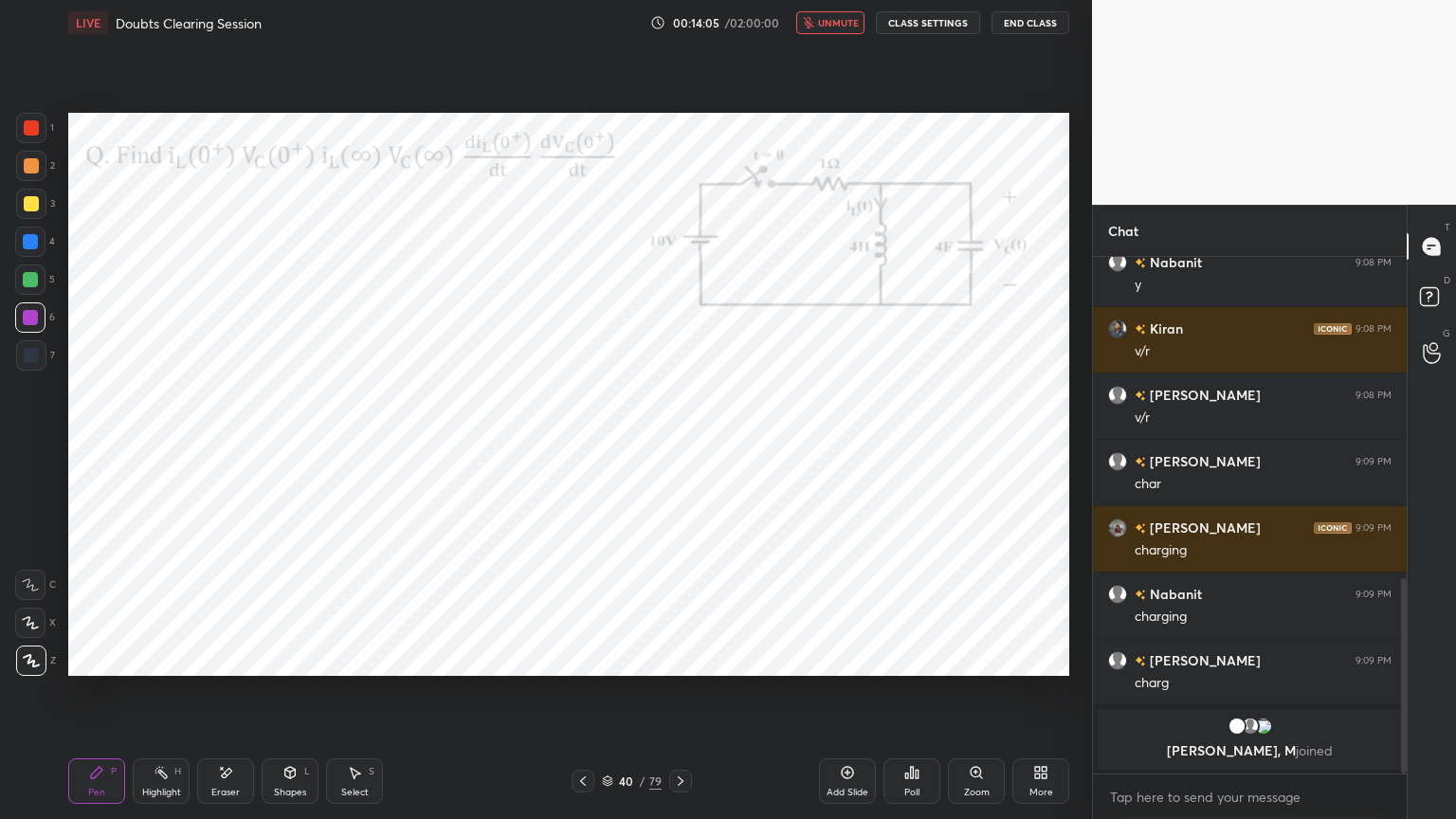 click at bounding box center [30, 623] 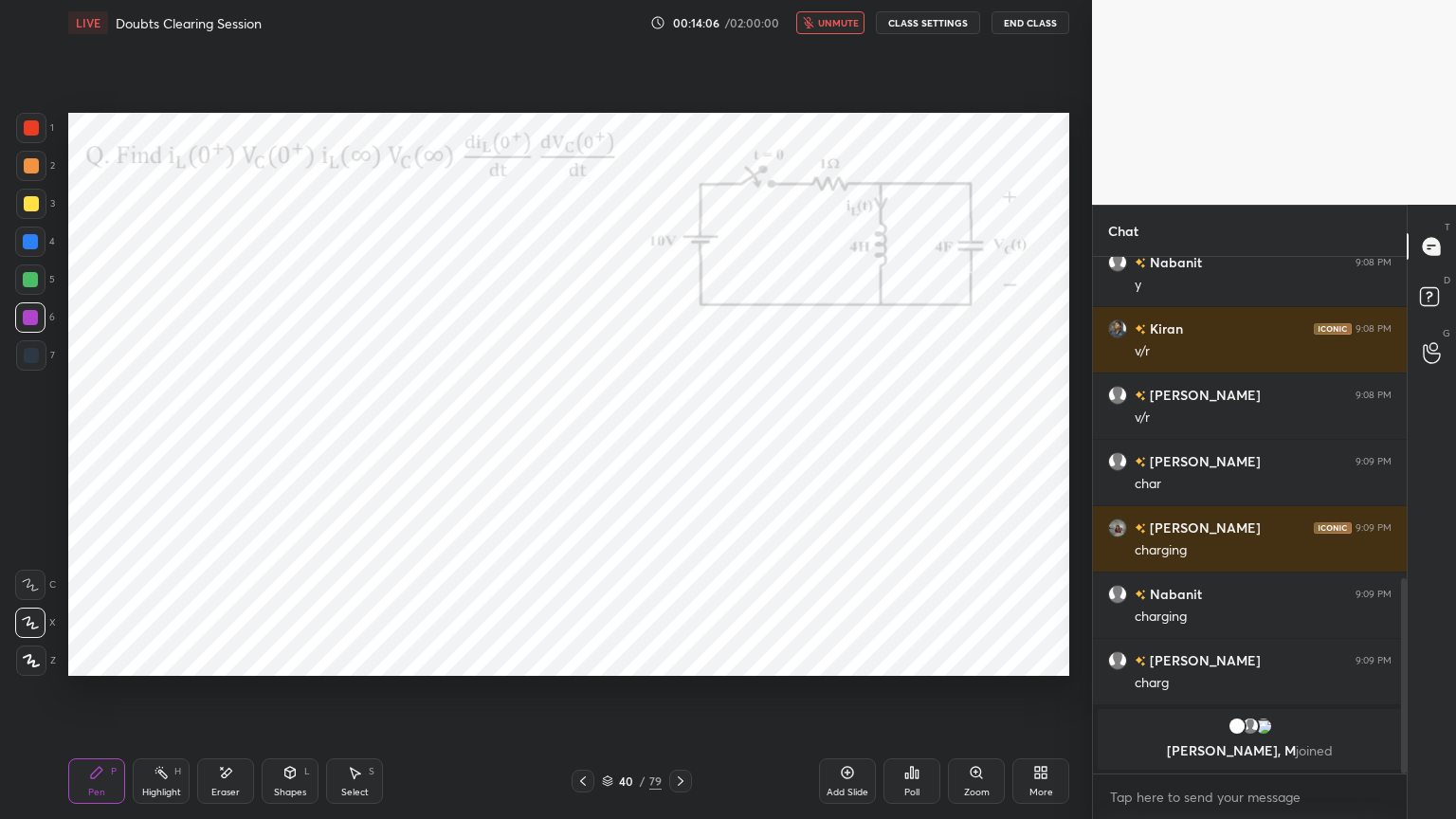 click at bounding box center (30, 242) 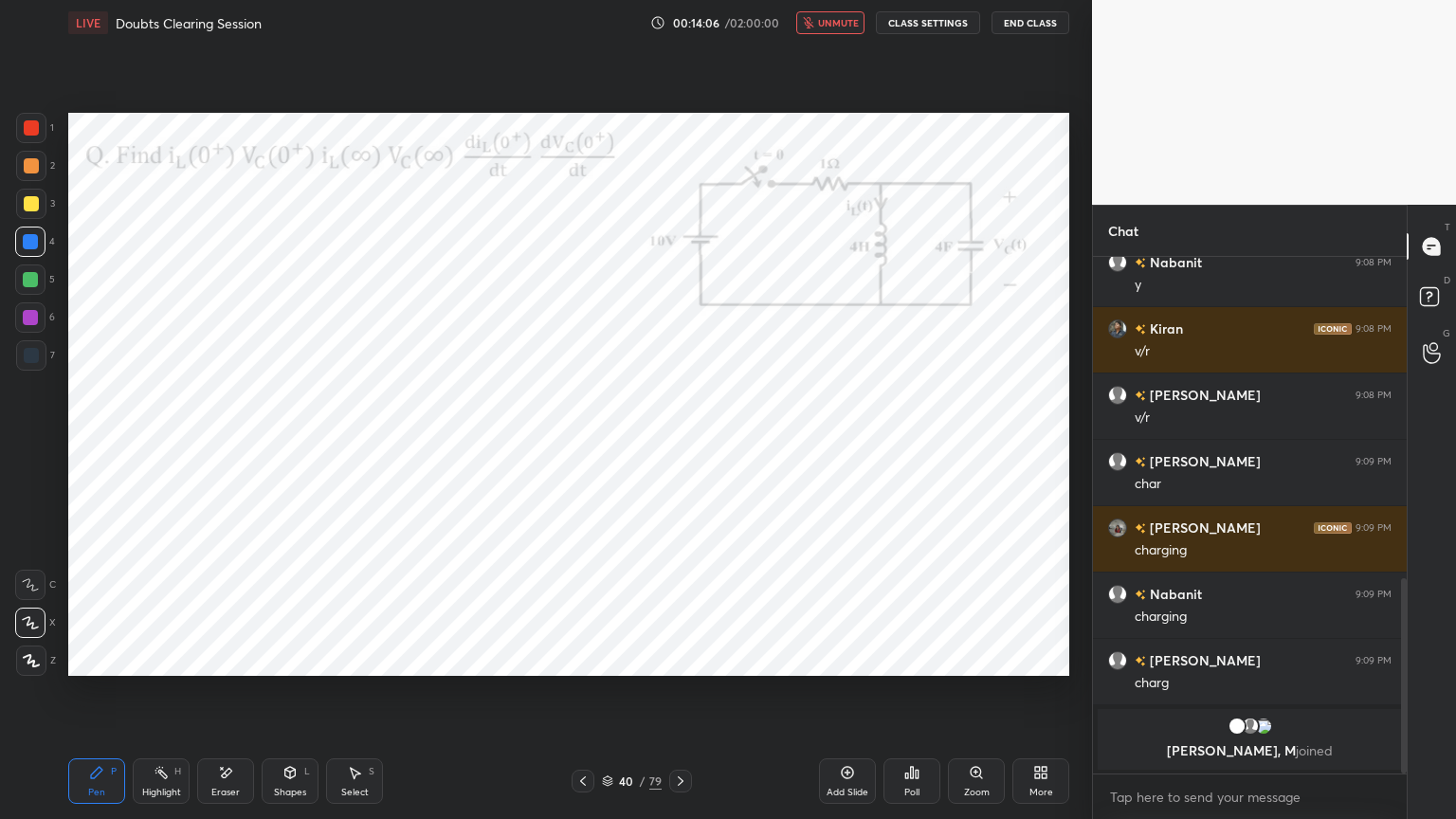 click at bounding box center [31, 661] 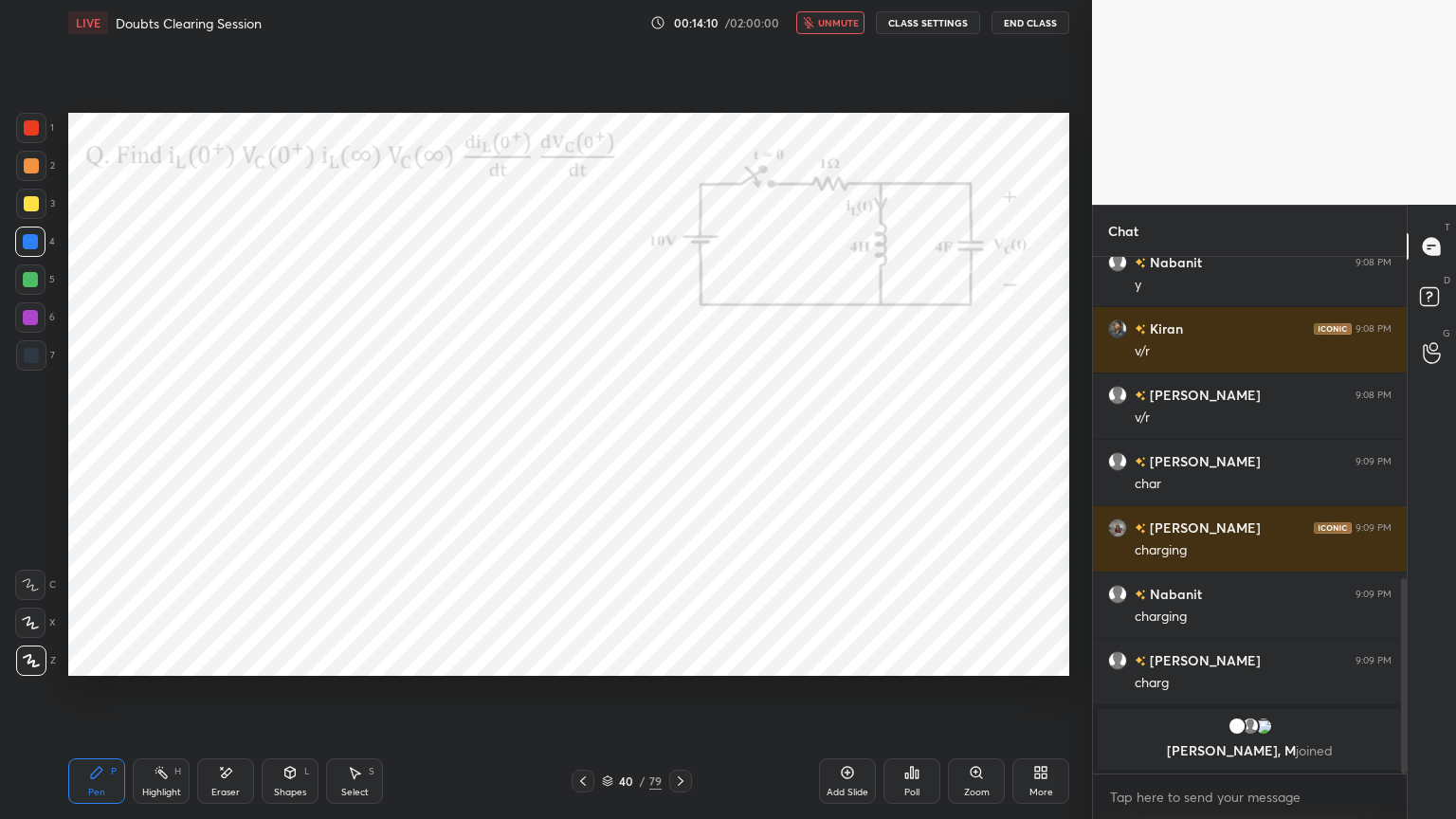 click at bounding box center (30, 318) 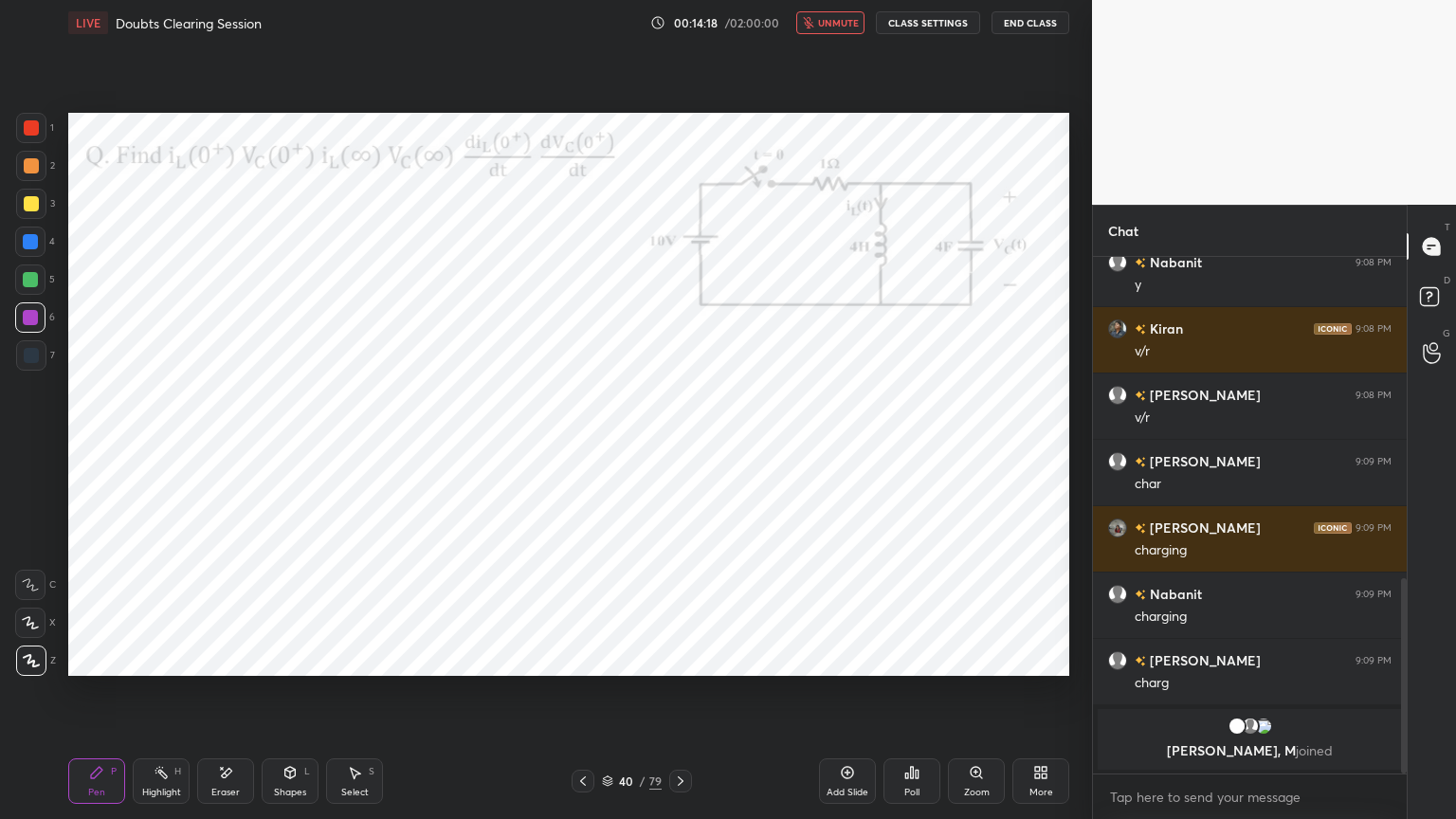click 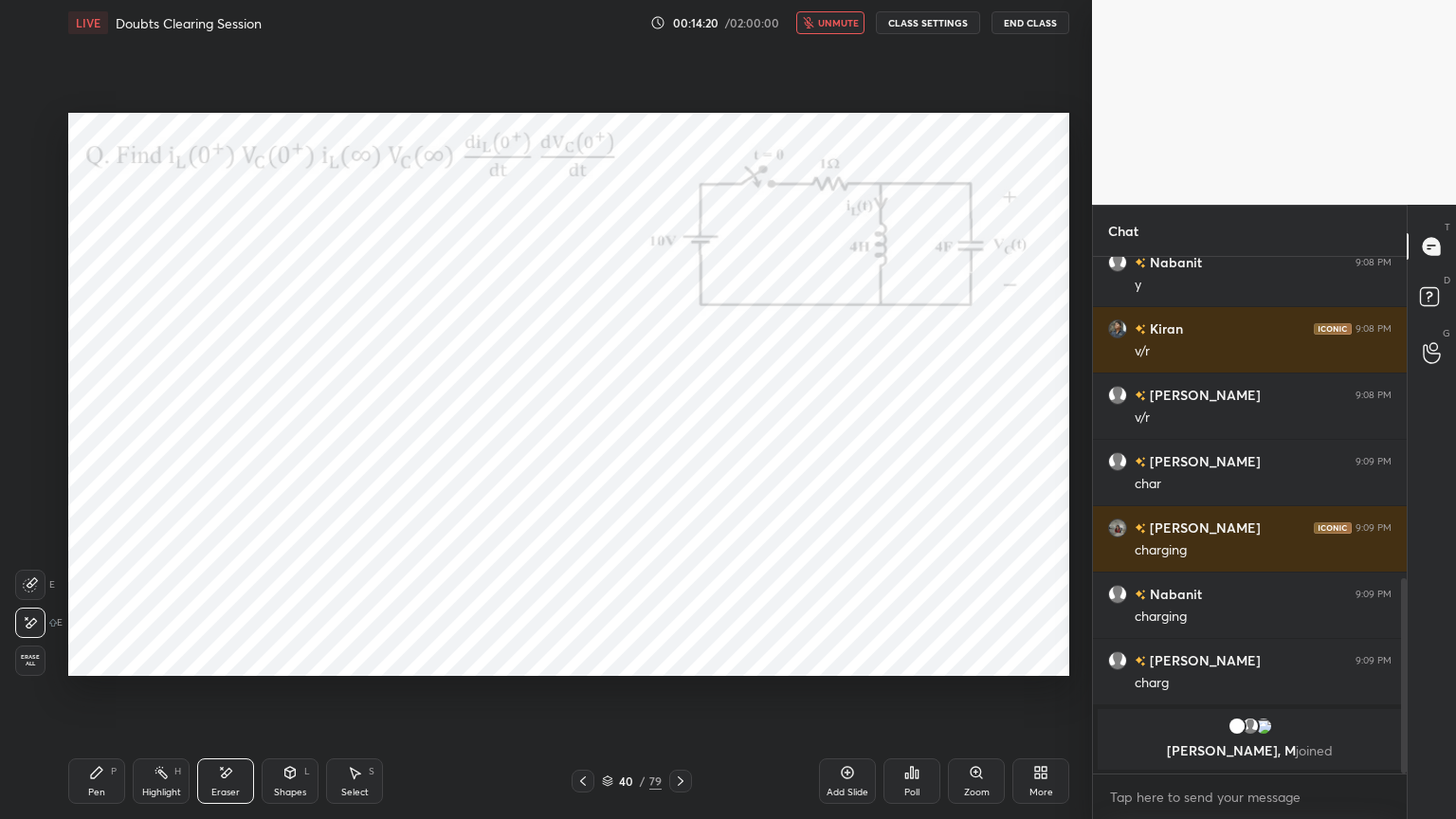 click 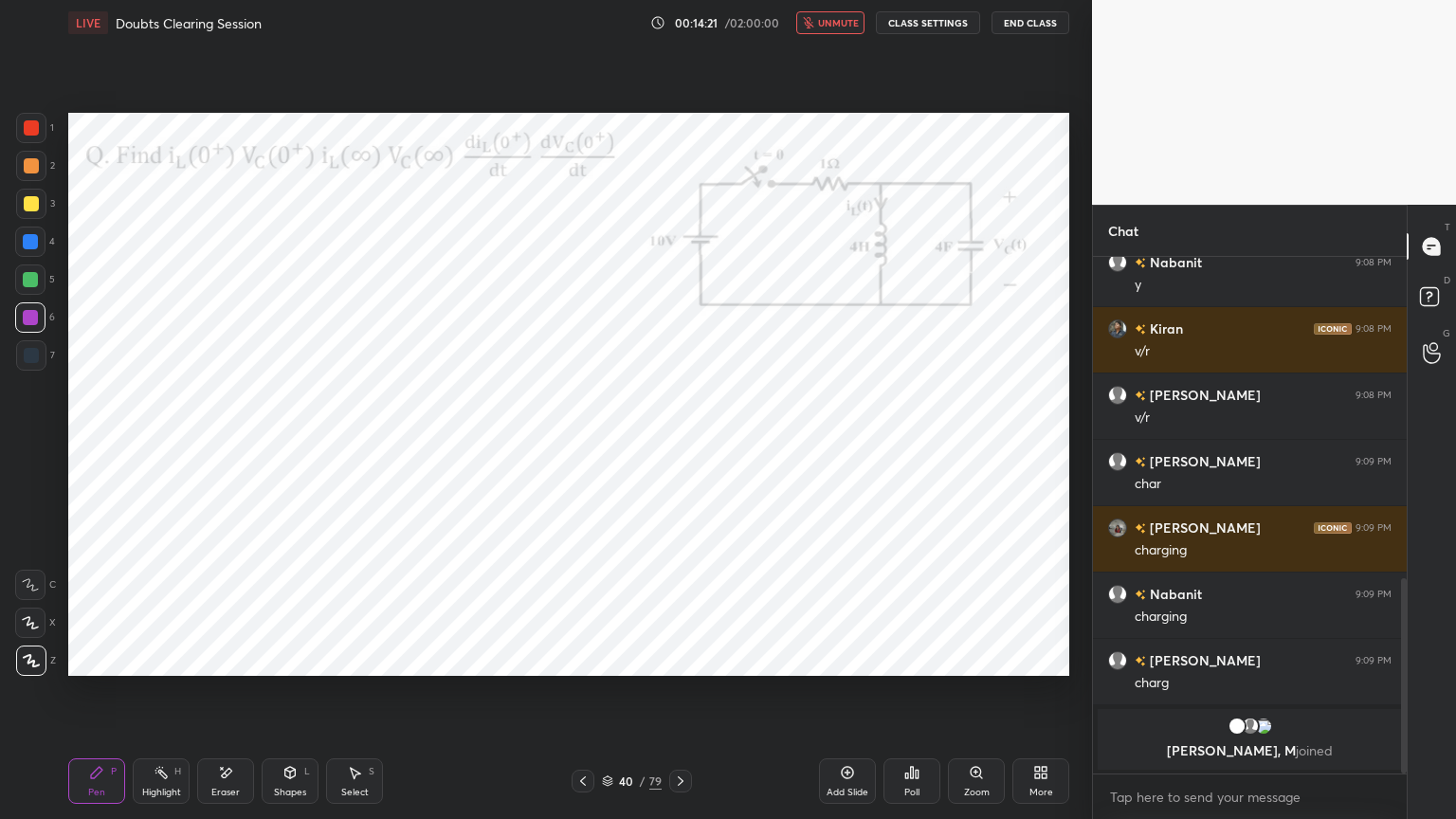 click 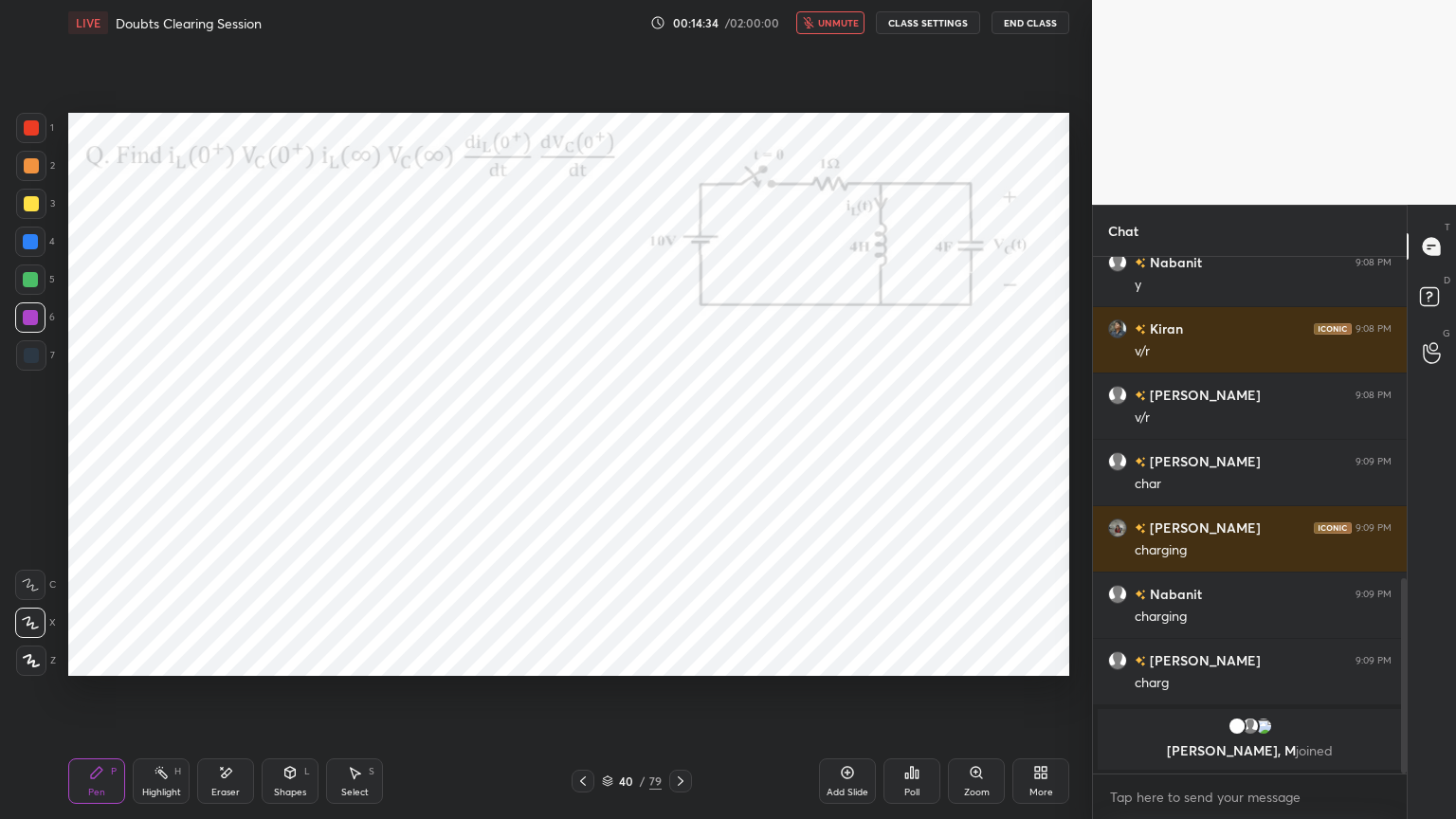 click 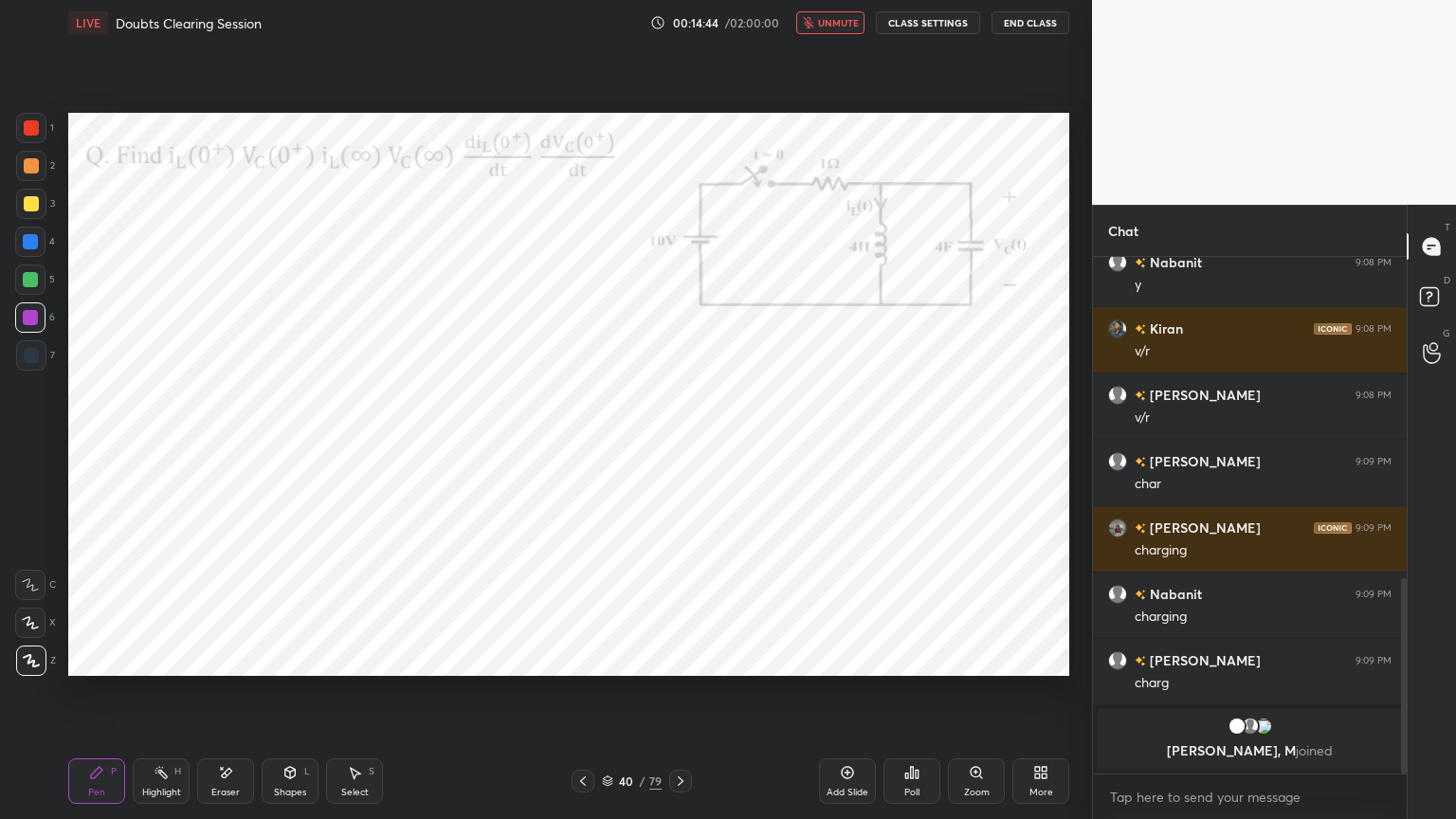 click at bounding box center (30, 623) 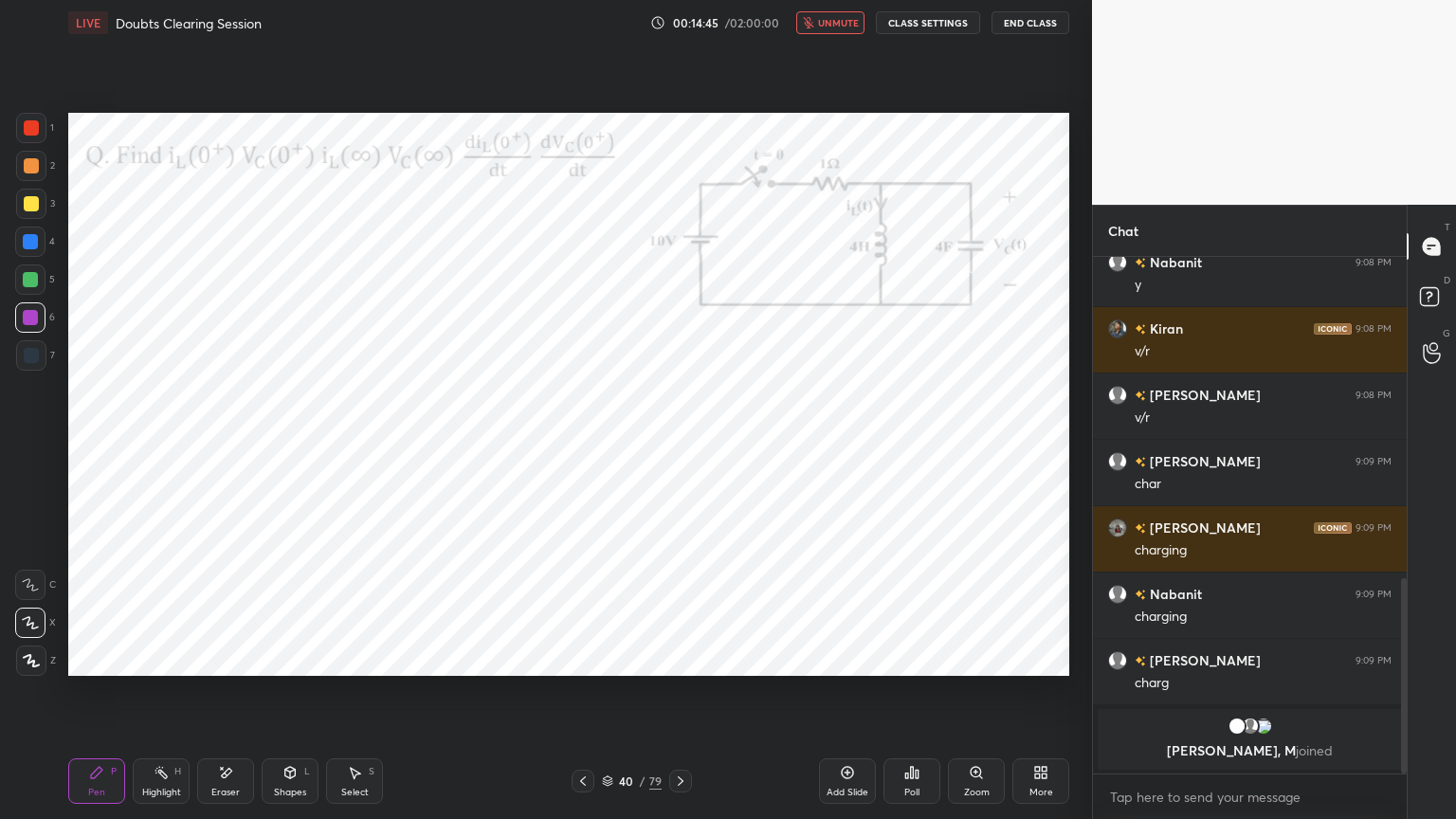 click at bounding box center [31, 355] 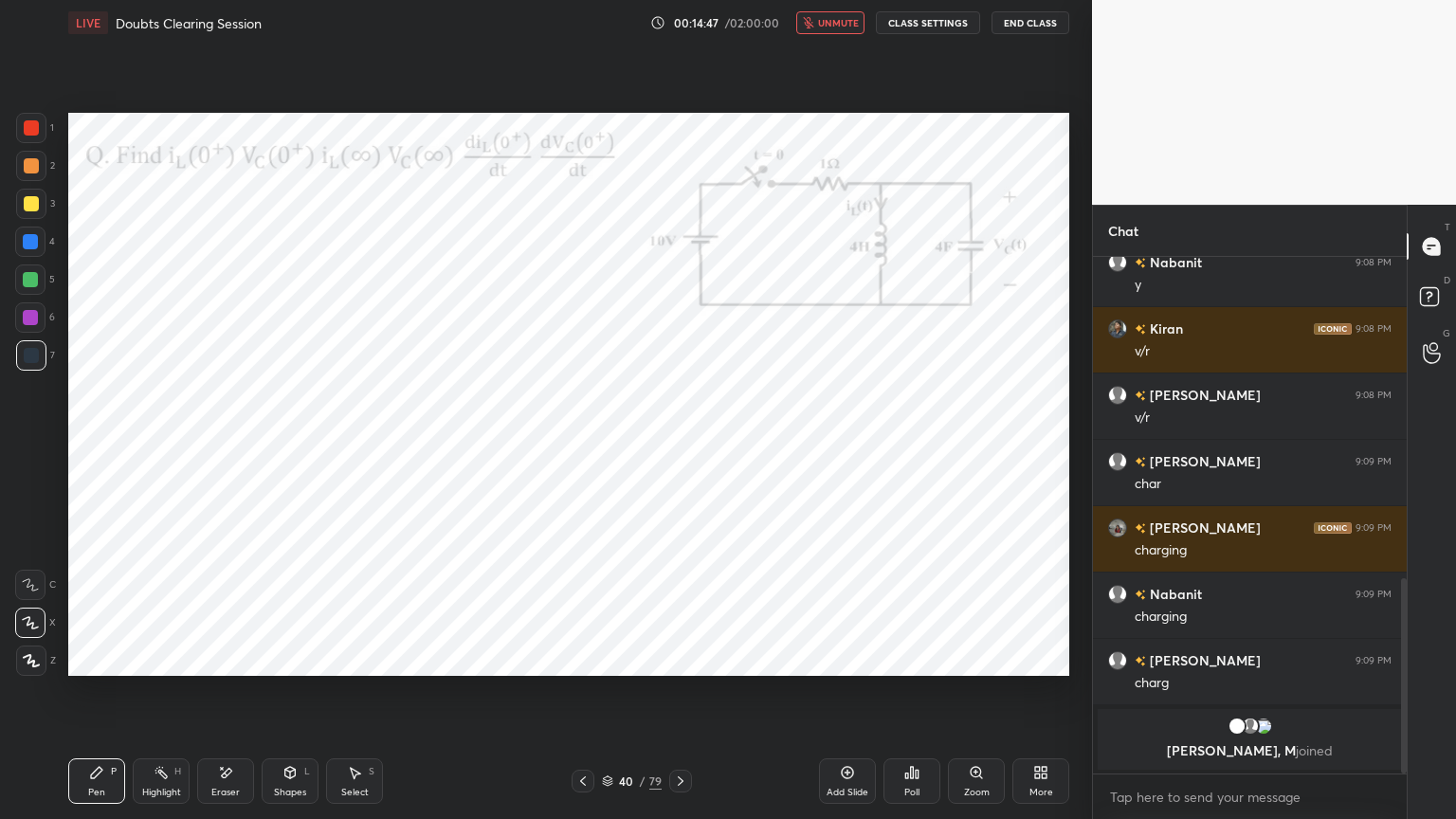click at bounding box center (30, 318) 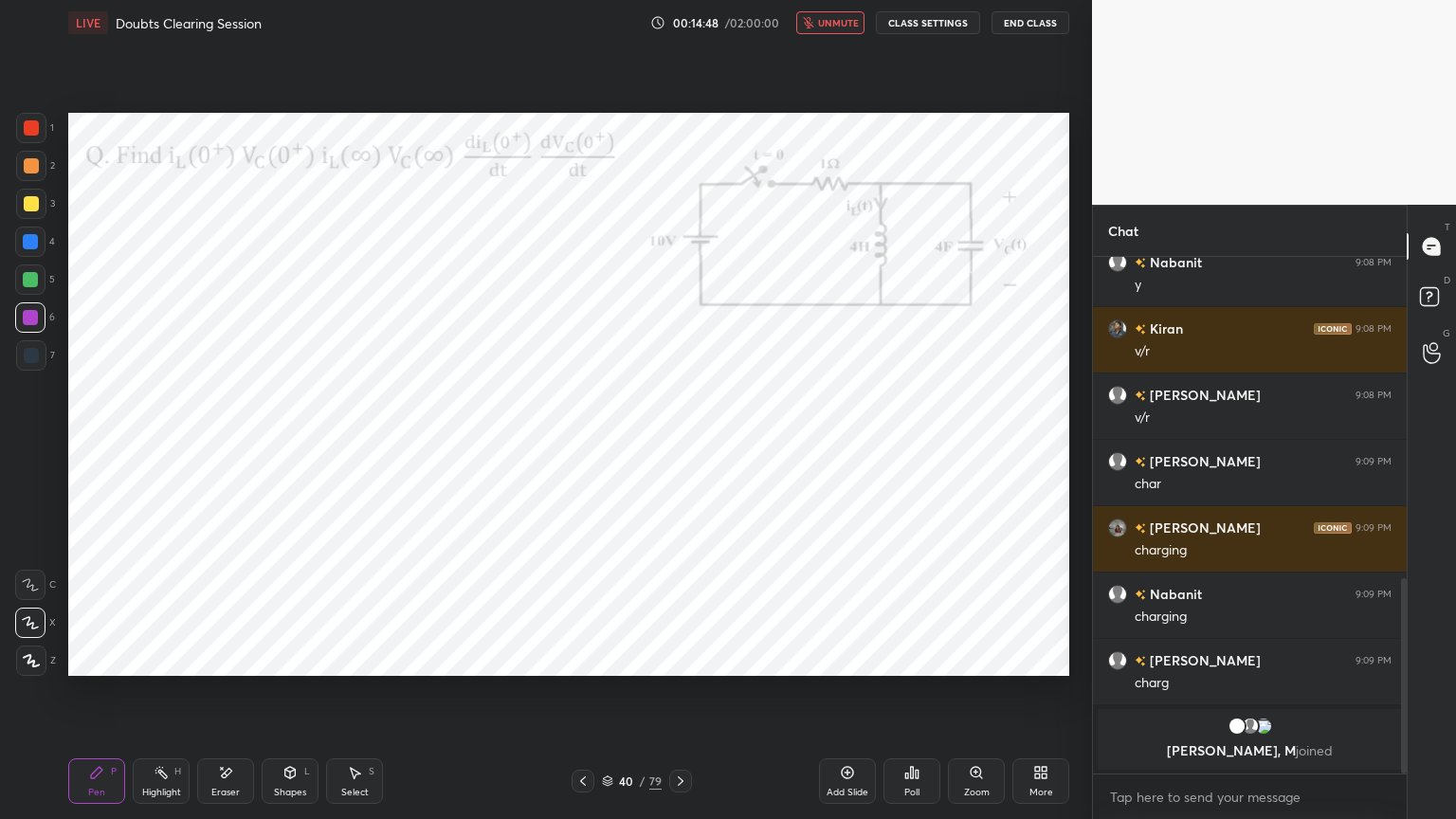 click at bounding box center (31, 355) 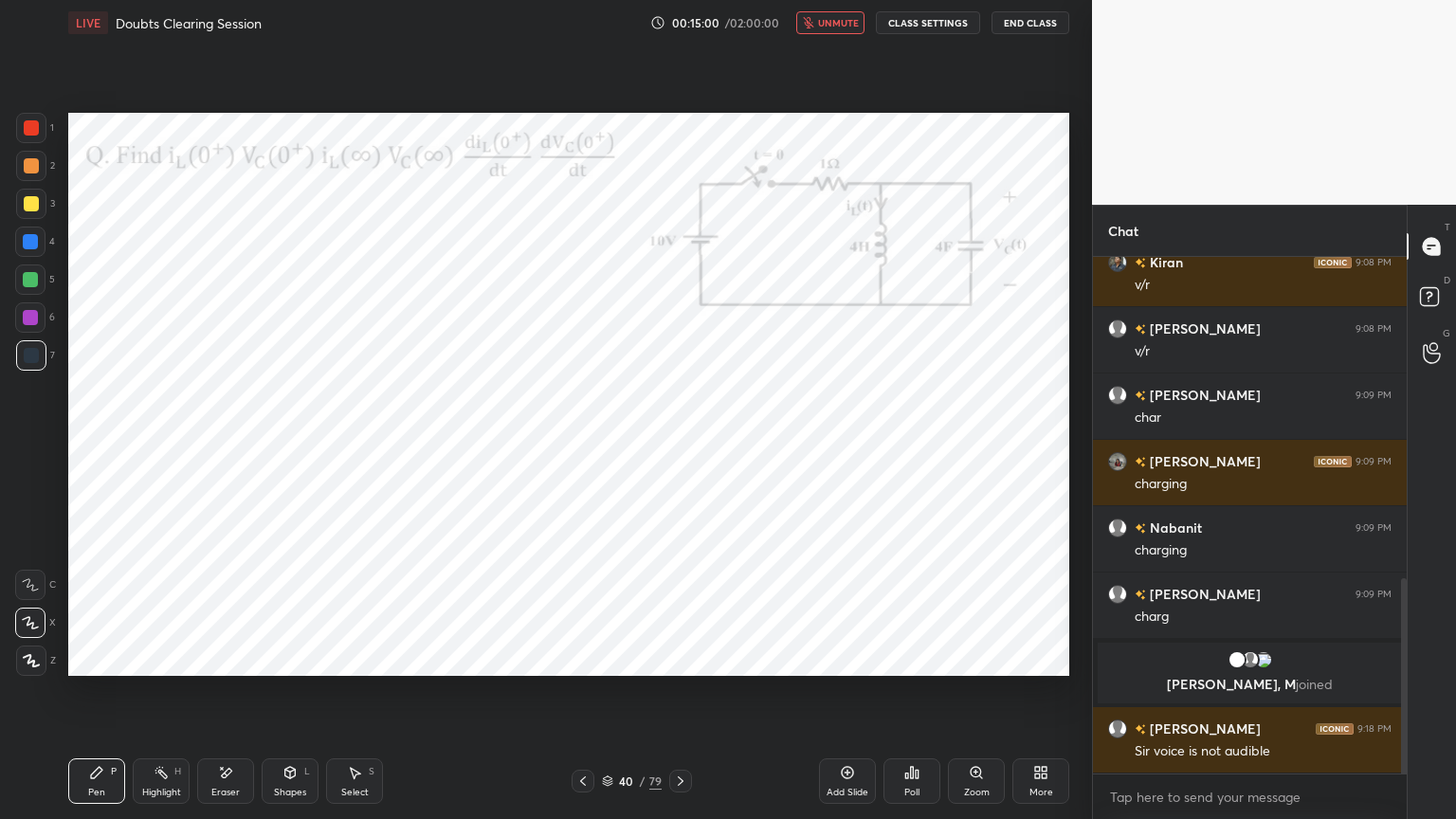 scroll, scrollTop: 894, scrollLeft: 0, axis: vertical 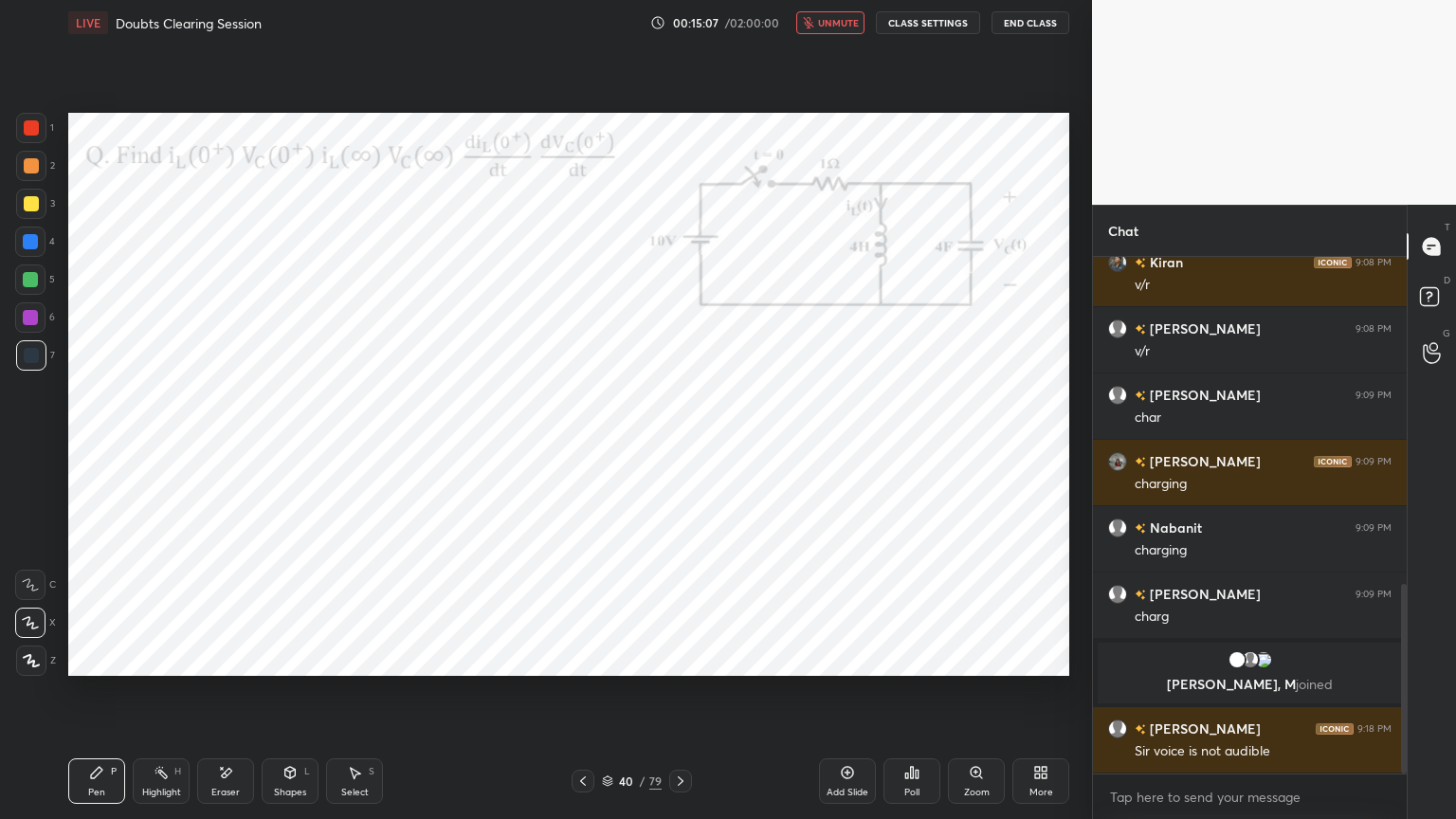 click at bounding box center [31, 355] 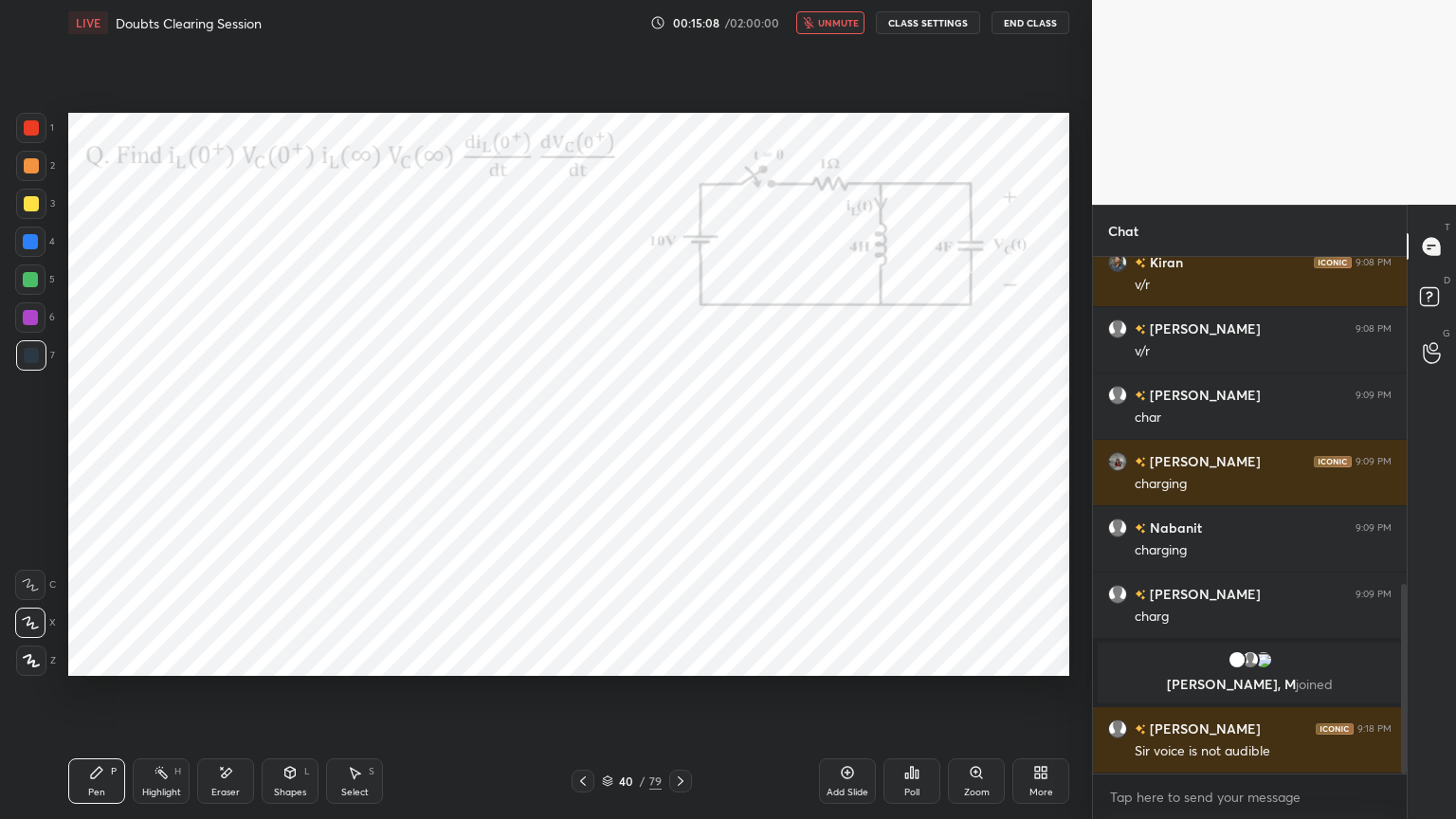 click 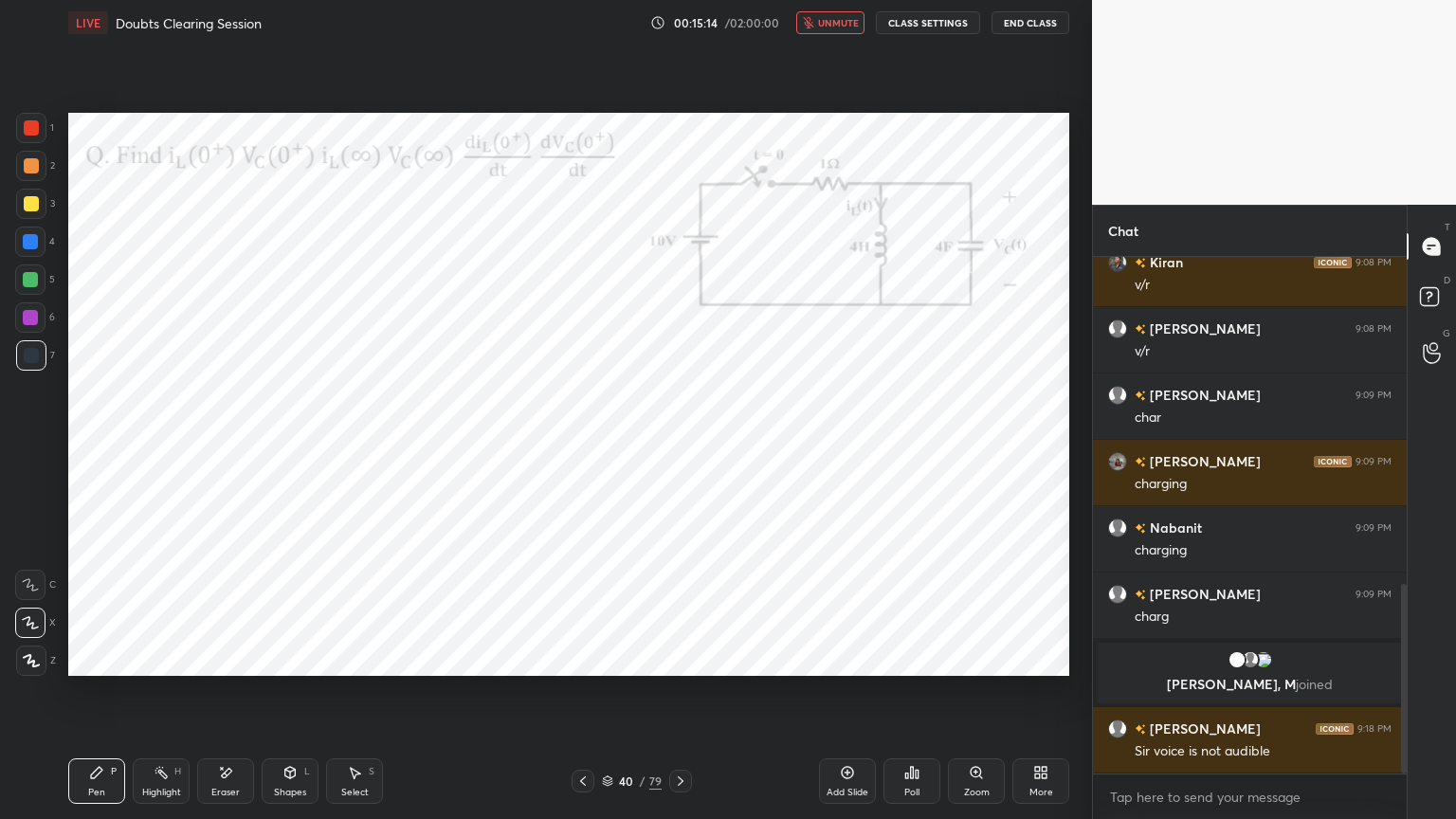 click on "Eraser" at bounding box center (226, 781) 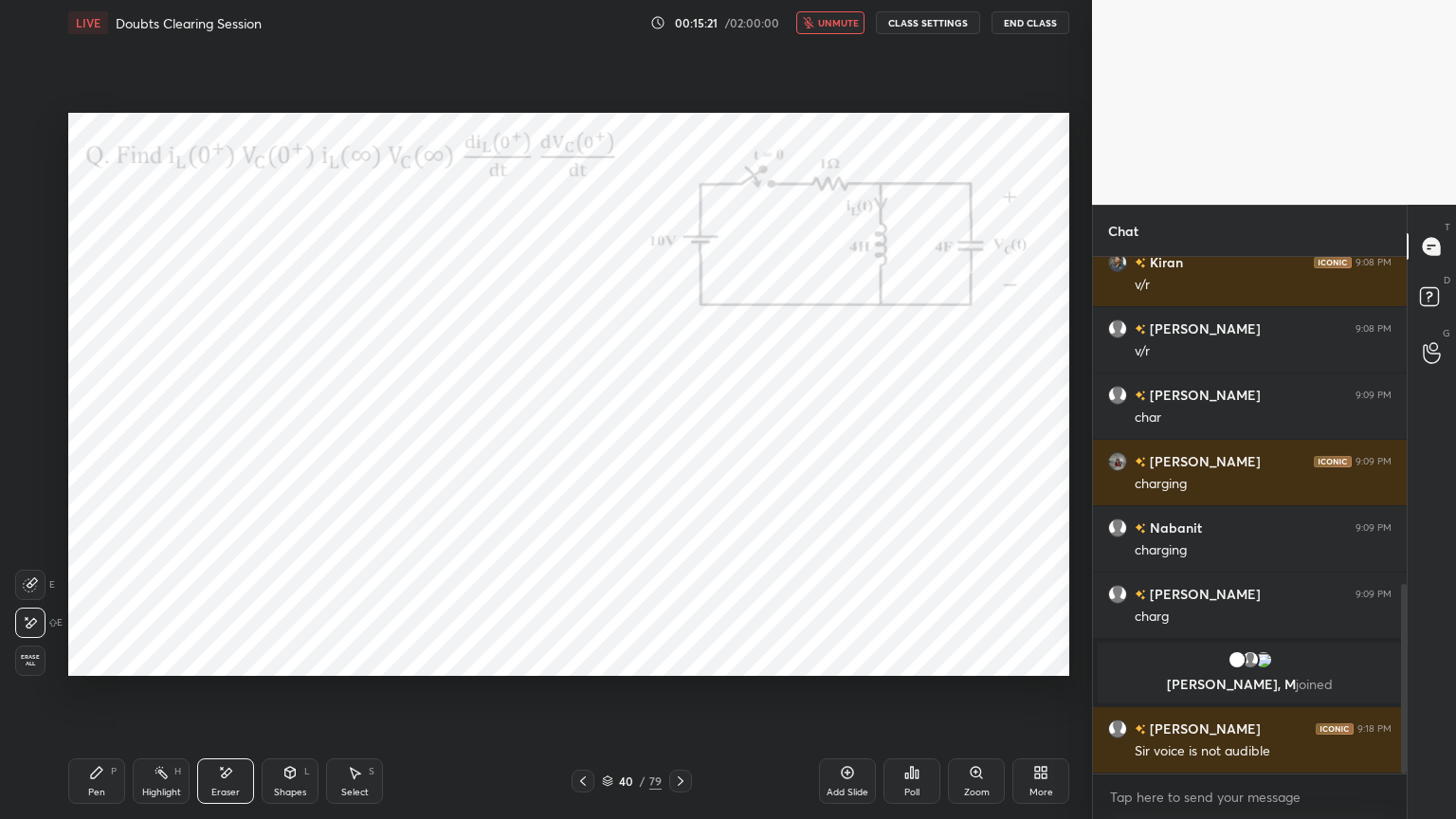 click on "Pen P" at bounding box center [97, 781] 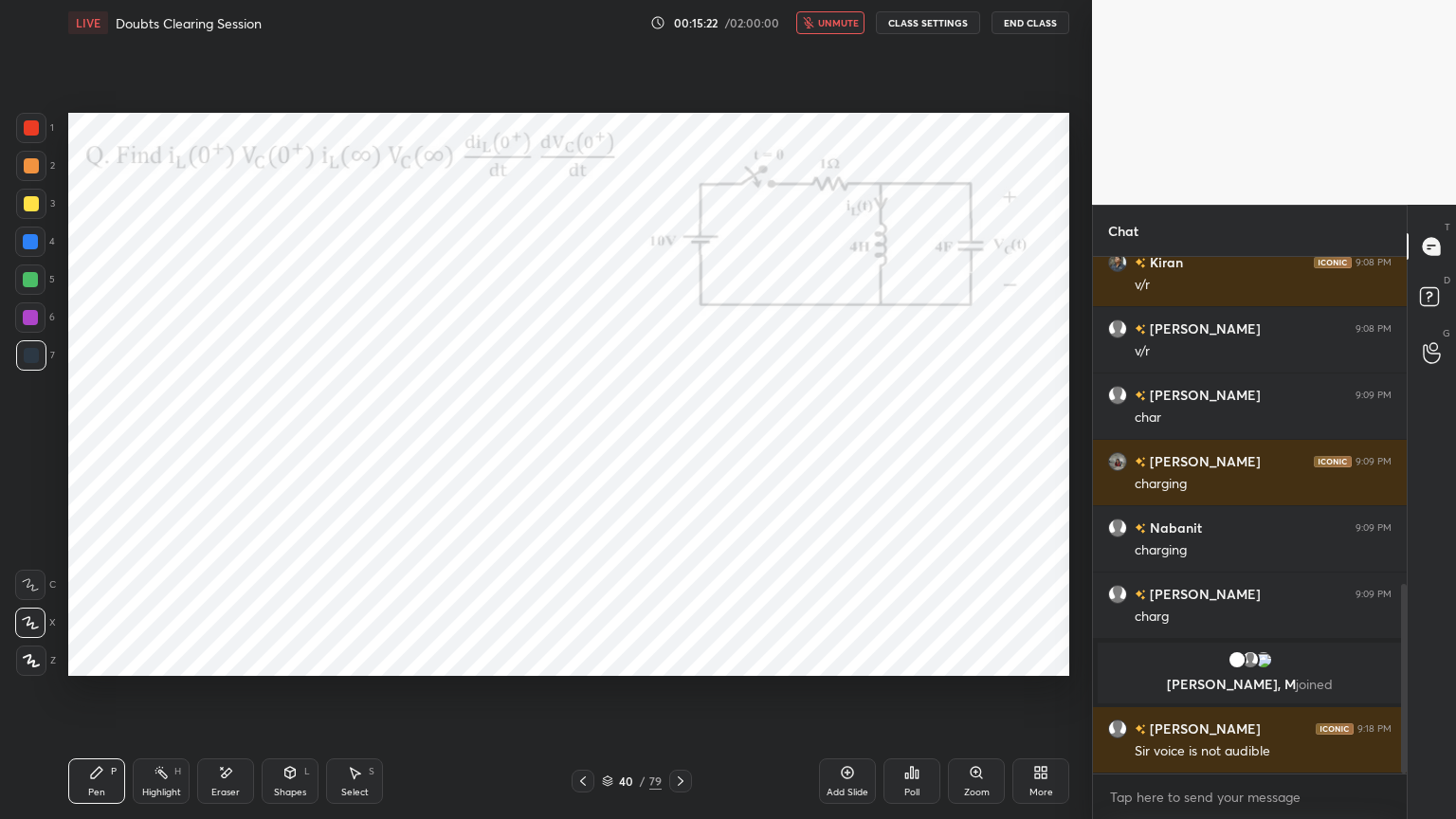 click at bounding box center [31, 355] 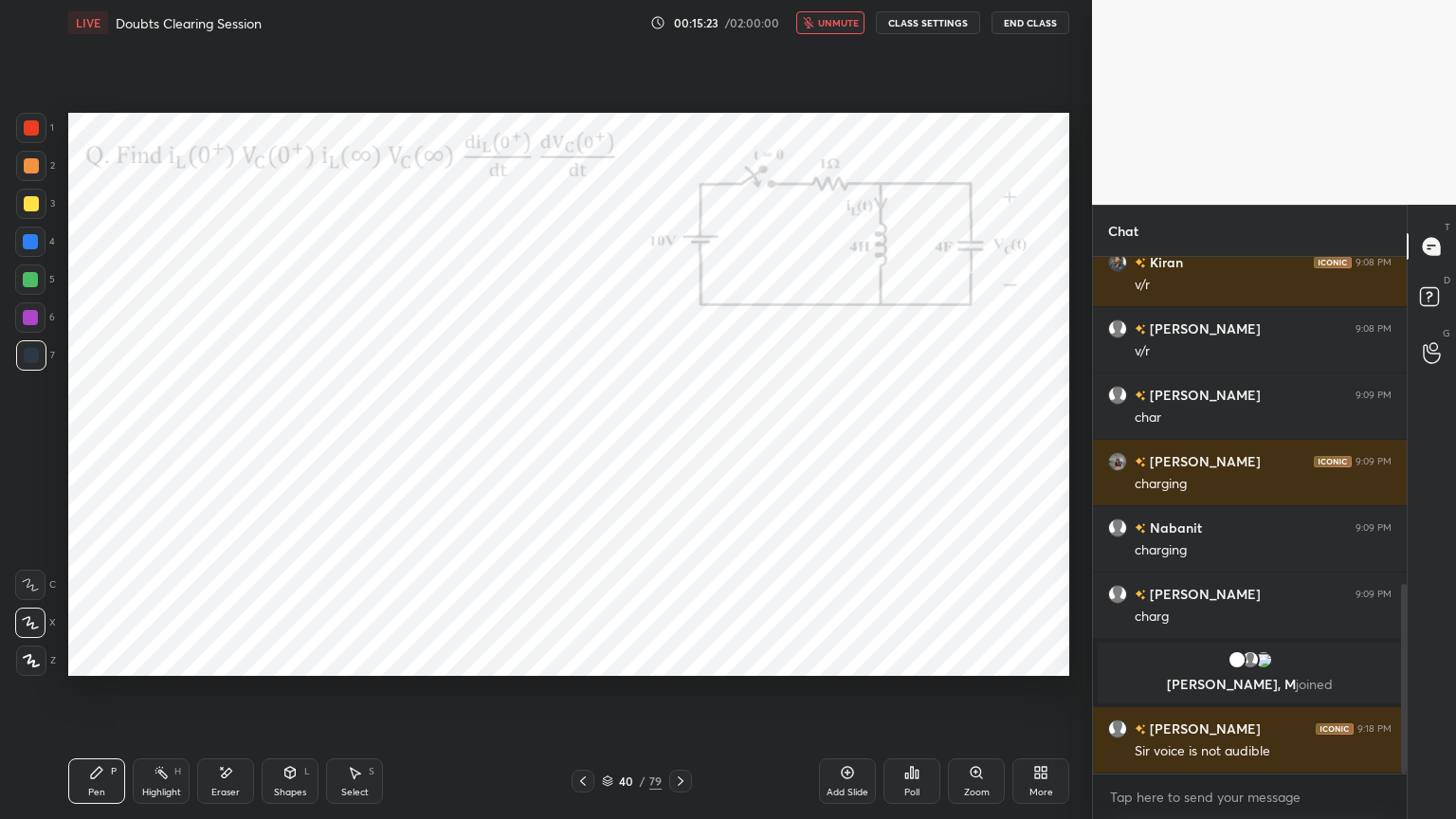 click at bounding box center (30, 318) 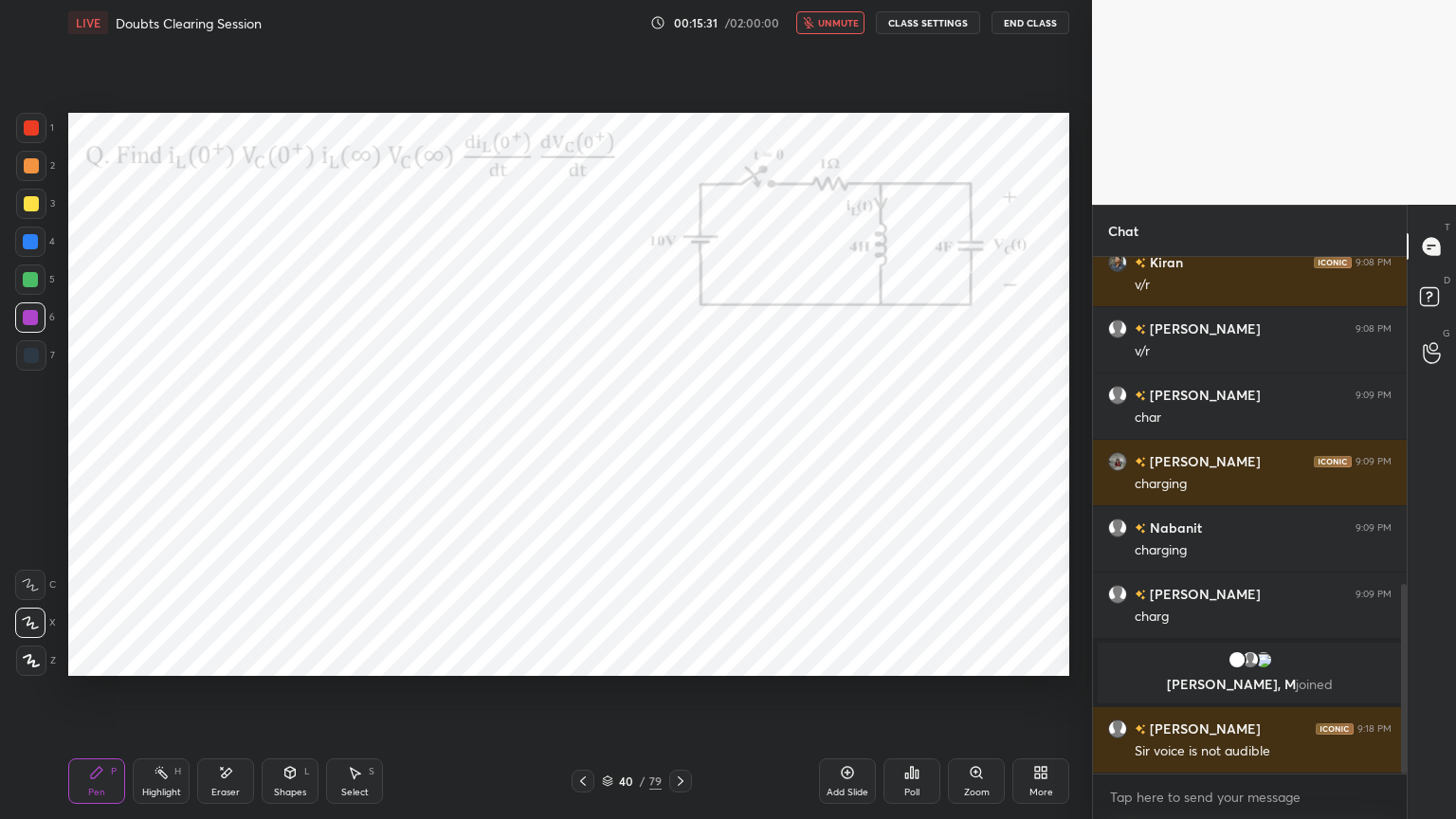 click on "unmute" at bounding box center (830, 23) 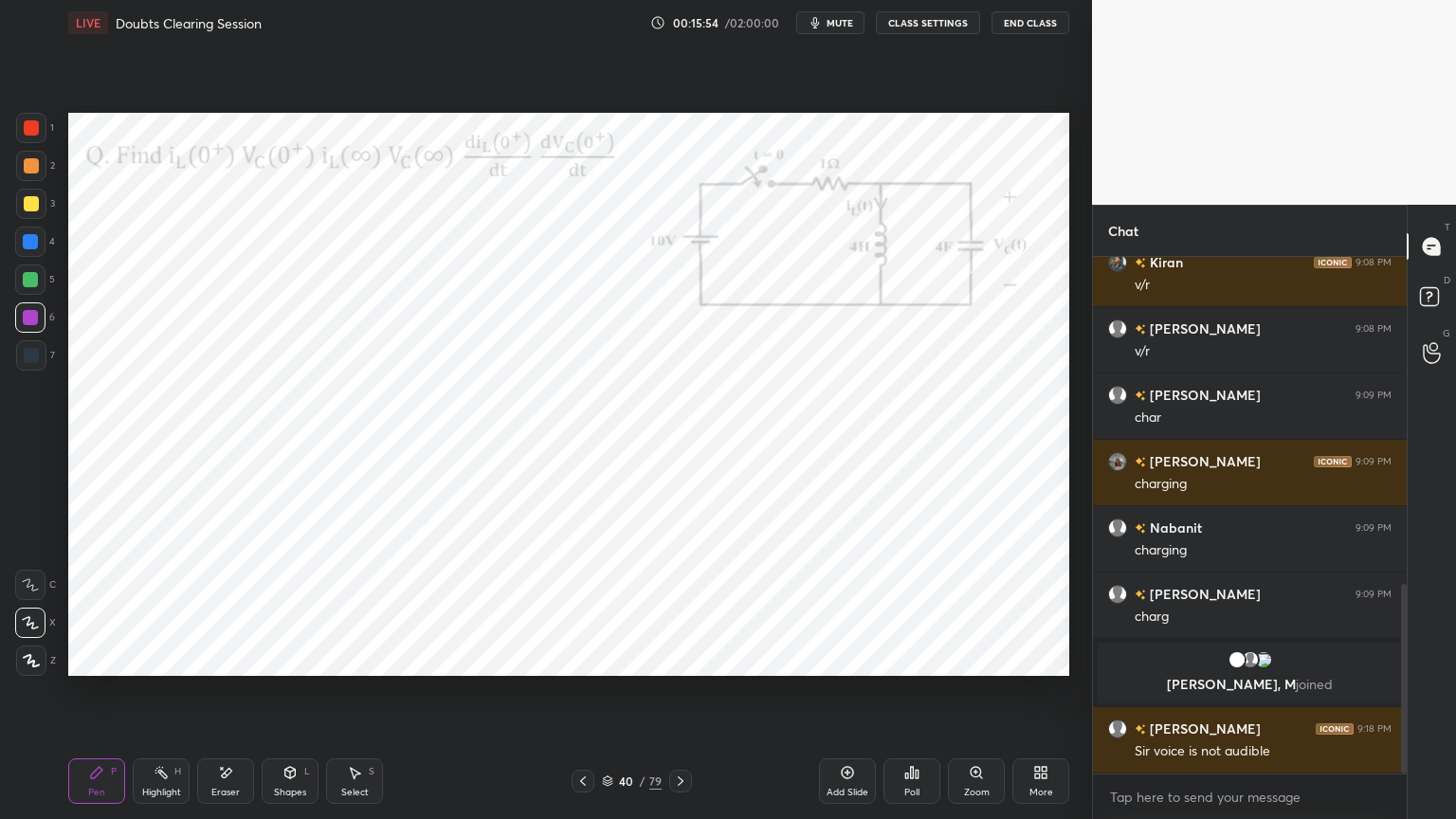 click 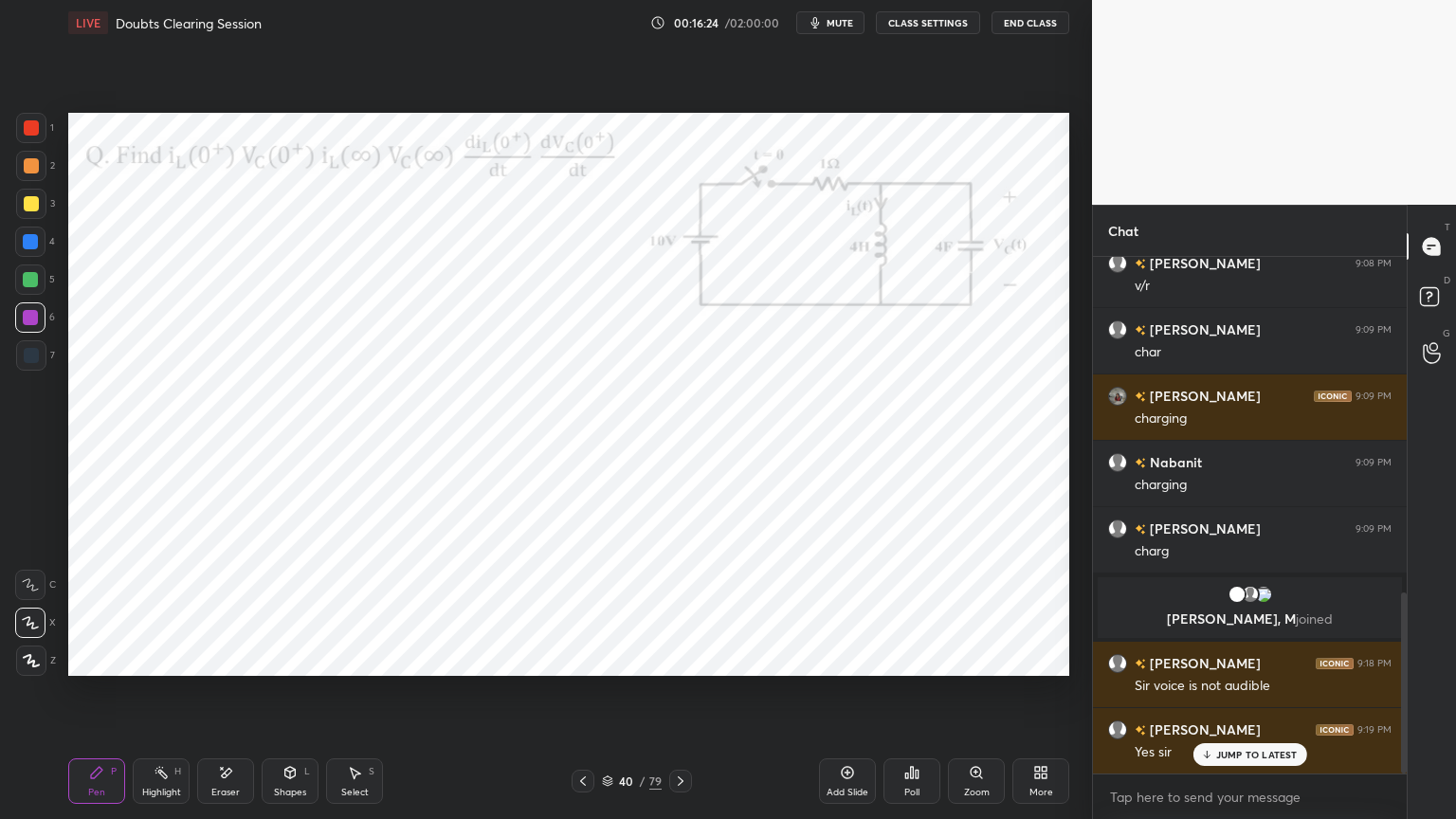 scroll, scrollTop: 1027, scrollLeft: 0, axis: vertical 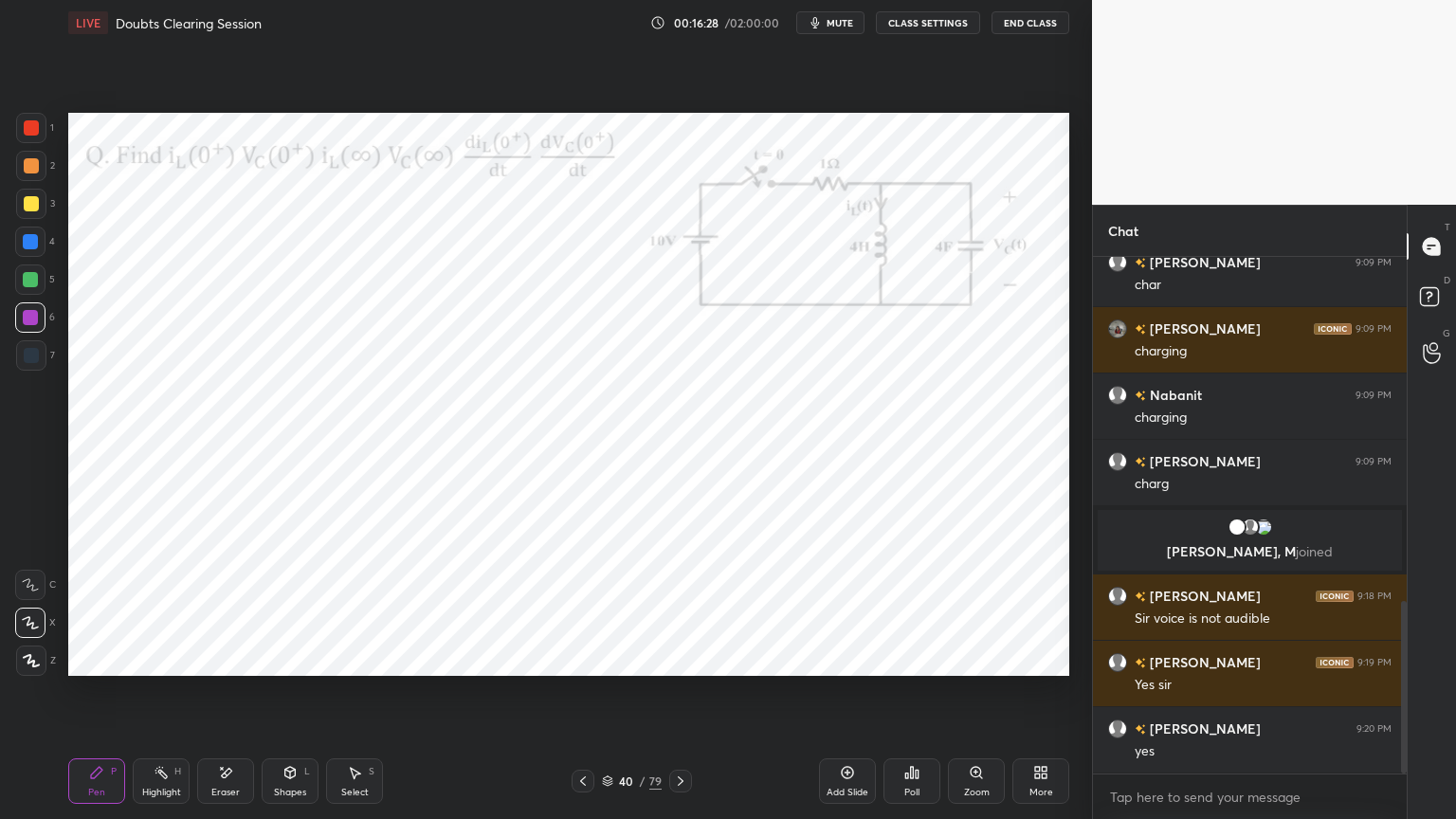 click 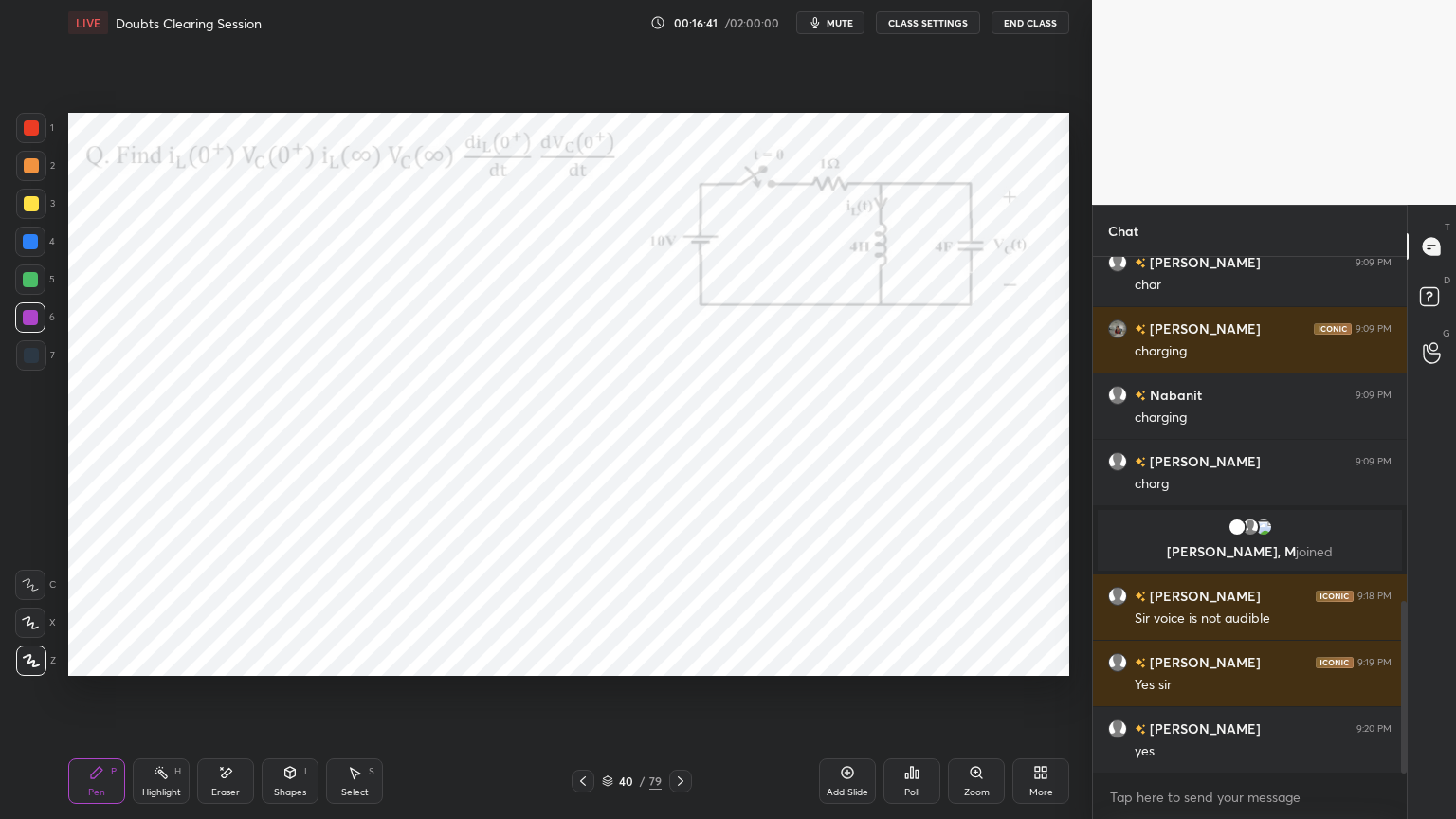 click at bounding box center [31, 355] 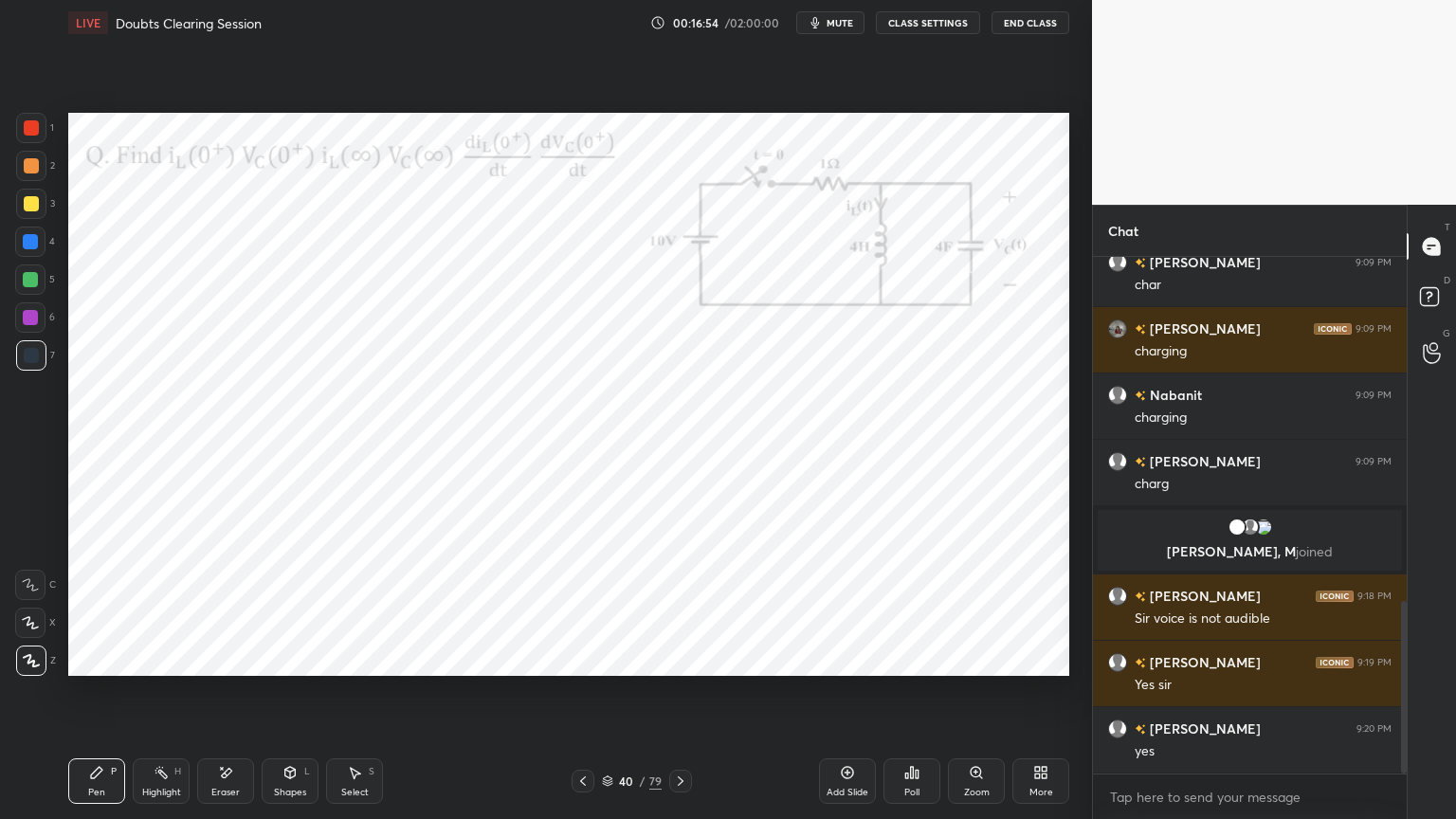 click on "Eraser" at bounding box center (226, 781) 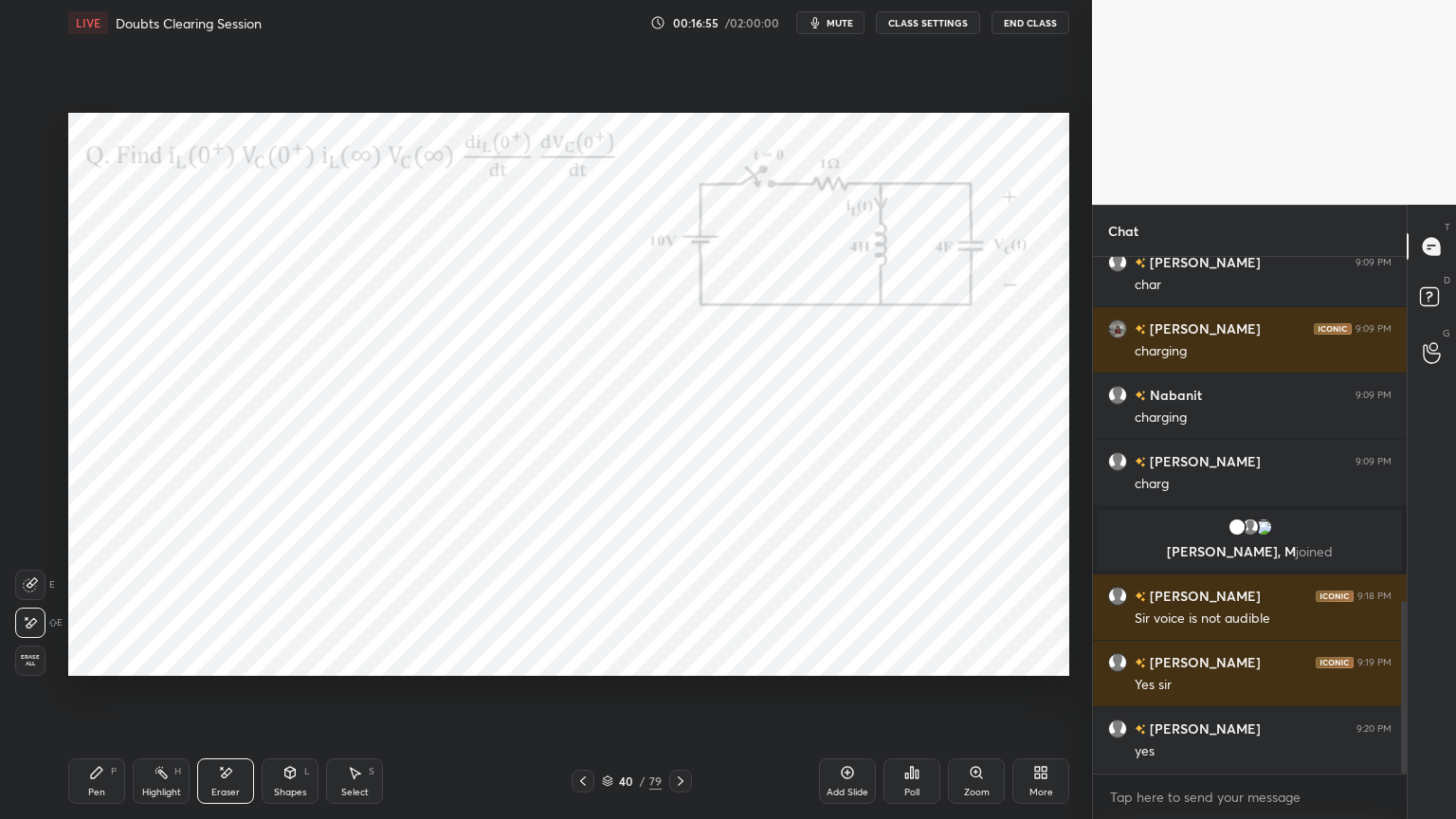 click on "Pen P" at bounding box center [97, 781] 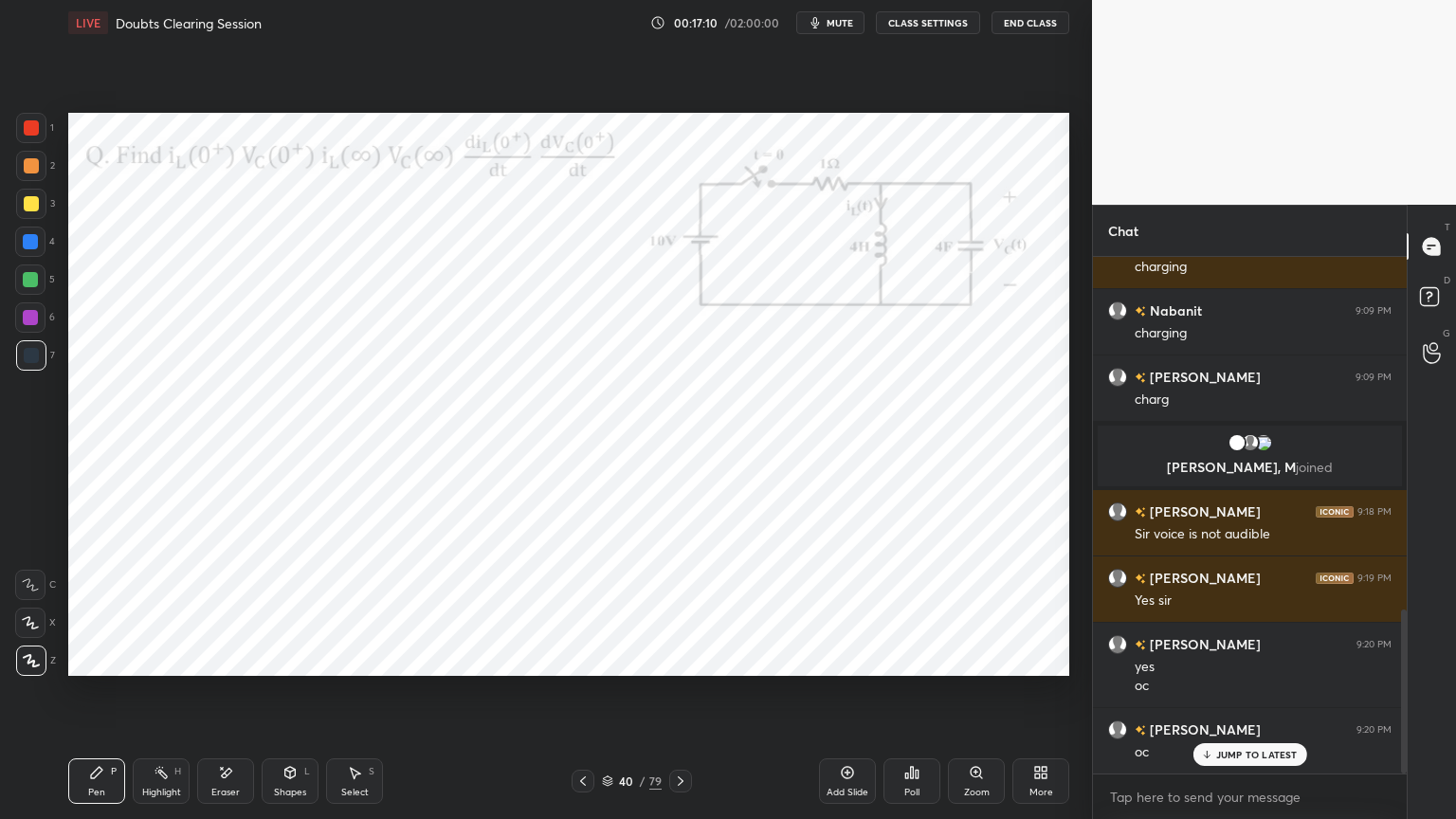 scroll, scrollTop: 1178, scrollLeft: 0, axis: vertical 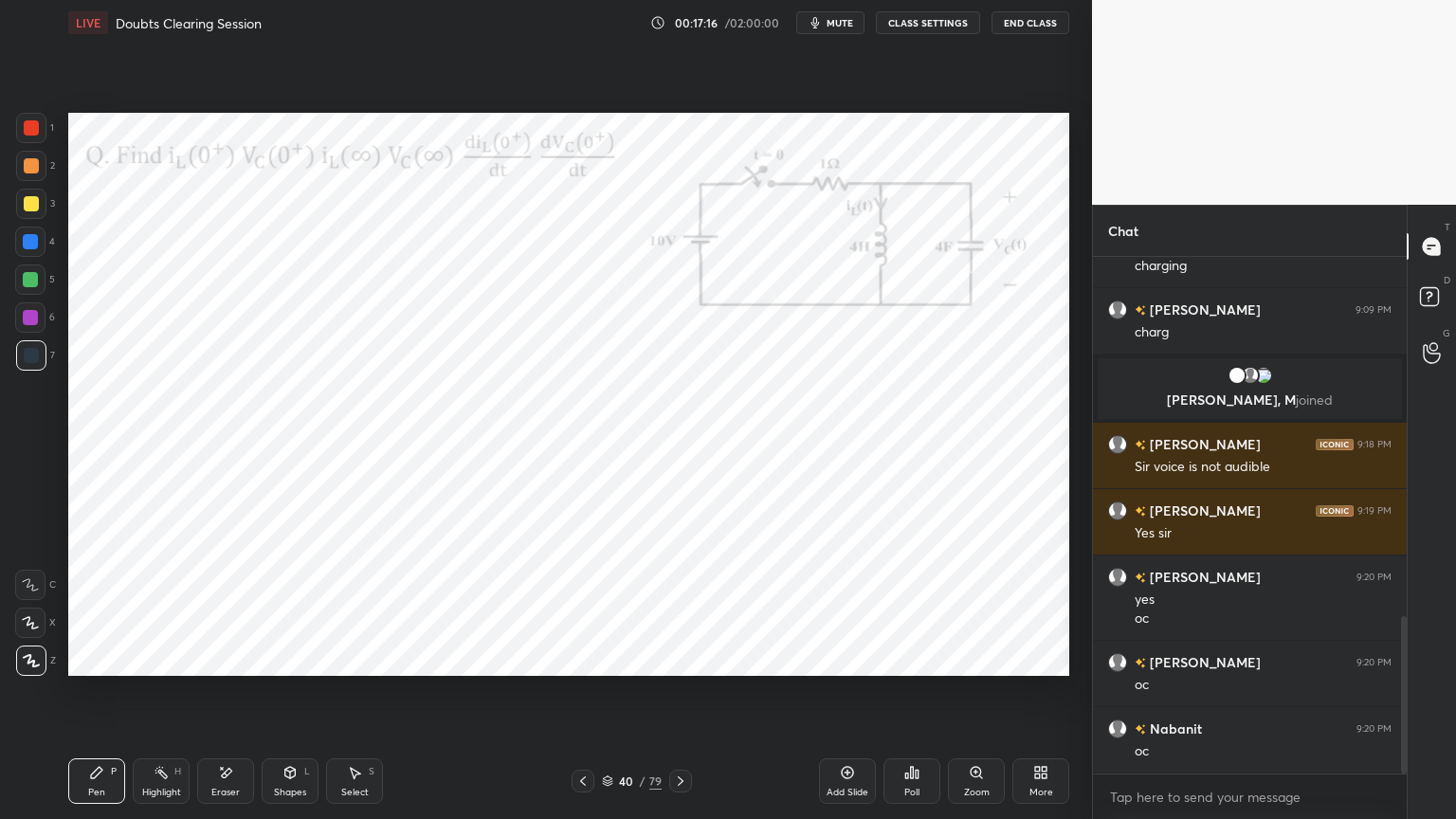 click at bounding box center (30, 318) 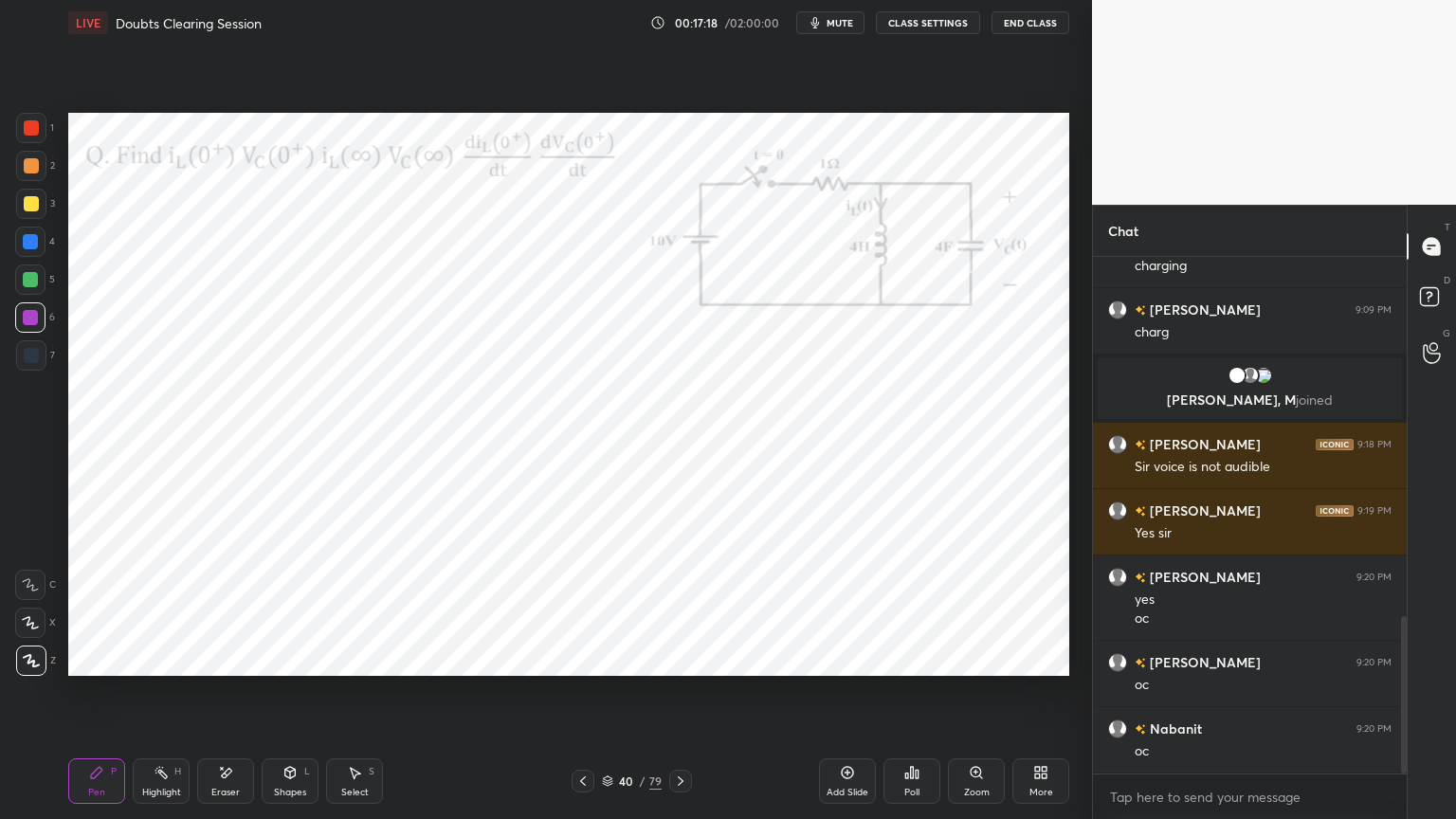 click on "Select S" at bounding box center [355, 781] 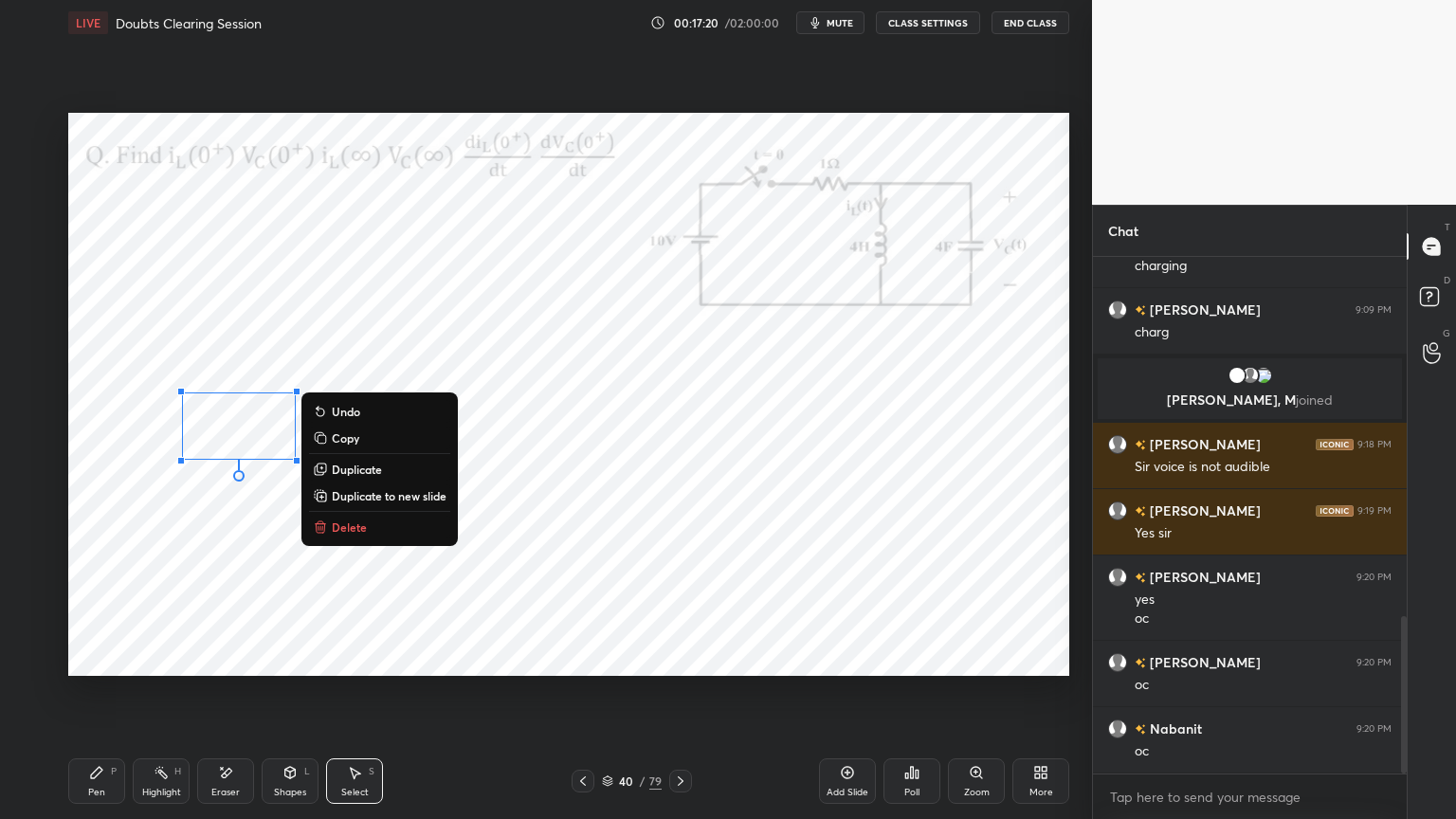 click on "0 ° Undo Copy Duplicate Duplicate to new slide Delete" at bounding box center (569, 394) 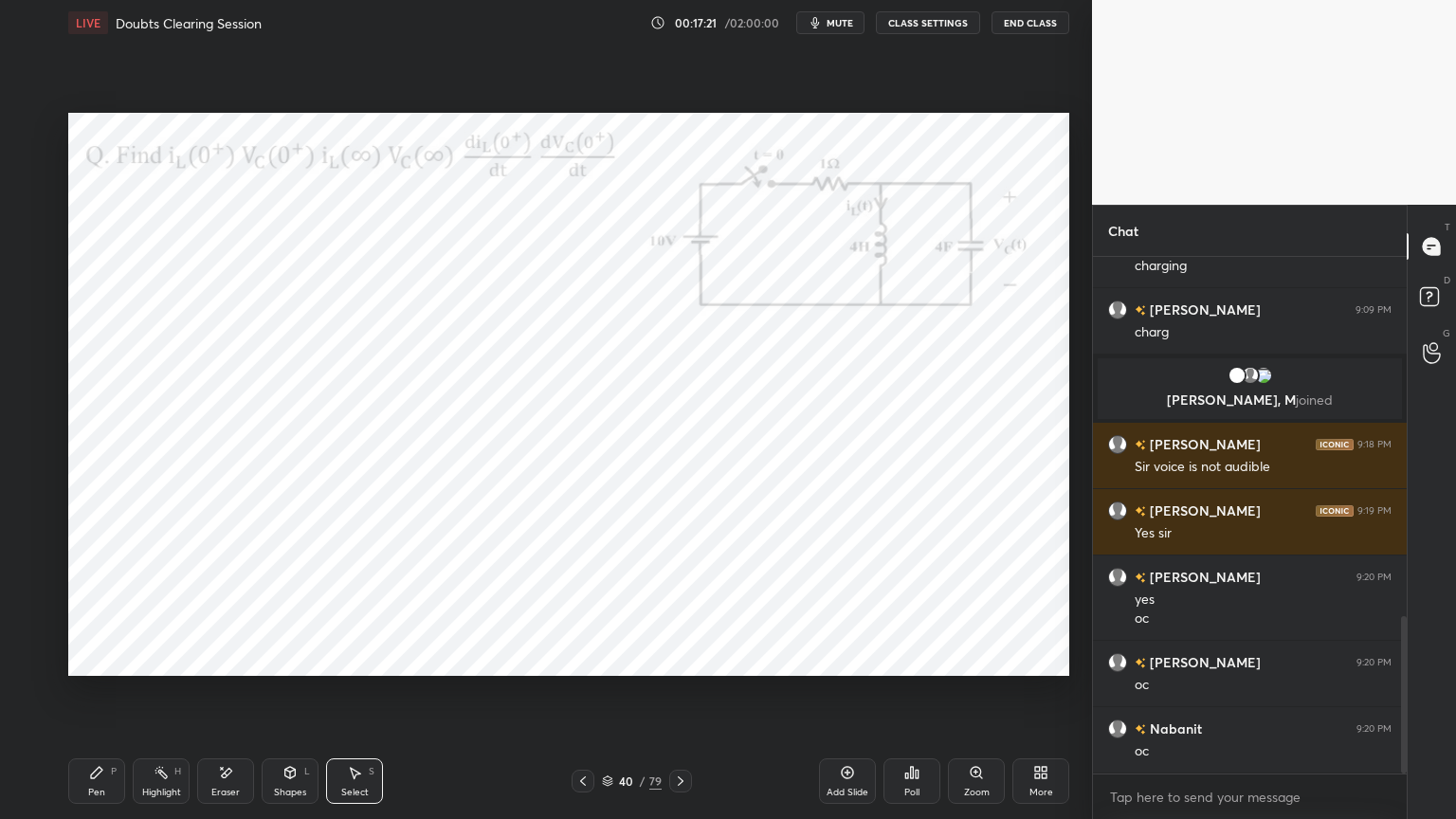click on "Pen P" at bounding box center (97, 781) 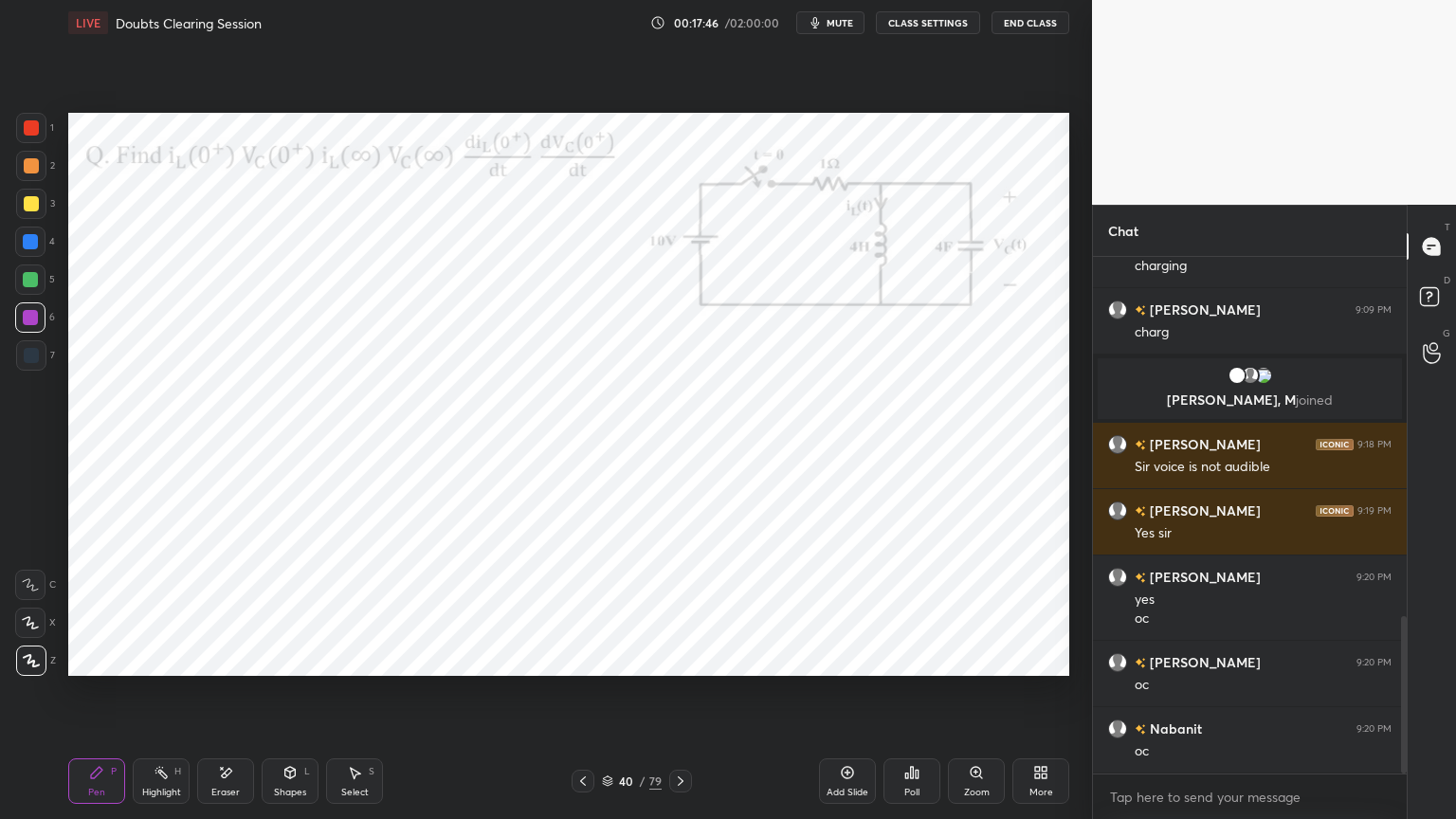 click 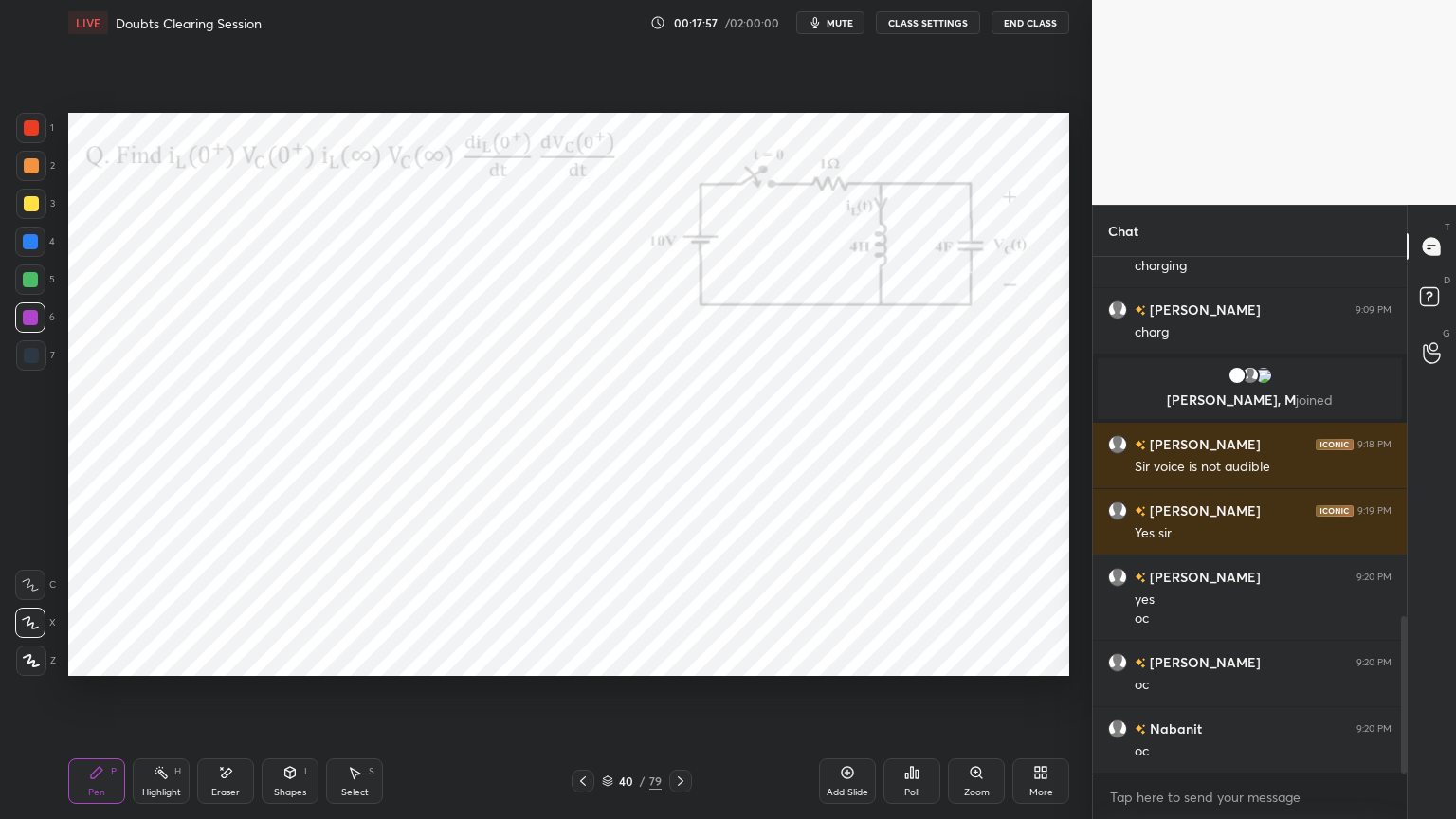click 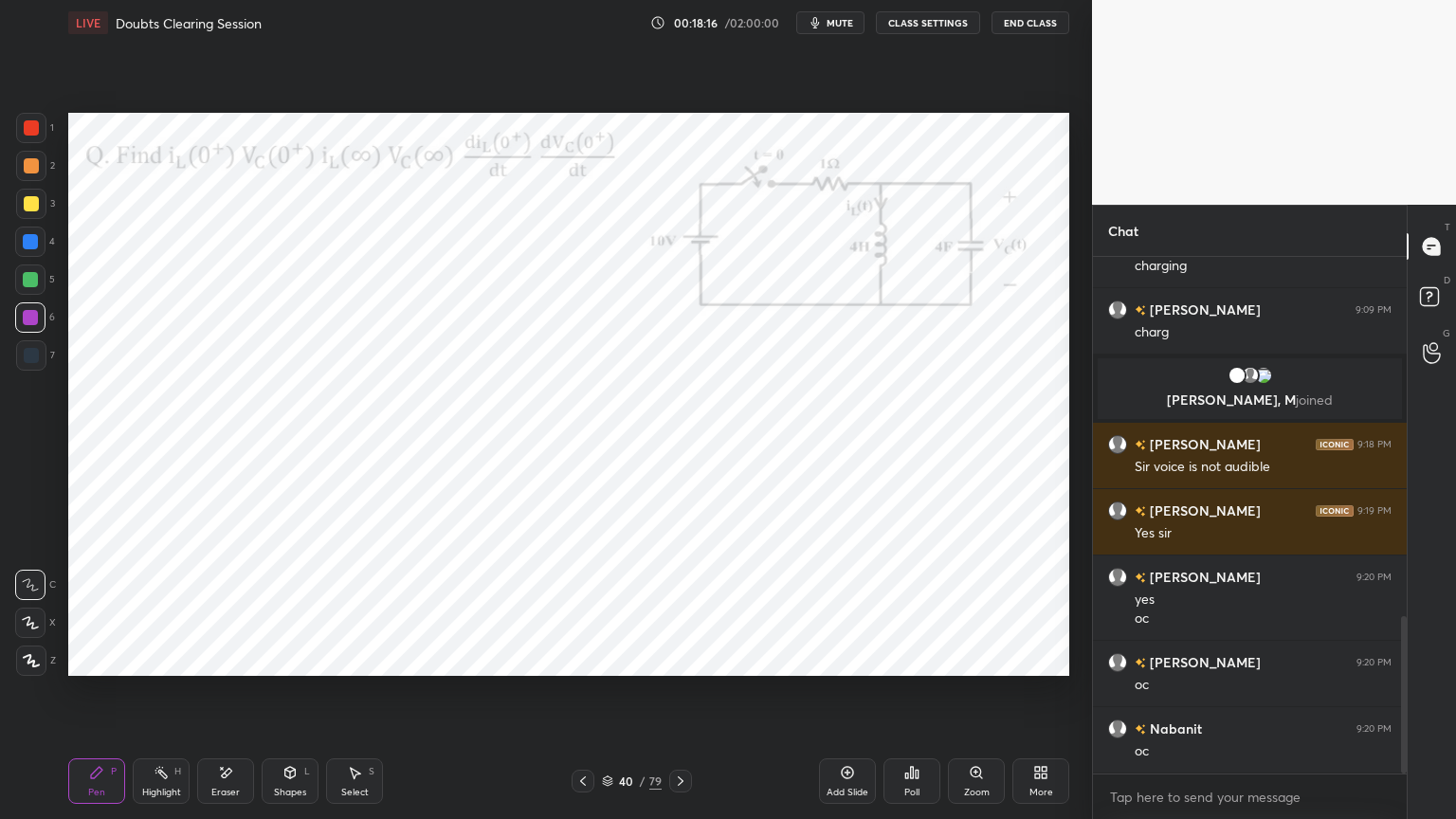 click 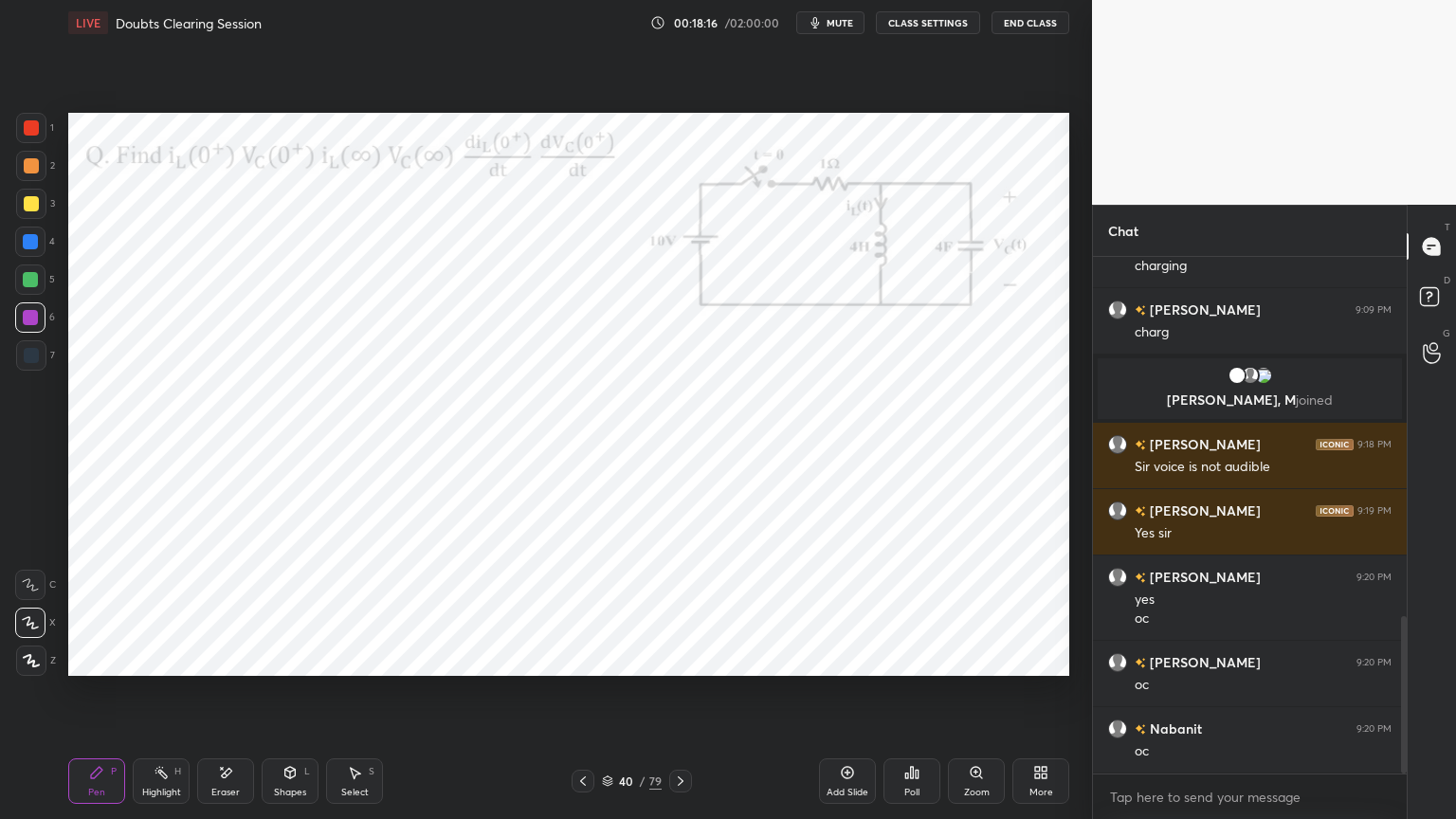 click at bounding box center (31, 661) 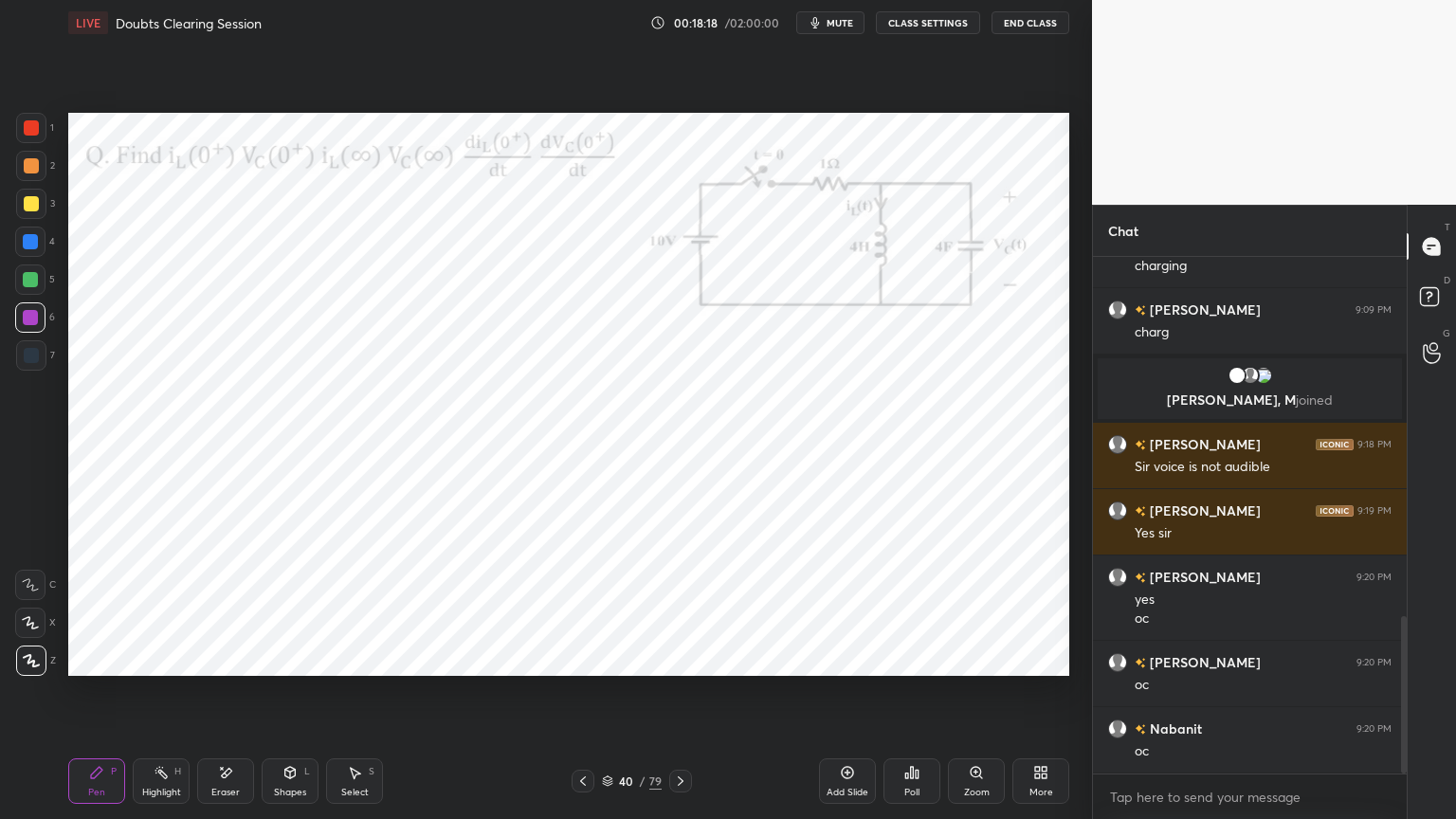 click on "Shapes L" at bounding box center [290, 781] 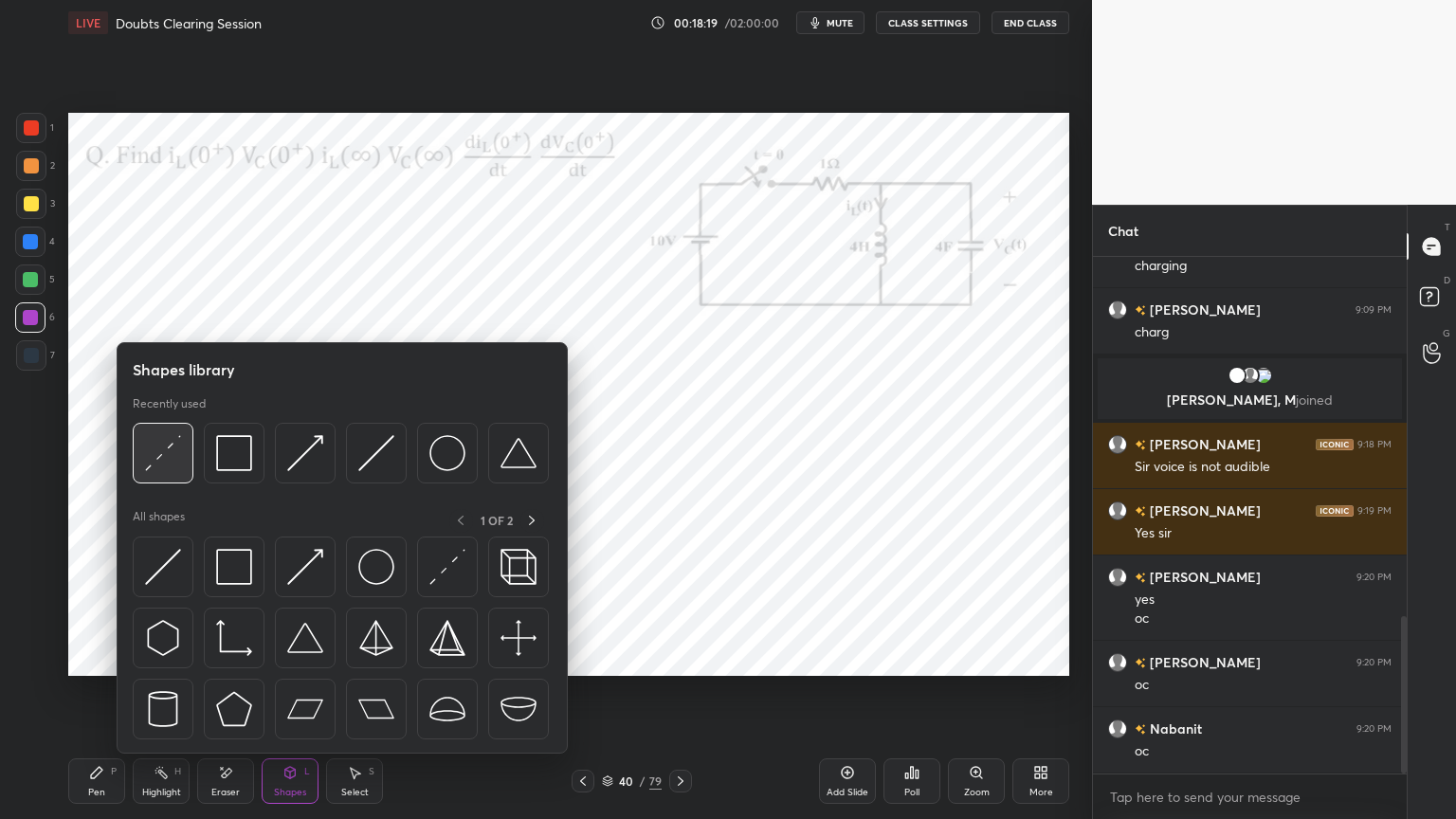 click at bounding box center (163, 453) 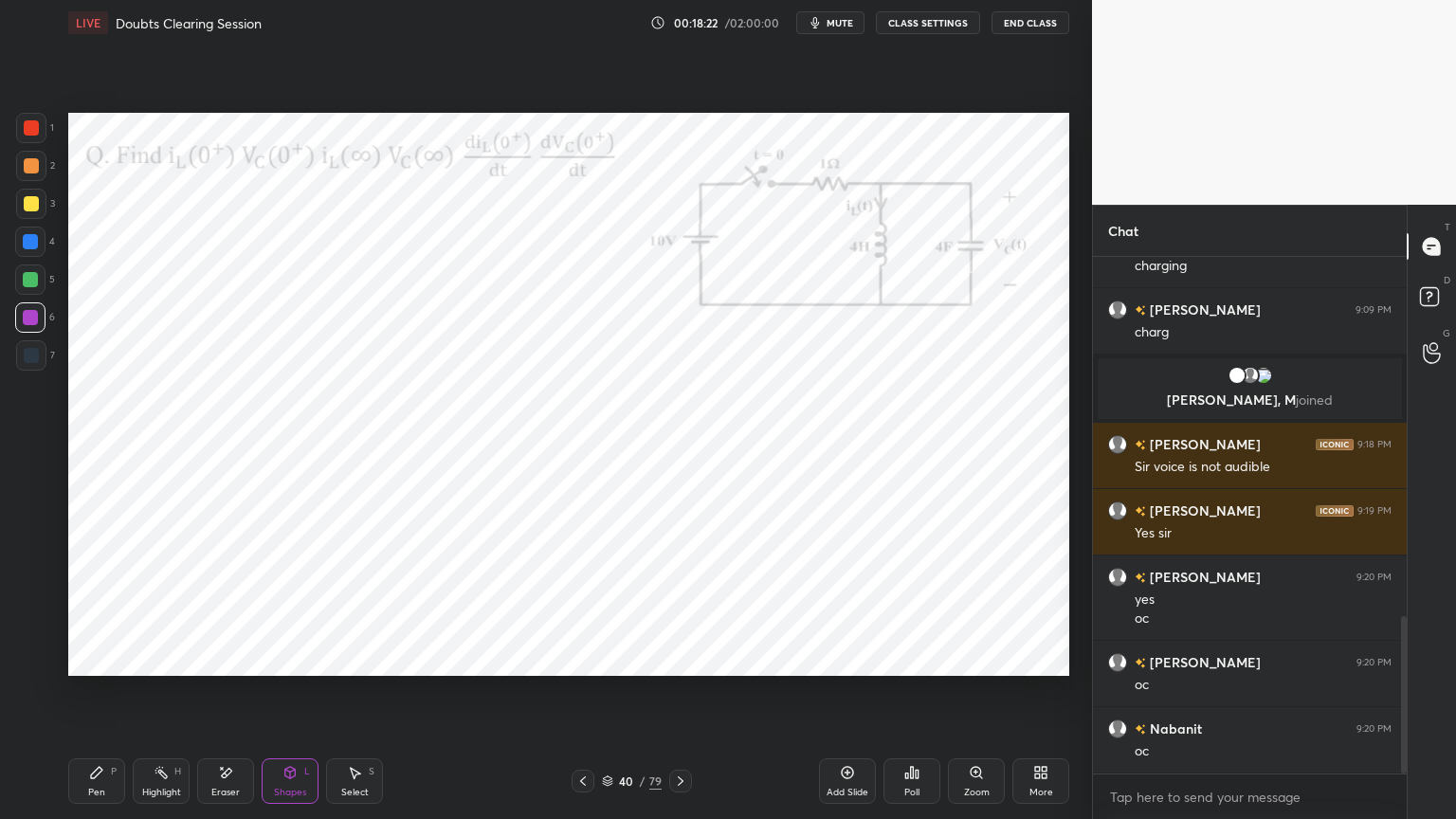 click on "Pen P" at bounding box center (97, 781) 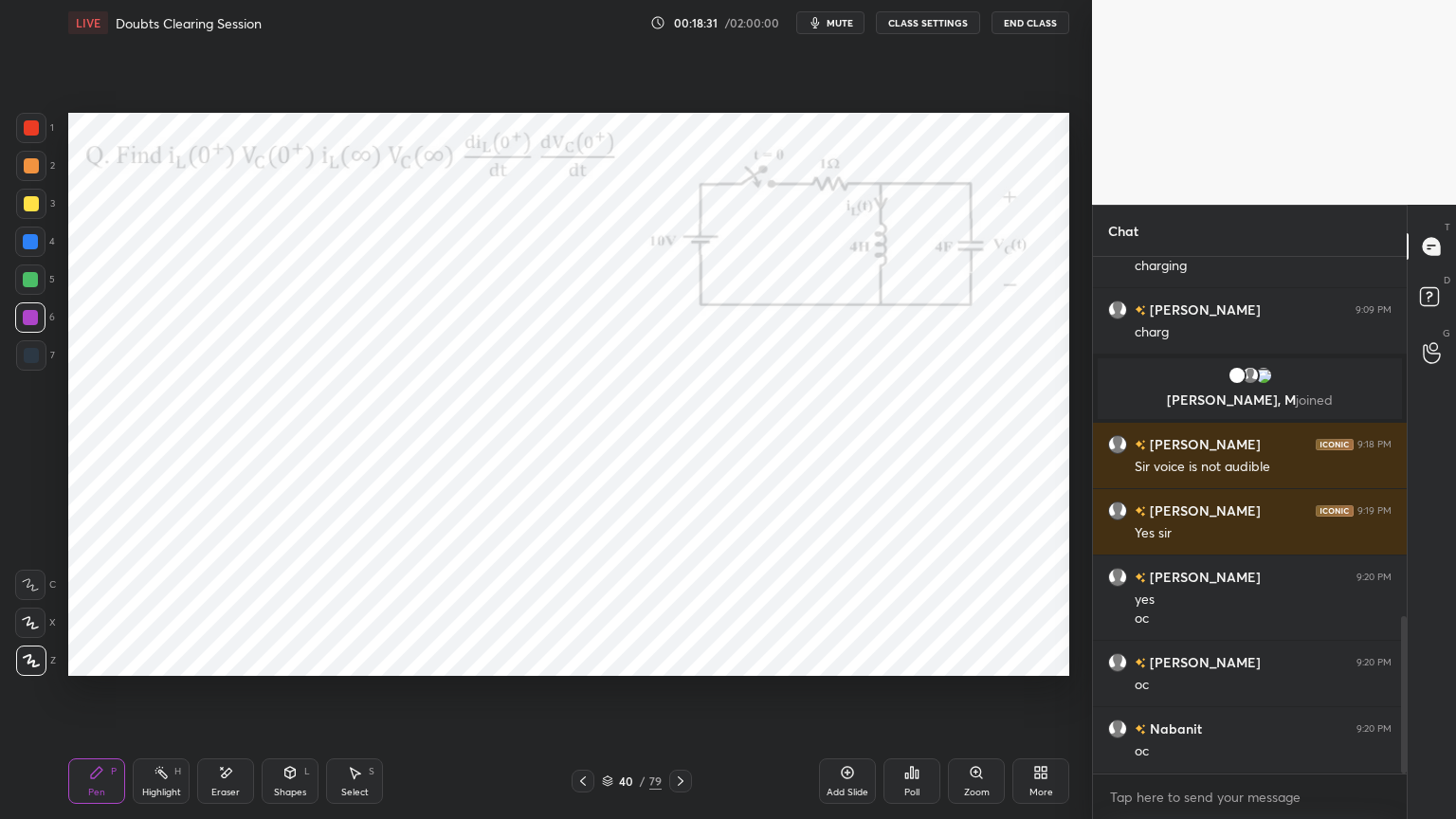 click on "Highlight" at bounding box center [161, 792] 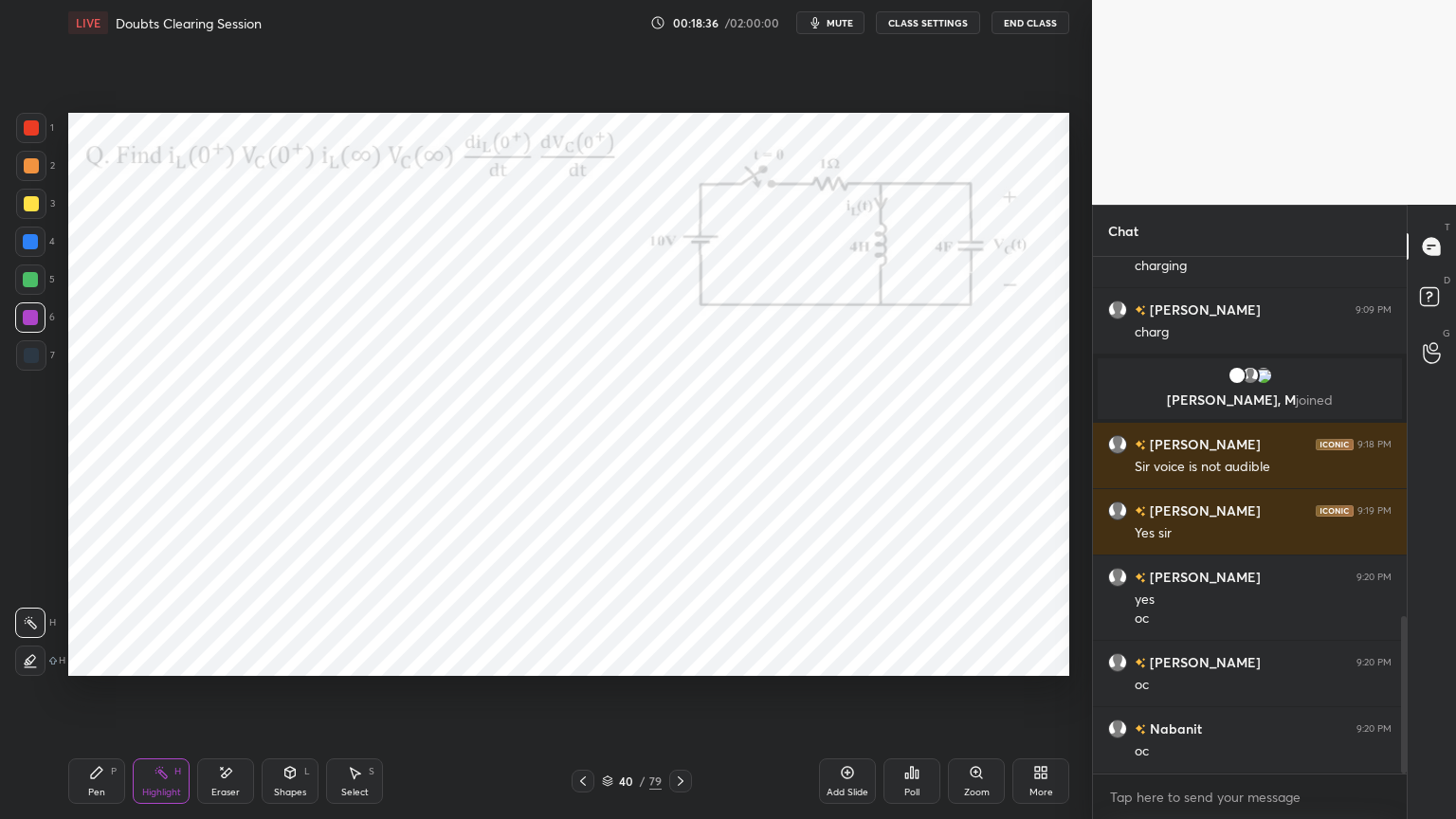 click on "Pen" at bounding box center [97, 792] 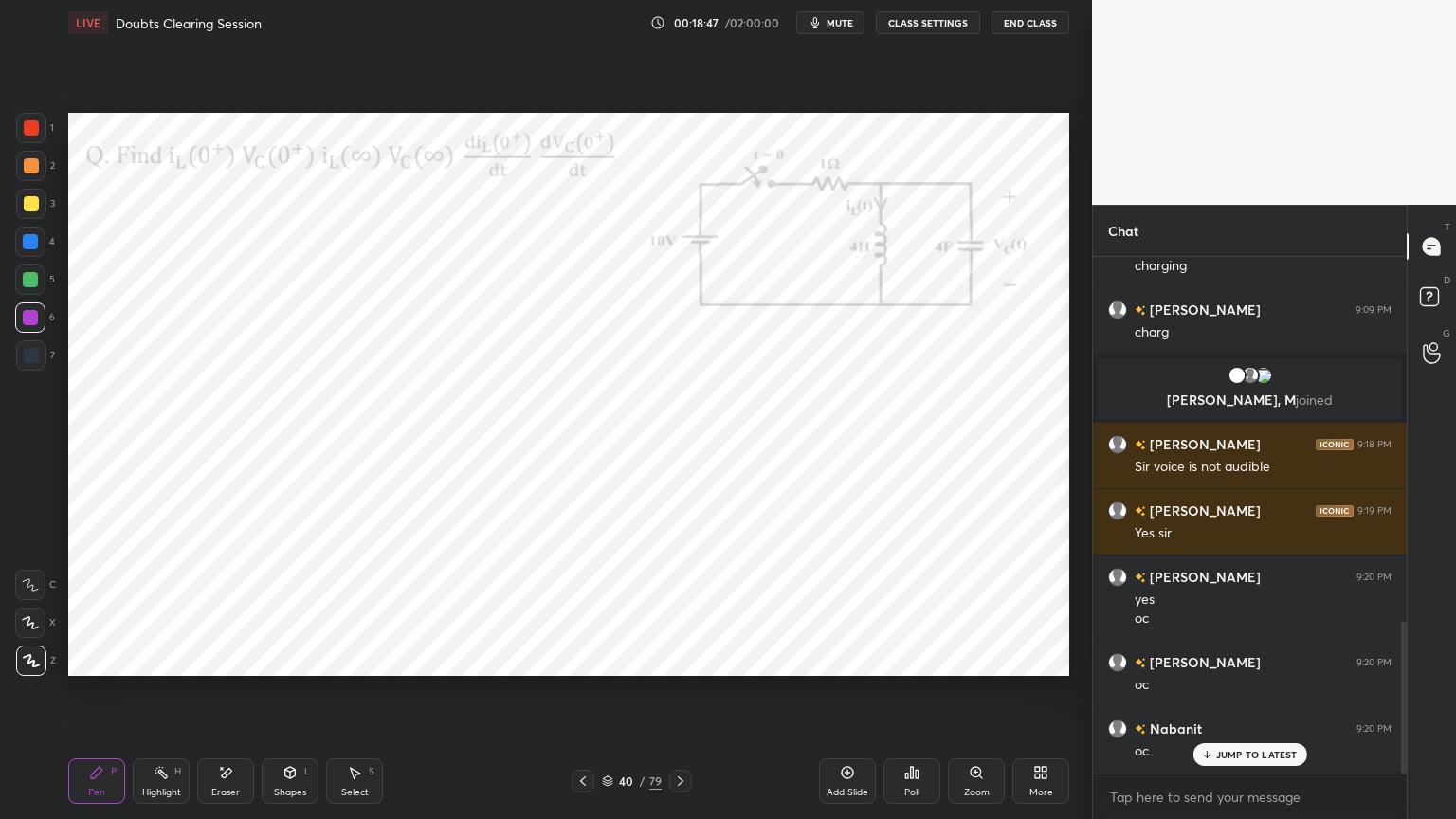 scroll, scrollTop: 1244, scrollLeft: 0, axis: vertical 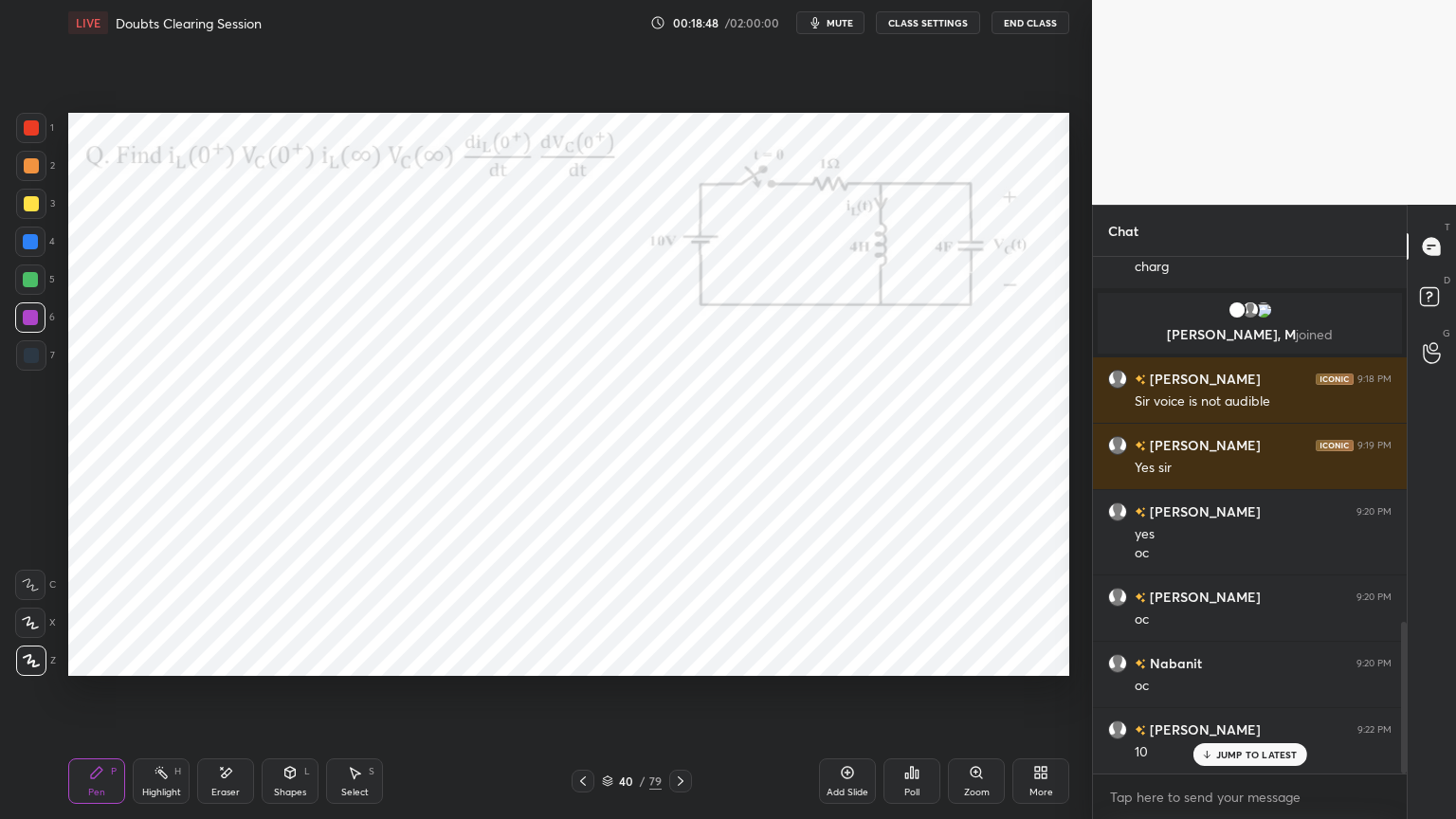click at bounding box center [30, 242] 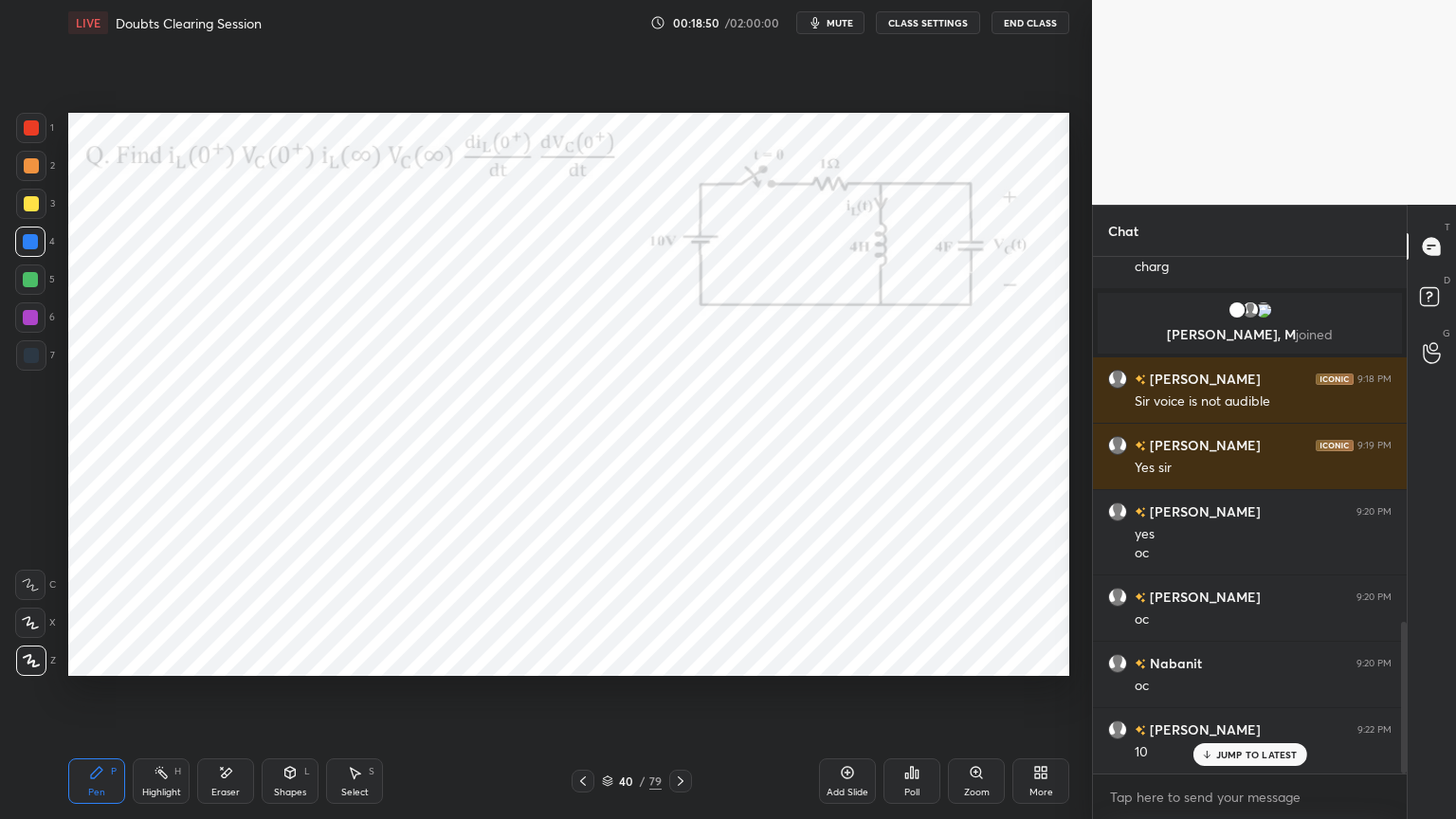 click 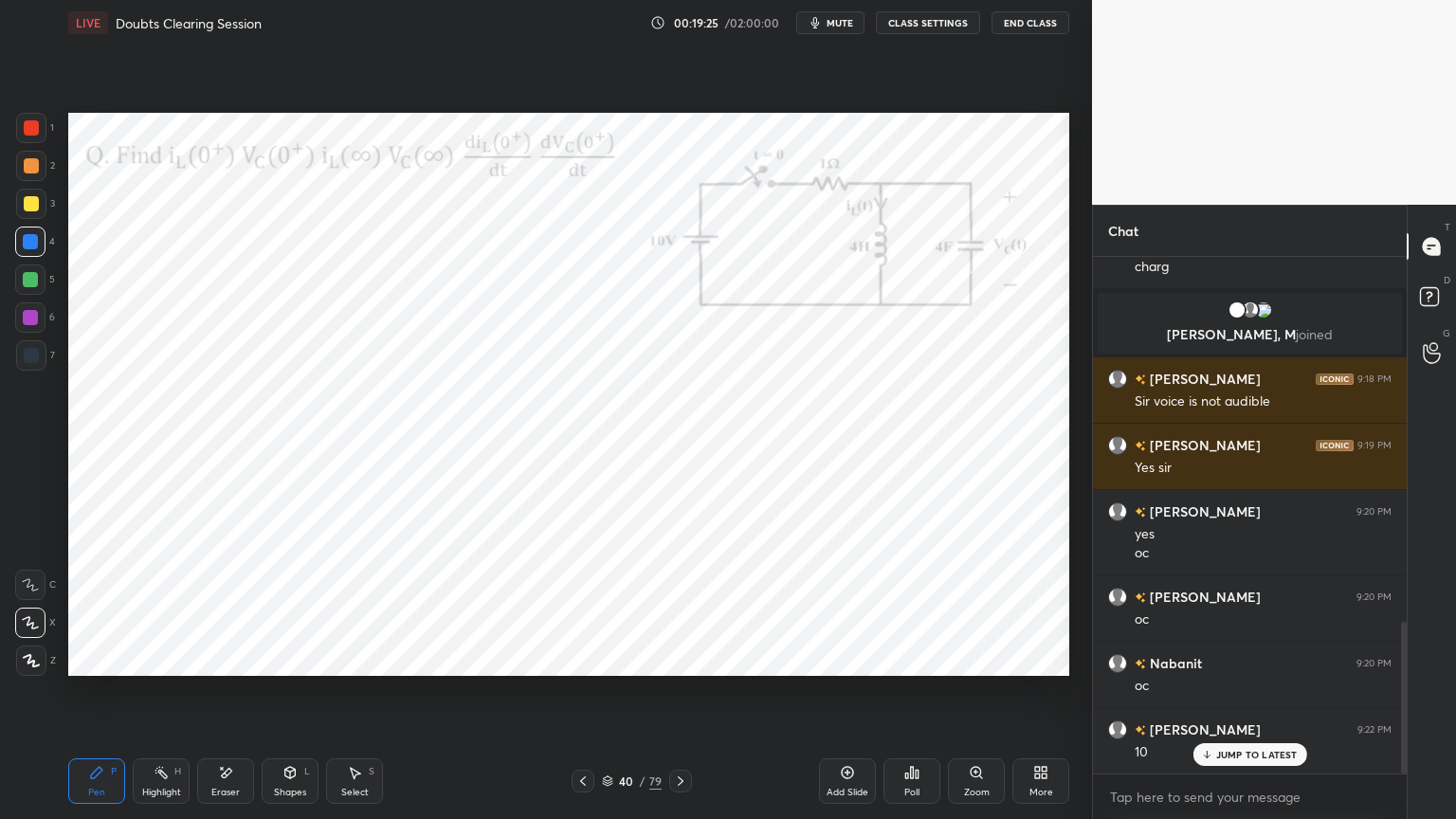 click 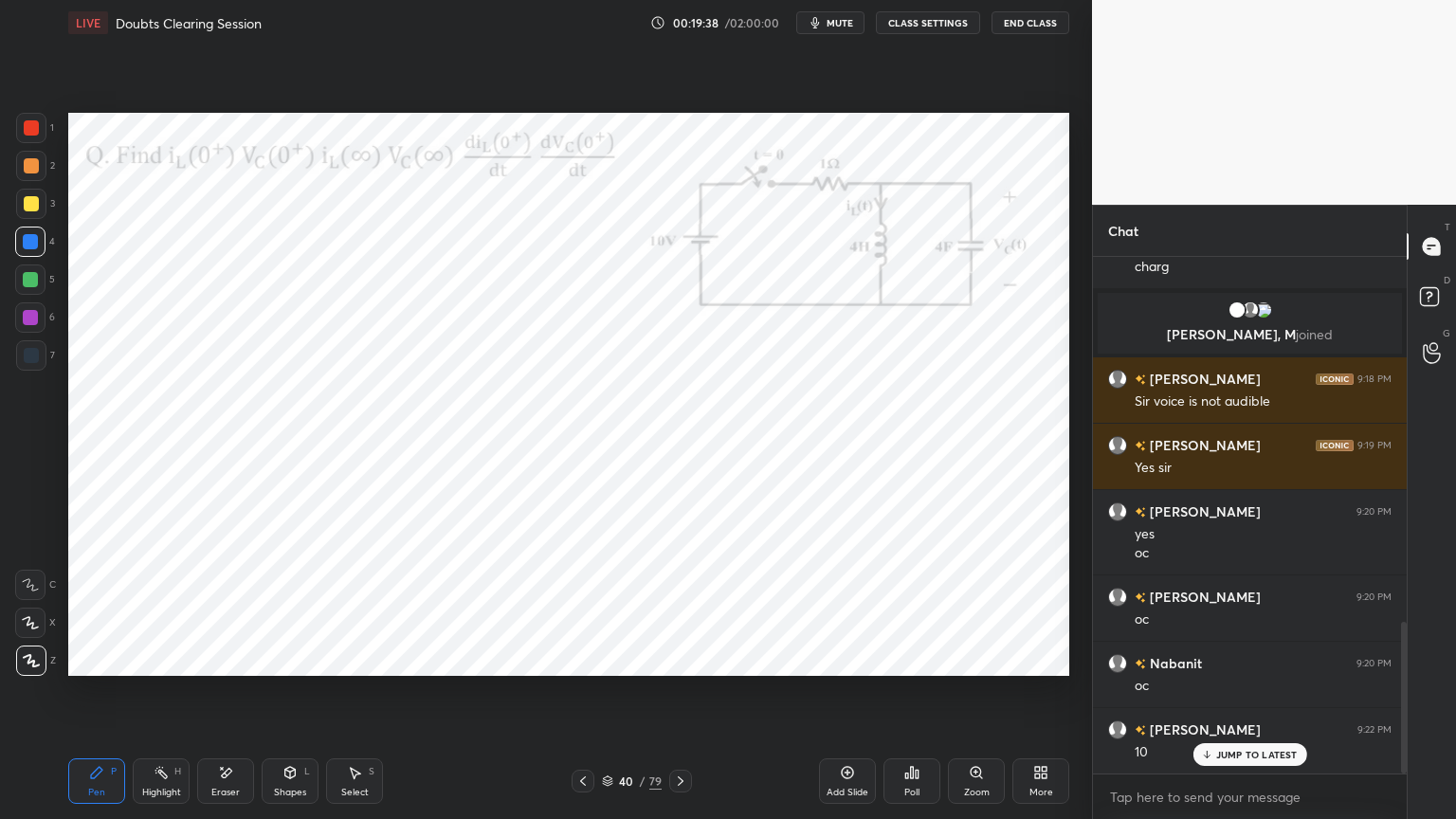 click 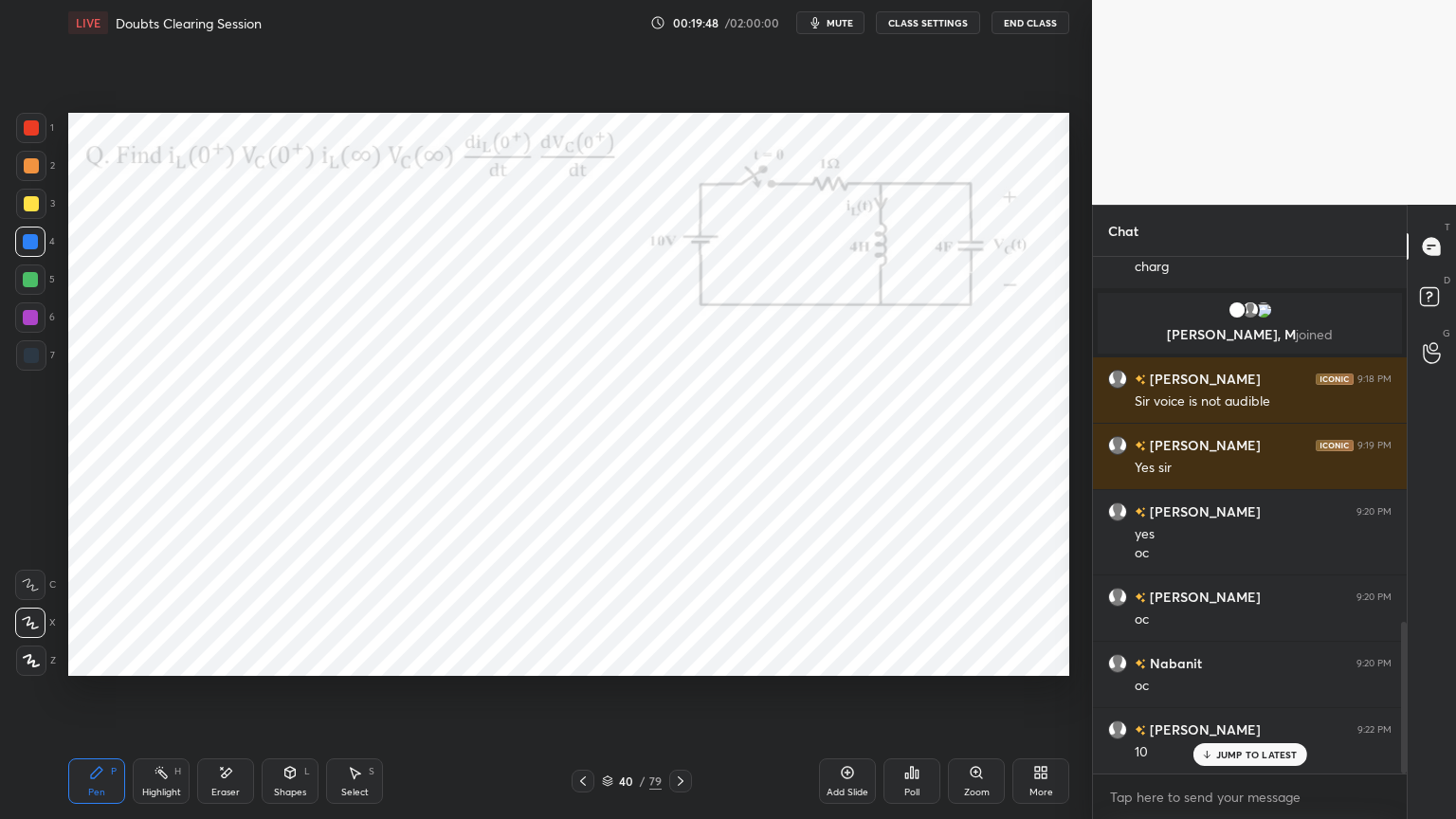 click on "1 2 3 4 5 6 7 C X Z E E Erase all   H H" at bounding box center (30, 394) 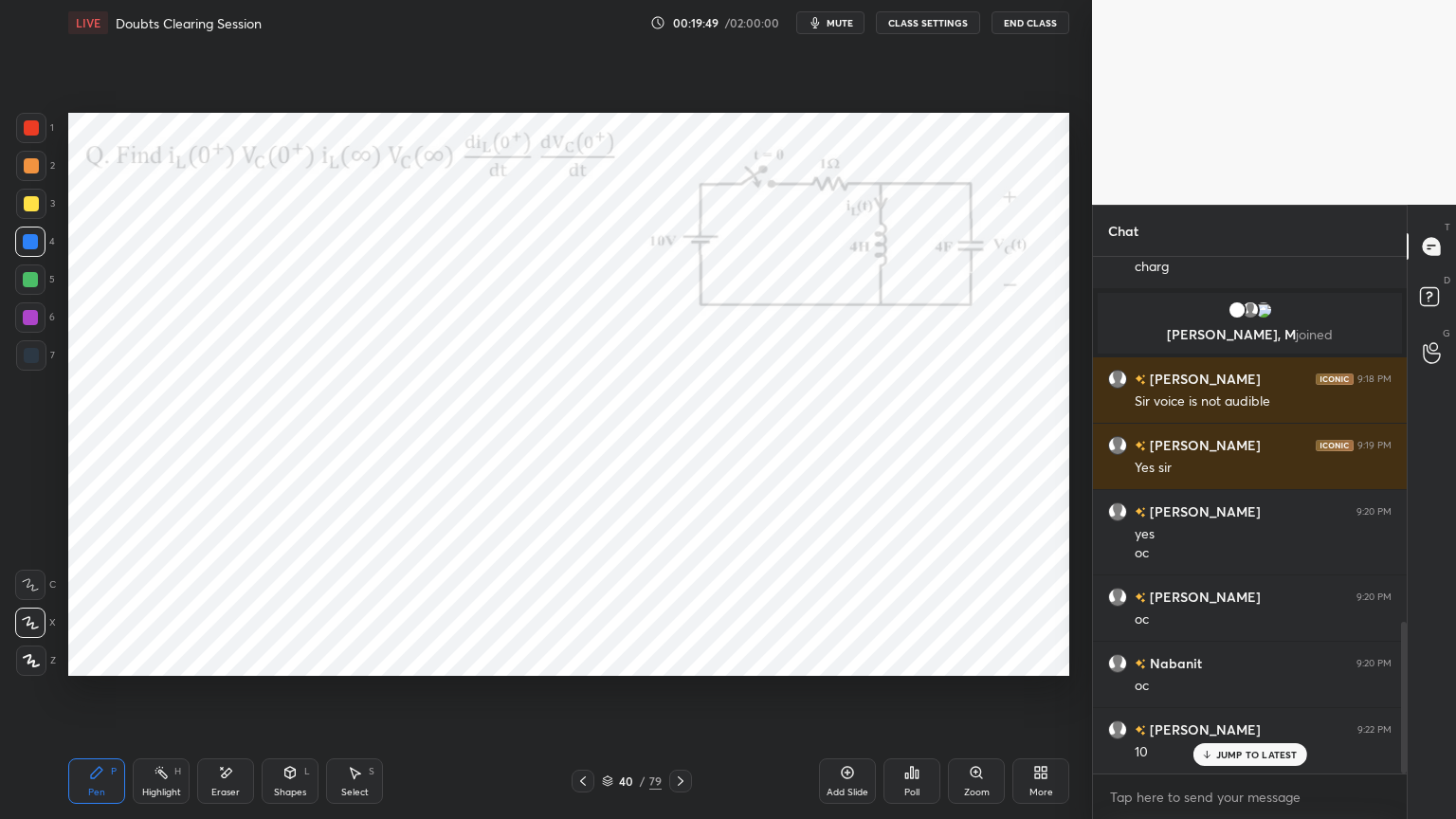 click at bounding box center (30, 318) 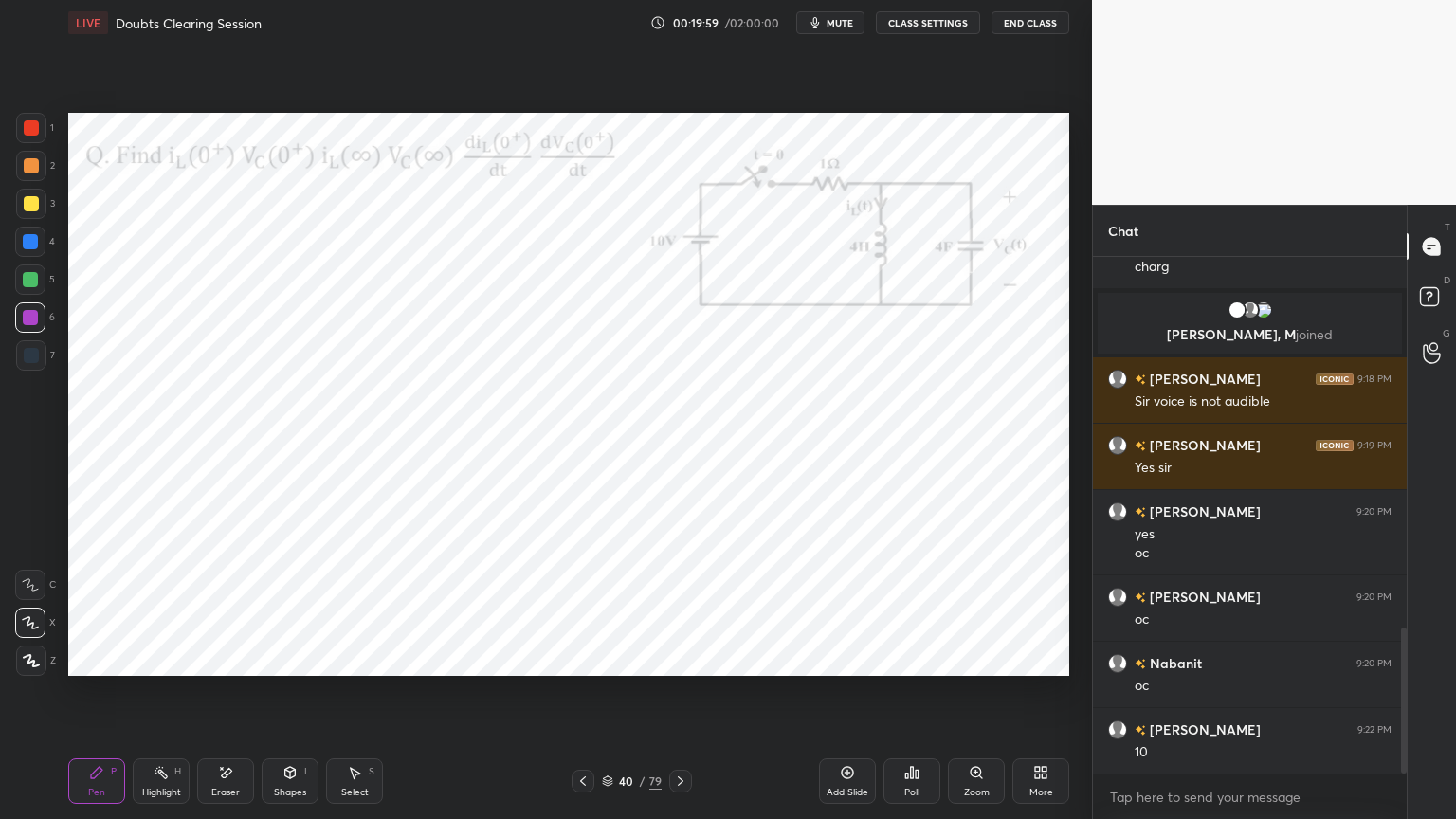 scroll, scrollTop: 1311, scrollLeft: 0, axis: vertical 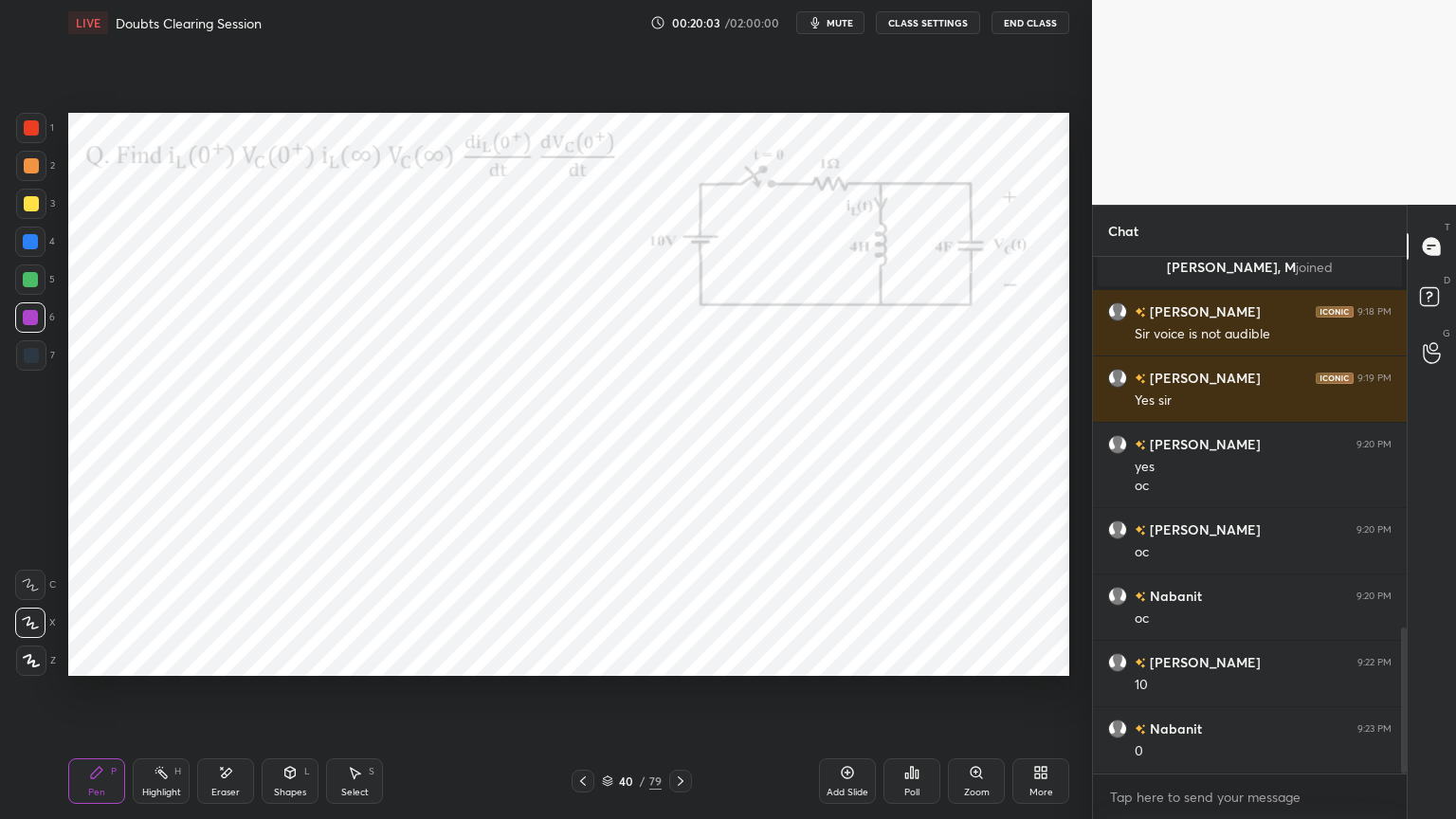 click on "Shapes" at bounding box center [290, 792] 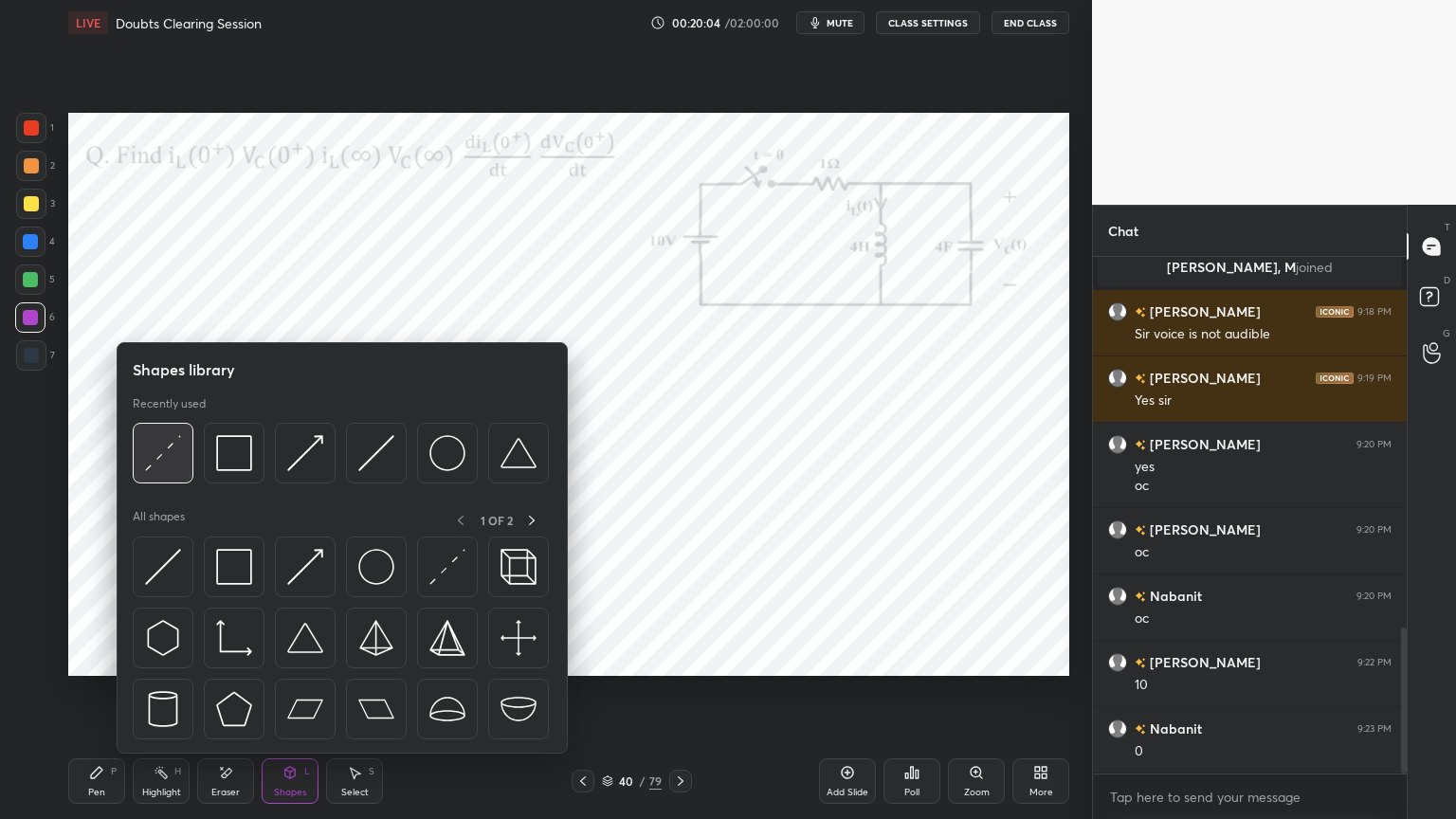 click at bounding box center [163, 453] 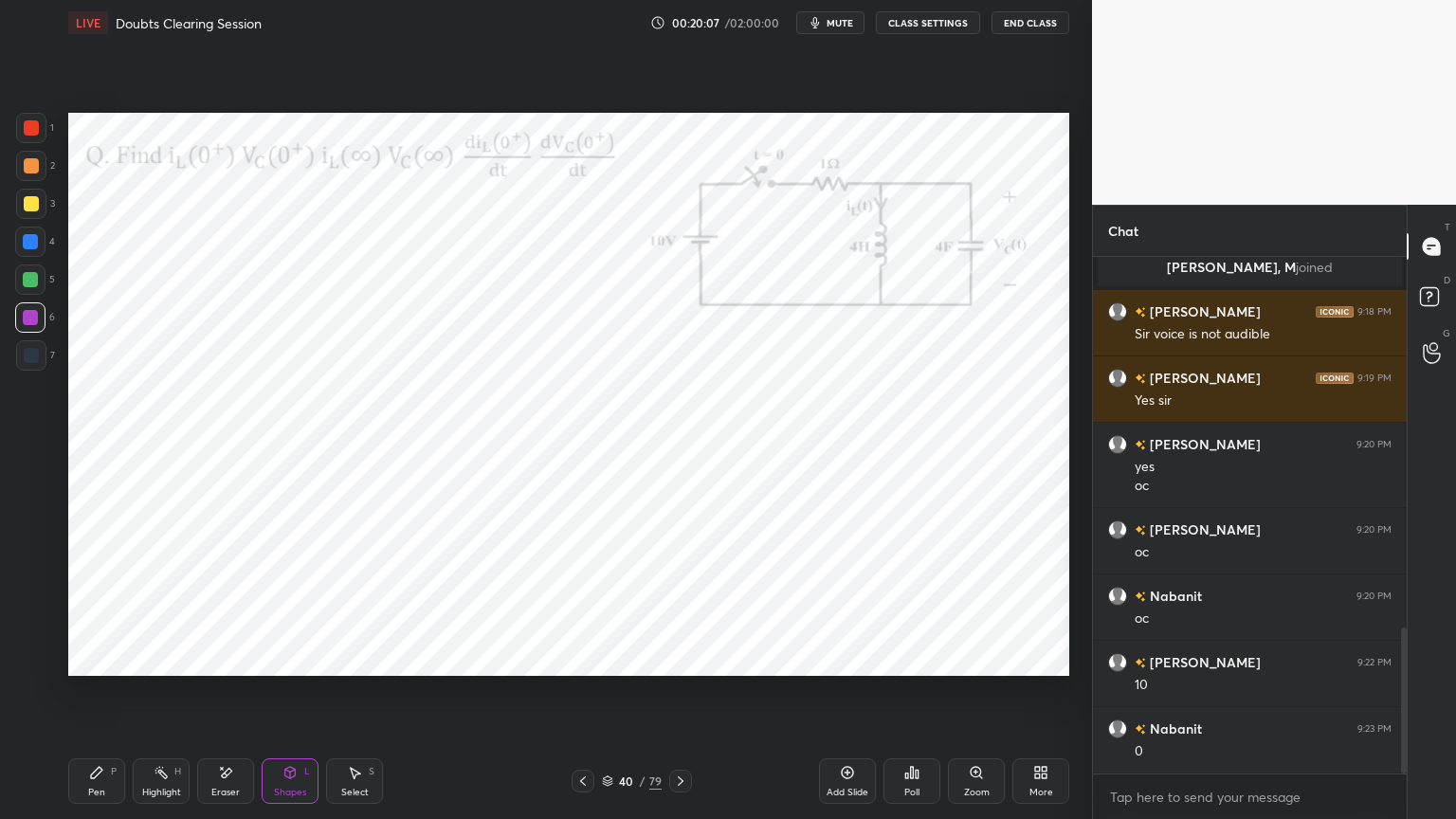 click 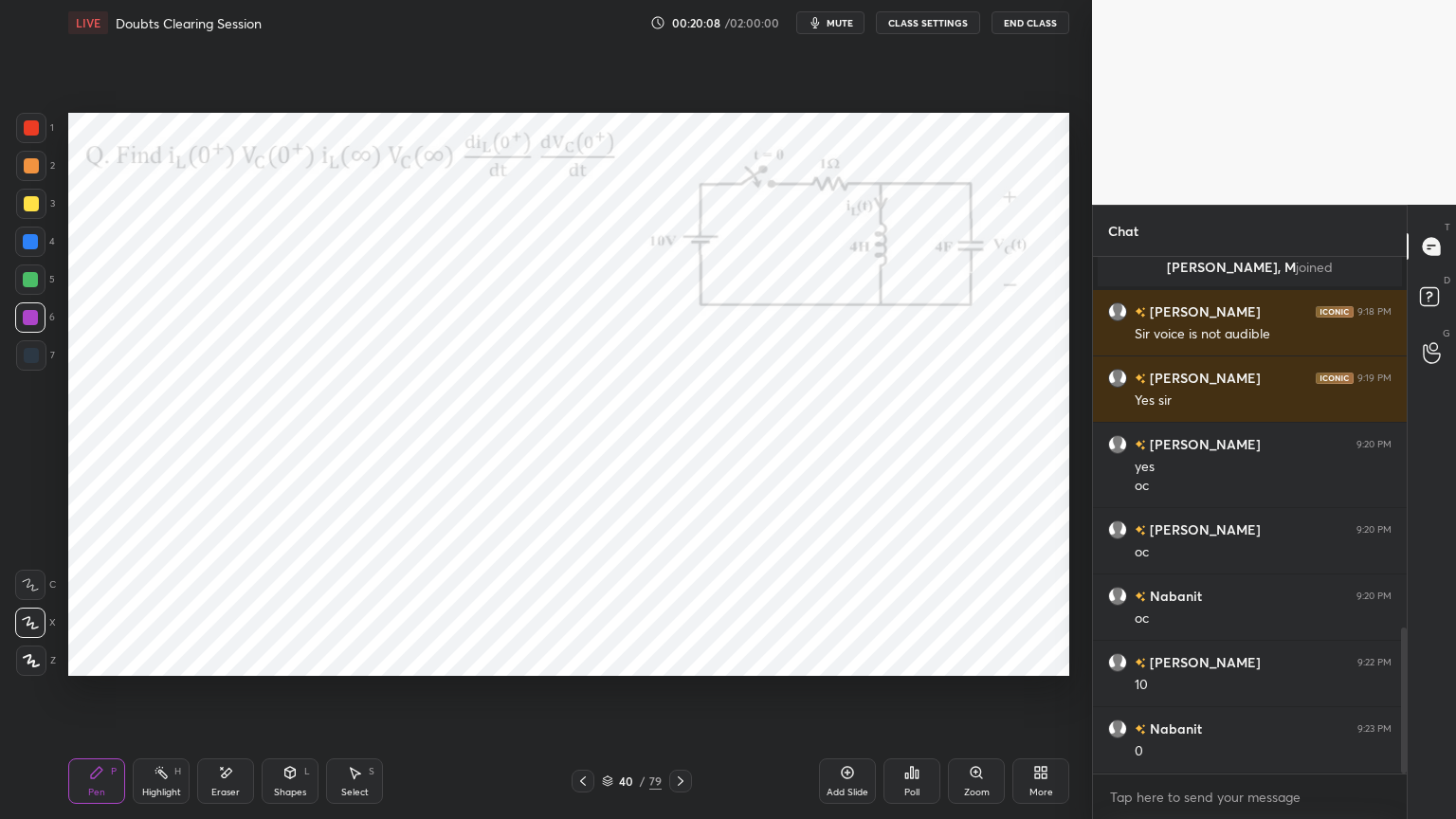 click at bounding box center (30, 242) 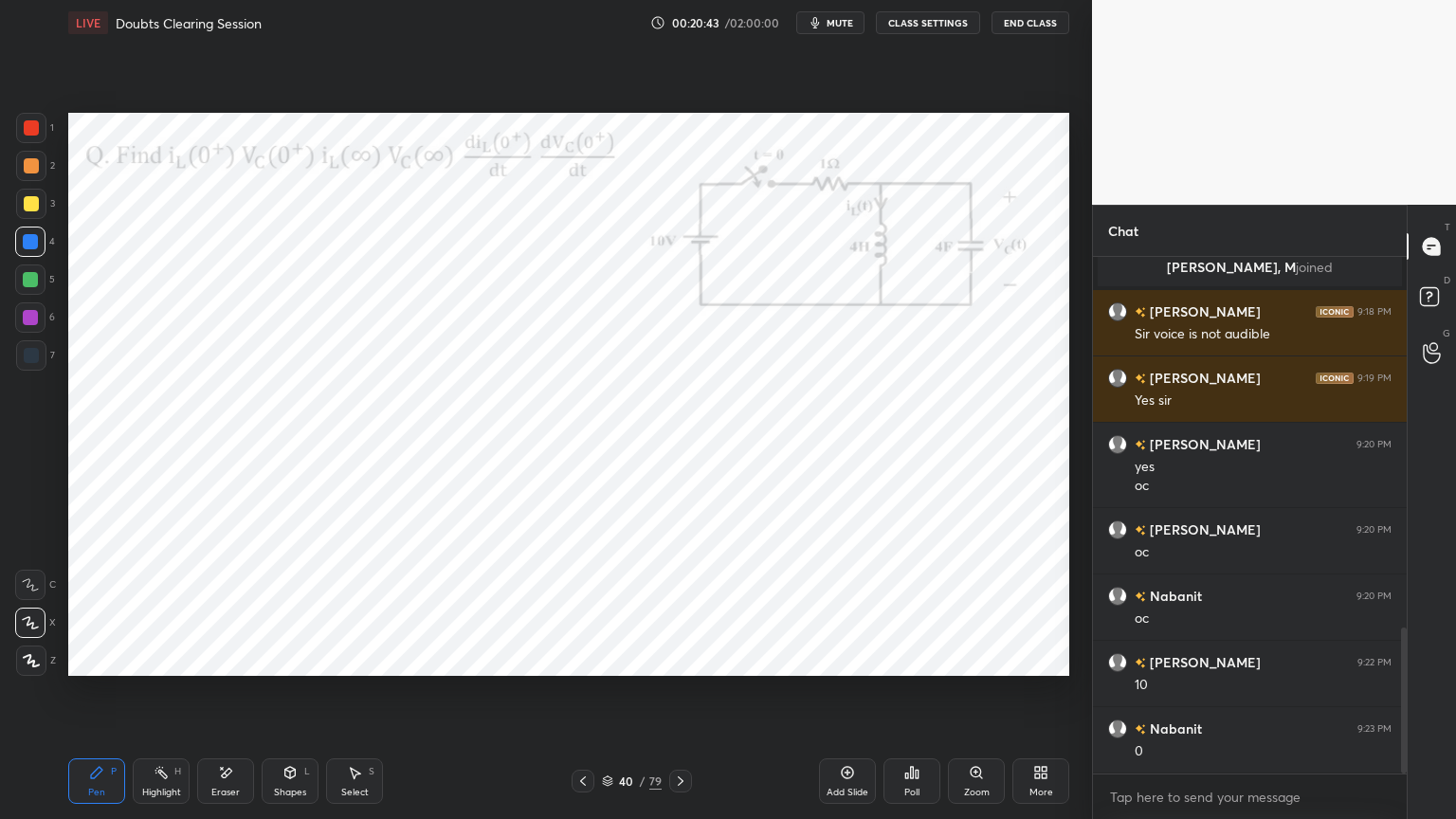 click 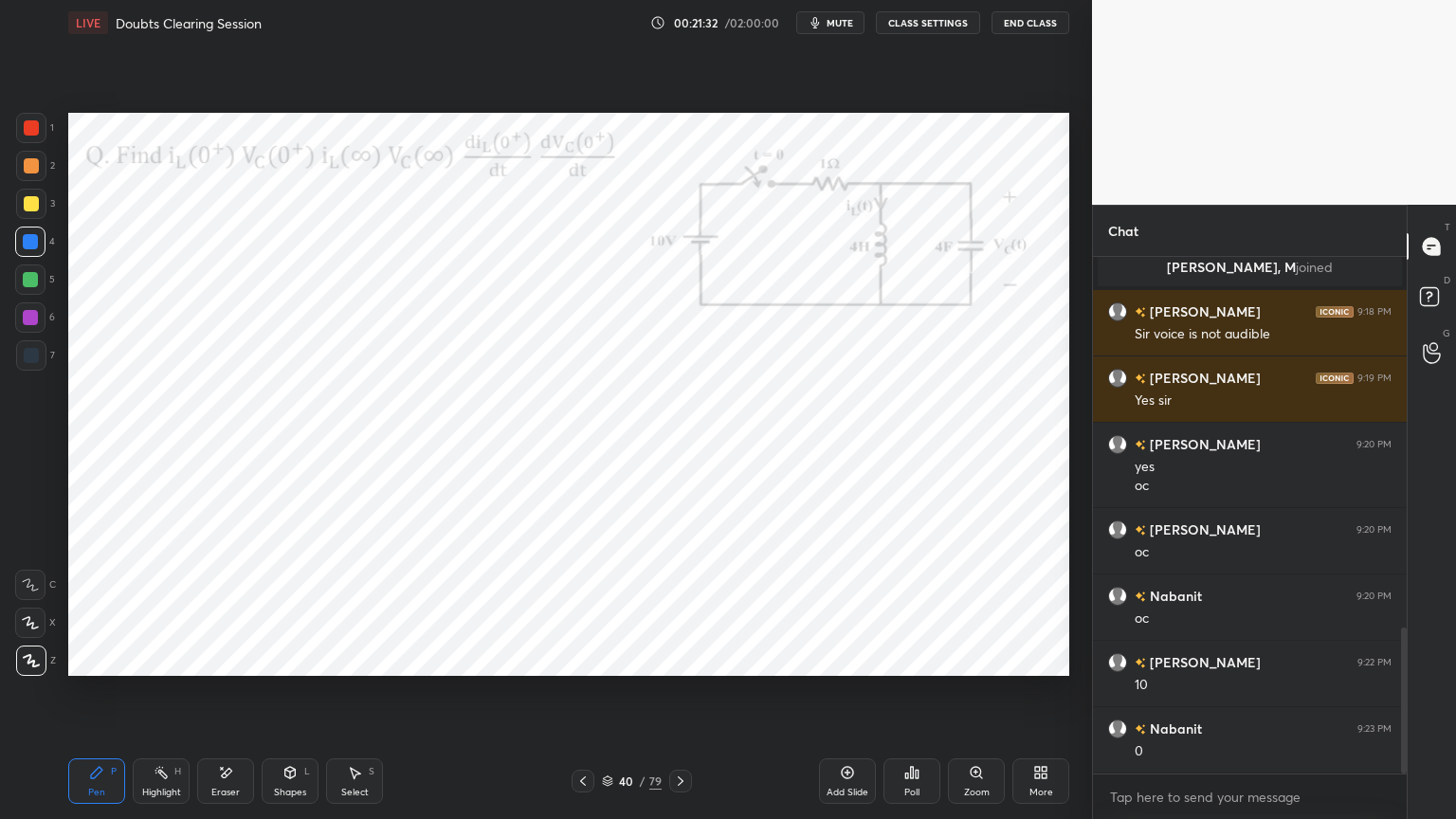 click on "Highlight" at bounding box center [161, 792] 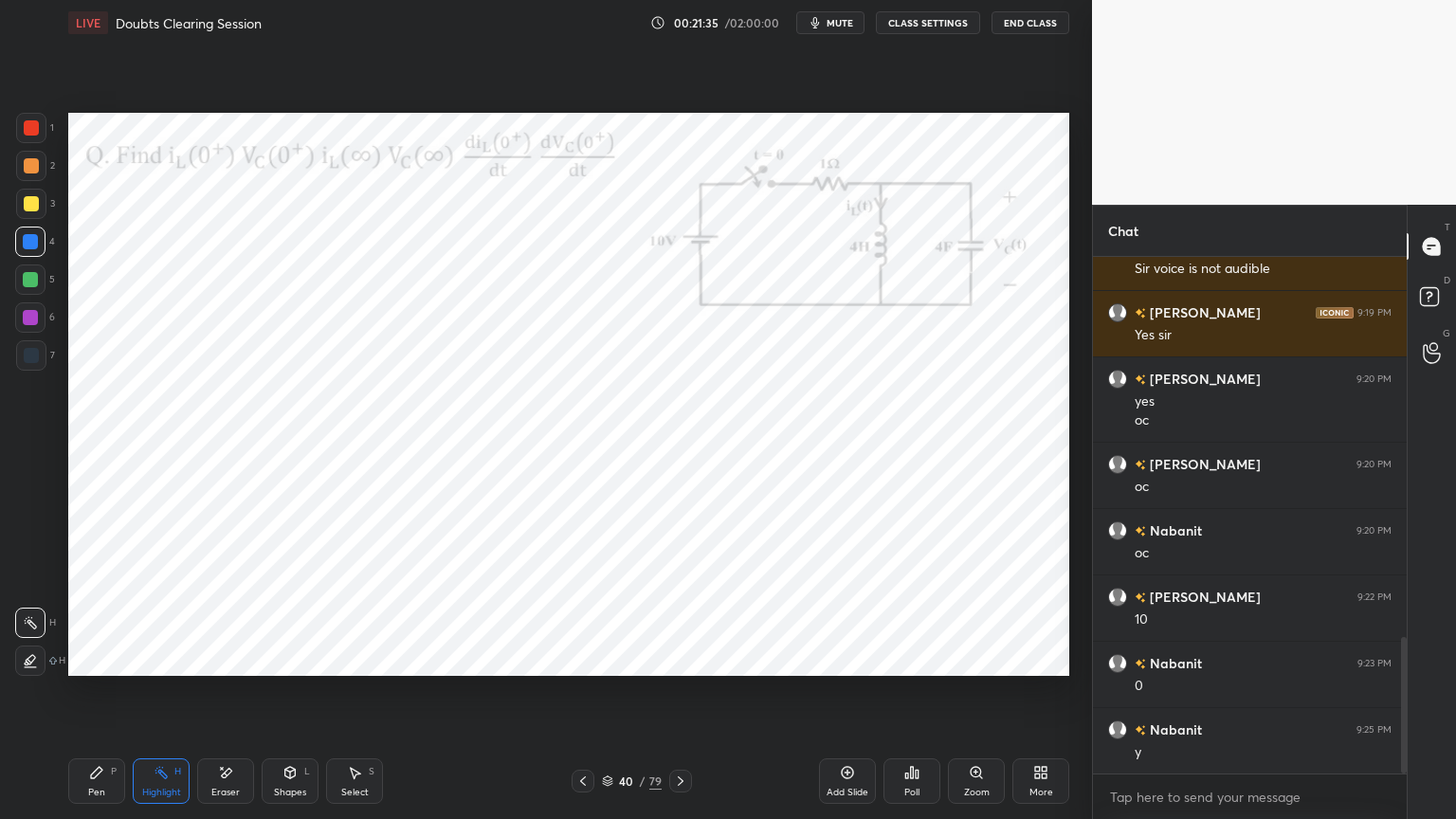 scroll, scrollTop: 1444, scrollLeft: 0, axis: vertical 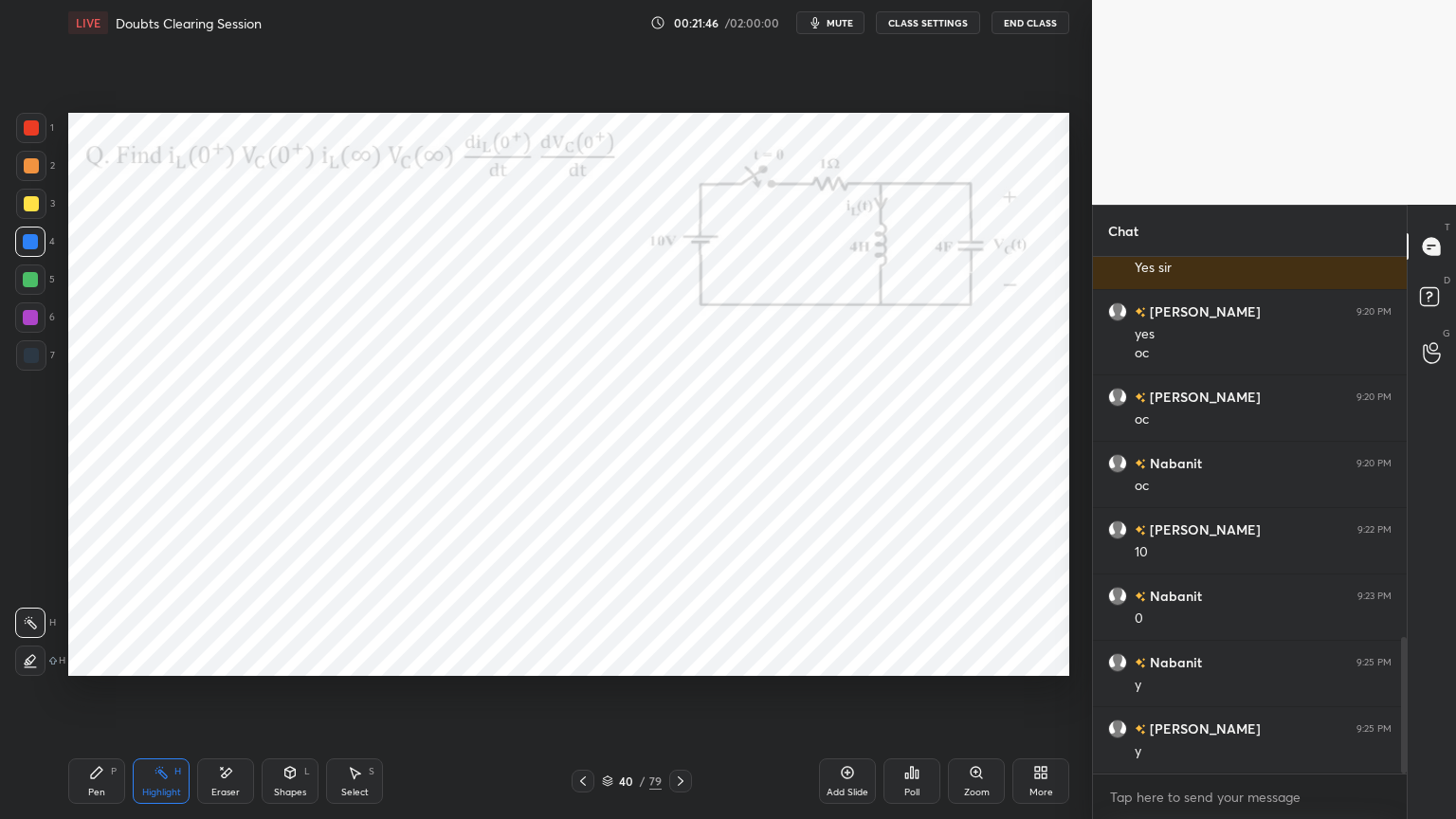click on "Highlight" at bounding box center [161, 792] 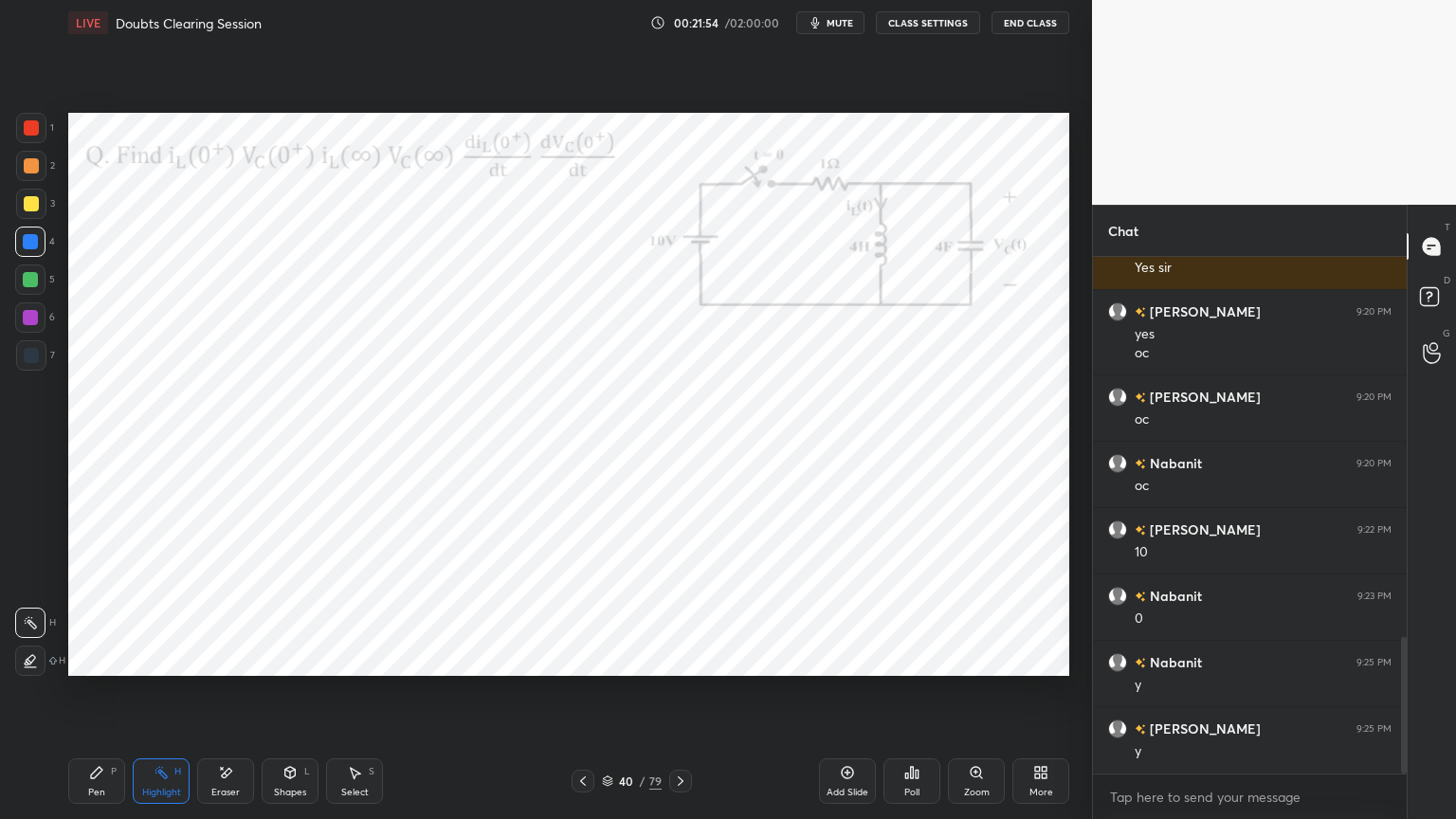 click on "Pen" at bounding box center [97, 792] 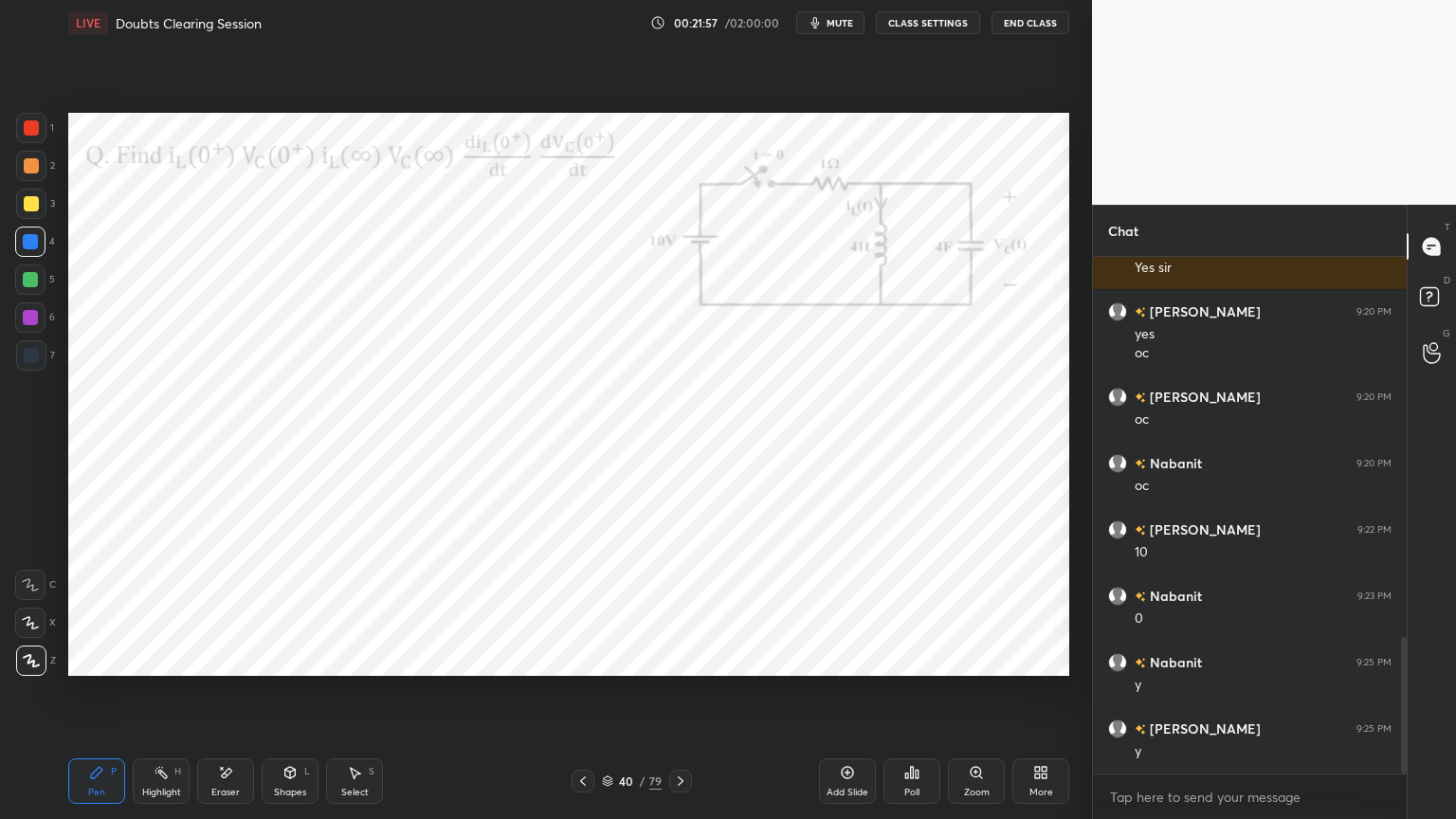 click at bounding box center [30, 318] 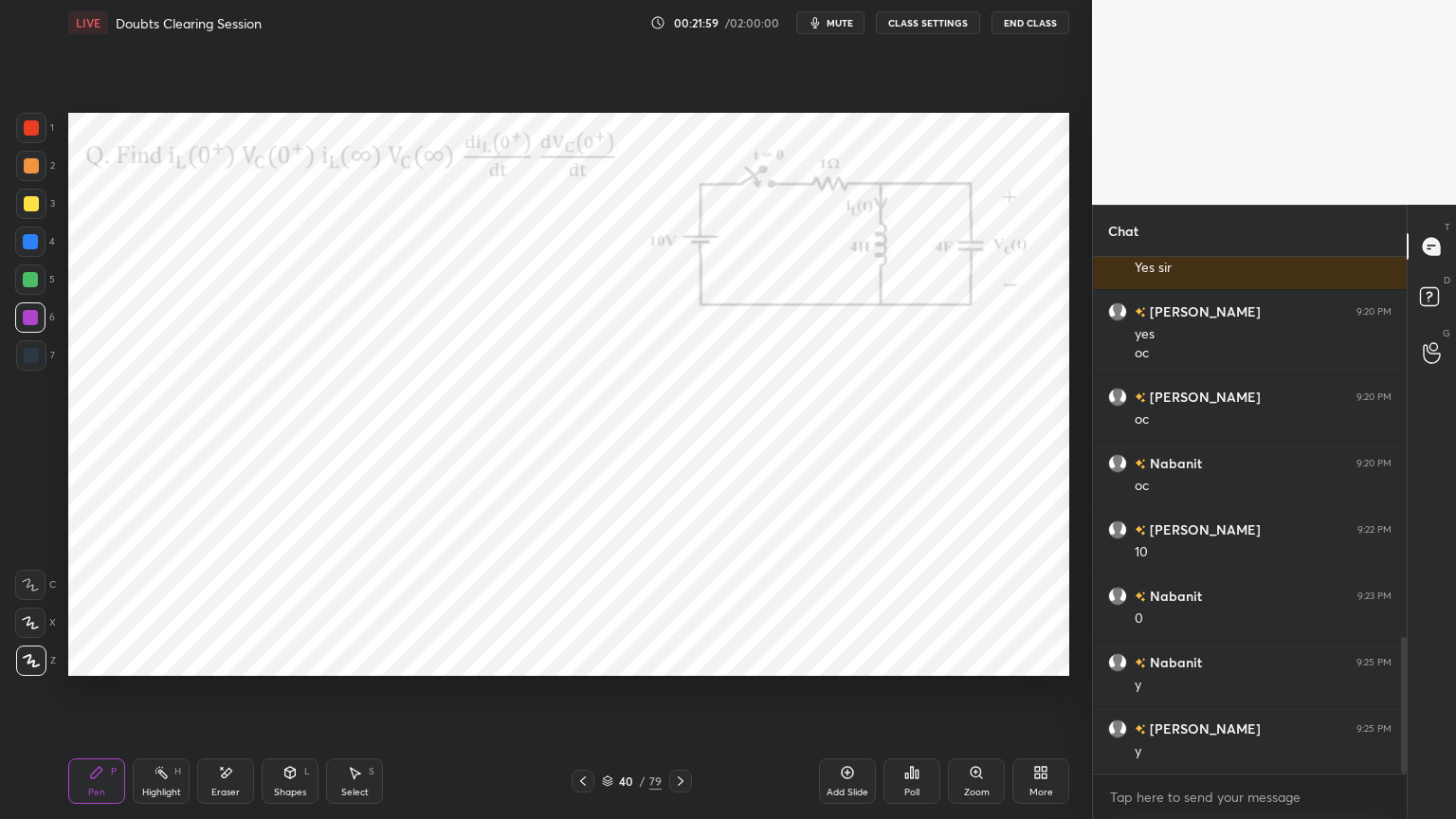 click 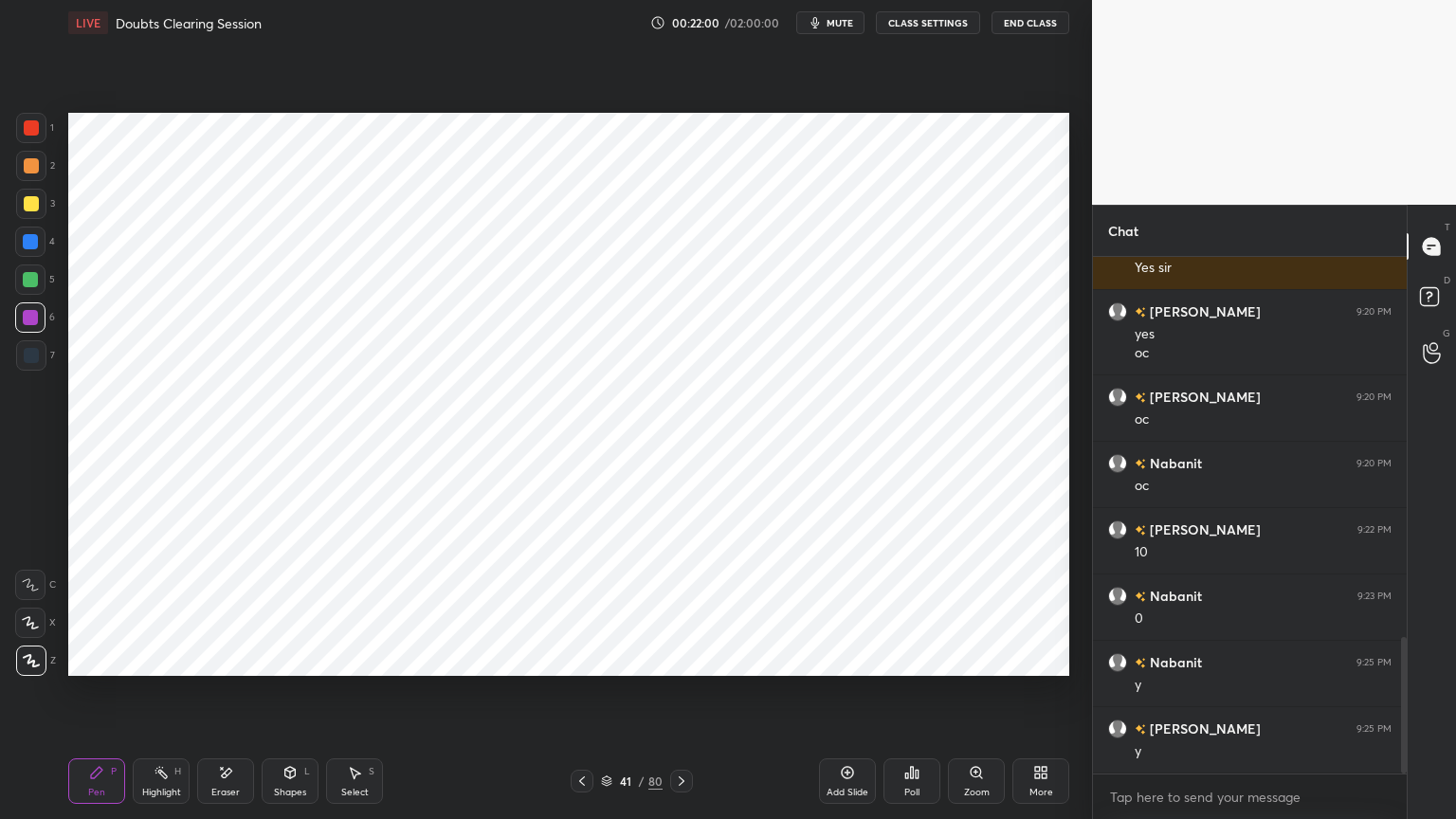 click at bounding box center (30, 242) 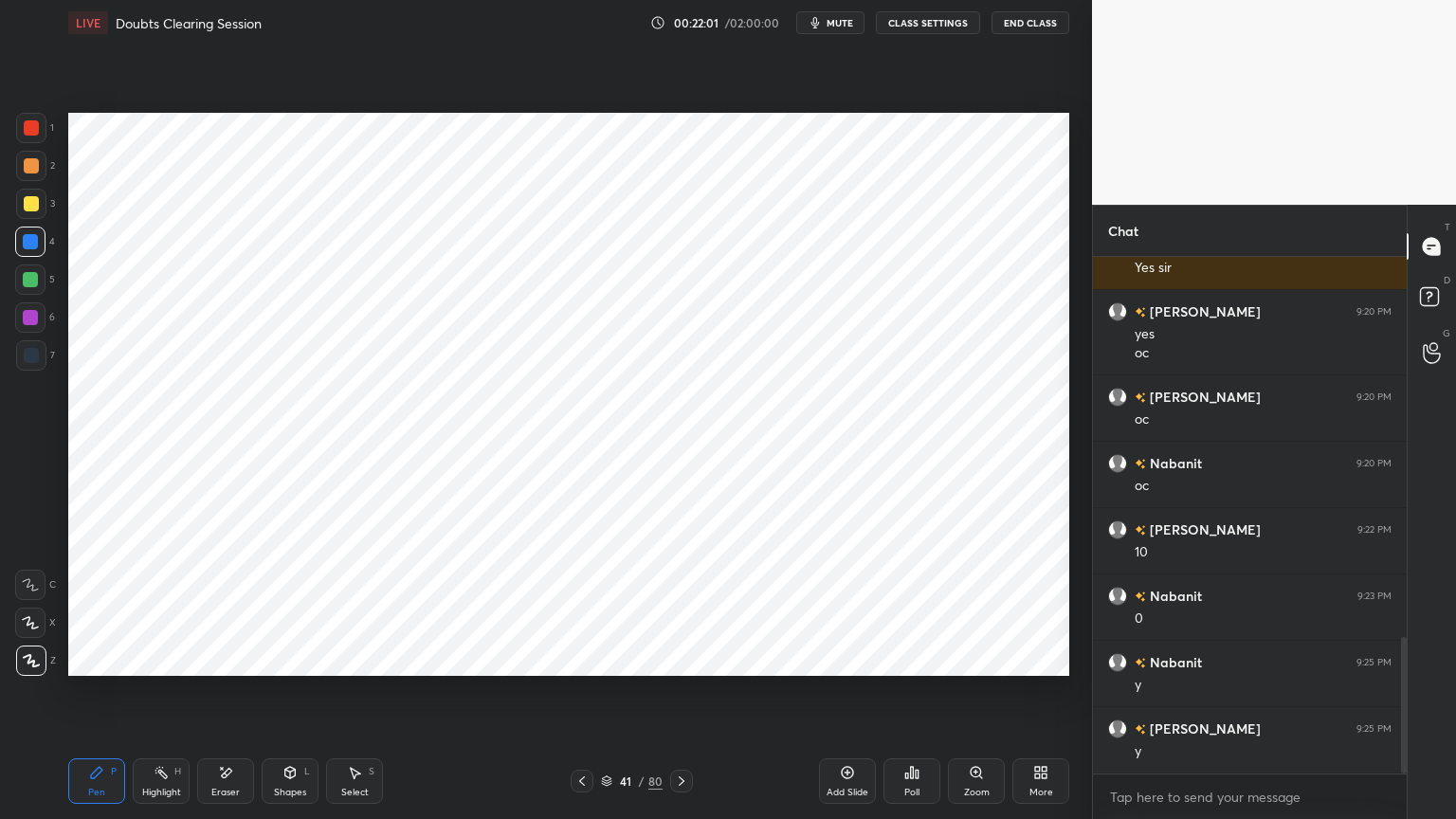 click at bounding box center (31, 661) 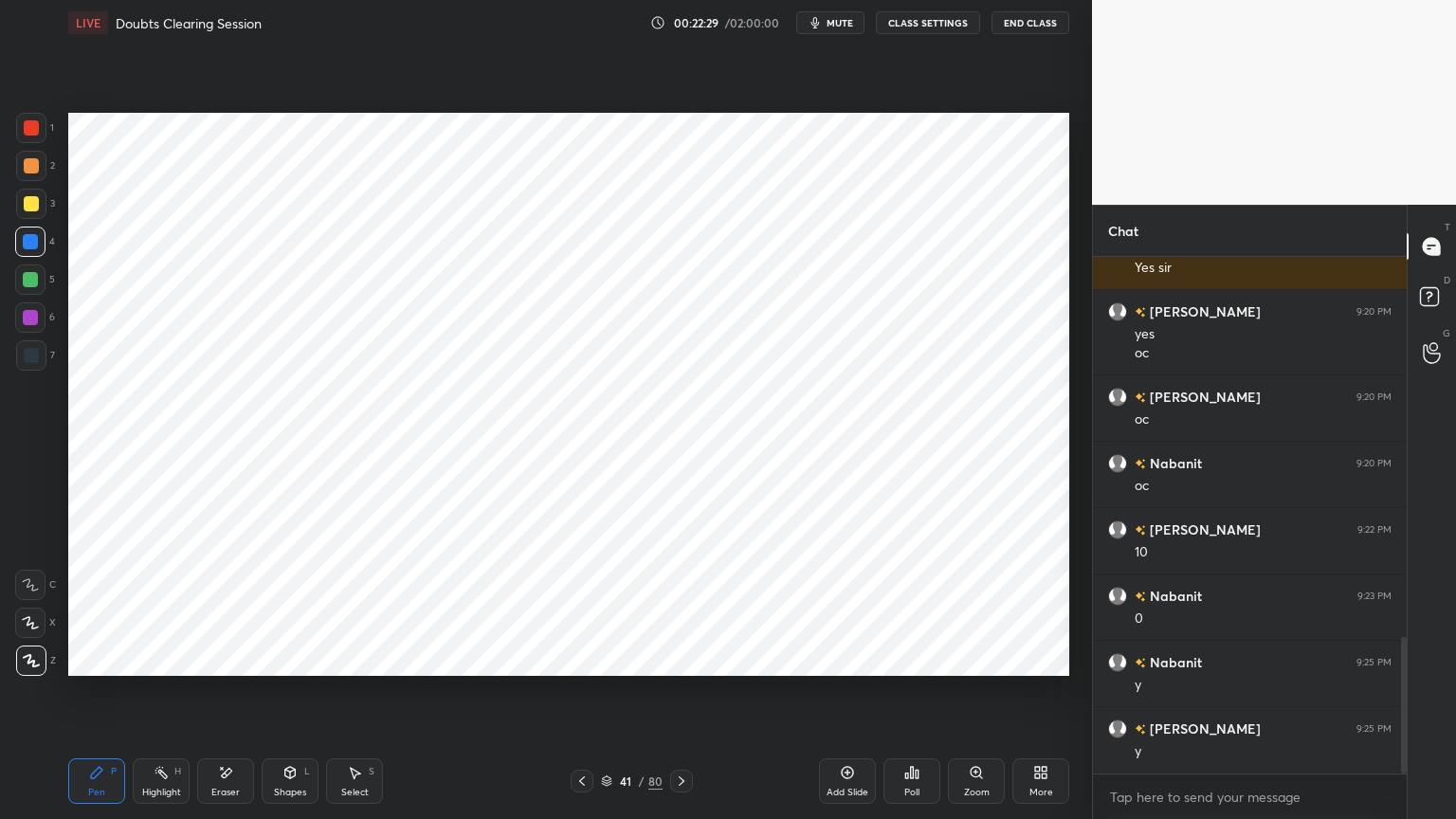 click at bounding box center [30, 318] 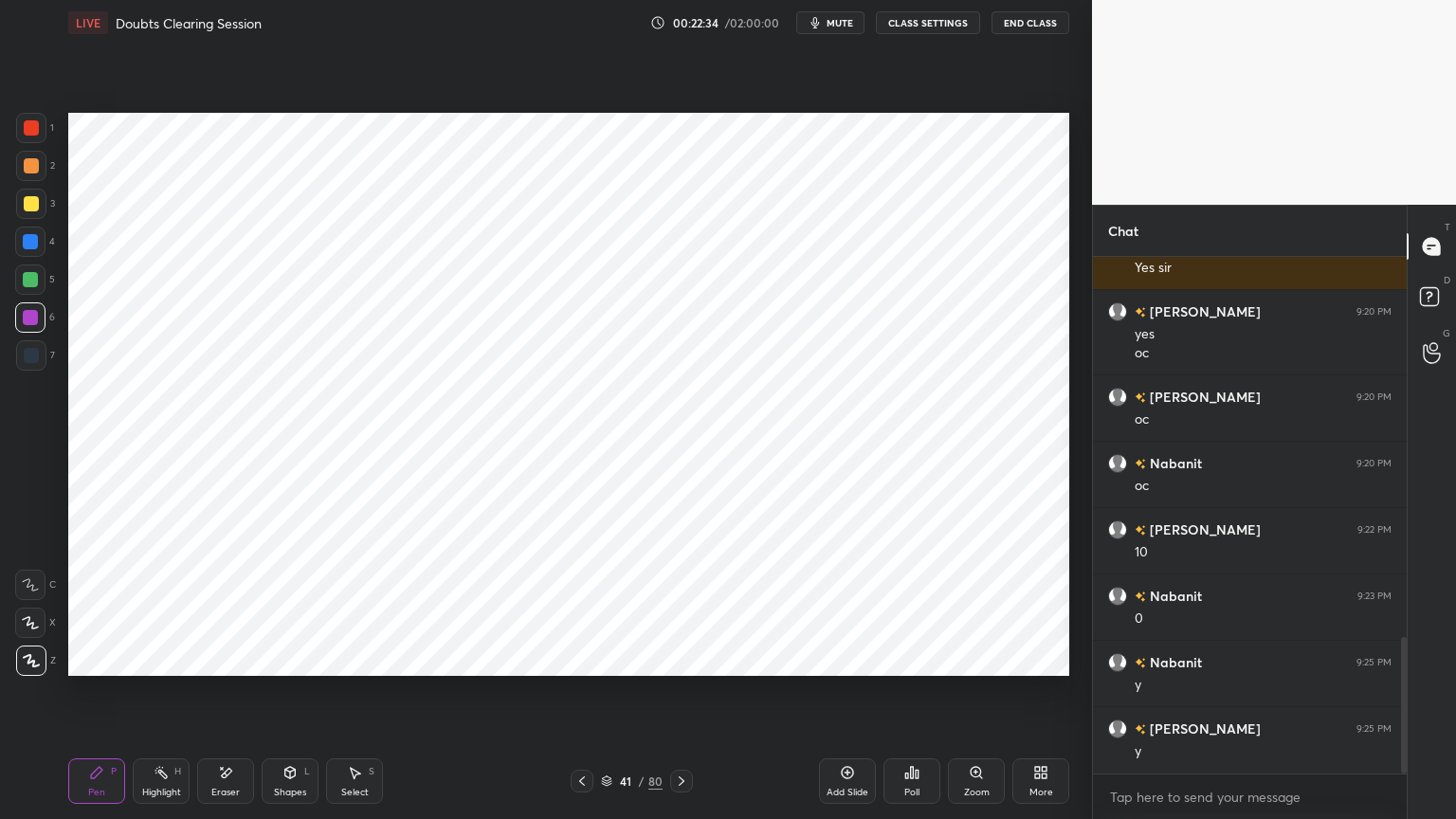 click at bounding box center (30, 318) 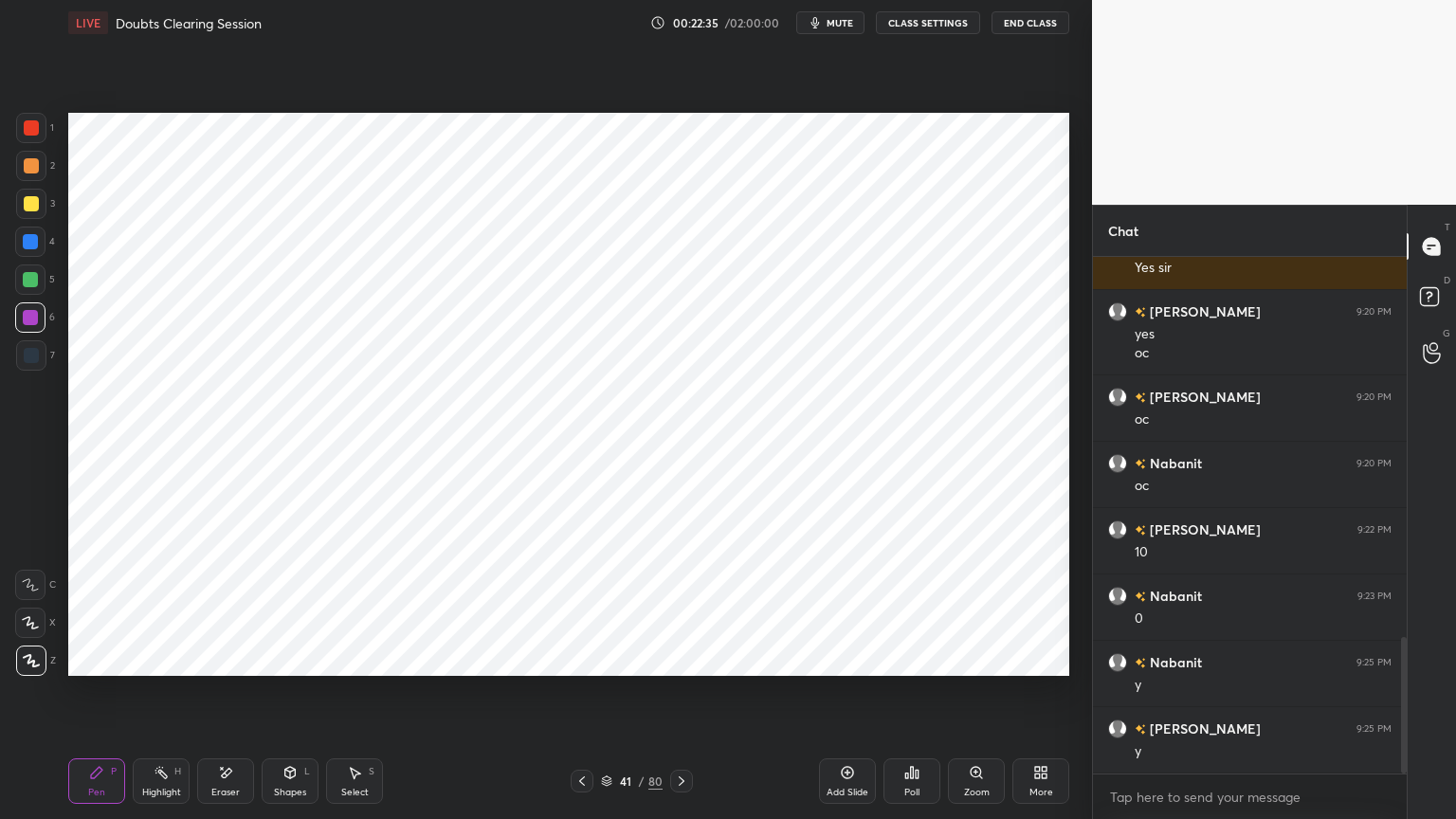 click 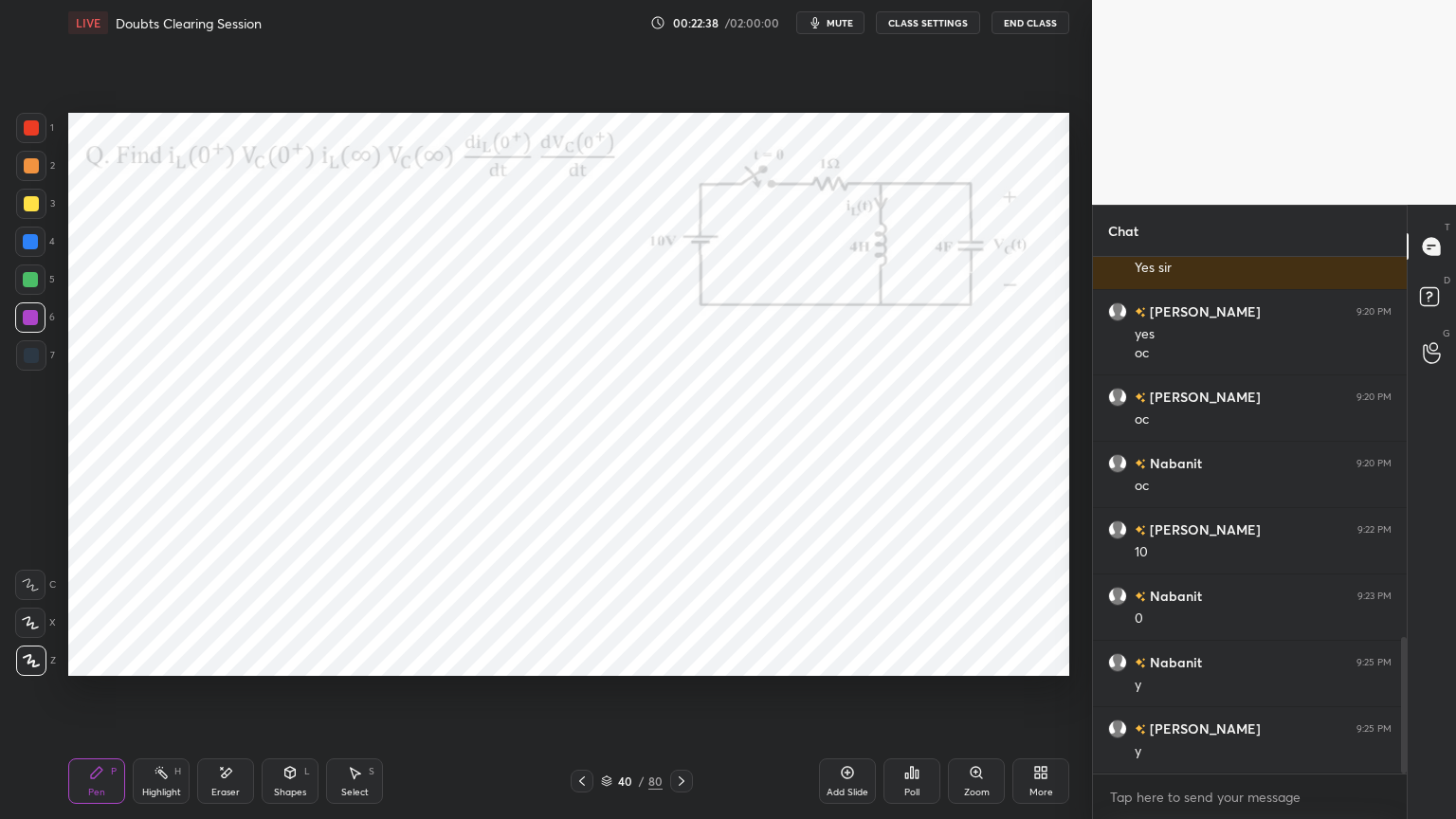 click 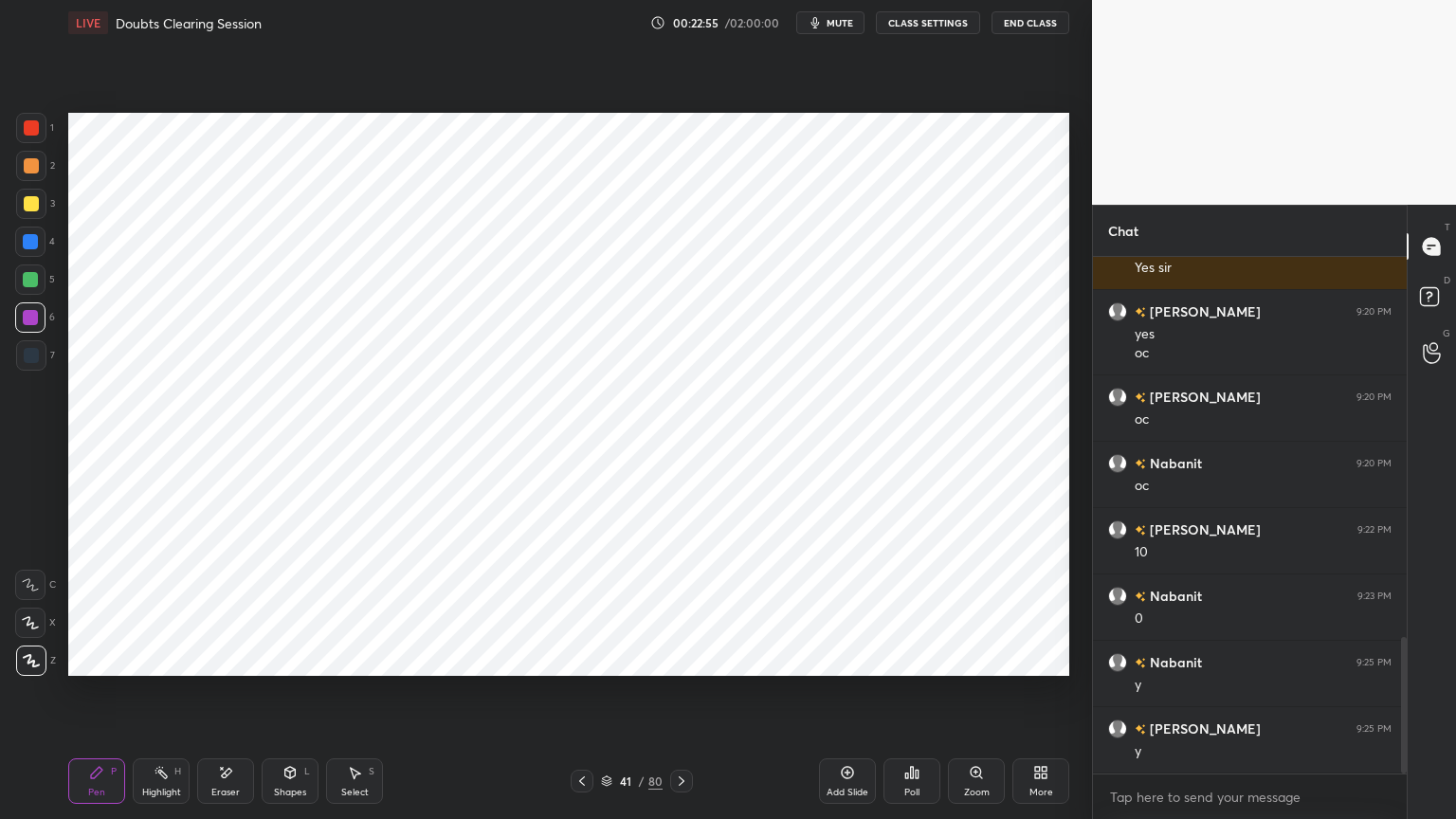 click 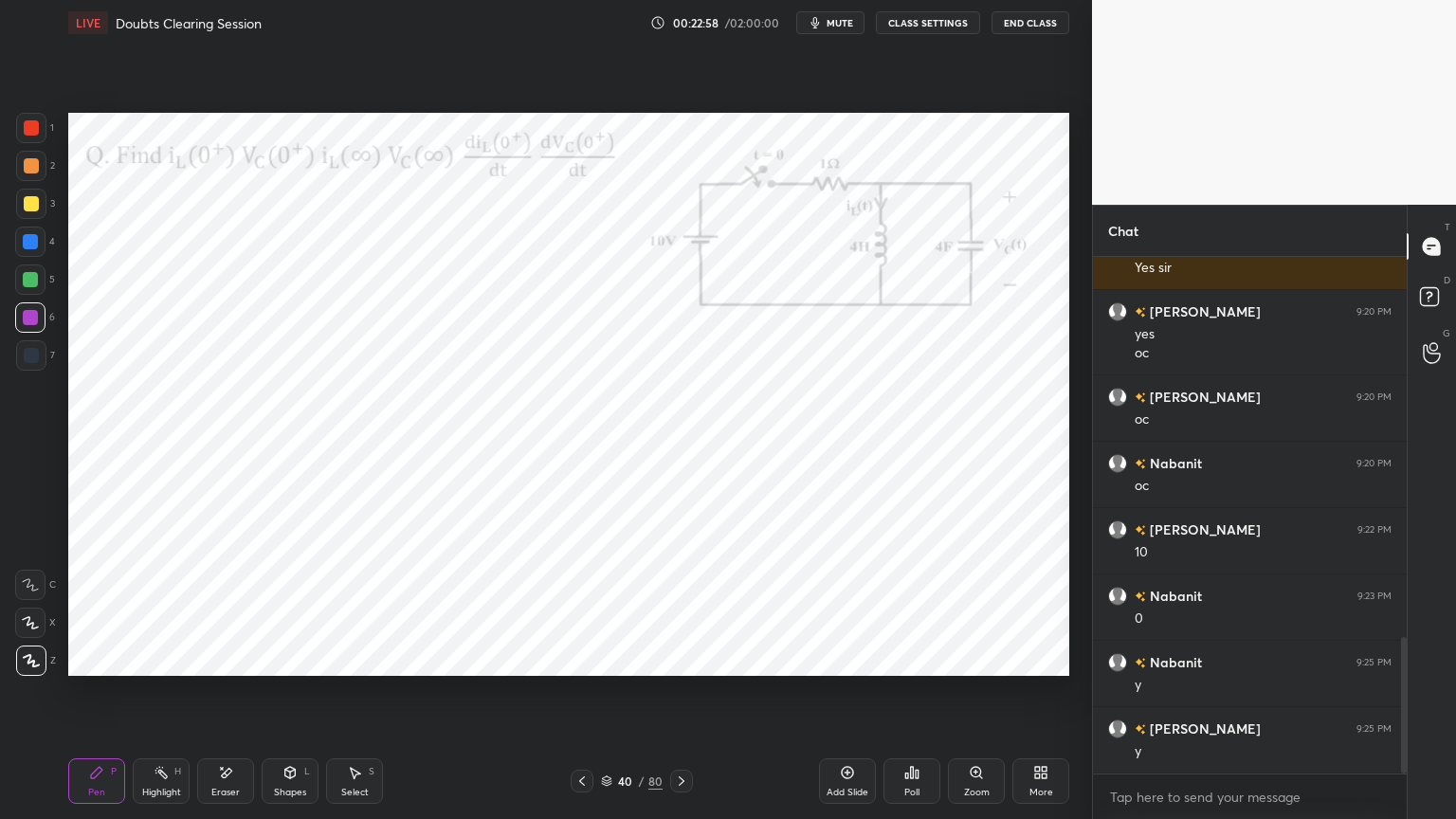 click 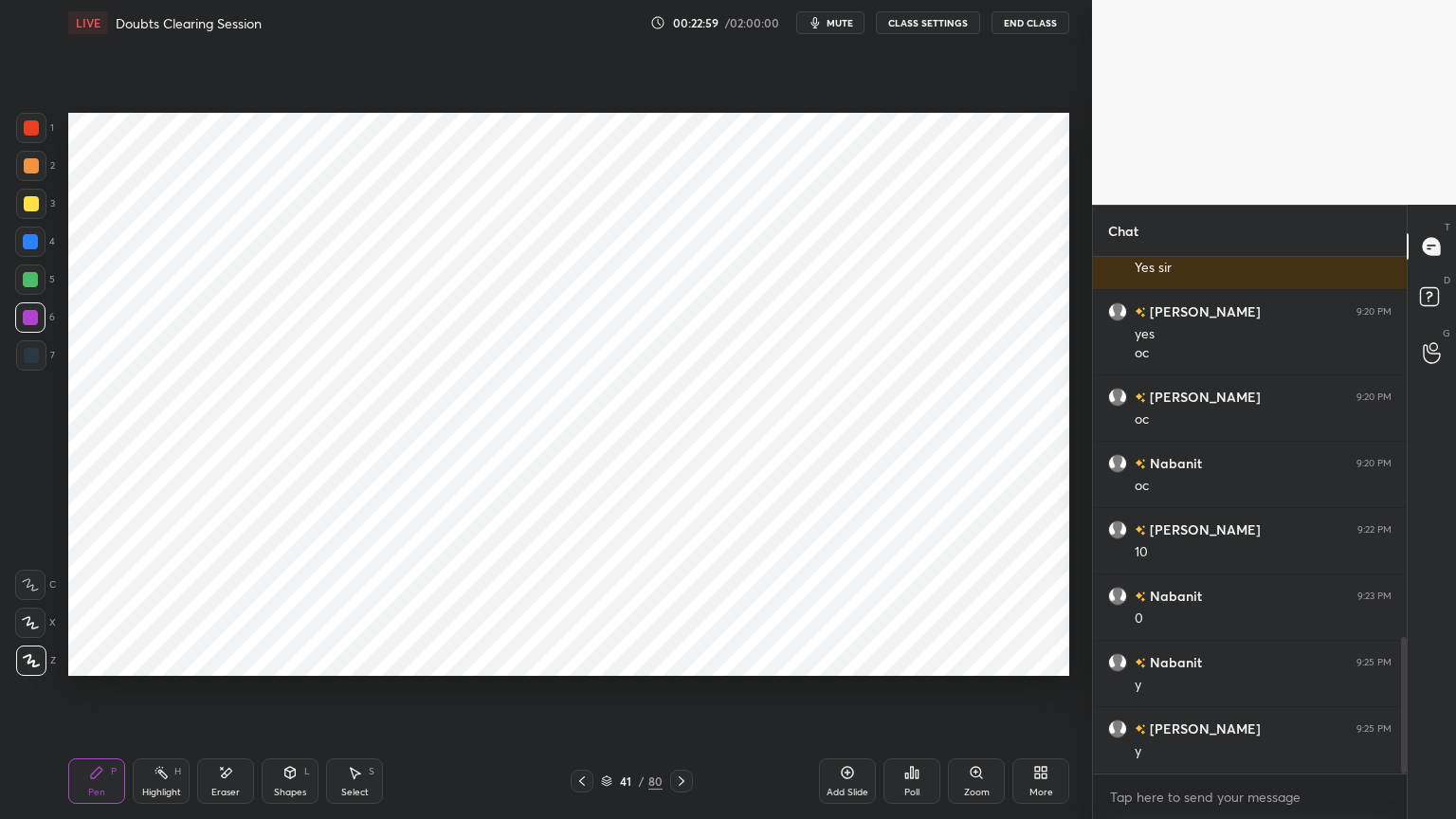 click 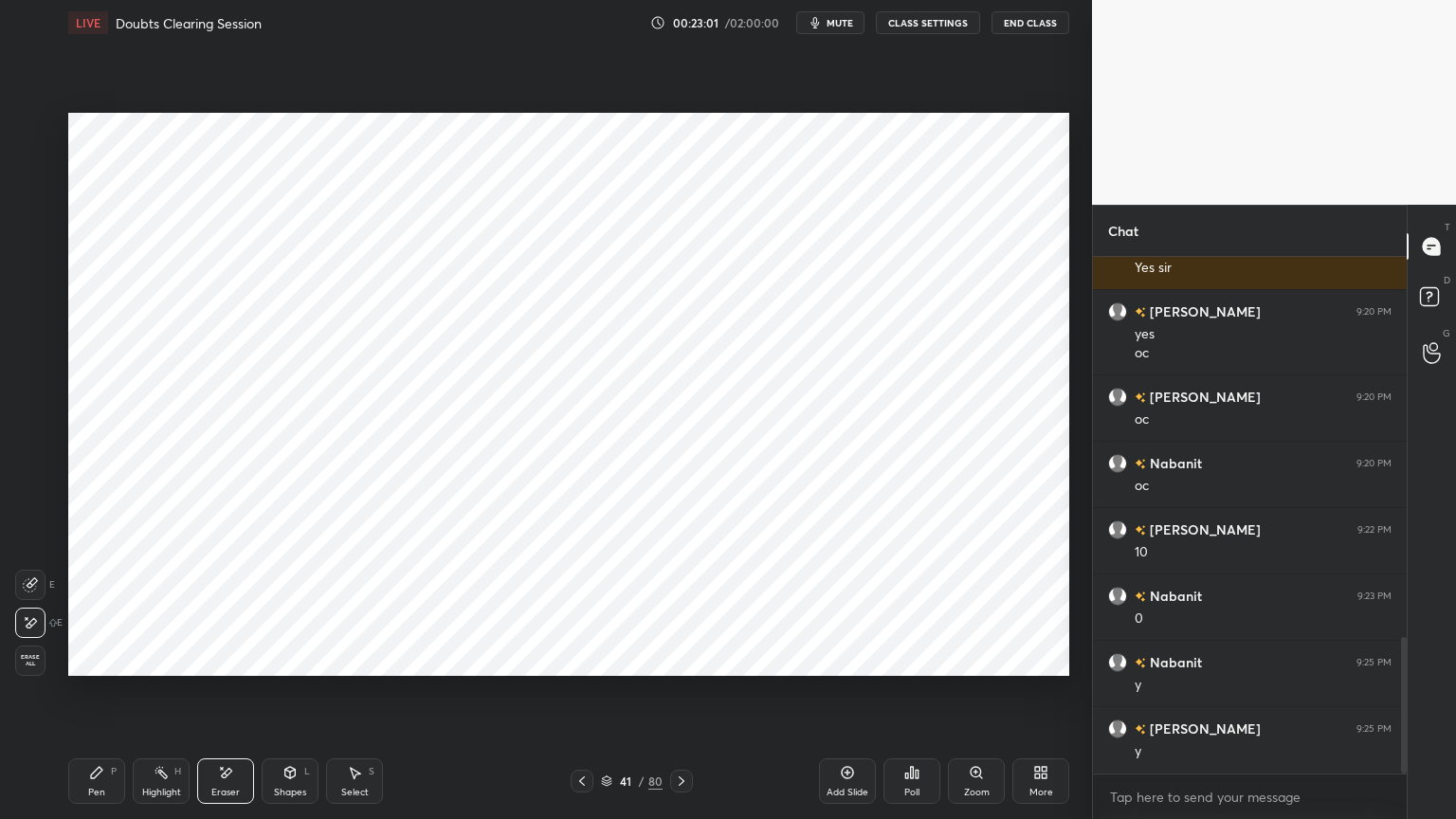 click 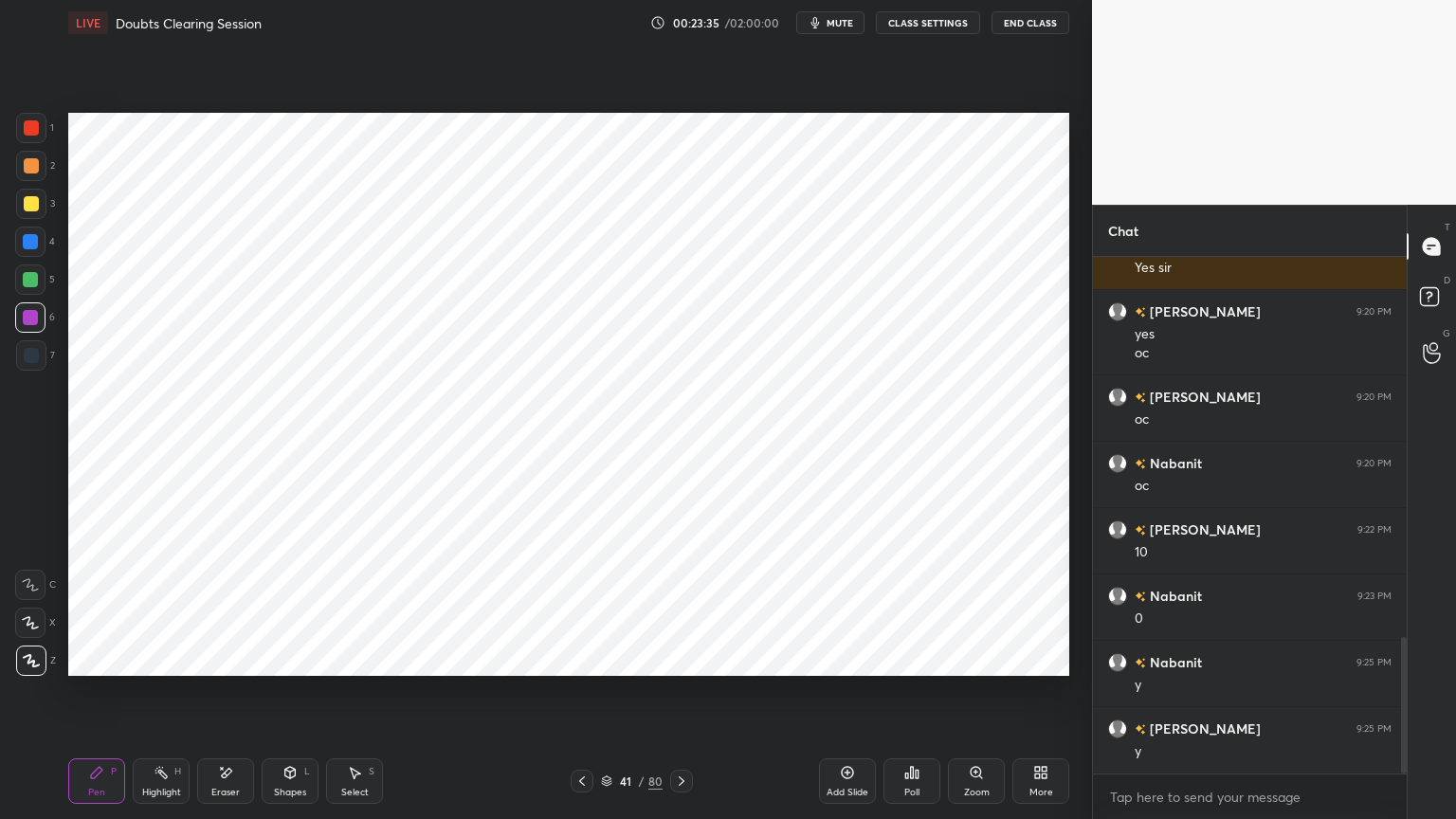 click at bounding box center [30, 242] 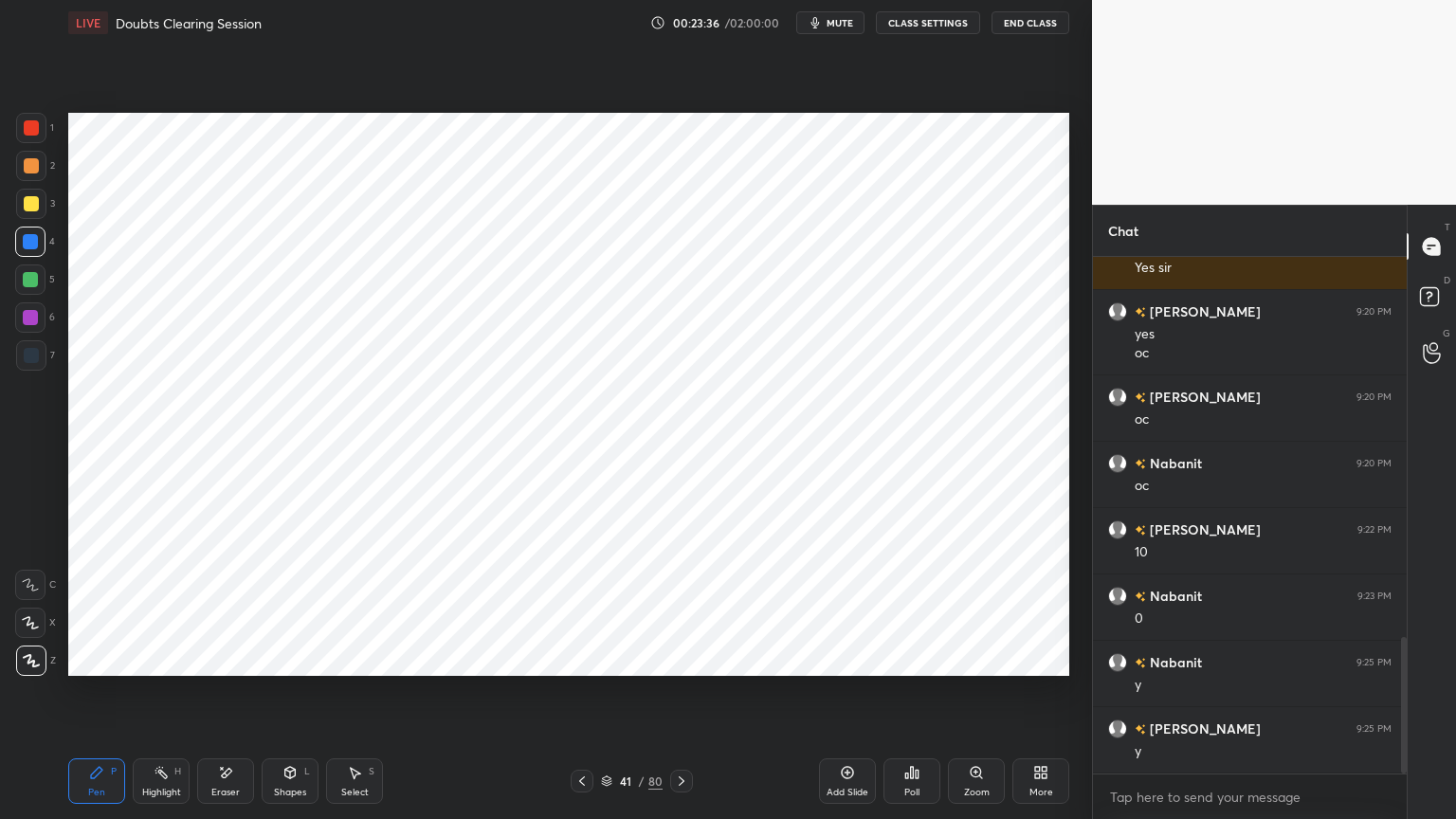 click at bounding box center [31, 355] 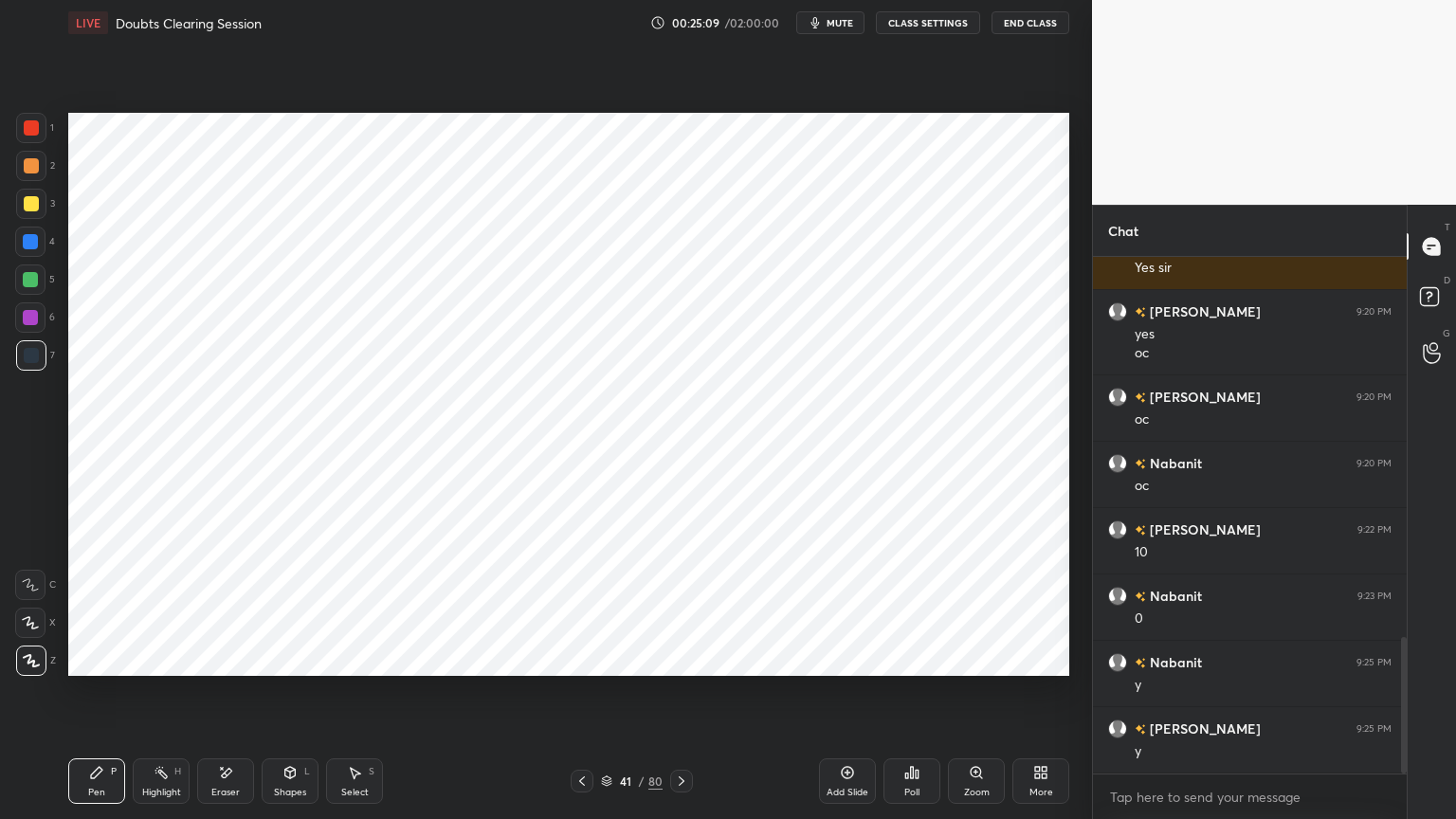scroll, scrollTop: 1509, scrollLeft: 0, axis: vertical 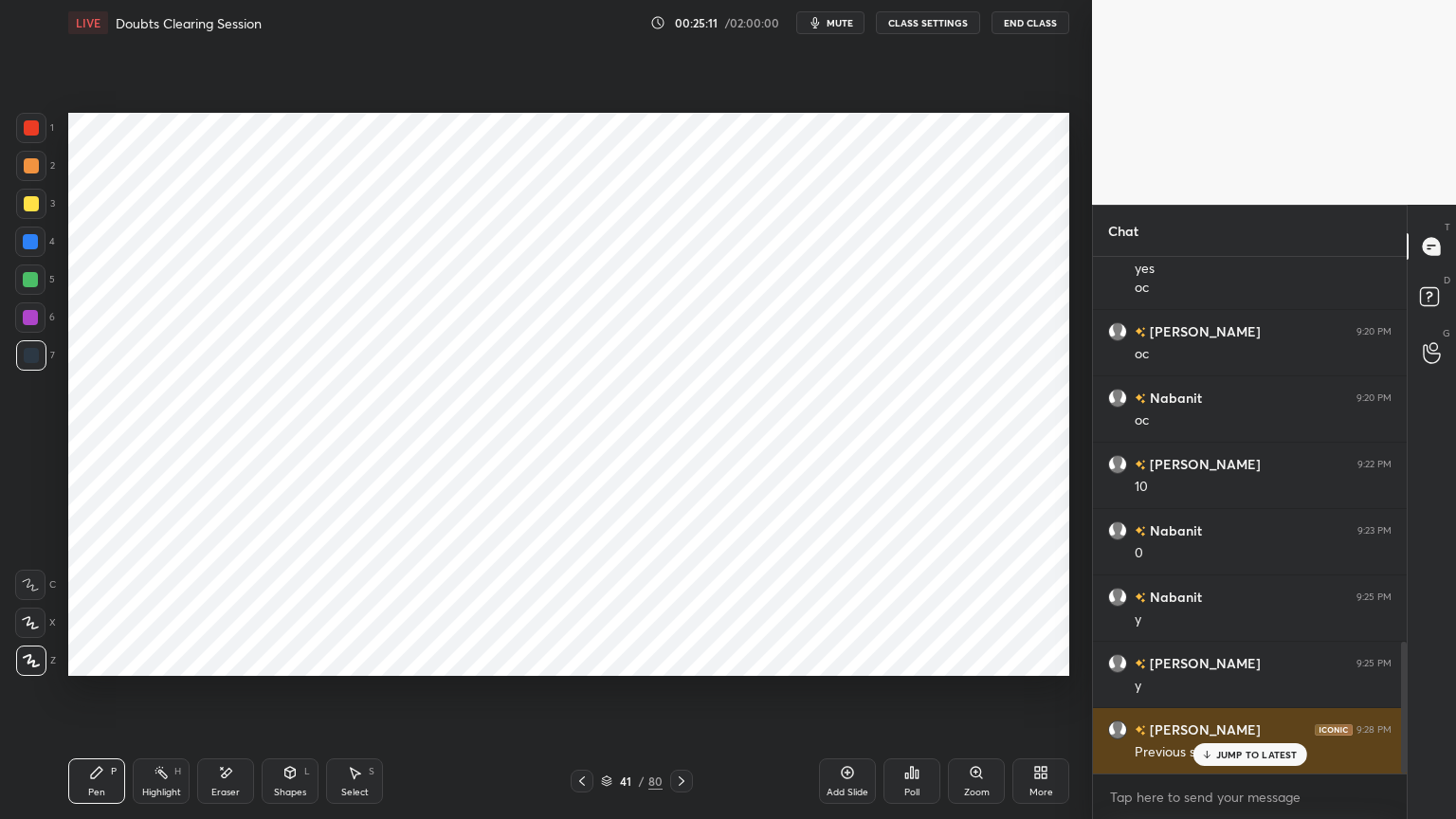 click on "JUMP TO LATEST" at bounding box center (1257, 755) 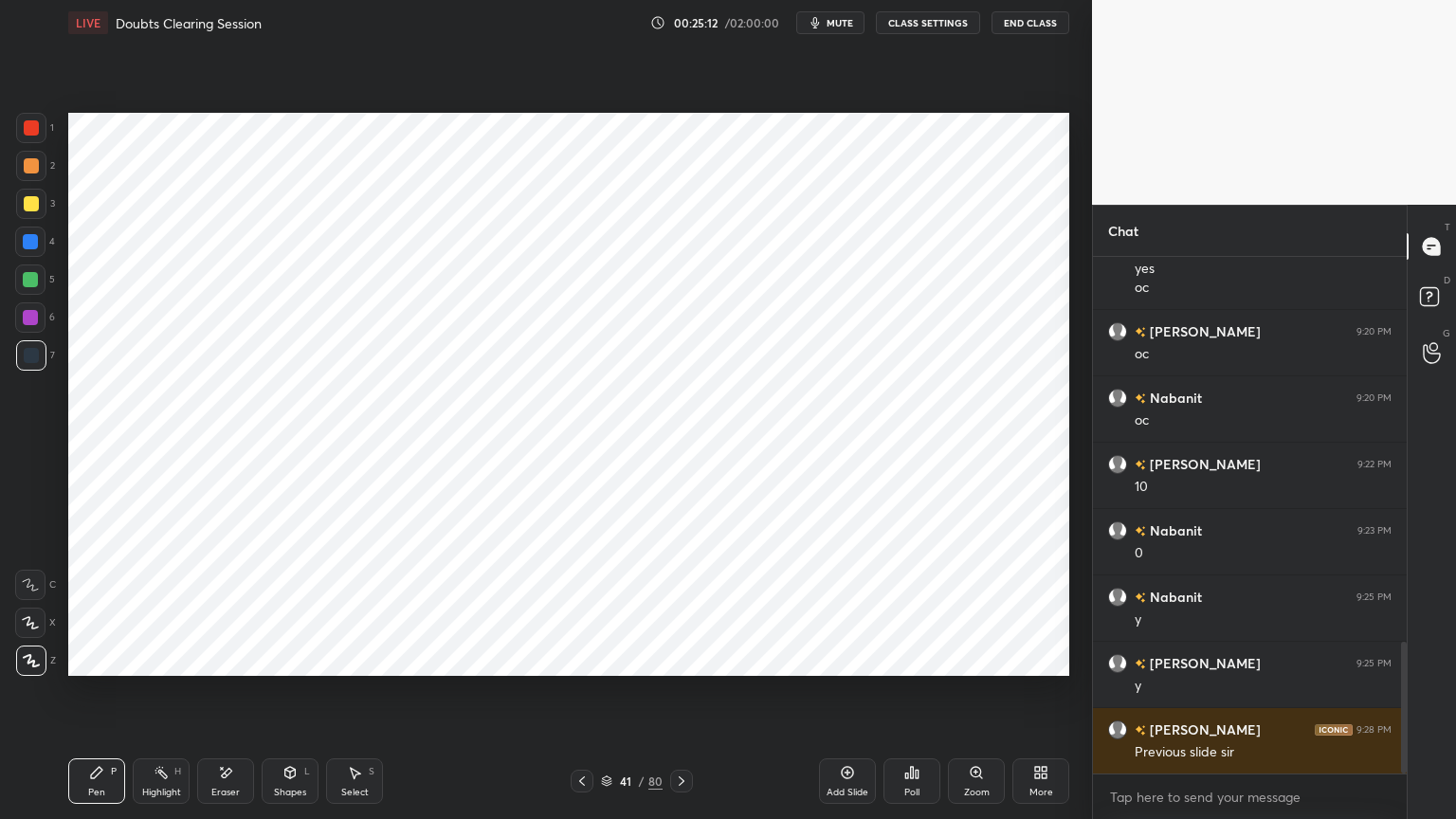 click 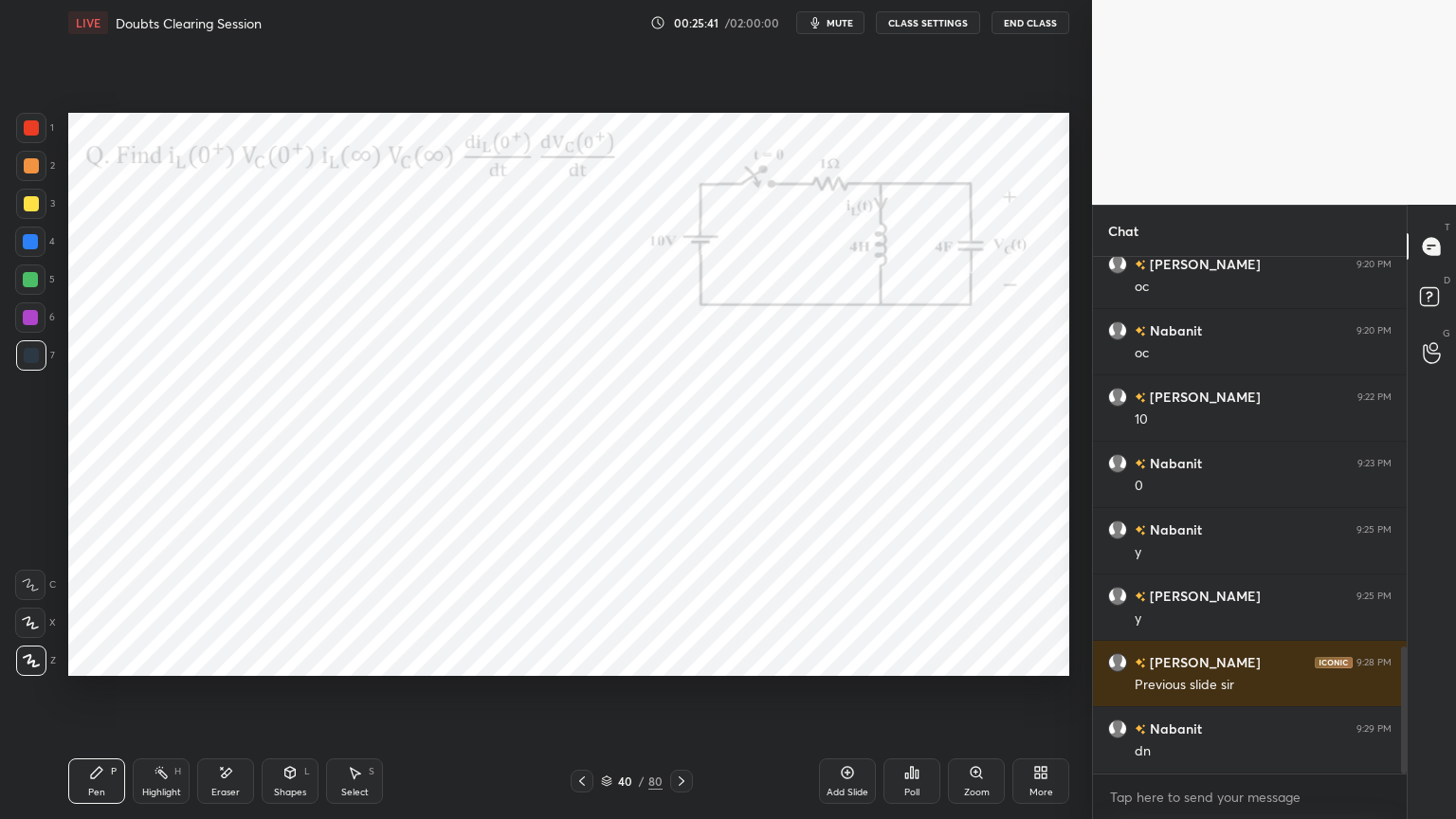 scroll, scrollTop: 1642, scrollLeft: 0, axis: vertical 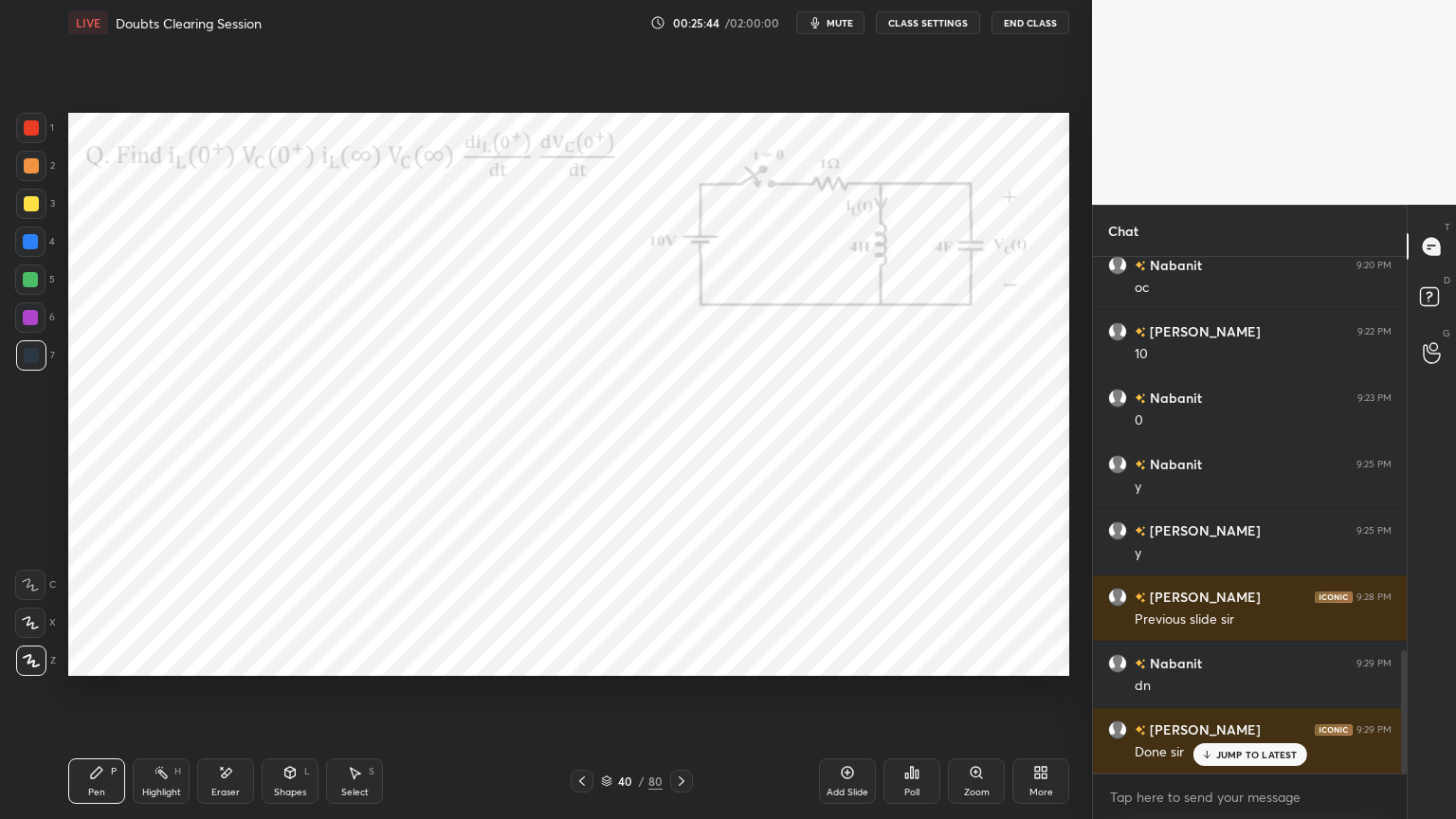 click 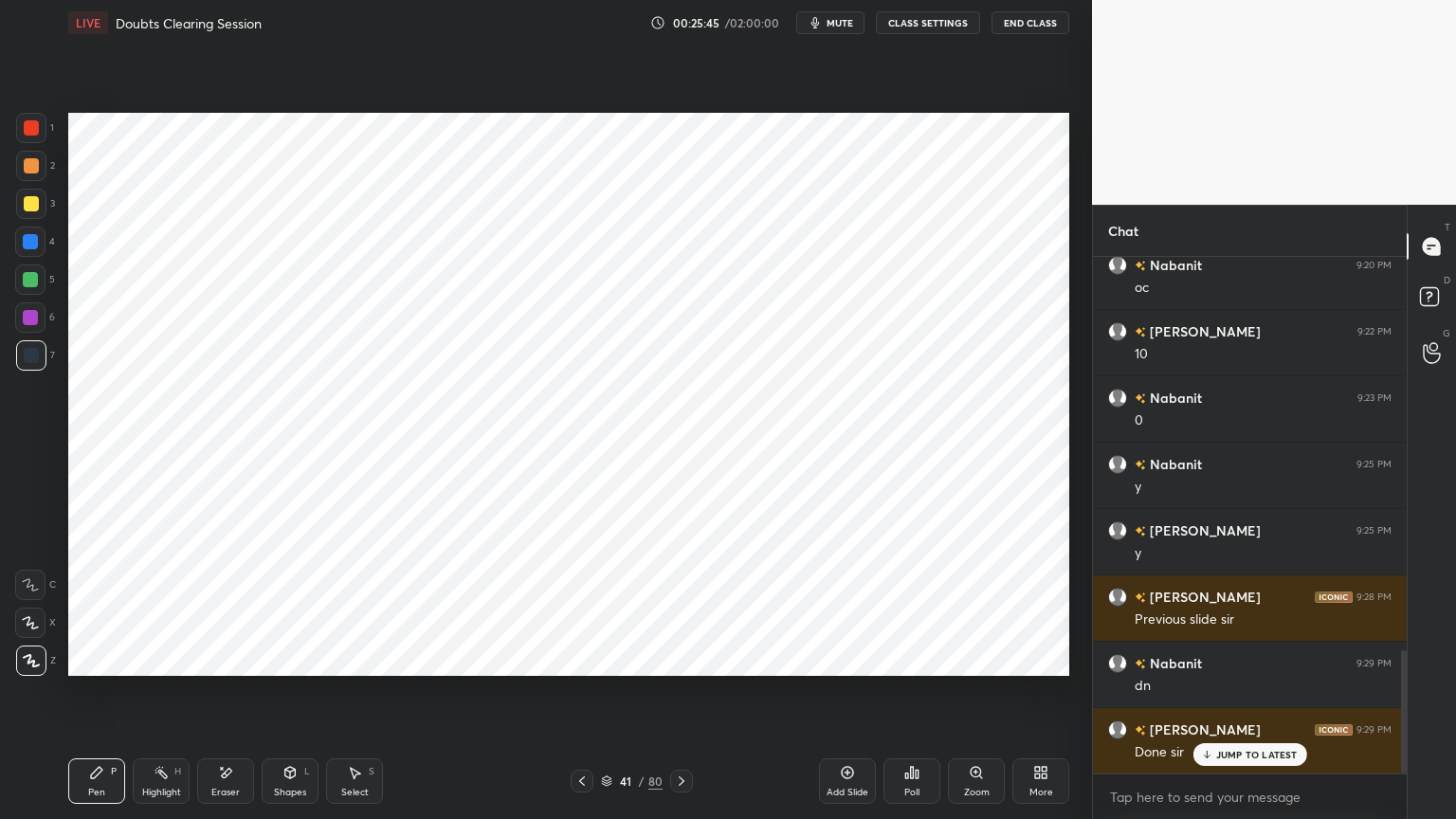 click 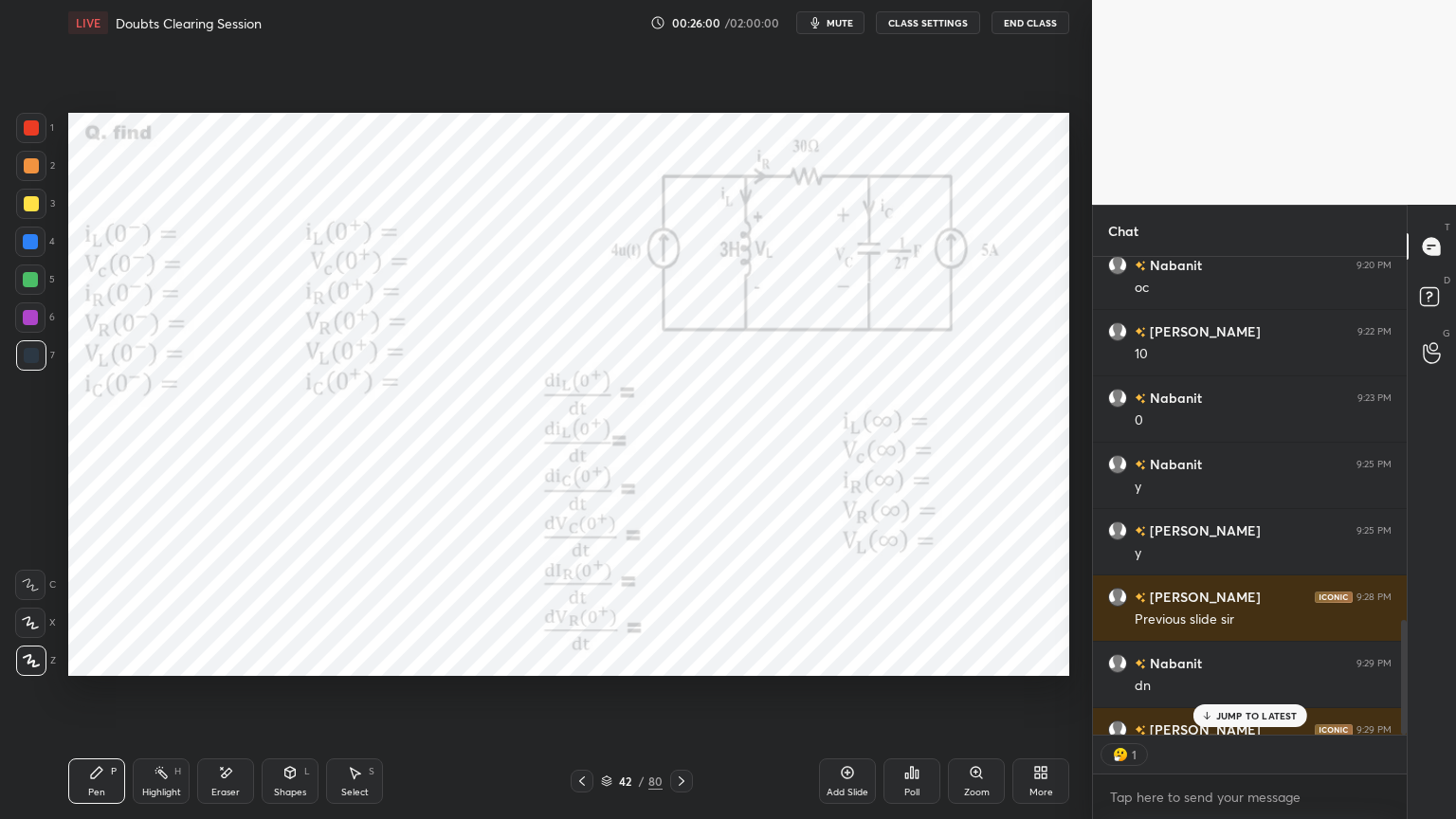 scroll, scrollTop: 473, scrollLeft: 308, axis: both 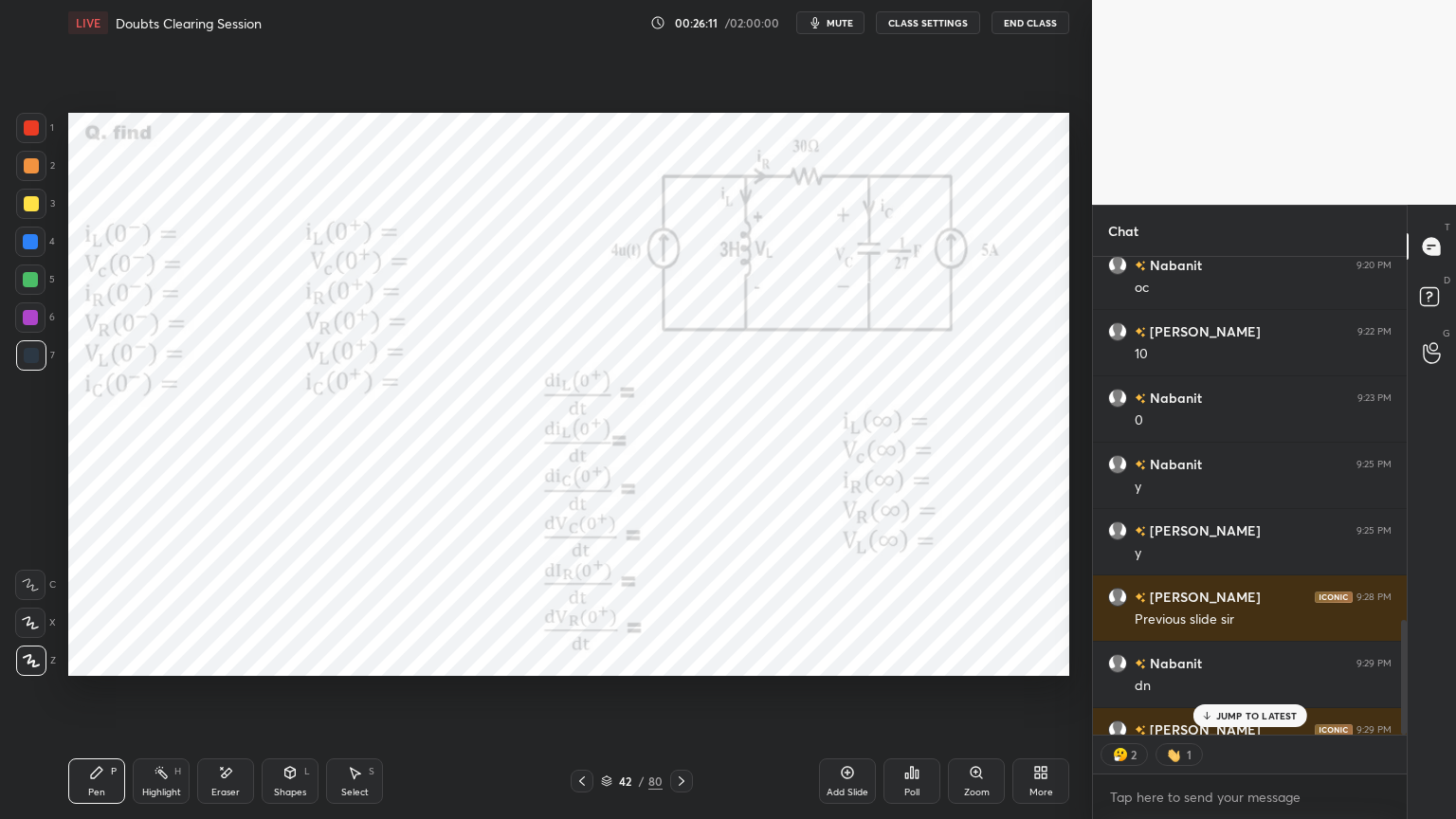 click on "Highlight" at bounding box center [161, 792] 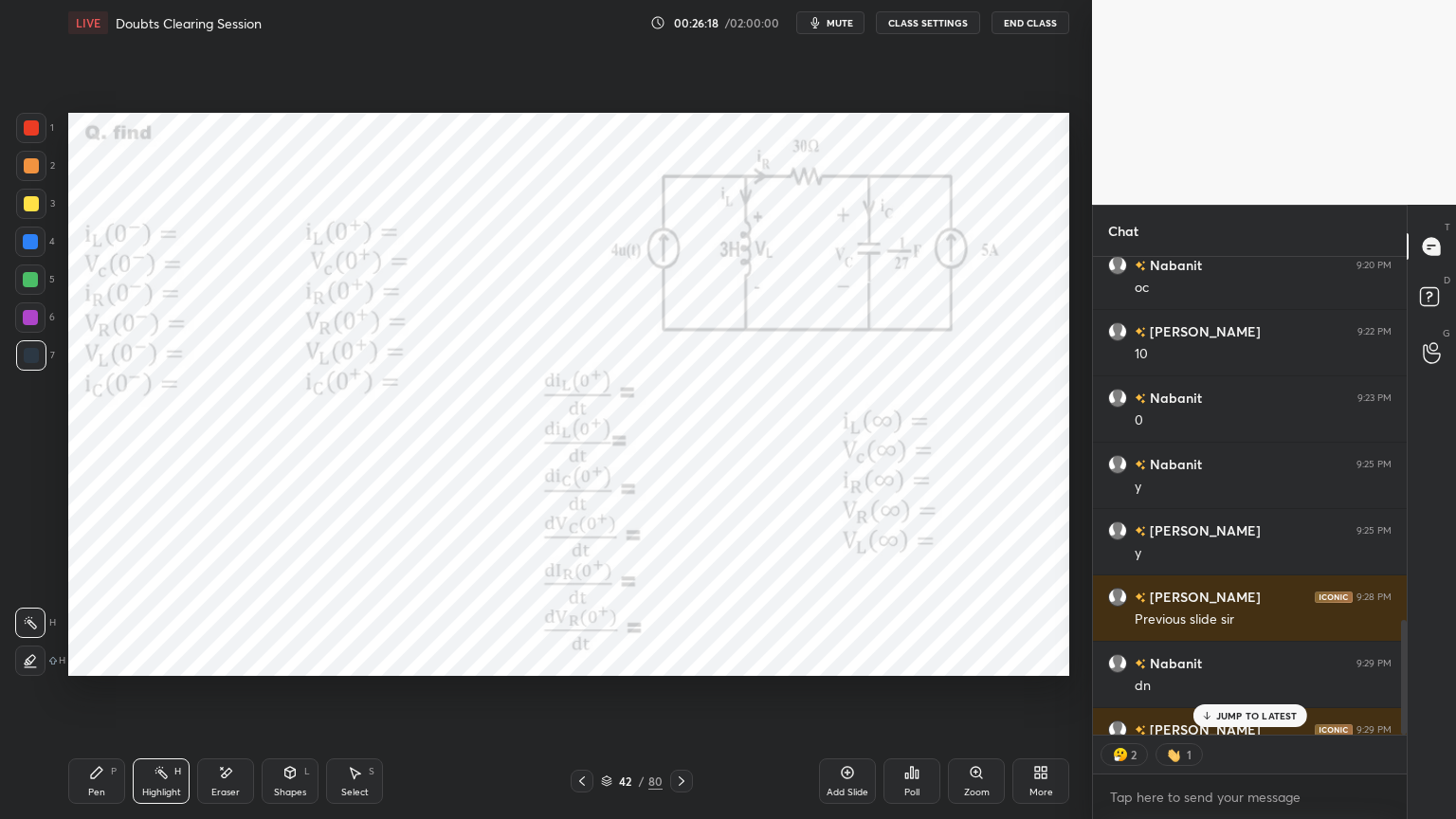 scroll, scrollTop: 6, scrollLeft: 6, axis: both 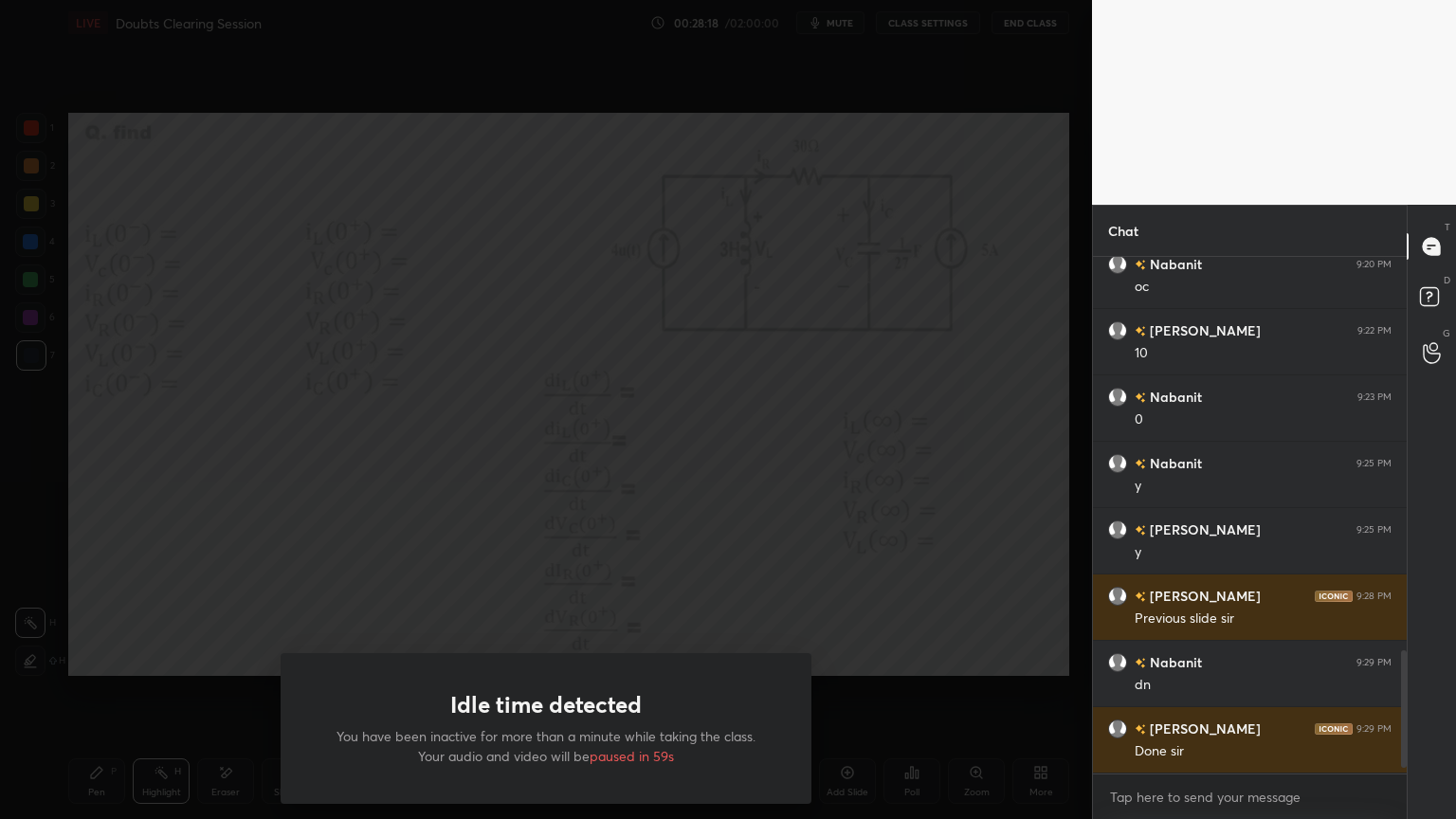 click at bounding box center (546, 410) 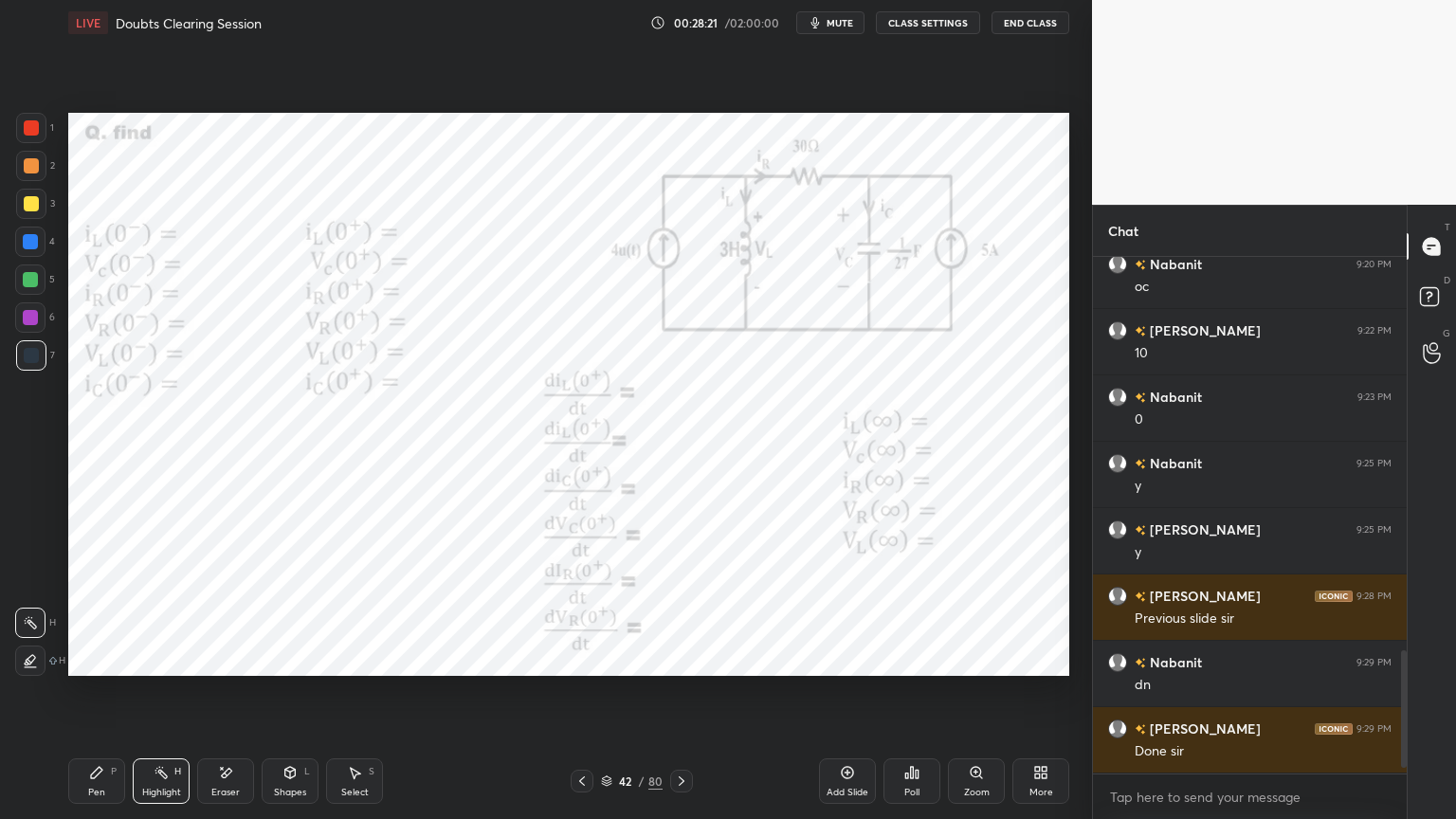 click 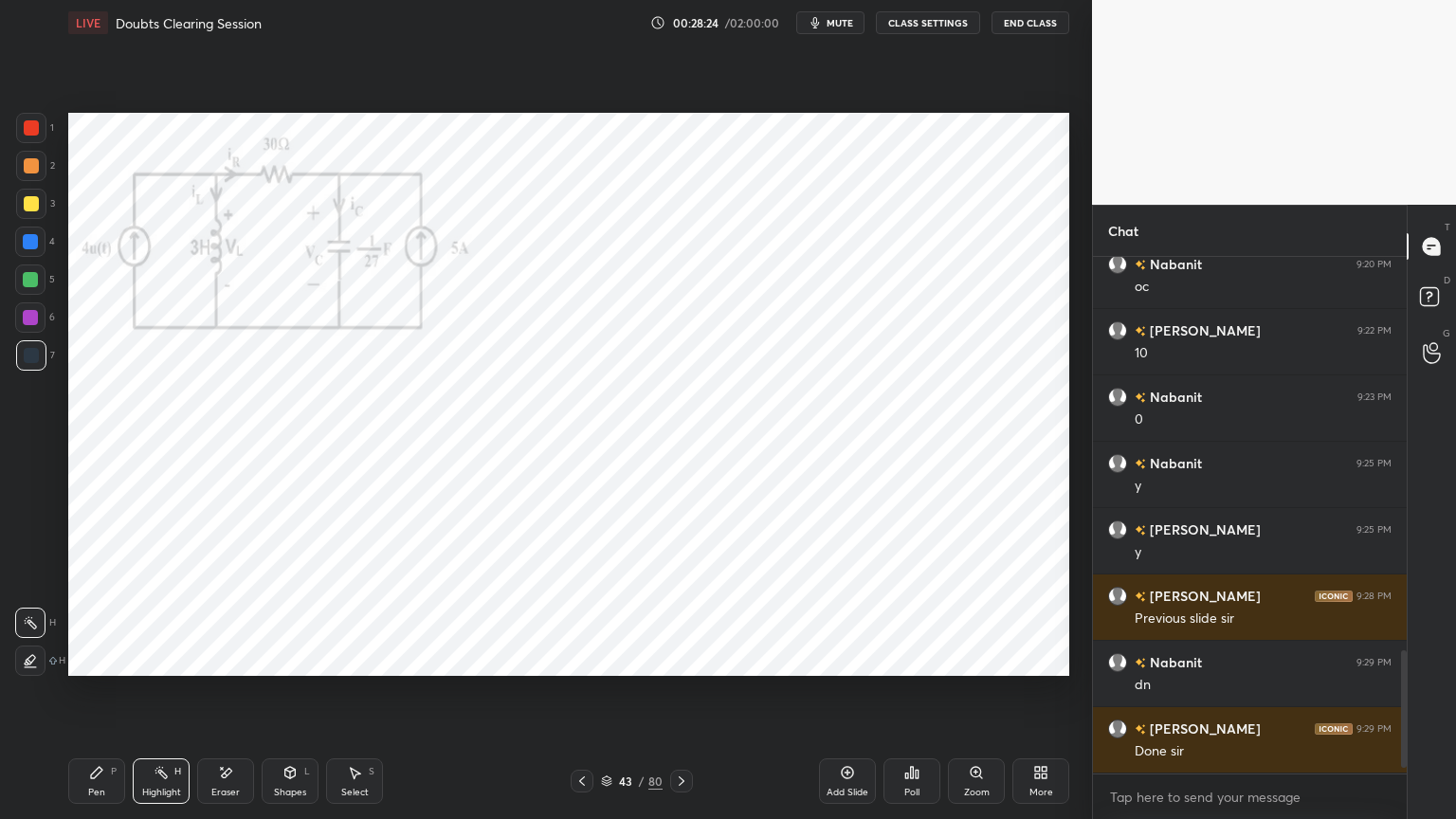 click on "Pen P" at bounding box center [97, 781] 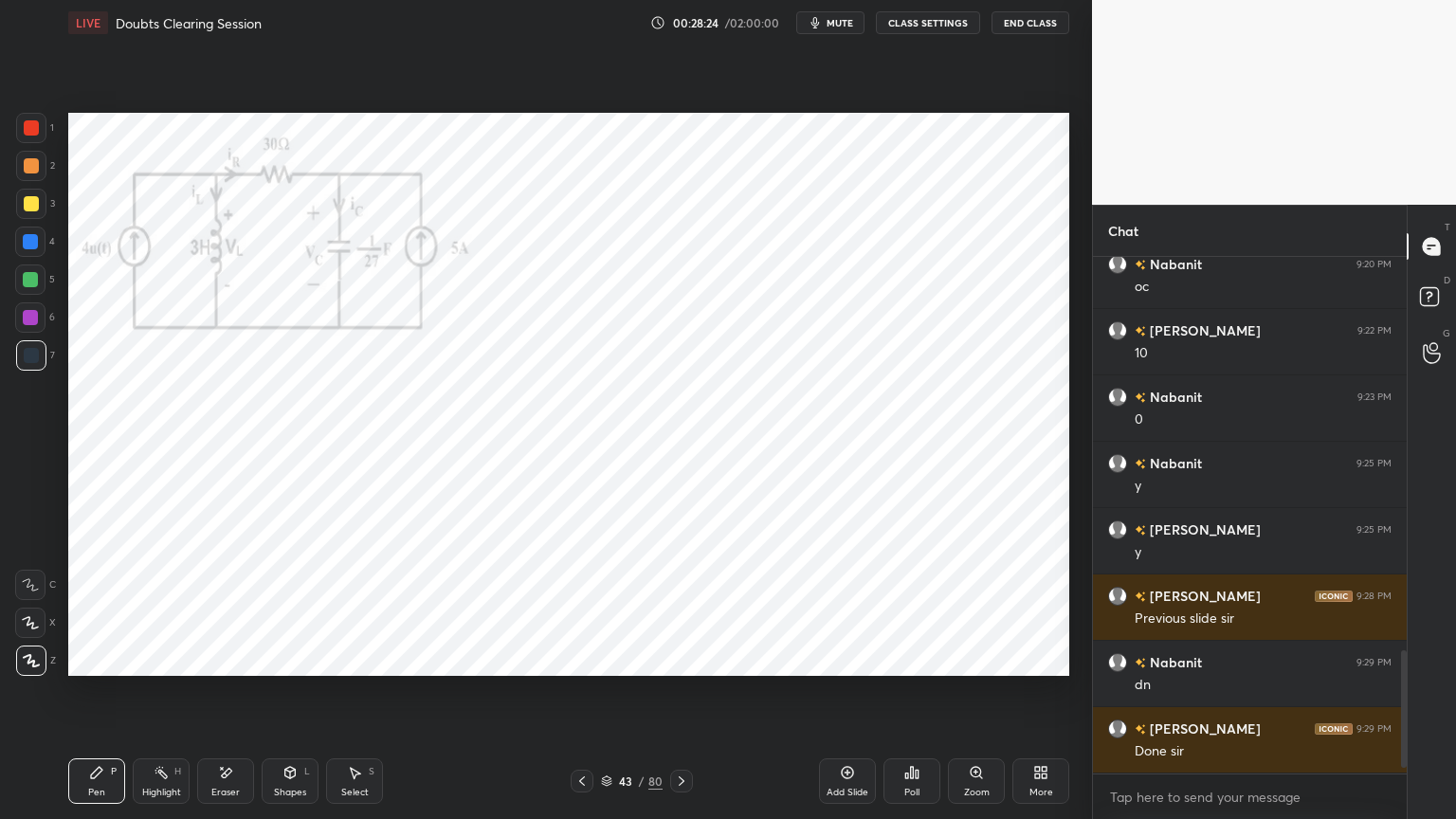 click at bounding box center (31, 355) 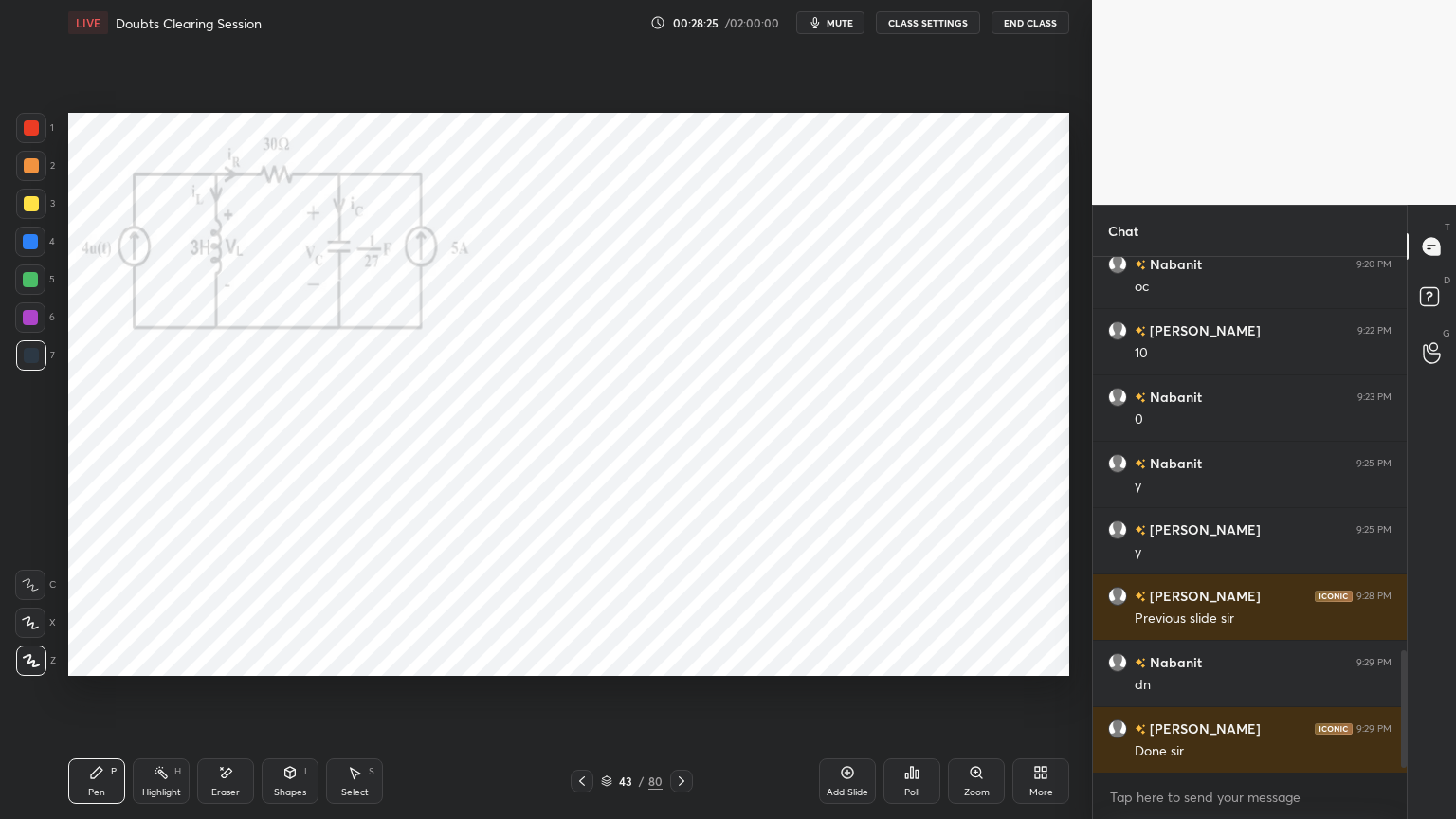 click at bounding box center (30, 318) 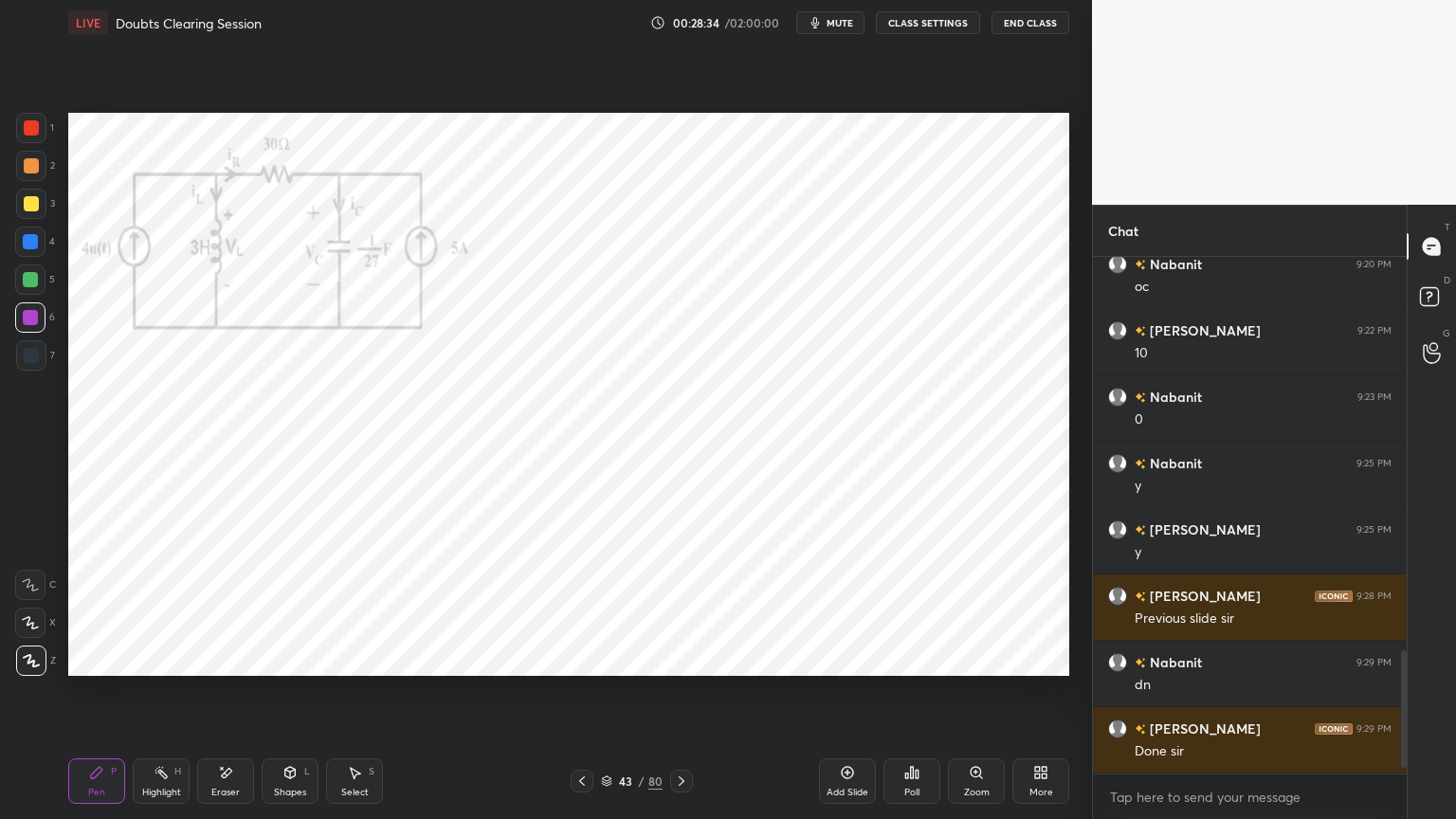 click on "Highlight H" at bounding box center (161, 781) 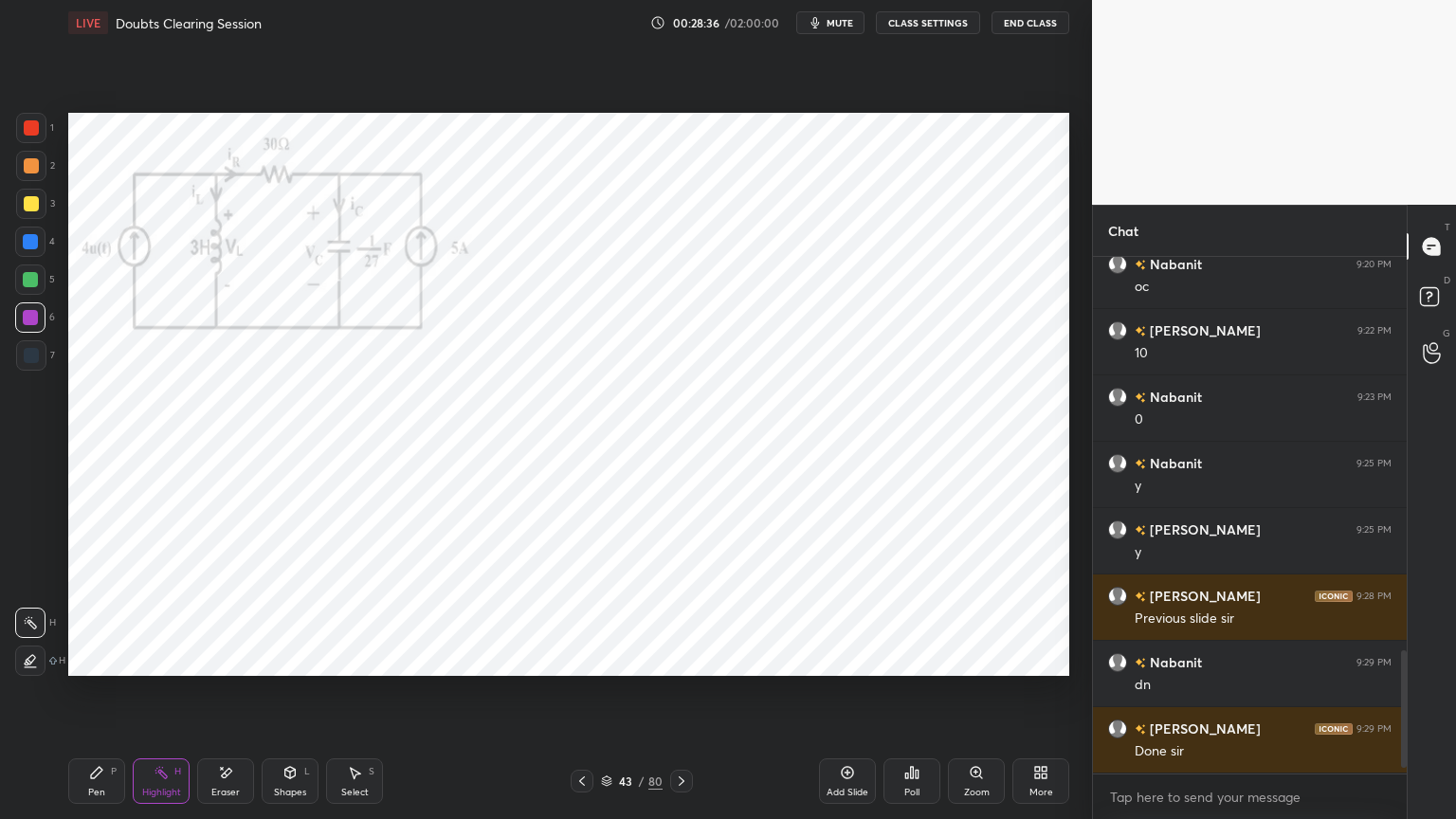 scroll, scrollTop: 1709, scrollLeft: 0, axis: vertical 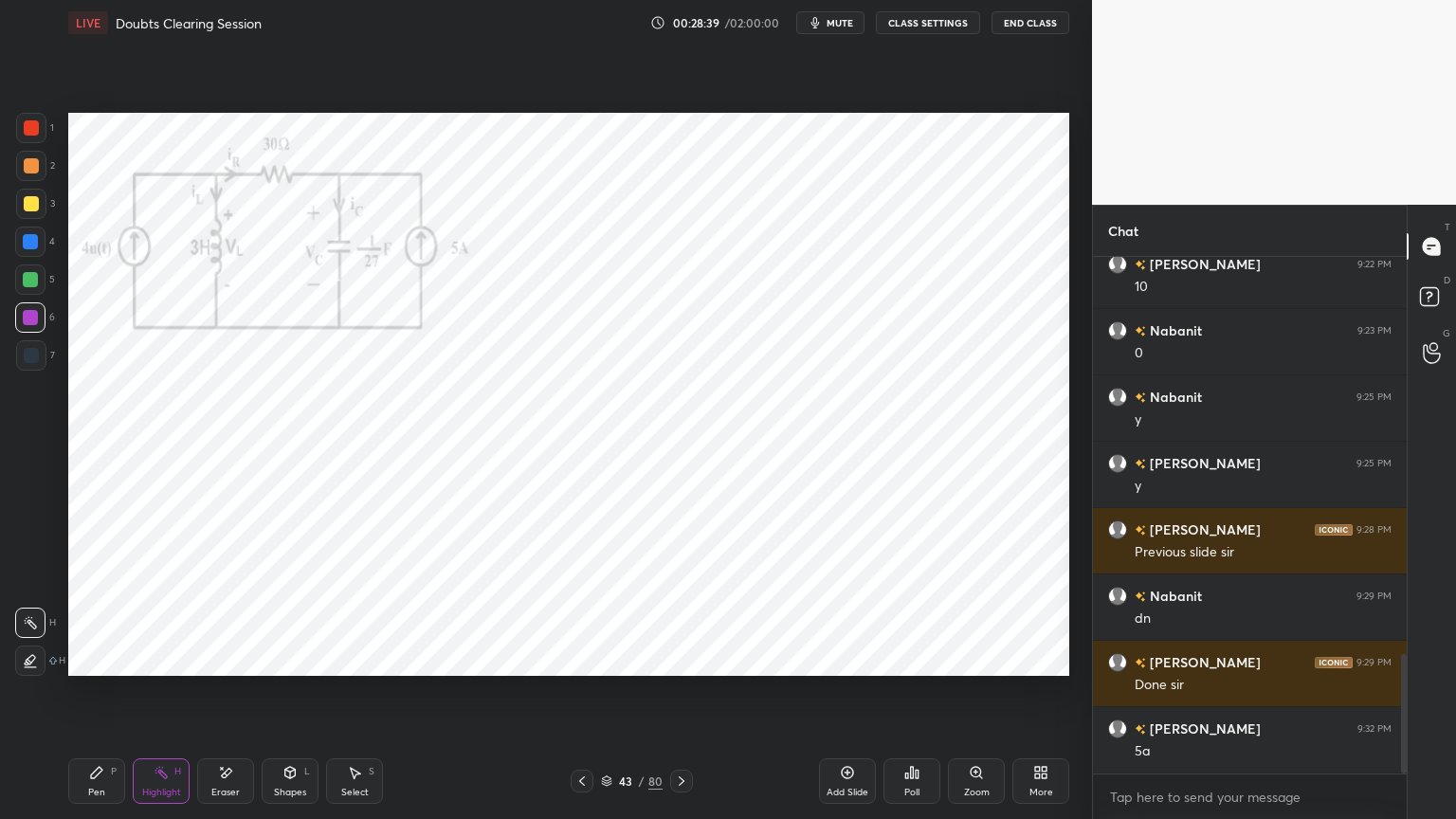 click on "Pen P" at bounding box center [97, 781] 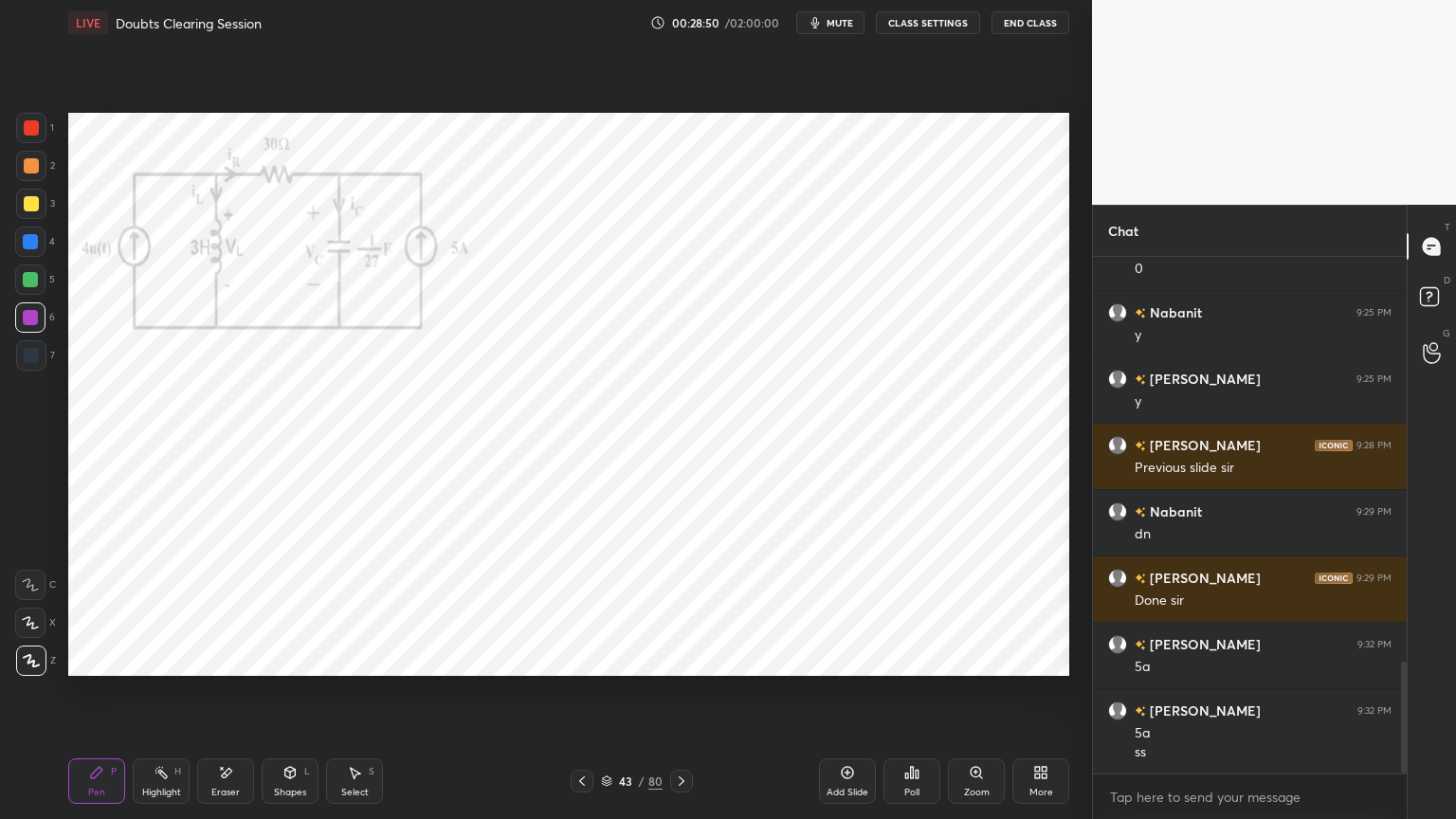 scroll, scrollTop: 1861, scrollLeft: 0, axis: vertical 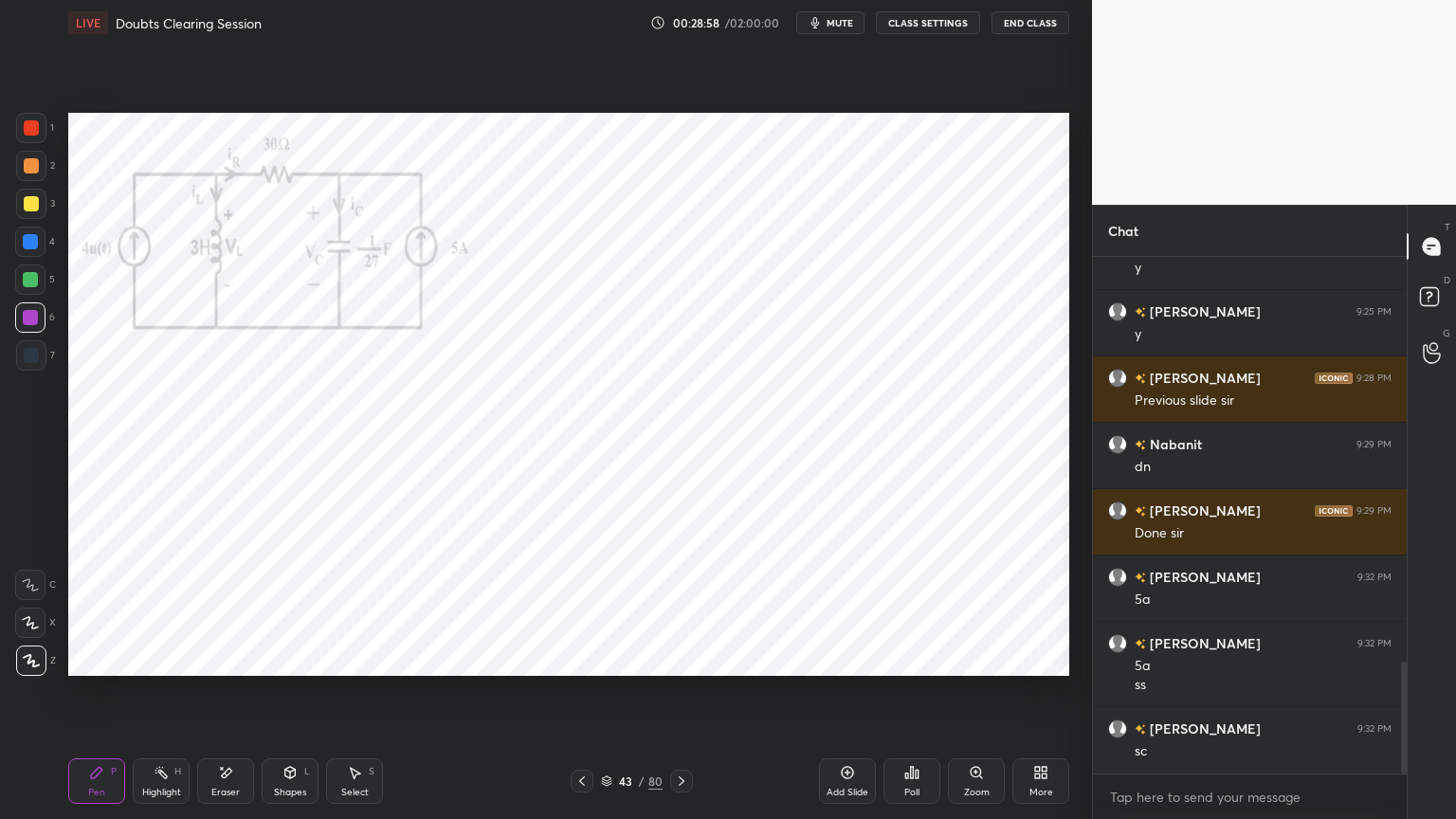 click on "Select S" at bounding box center [355, 781] 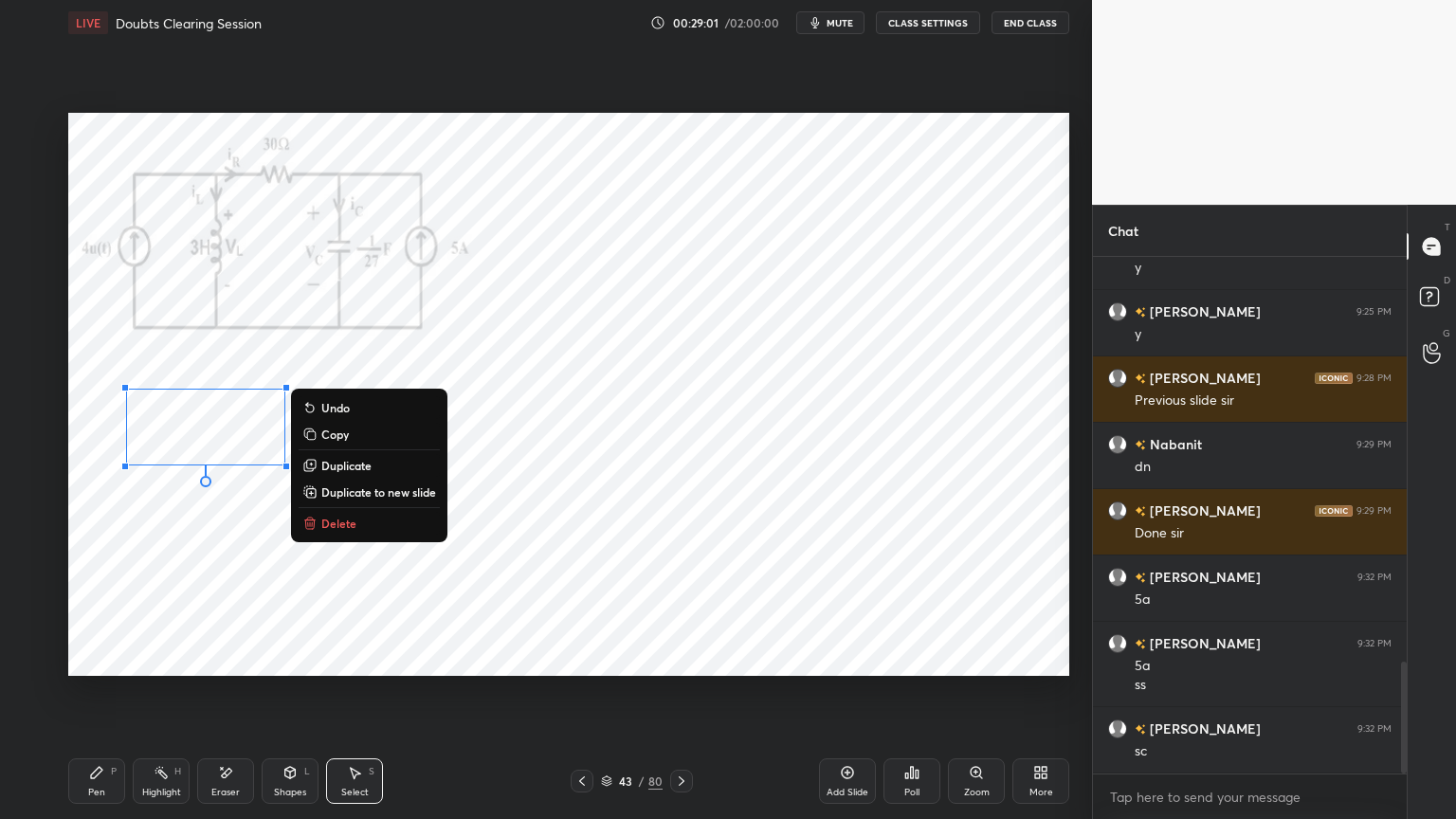 click on "0 ° Undo Copy Duplicate Duplicate to new slide Delete" at bounding box center (569, 394) 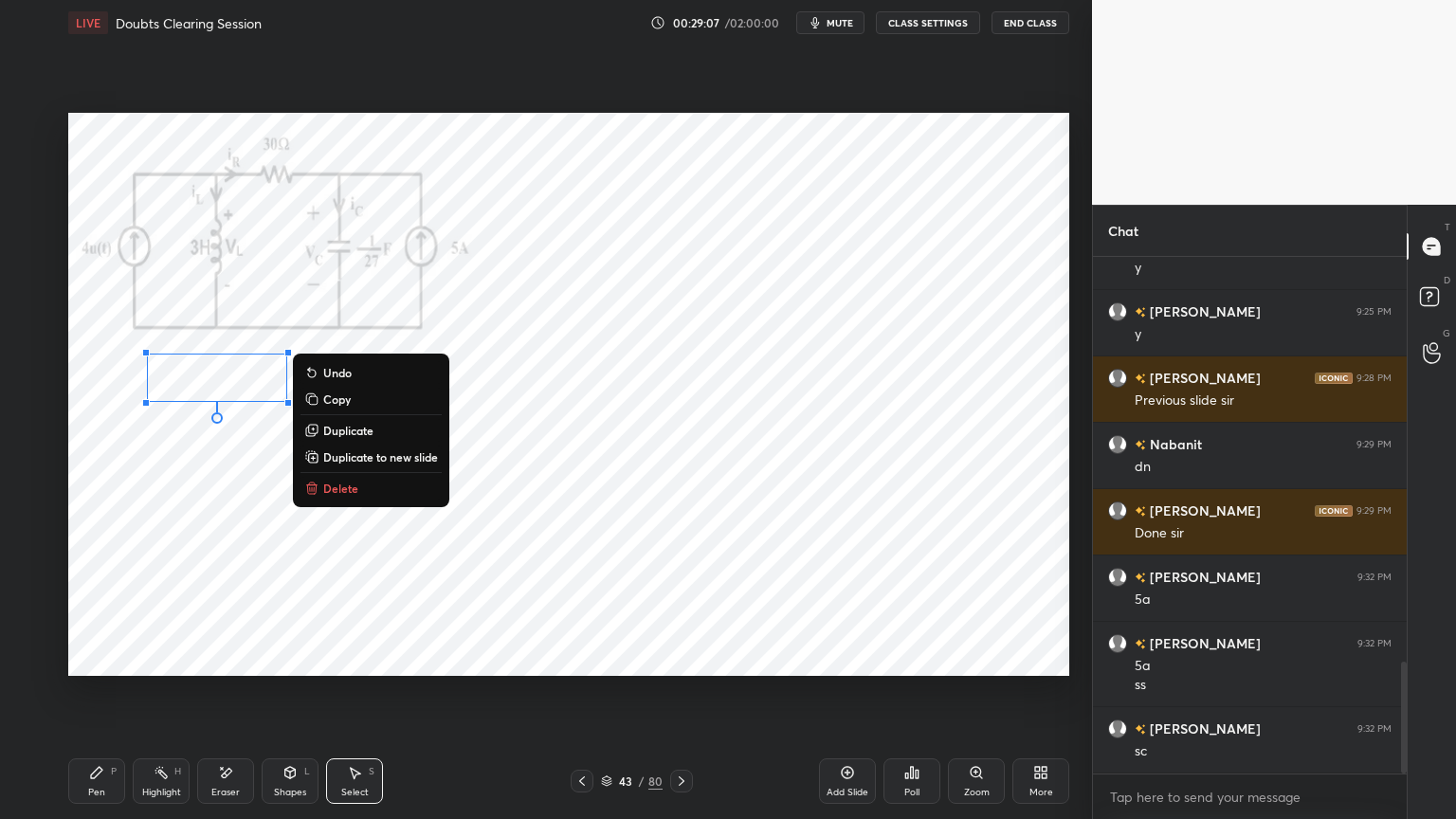 click on "0 ° Undo Copy Duplicate Duplicate to new slide Delete" at bounding box center [569, 394] 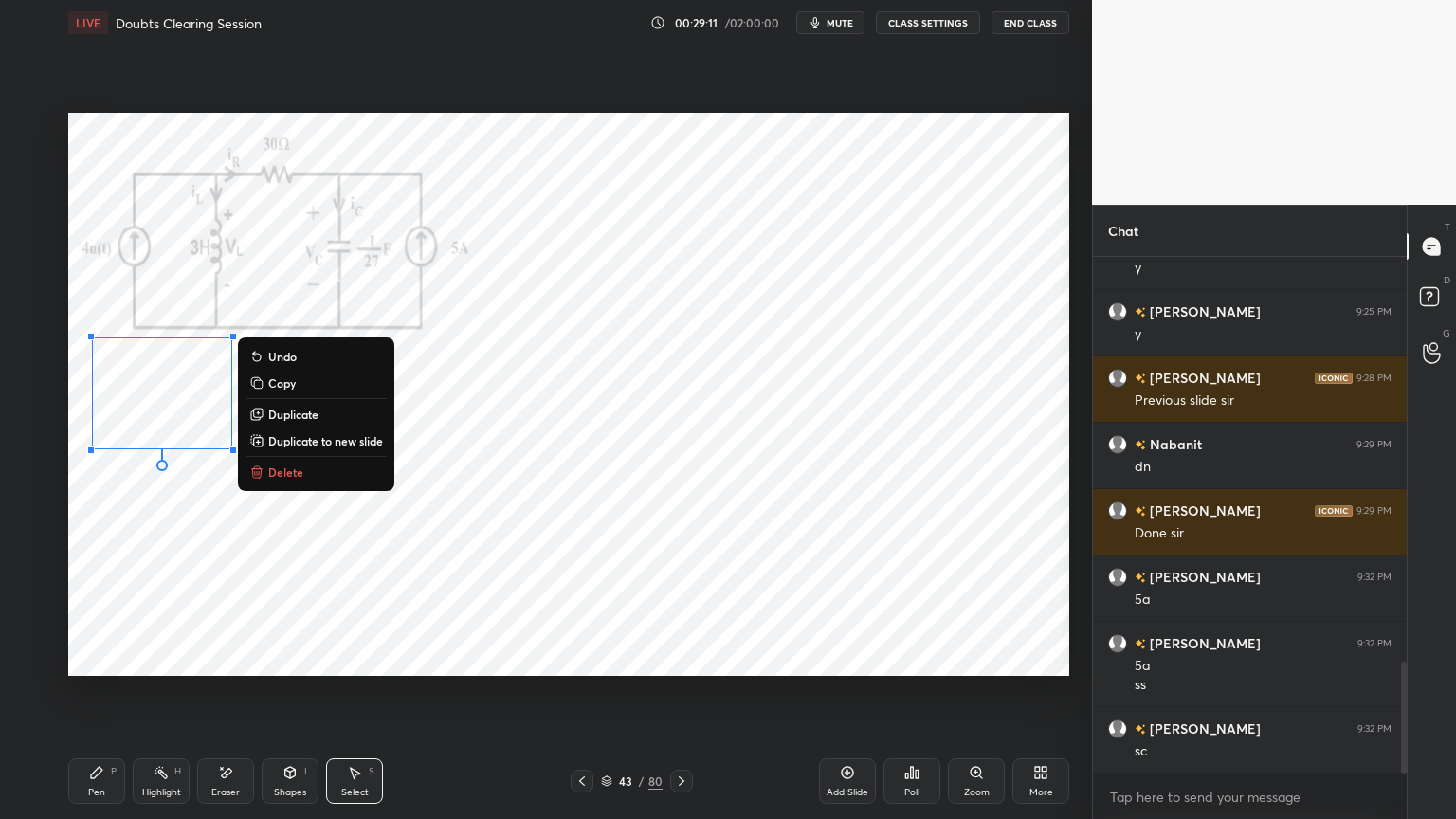 click on "0 ° Undo Copy Duplicate Duplicate to new slide Delete" at bounding box center [569, 394] 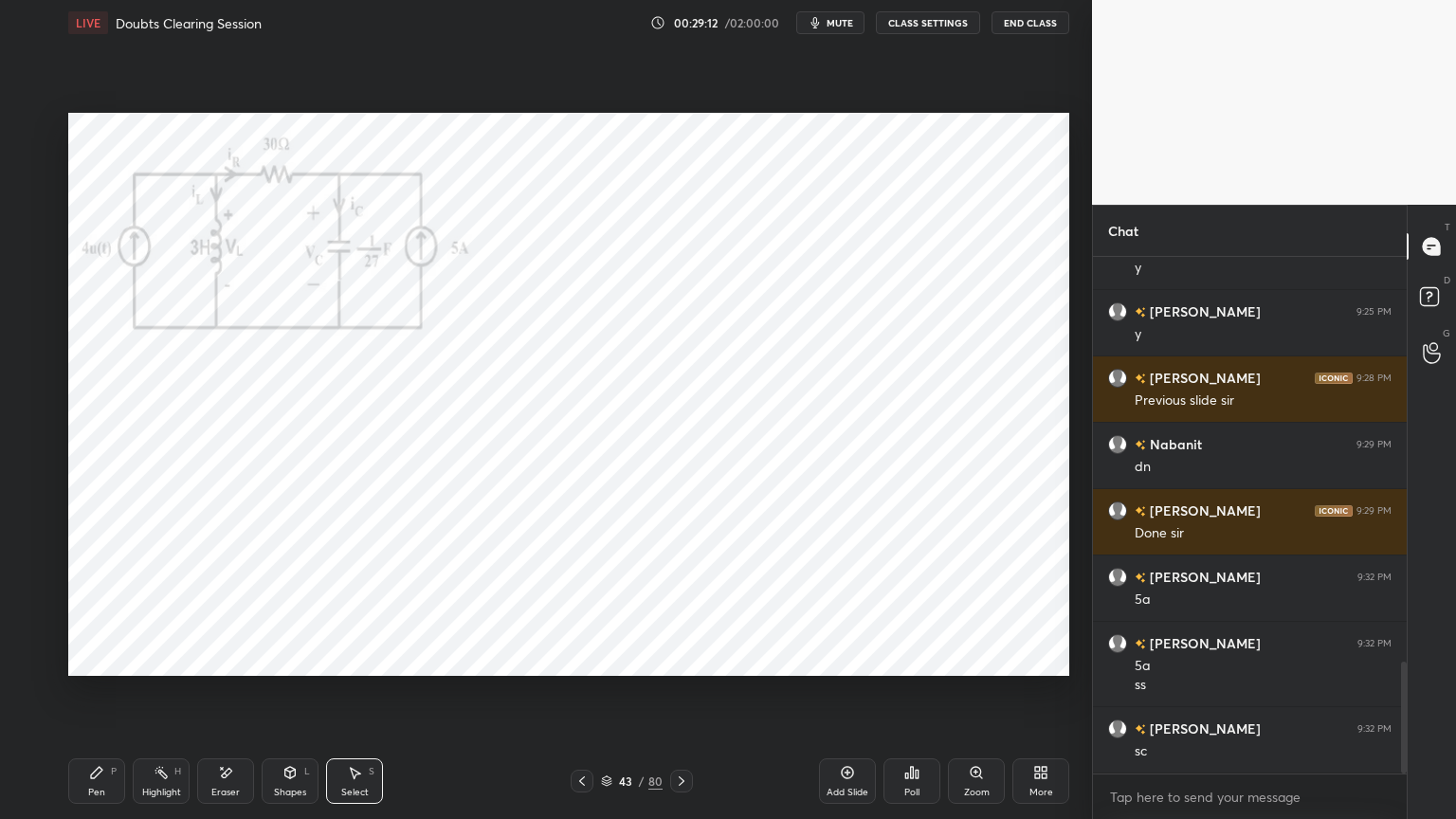click on "Pen P" at bounding box center (97, 781) 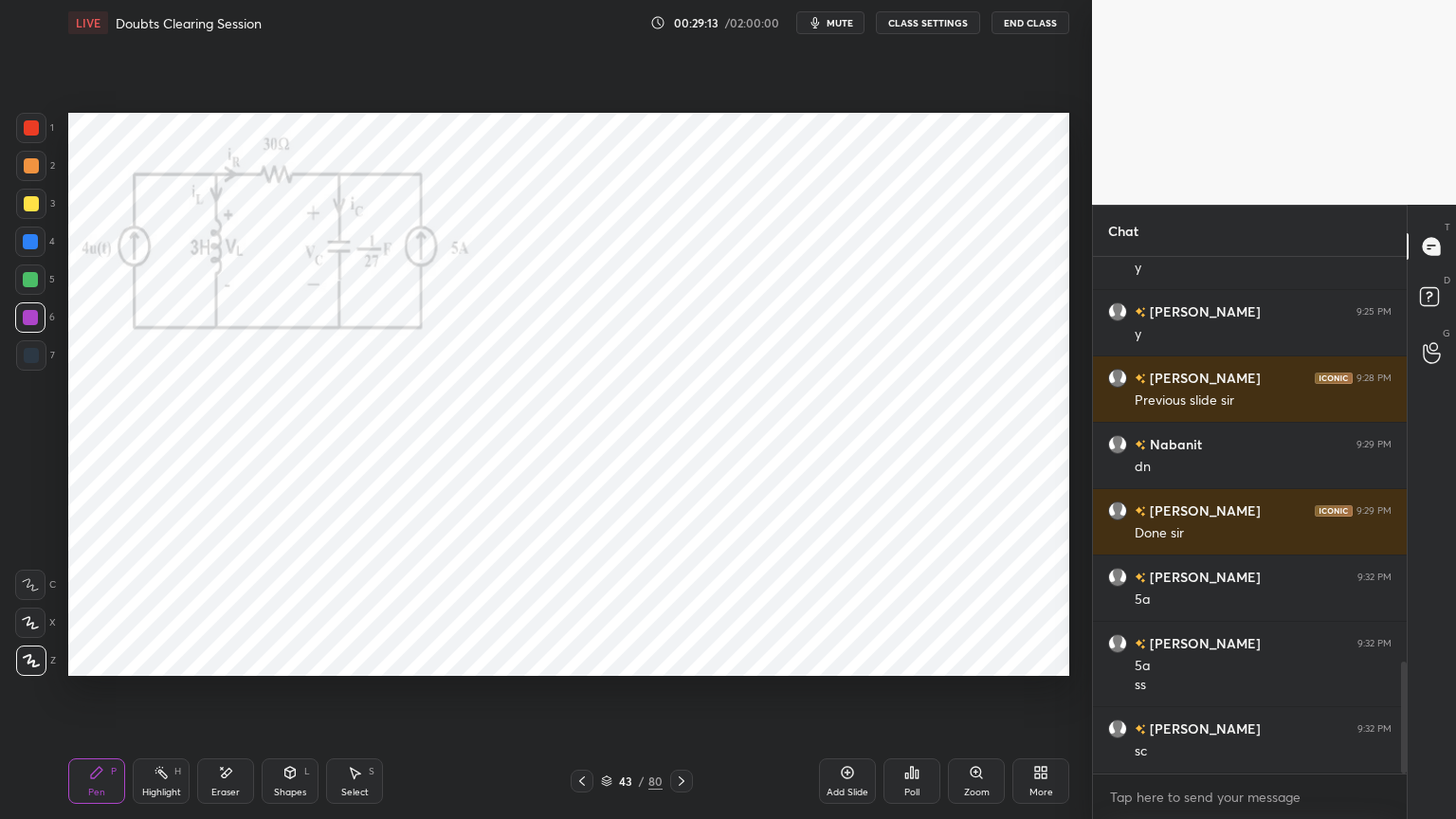 click at bounding box center [30, 242] 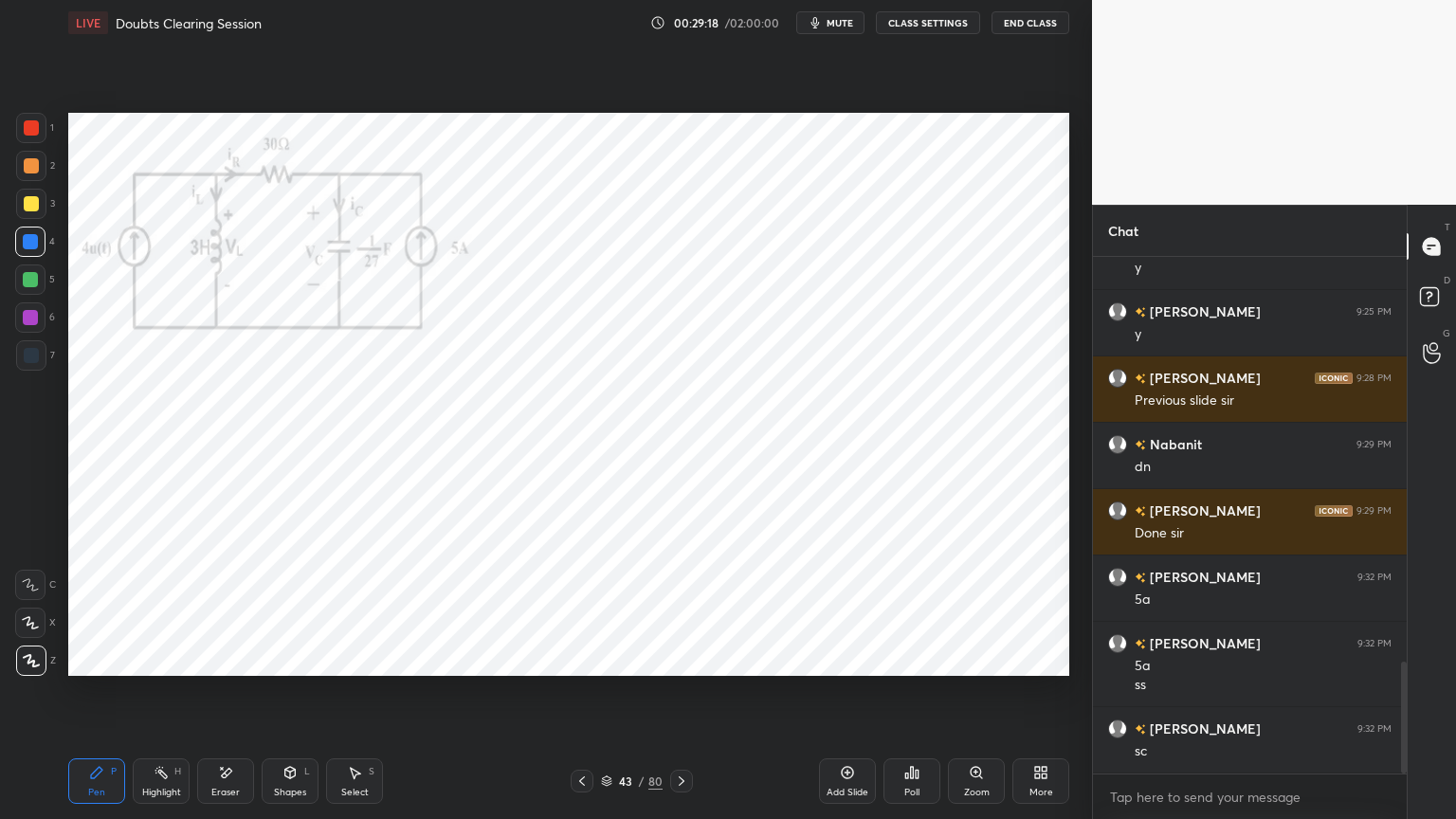 click at bounding box center [31, 355] 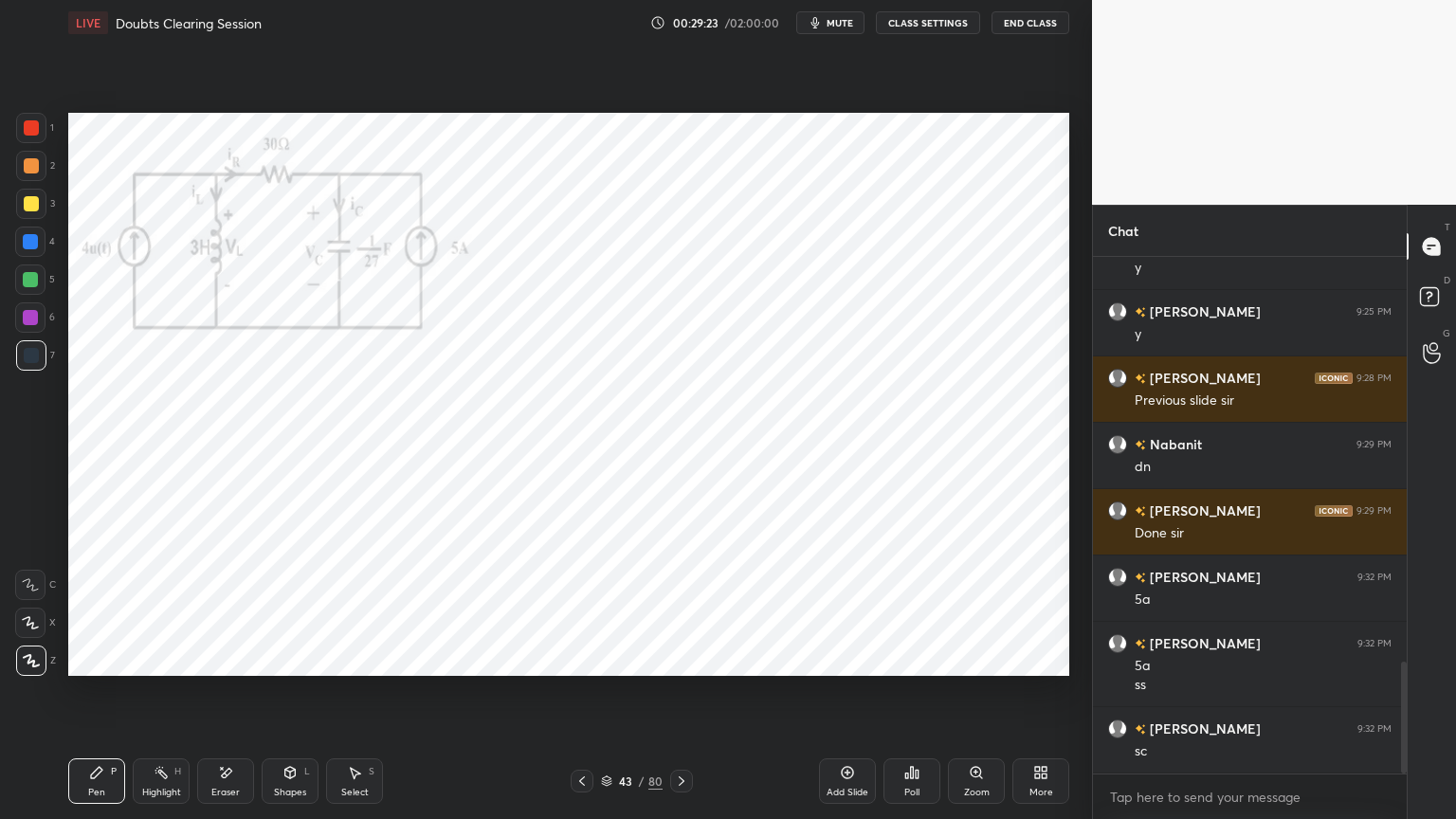 click at bounding box center [30, 242] 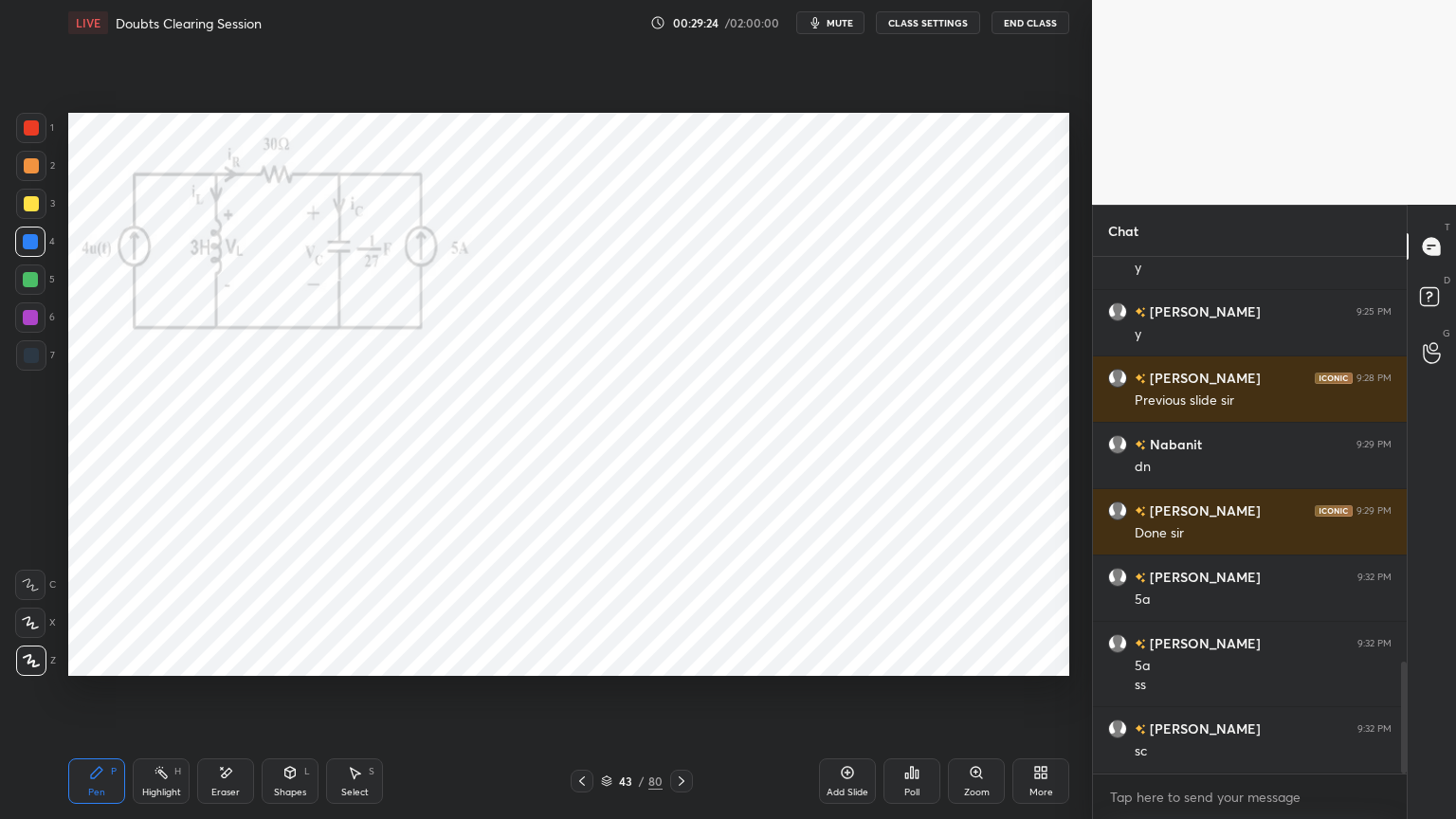 click 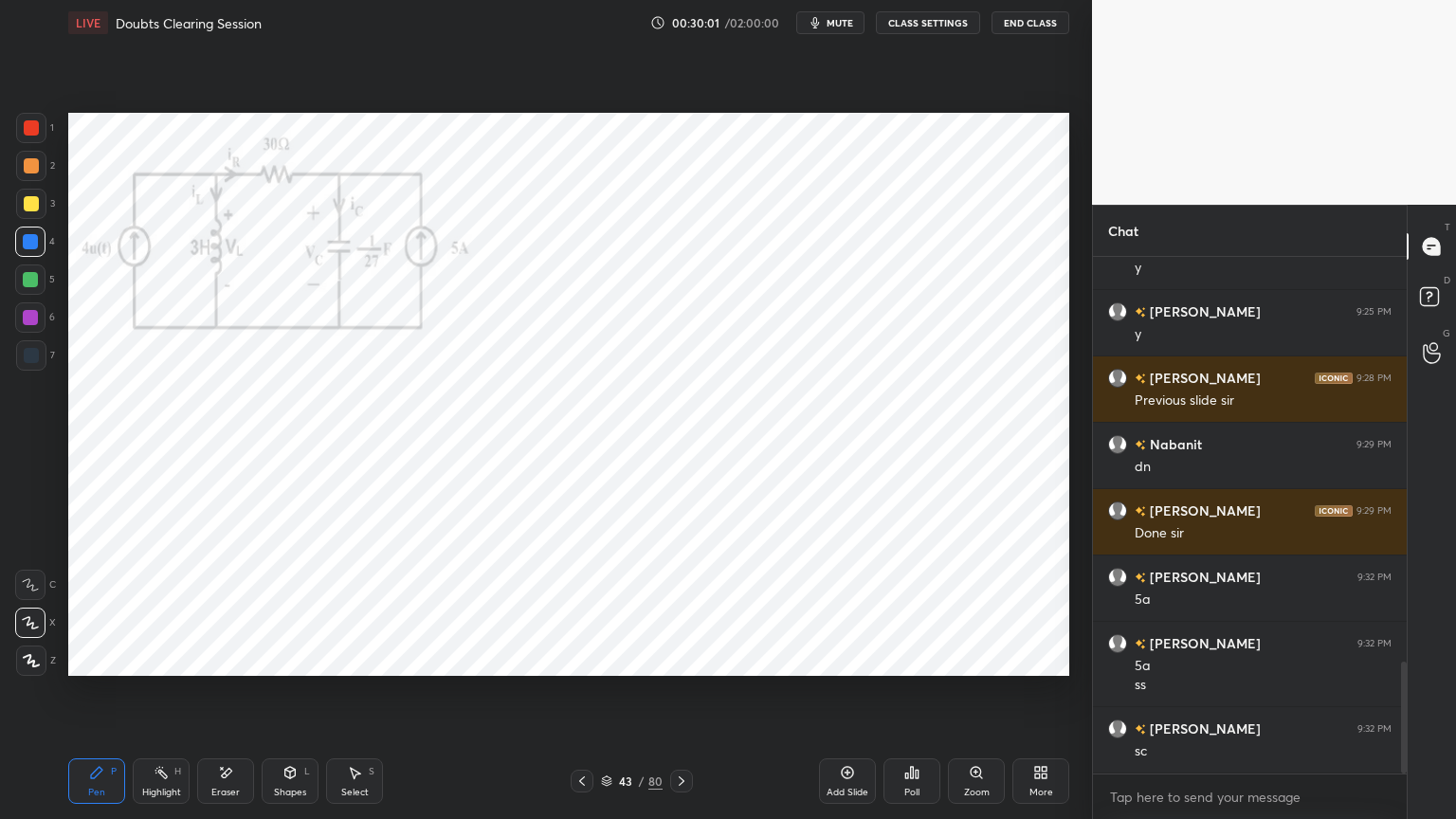 click at bounding box center (31, 355) 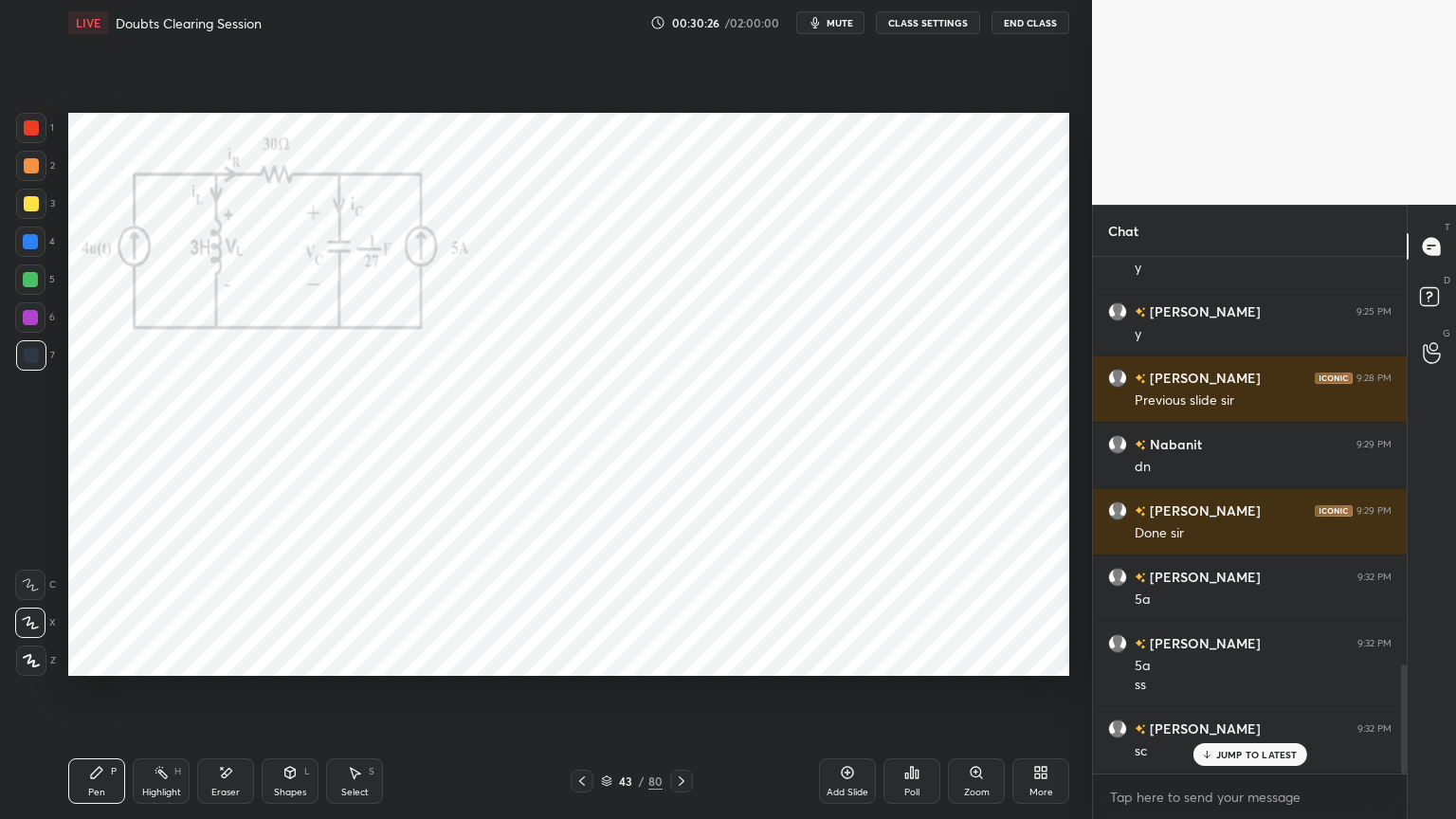 scroll, scrollTop: 1926, scrollLeft: 0, axis: vertical 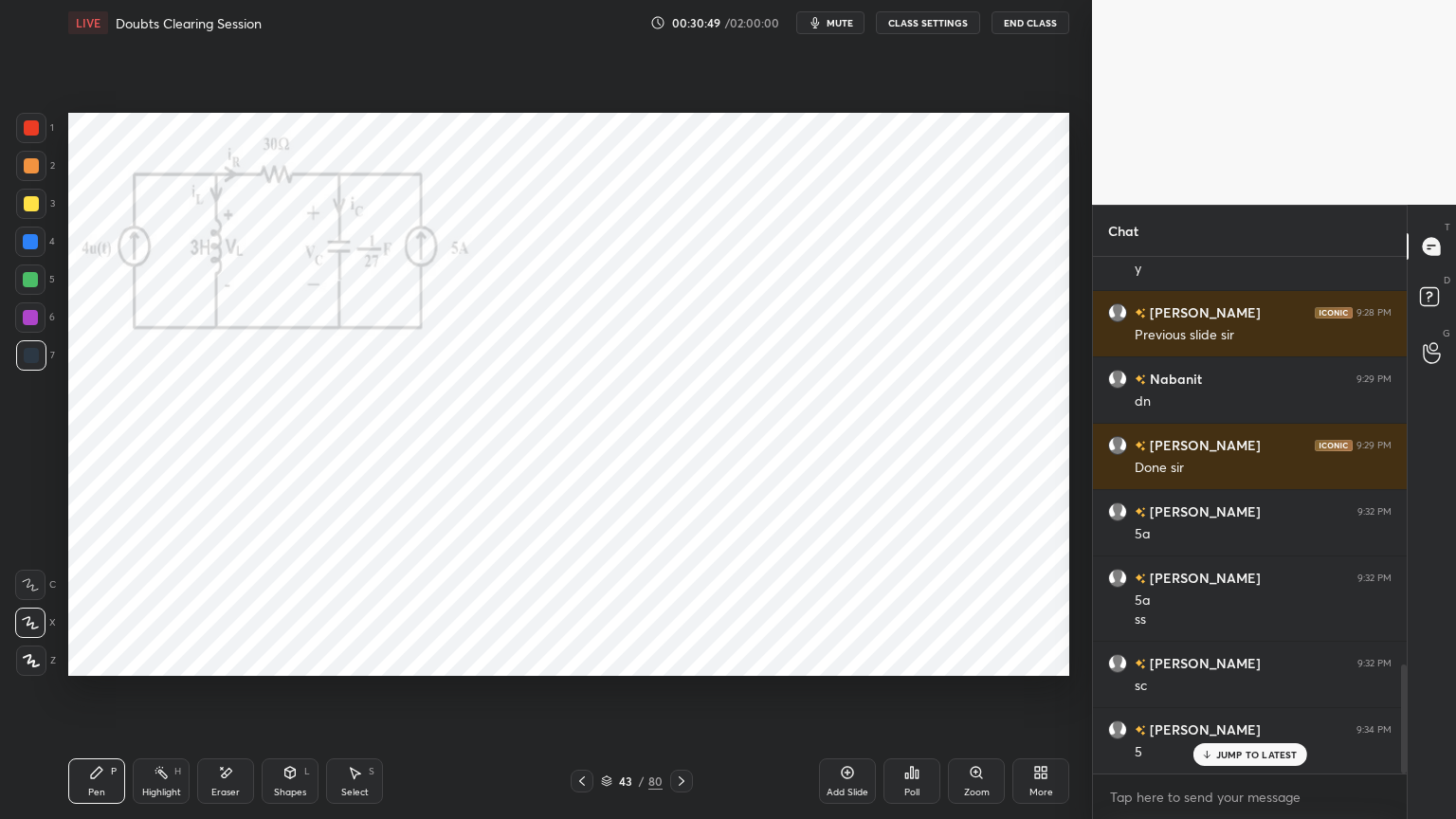 click at bounding box center [30, 585] 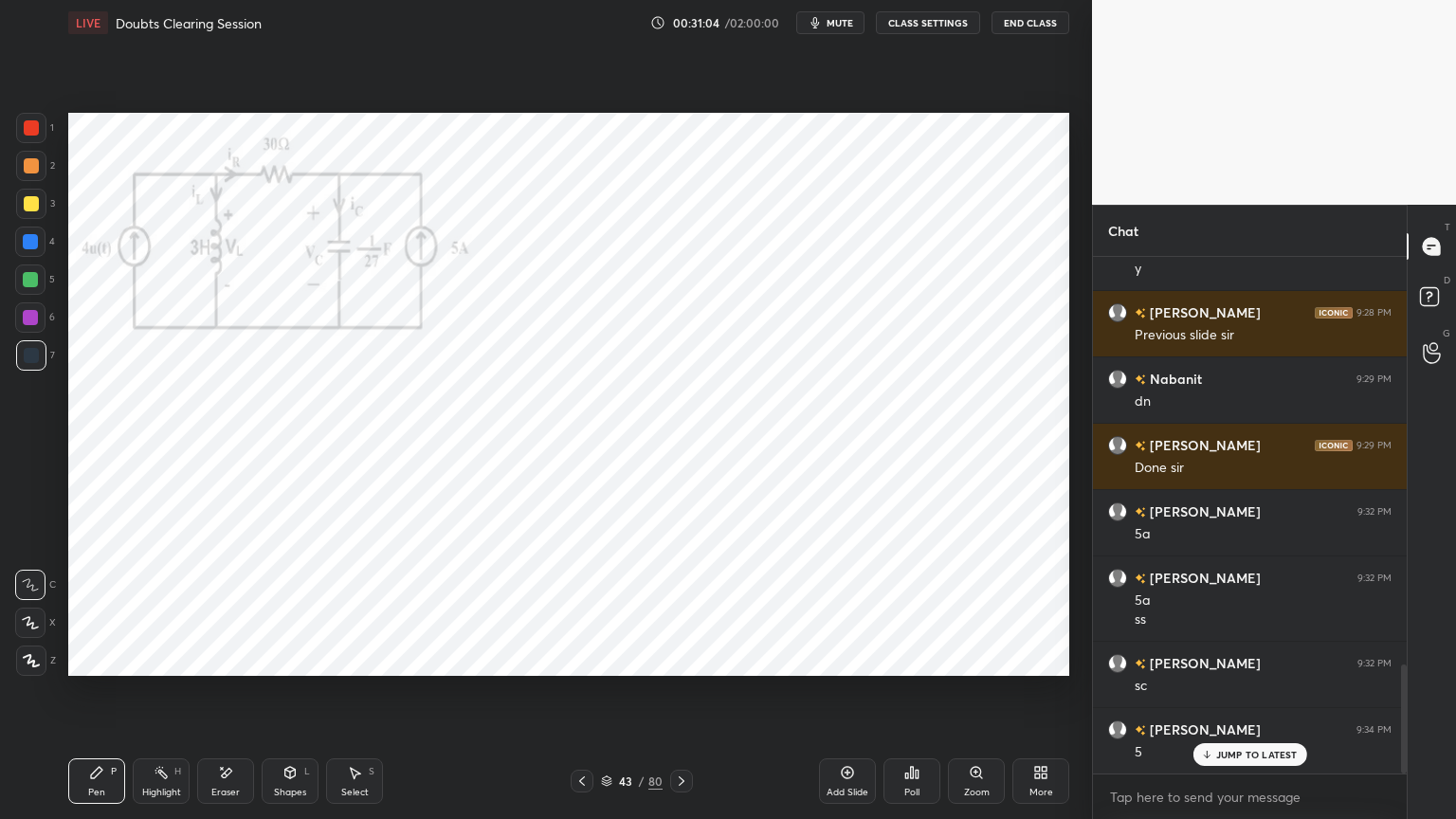 scroll, scrollTop: 1945, scrollLeft: 0, axis: vertical 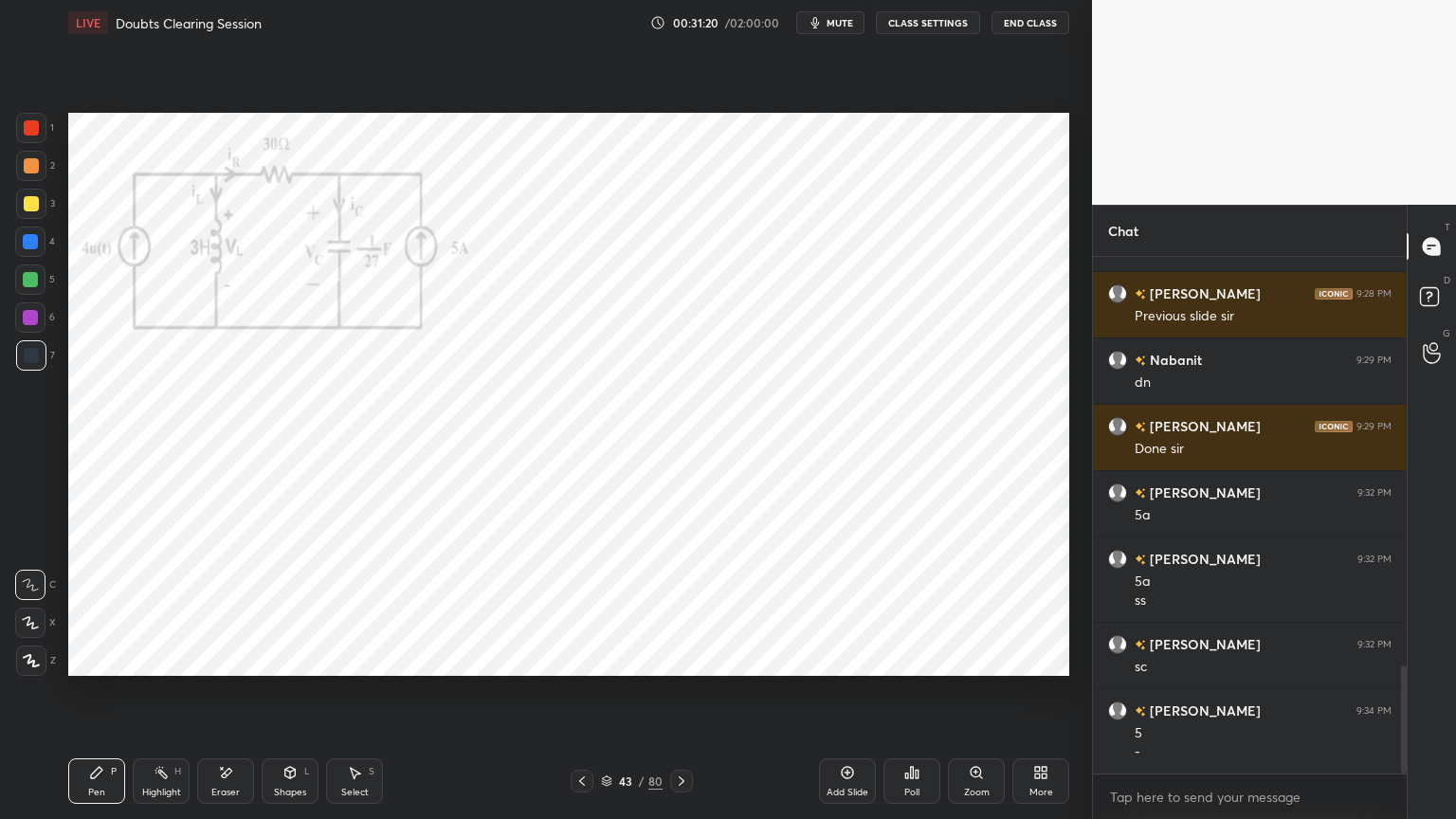 click at bounding box center (30, 318) 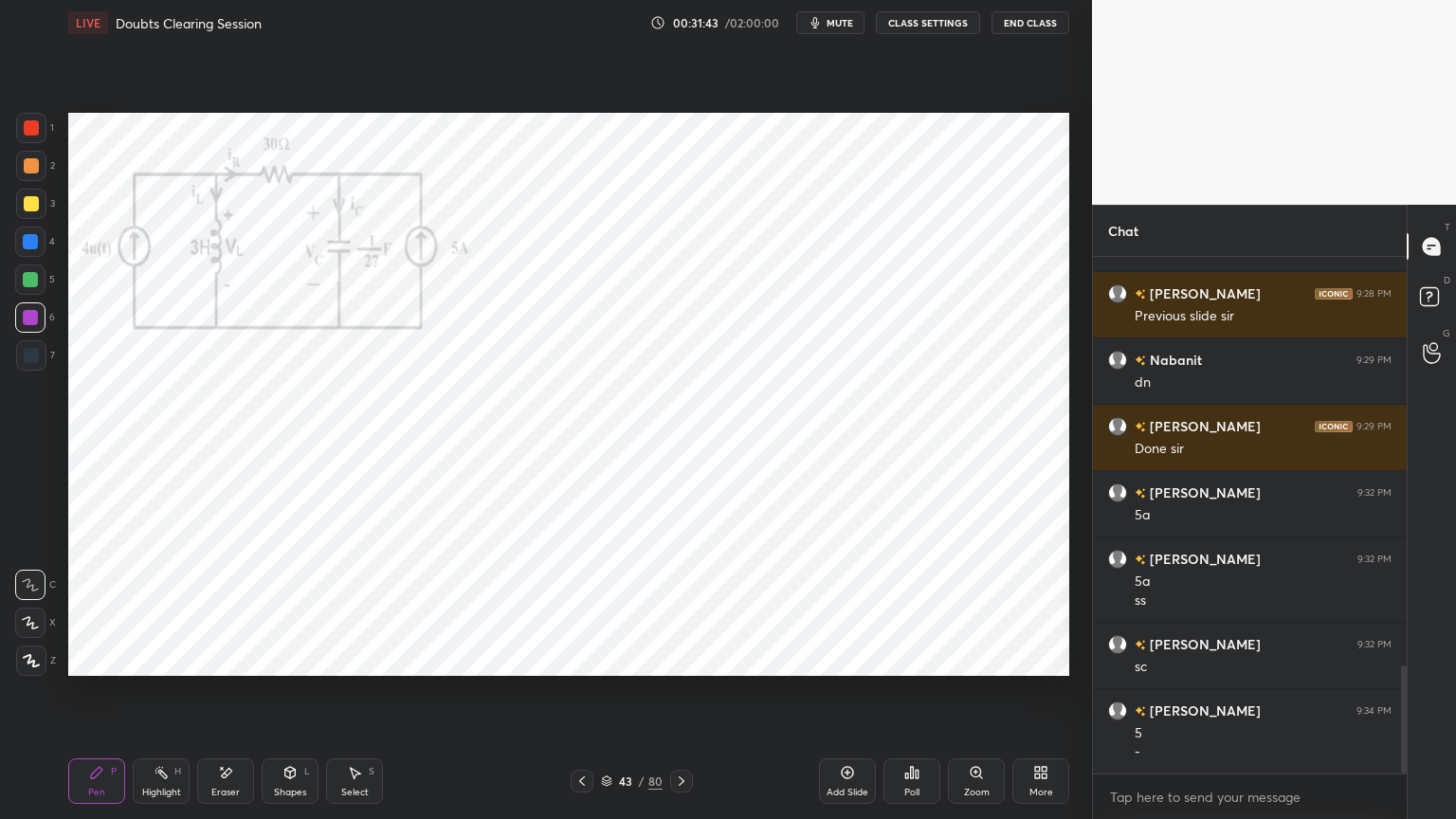 click on "Shapes" at bounding box center (290, 792) 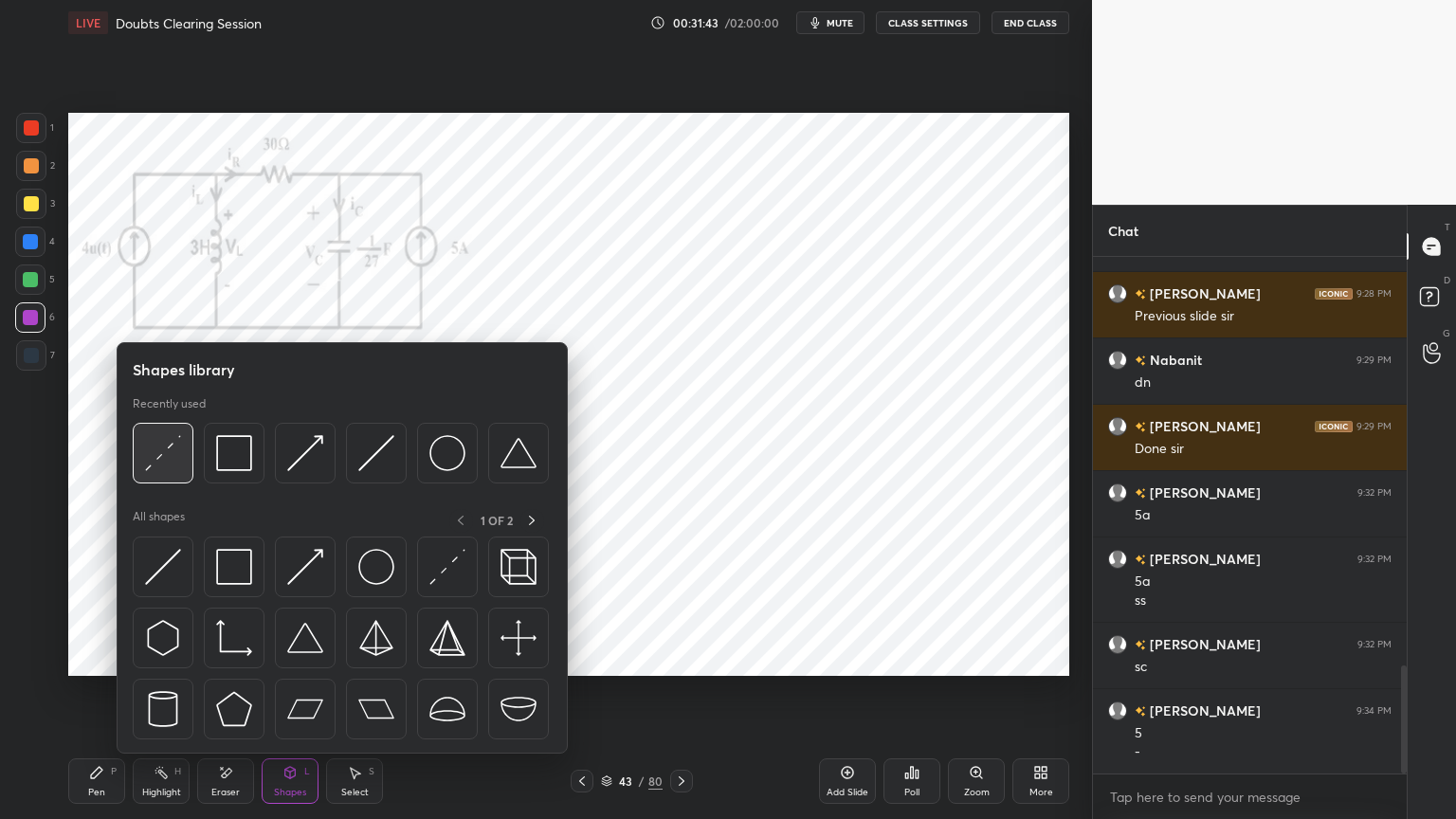click at bounding box center [163, 453] 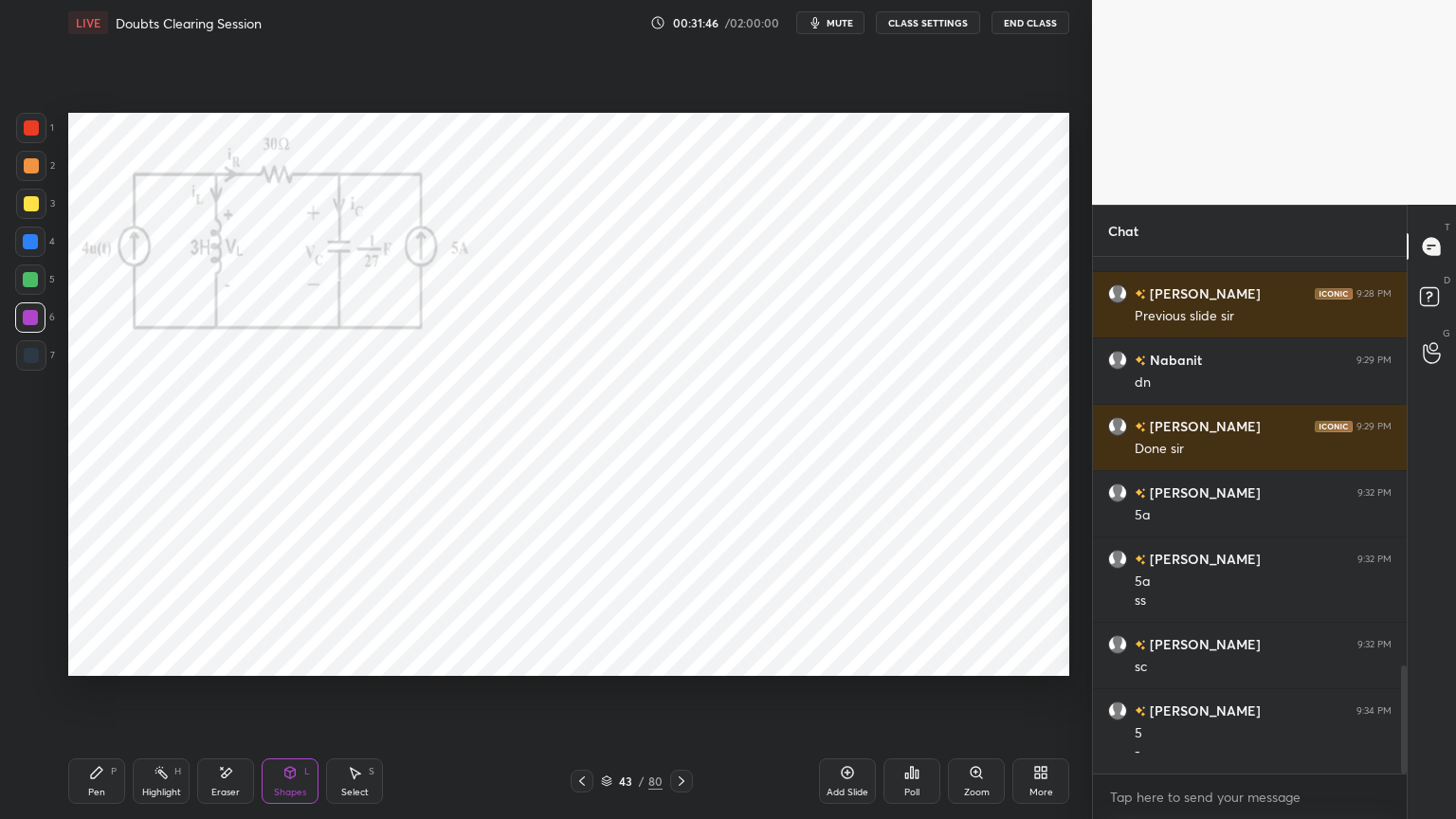 click on "Pen" at bounding box center (97, 792) 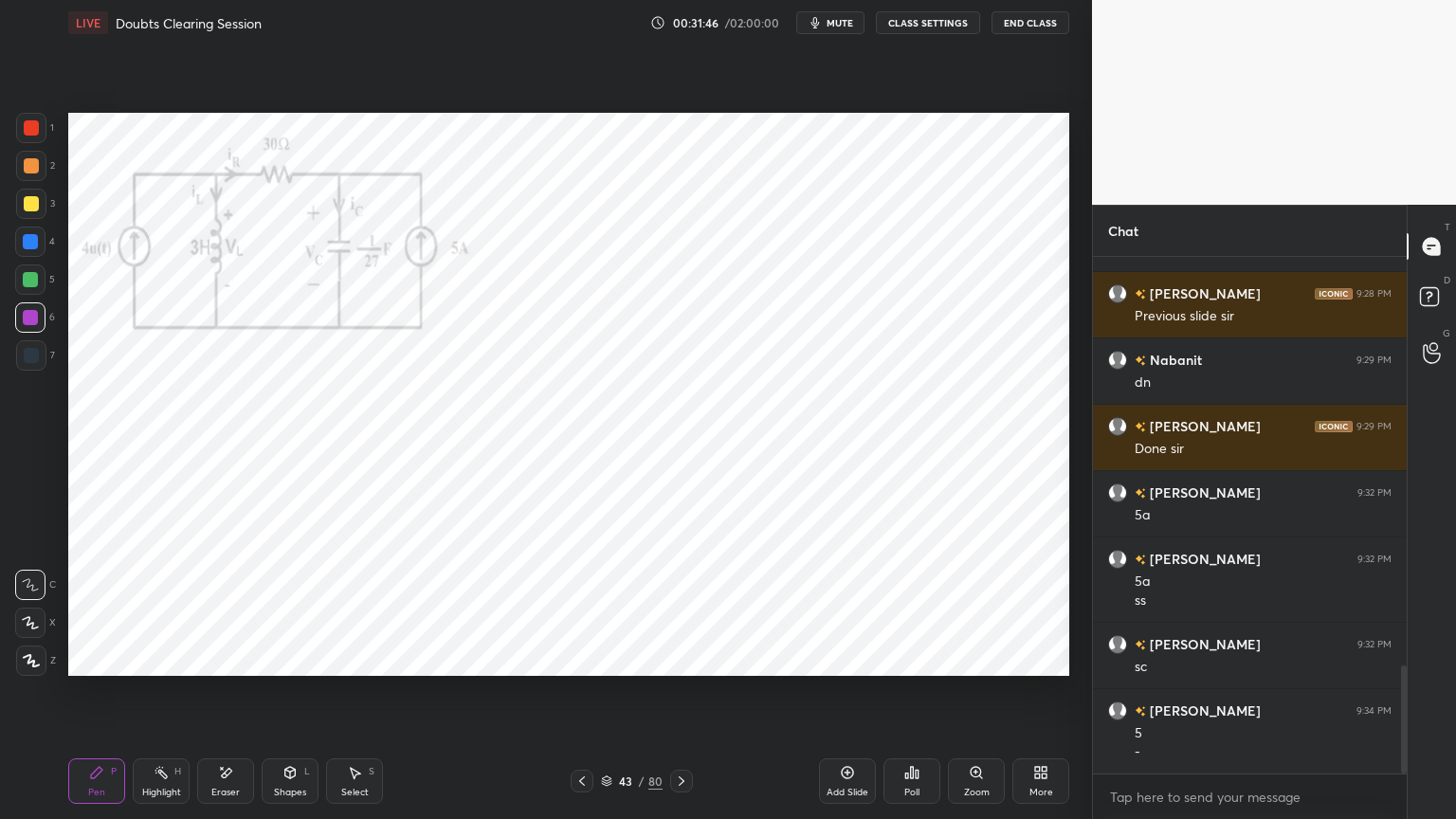 click on "7" at bounding box center (35, 359) 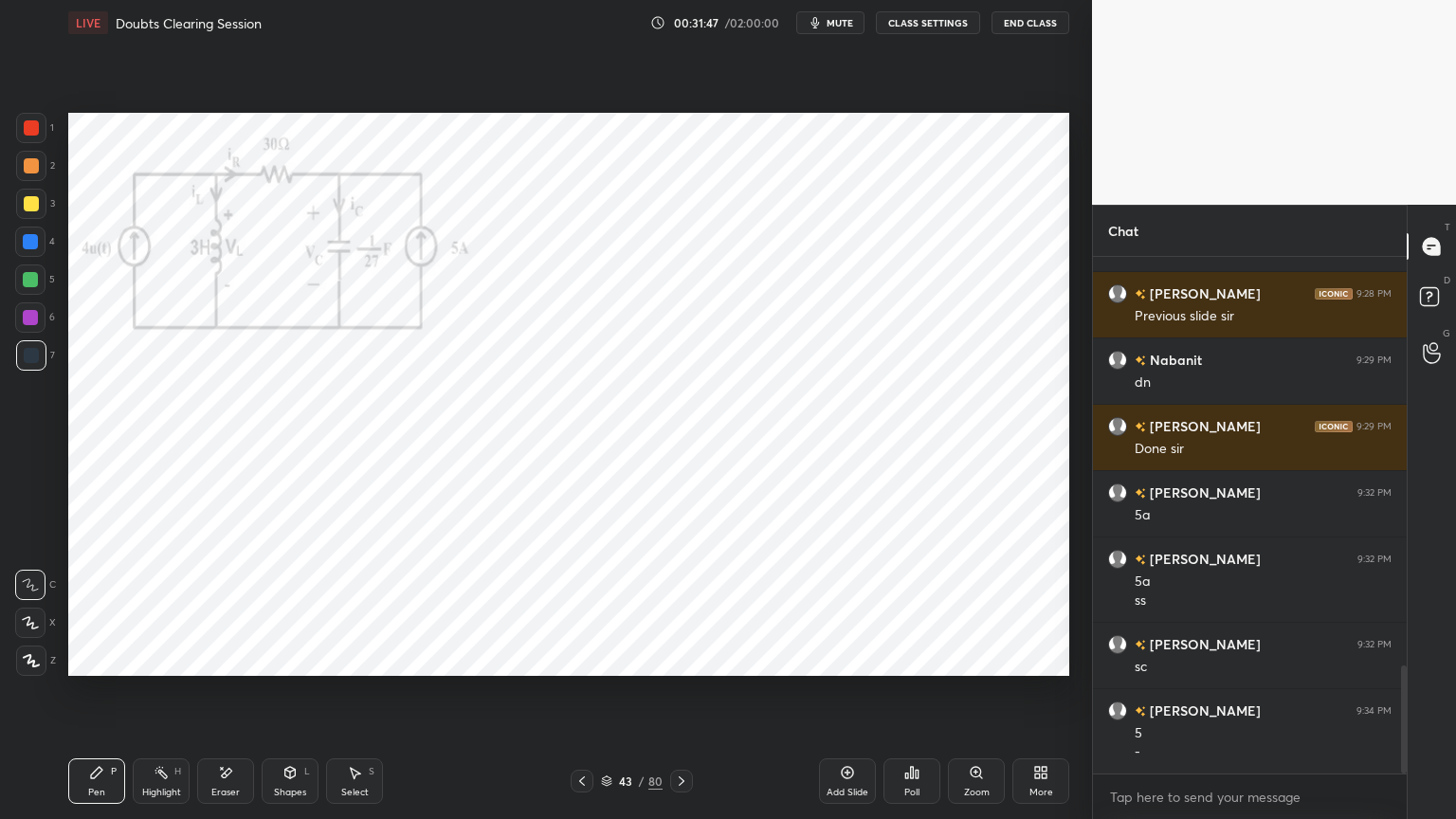 click at bounding box center [30, 623] 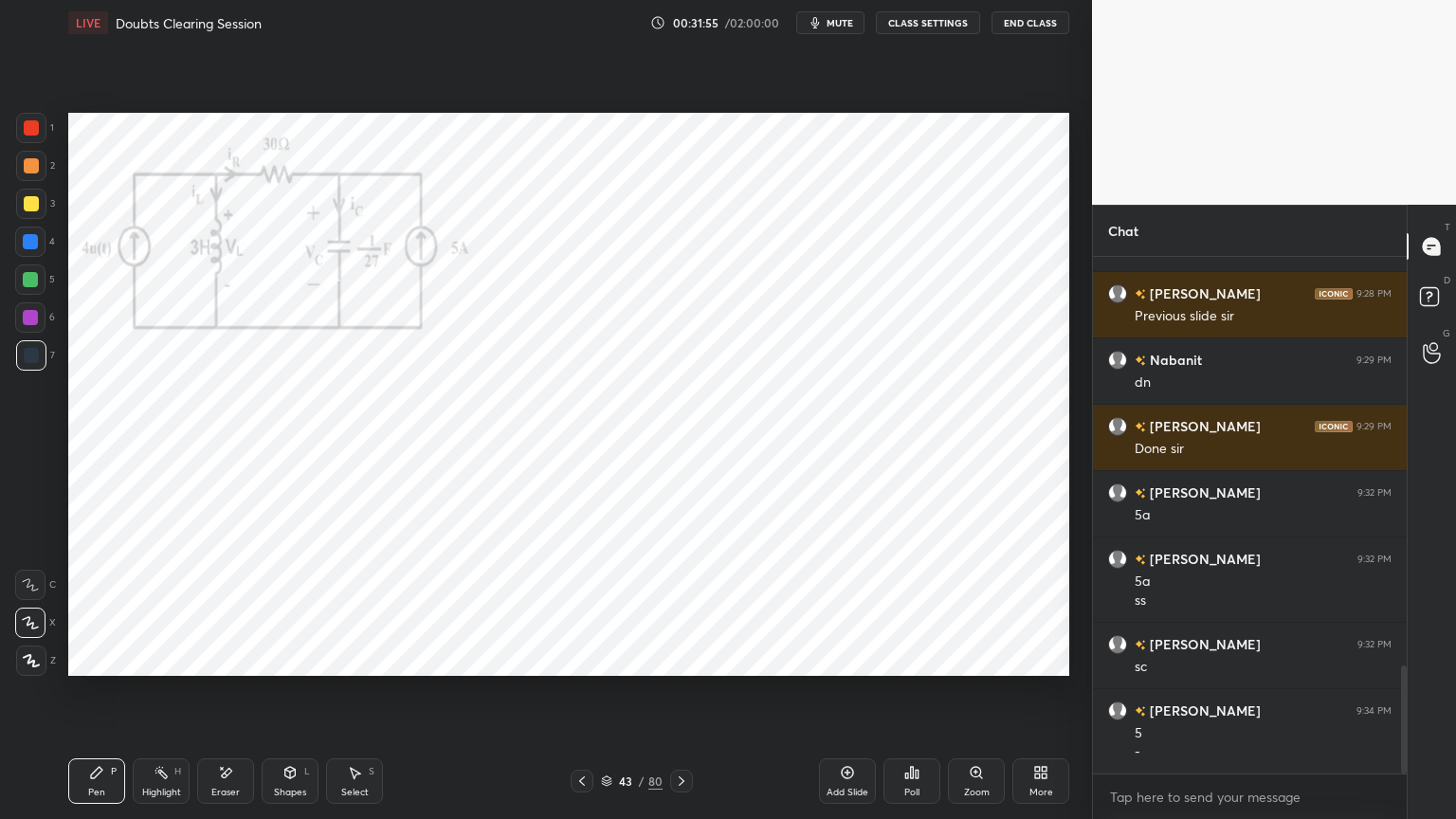 scroll, scrollTop: 2012, scrollLeft: 0, axis: vertical 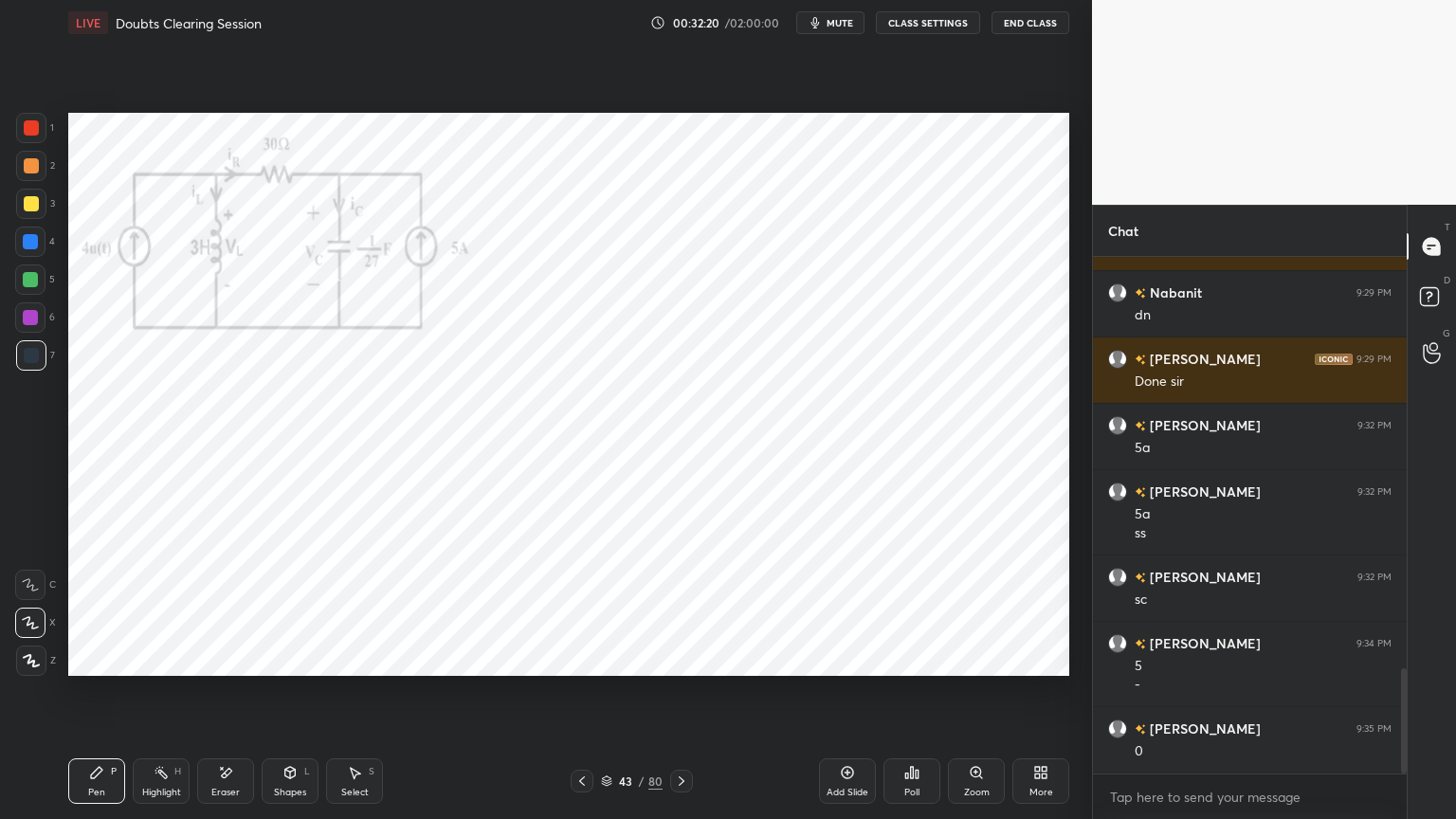 click 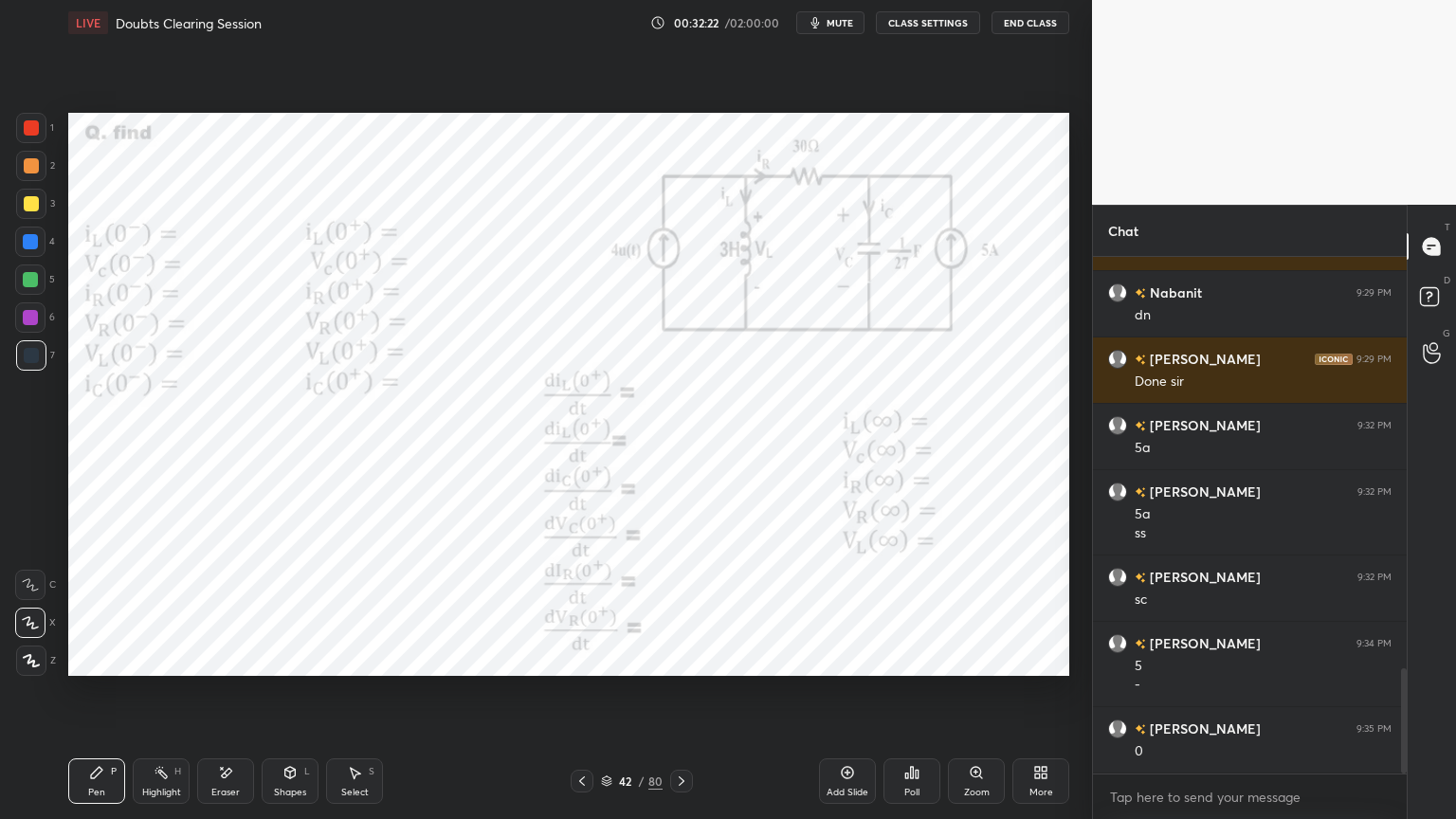 click 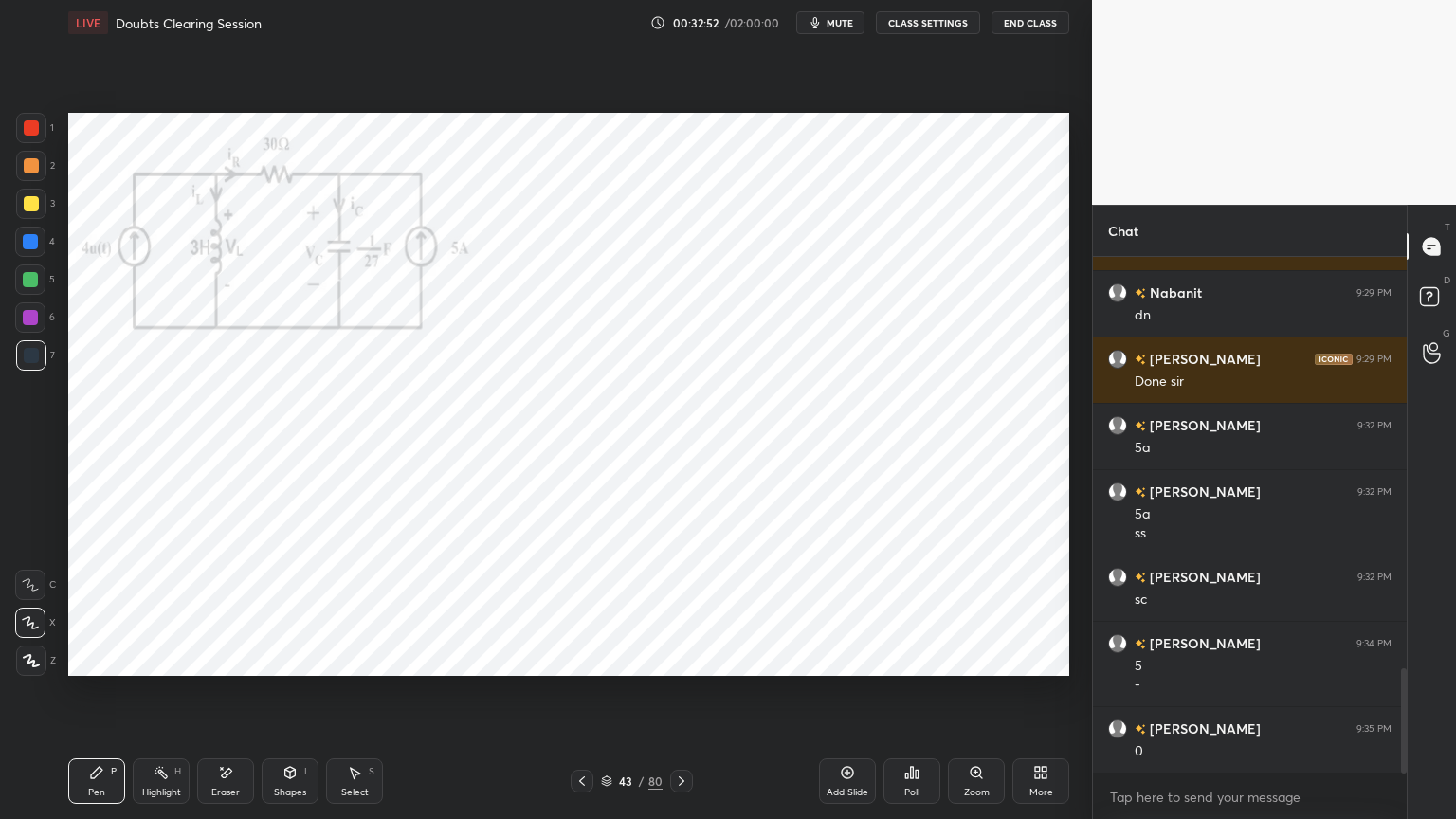 click 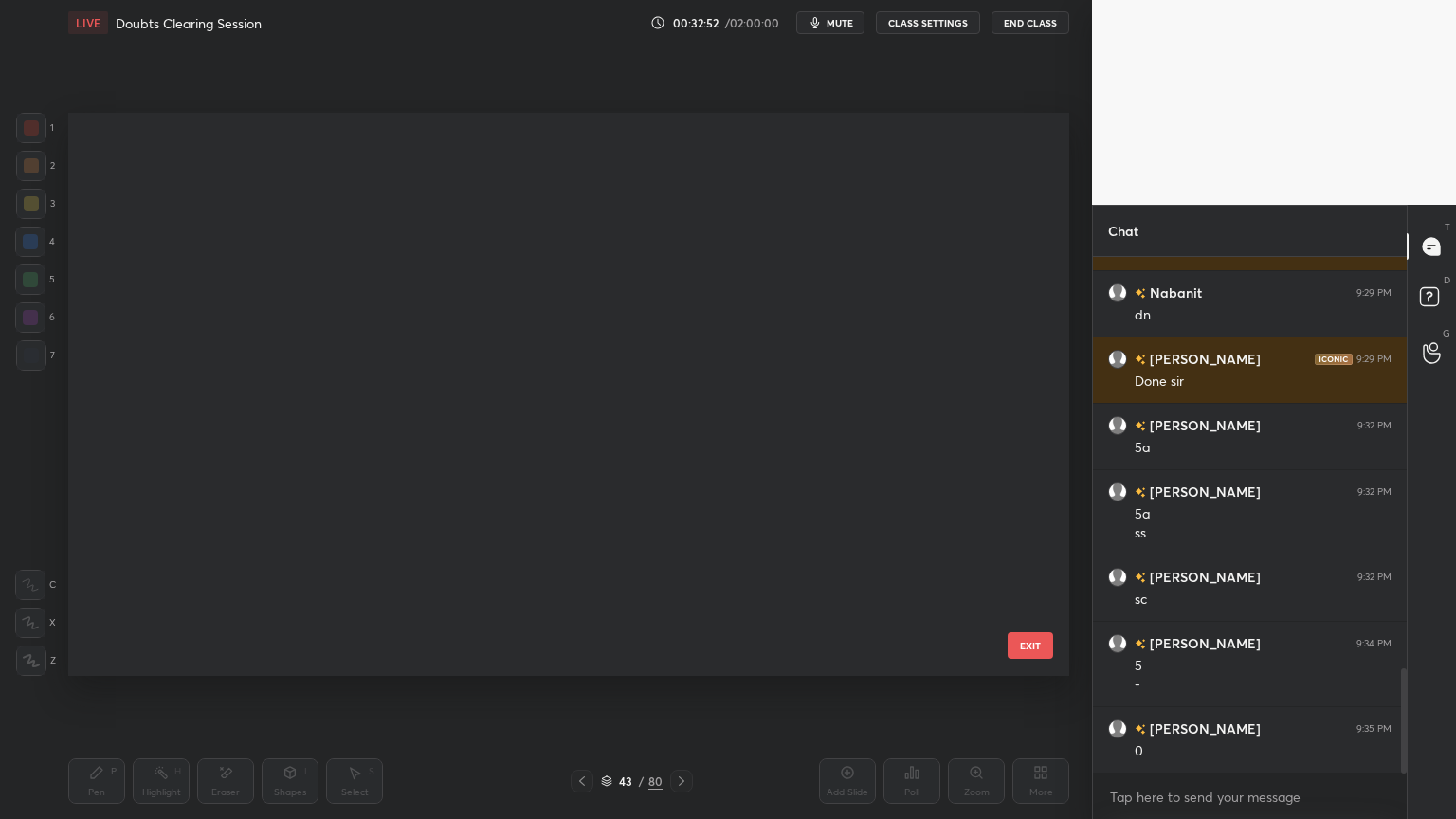 scroll, scrollTop: 2039, scrollLeft: 0, axis: vertical 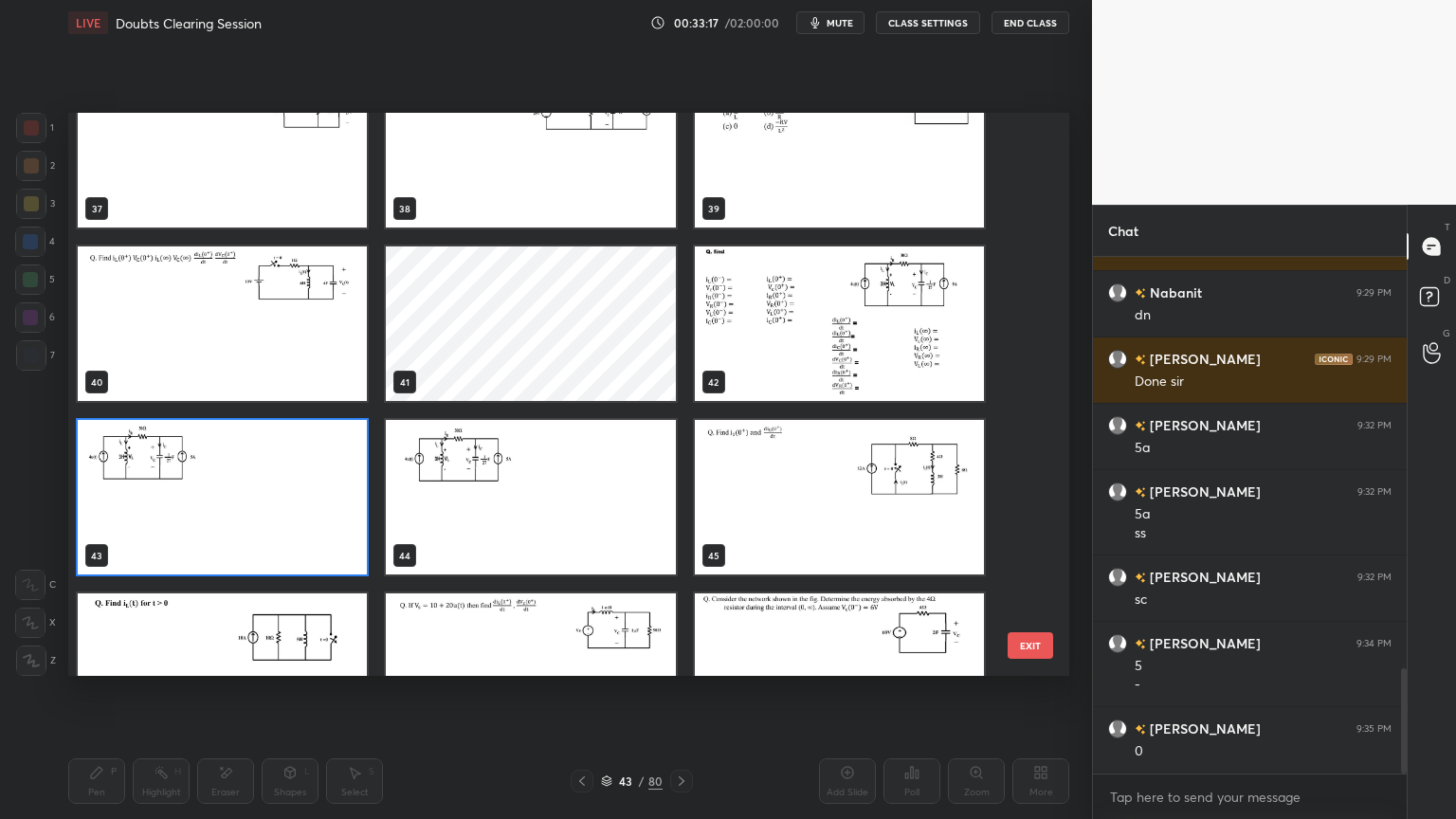 click on "EXIT" at bounding box center [1030, 646] 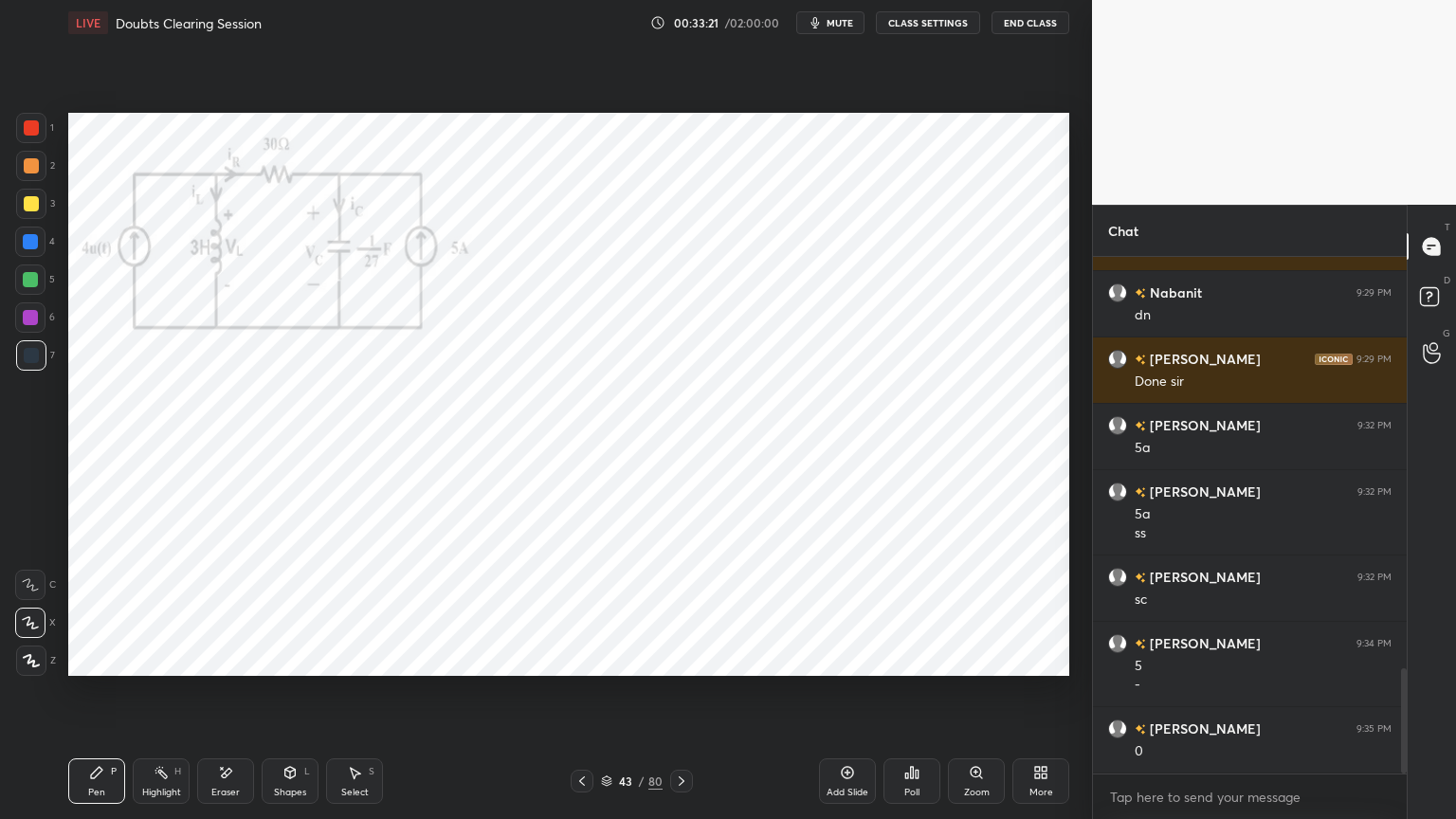 click 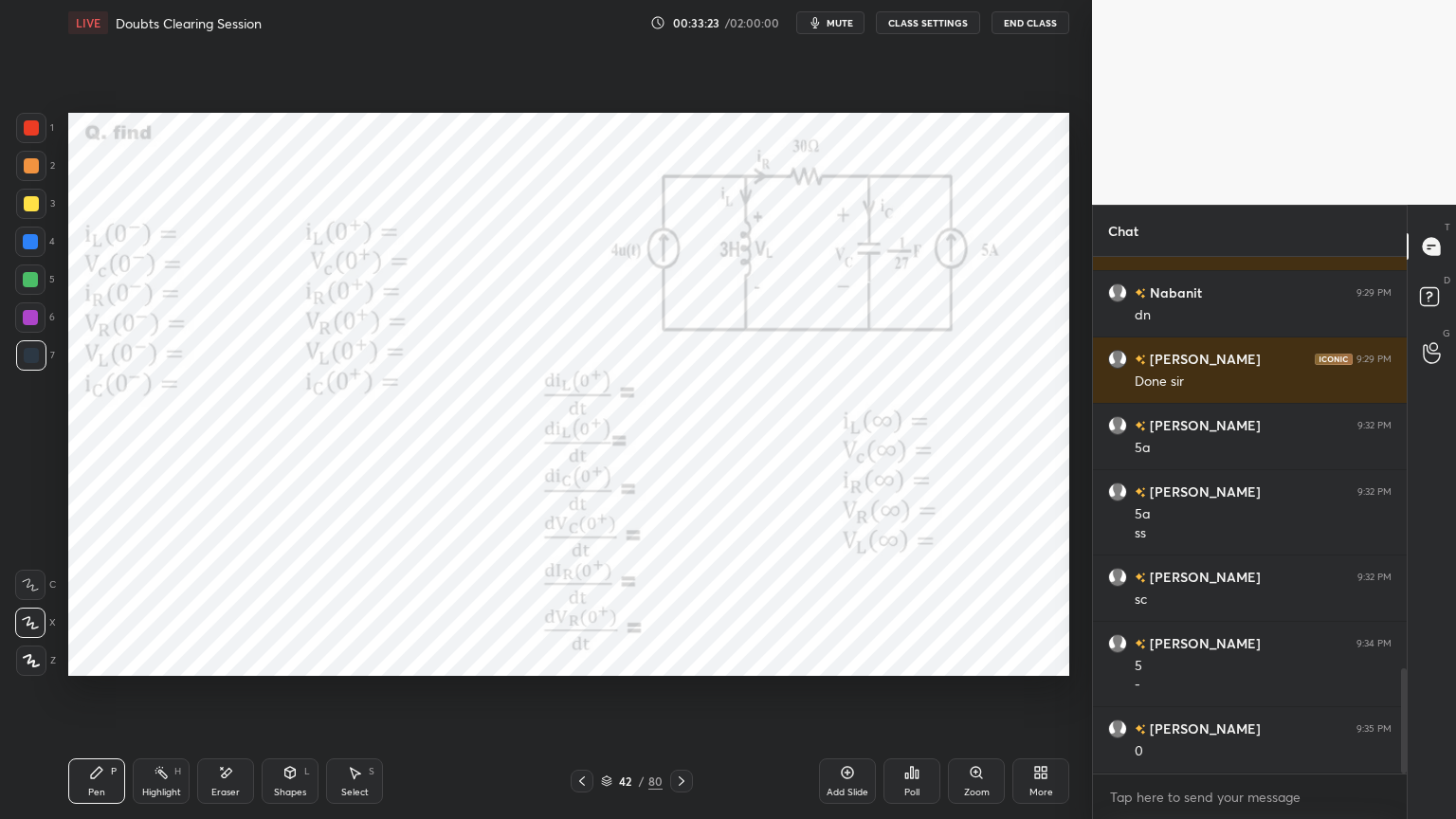 click at bounding box center (30, 318) 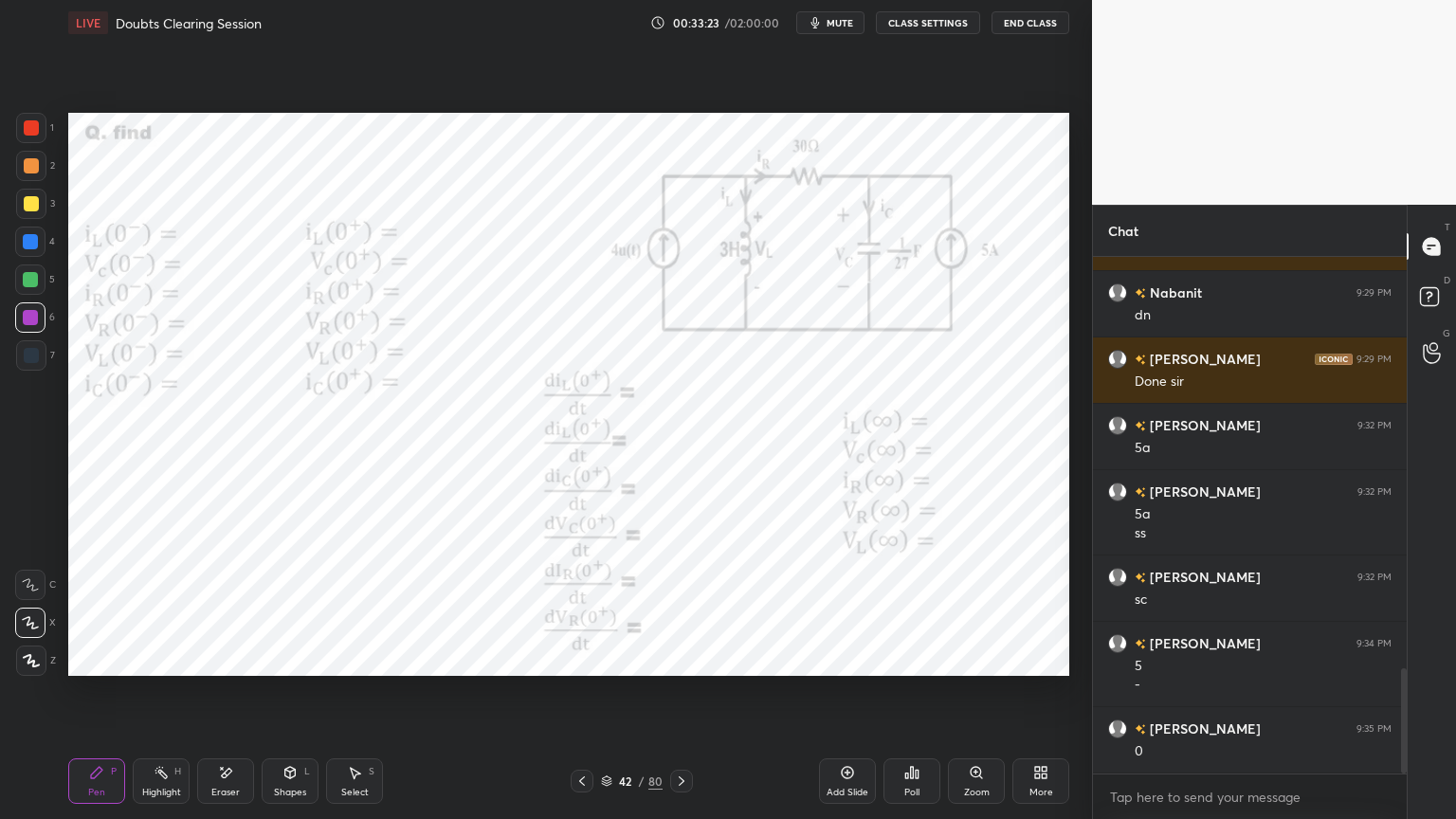 click 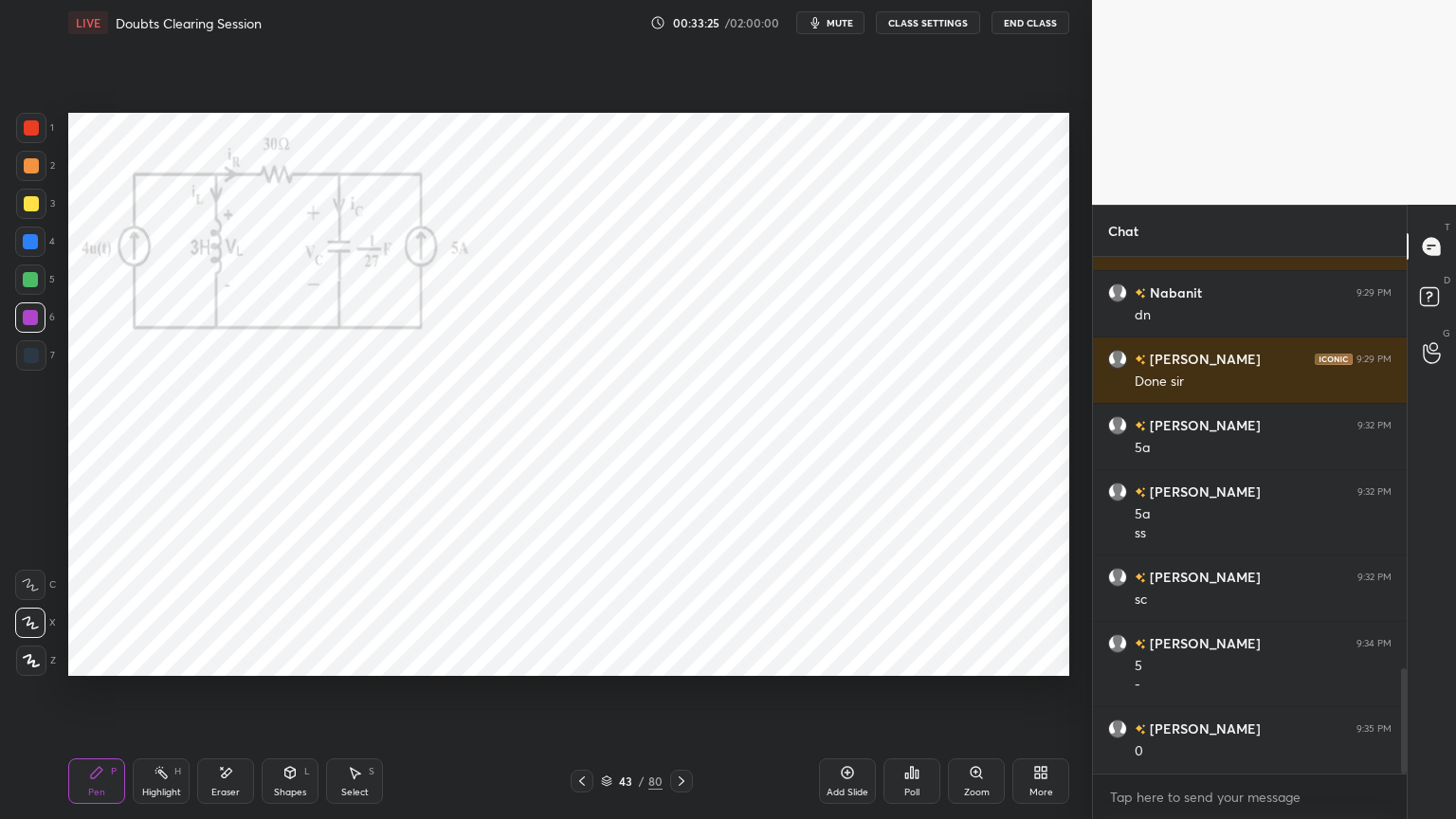 click 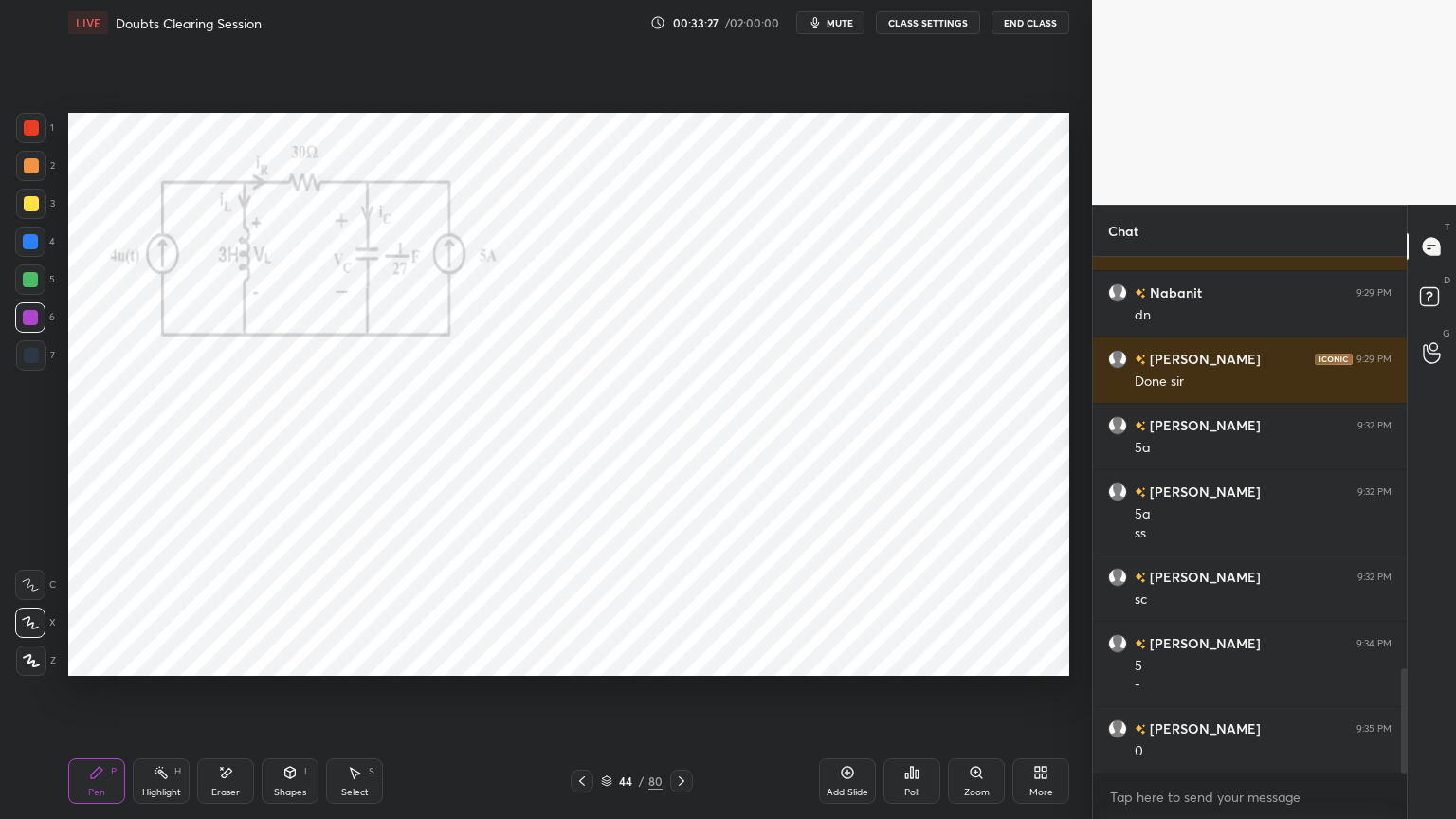 click 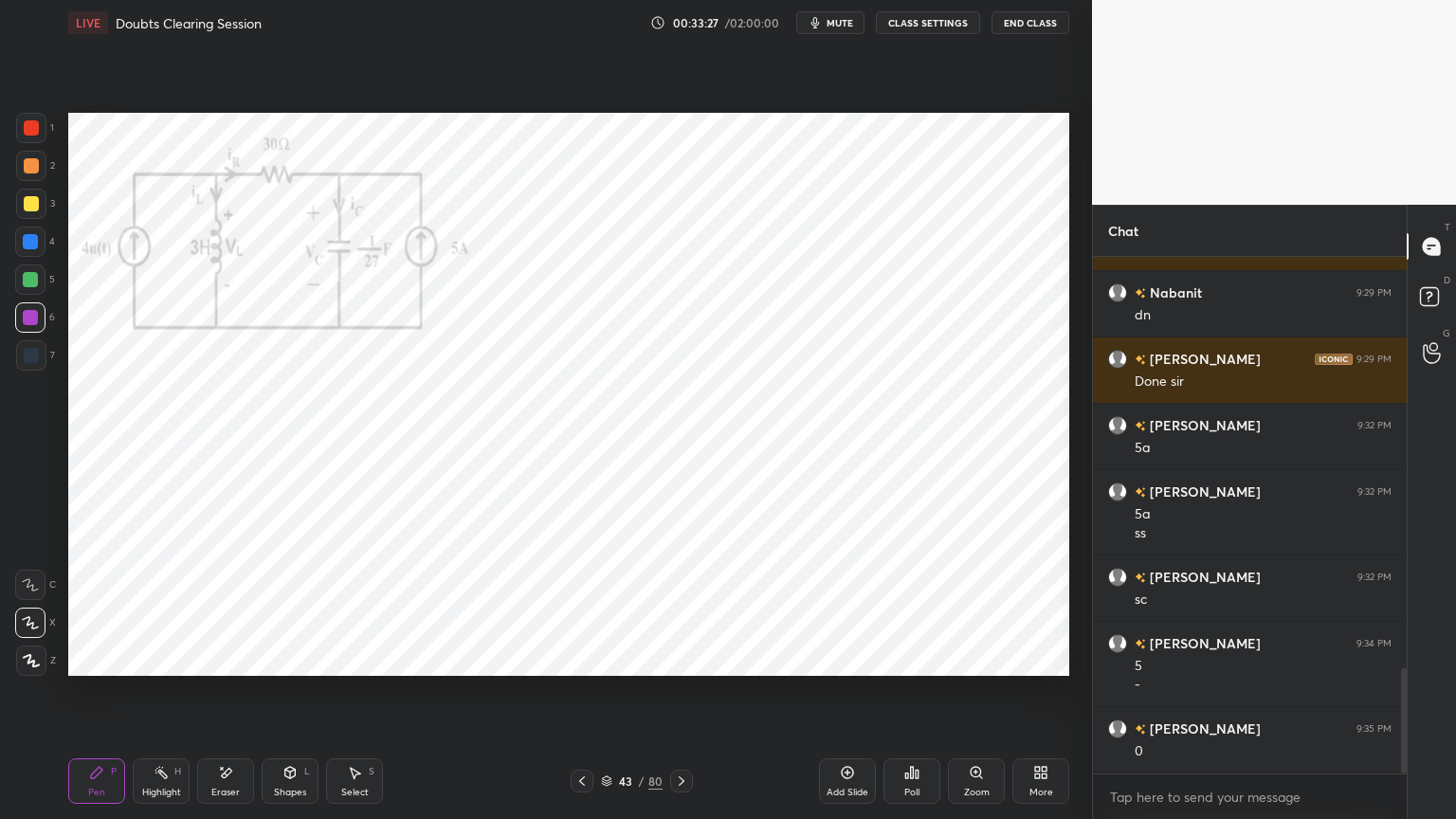 click 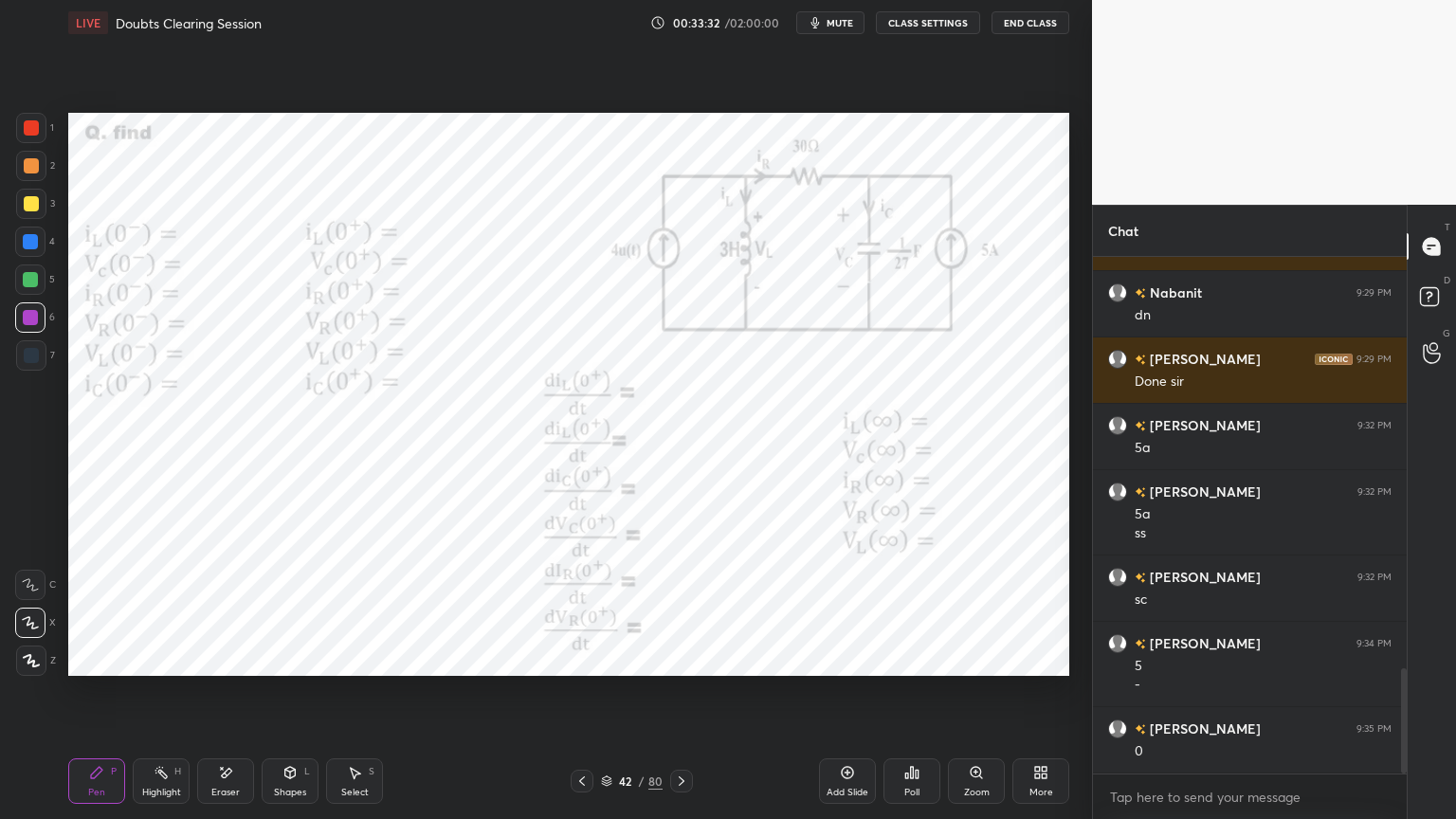 click 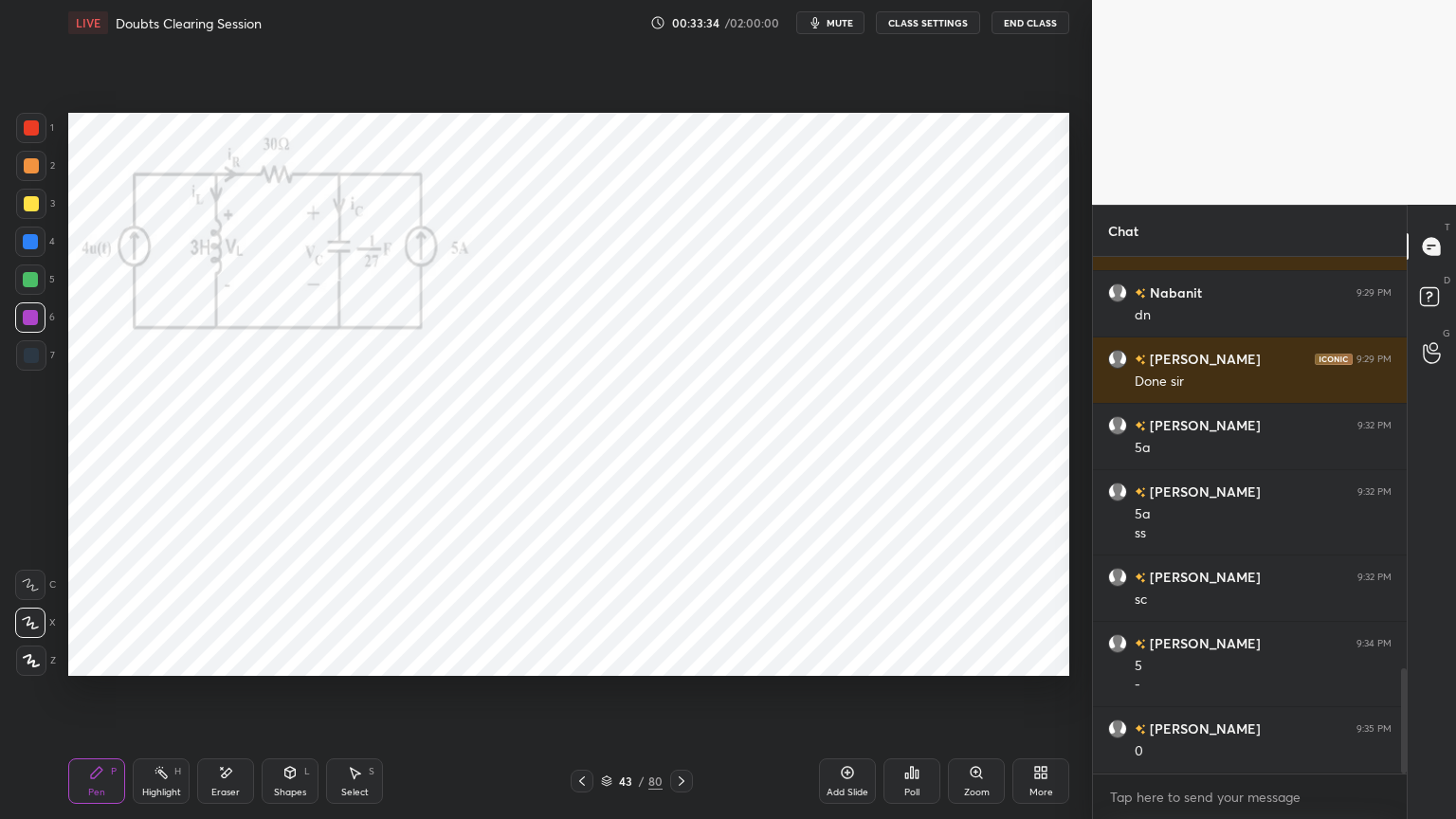 click 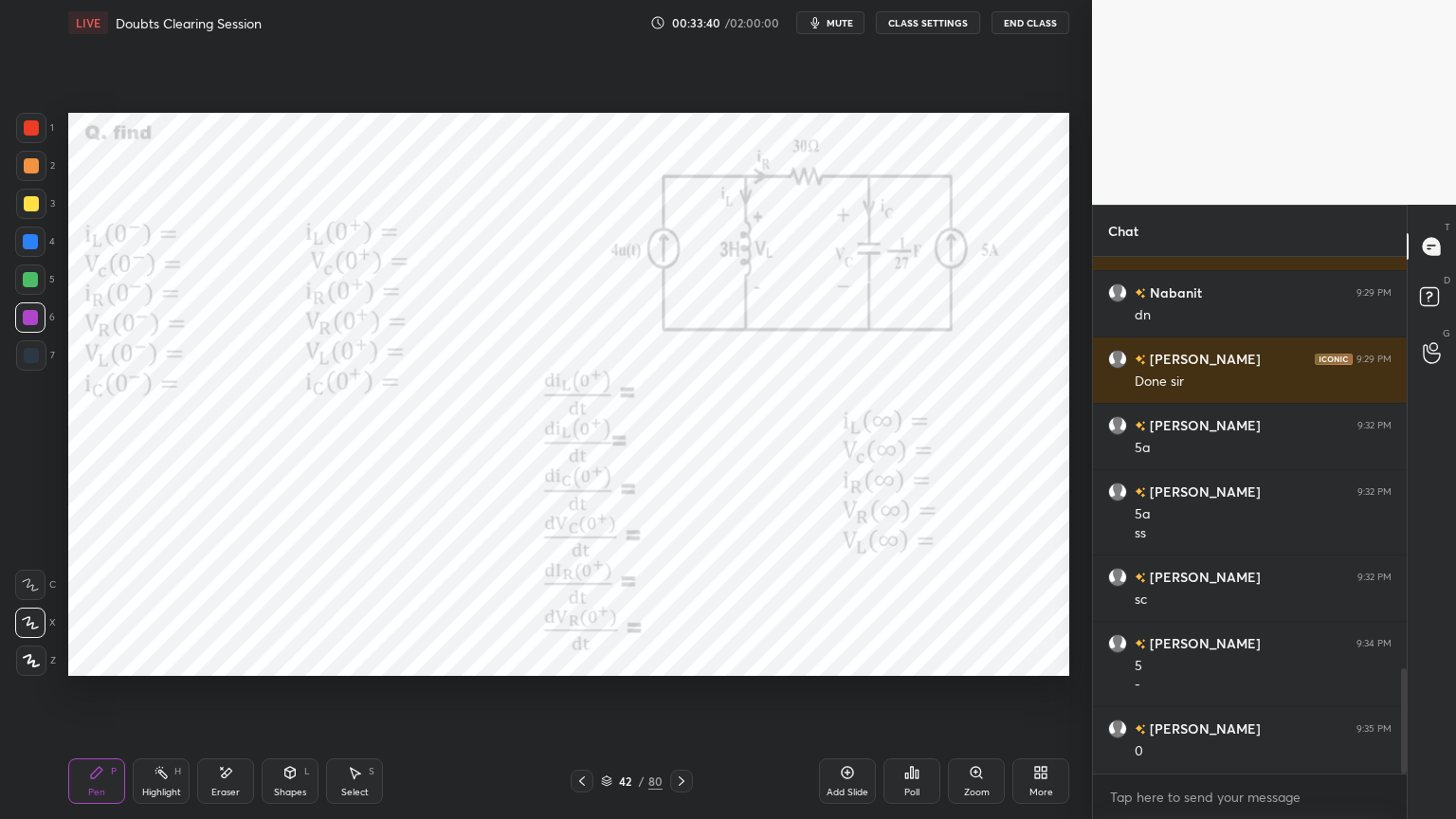 click 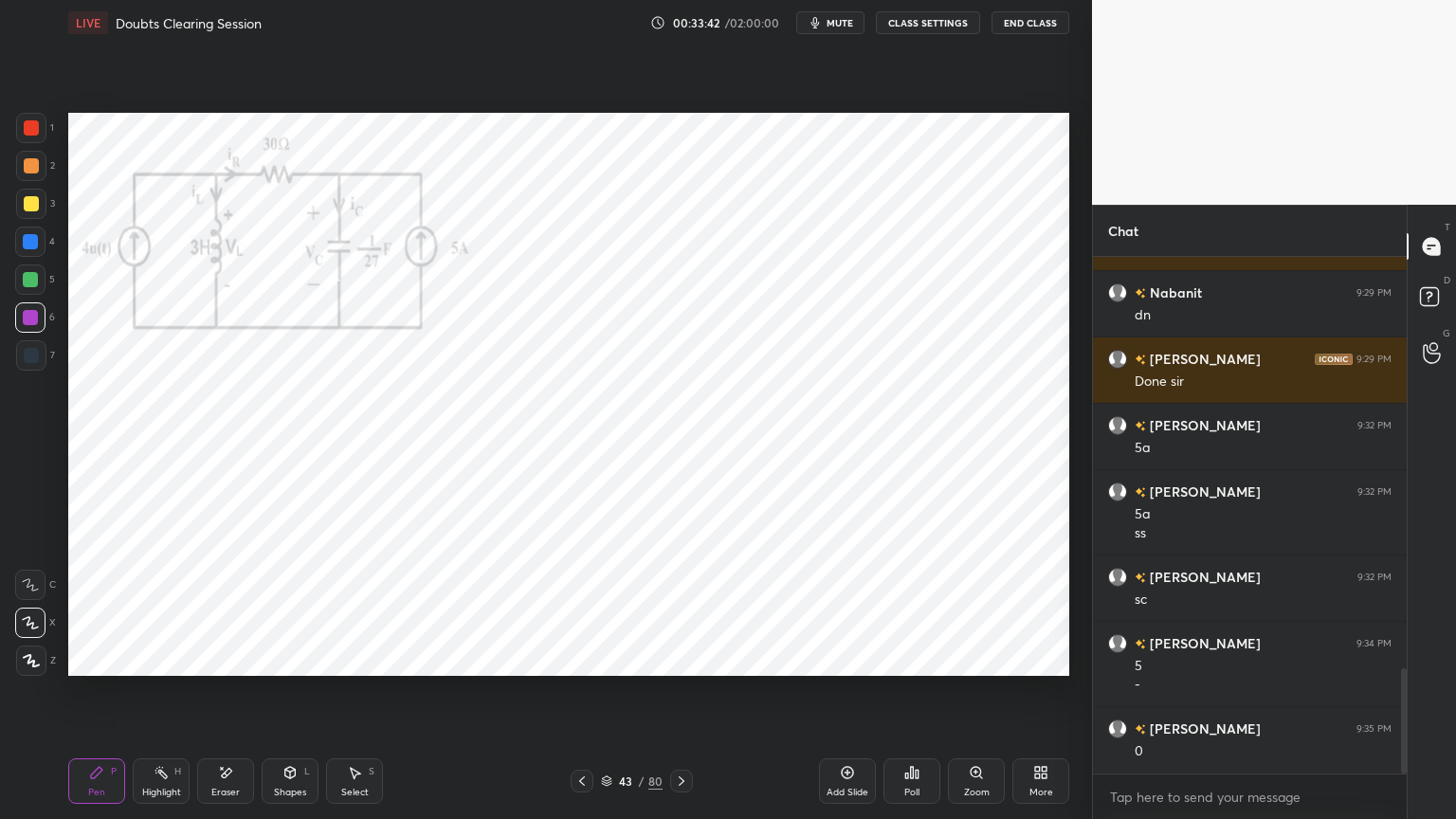 click 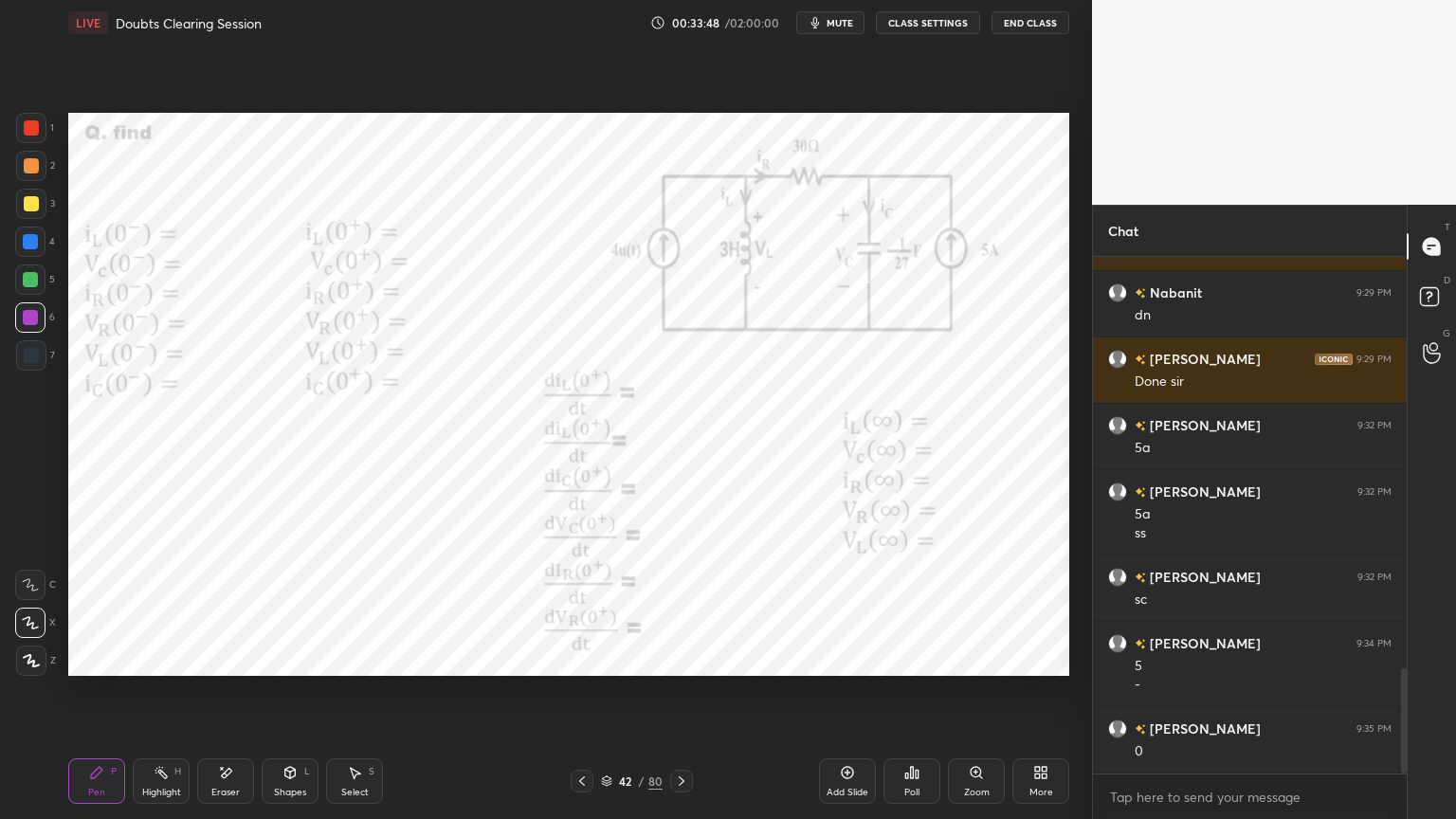 click 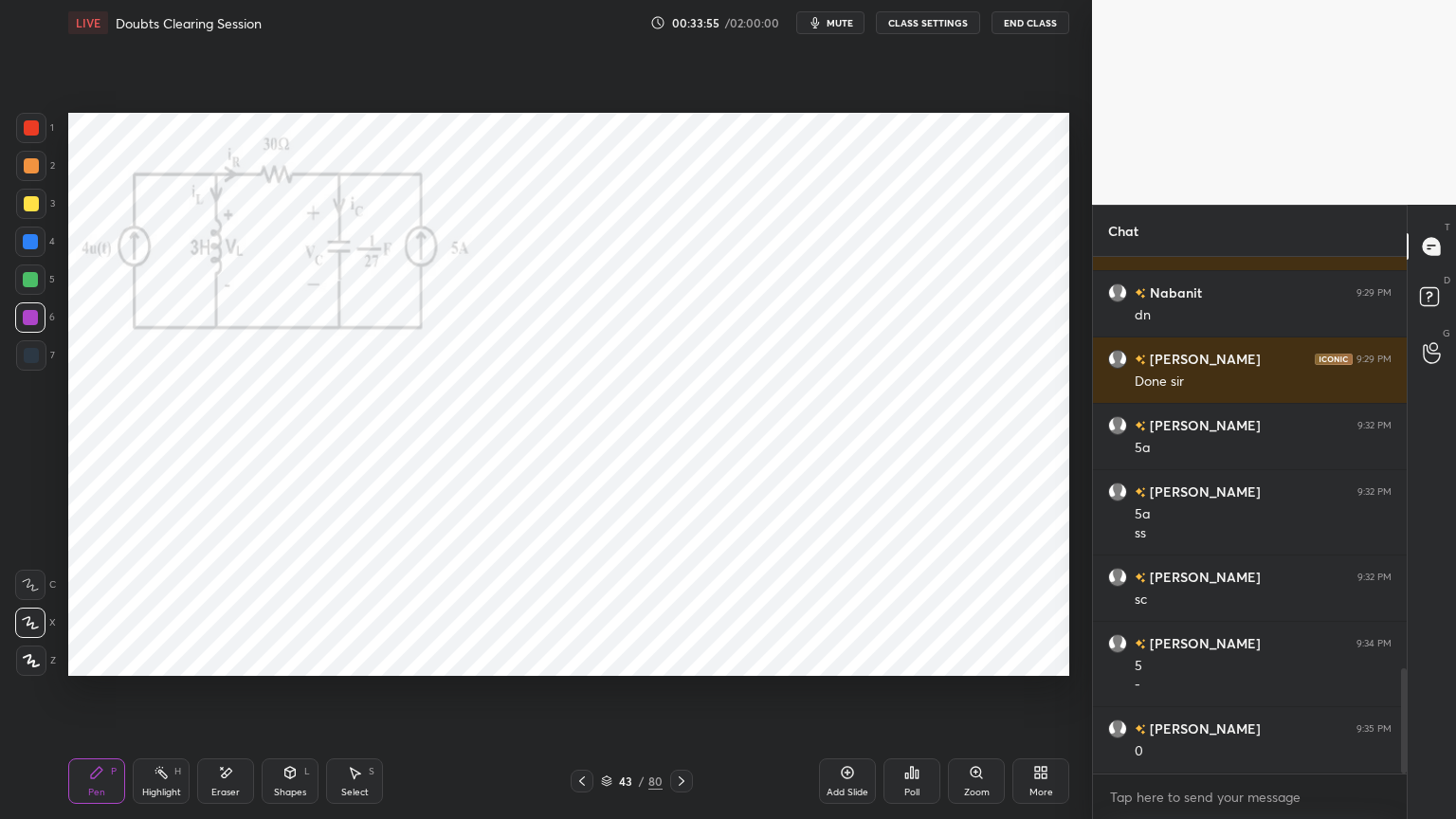 click 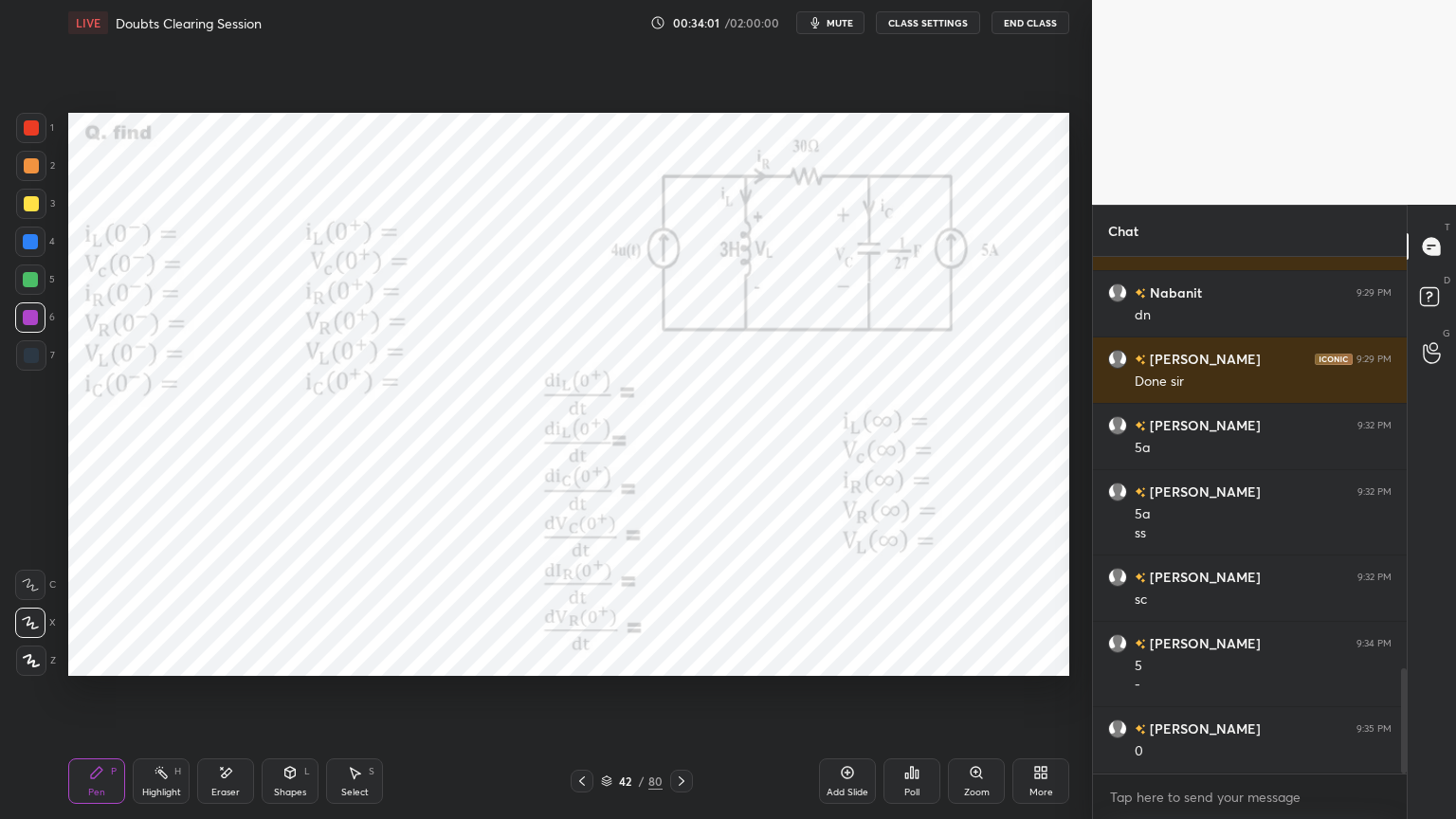 click 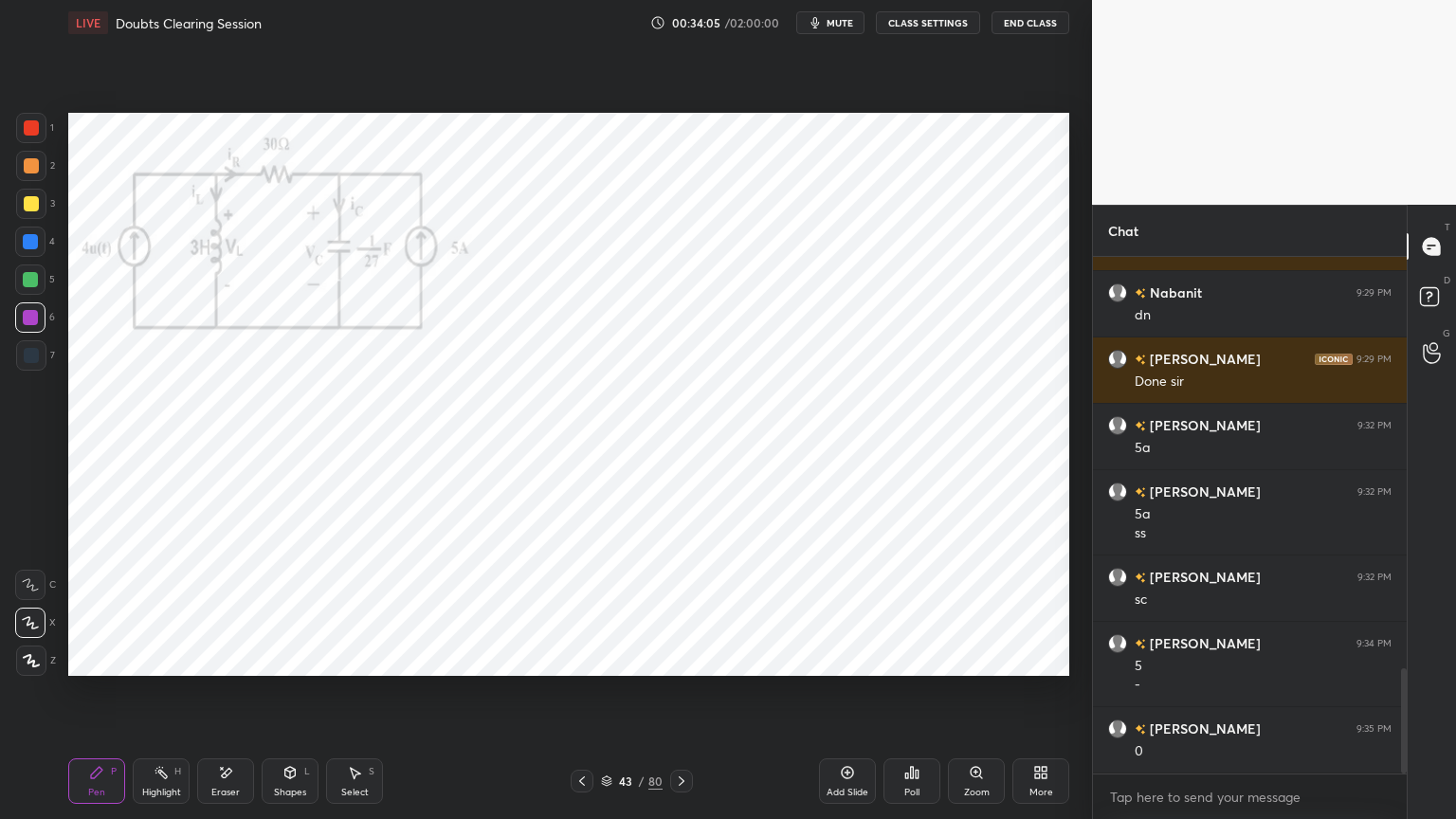 click 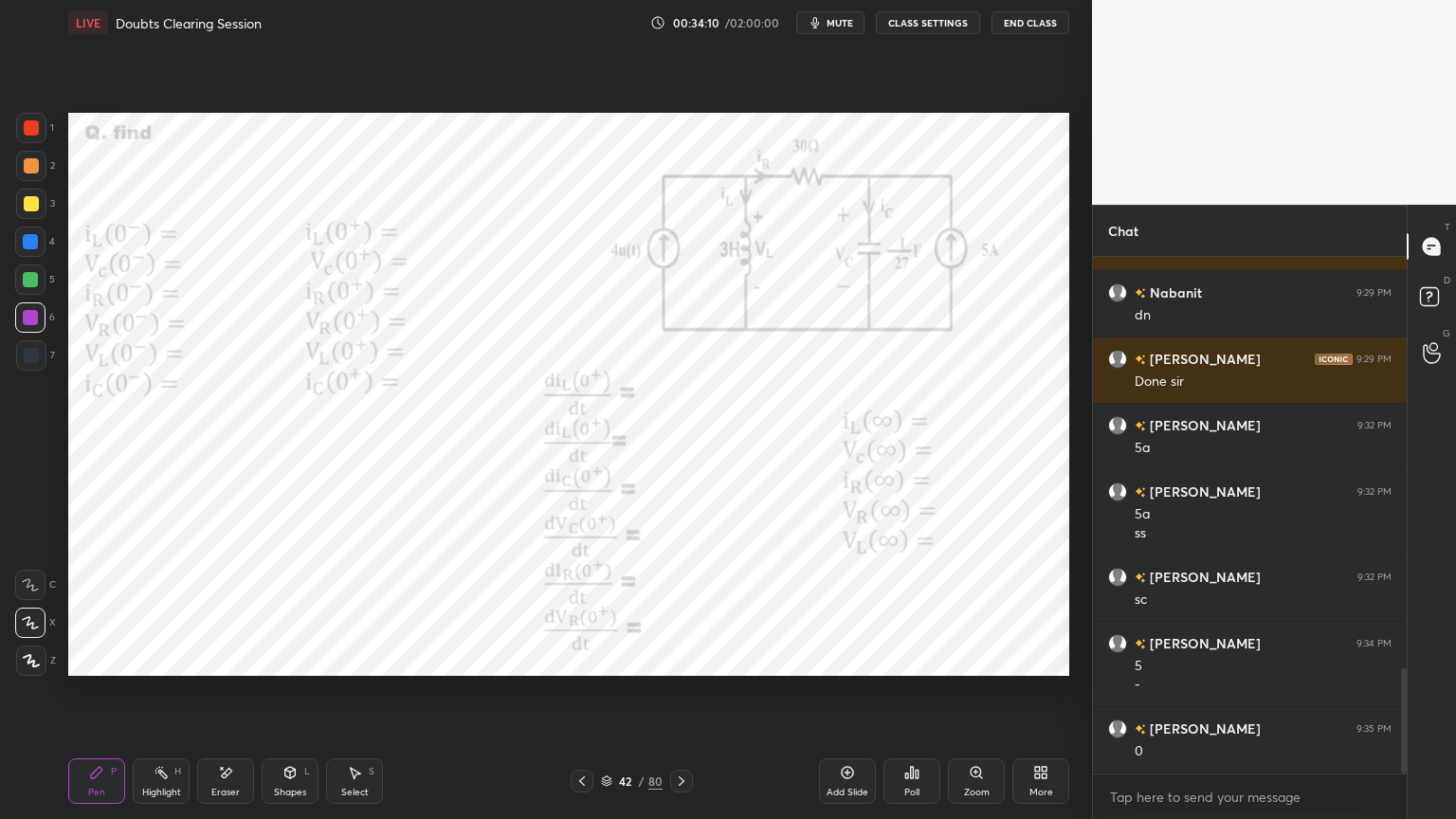 click 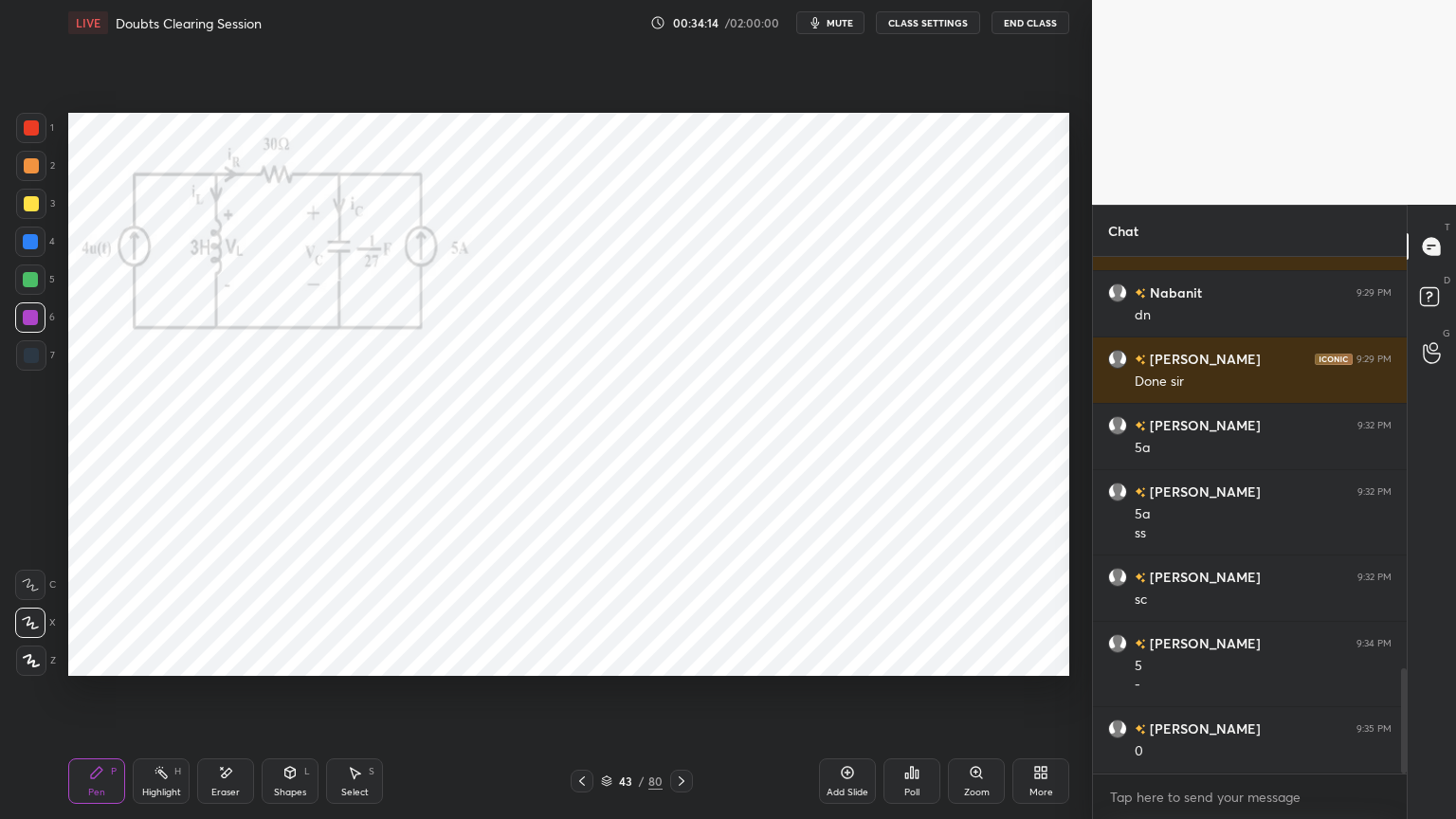 click 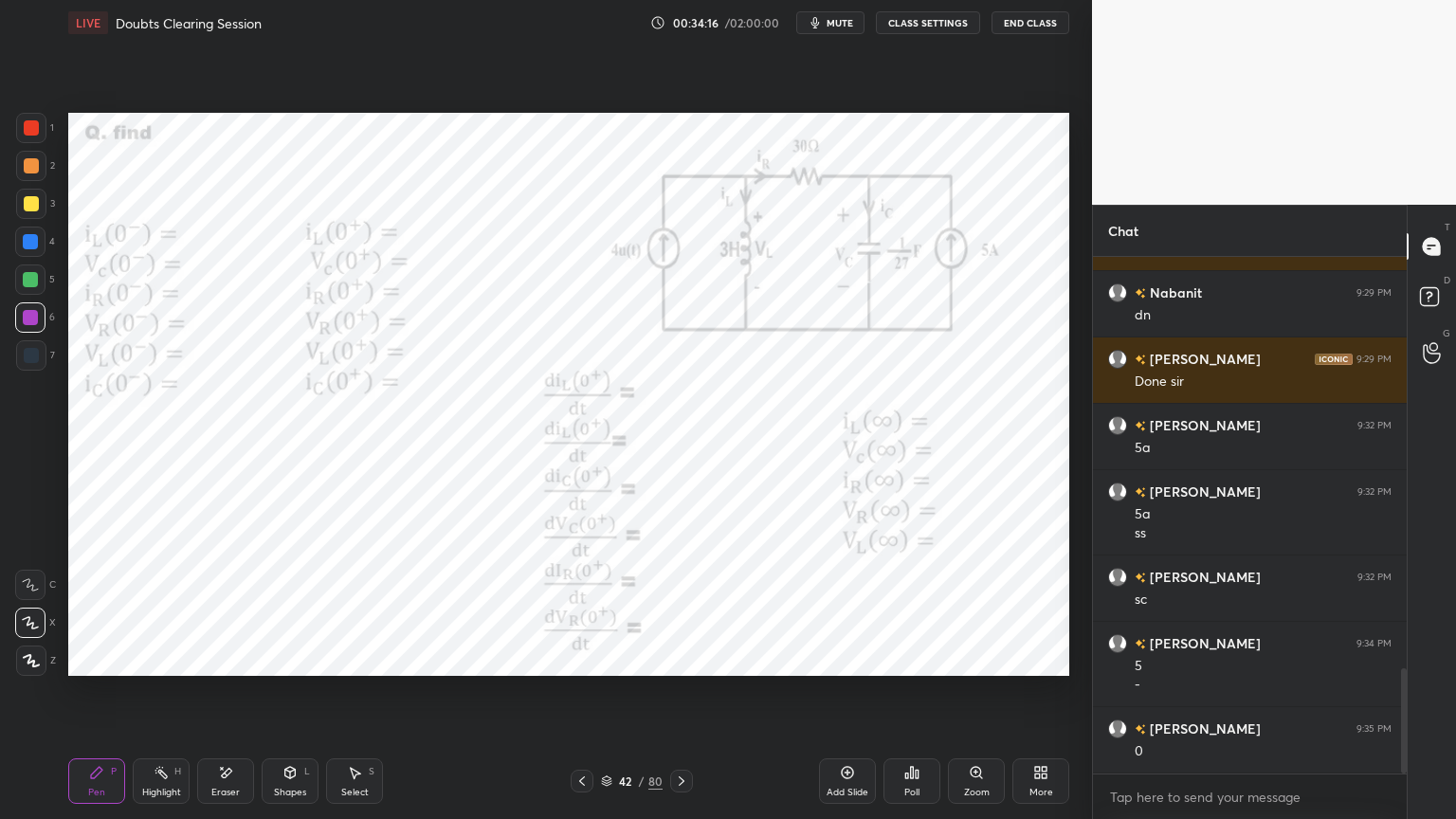 click 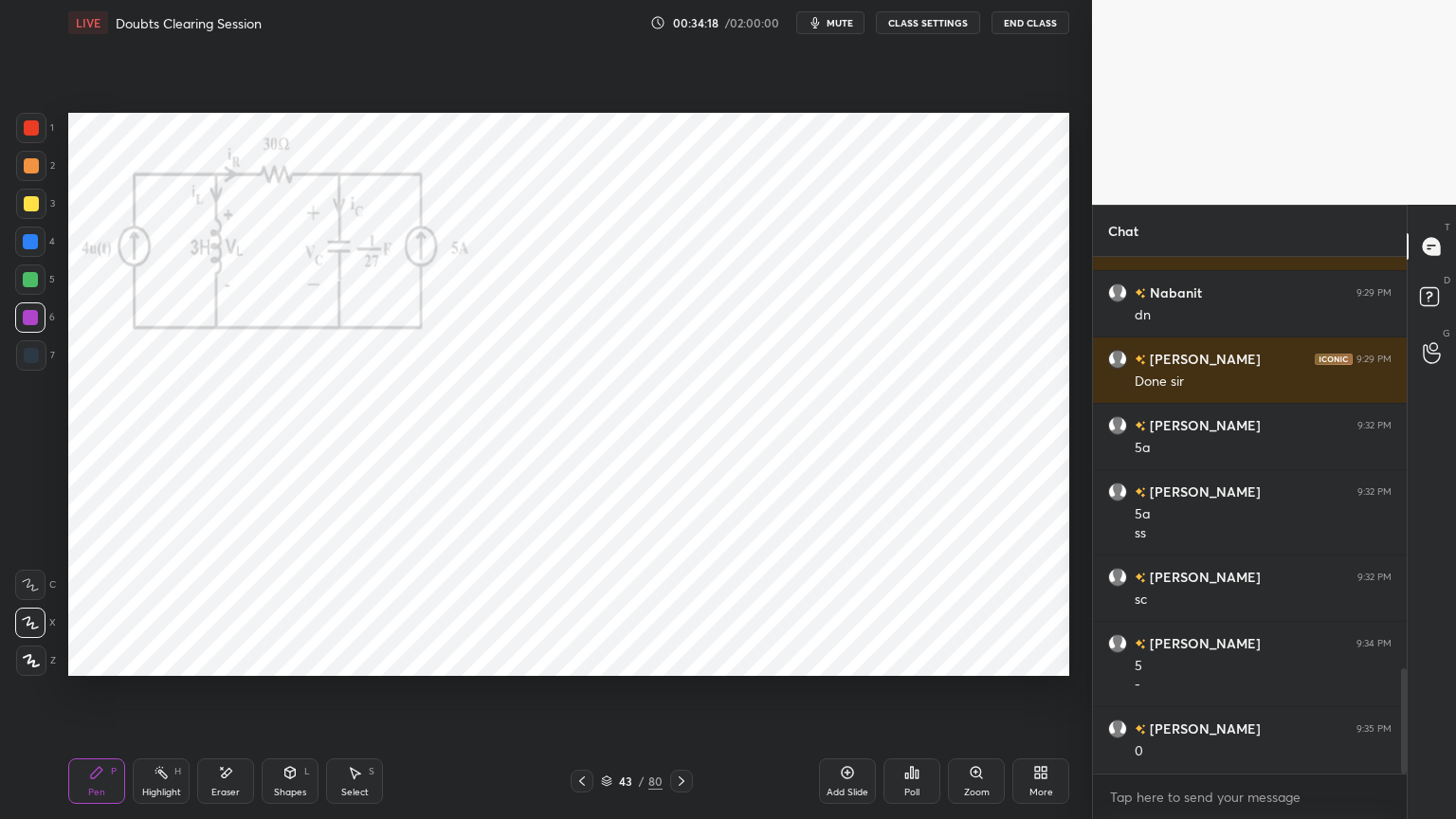 click 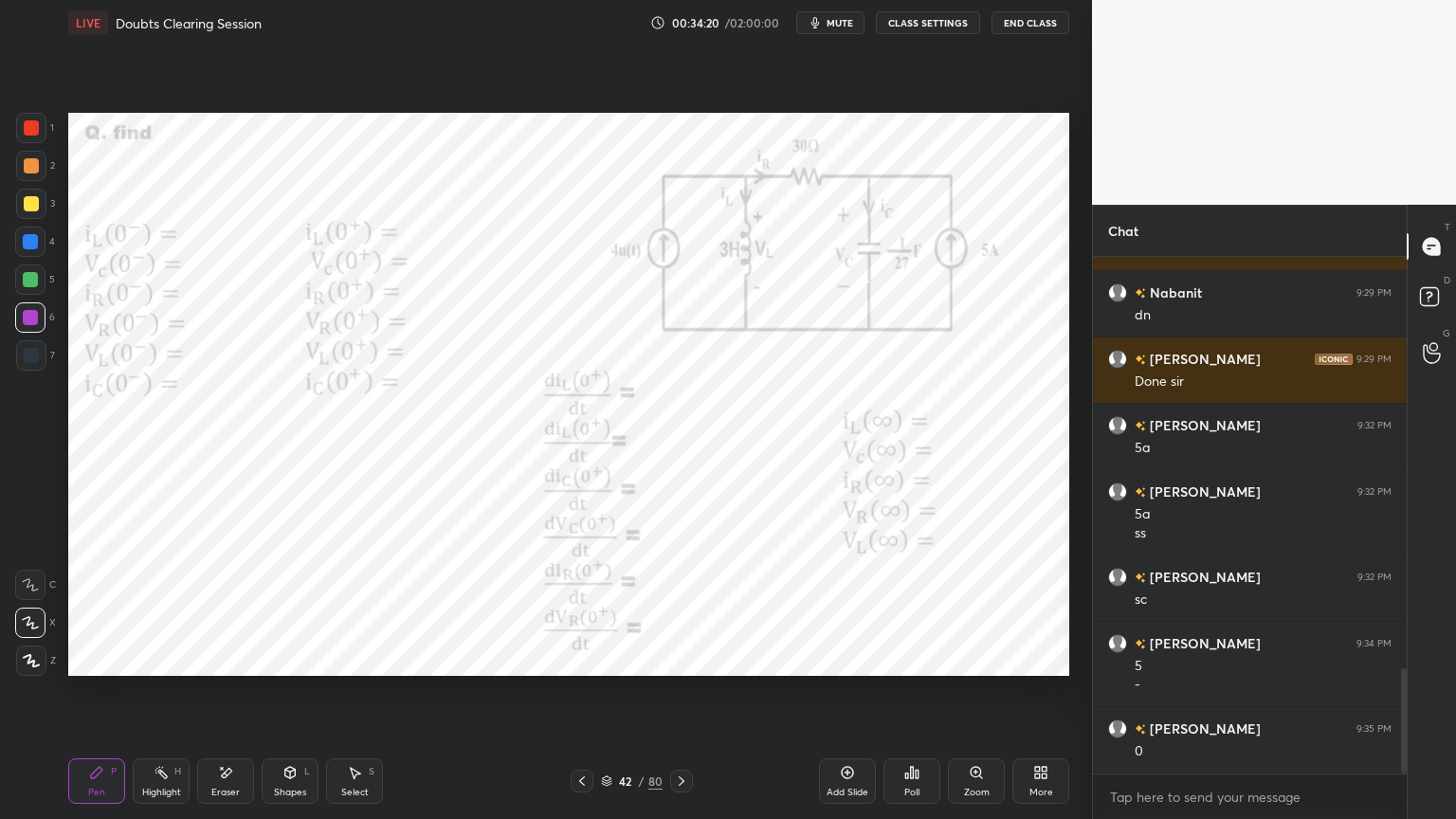 click 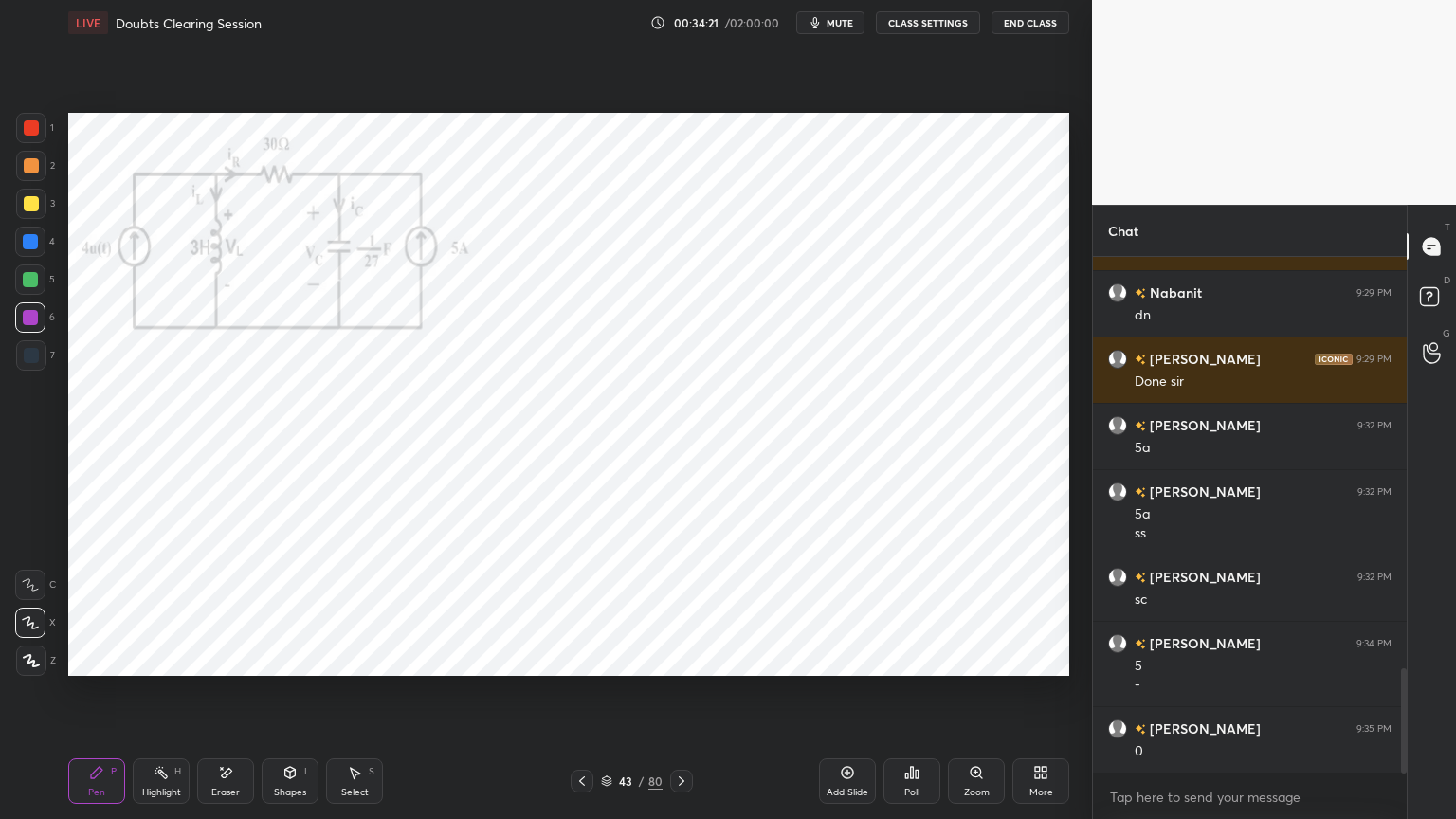 click 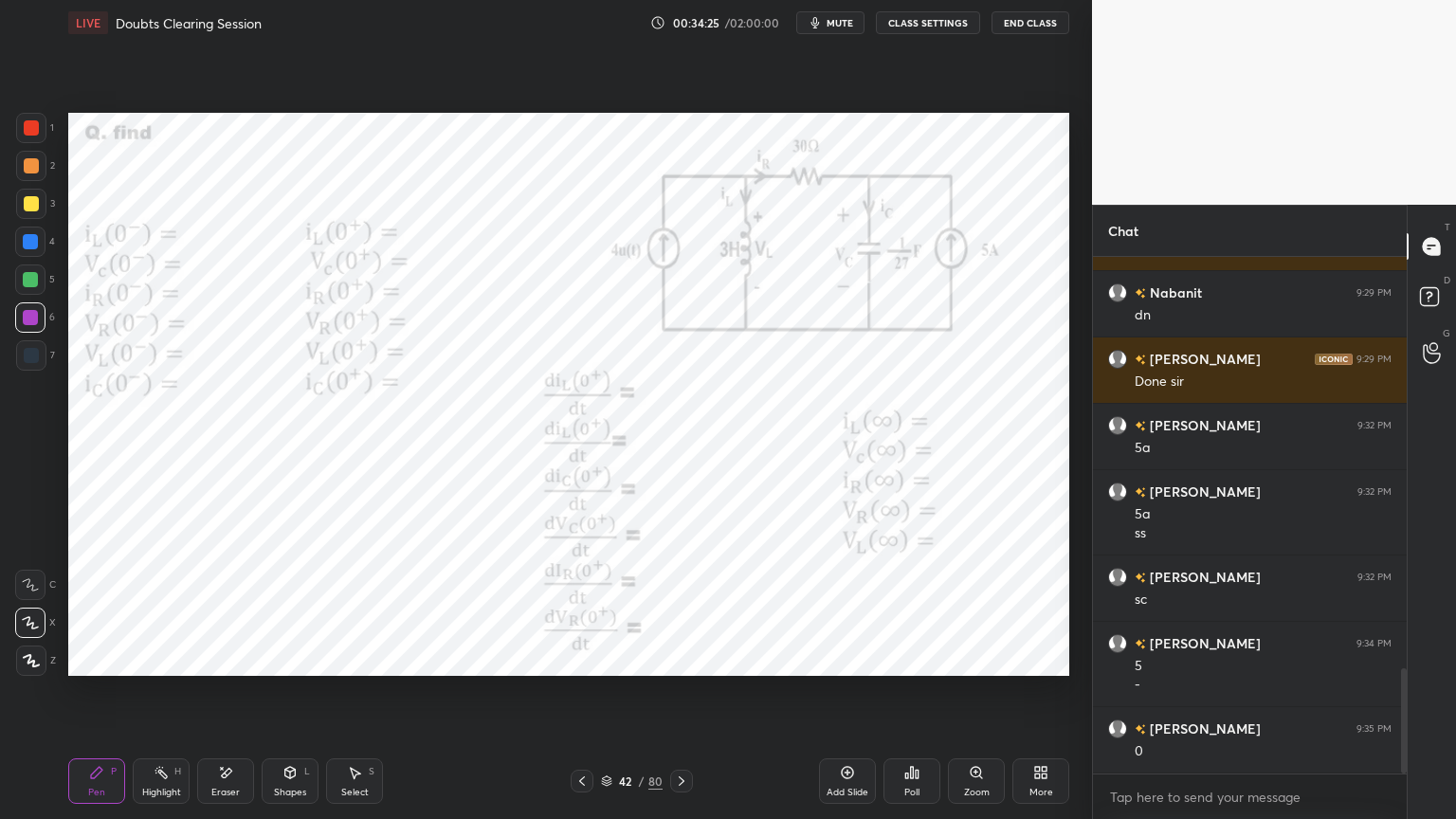 click at bounding box center [30, 242] 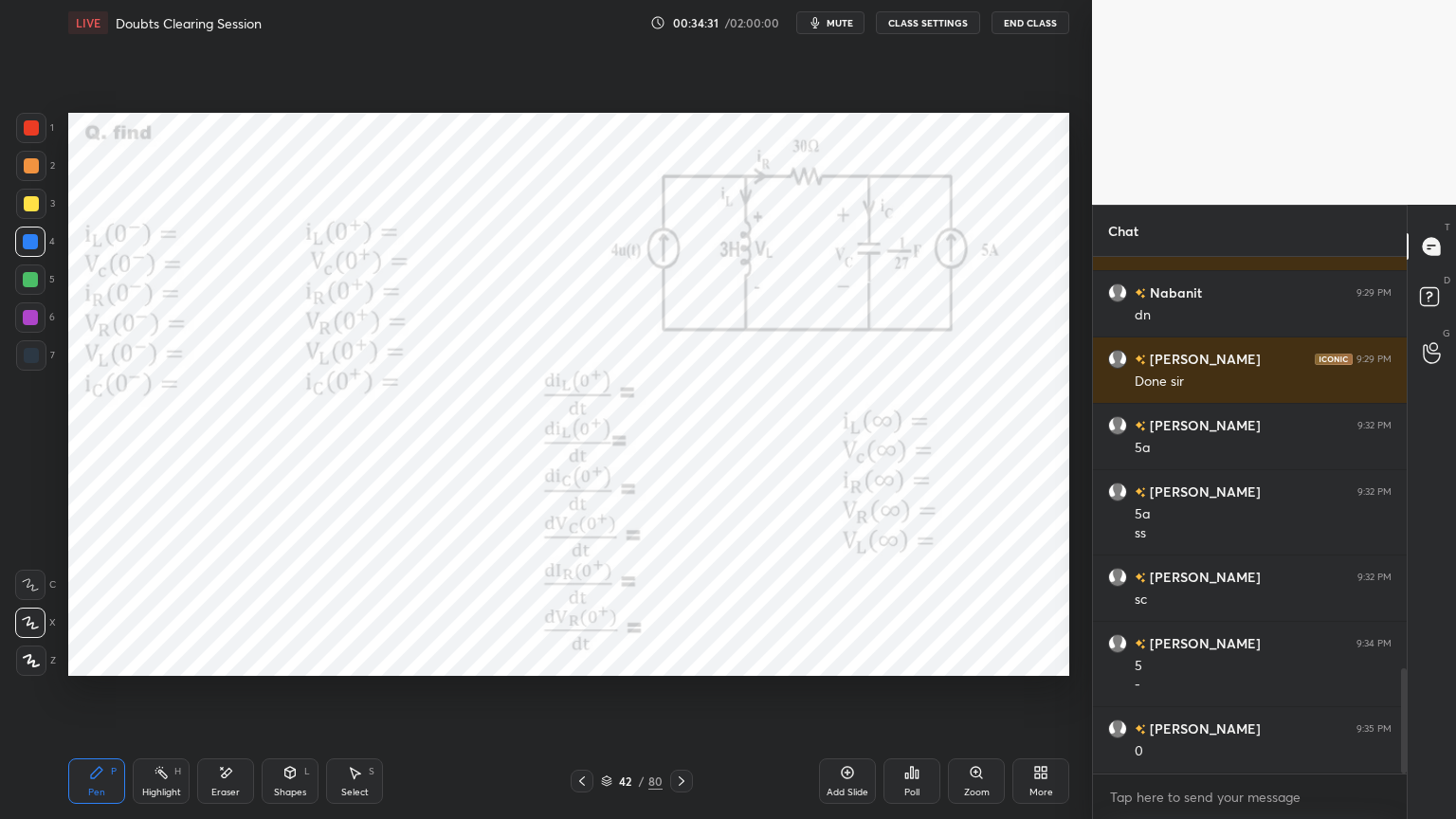 click 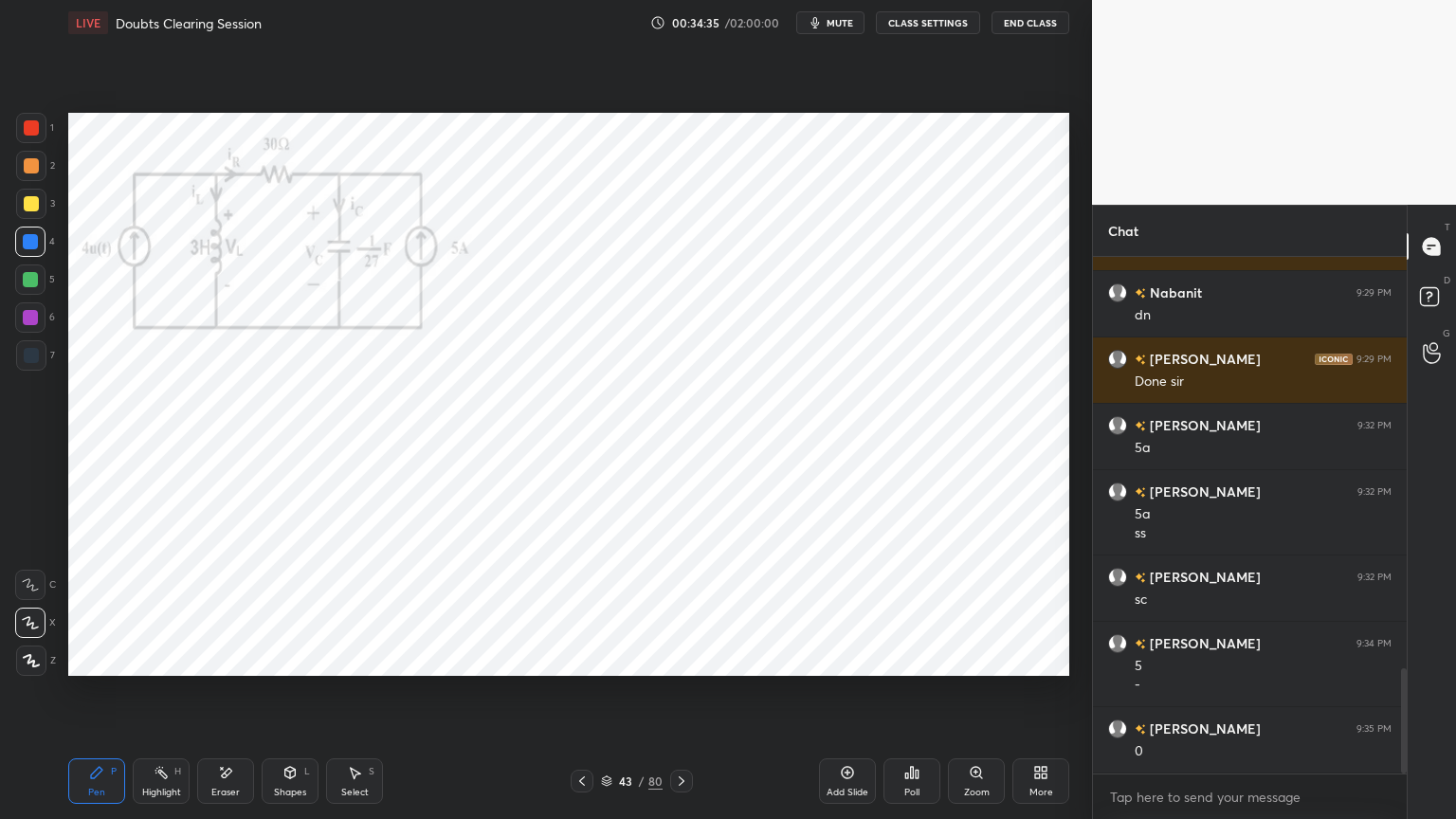 click on "Shapes" at bounding box center (290, 792) 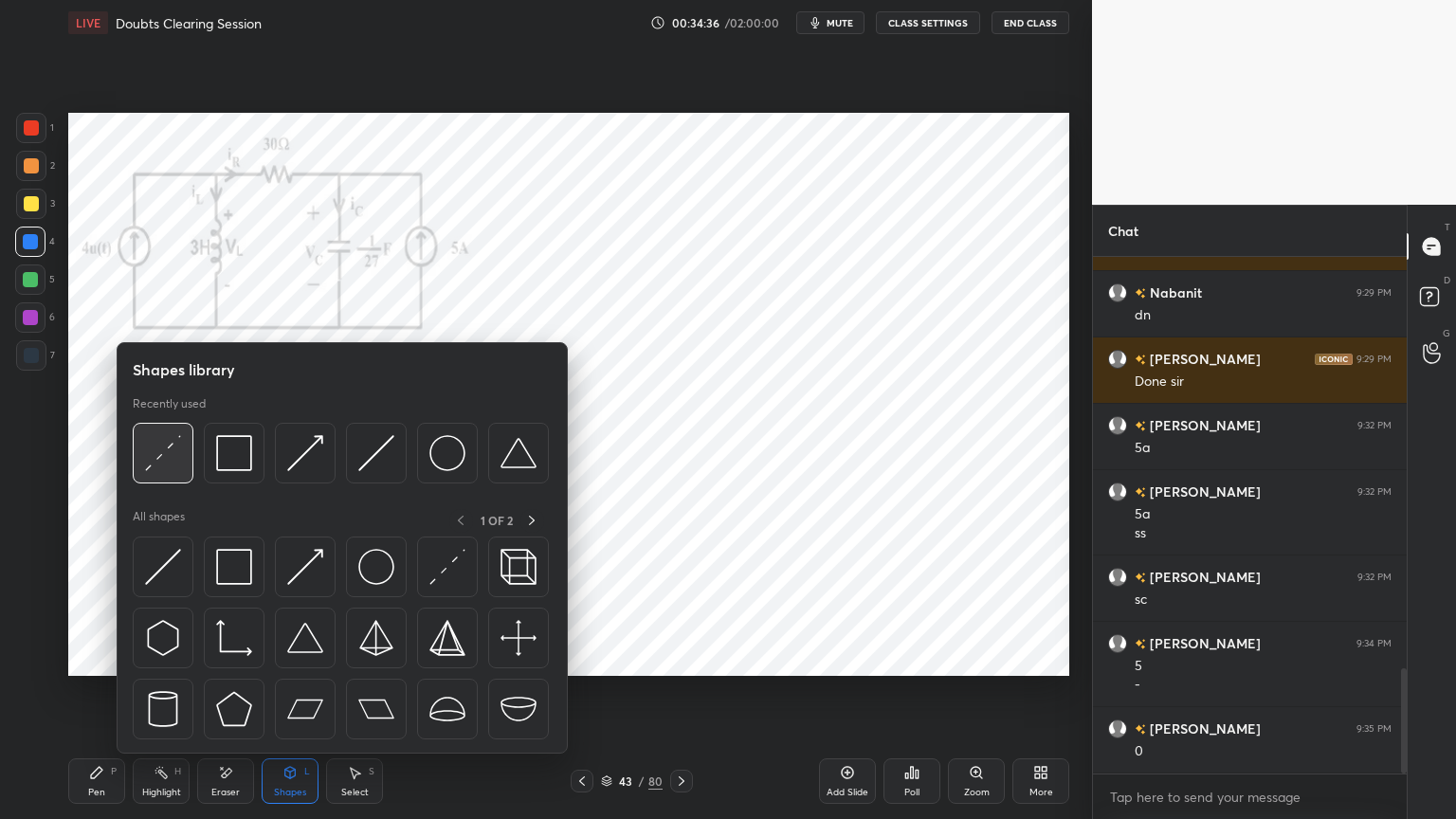 click at bounding box center [163, 453] 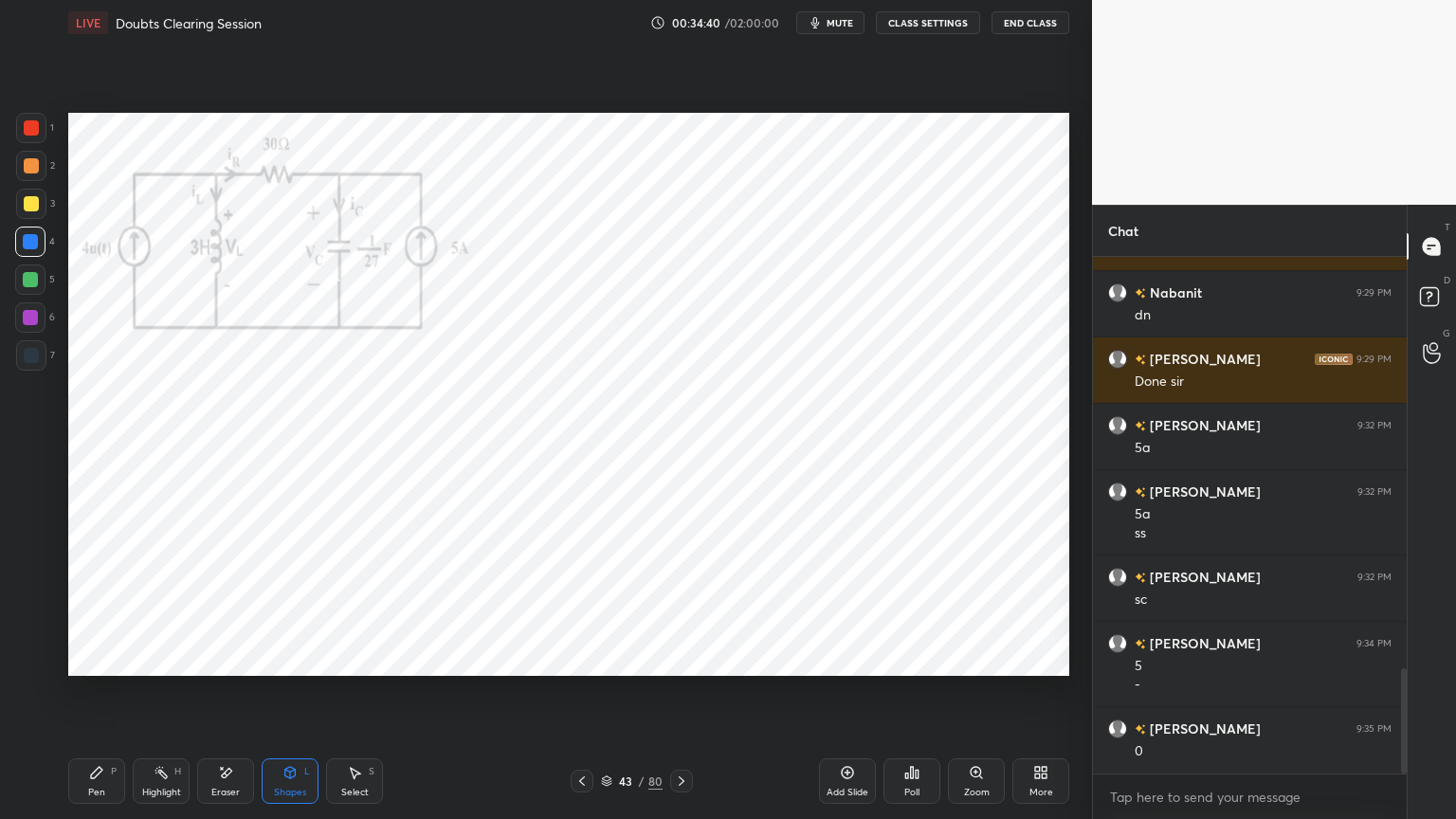 click on "Pen P" at bounding box center (97, 781) 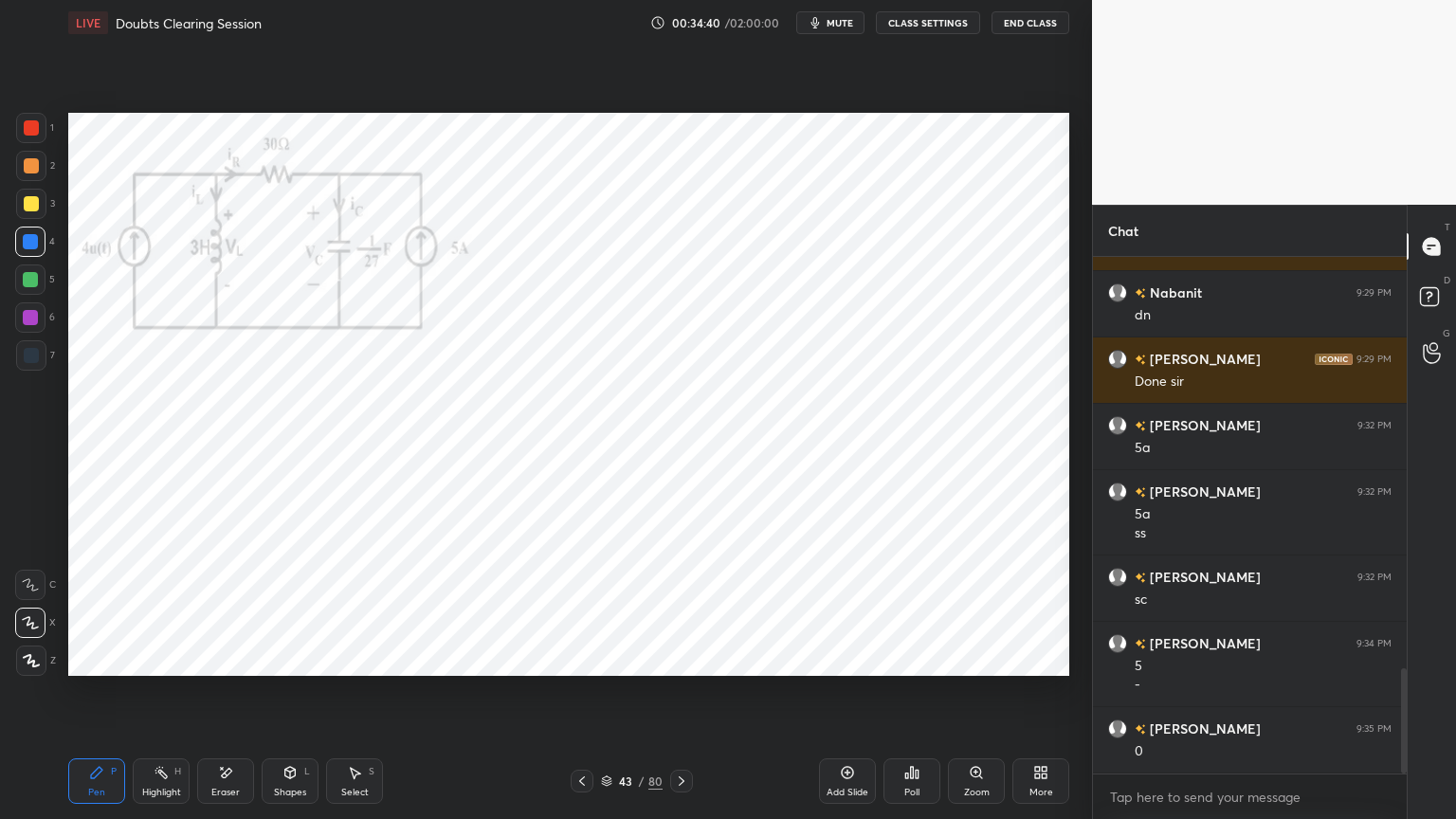 click at bounding box center [30, 318] 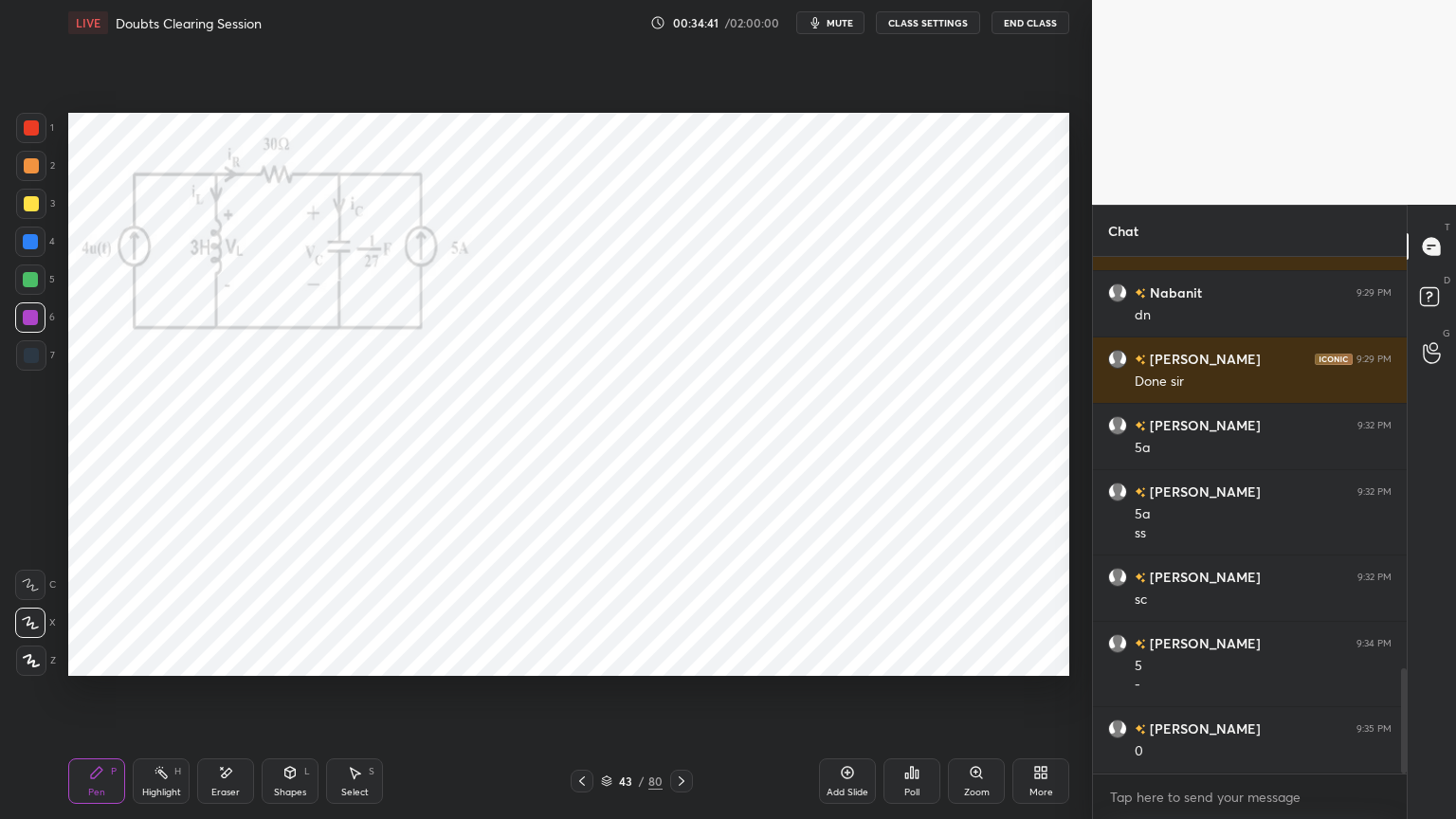 click at bounding box center (30, 623) 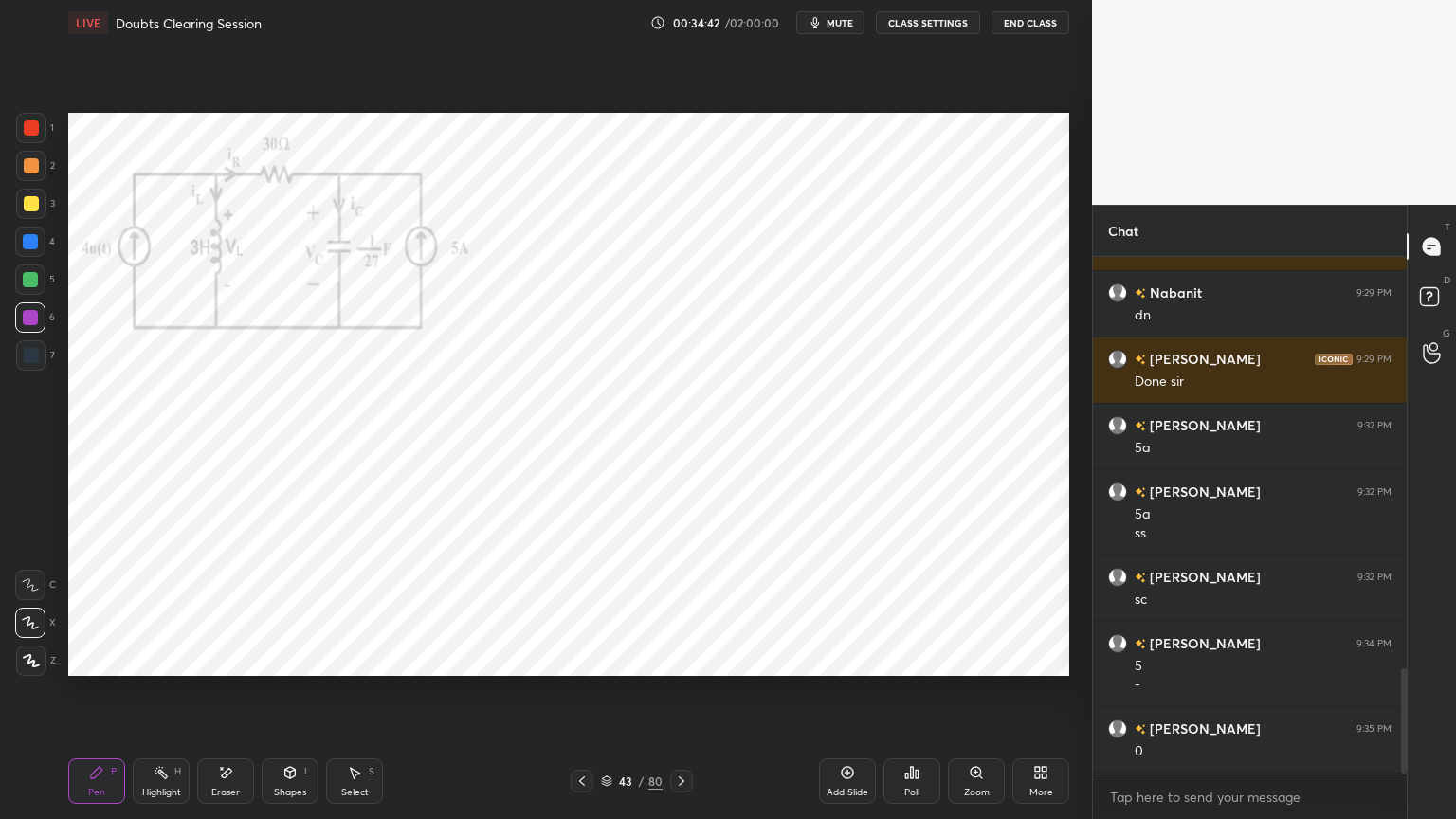 click at bounding box center [30, 242] 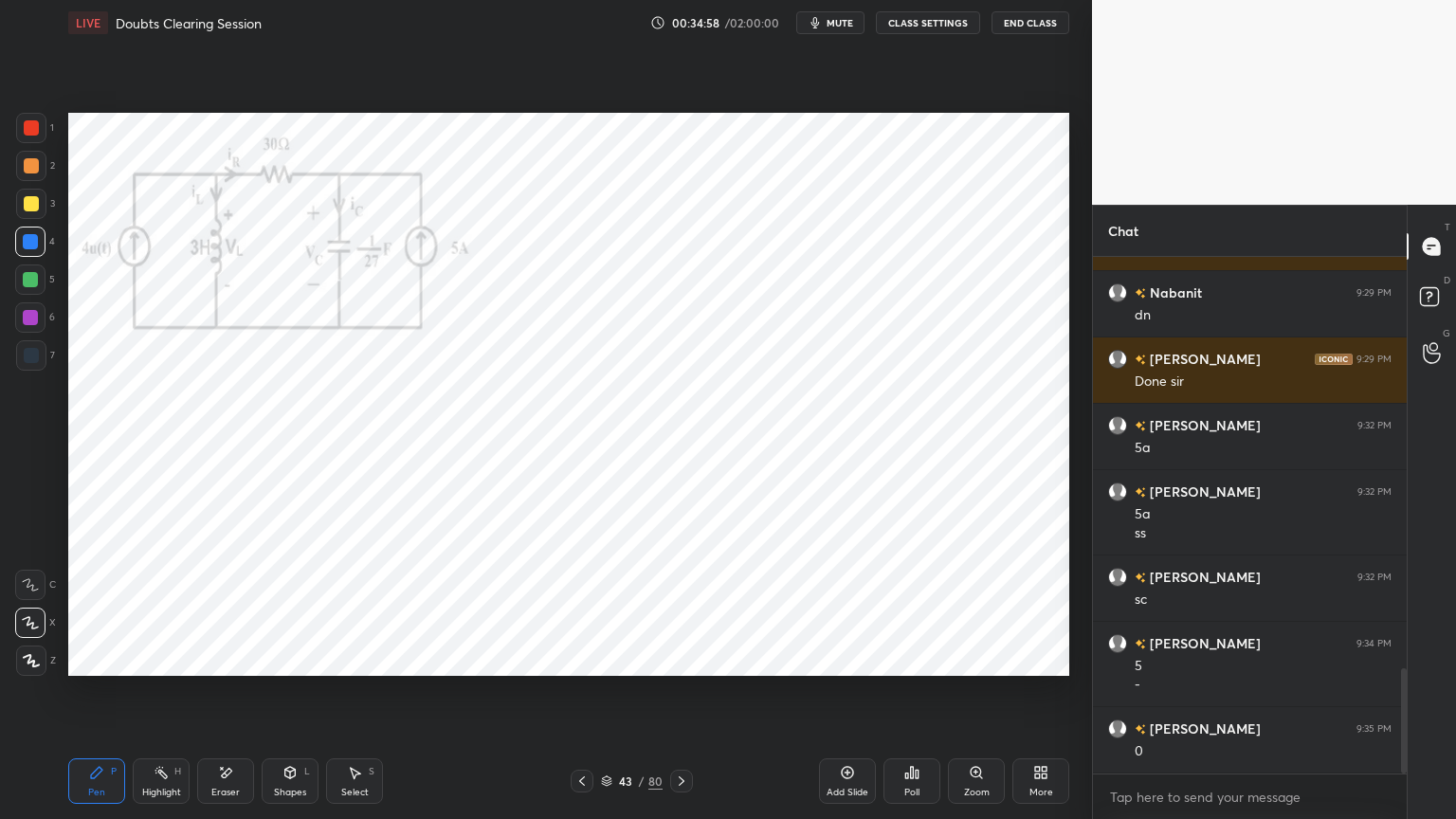 click 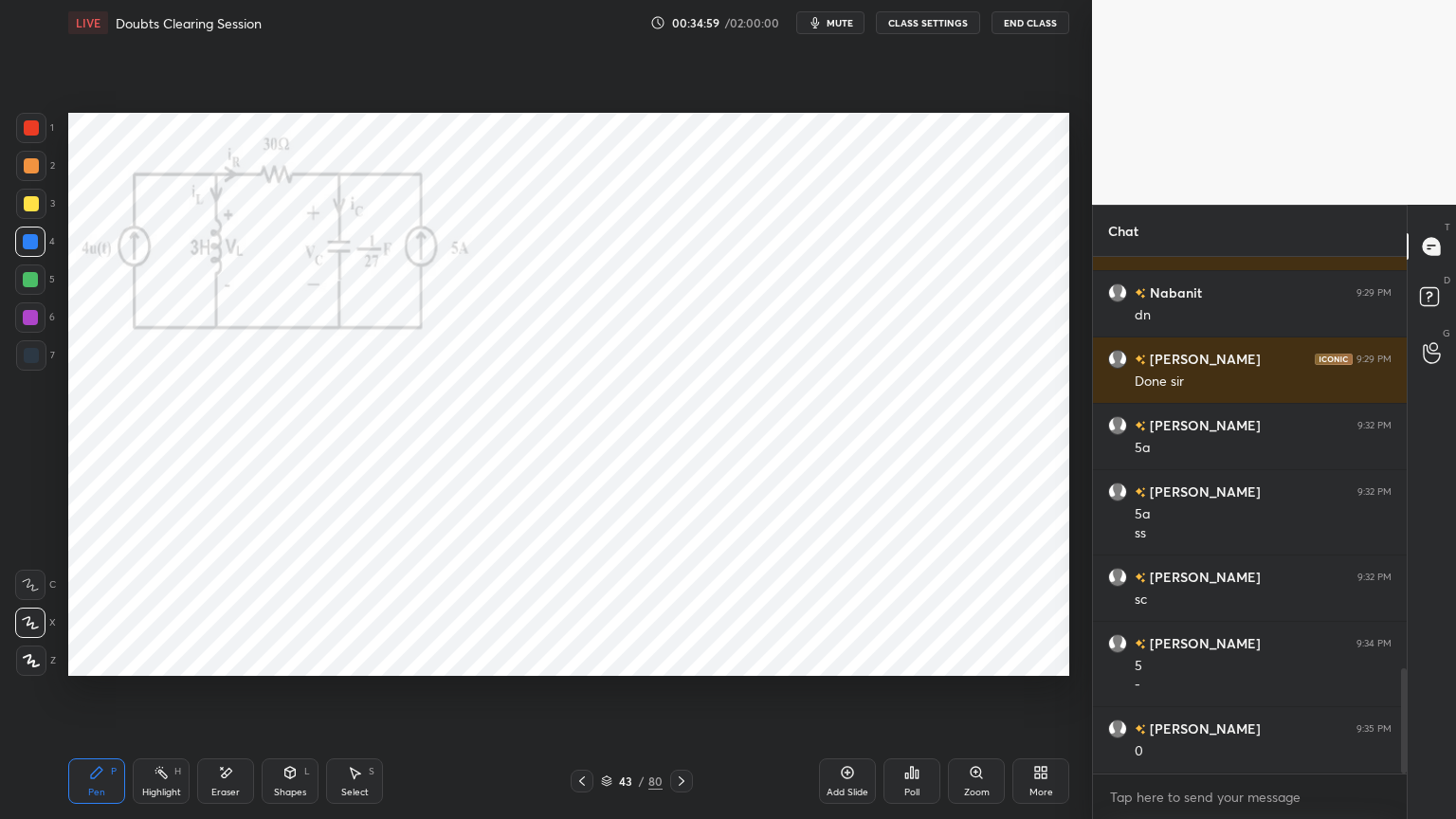 click at bounding box center [30, 318] 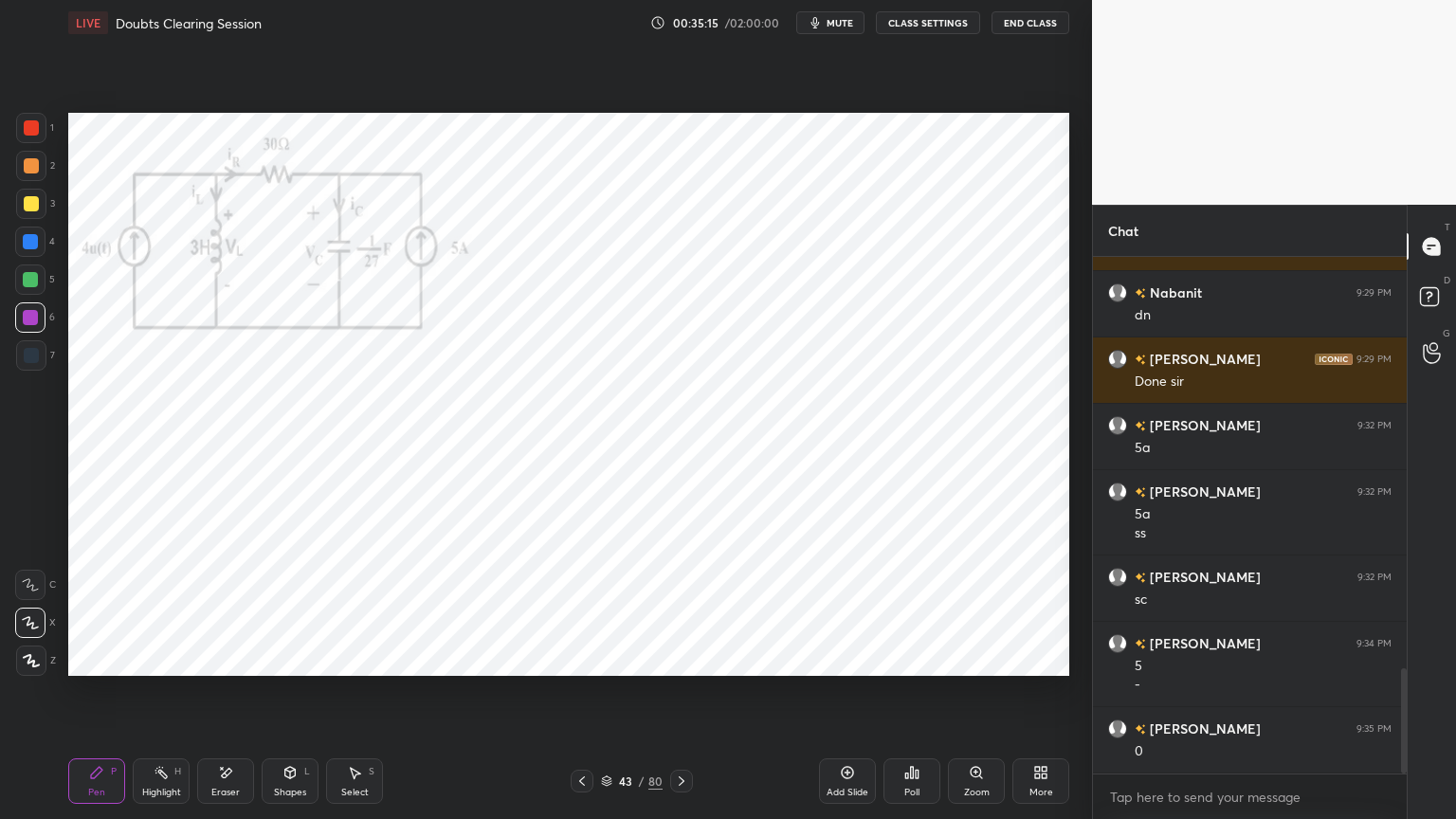 click at bounding box center [30, 242] 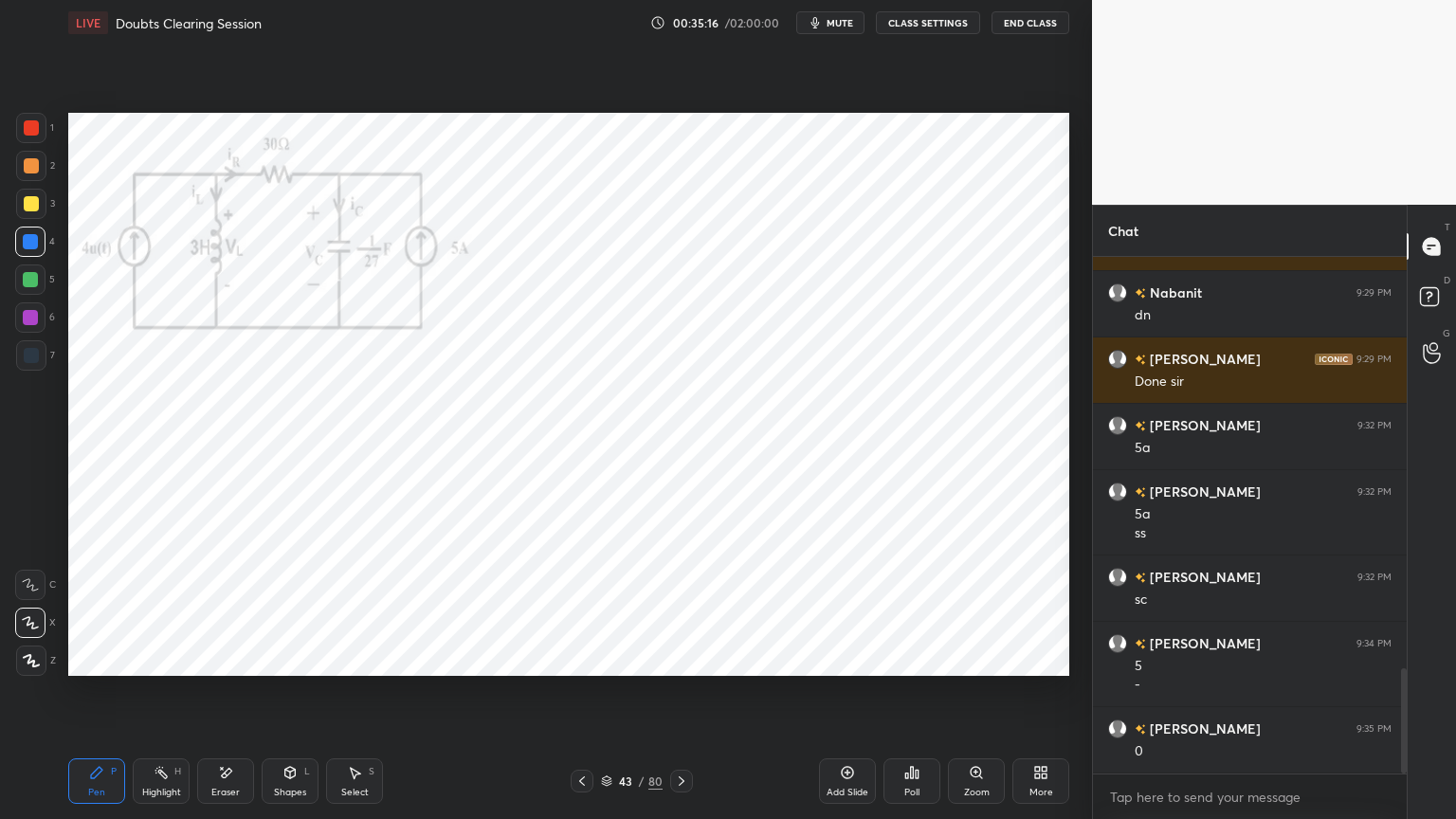 click at bounding box center [31, 355] 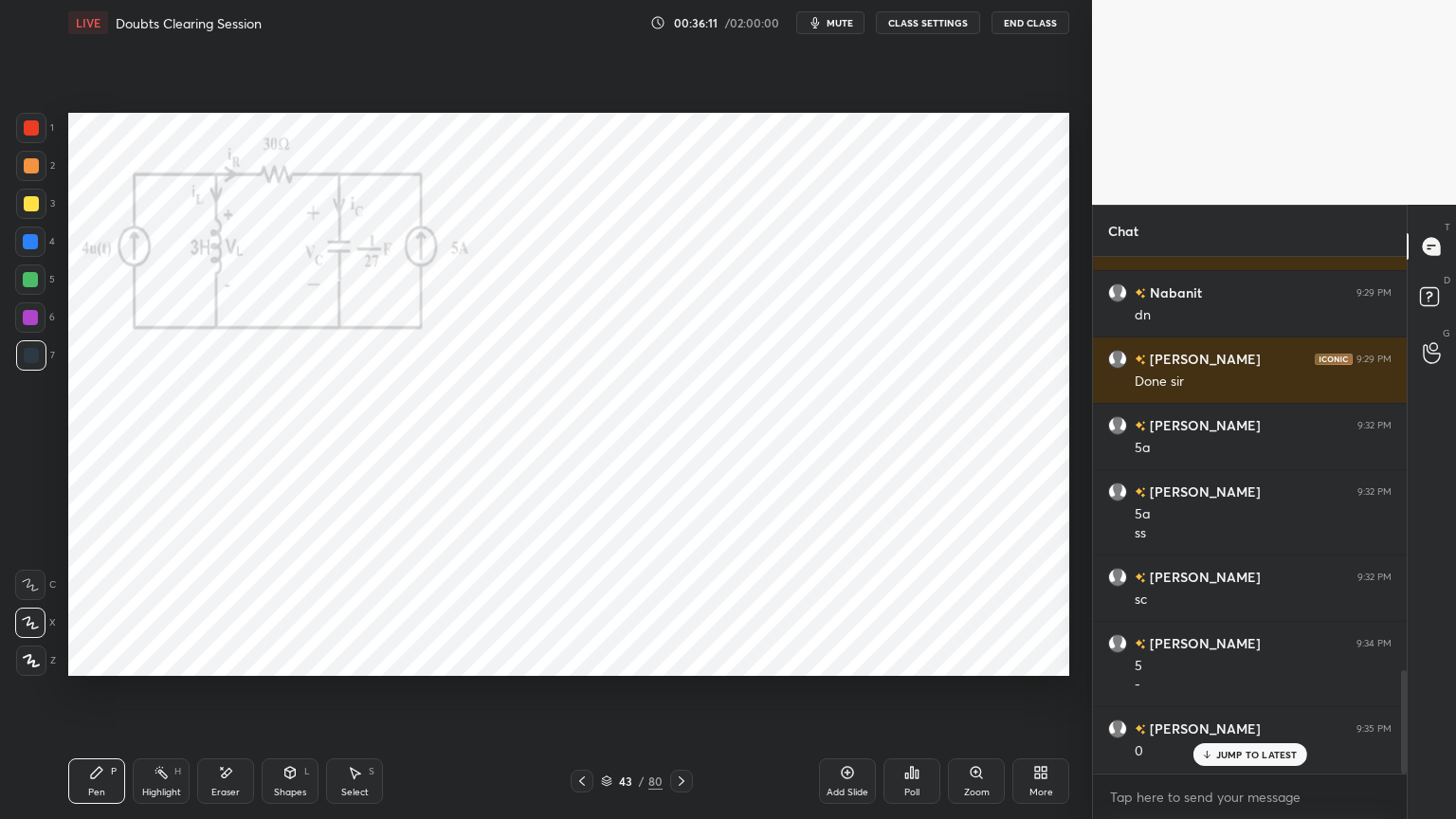 scroll, scrollTop: 2078, scrollLeft: 0, axis: vertical 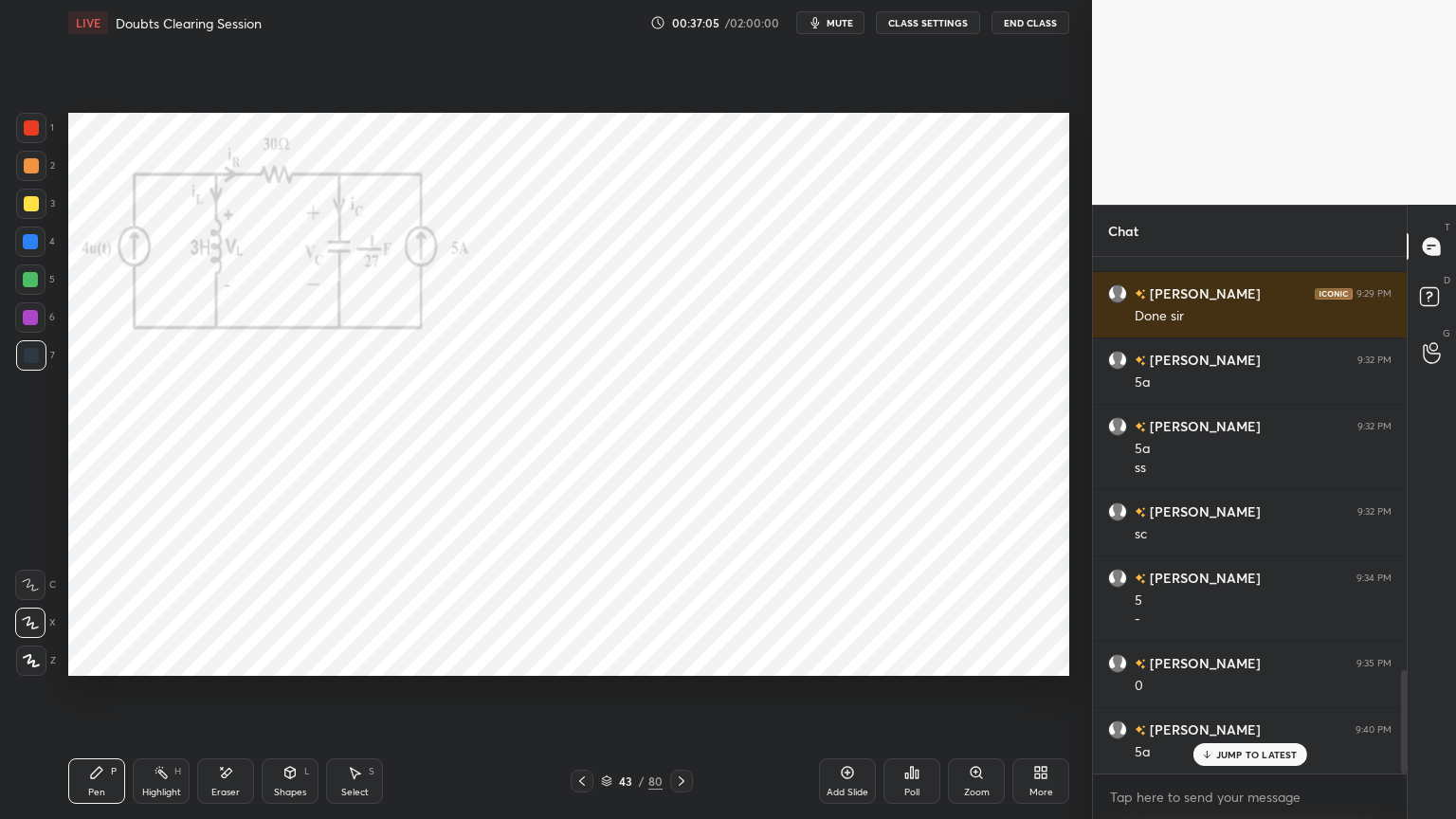 click 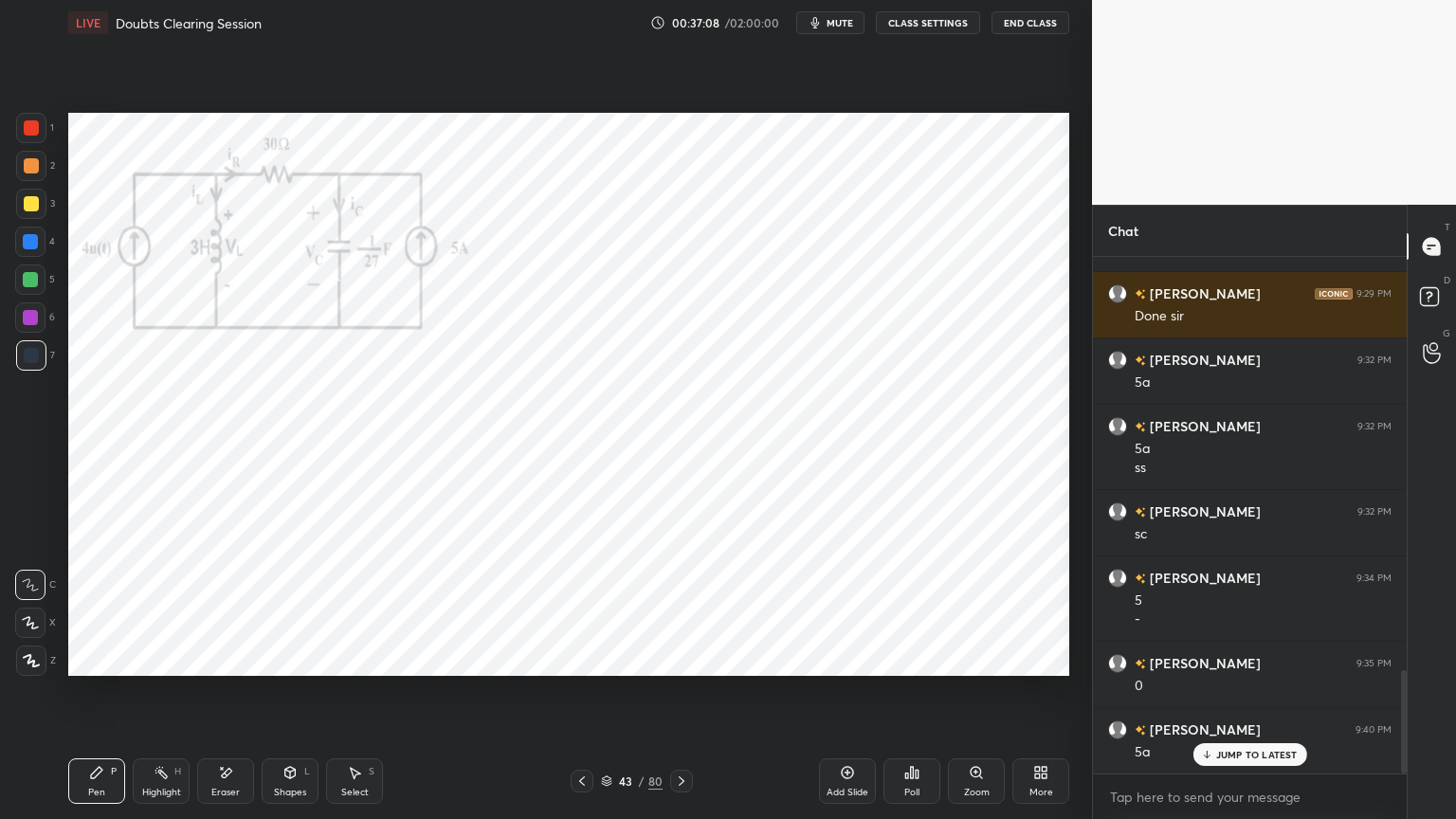 click at bounding box center [31, 128] 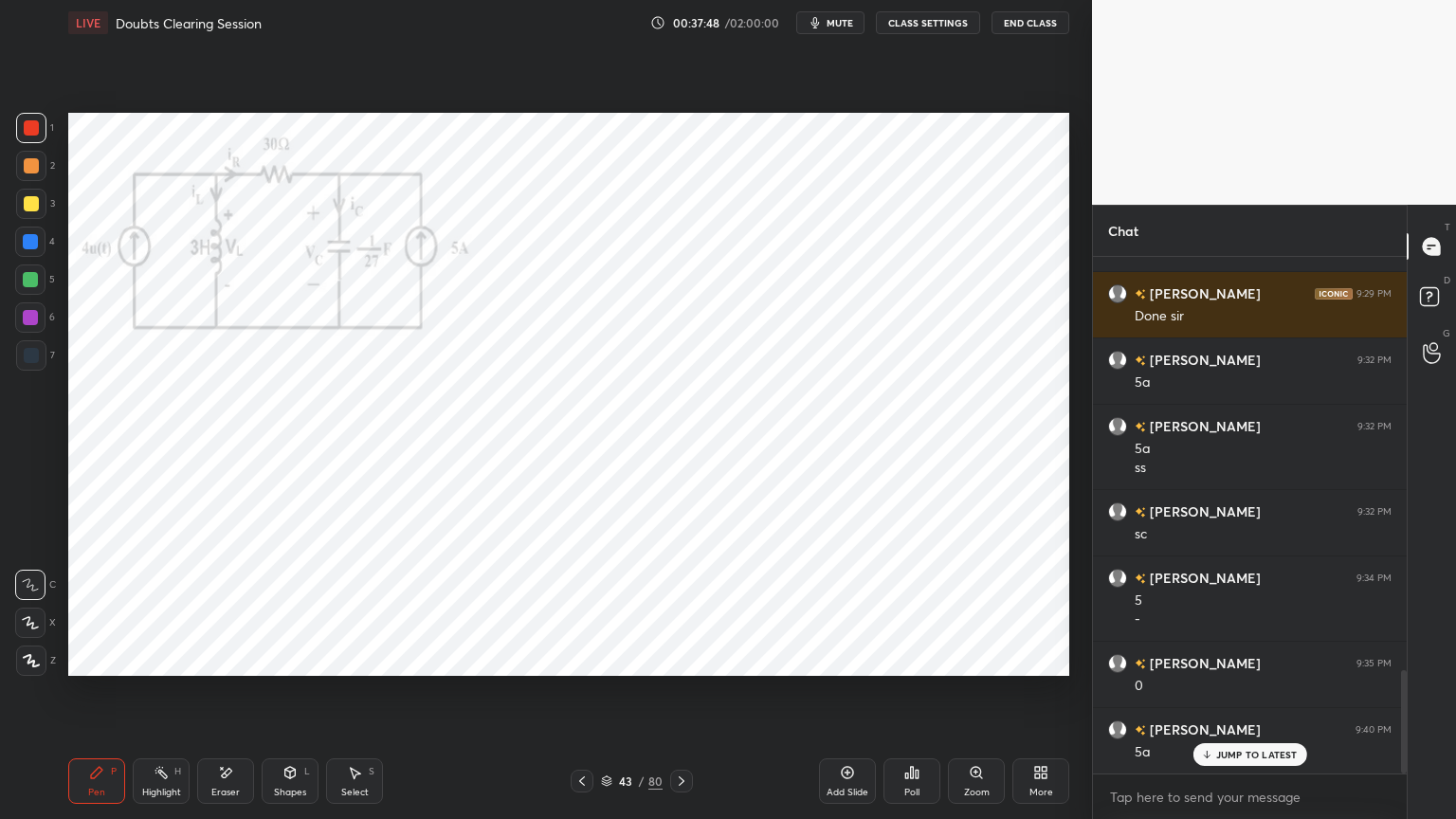 click at bounding box center [30, 318] 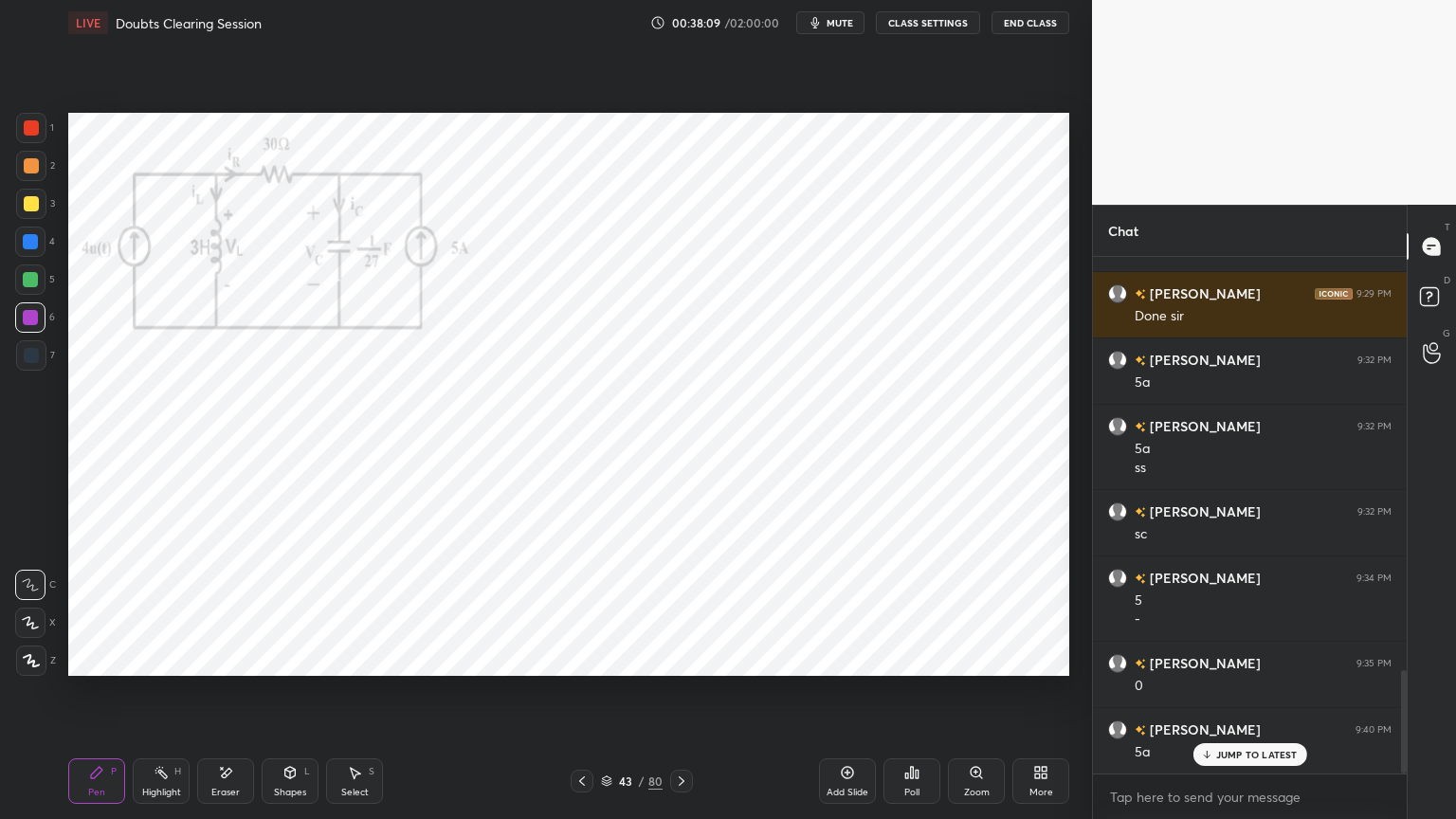 click at bounding box center (30, 242) 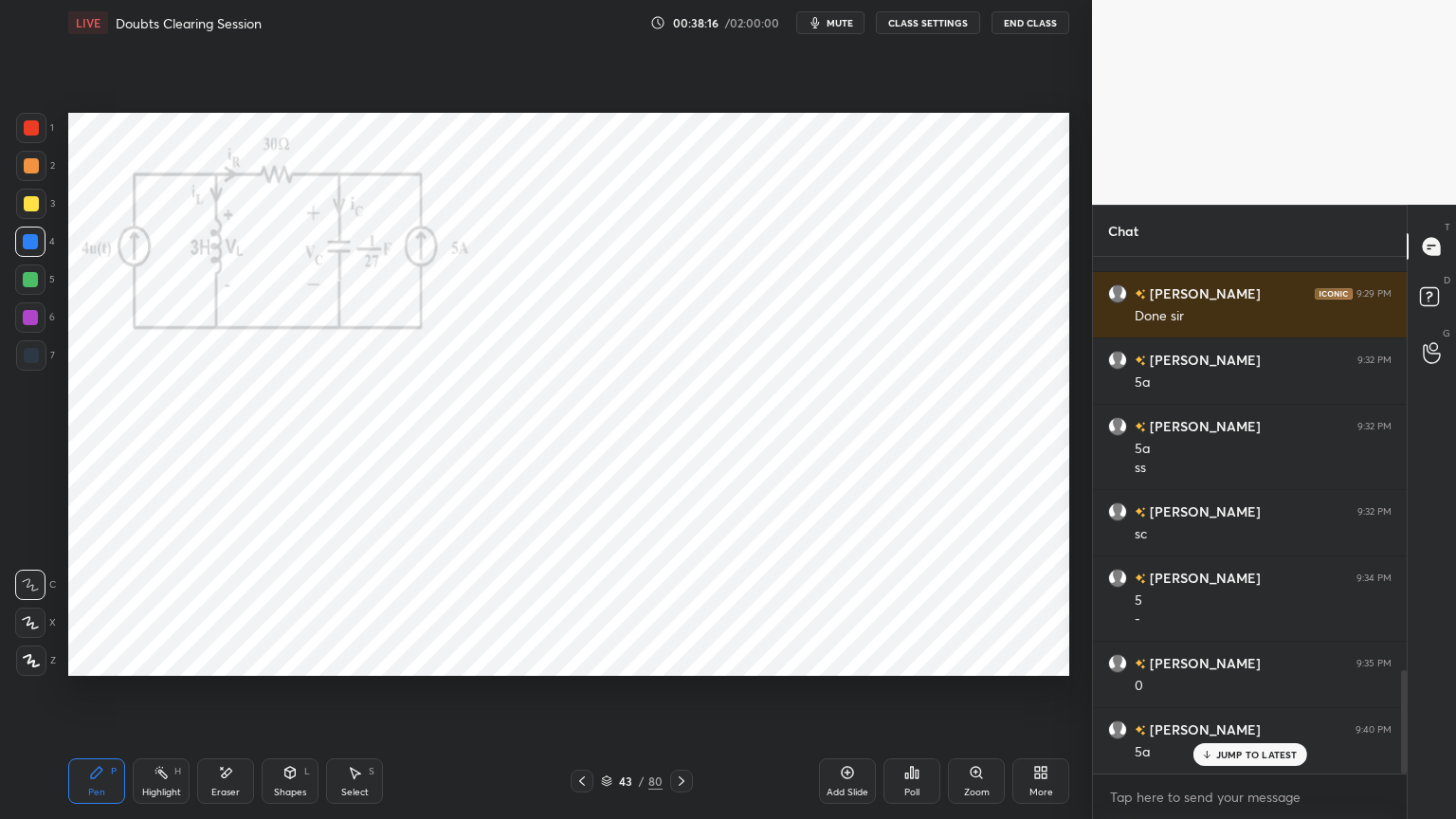 click at bounding box center (31, 355) 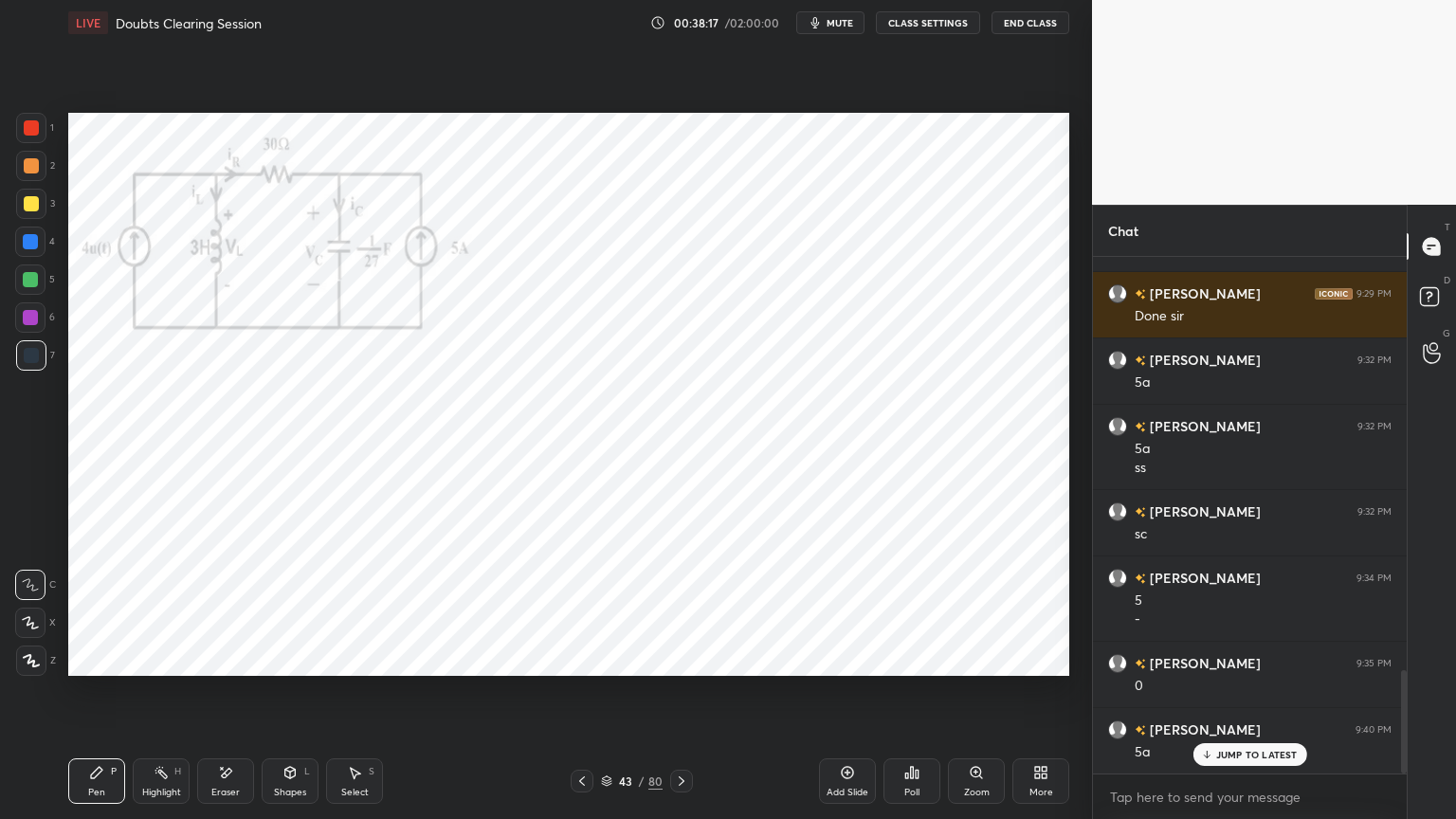 click at bounding box center (31, 661) 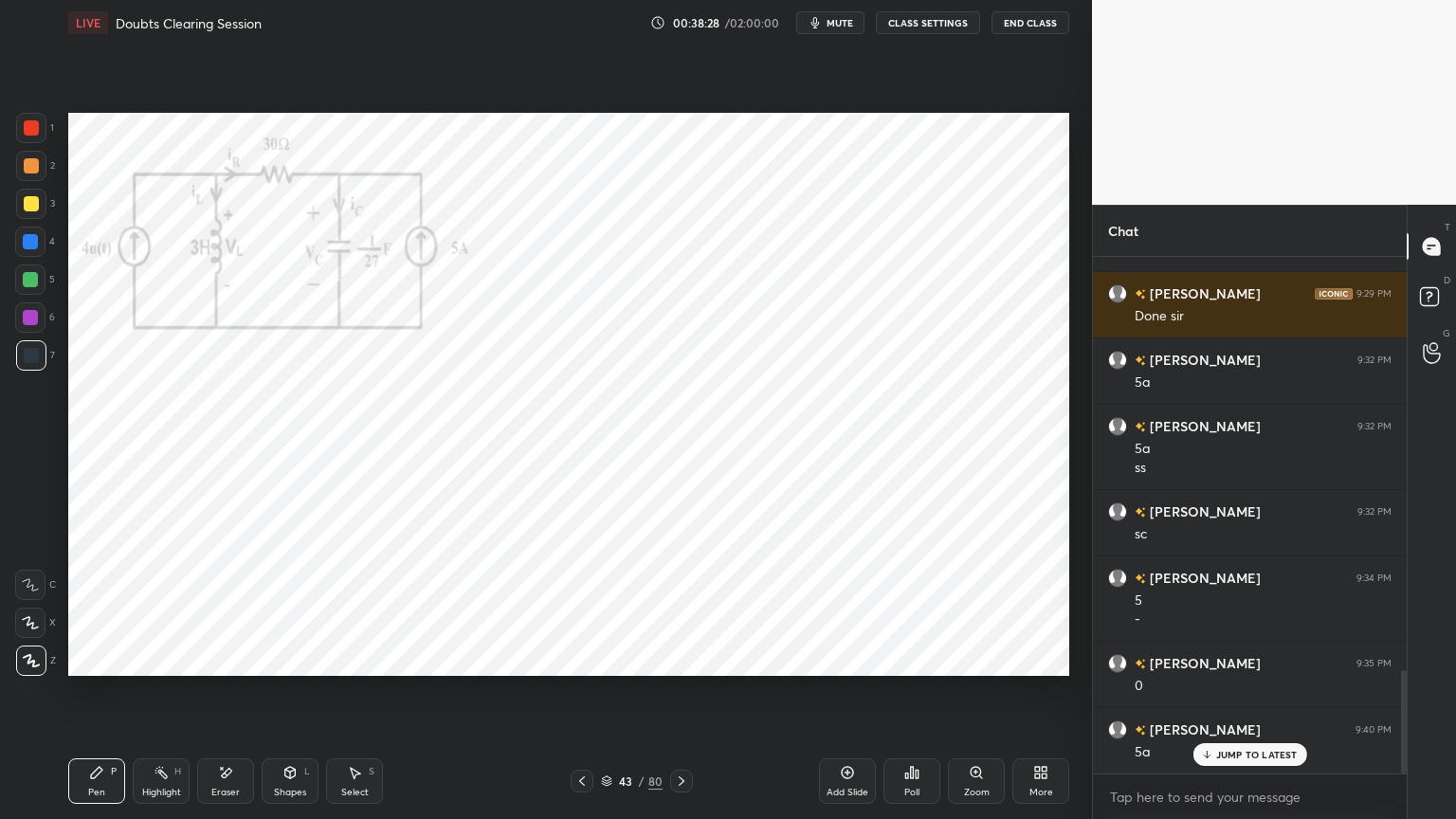 scroll, scrollTop: 2145, scrollLeft: 0, axis: vertical 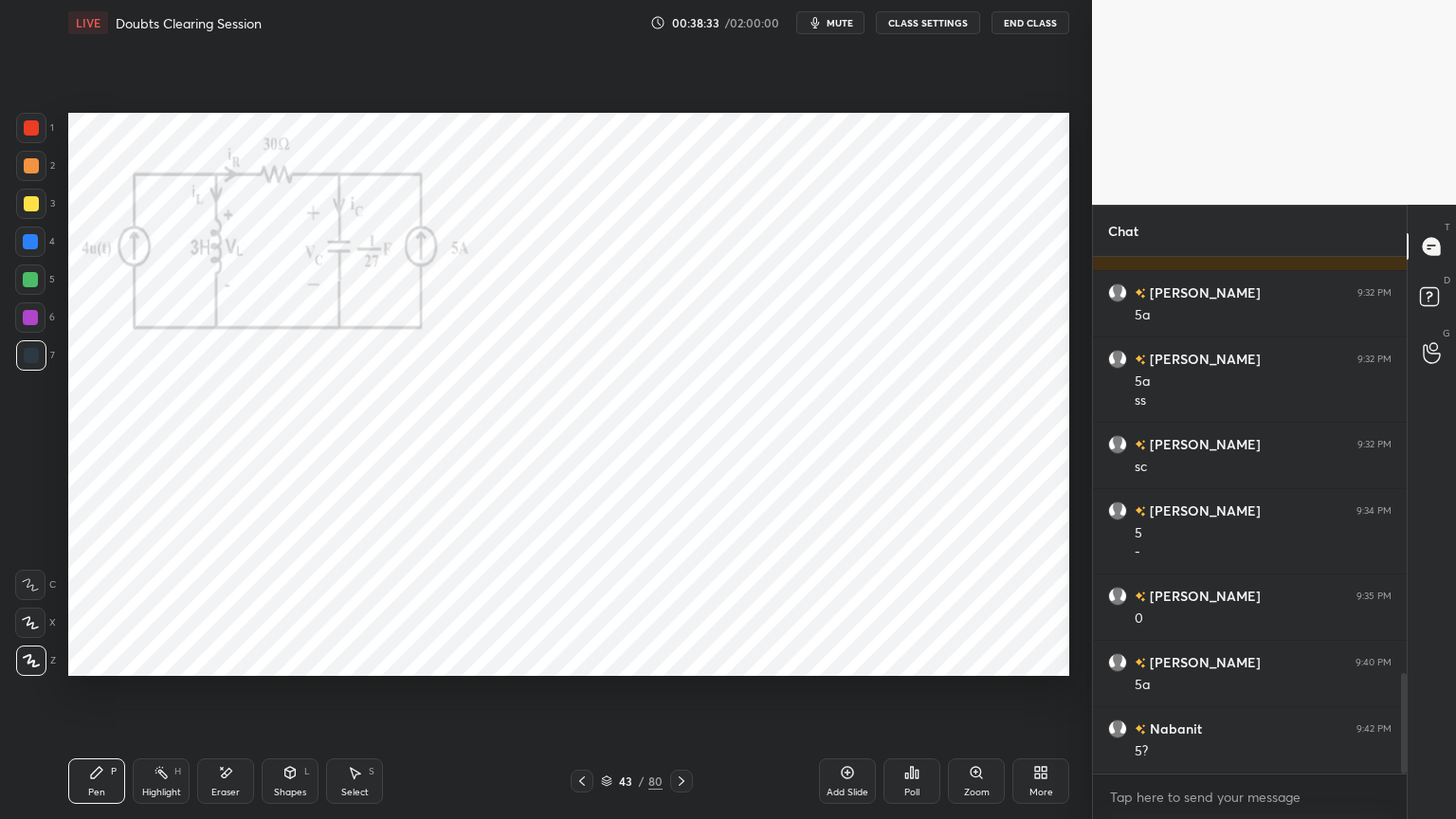 click on "Highlight H" at bounding box center [161, 781] 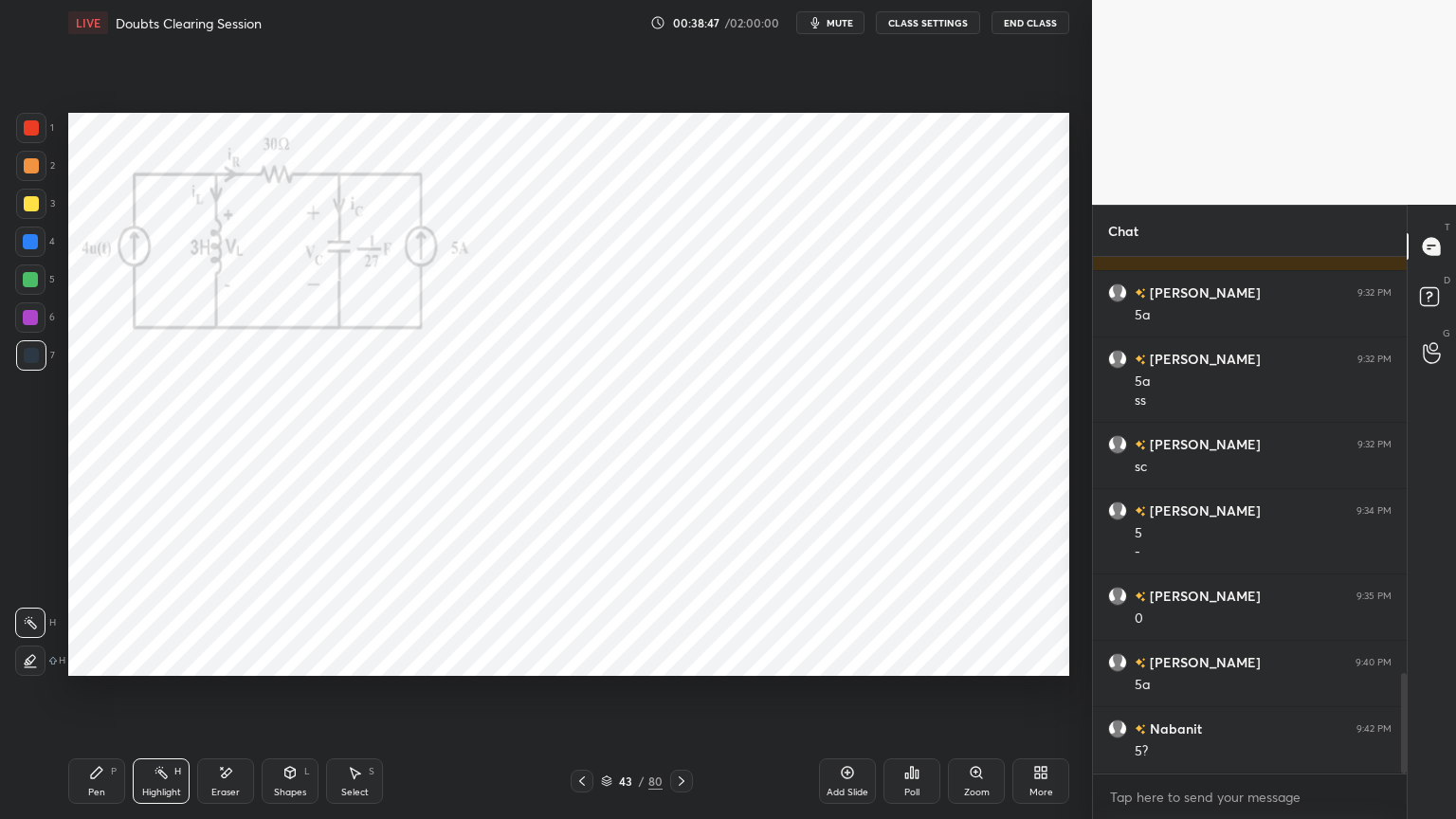 click on "Pen P" at bounding box center [97, 781] 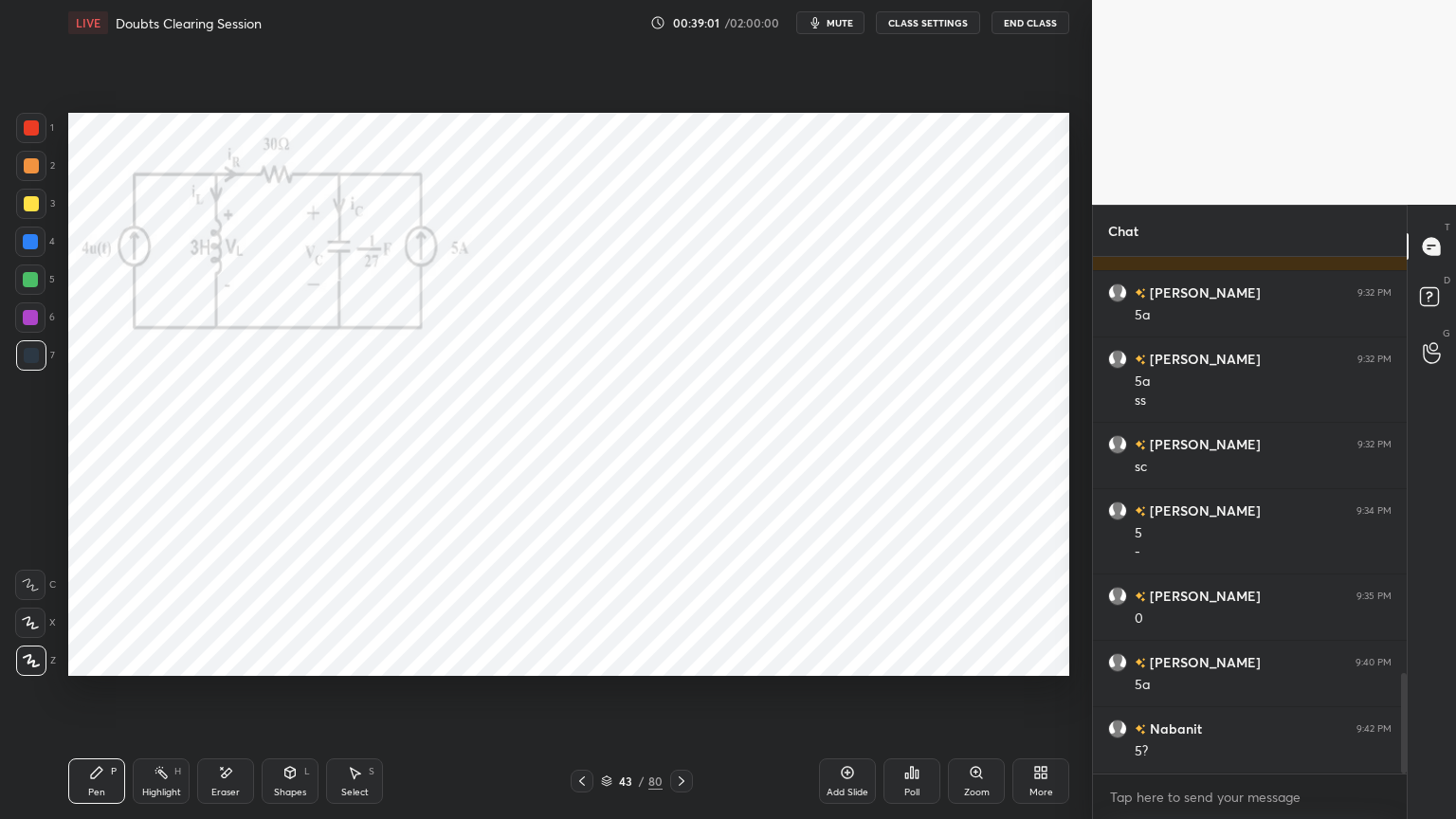 click at bounding box center (30, 318) 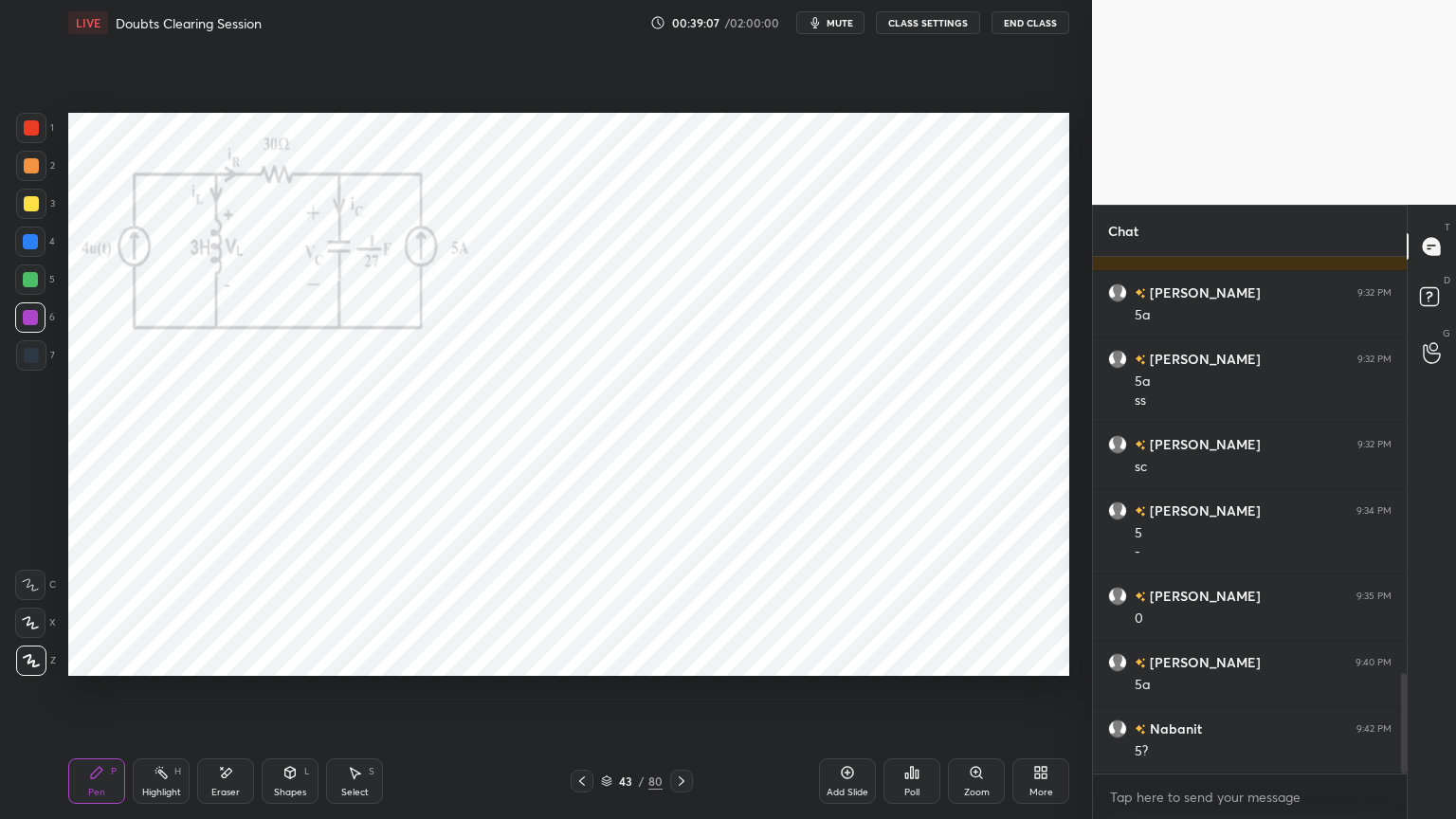 click 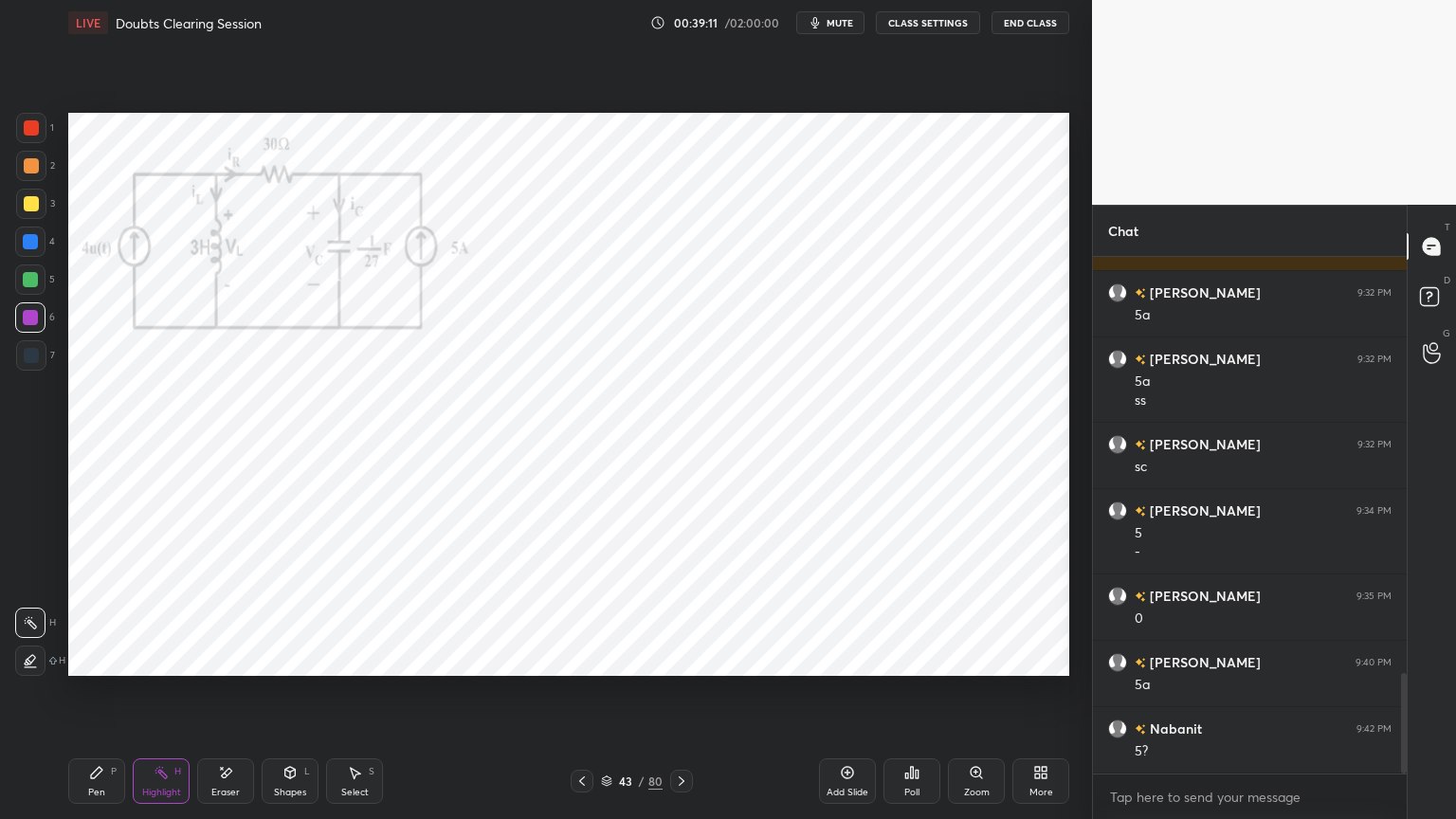 click on "Pen" at bounding box center [97, 792] 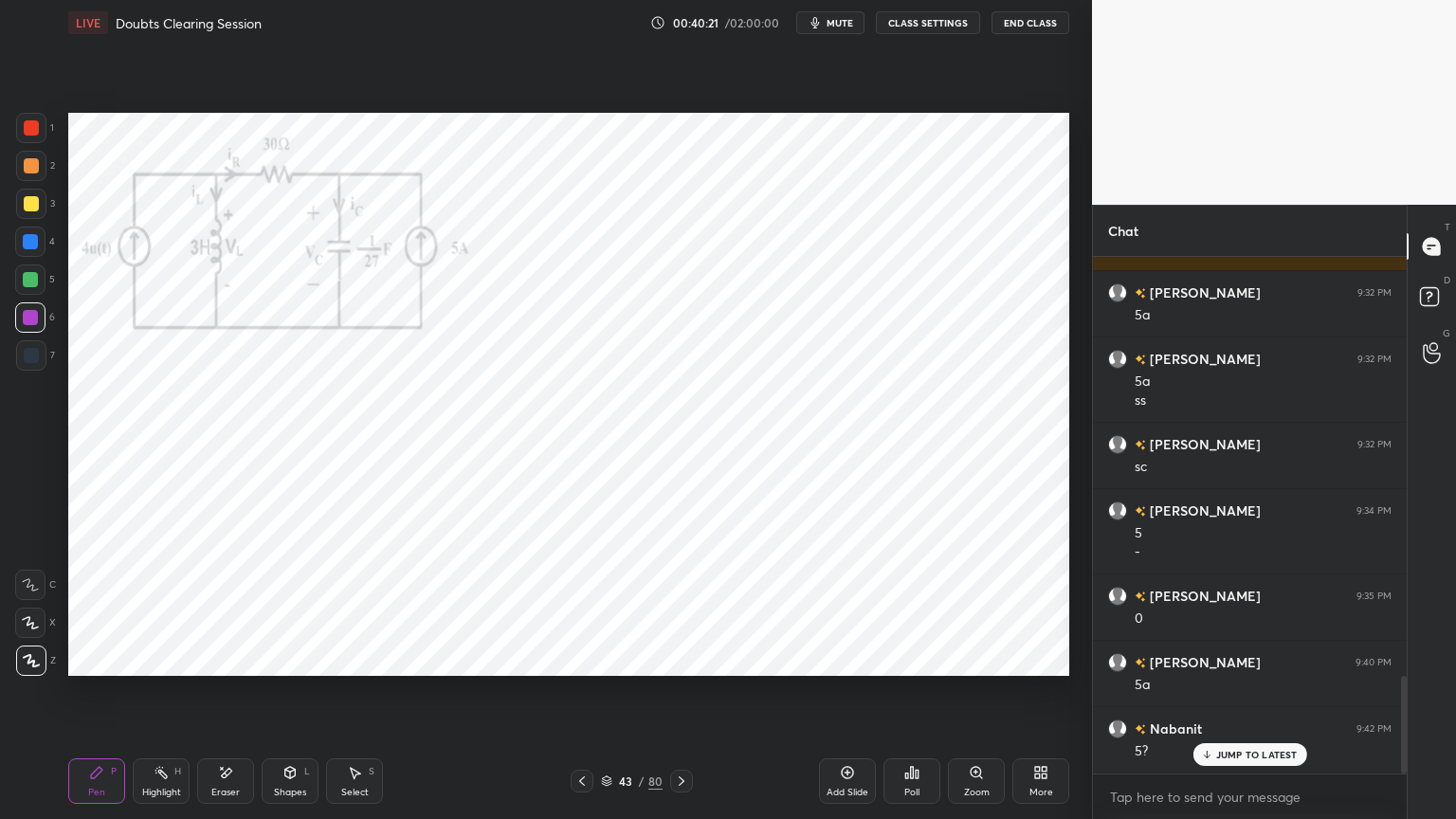 scroll, scrollTop: 2211, scrollLeft: 0, axis: vertical 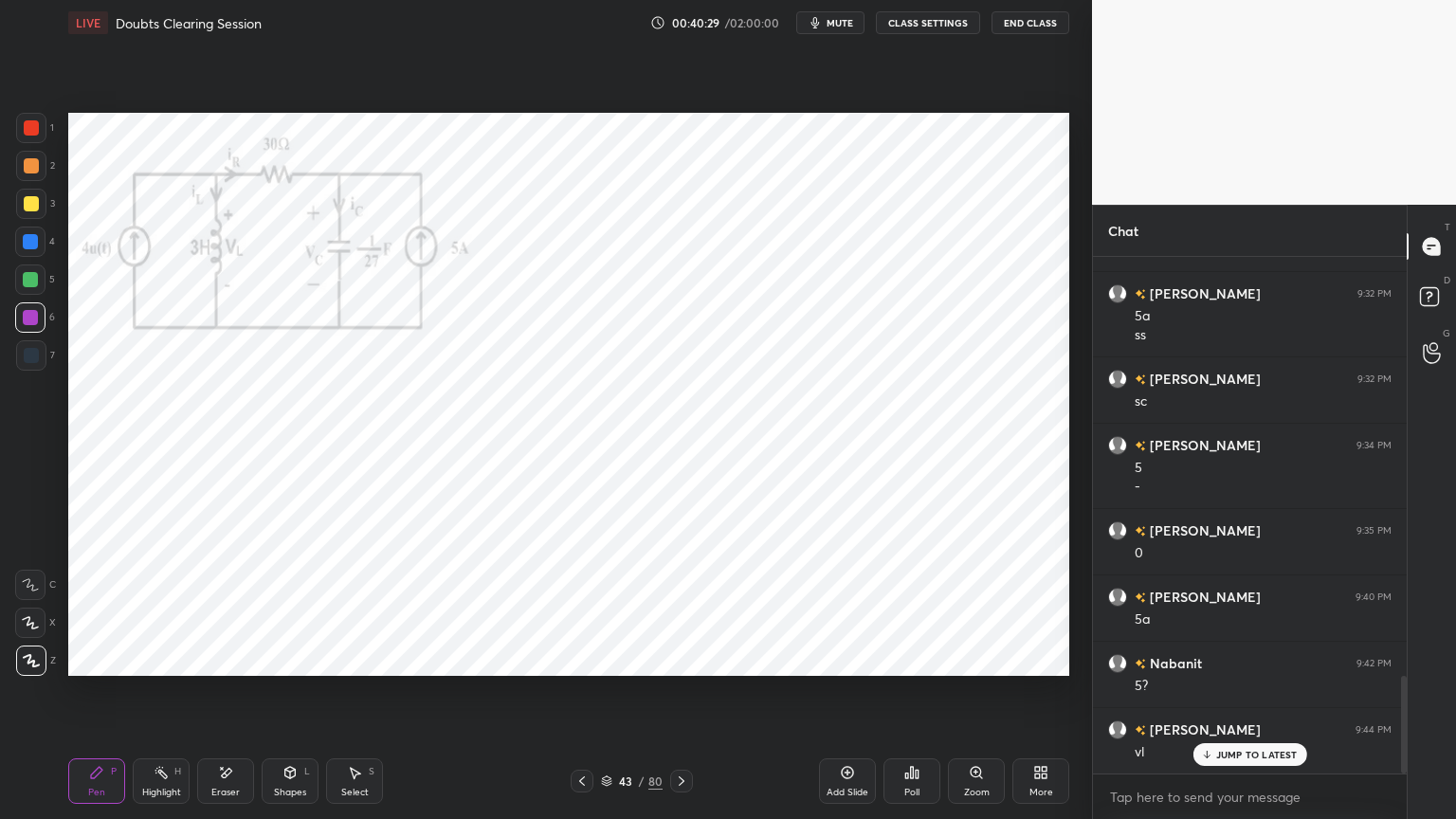 click on "Eraser" at bounding box center (226, 781) 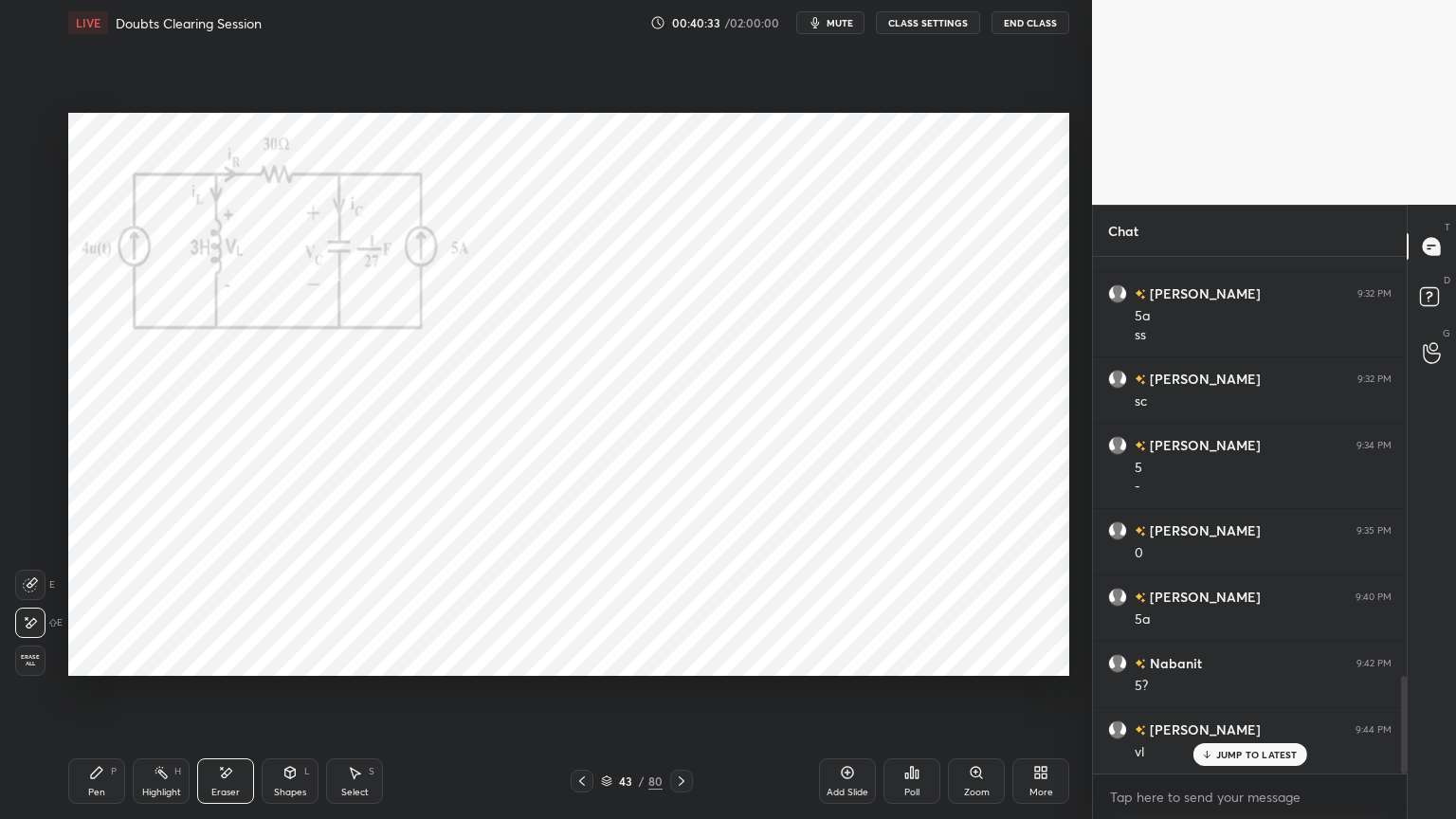 click on "Select" at bounding box center [355, 792] 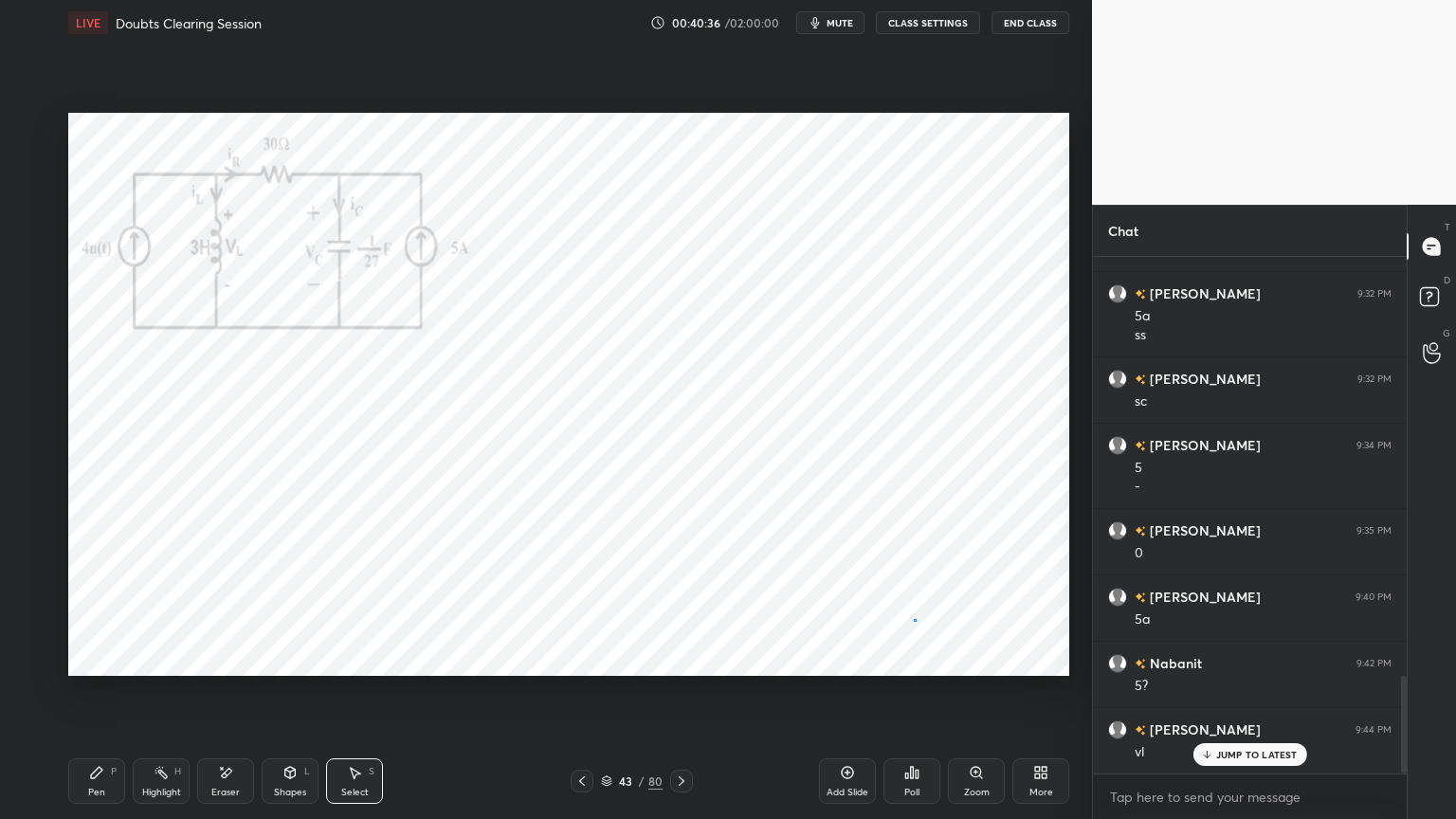 click on "0 ° Undo Copy Duplicate Duplicate to new slide Delete" at bounding box center [569, 394] 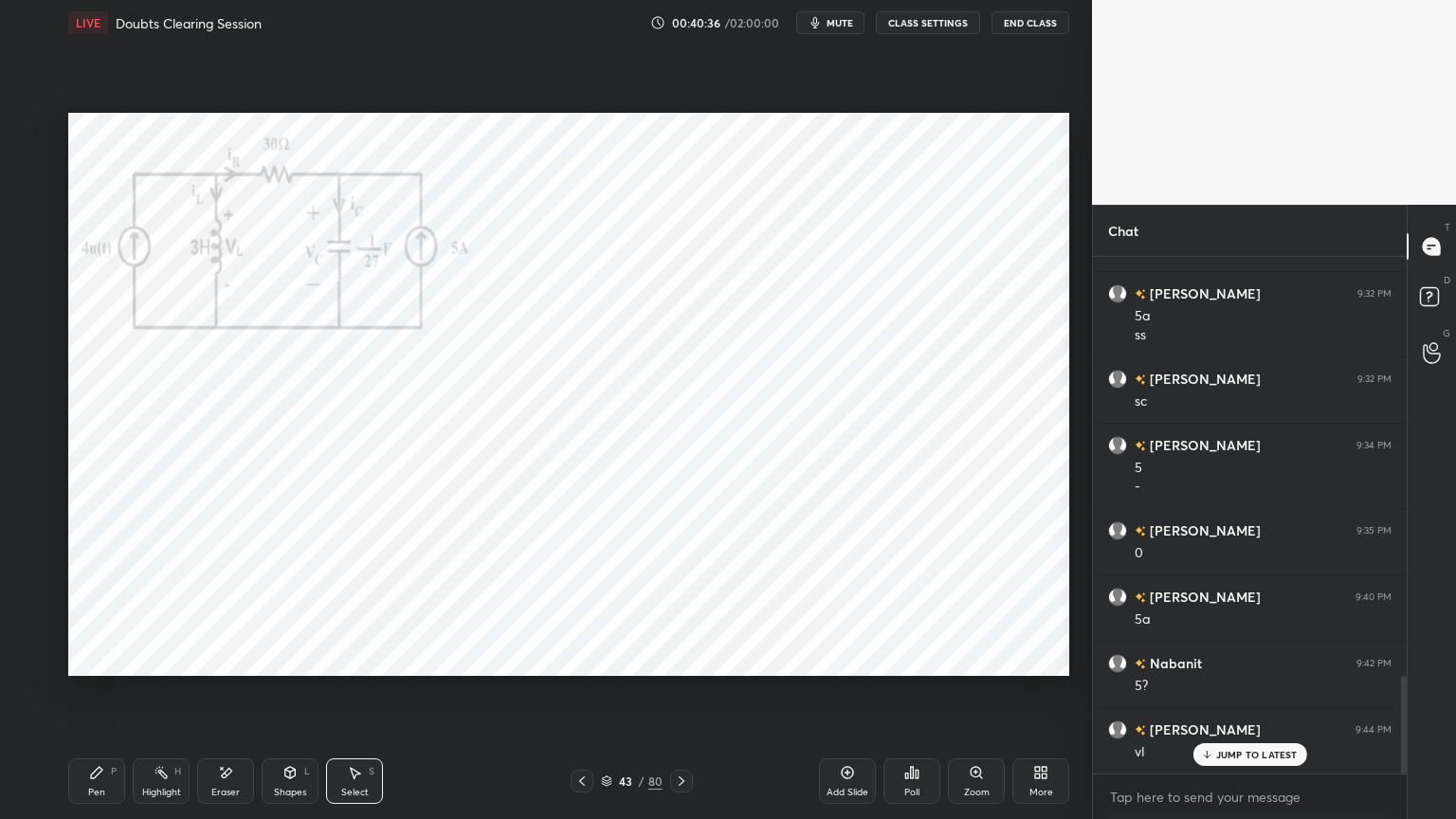 click on "Pen P" at bounding box center (97, 781) 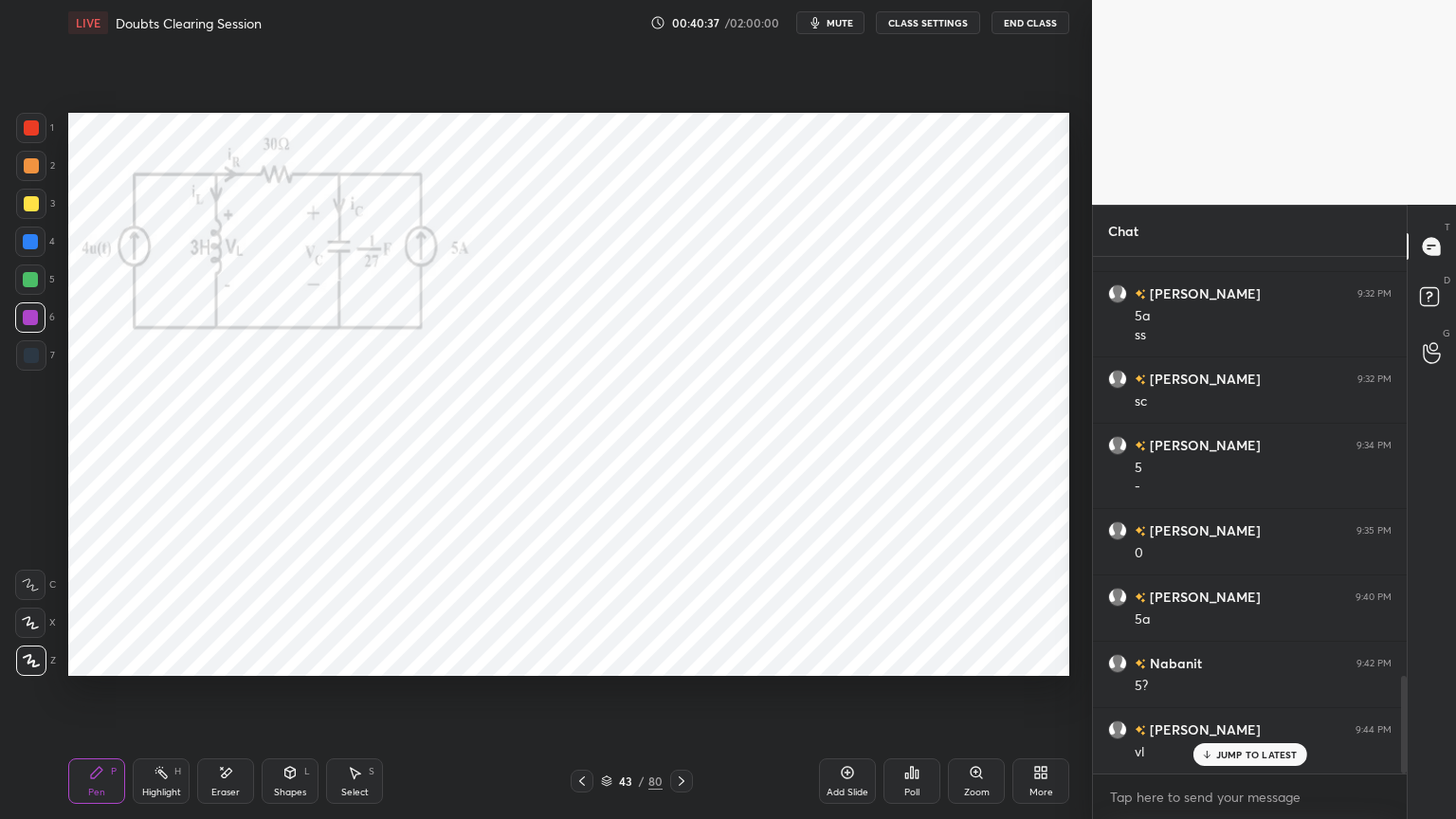 click on "Highlight" at bounding box center (161, 792) 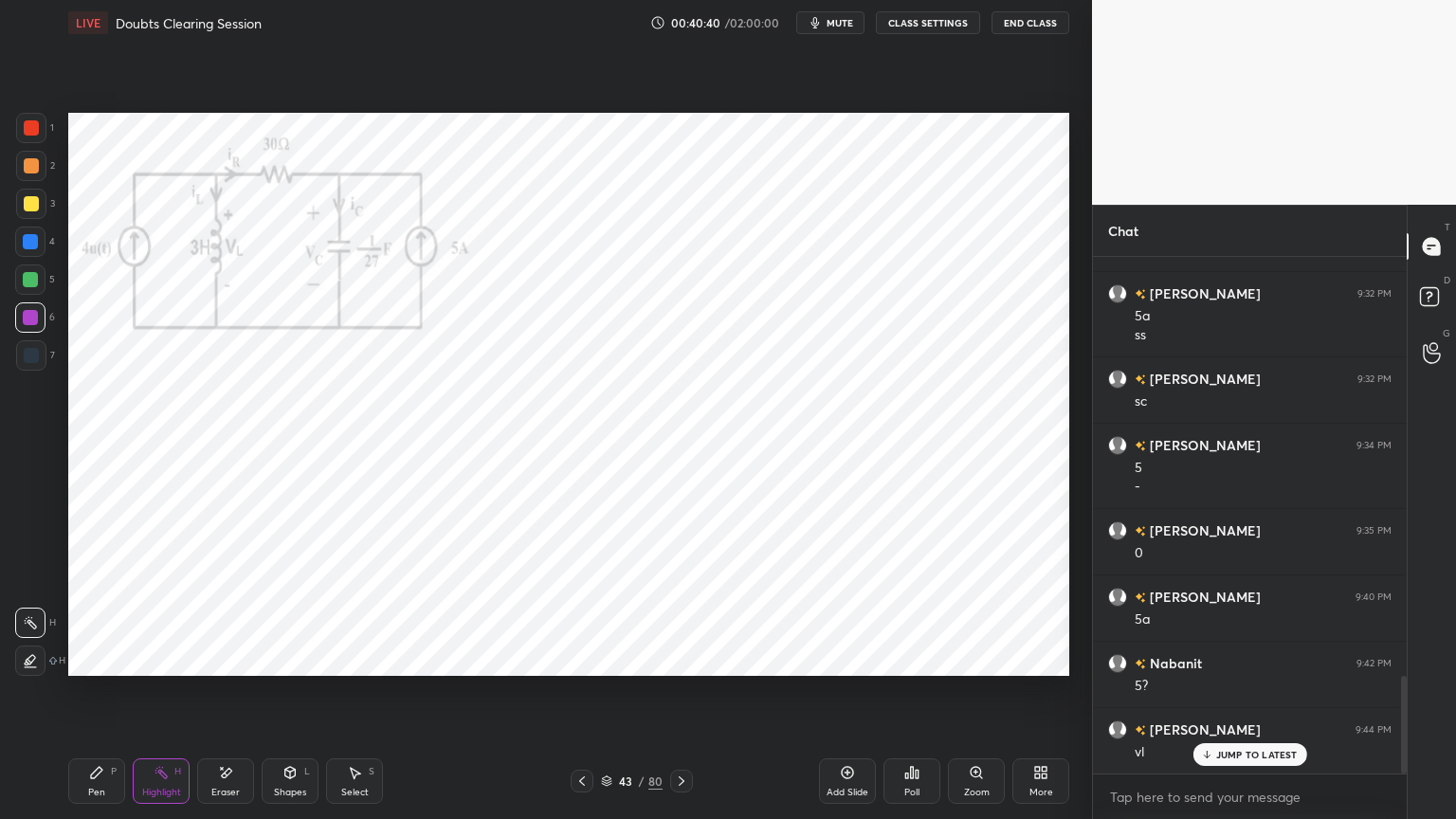 click on "Pen P" at bounding box center (97, 781) 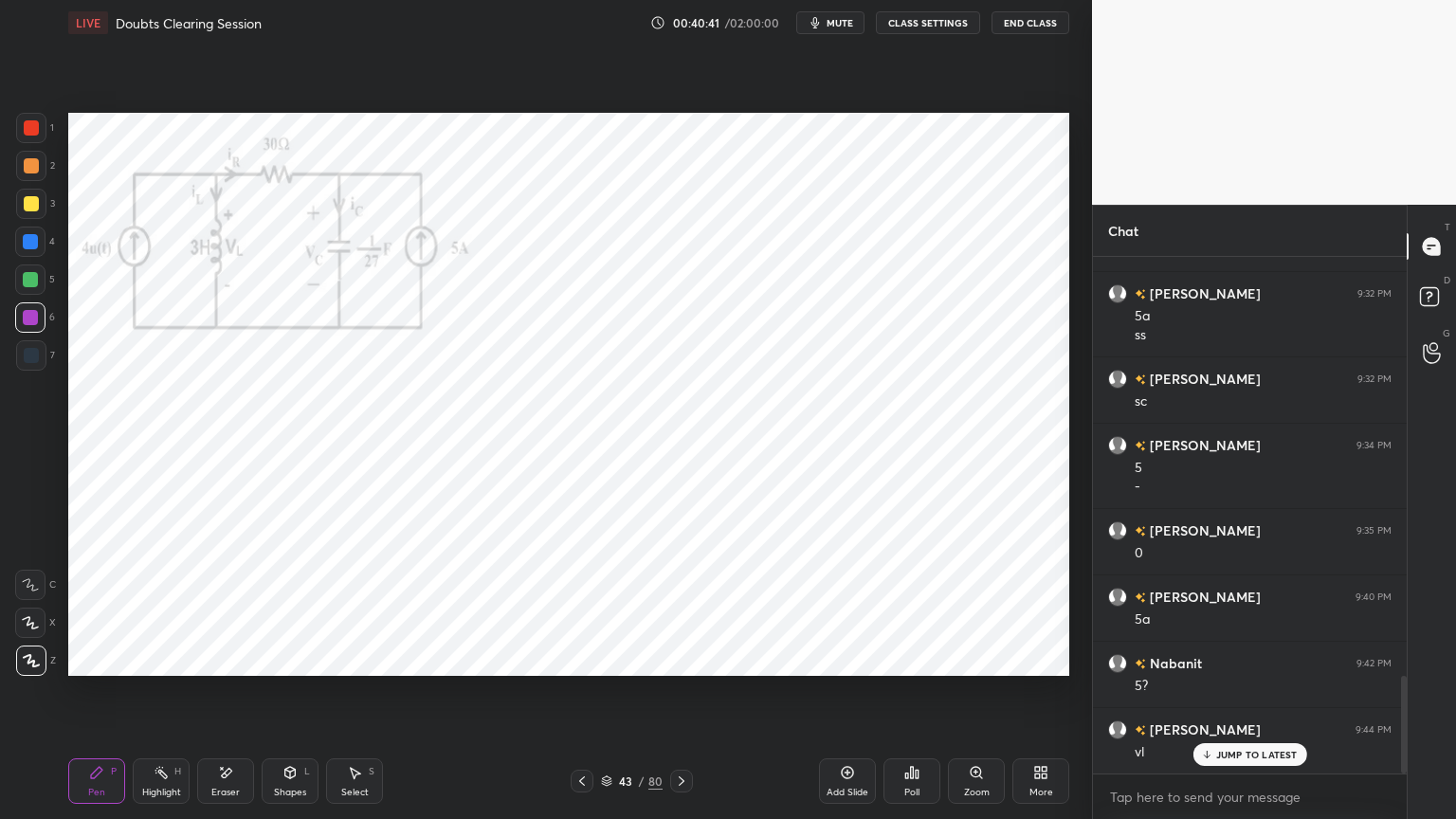 click at bounding box center [30, 280] 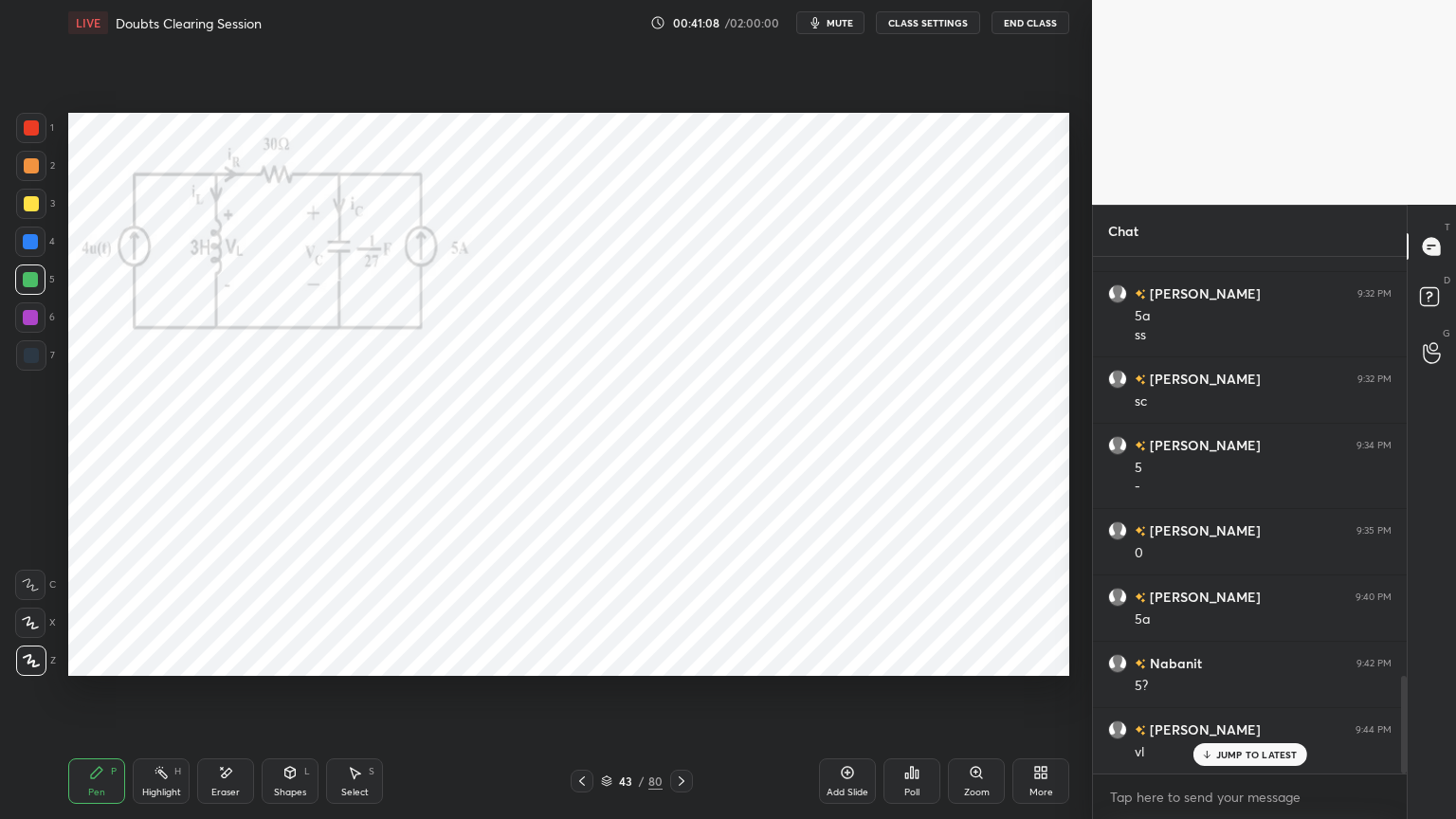 click 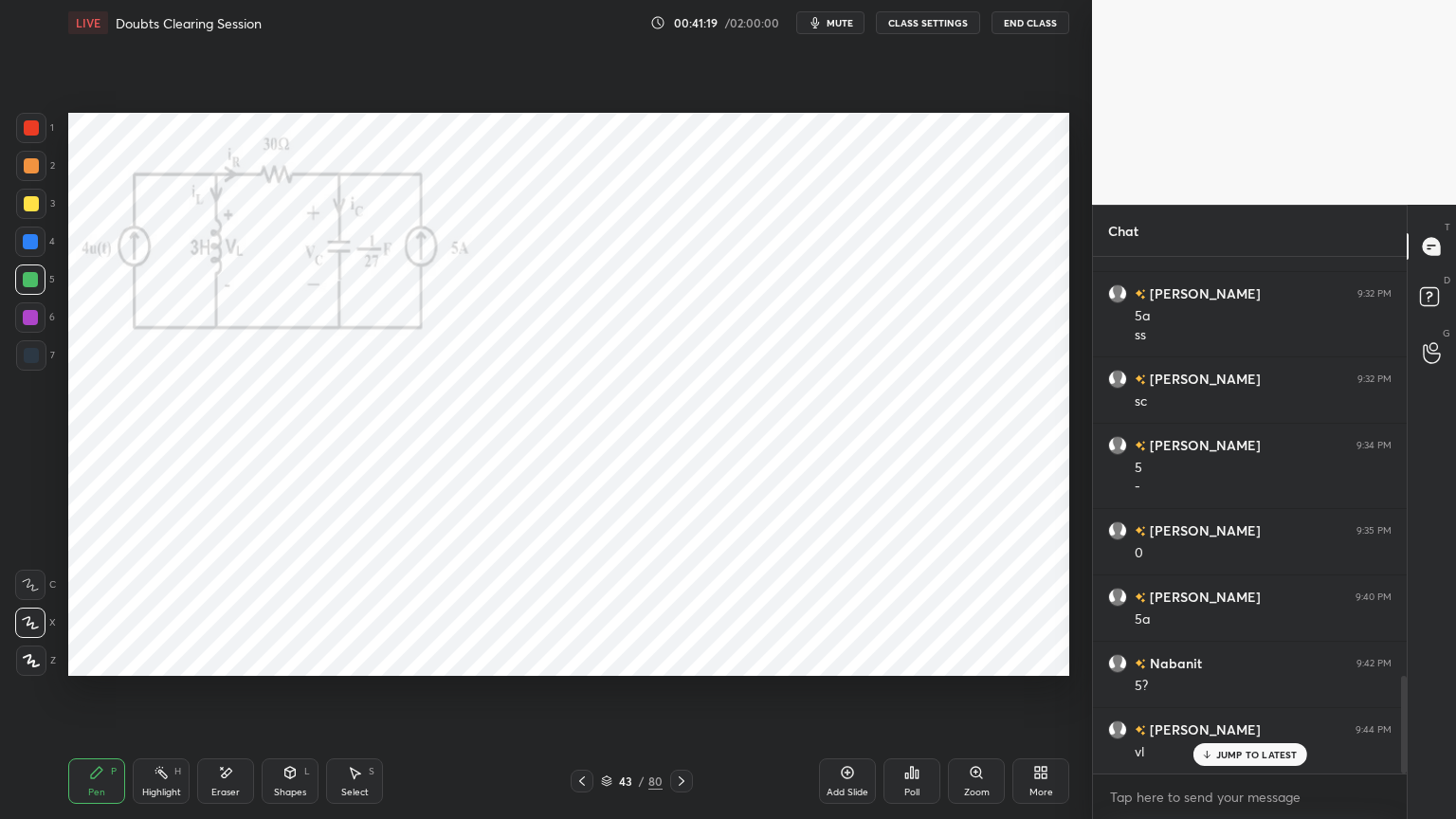 click at bounding box center [30, 318] 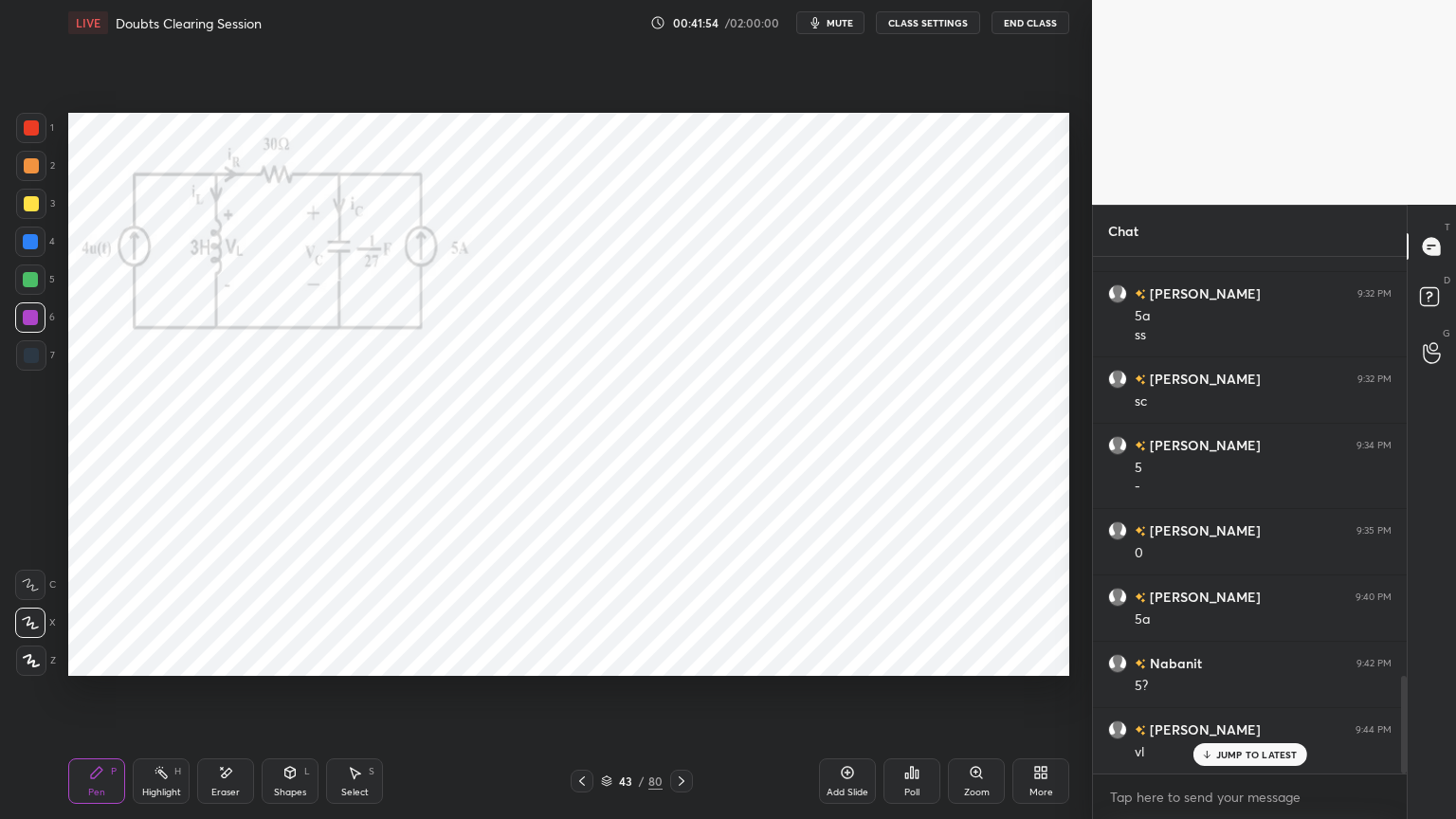click at bounding box center (31, 661) 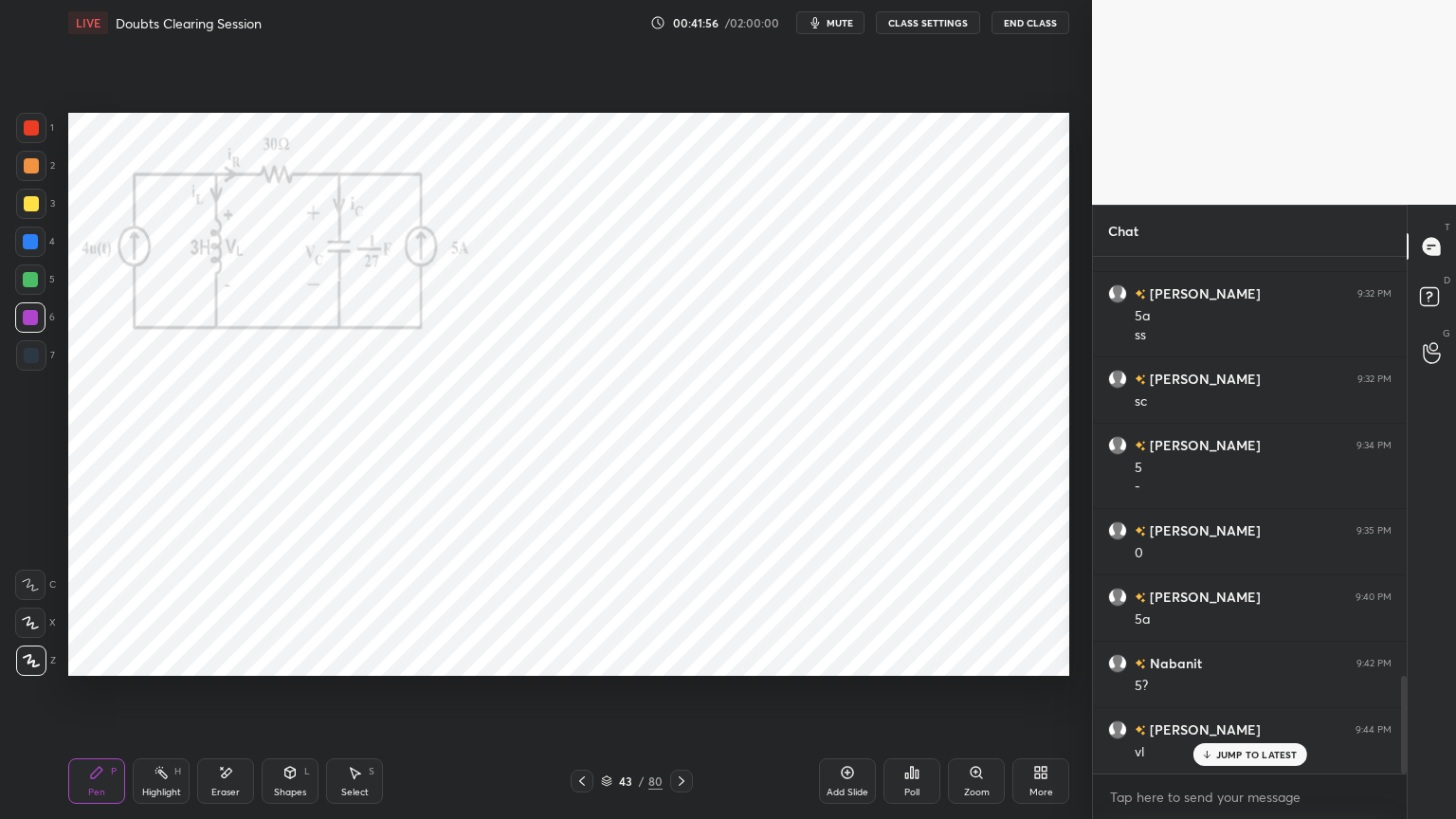 click at bounding box center [30, 242] 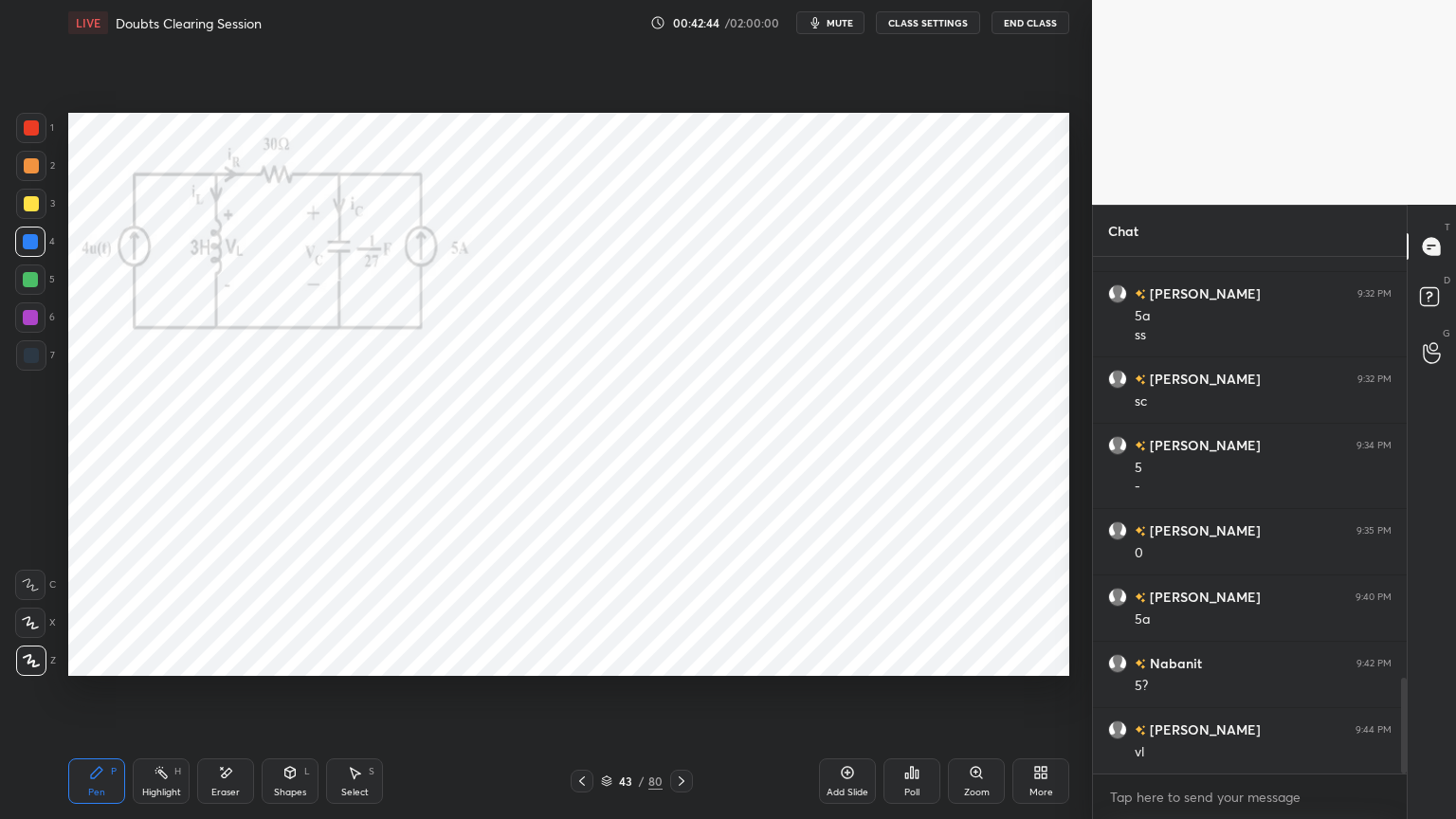scroll, scrollTop: 2278, scrollLeft: 0, axis: vertical 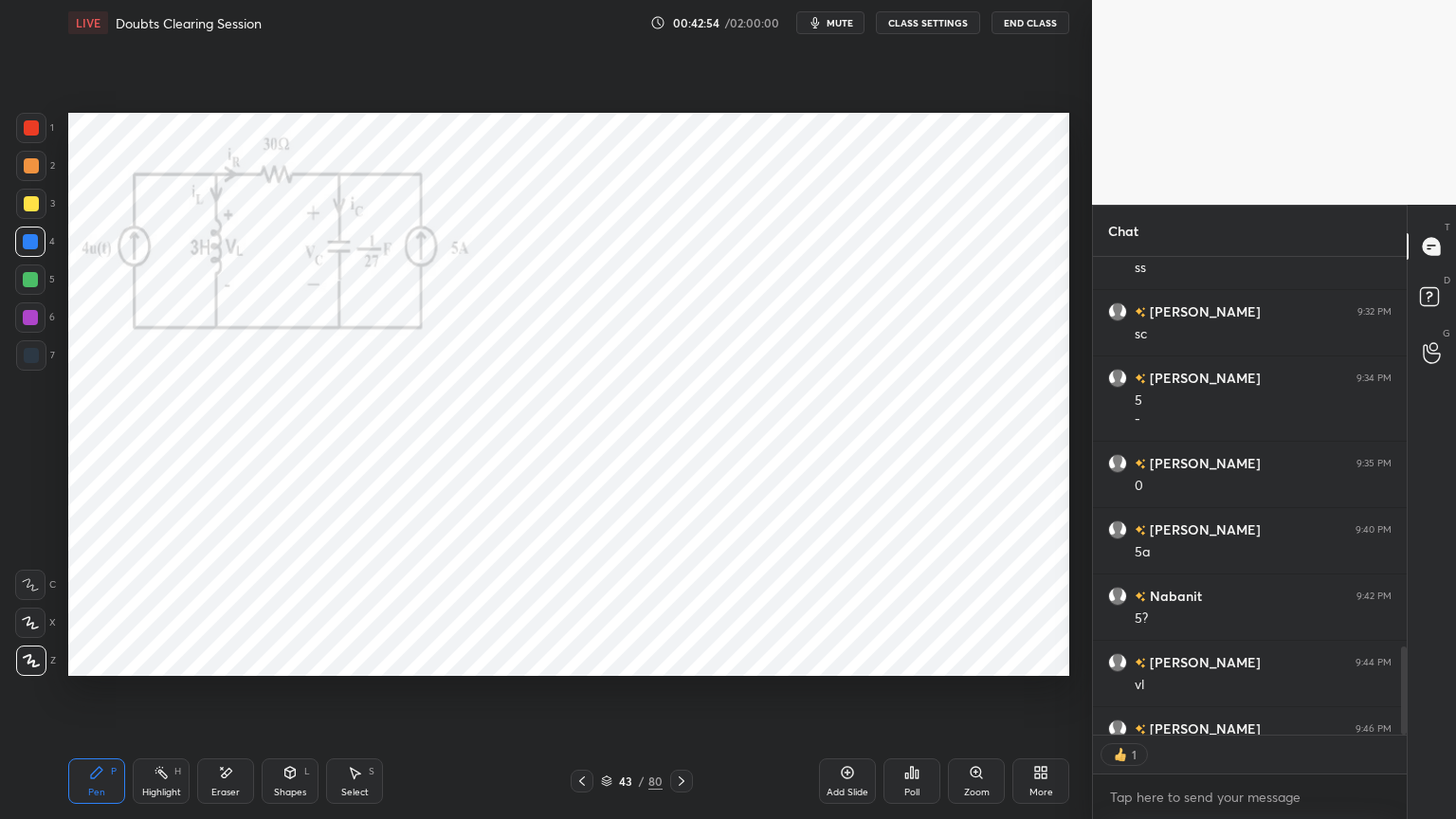 click 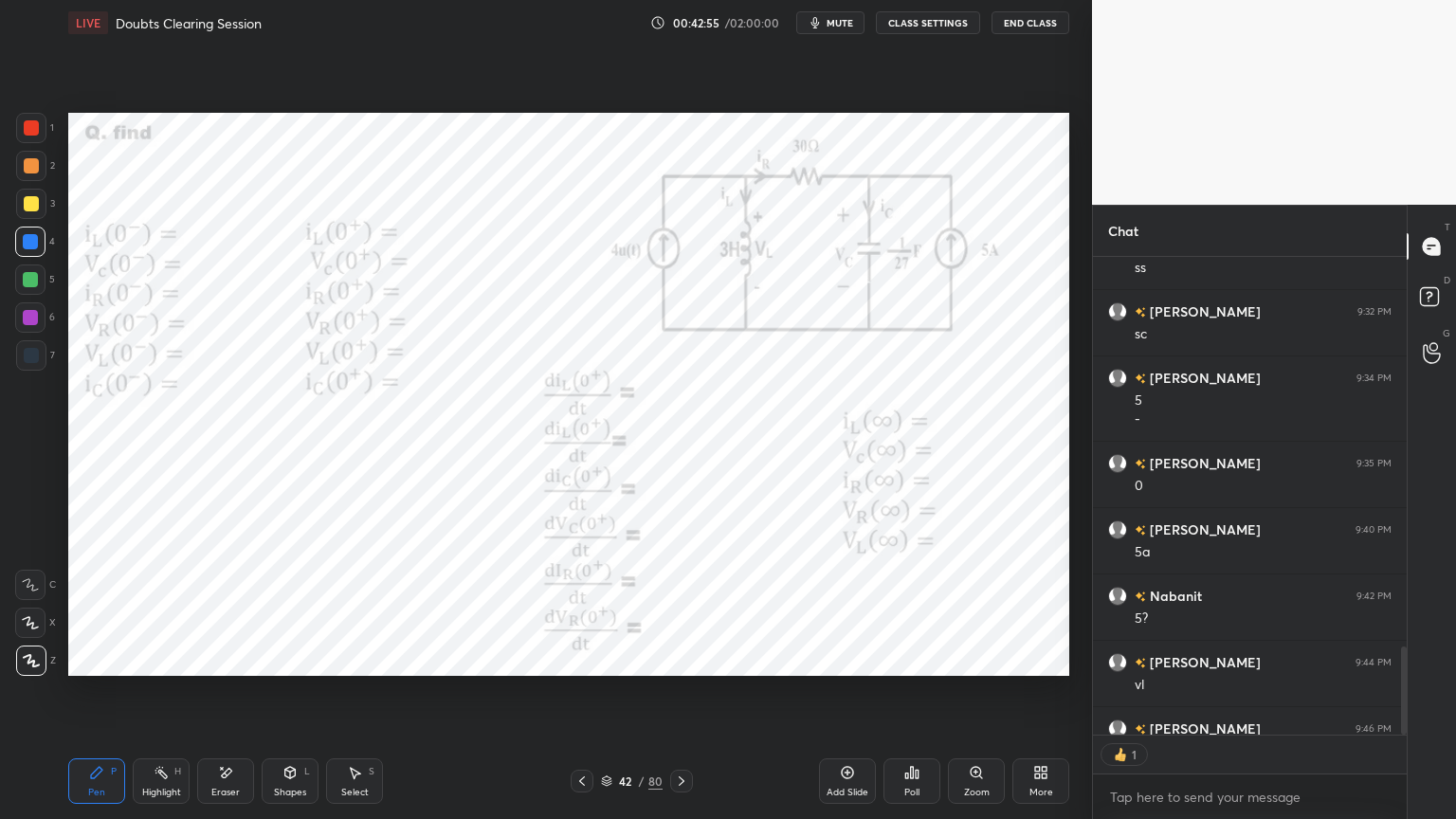 click at bounding box center (30, 318) 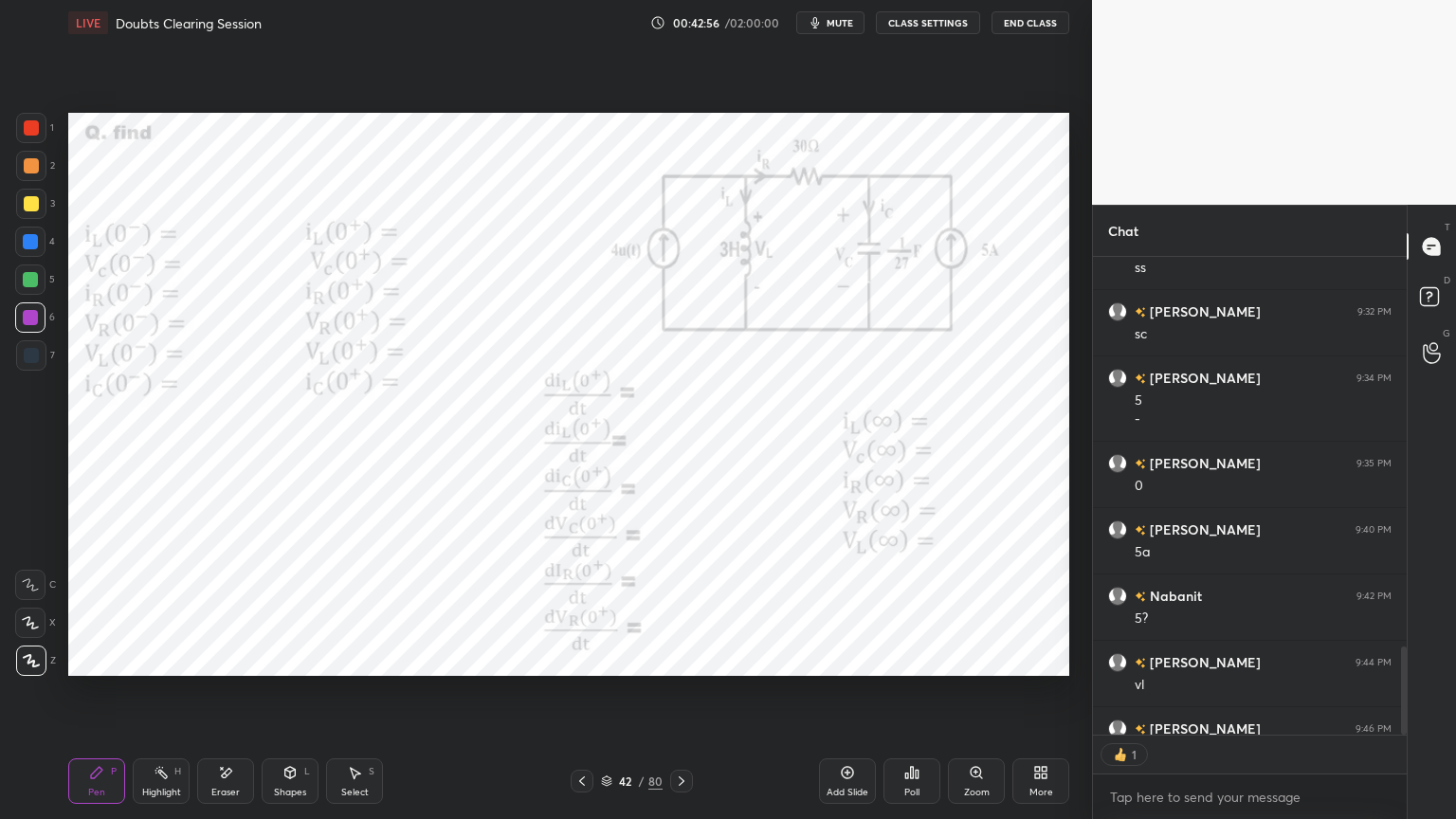 click 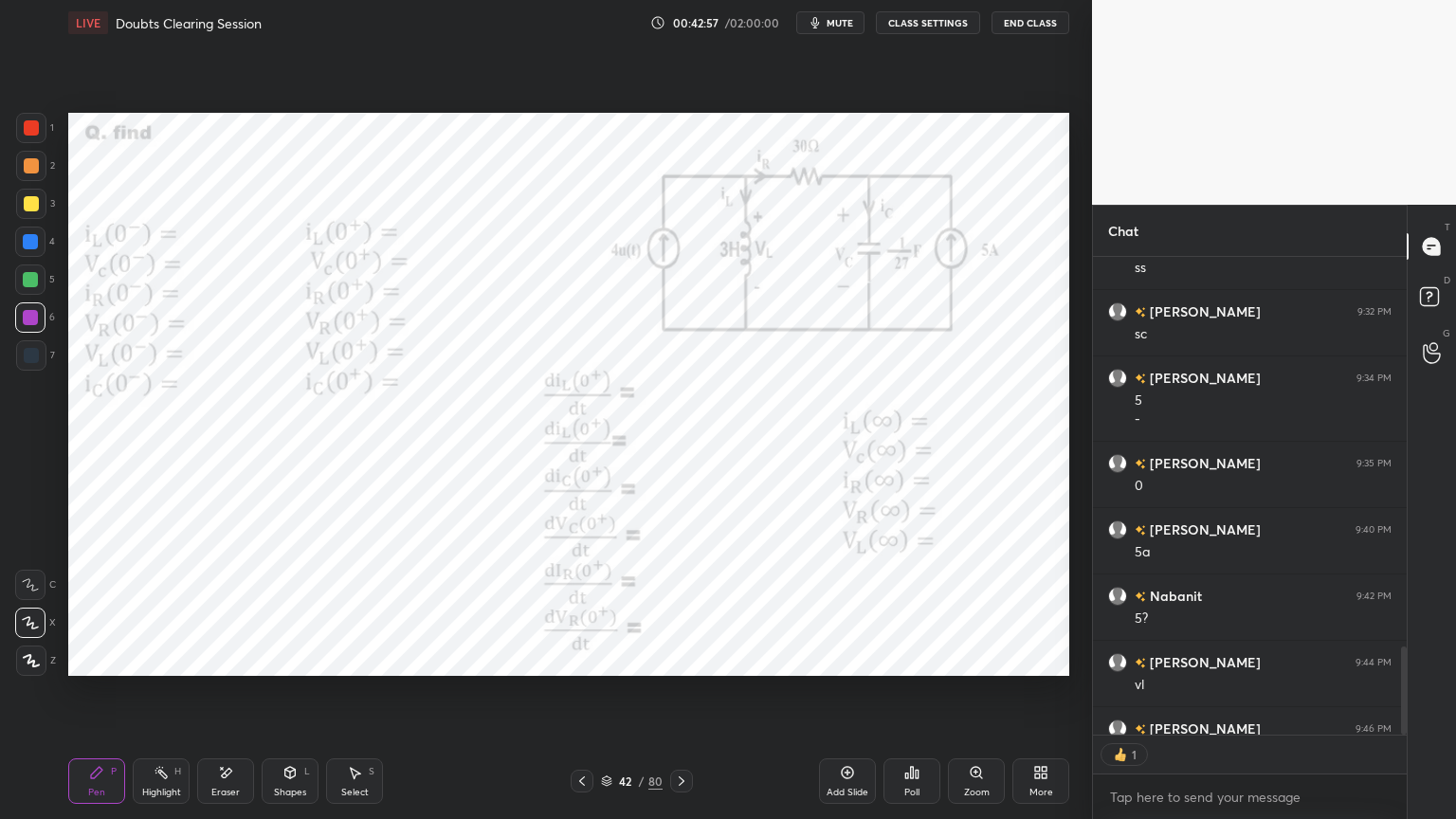 scroll, scrollTop: 6, scrollLeft: 6, axis: both 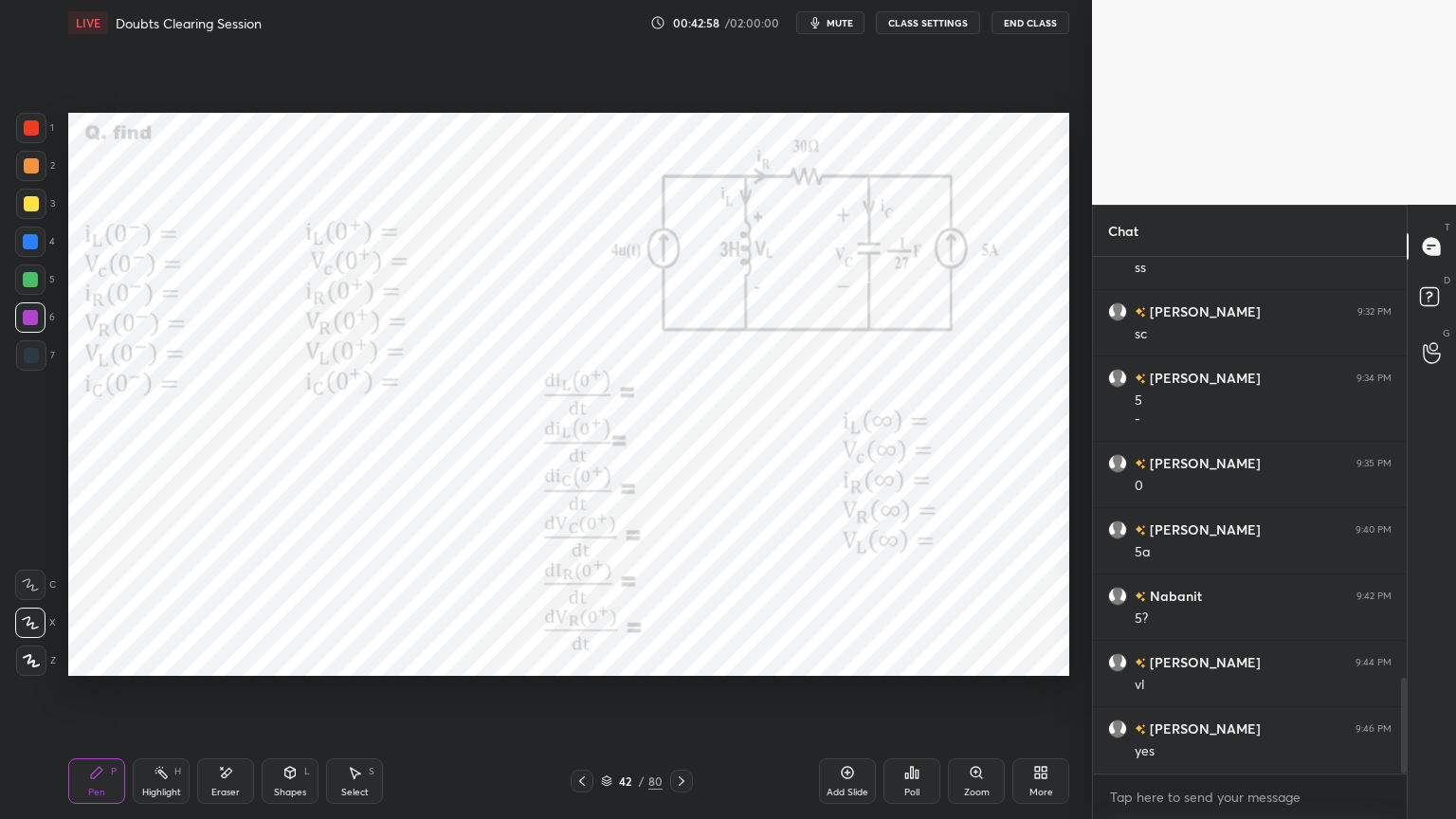 click 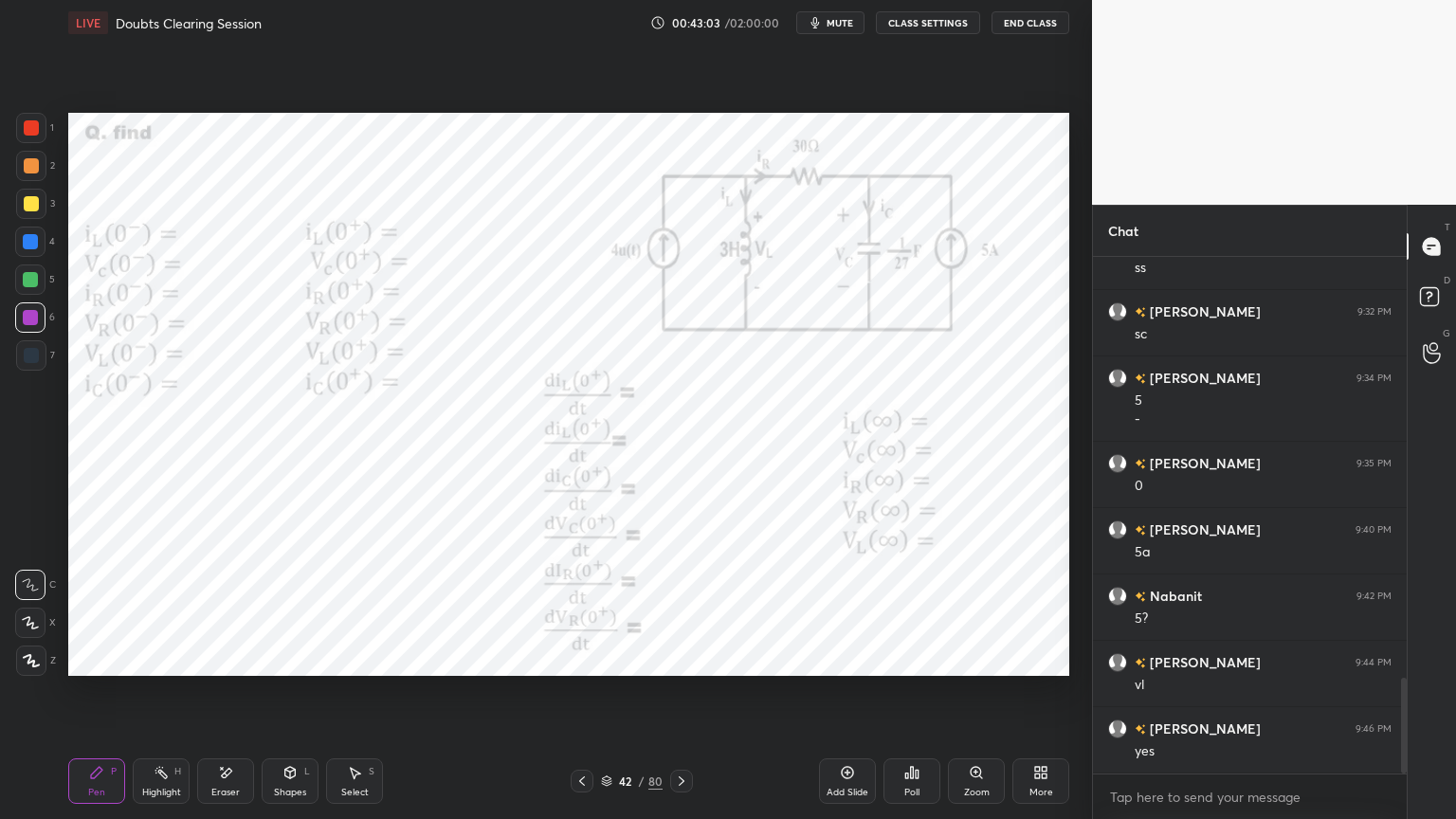 click 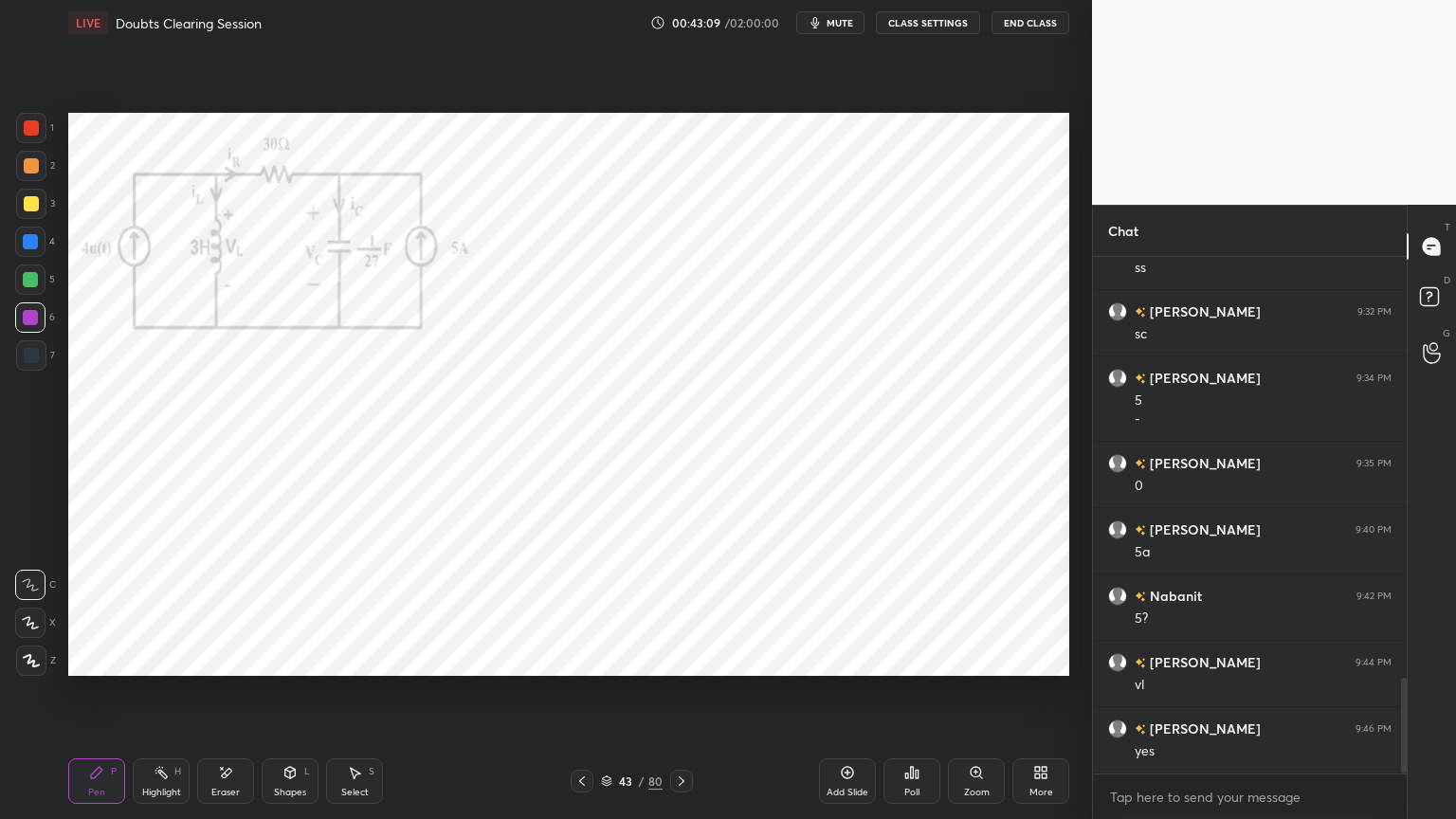 click 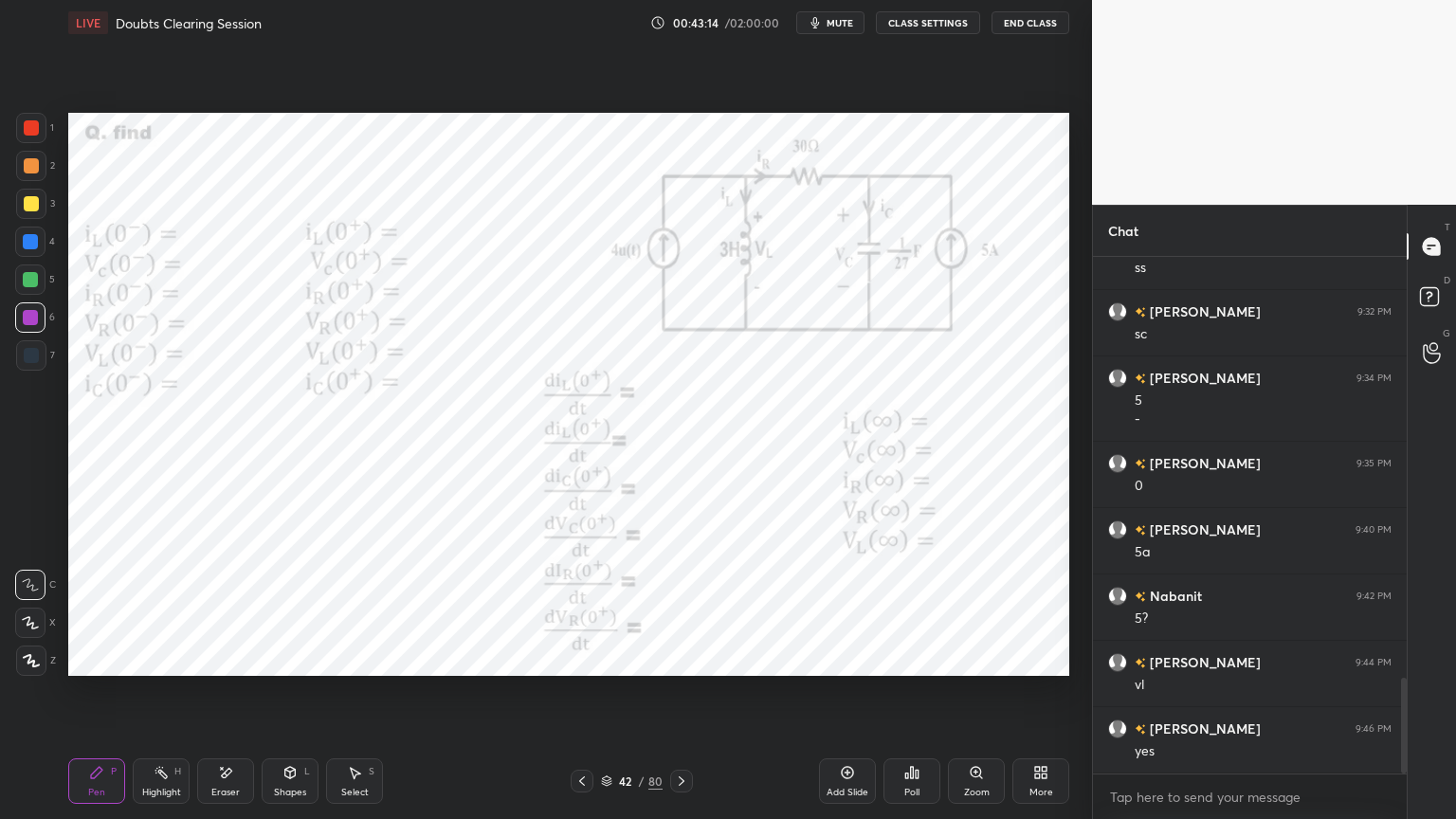 click 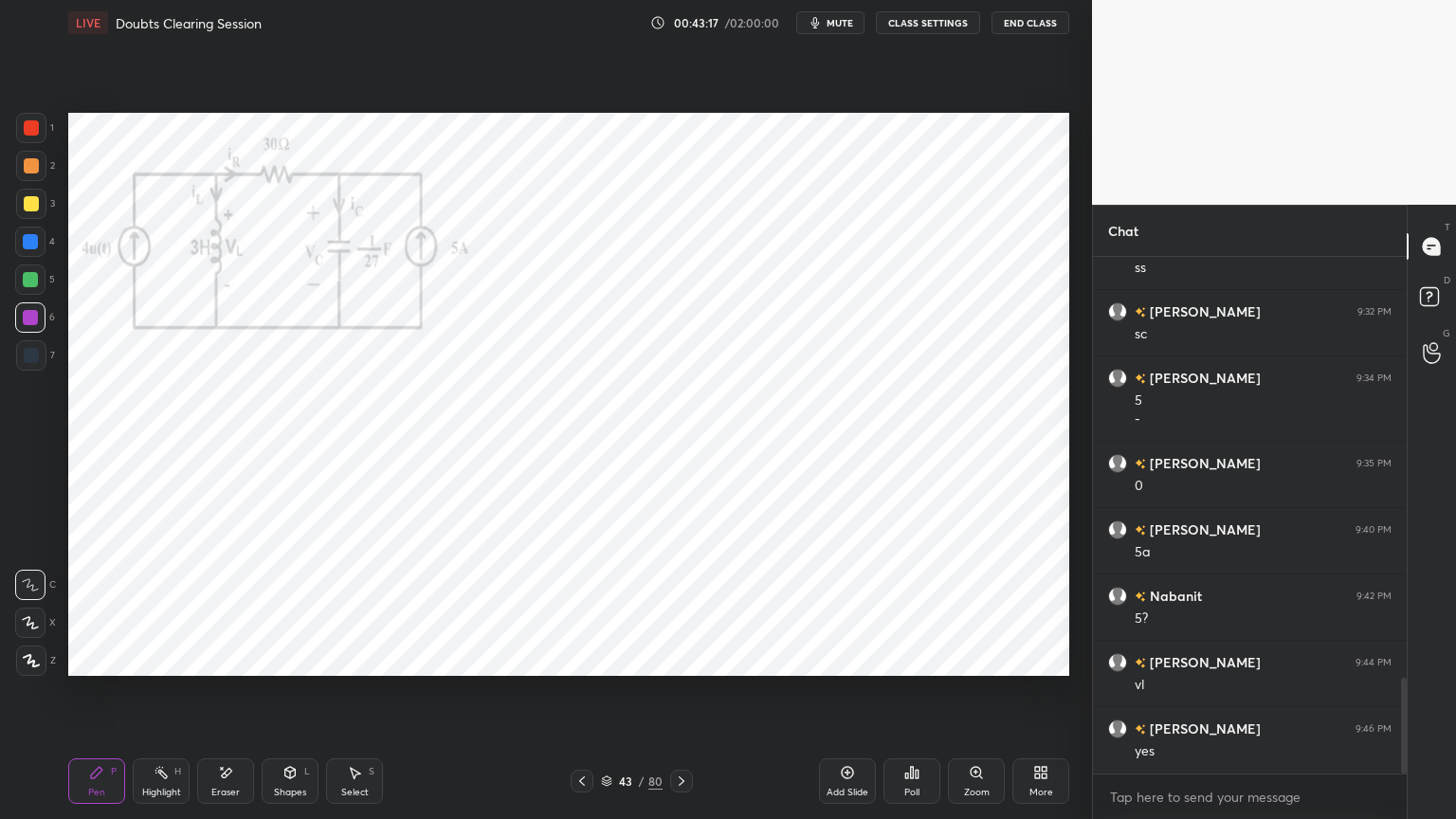 click 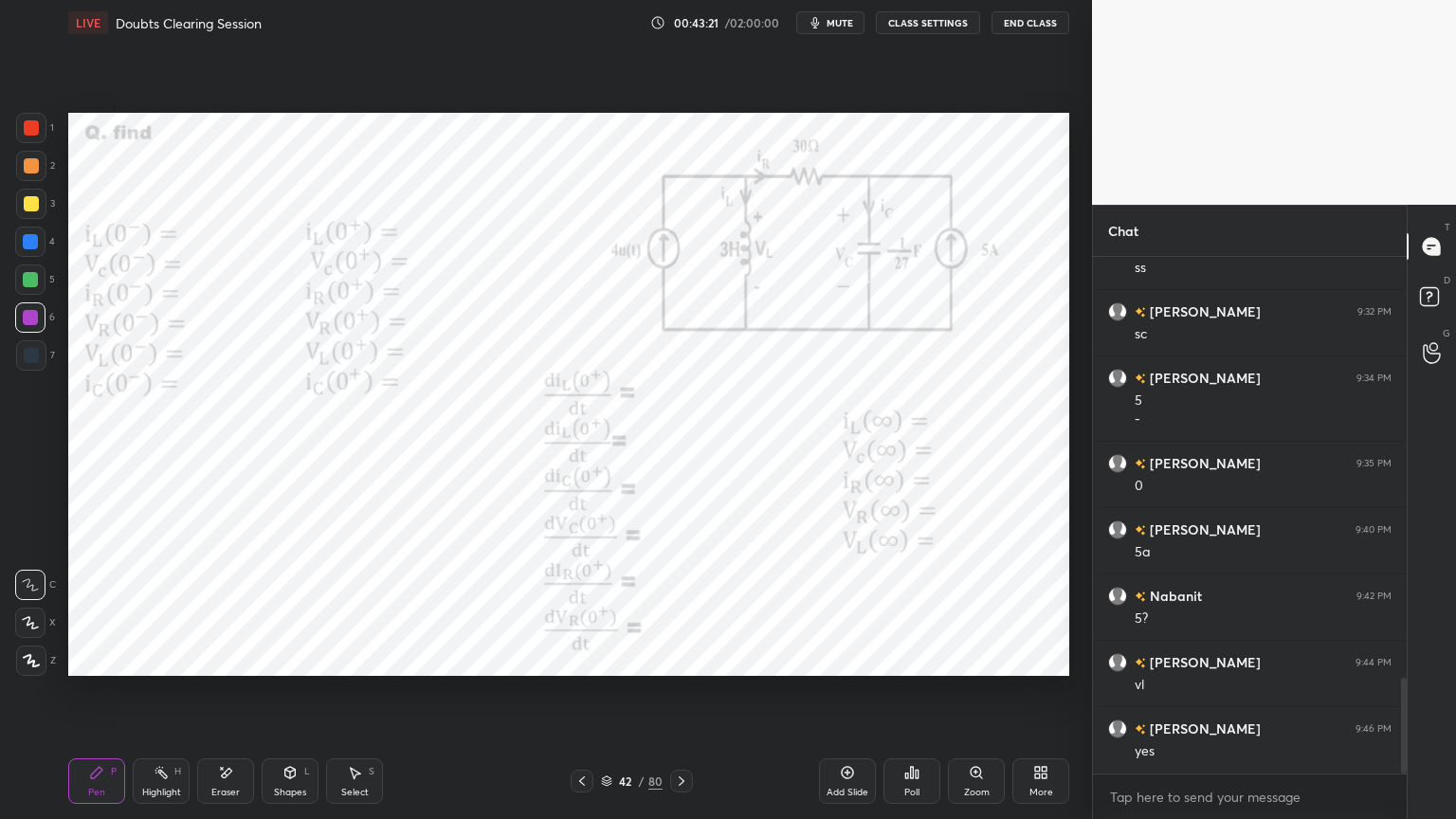 click 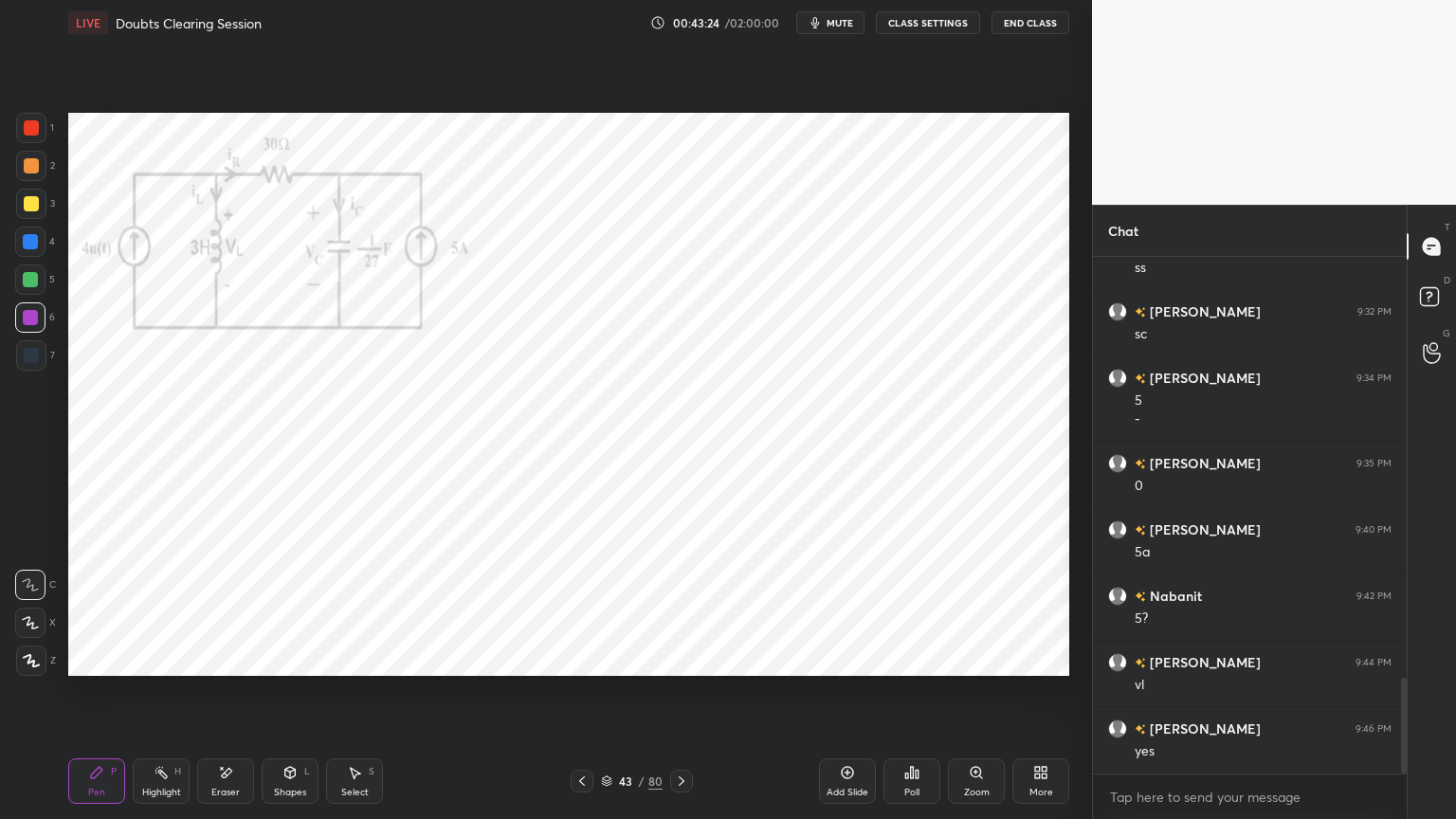 click 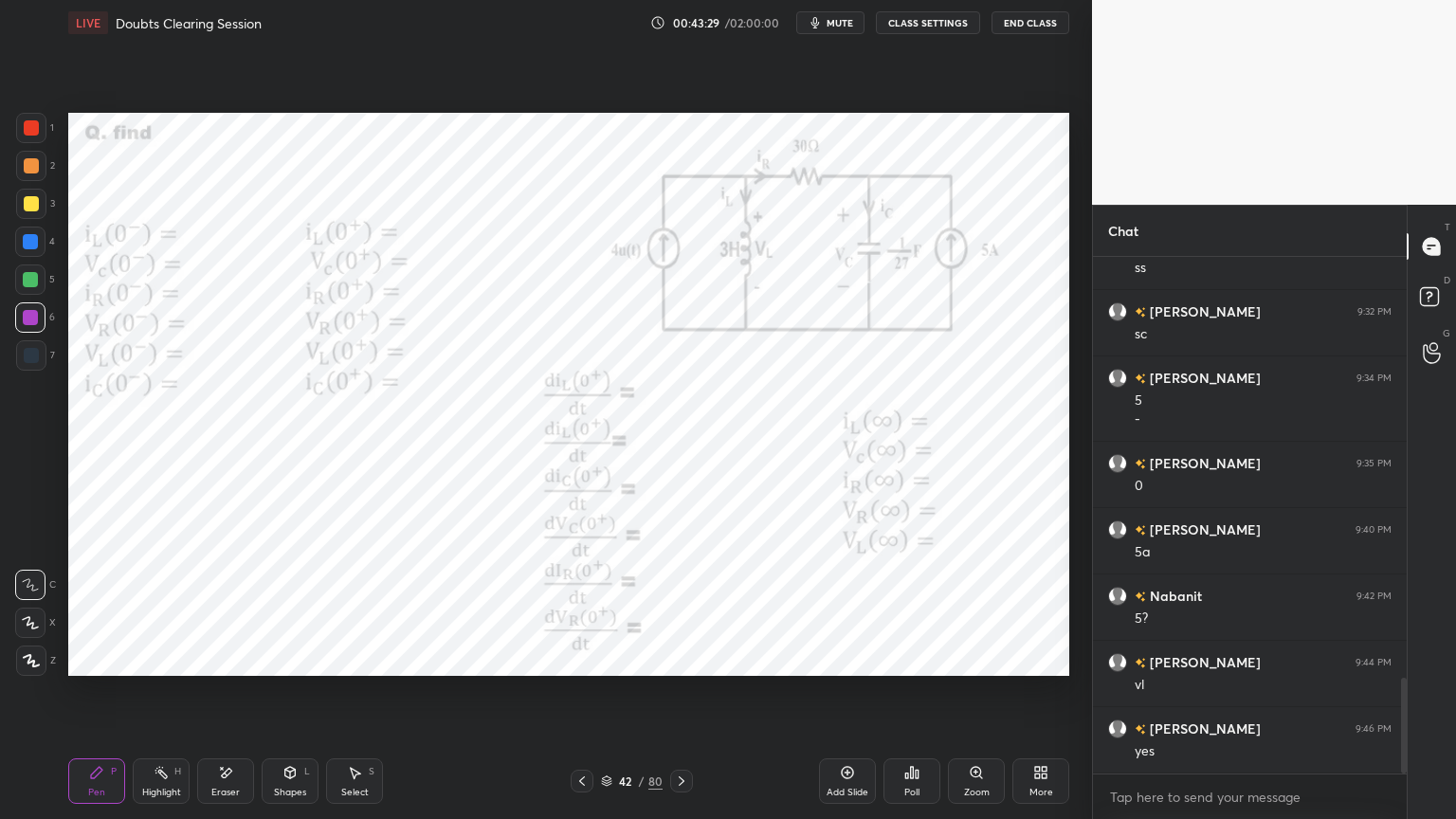 click 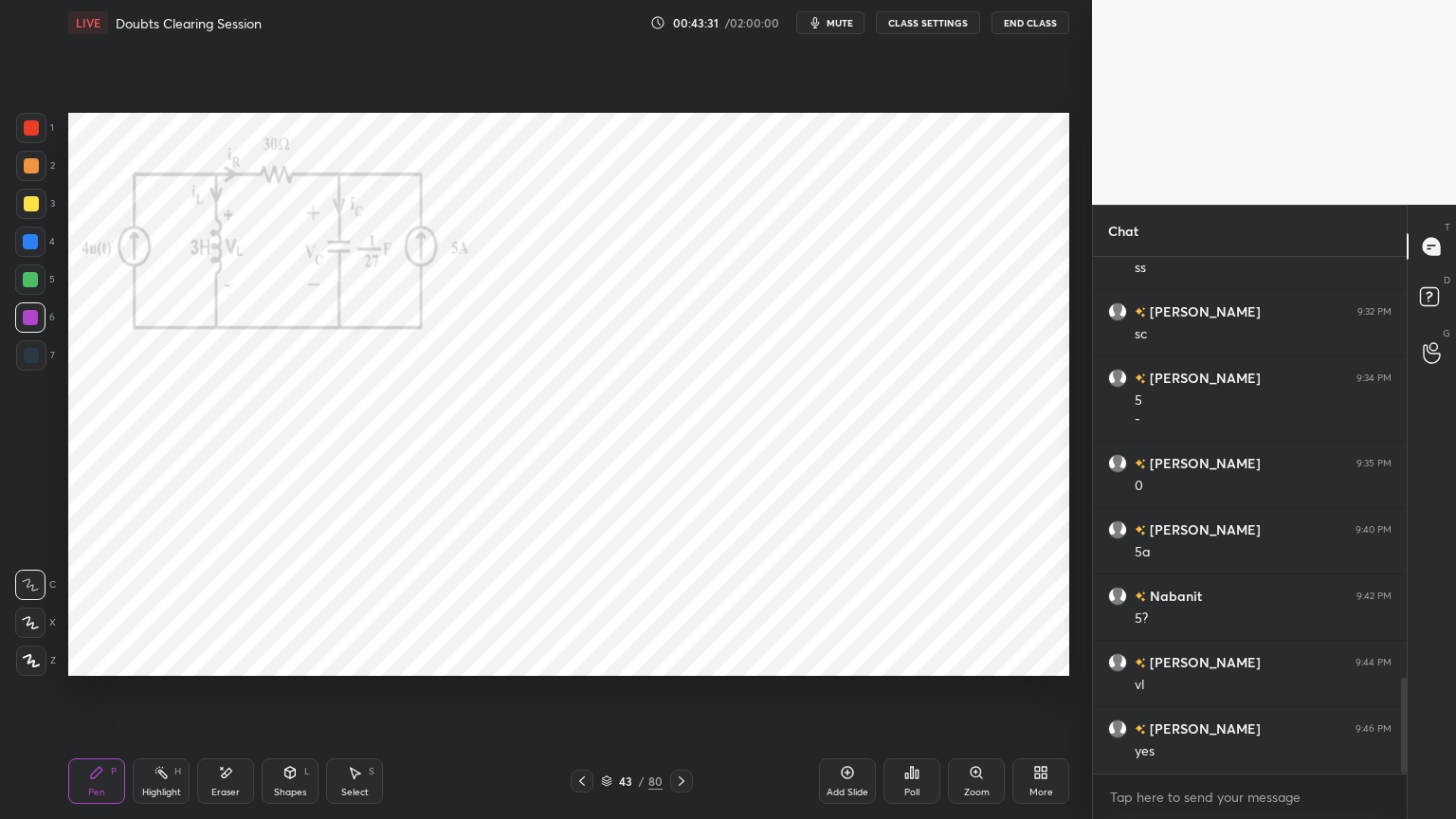 click 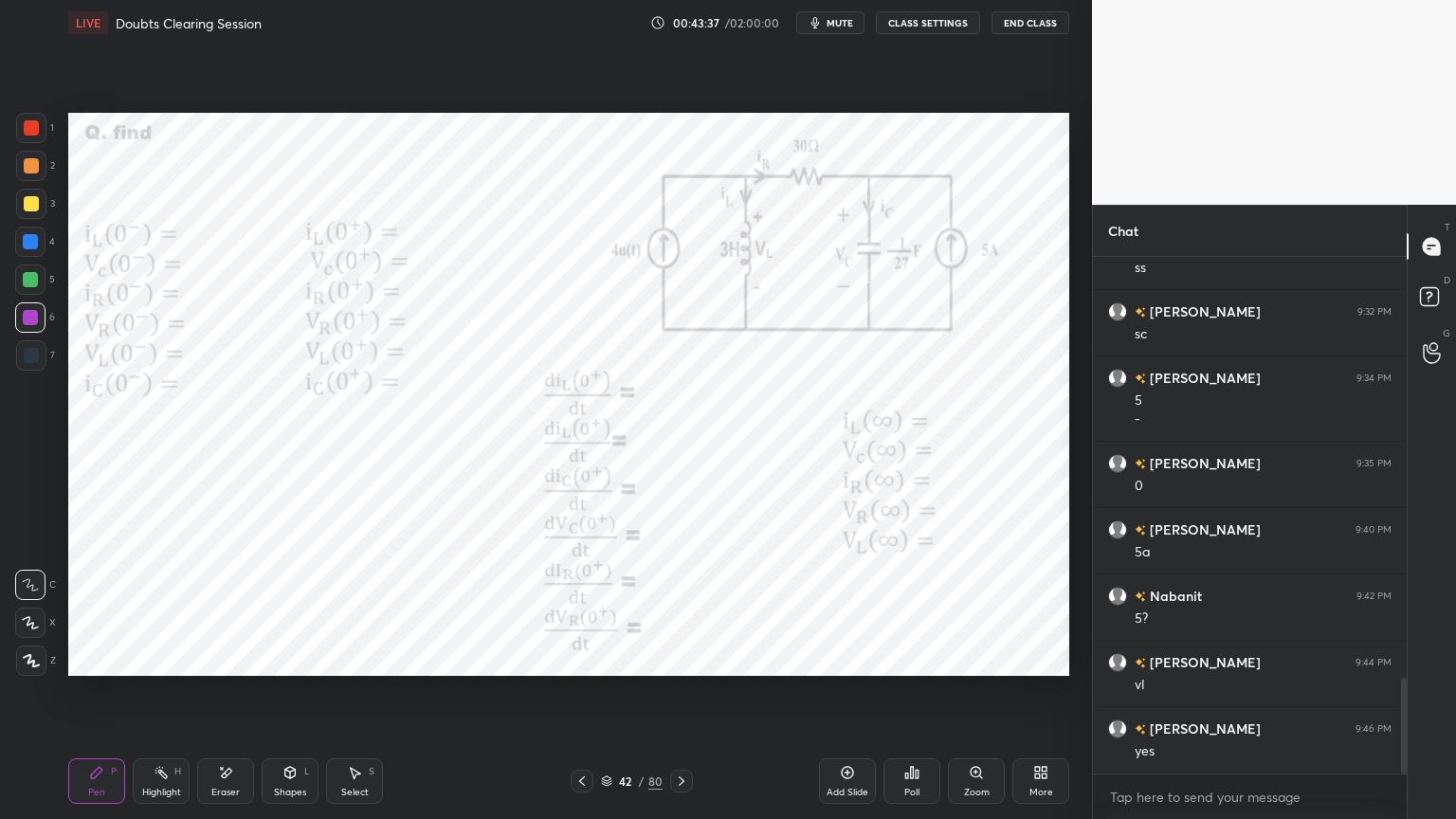 click 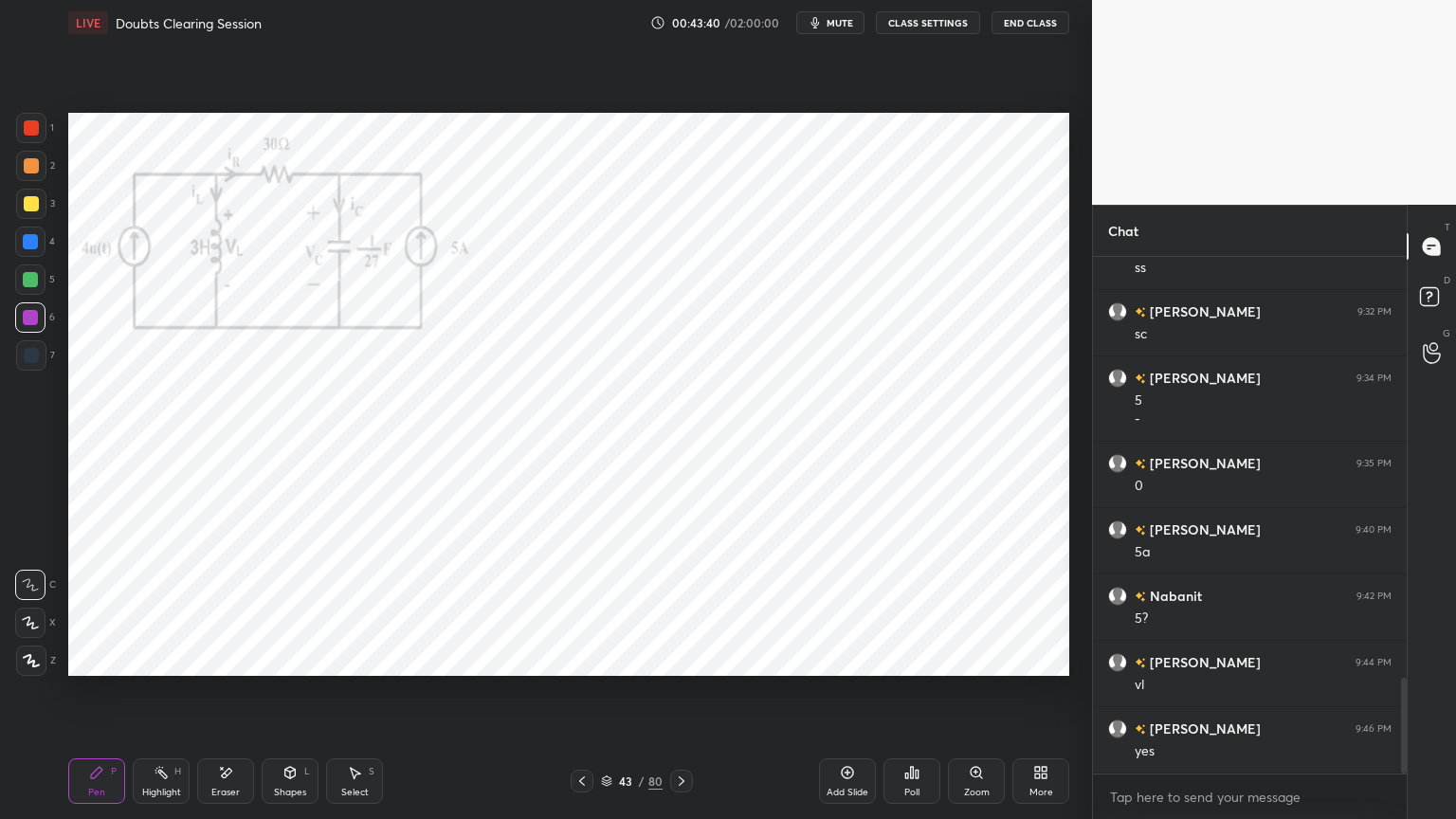 click 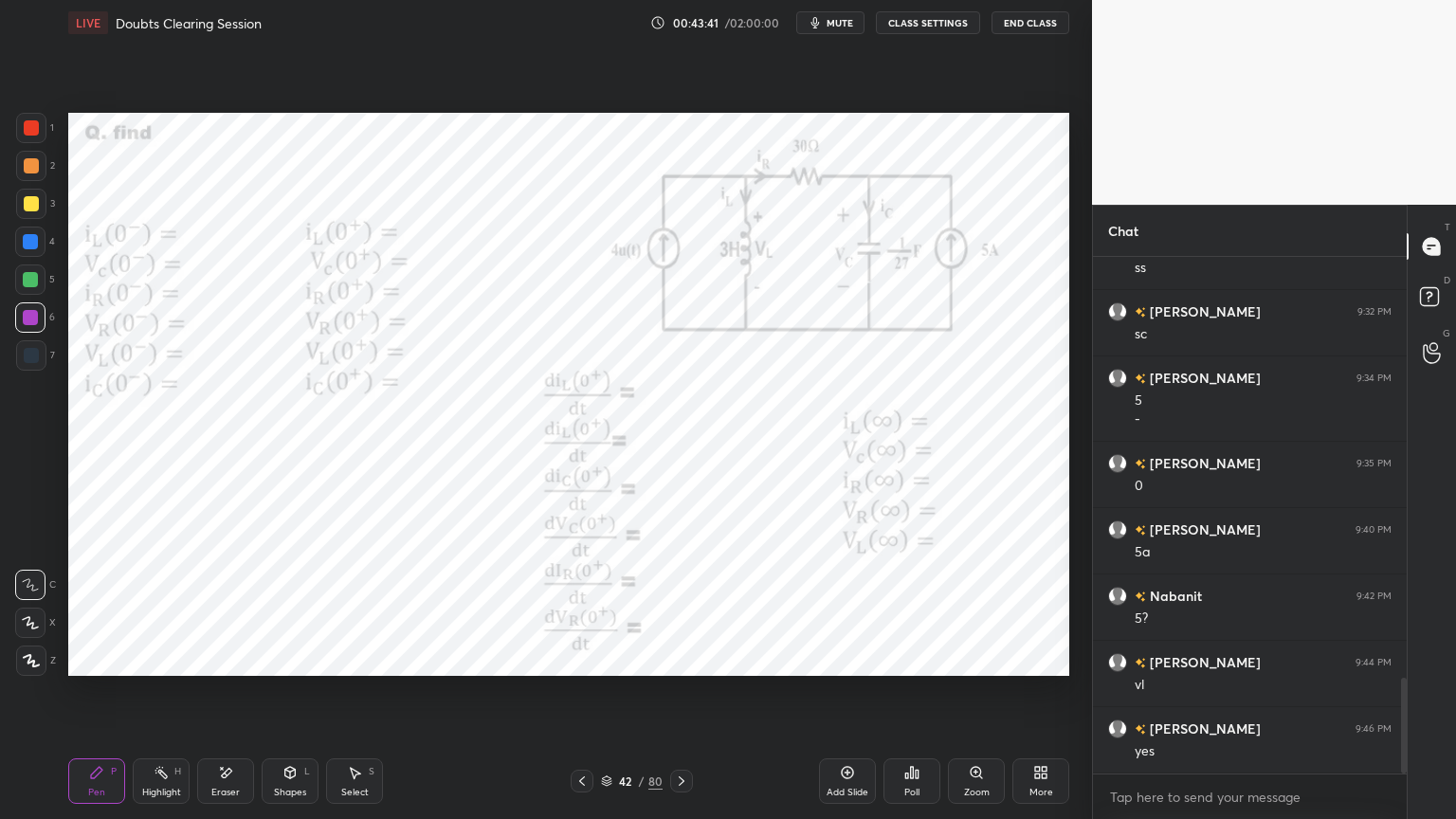 click 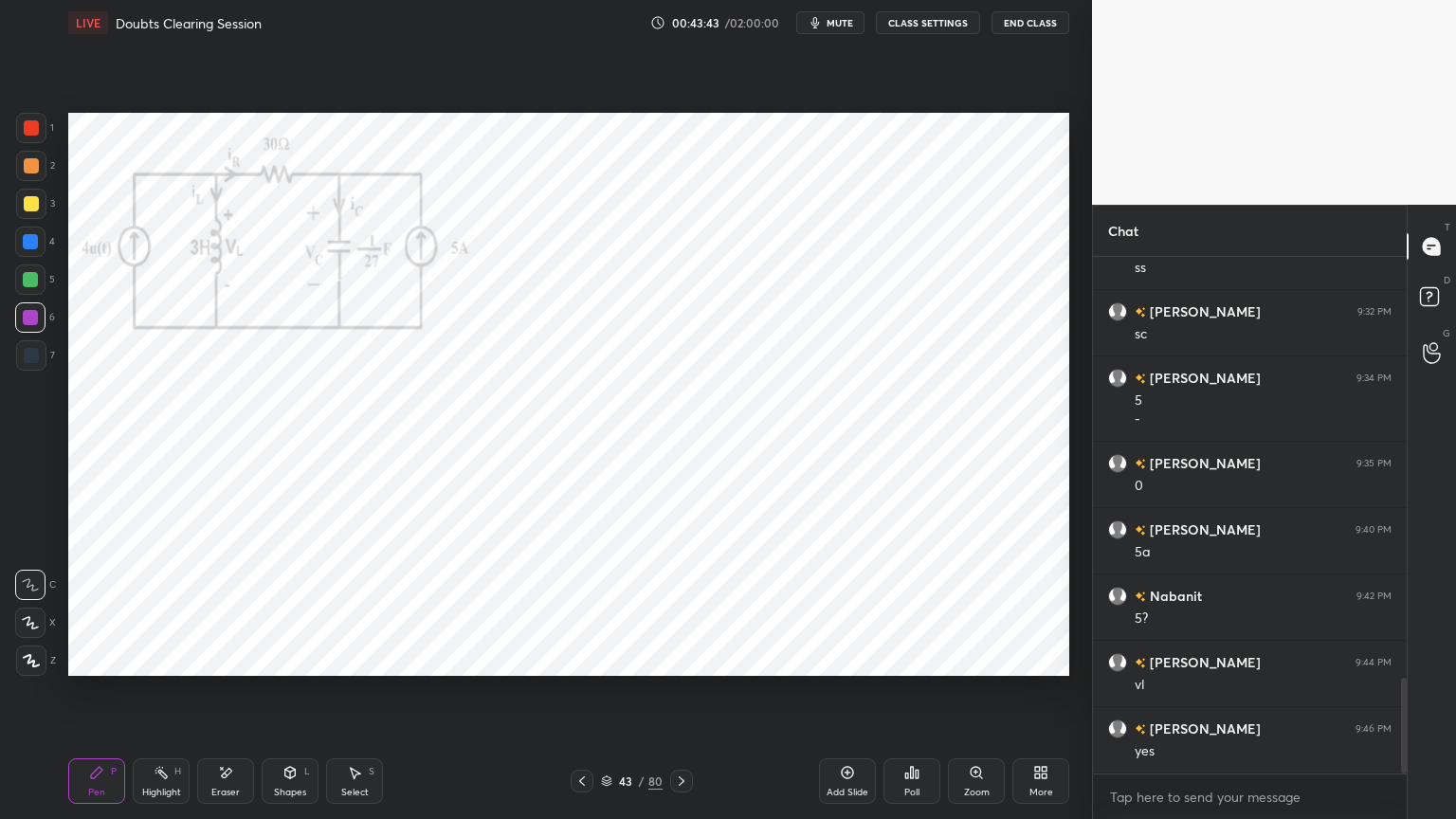 click 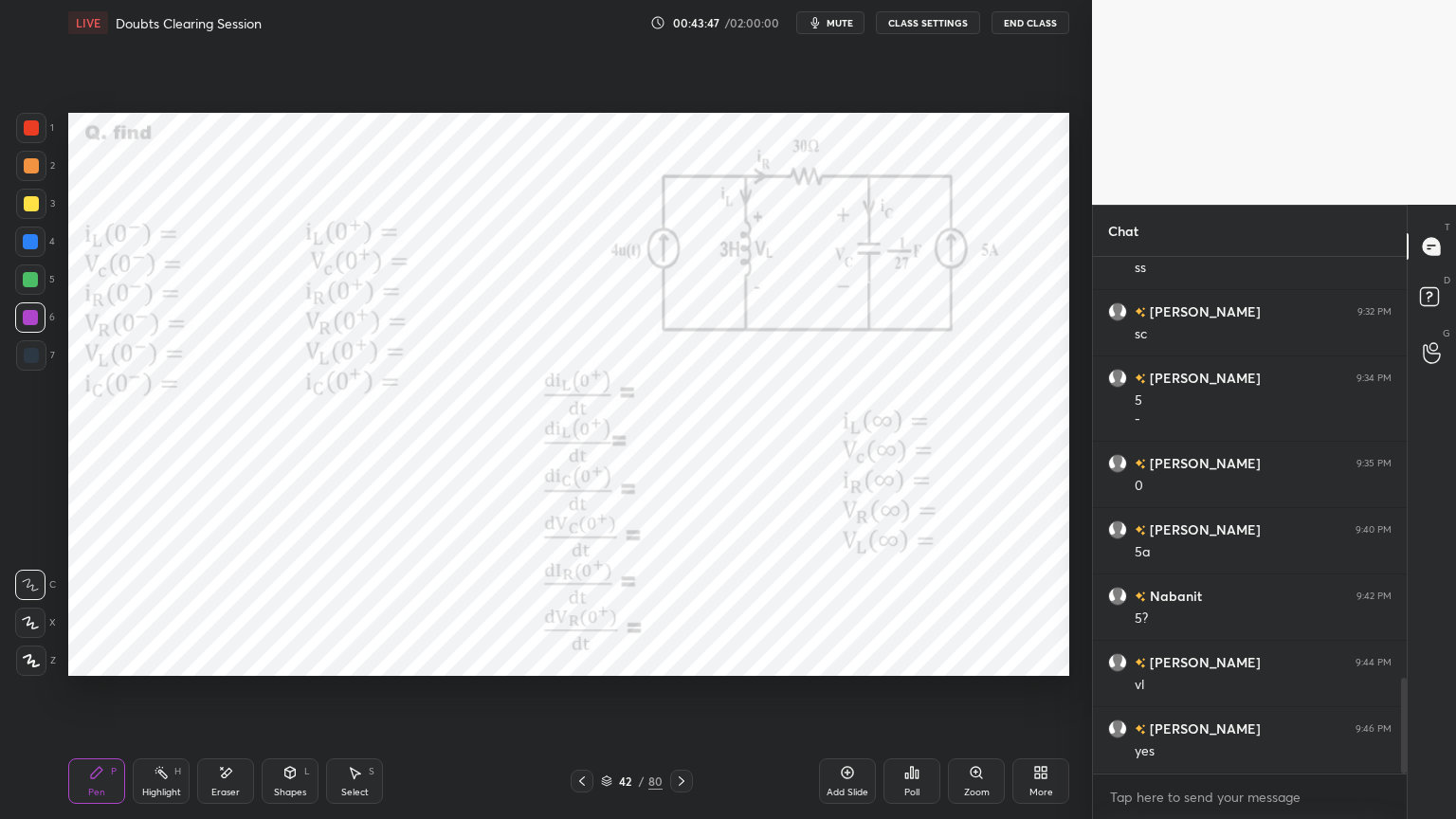 click at bounding box center [30, 242] 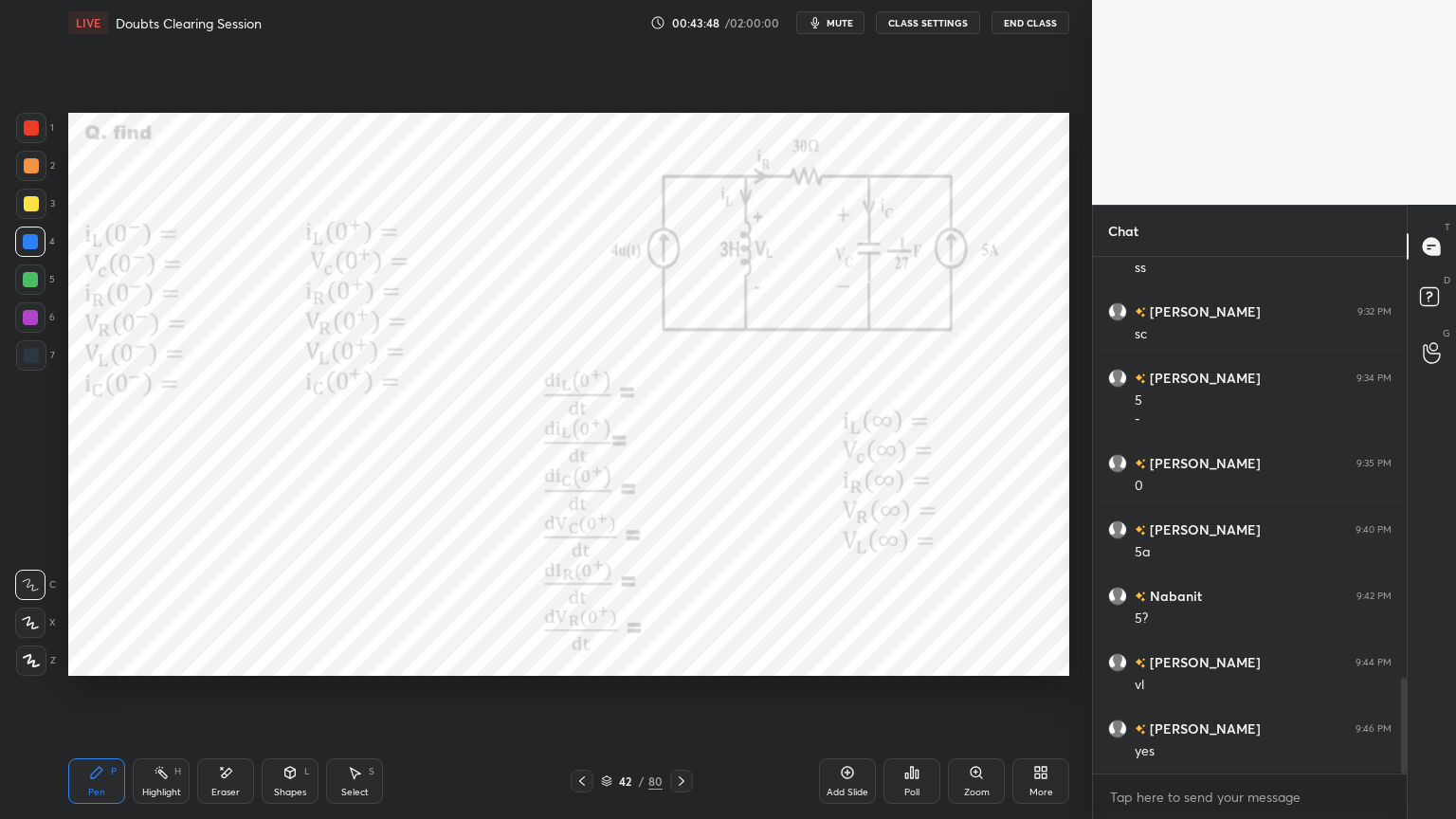 click at bounding box center [31, 661] 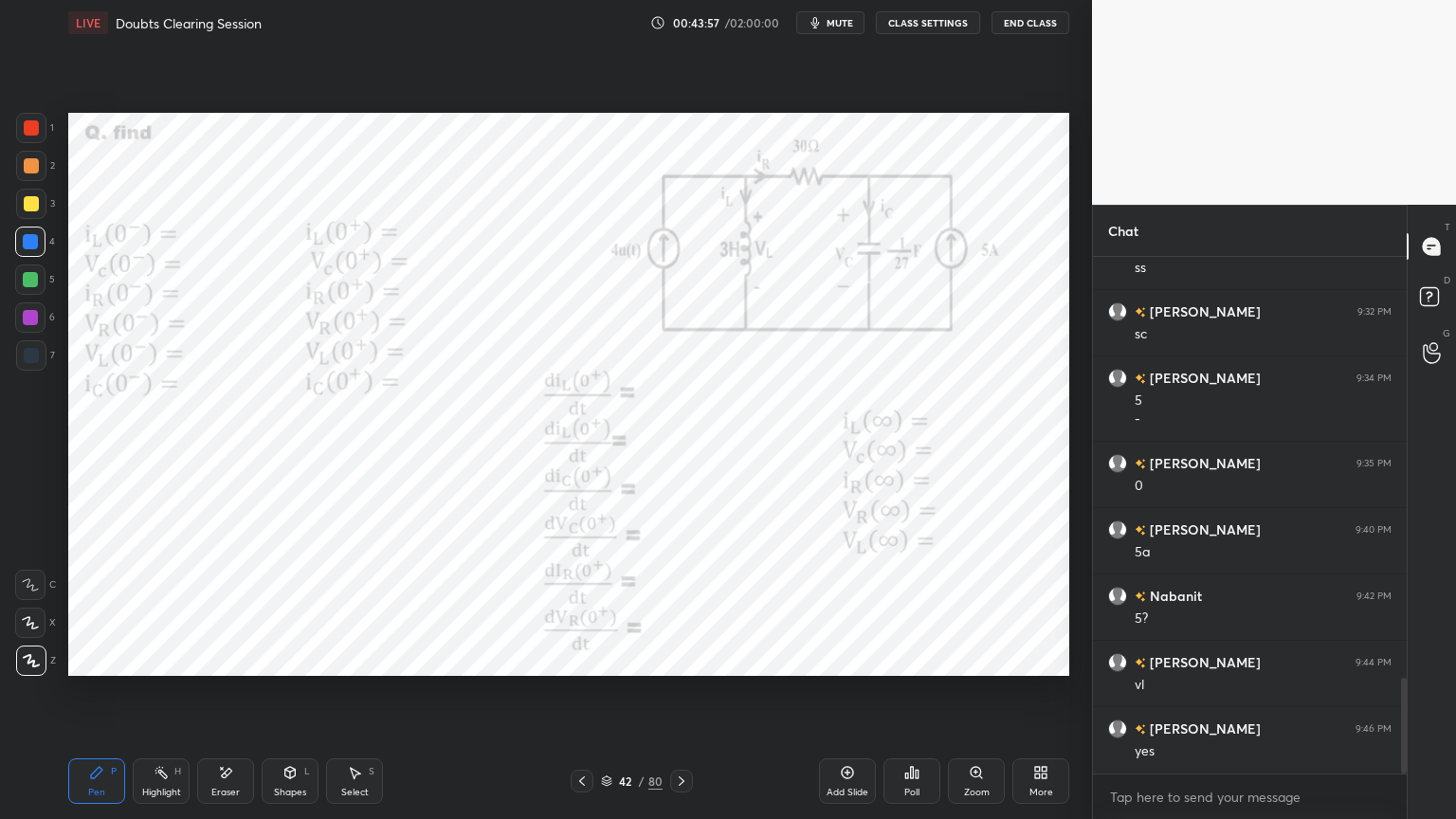 scroll, scrollTop: 2343, scrollLeft: 0, axis: vertical 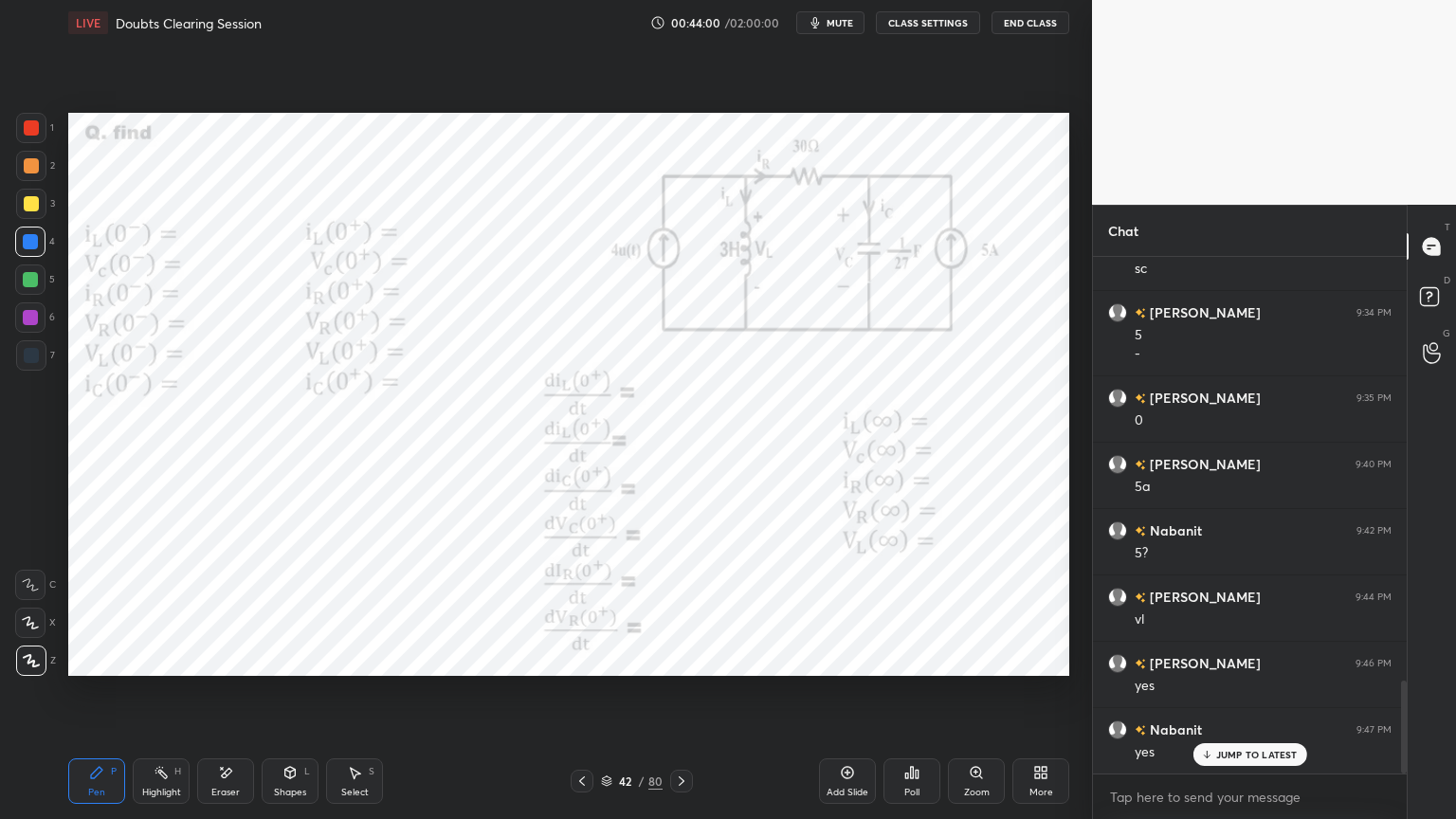 click on "Highlight" at bounding box center [161, 792] 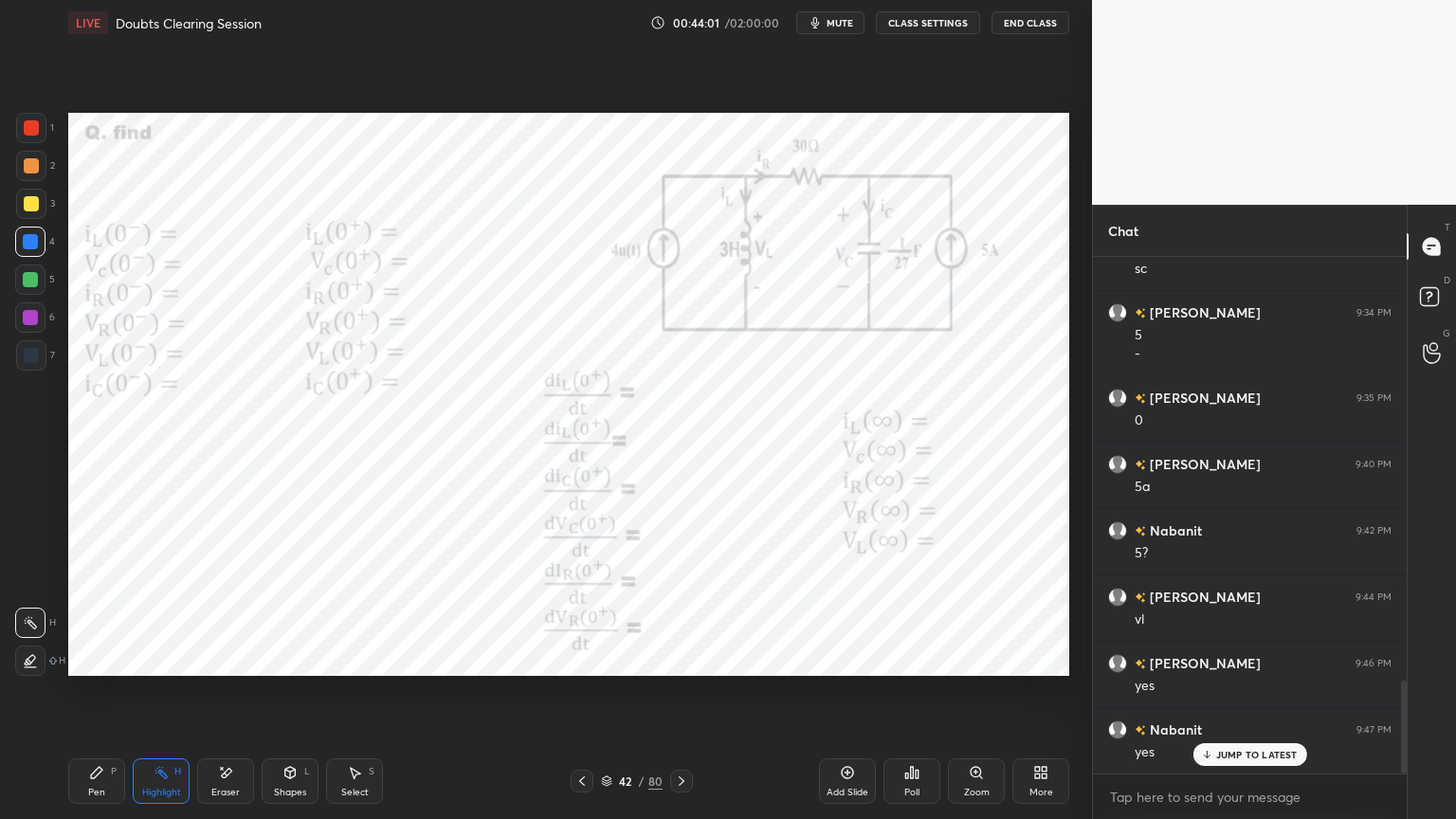 click 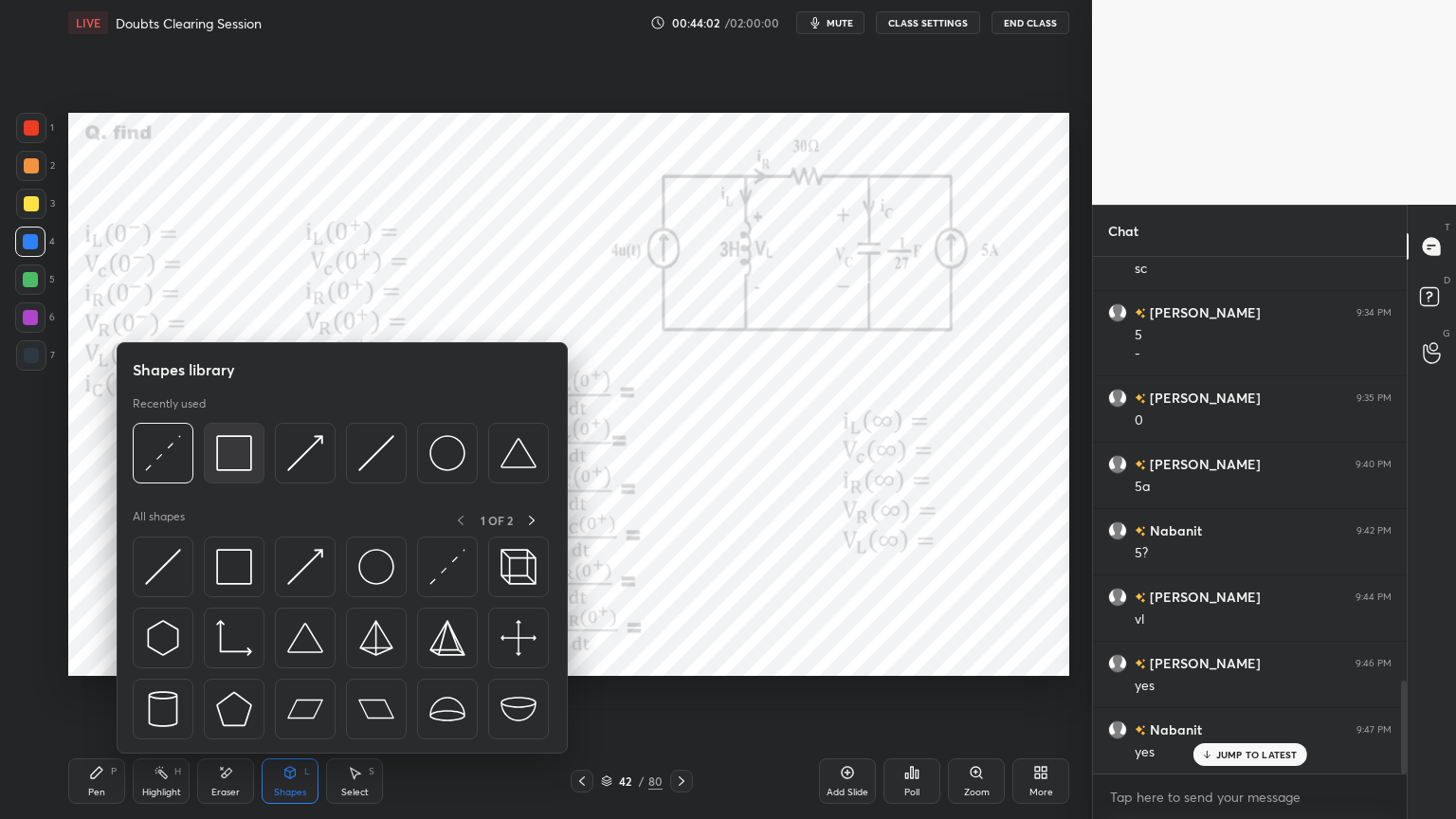 click at bounding box center [234, 453] 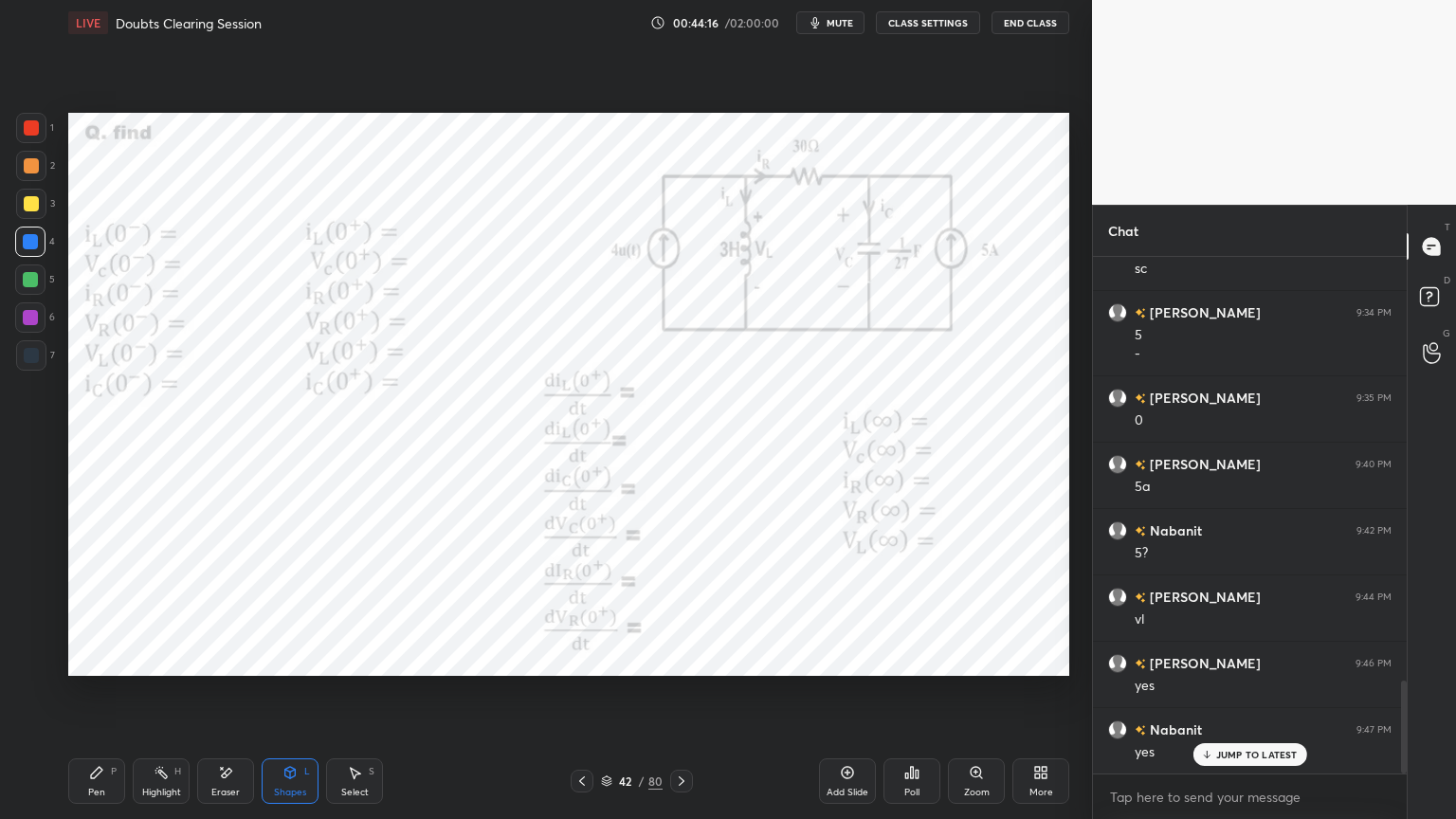 click at bounding box center [30, 280] 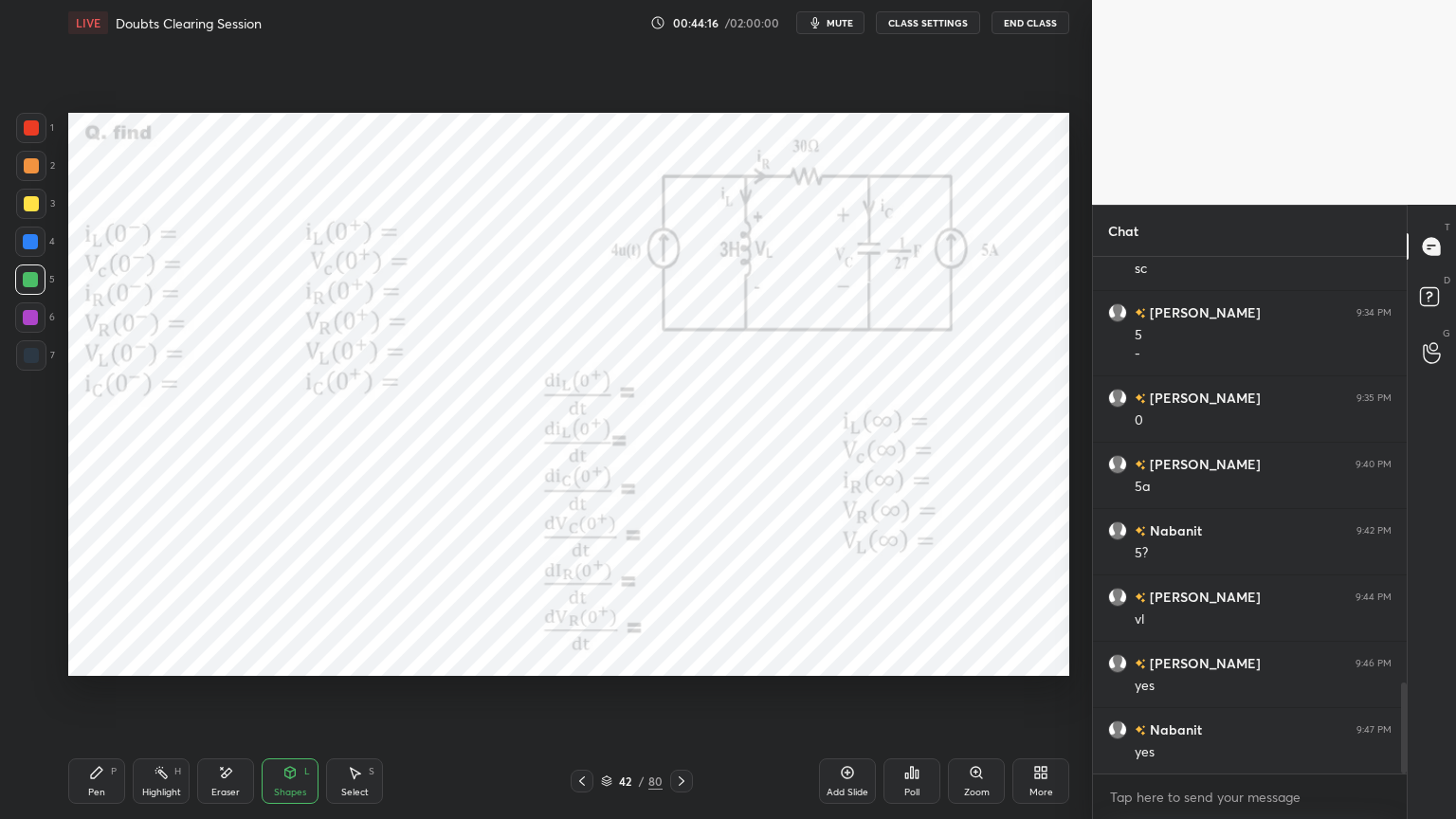 scroll, scrollTop: 2411, scrollLeft: 0, axis: vertical 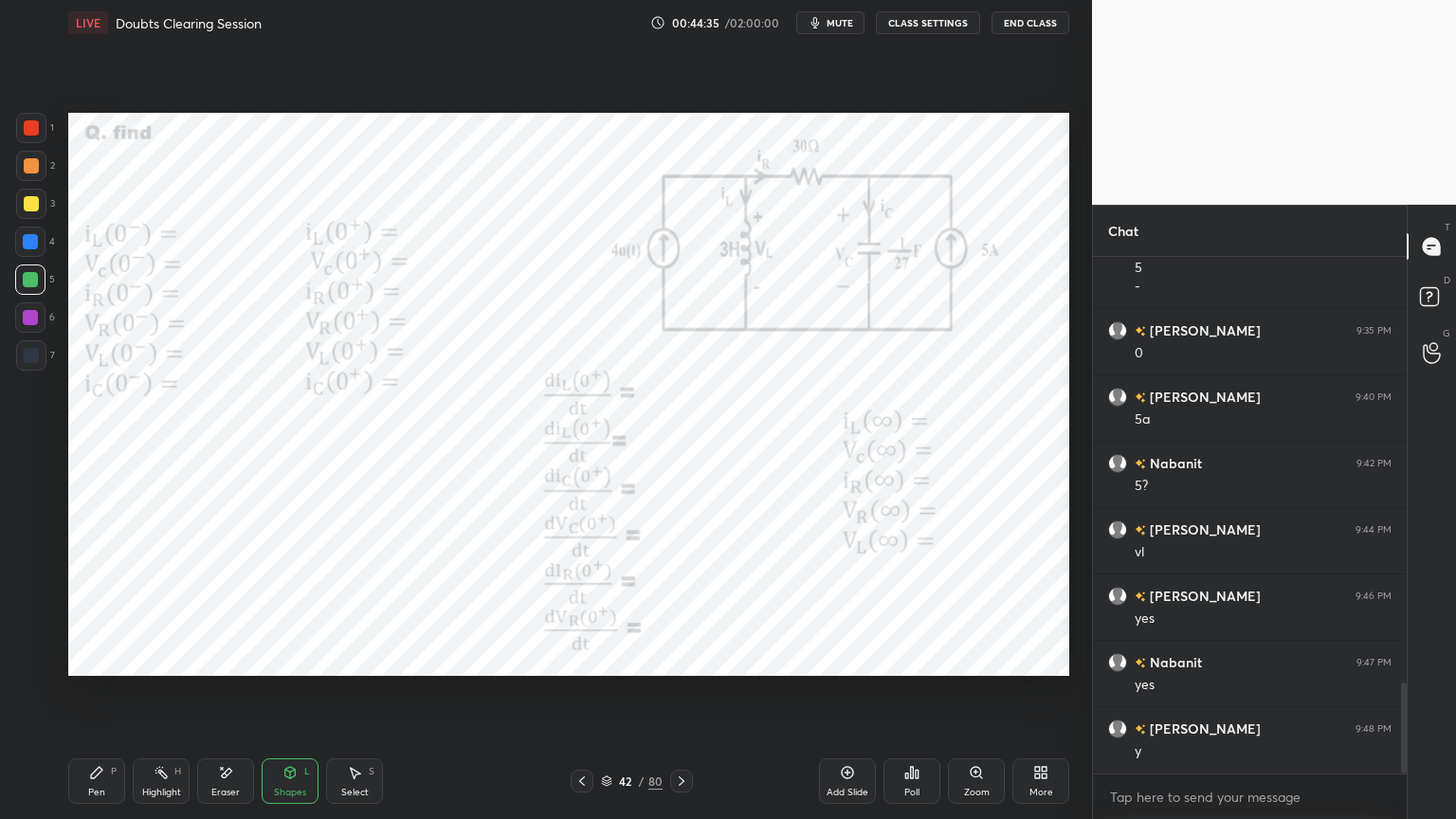 click 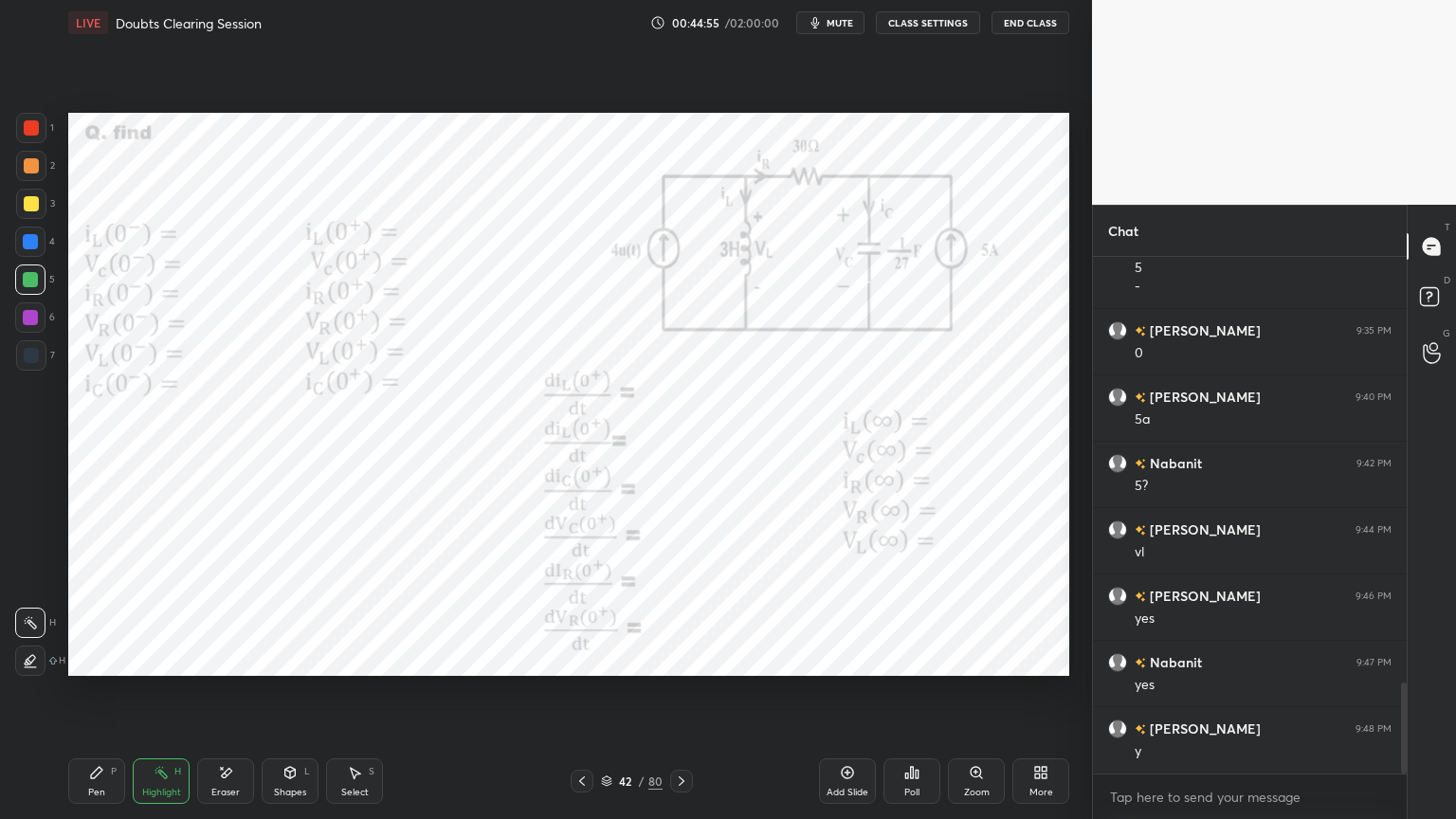 click 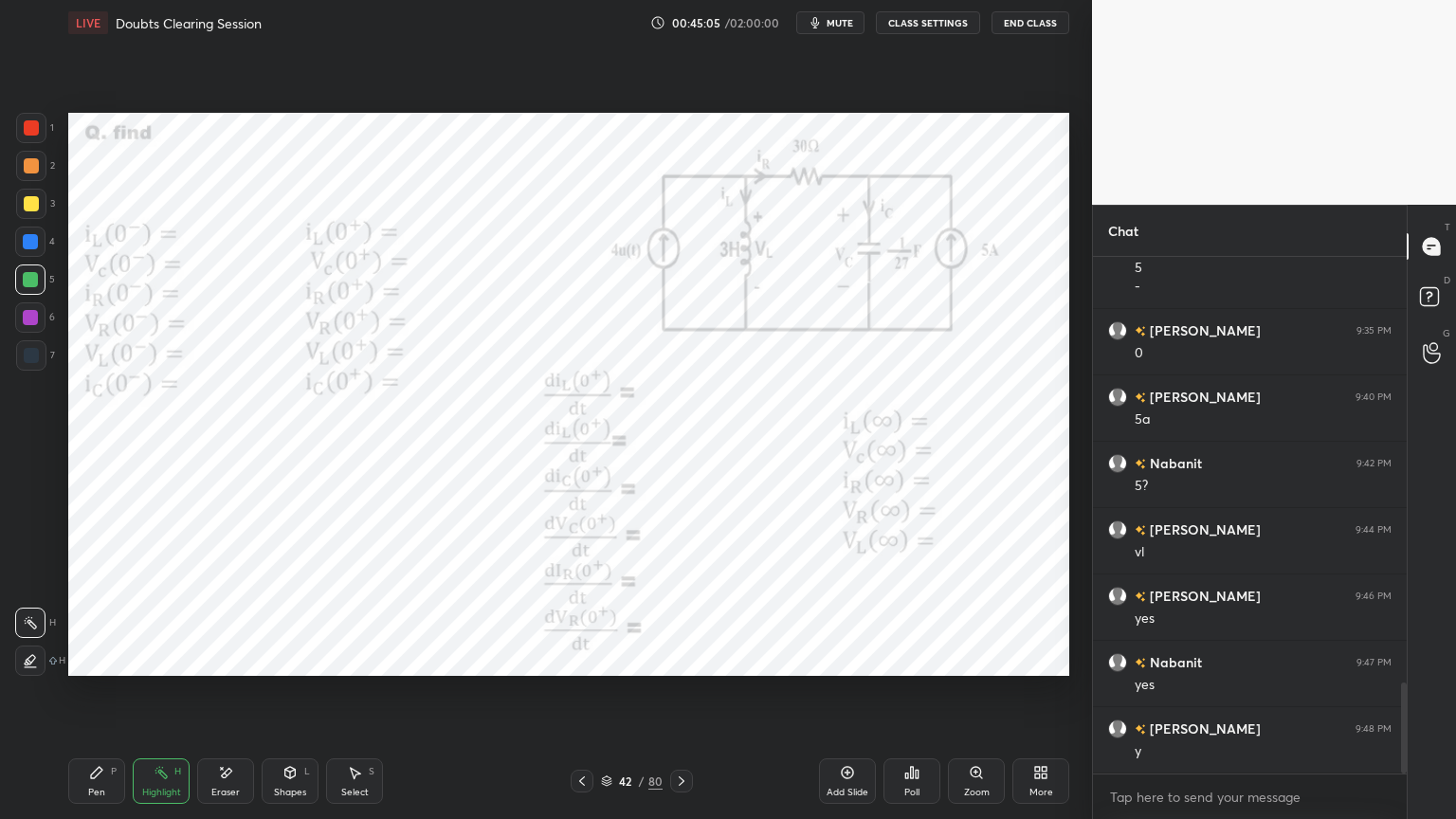 click at bounding box center (30, 318) 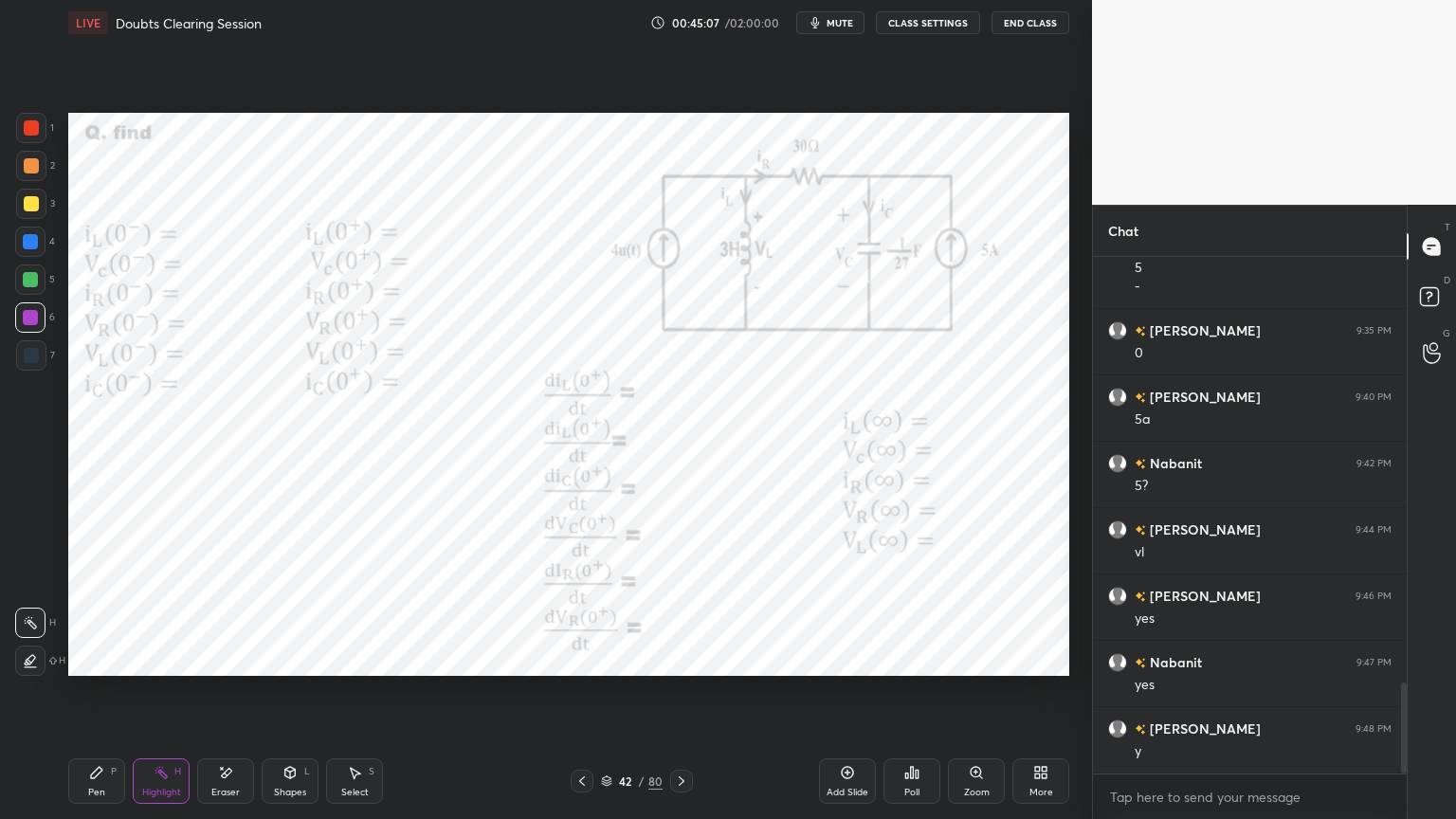 click at bounding box center [30, 661] 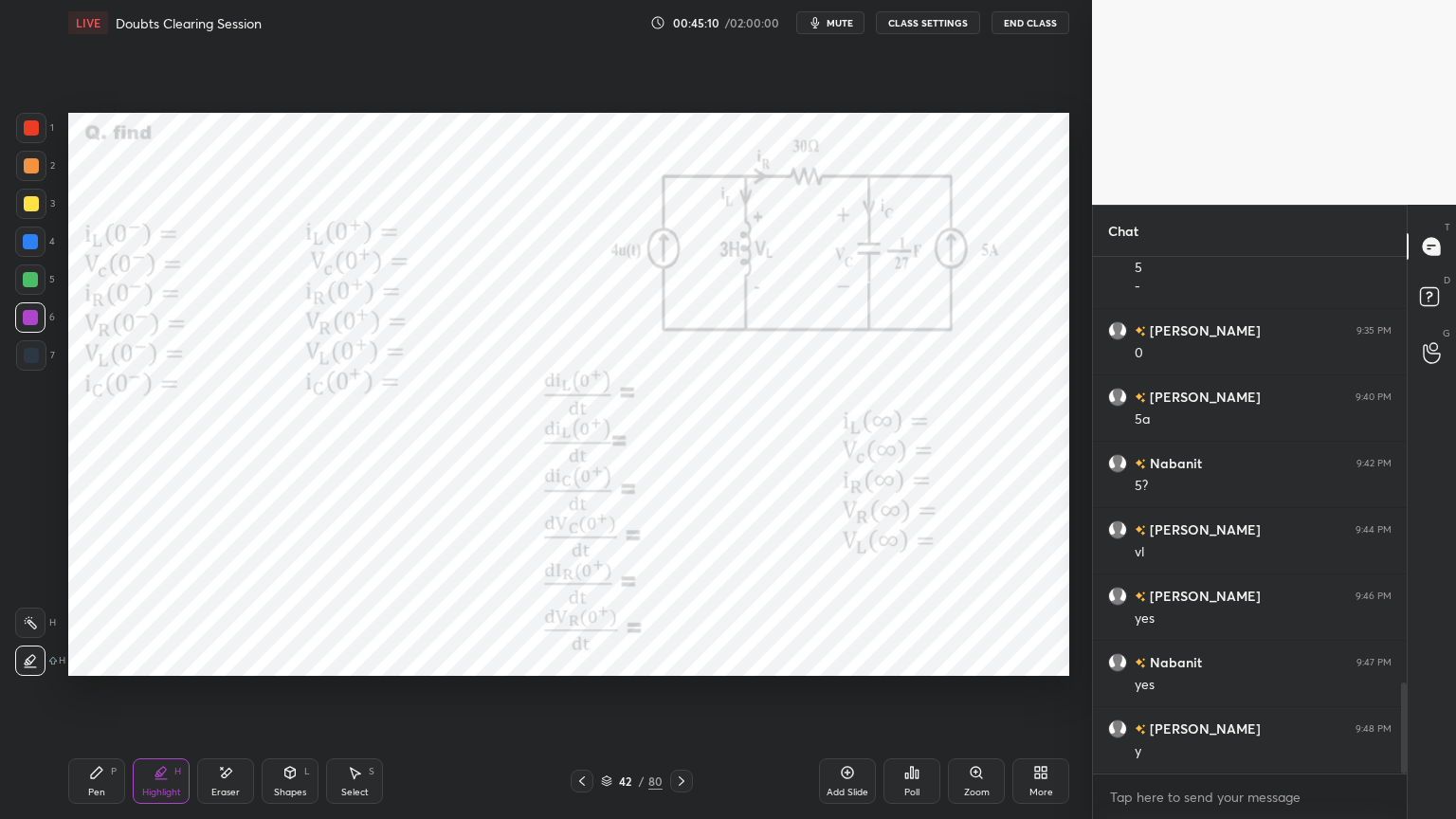 click at bounding box center (30, 280) 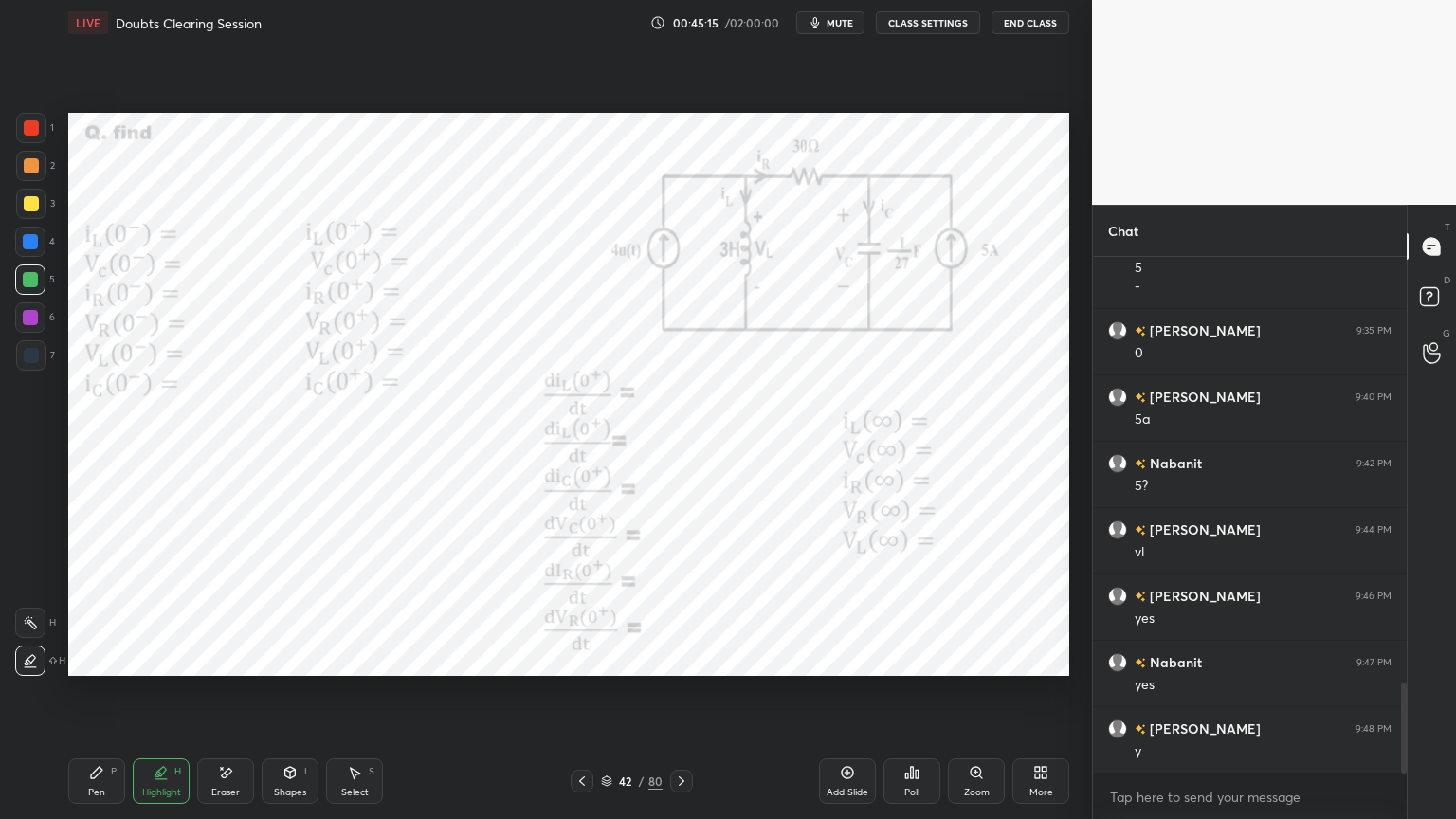 click on "Pen" at bounding box center (97, 792) 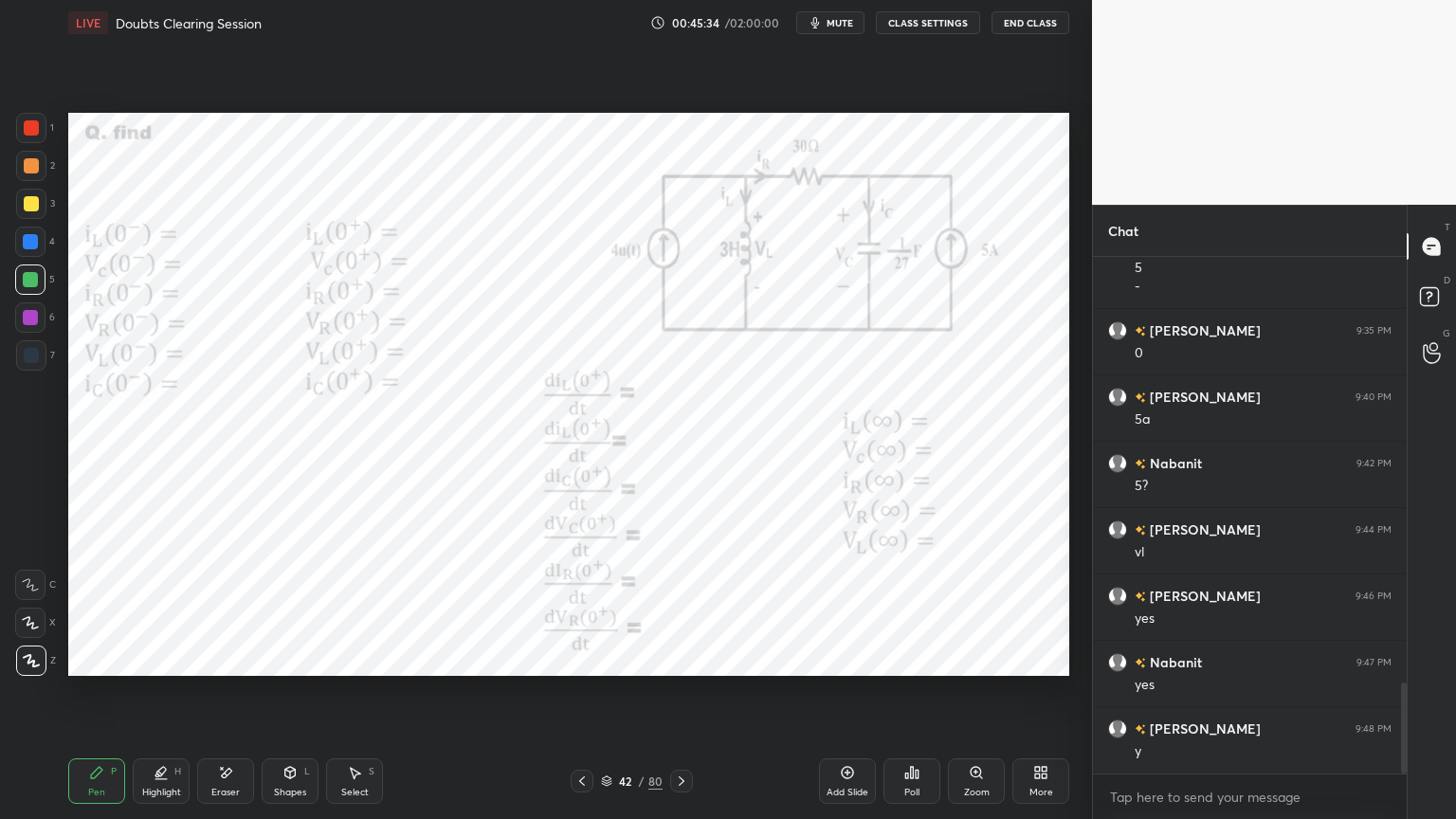 click at bounding box center [30, 318] 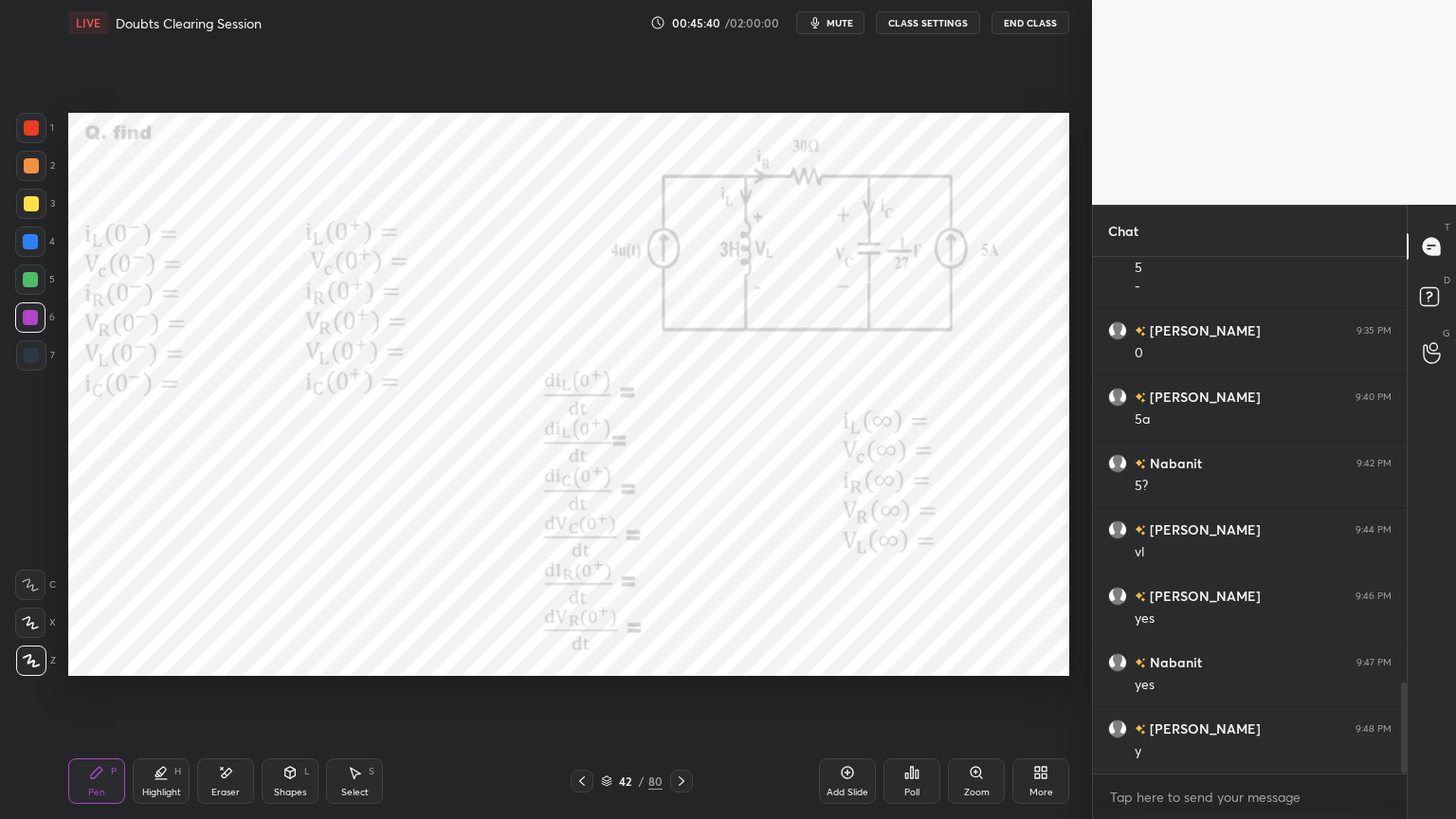 click on "Highlight" at bounding box center [161, 792] 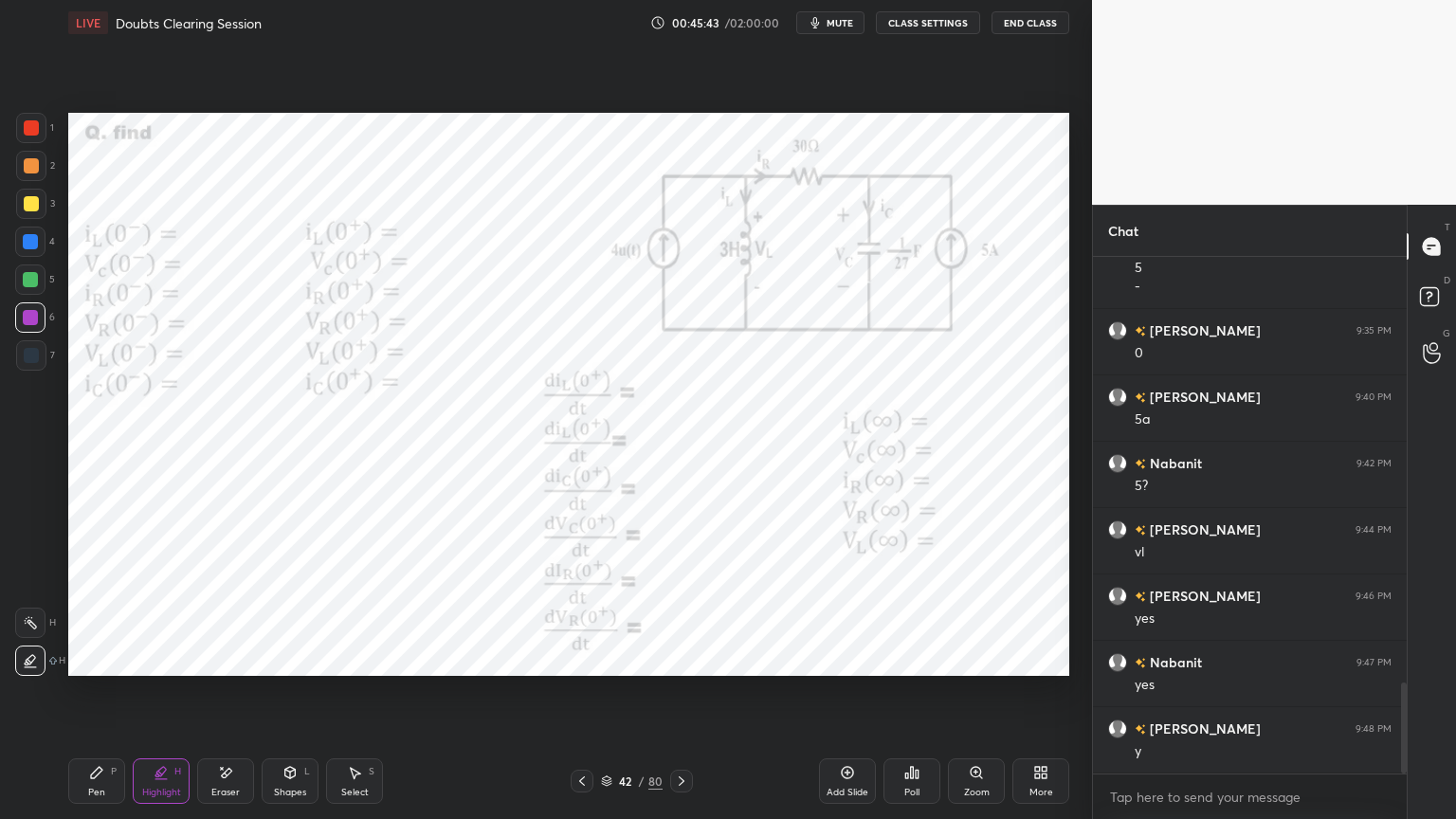 click at bounding box center [31, 355] 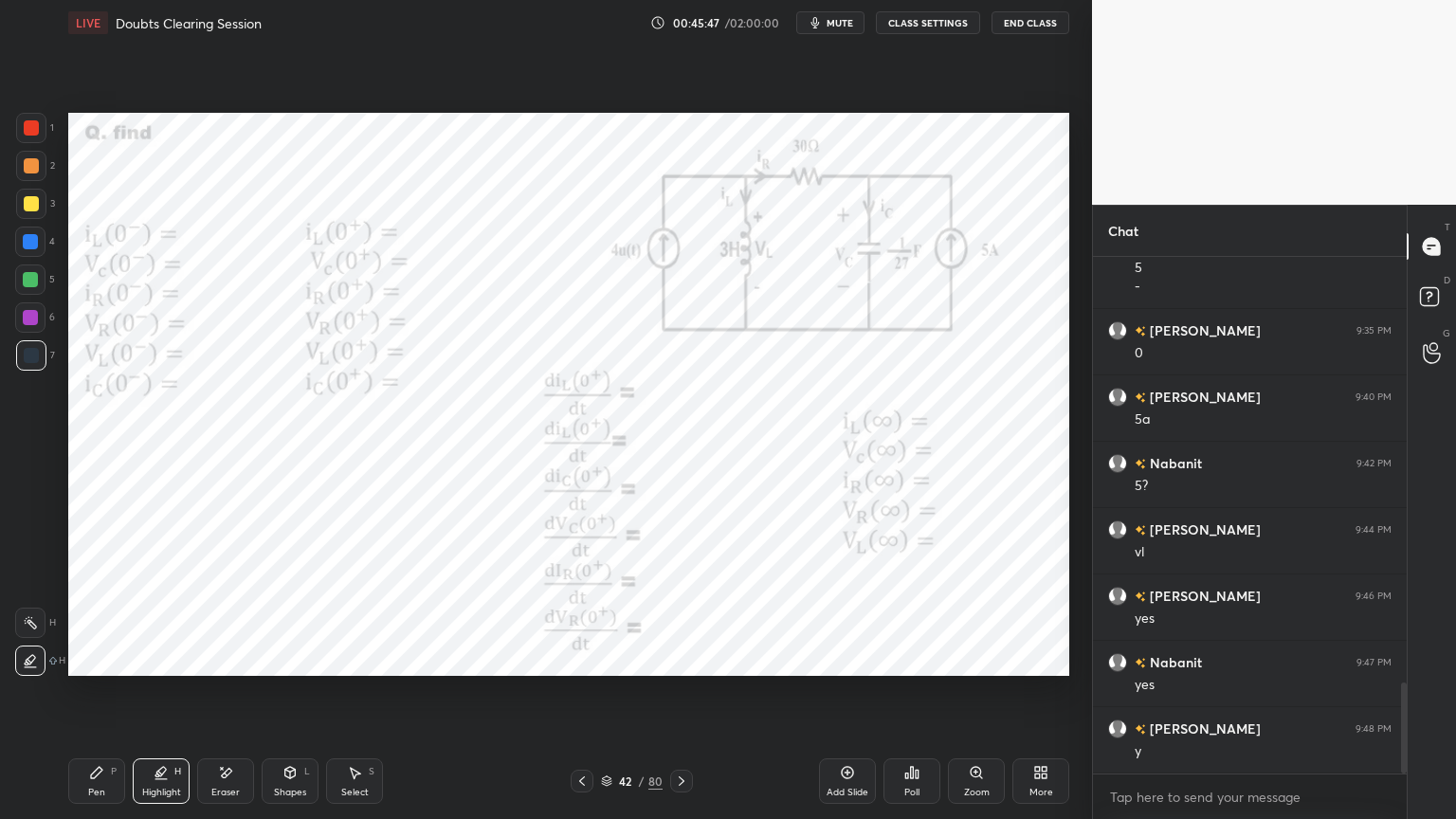 click on "Pen P" at bounding box center [97, 781] 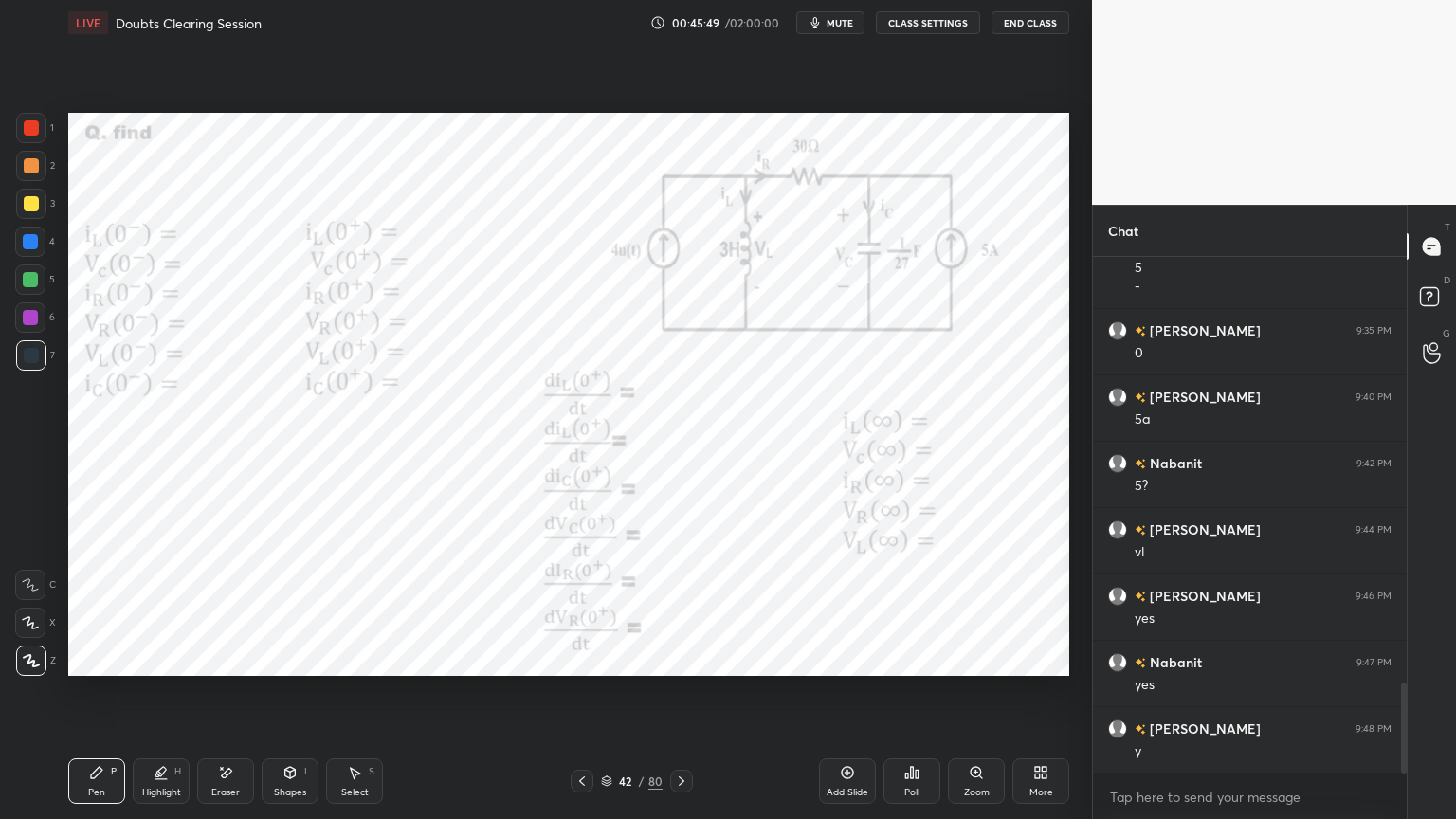 click on "Highlight H" at bounding box center [161, 781] 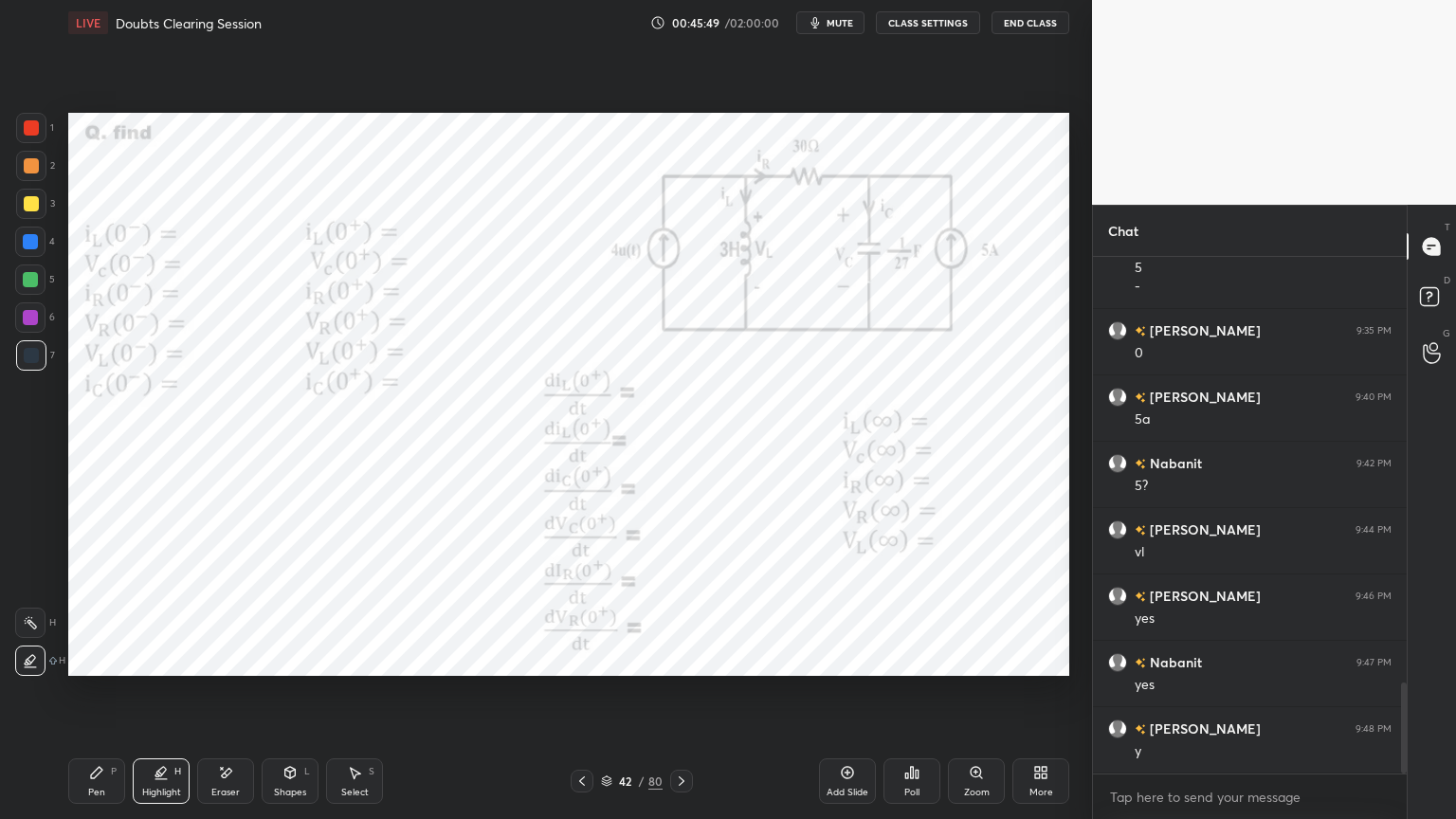 click at bounding box center (30, 623) 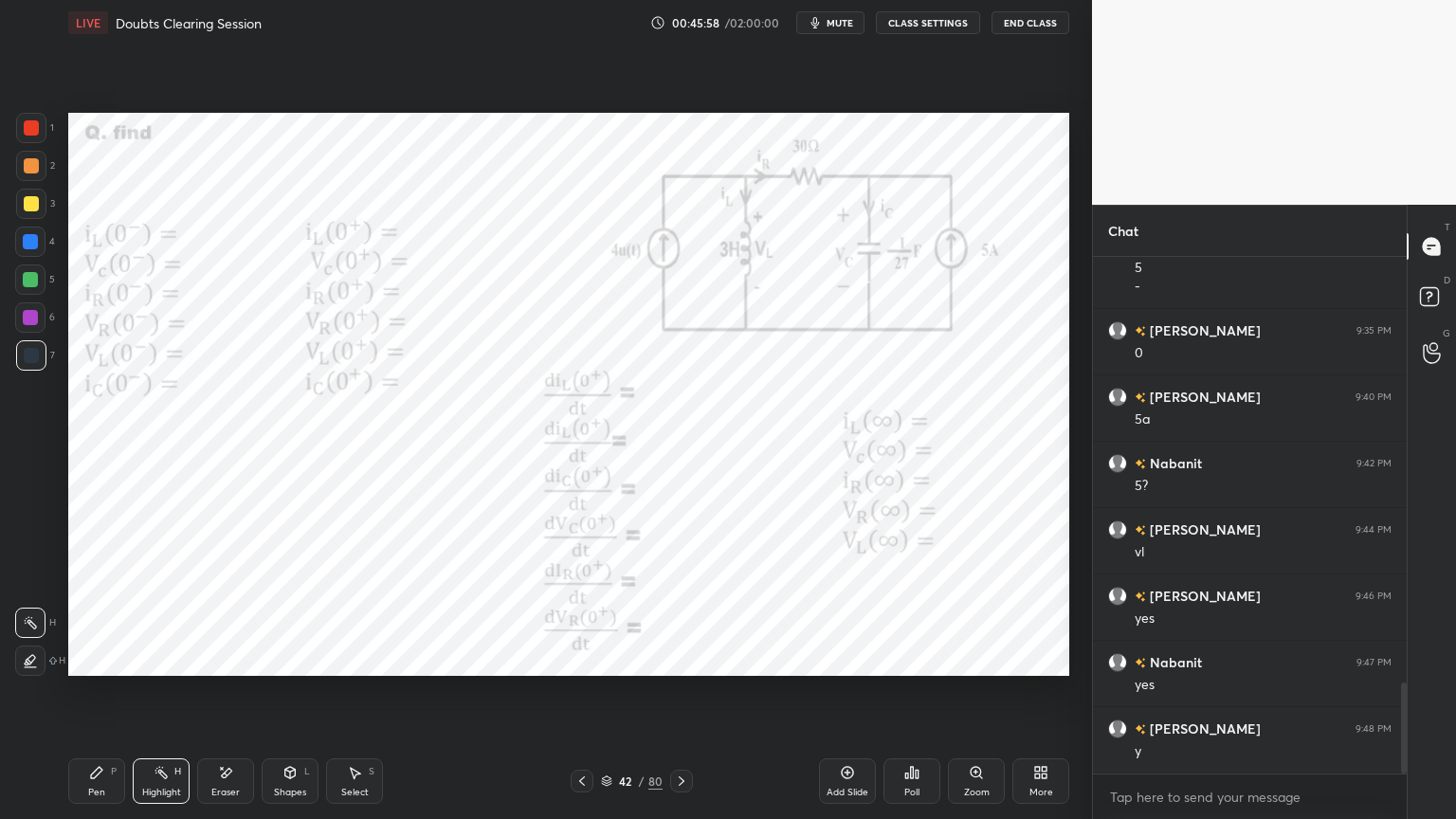 scroll, scrollTop: 473, scrollLeft: 308, axis: both 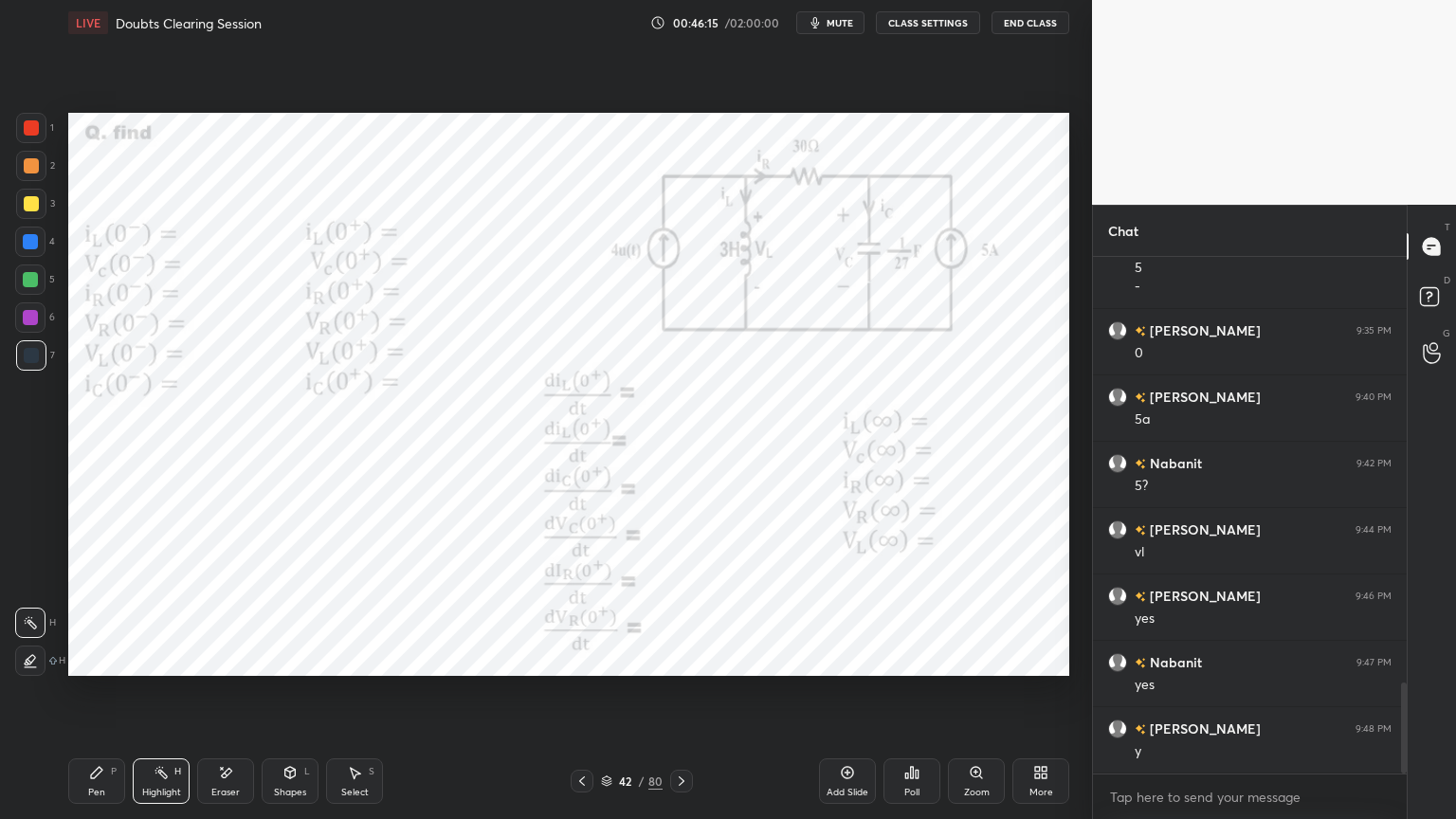 click on "1" at bounding box center (35, 132) 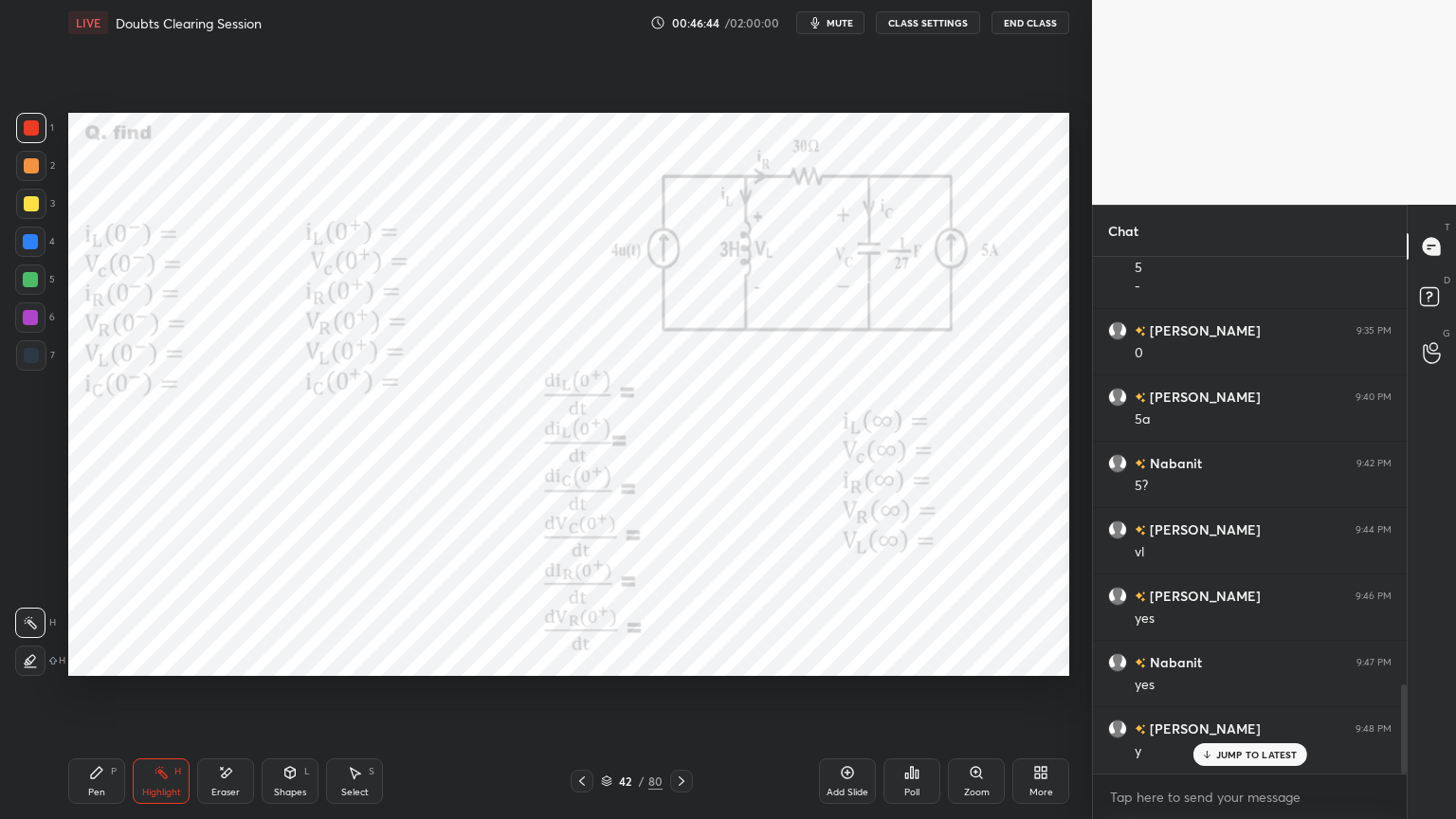 scroll, scrollTop: 2476, scrollLeft: 0, axis: vertical 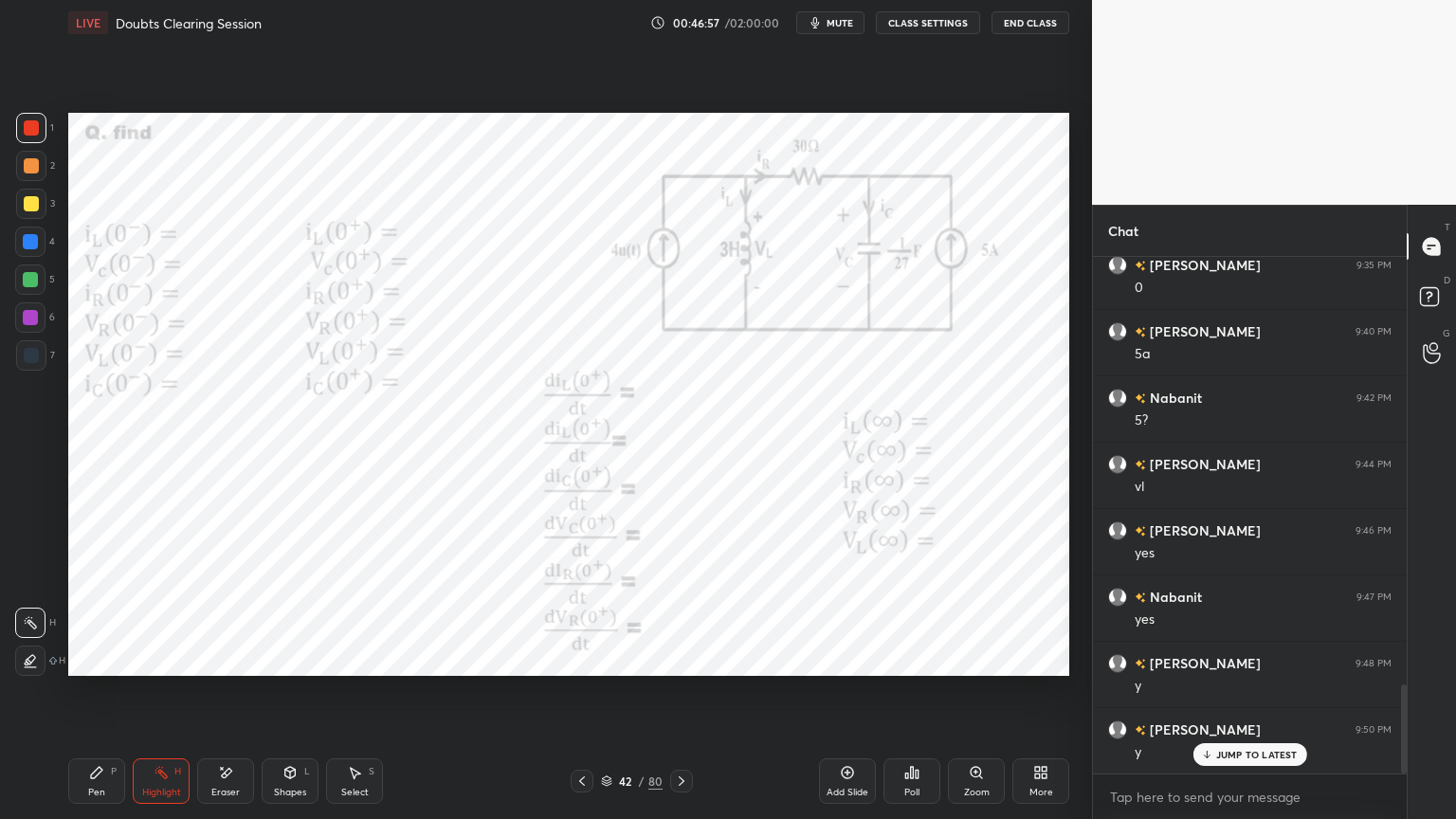 click on "Pen" at bounding box center [97, 792] 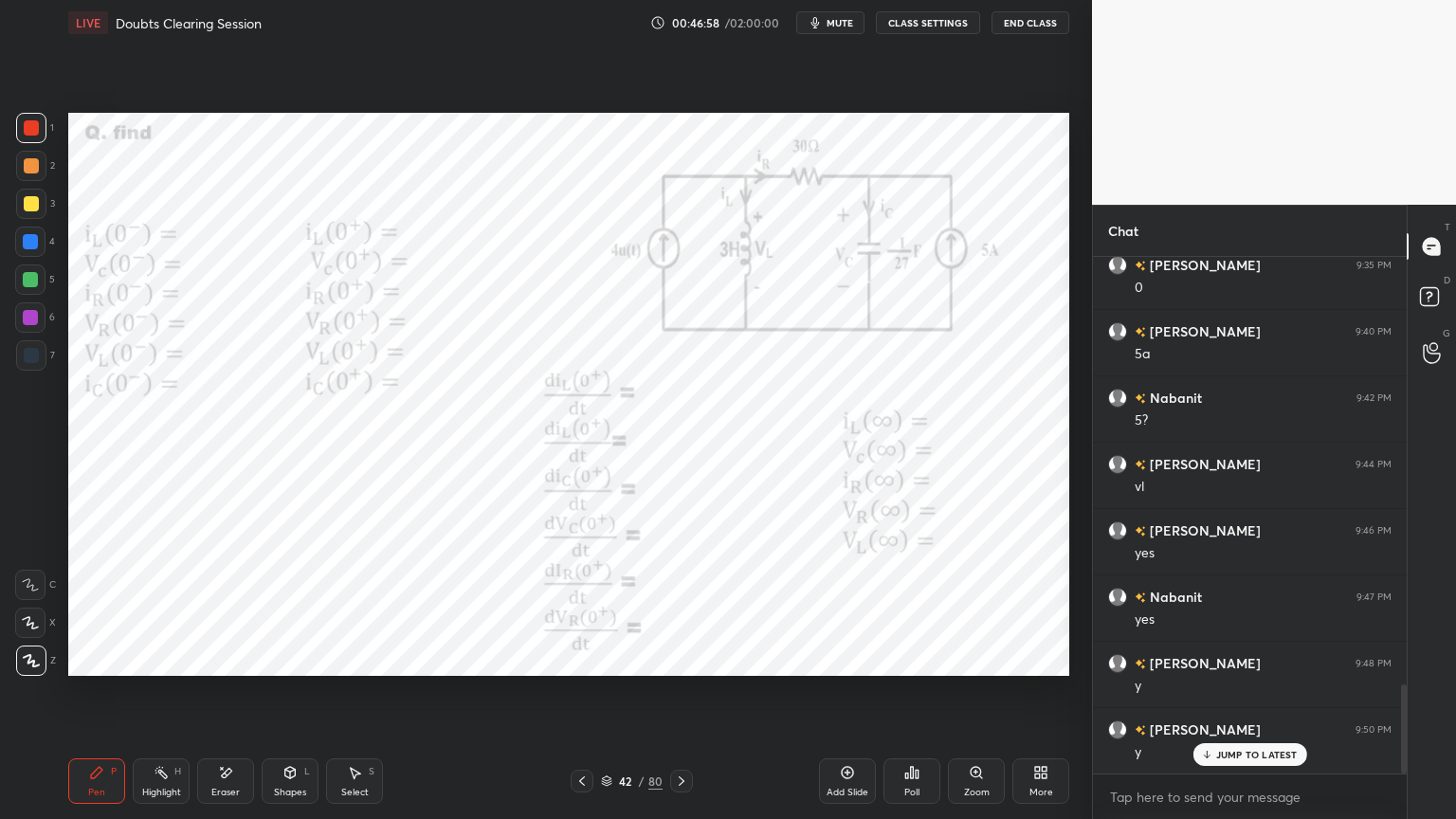 click on "Highlight" at bounding box center (161, 792) 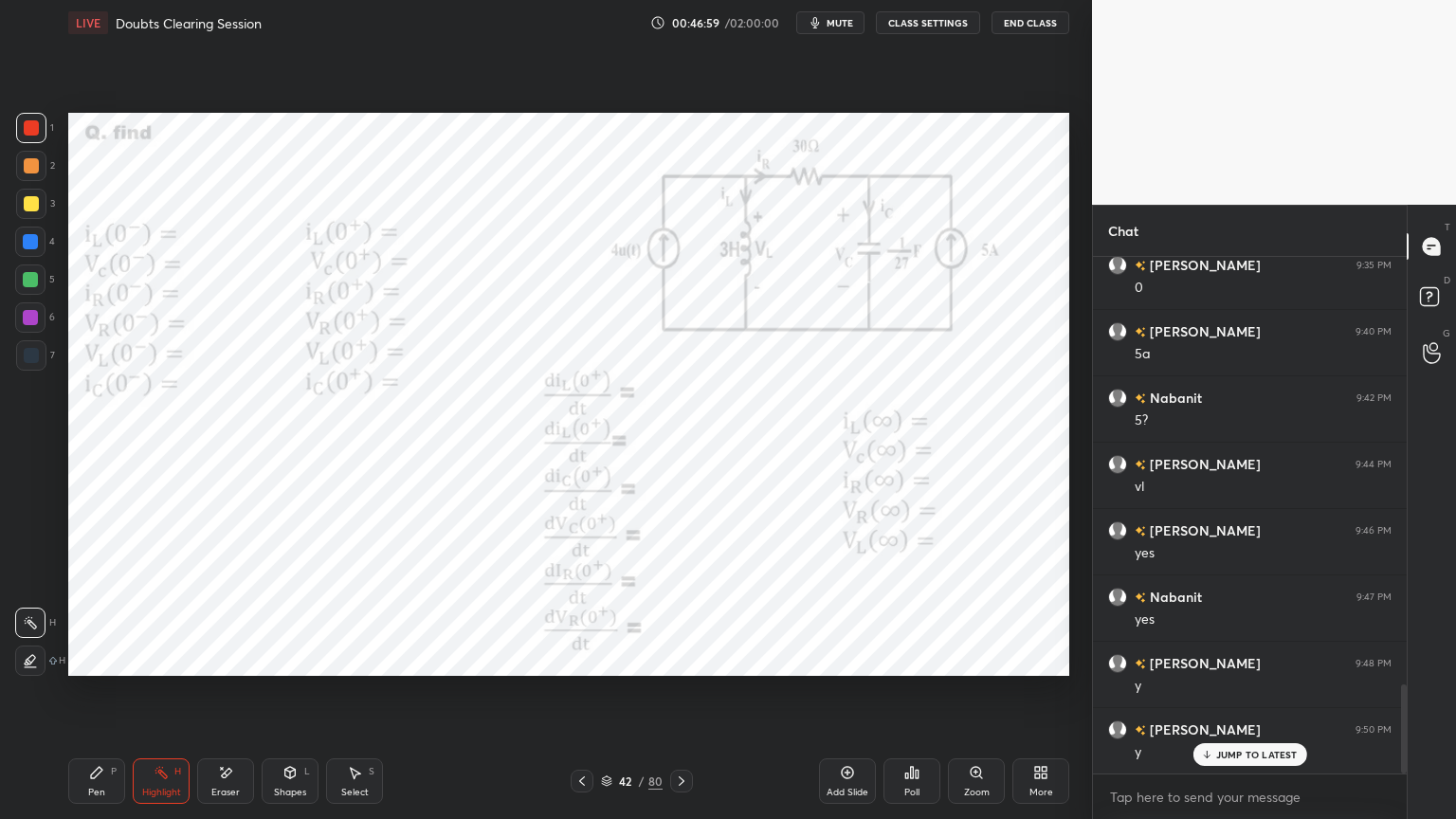 click at bounding box center (30, 318) 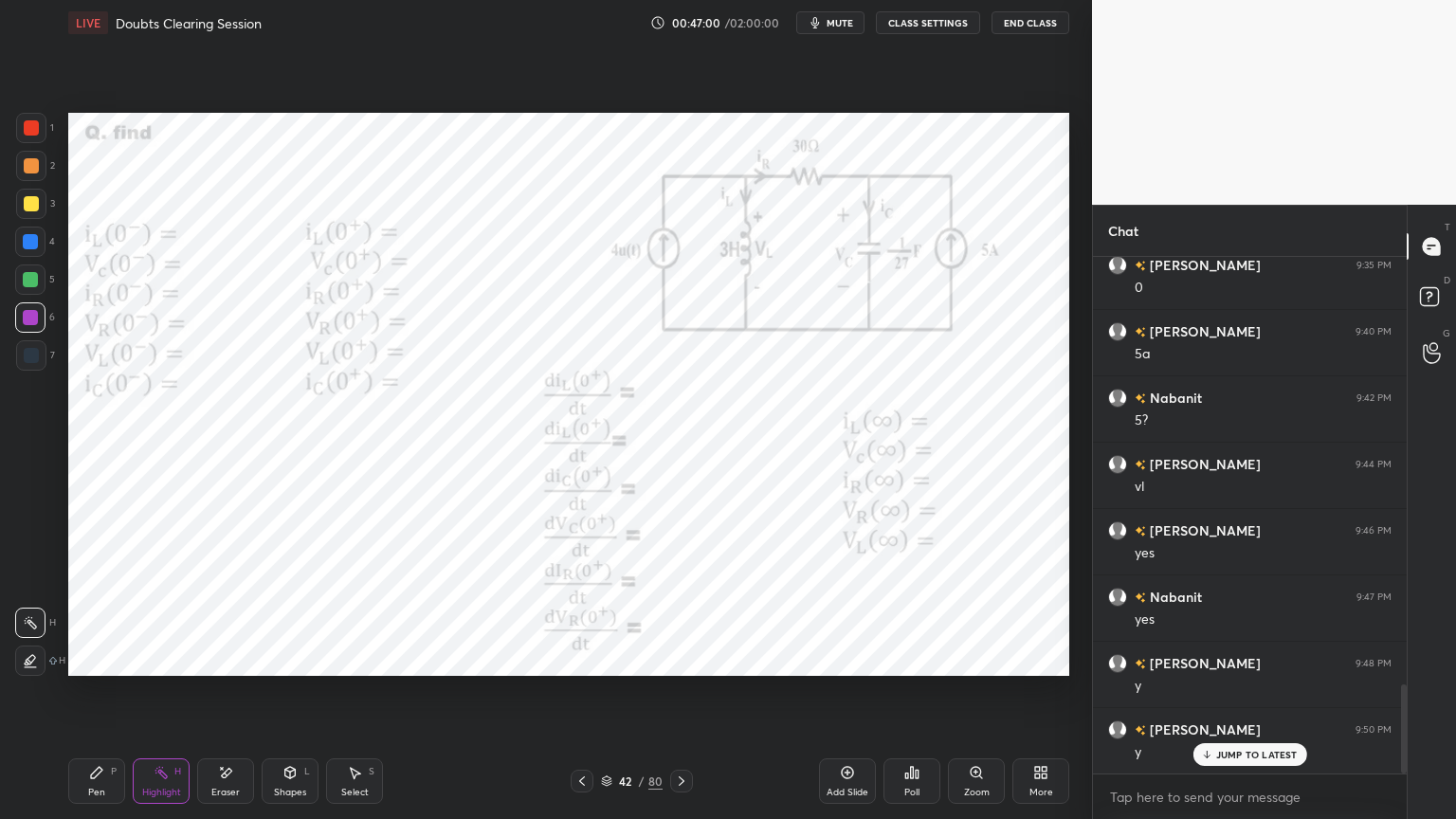 click on "Eraser" at bounding box center (226, 781) 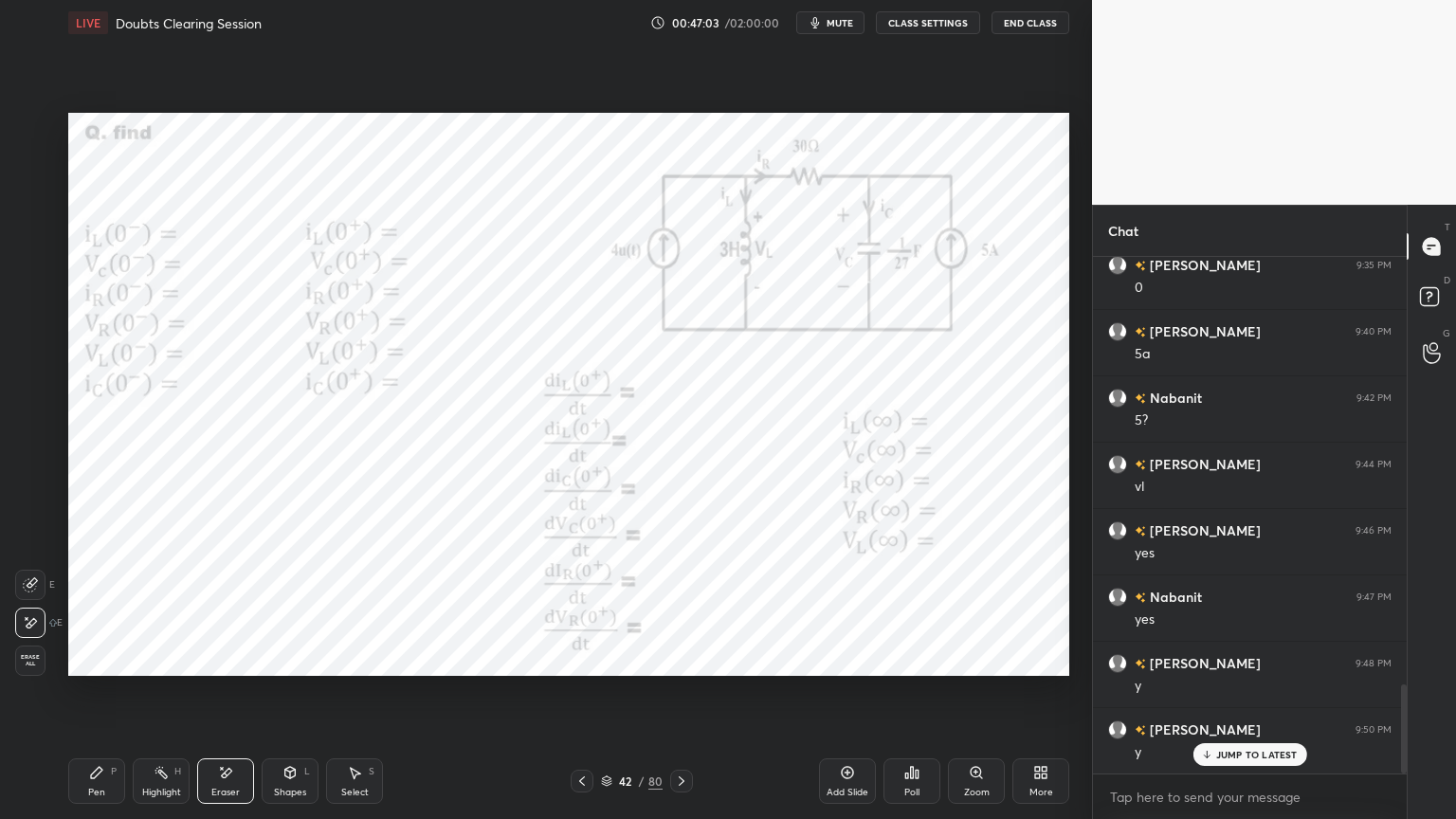 click on "Highlight H" at bounding box center (161, 781) 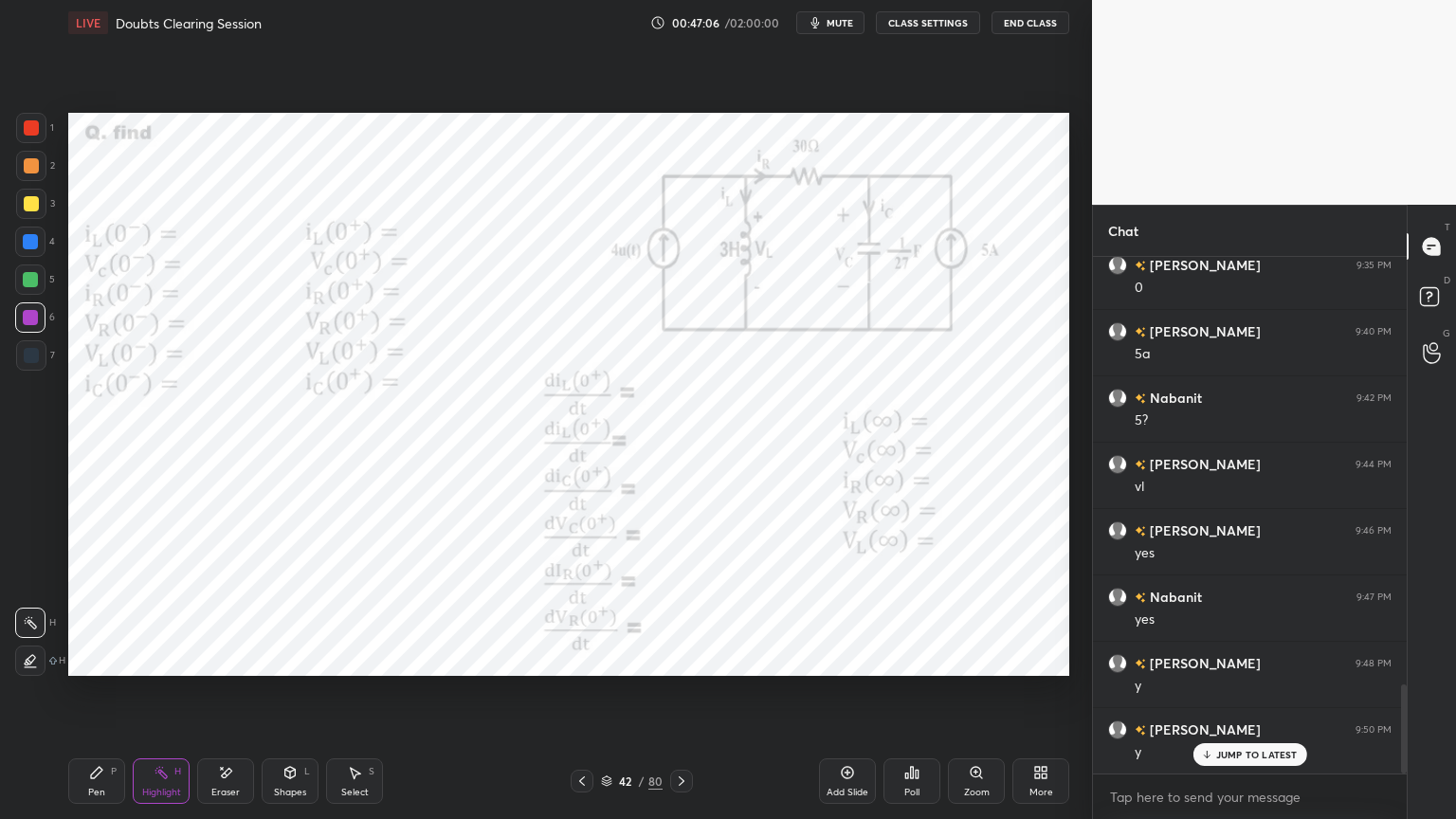click on "Pen P" at bounding box center (97, 781) 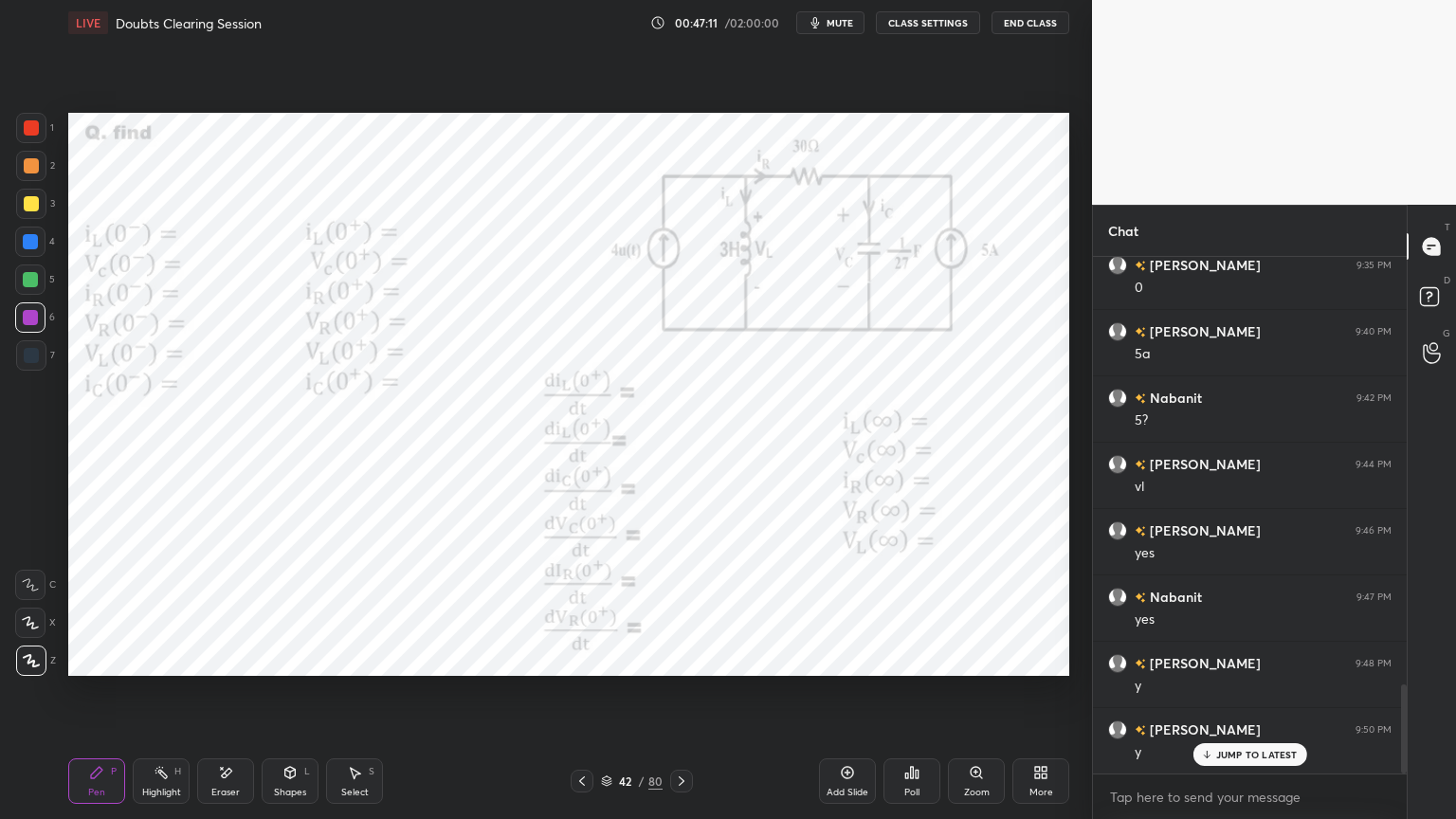 click 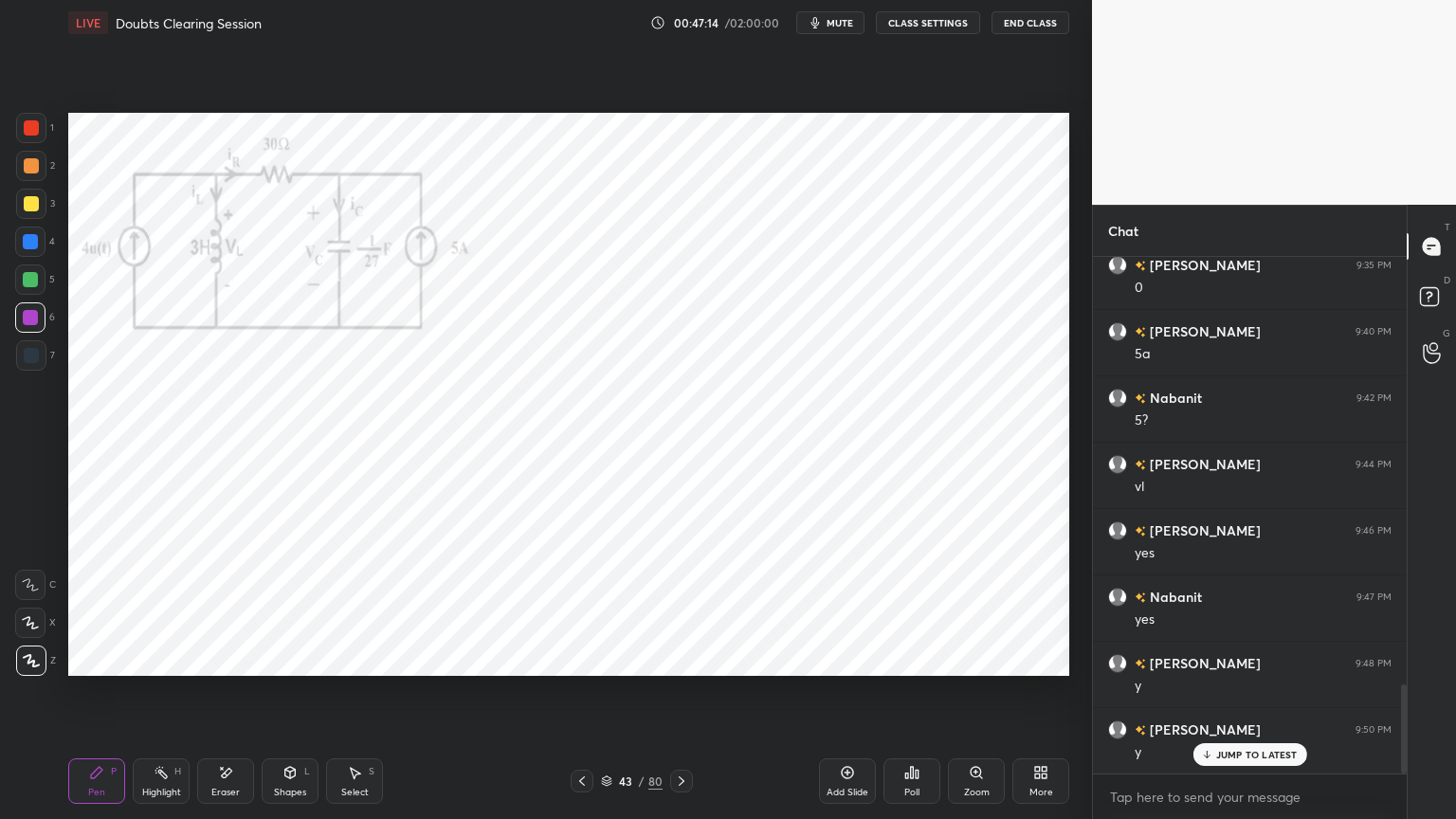 click 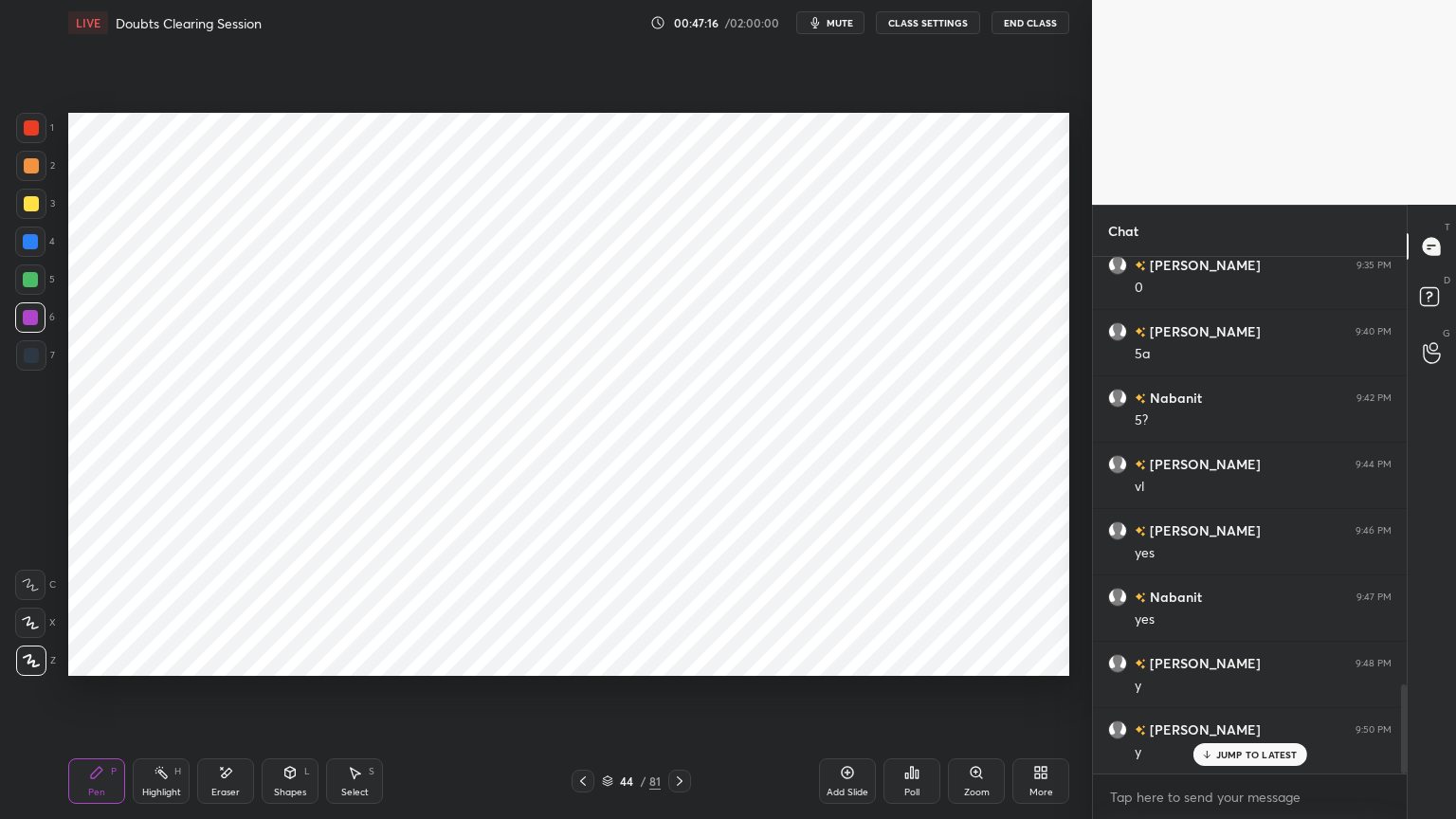 click 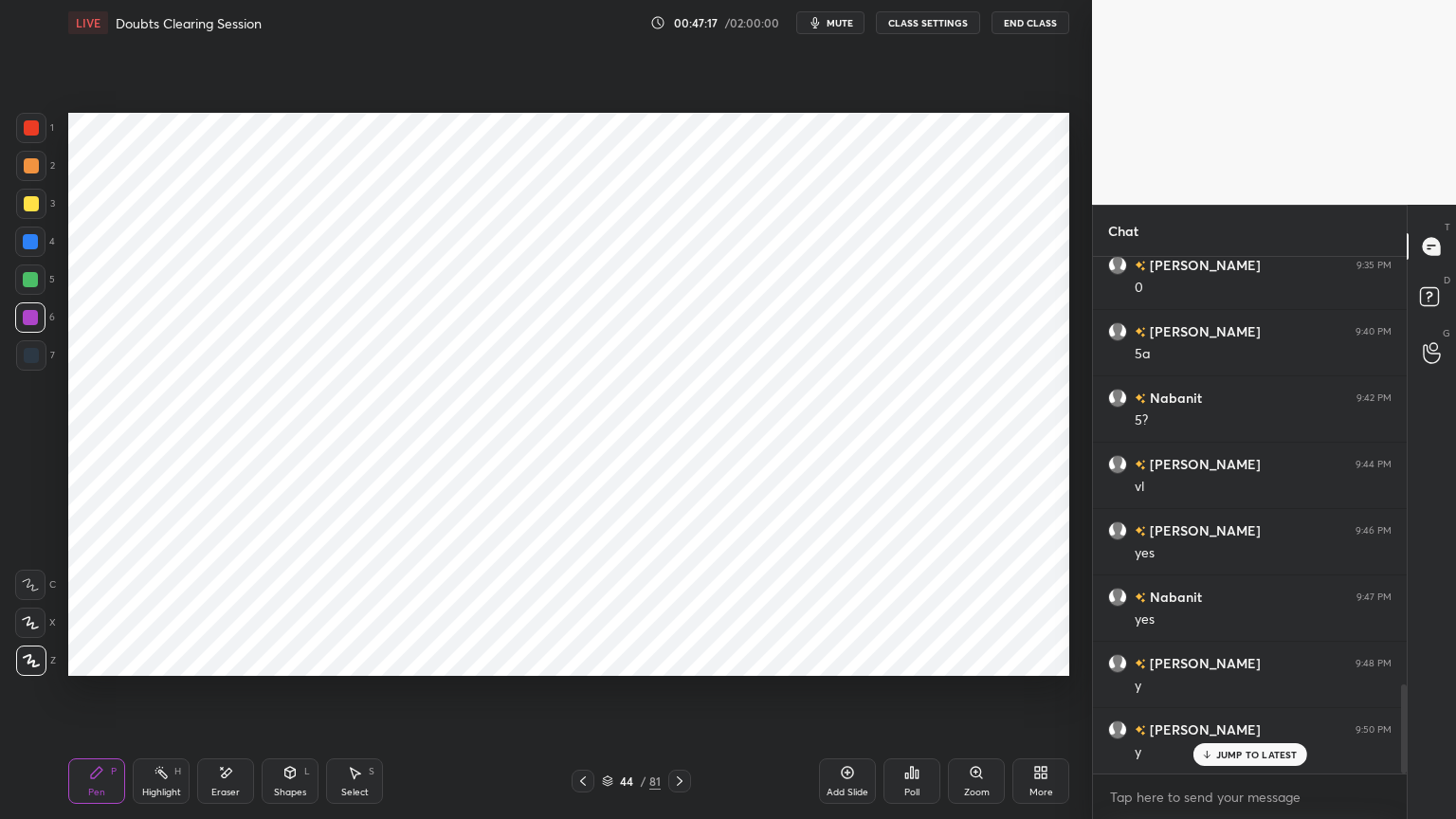 click 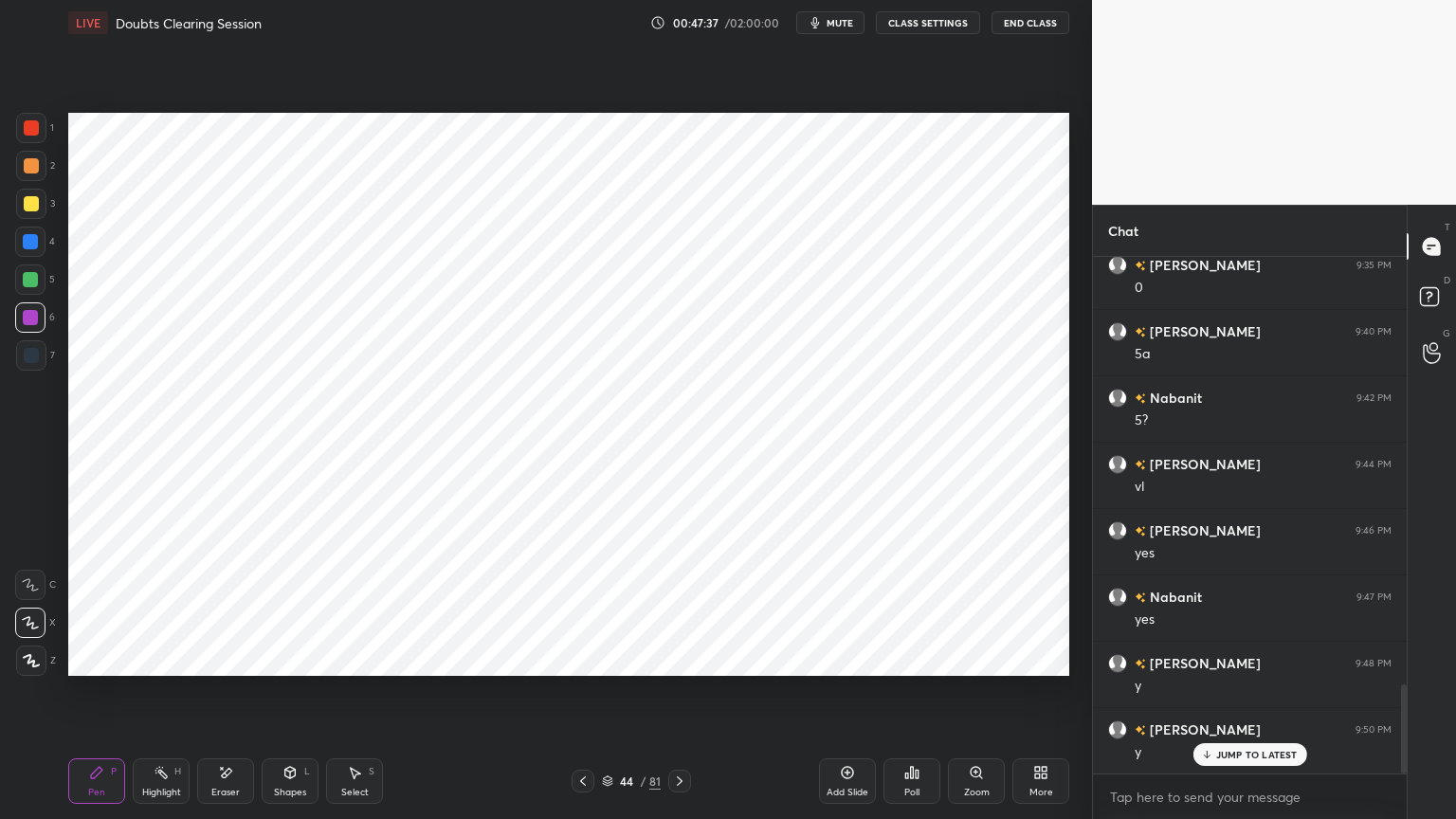 click 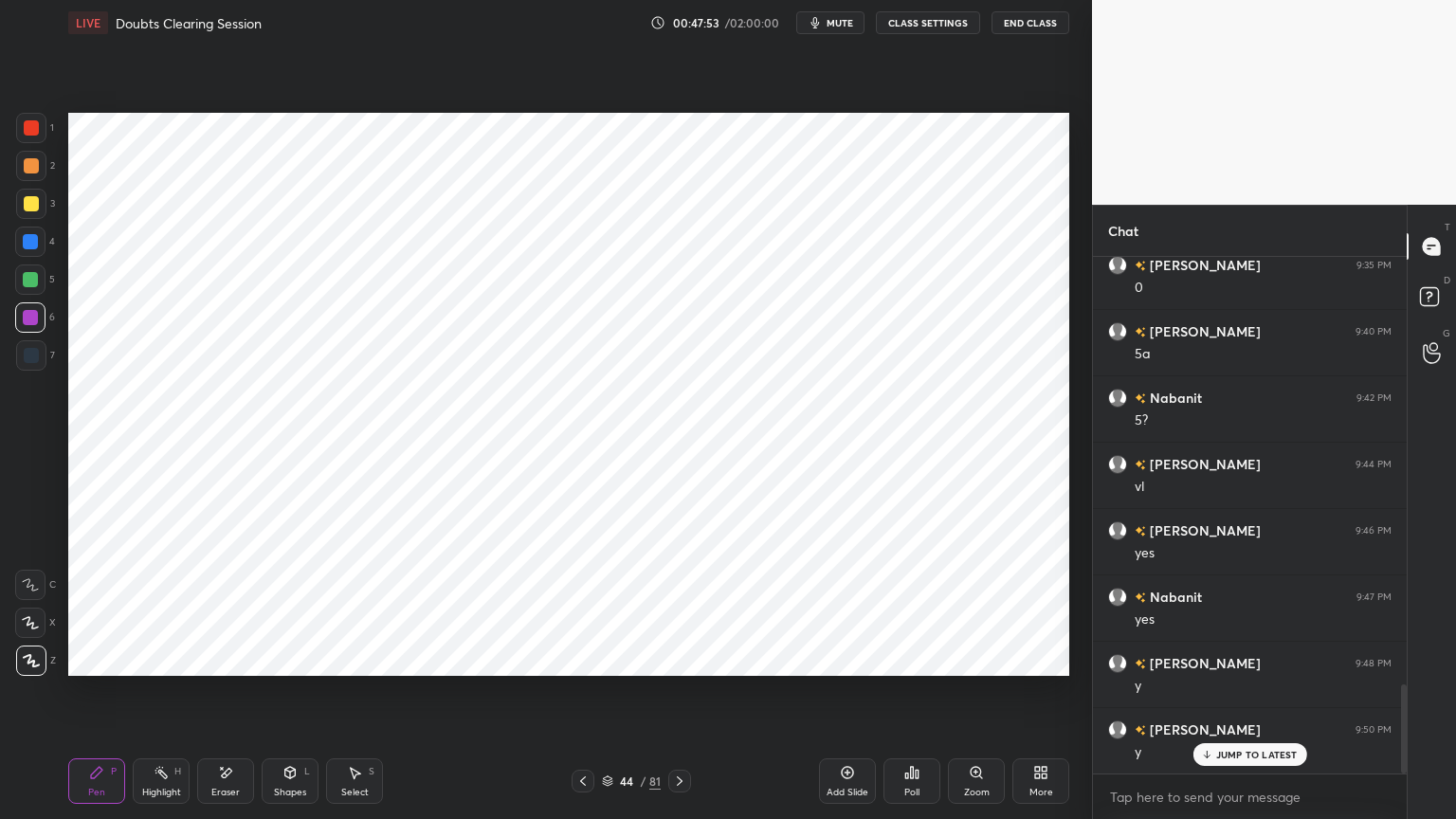 click at bounding box center [30, 623] 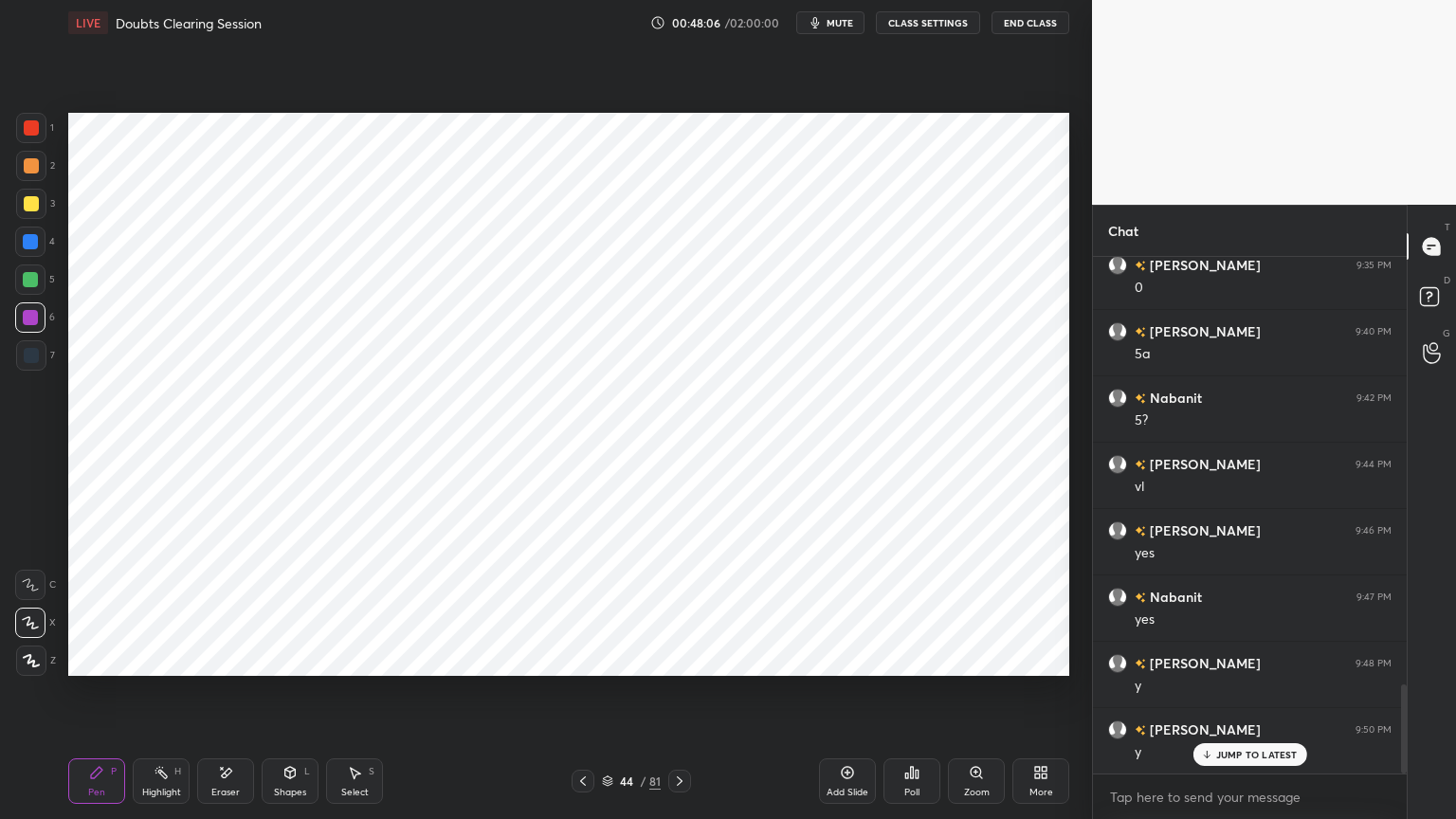 click 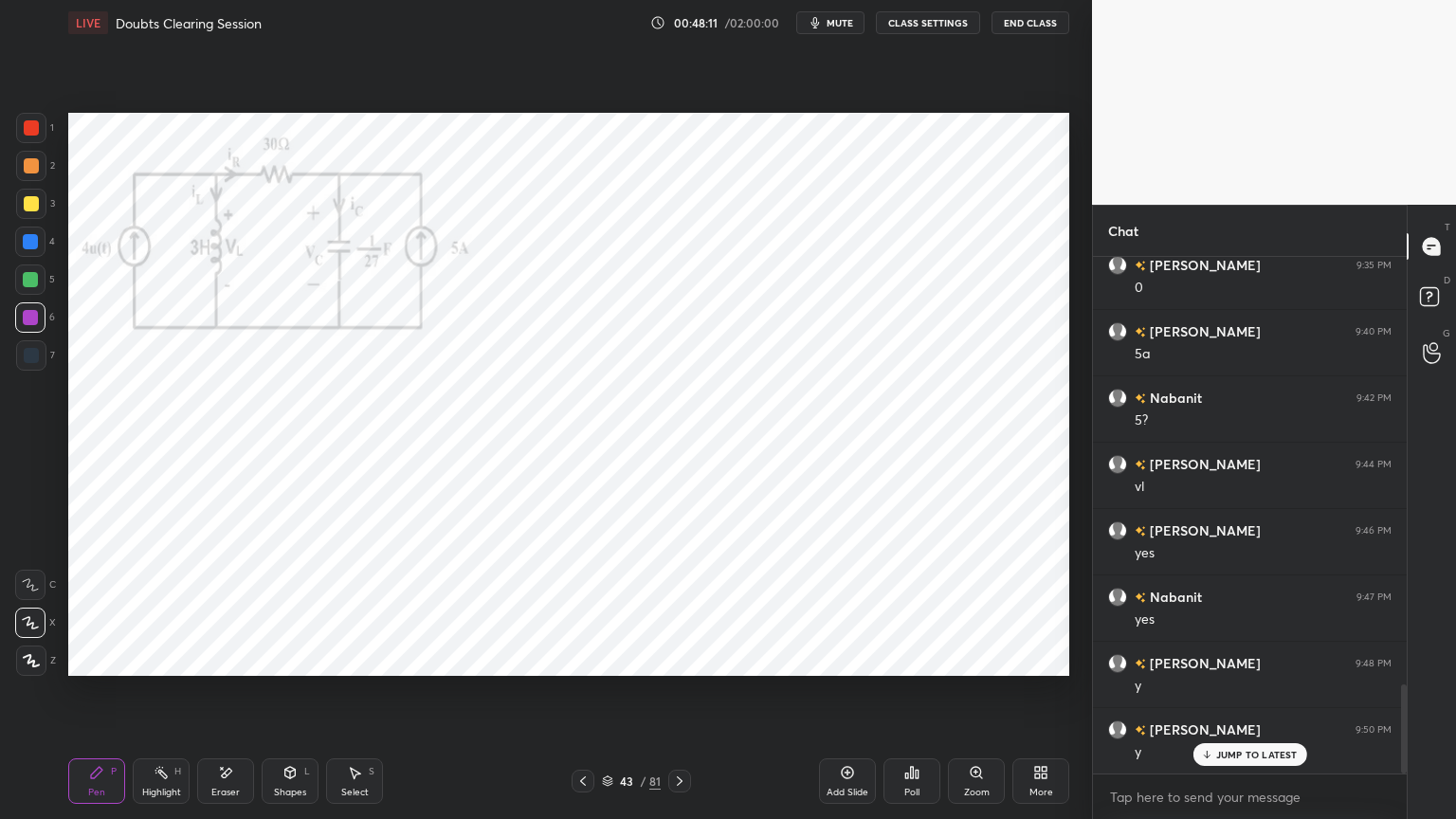click on "Highlight H" at bounding box center (161, 781) 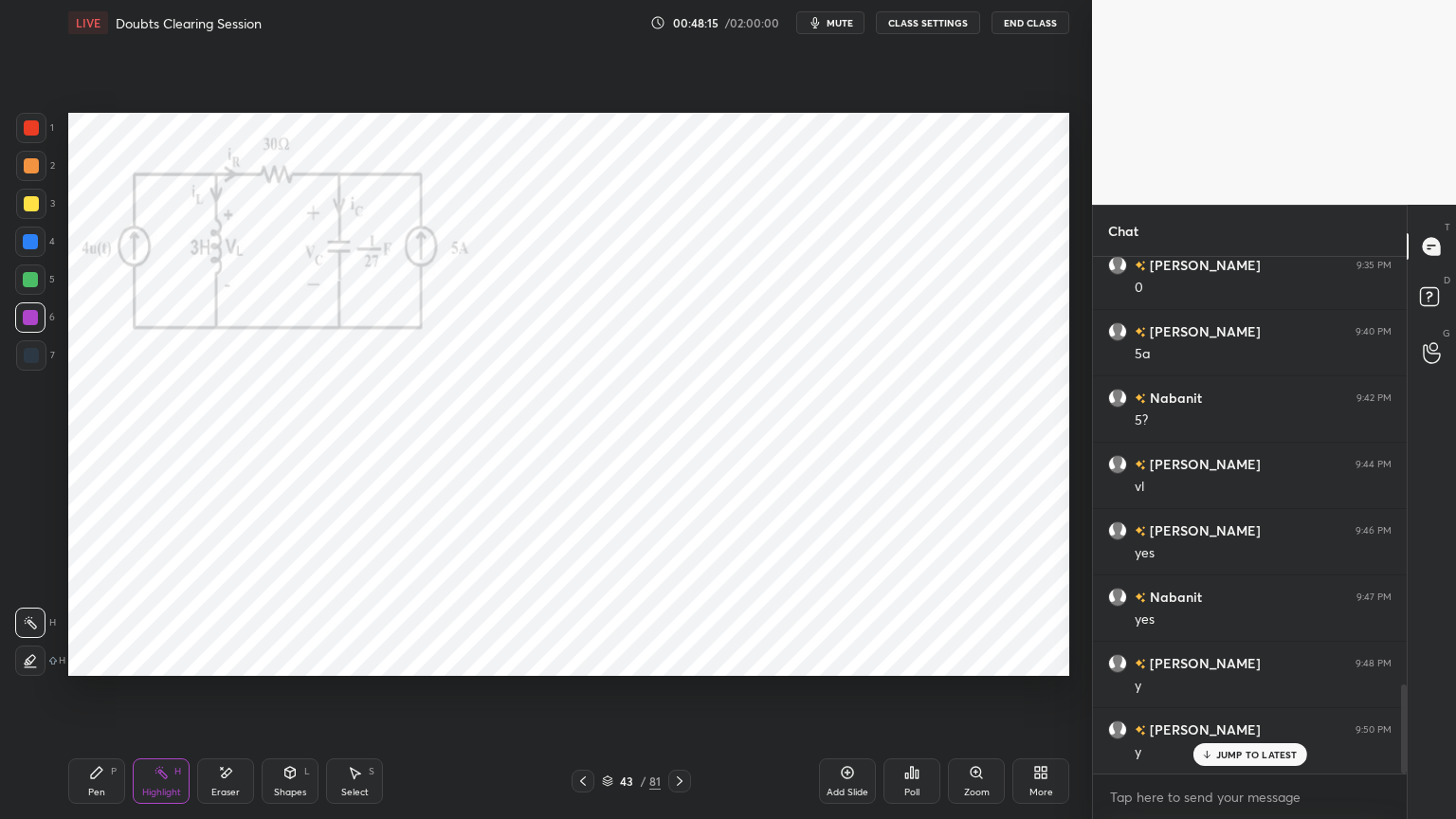 click 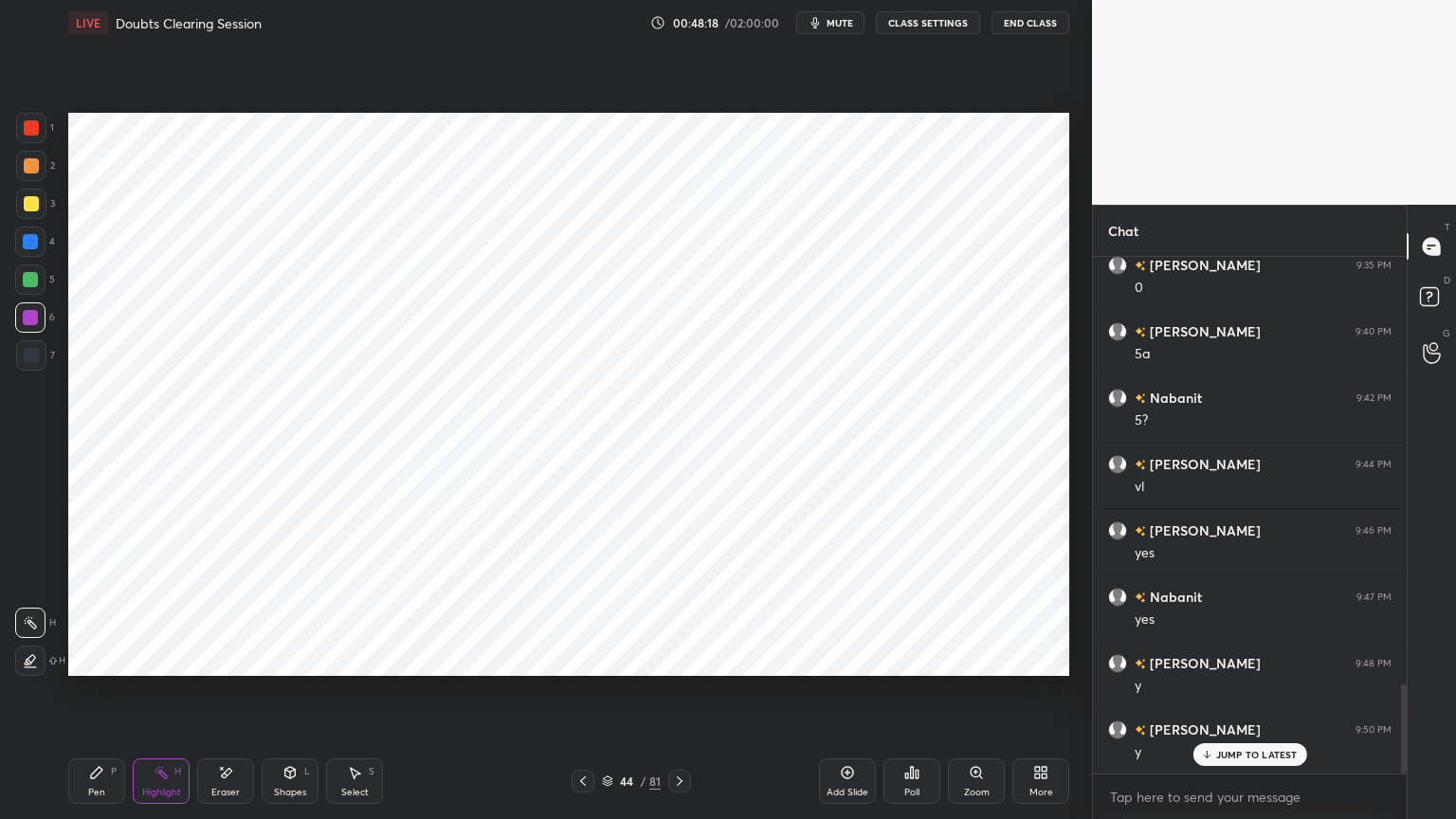 click on "Pen P" at bounding box center (97, 781) 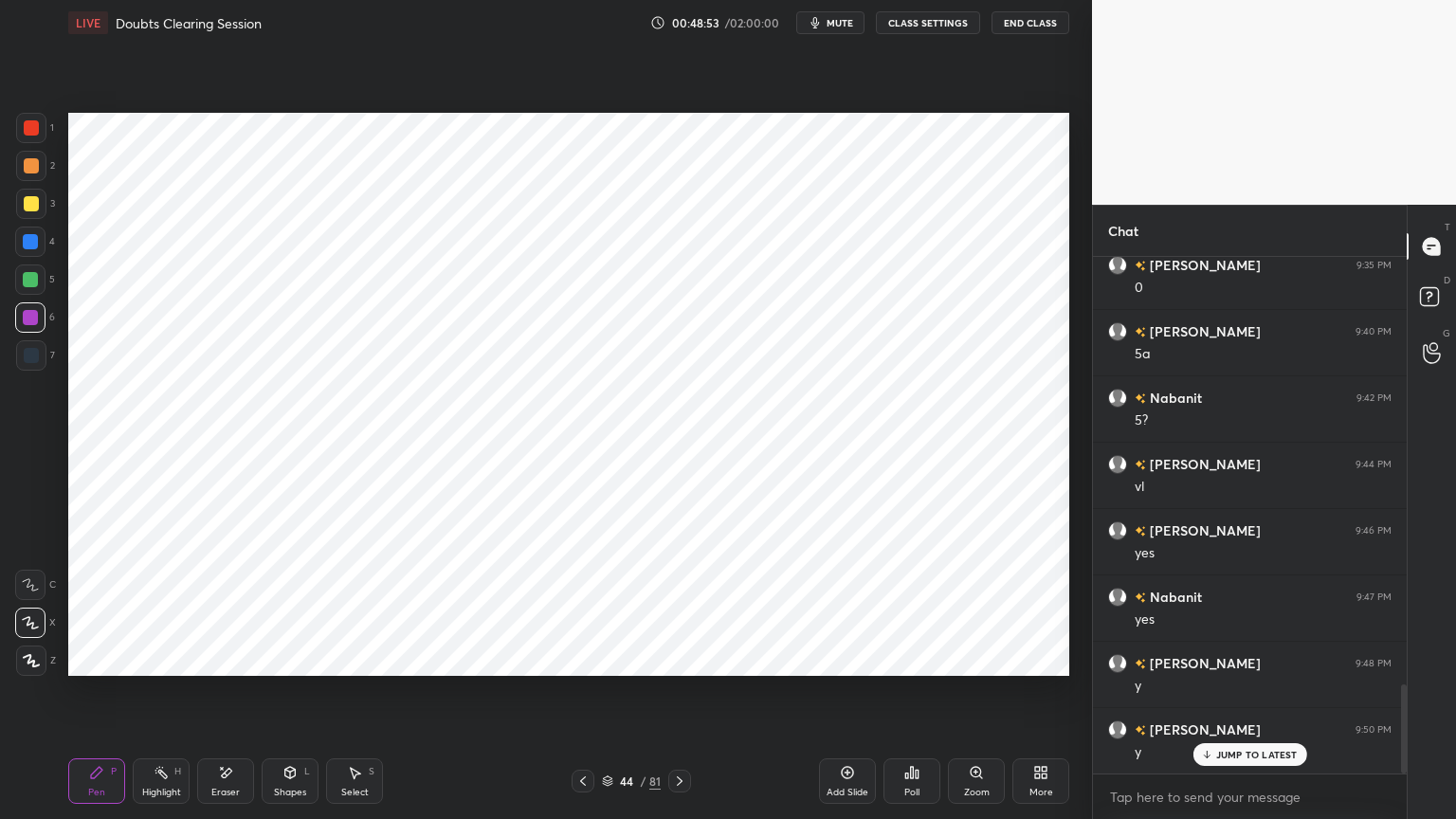 click on "Shapes L" at bounding box center [290, 781] 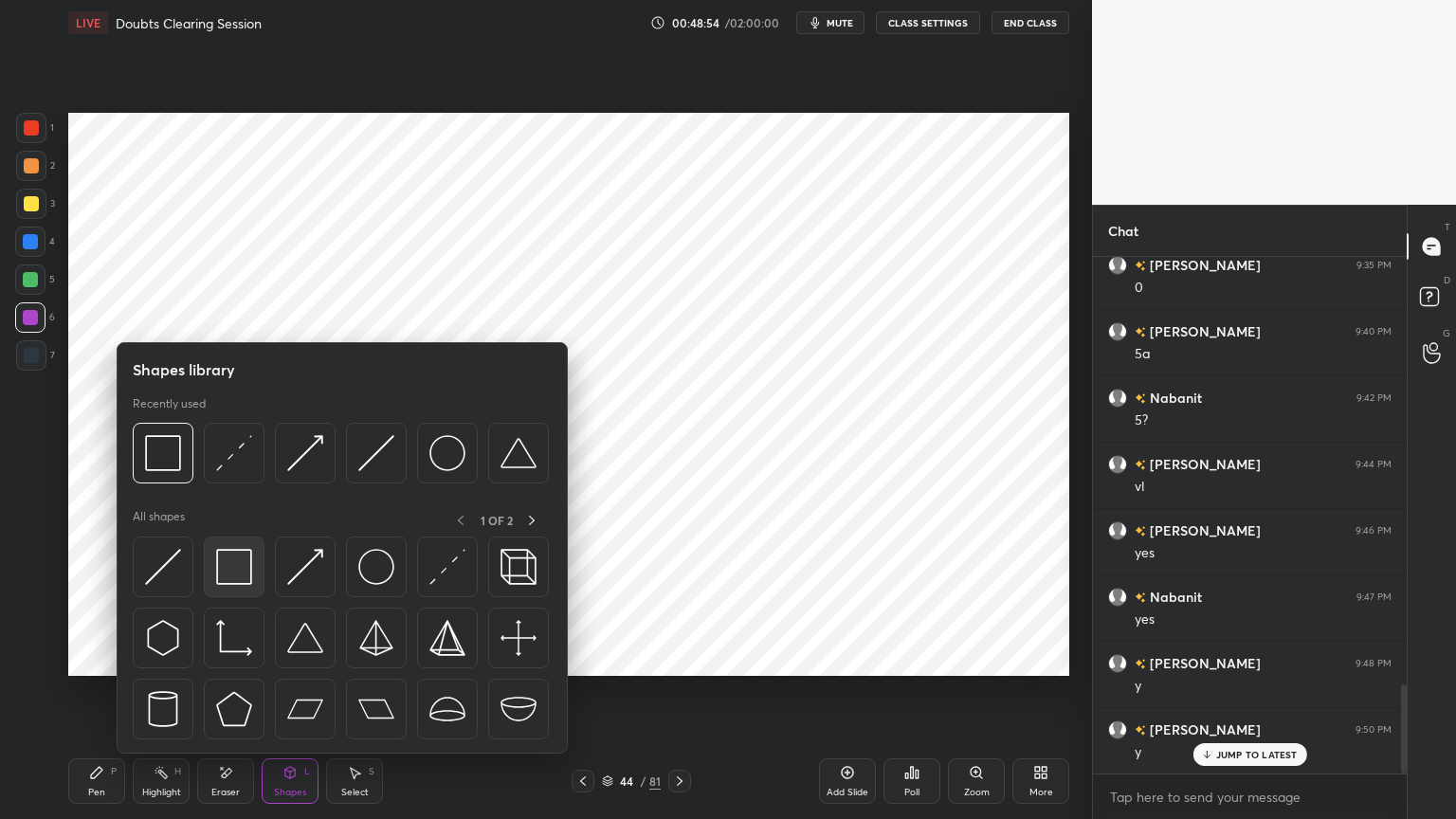 click at bounding box center (234, 567) 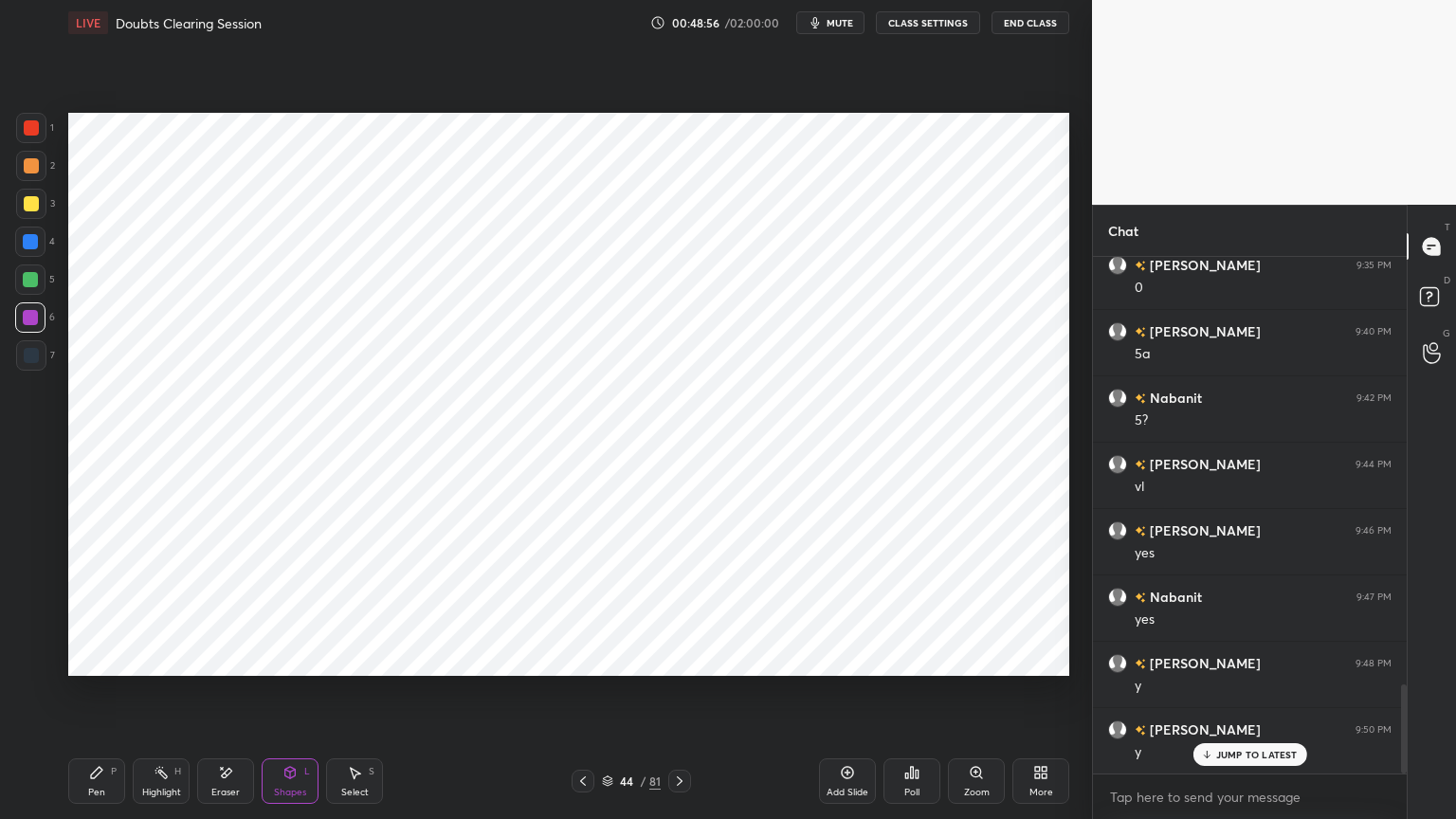 click on "Pen P" at bounding box center (97, 781) 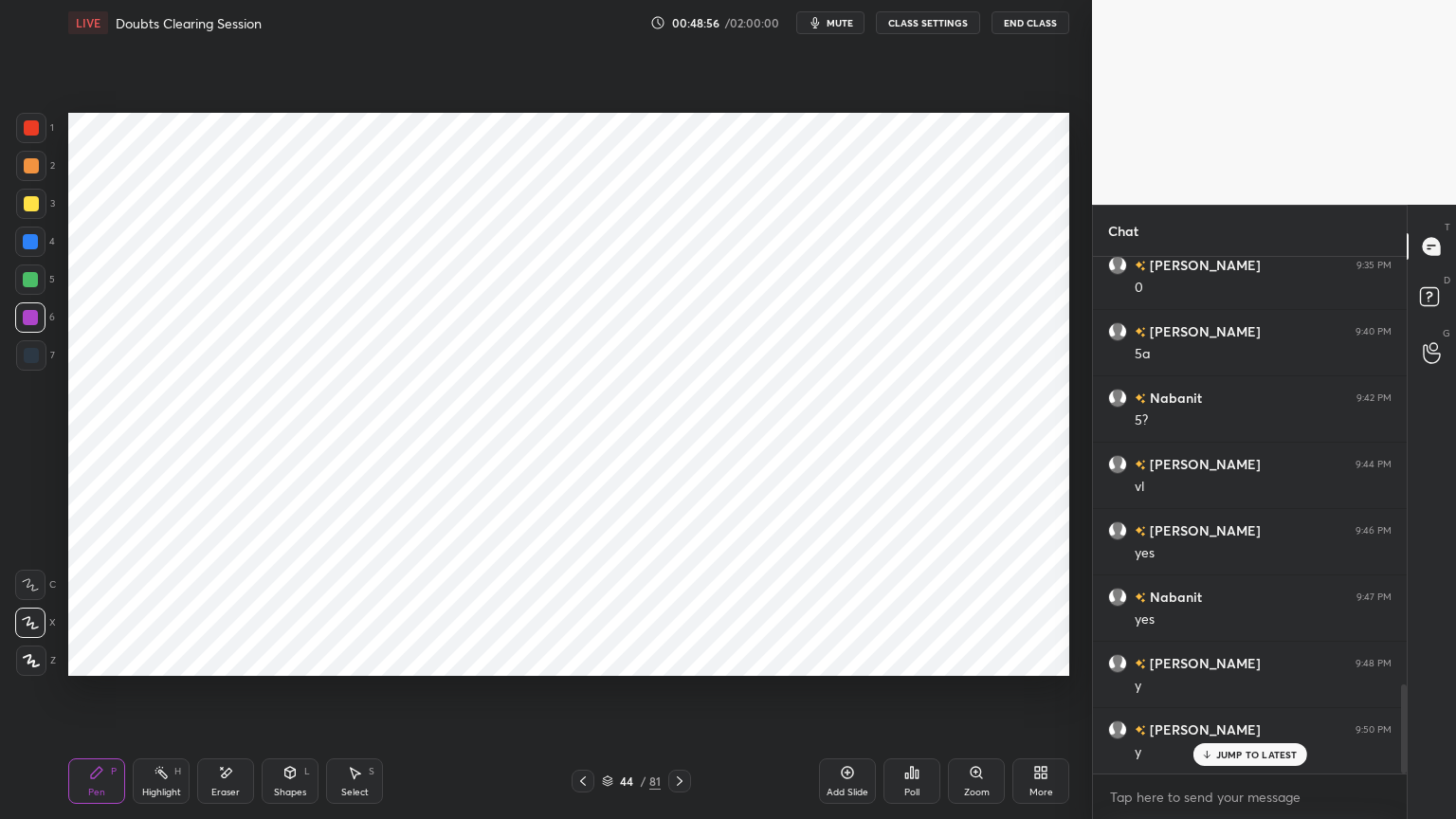 click on "Shapes L" at bounding box center (290, 781) 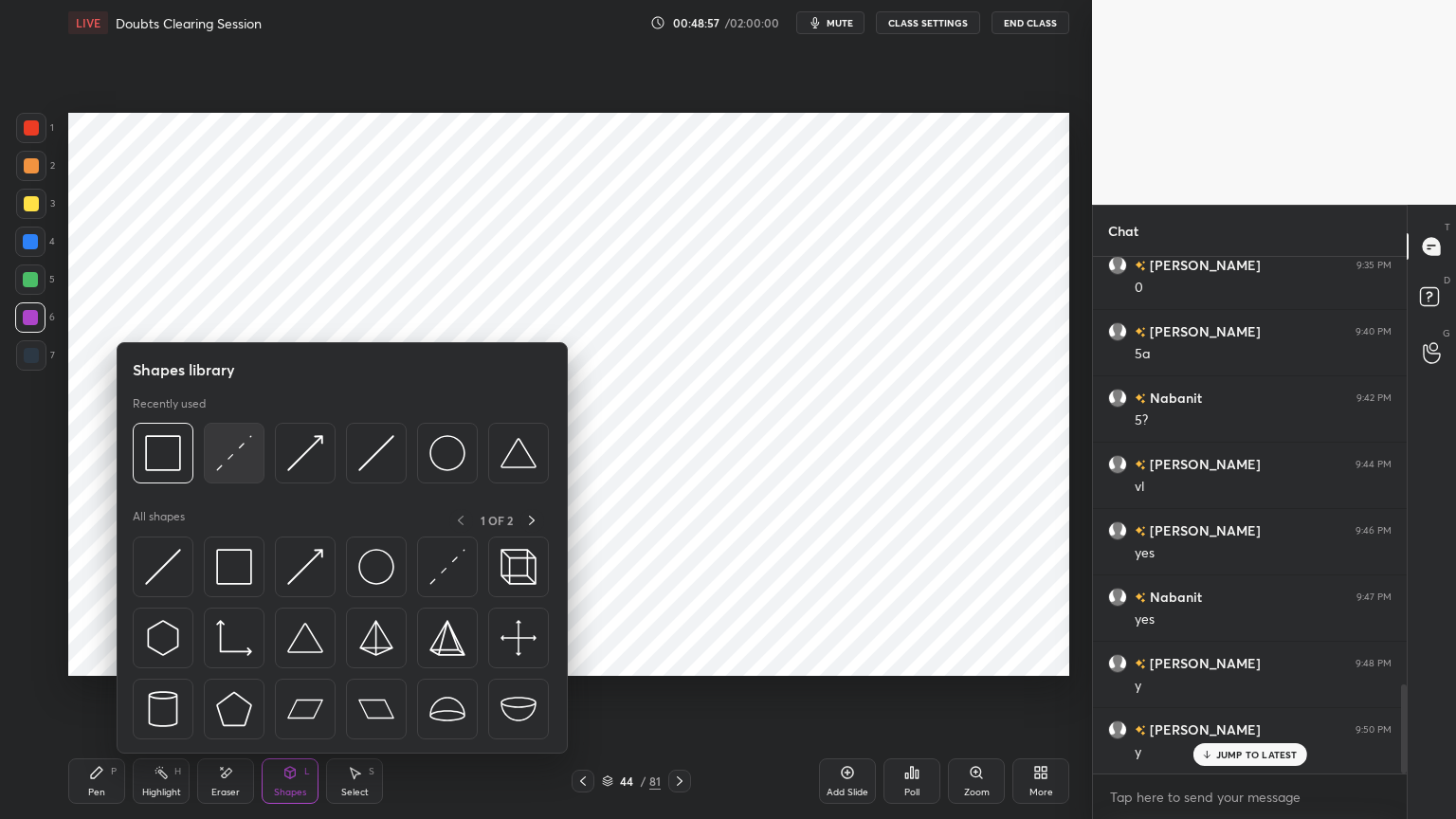 click at bounding box center (234, 453) 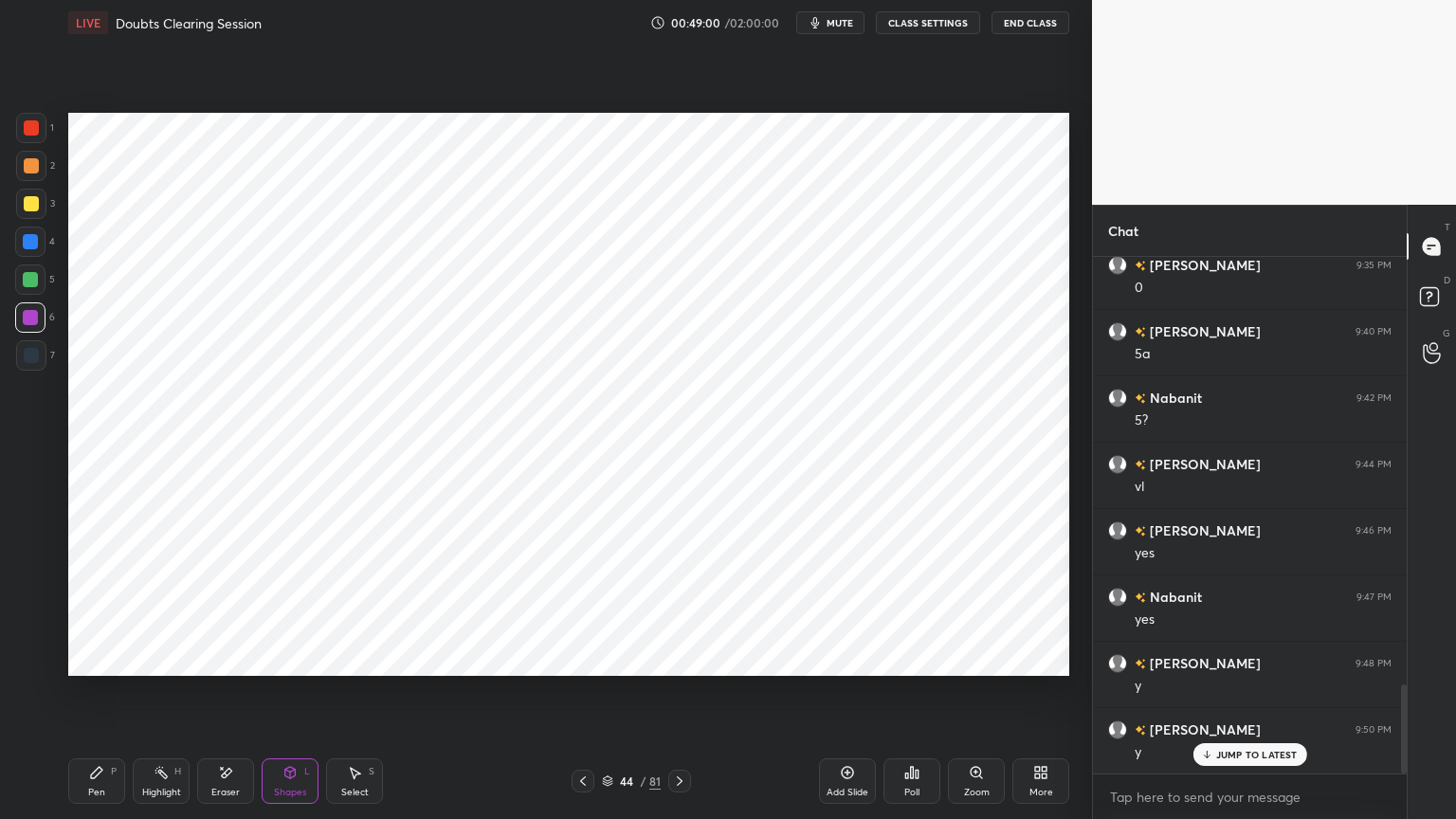 click on "Pen P" at bounding box center [97, 781] 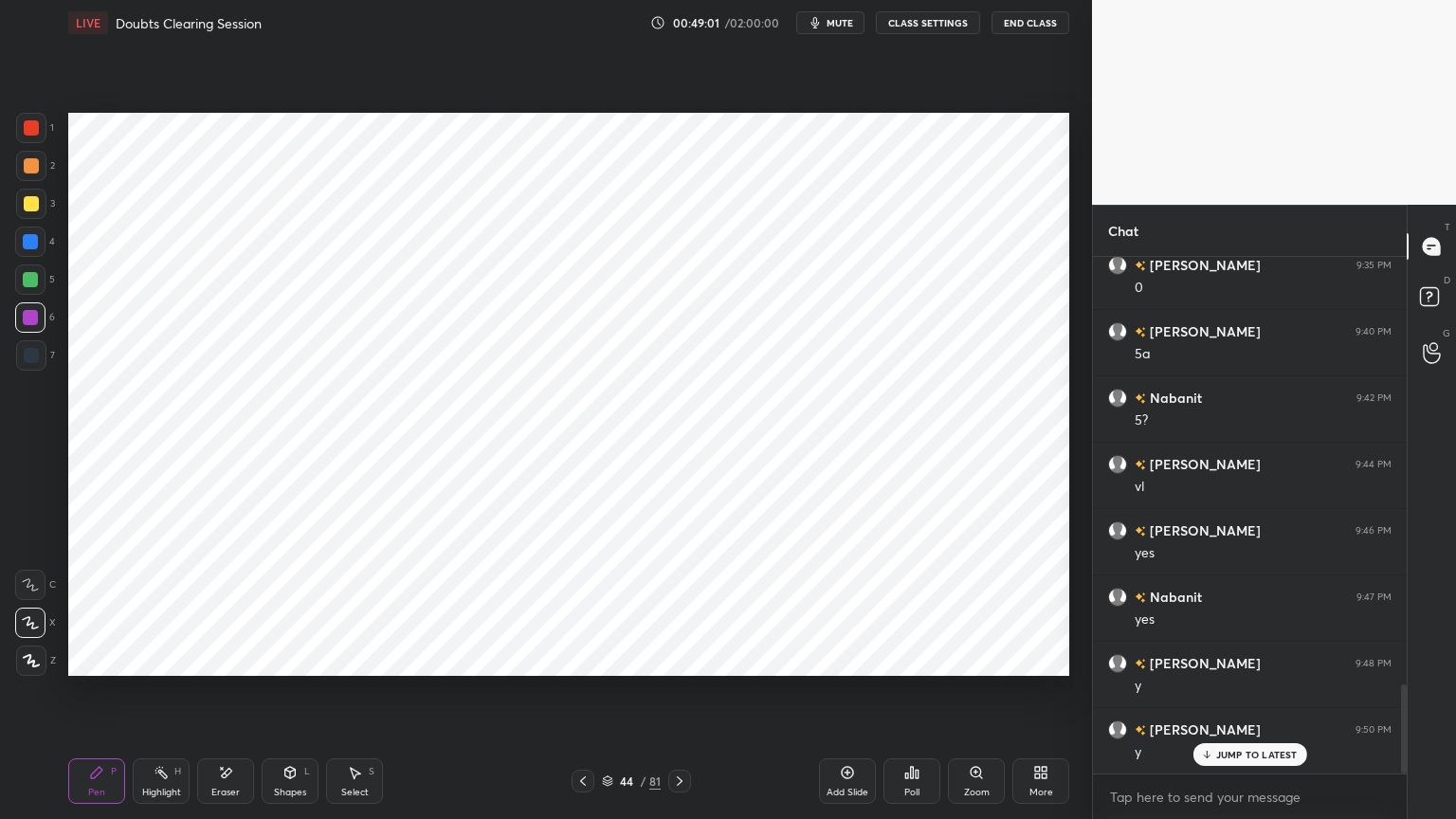 click at bounding box center [30, 242] 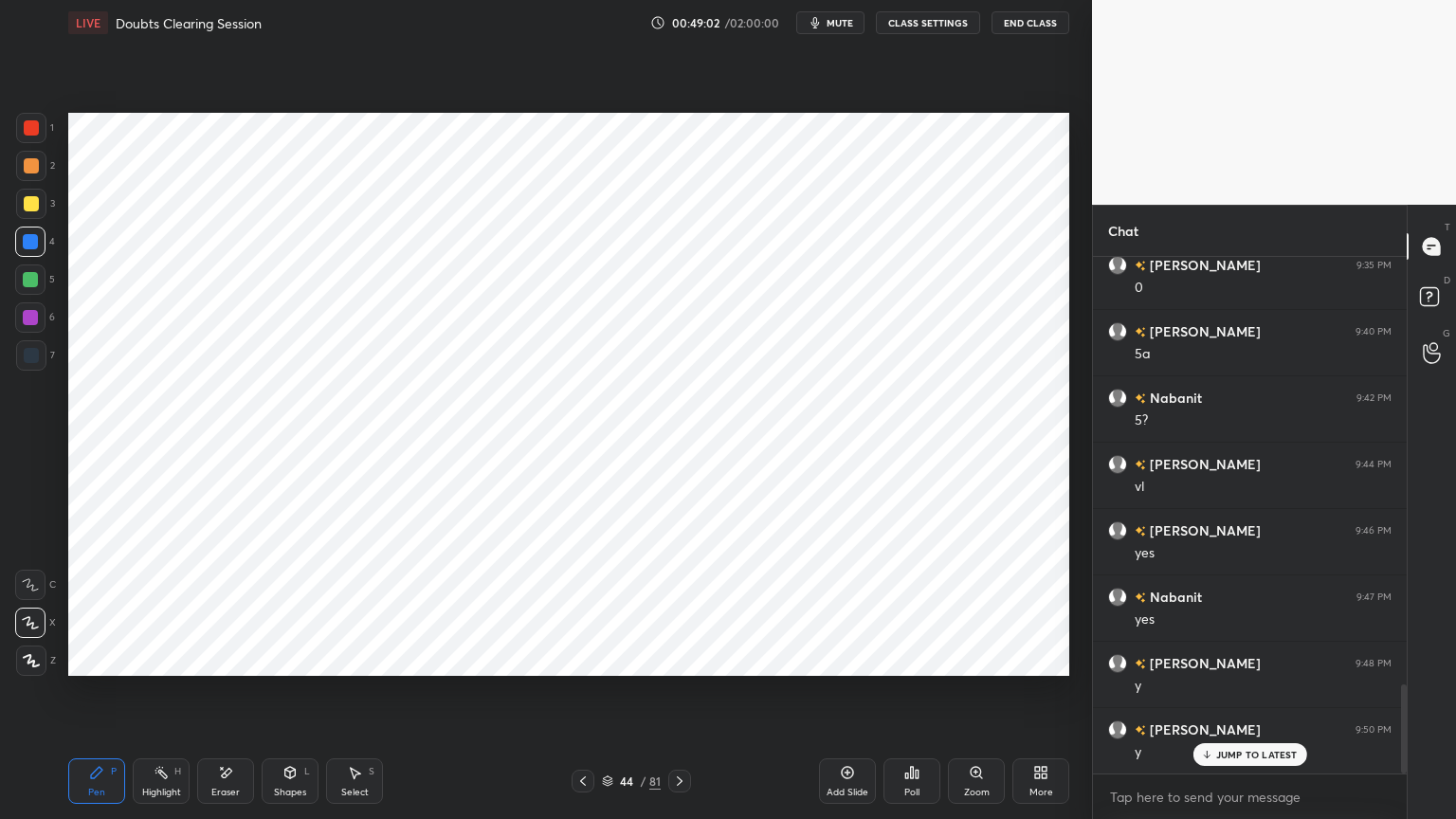 click 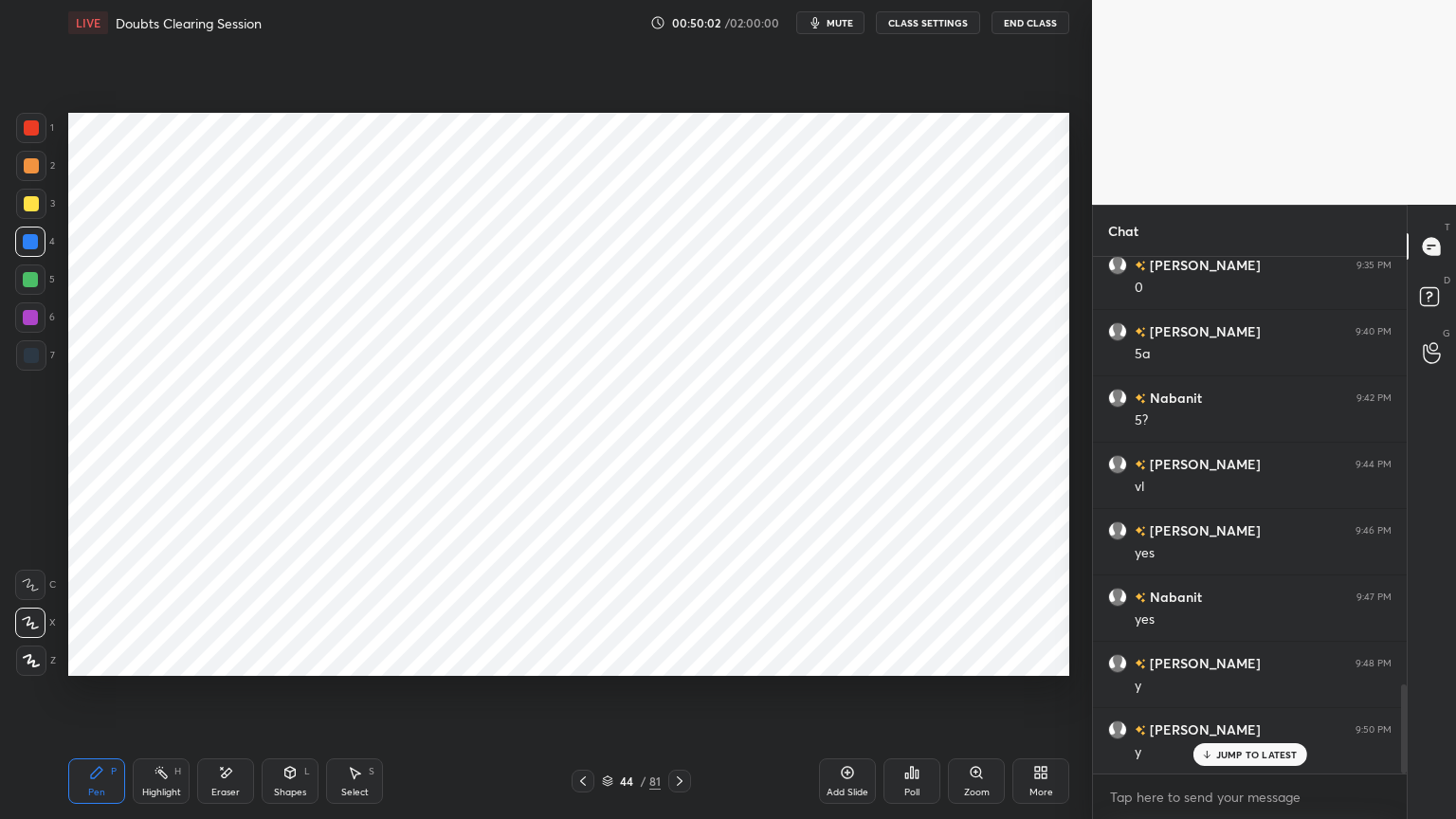click 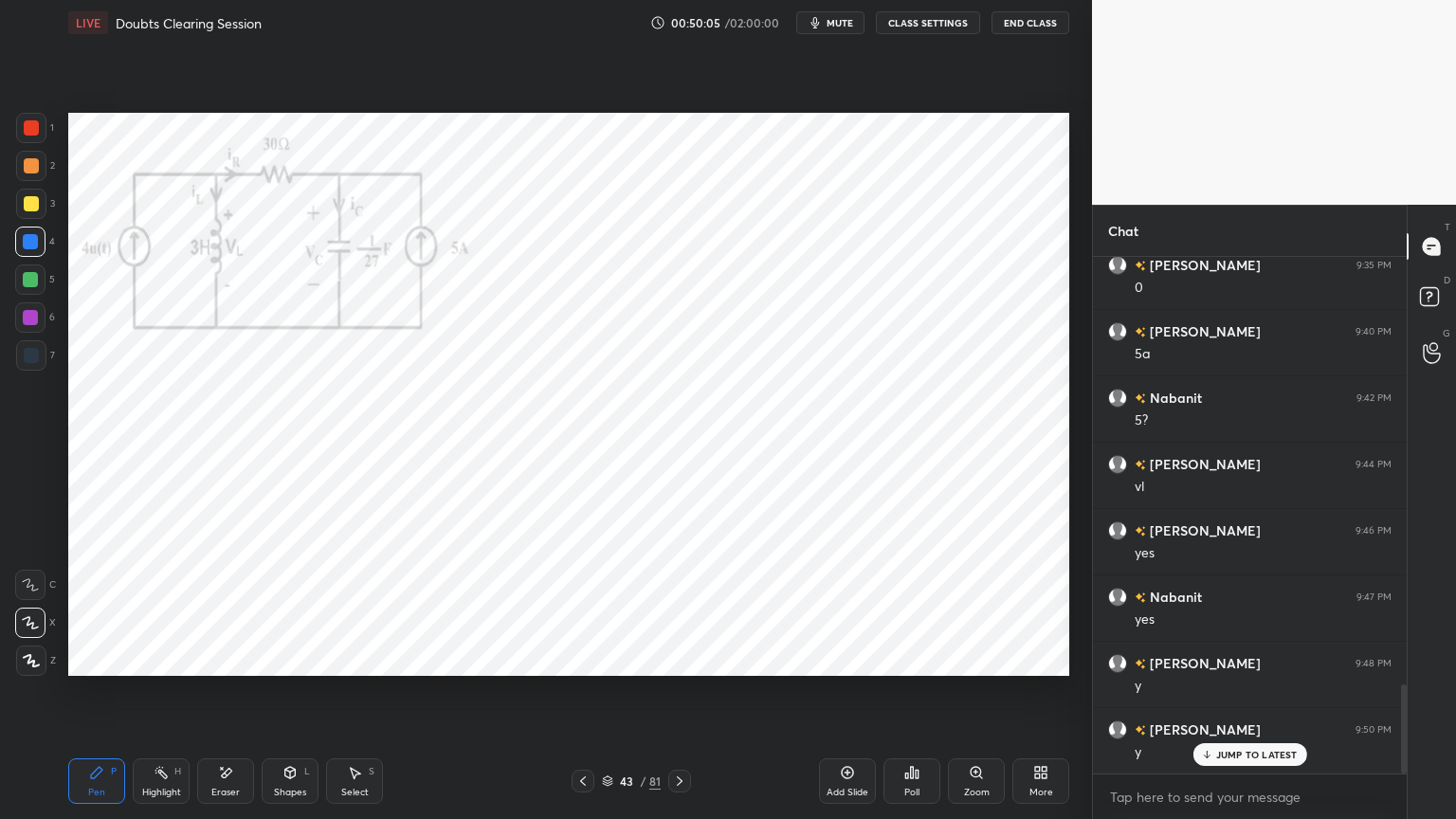 click 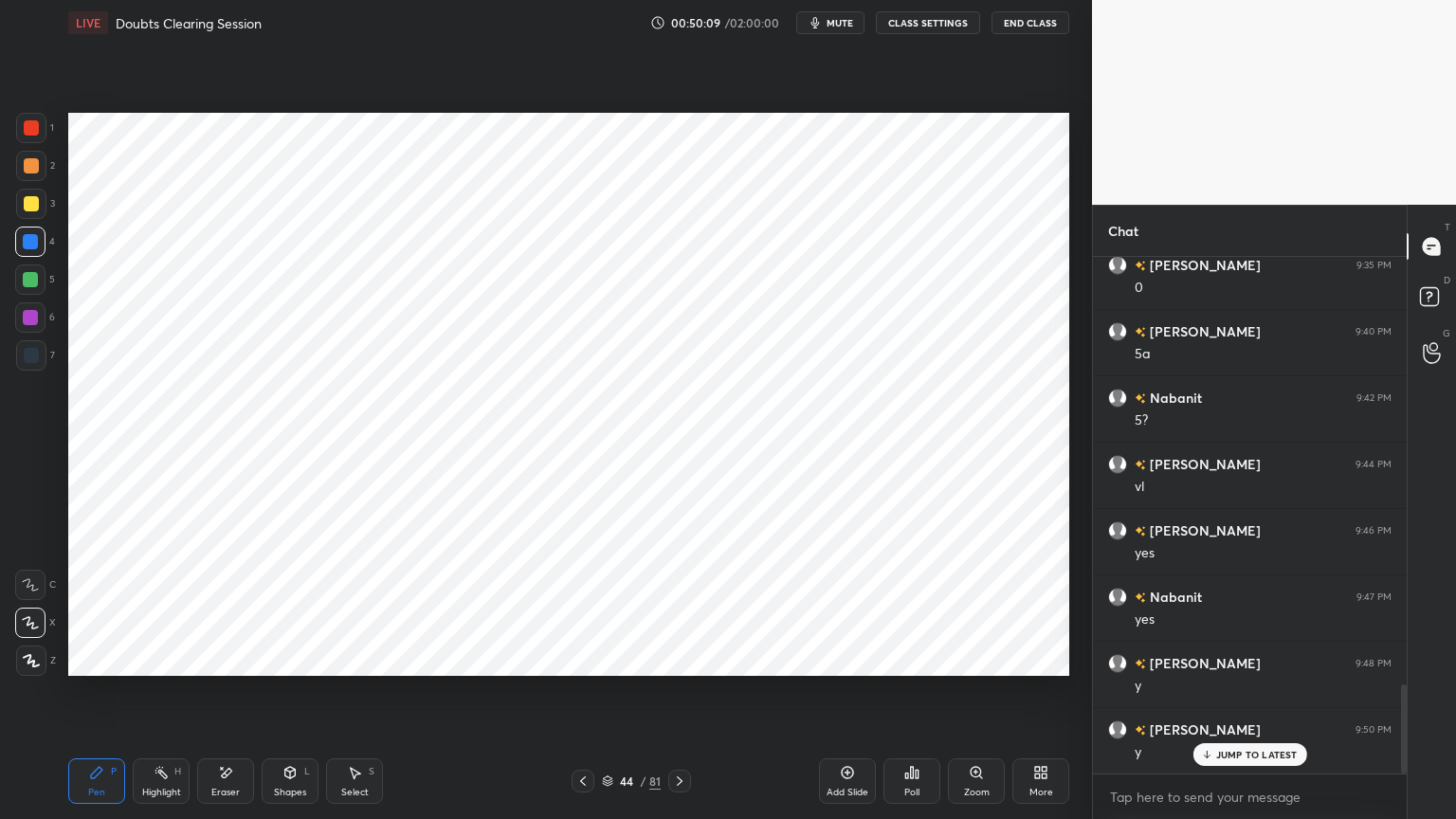 click 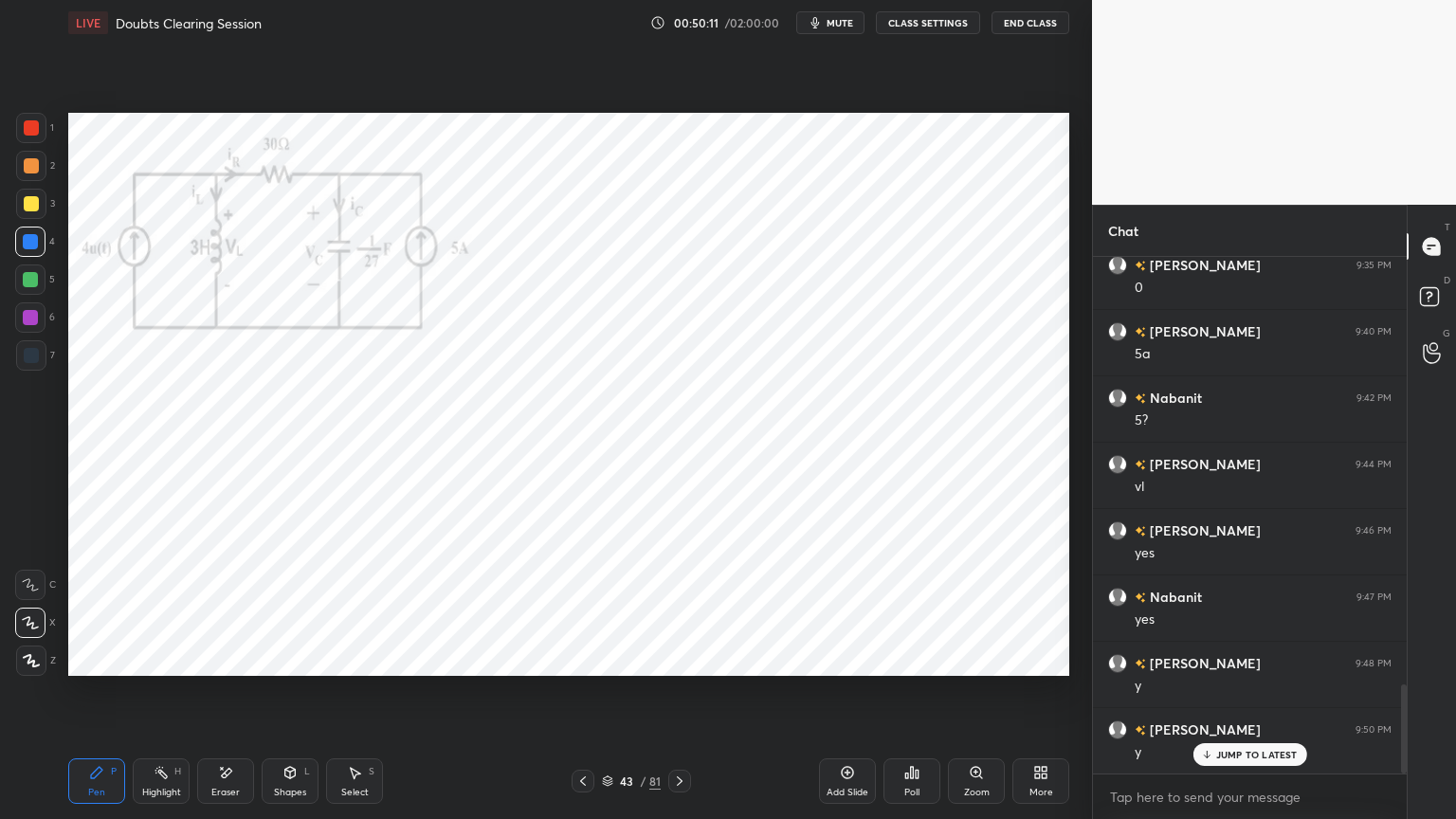 click 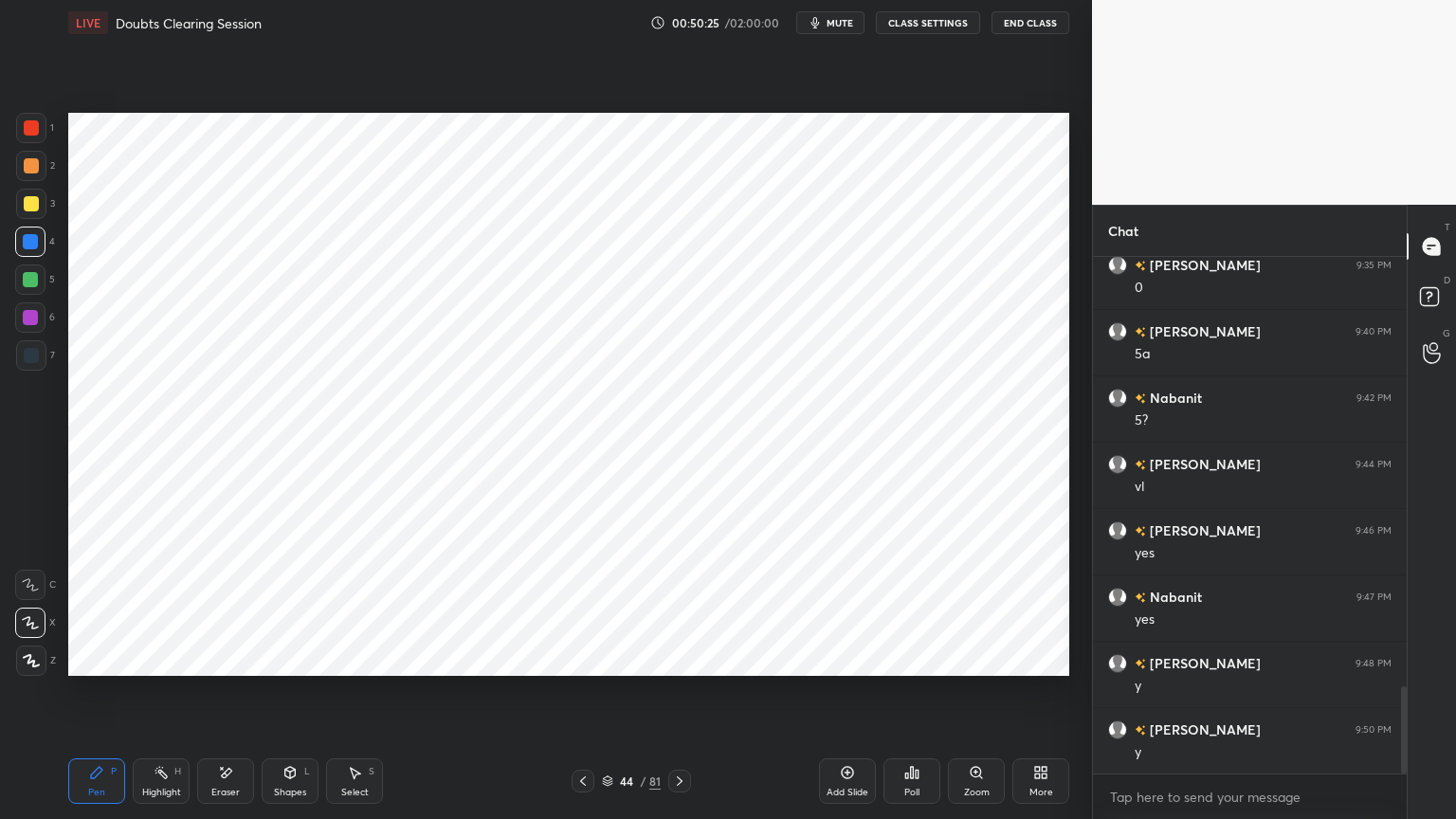 scroll, scrollTop: 2543, scrollLeft: 0, axis: vertical 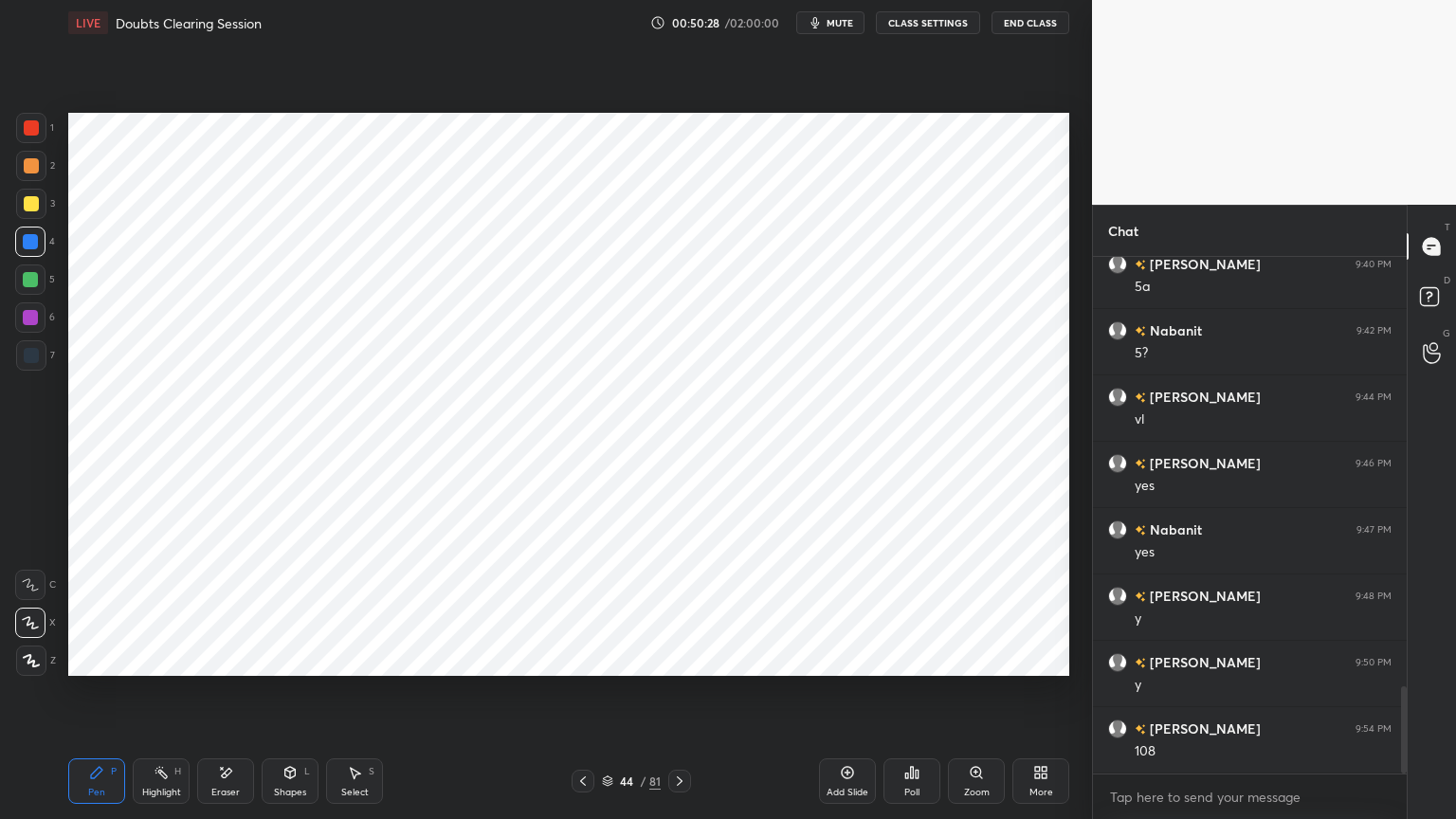 click 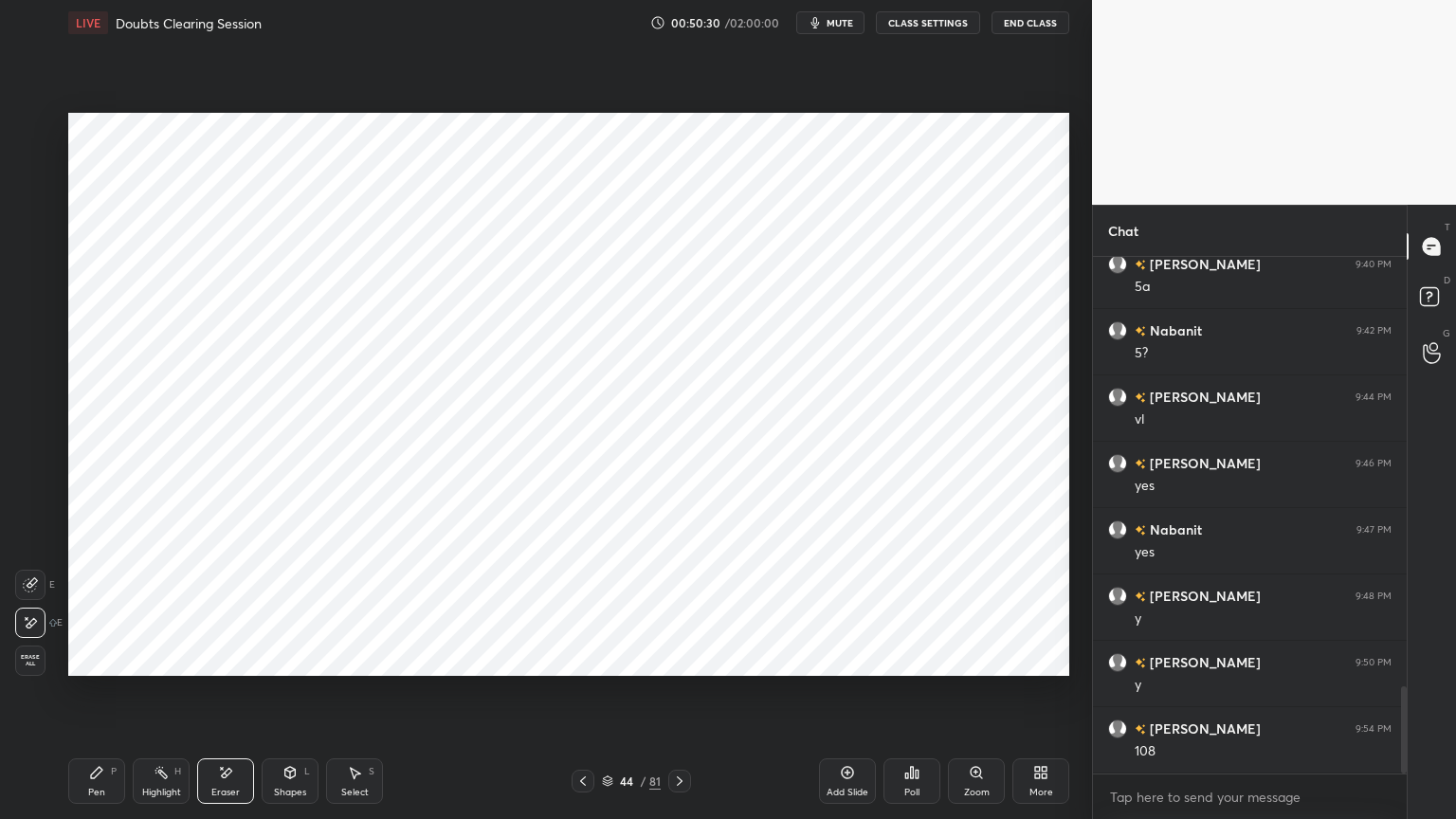 click on "Pen P" at bounding box center [97, 781] 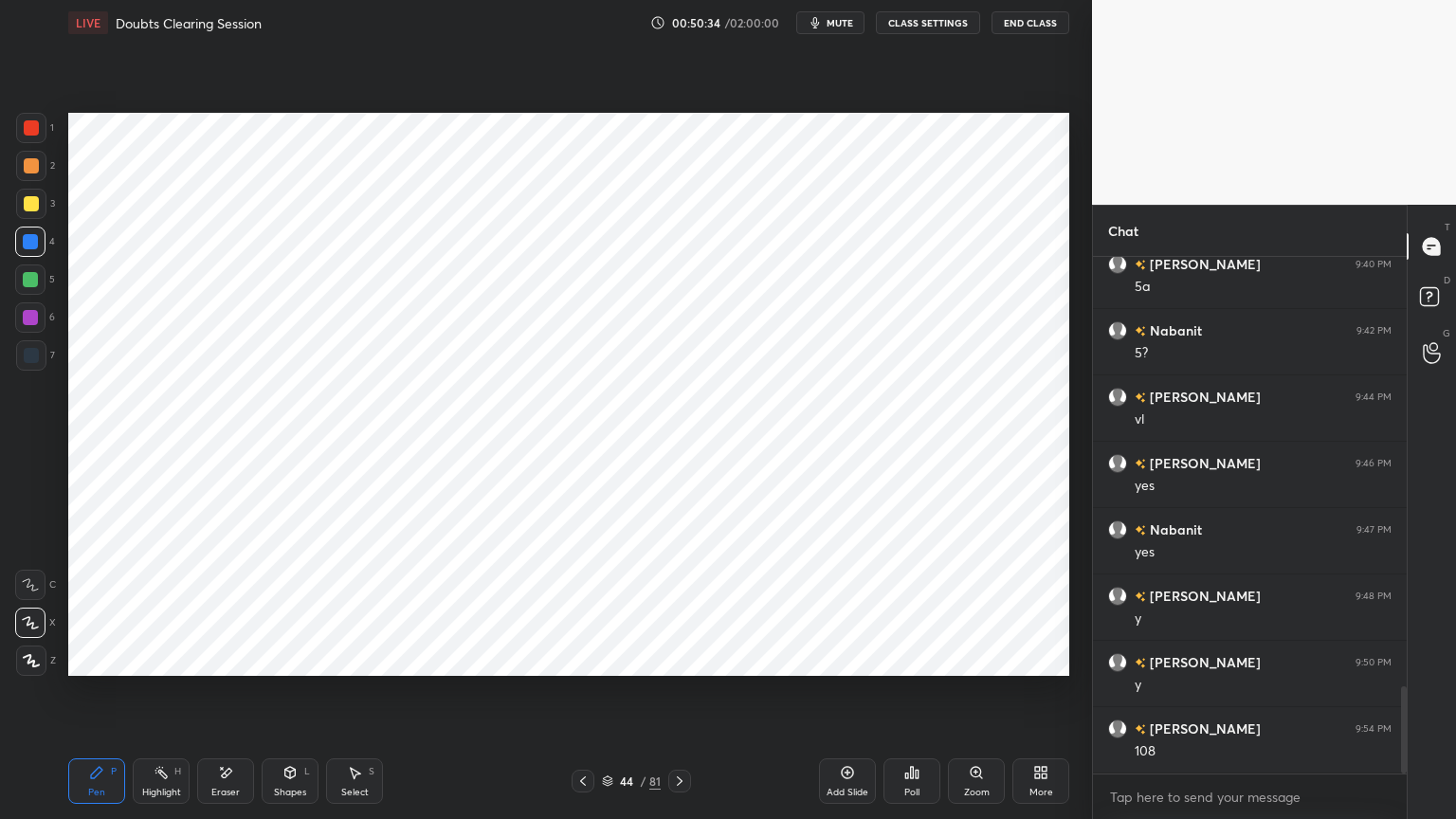 click 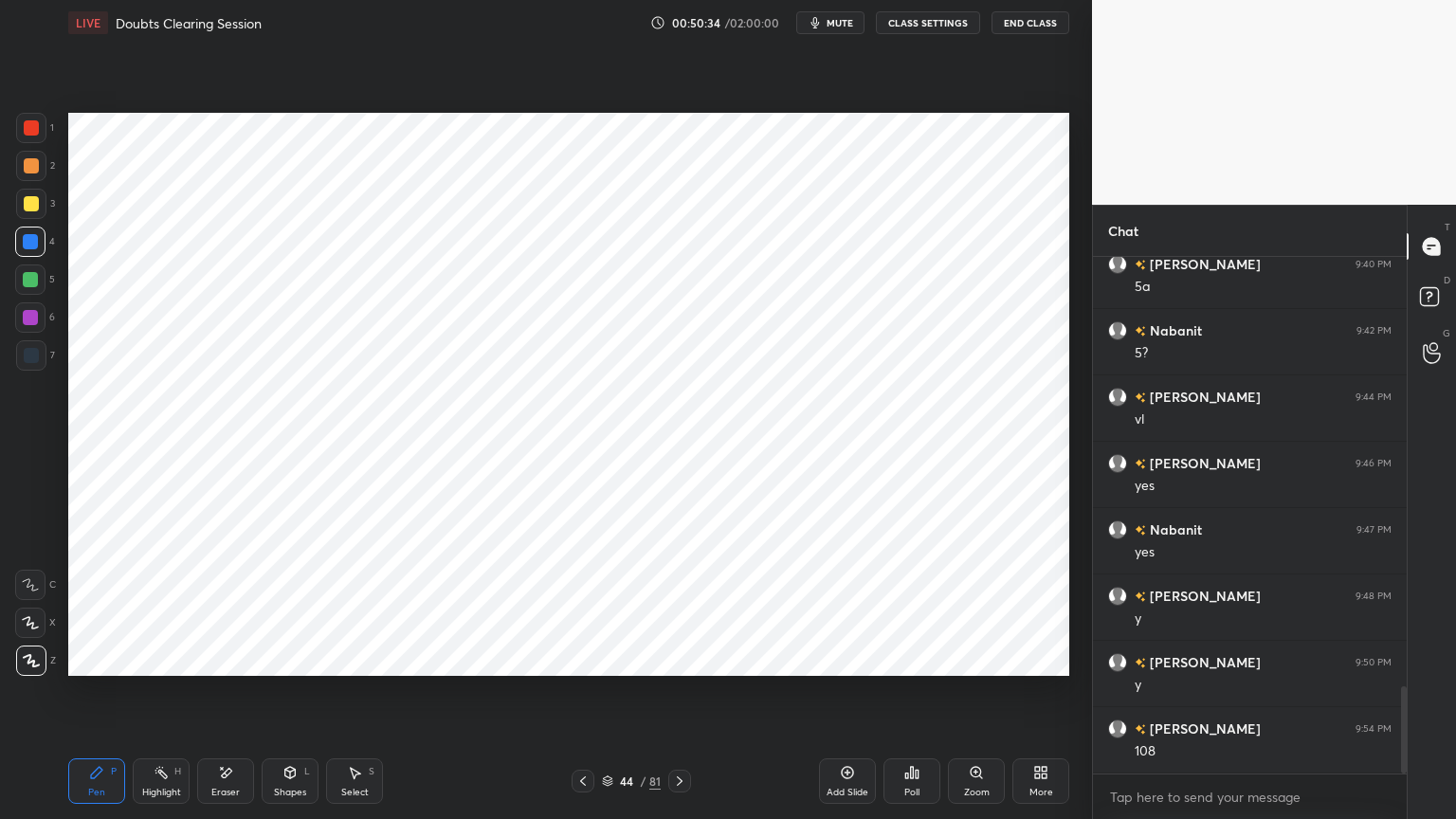 click at bounding box center [30, 318] 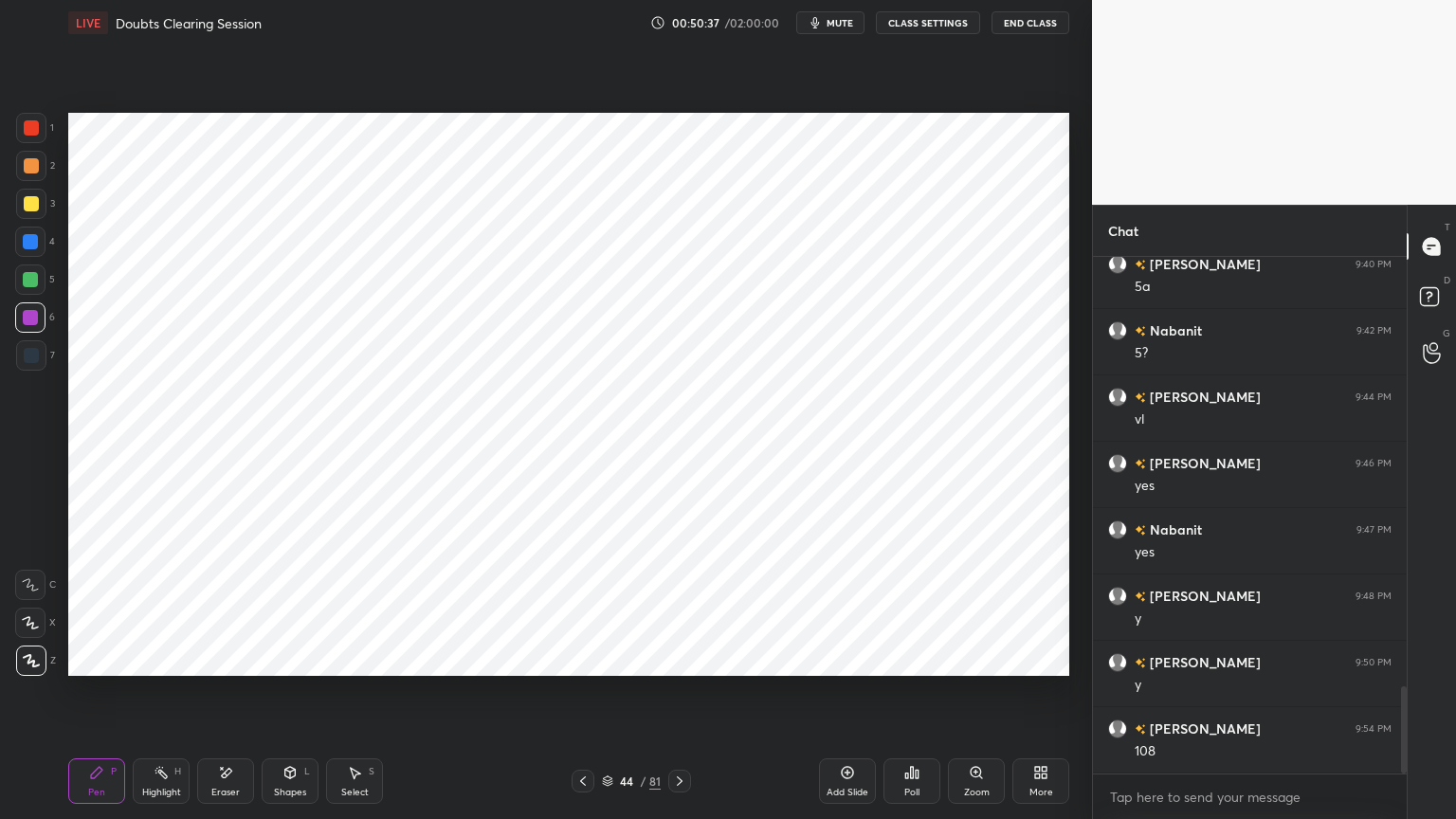 click 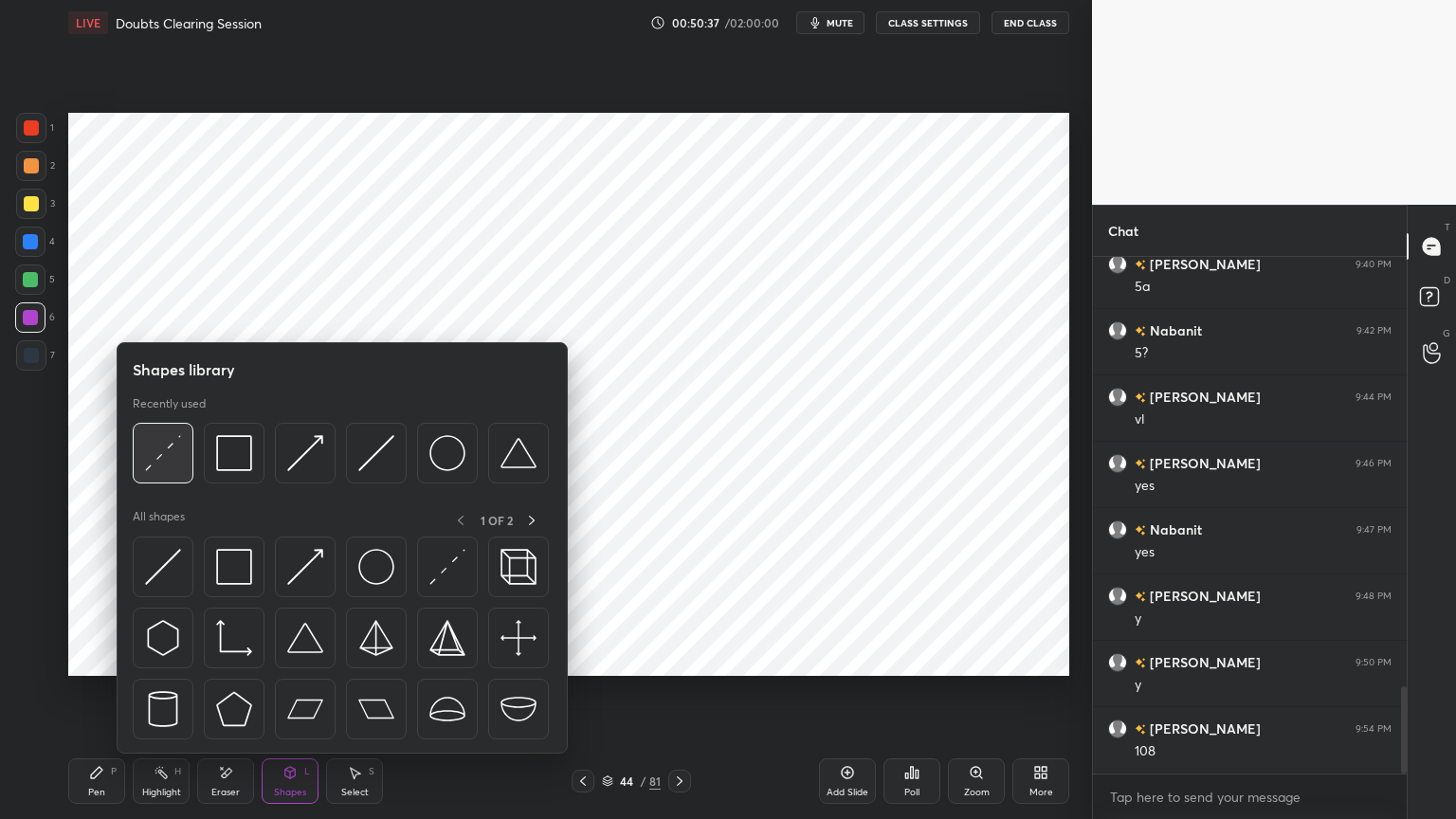 click at bounding box center [163, 453] 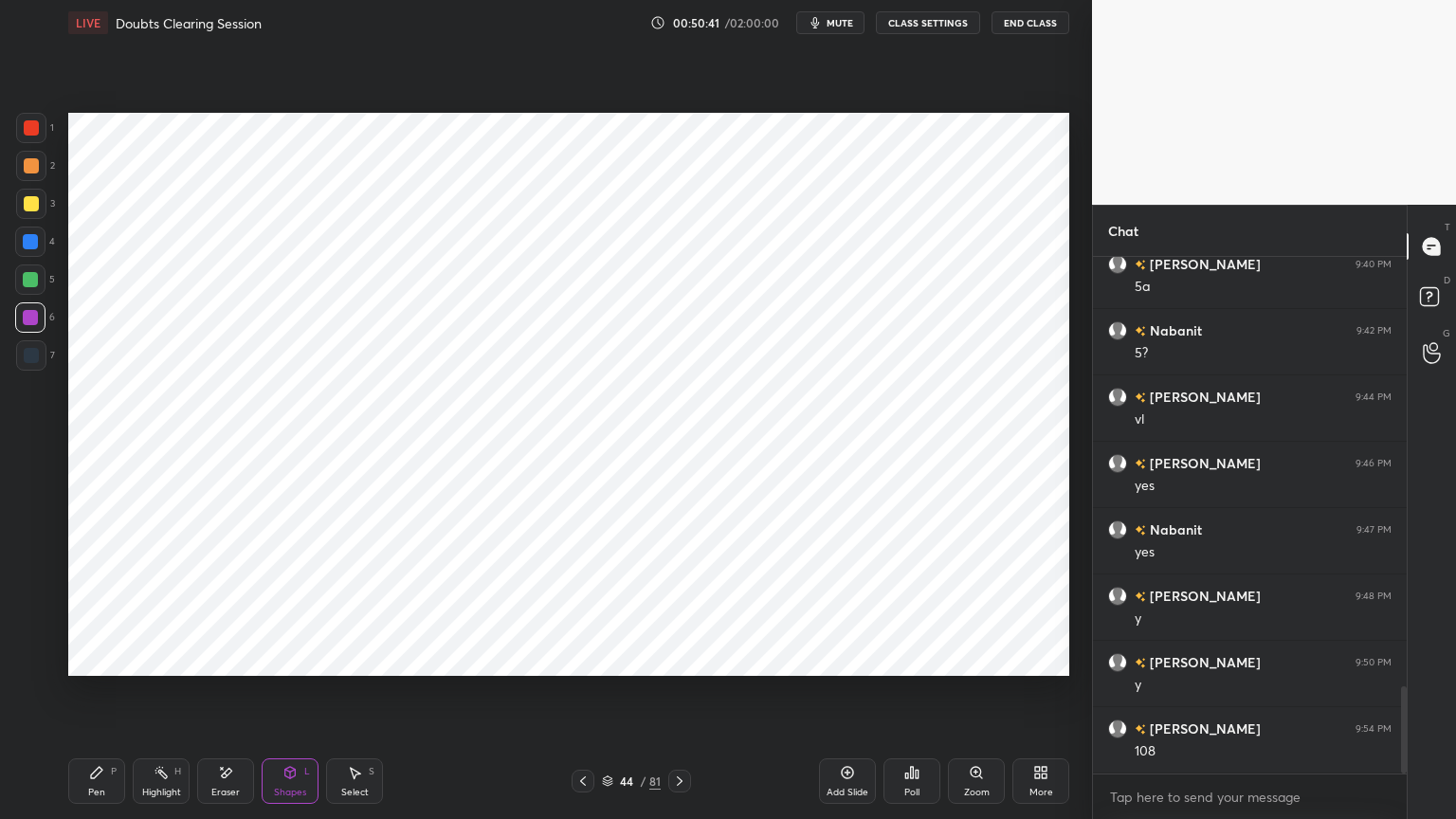 click on "Pen" at bounding box center [97, 792] 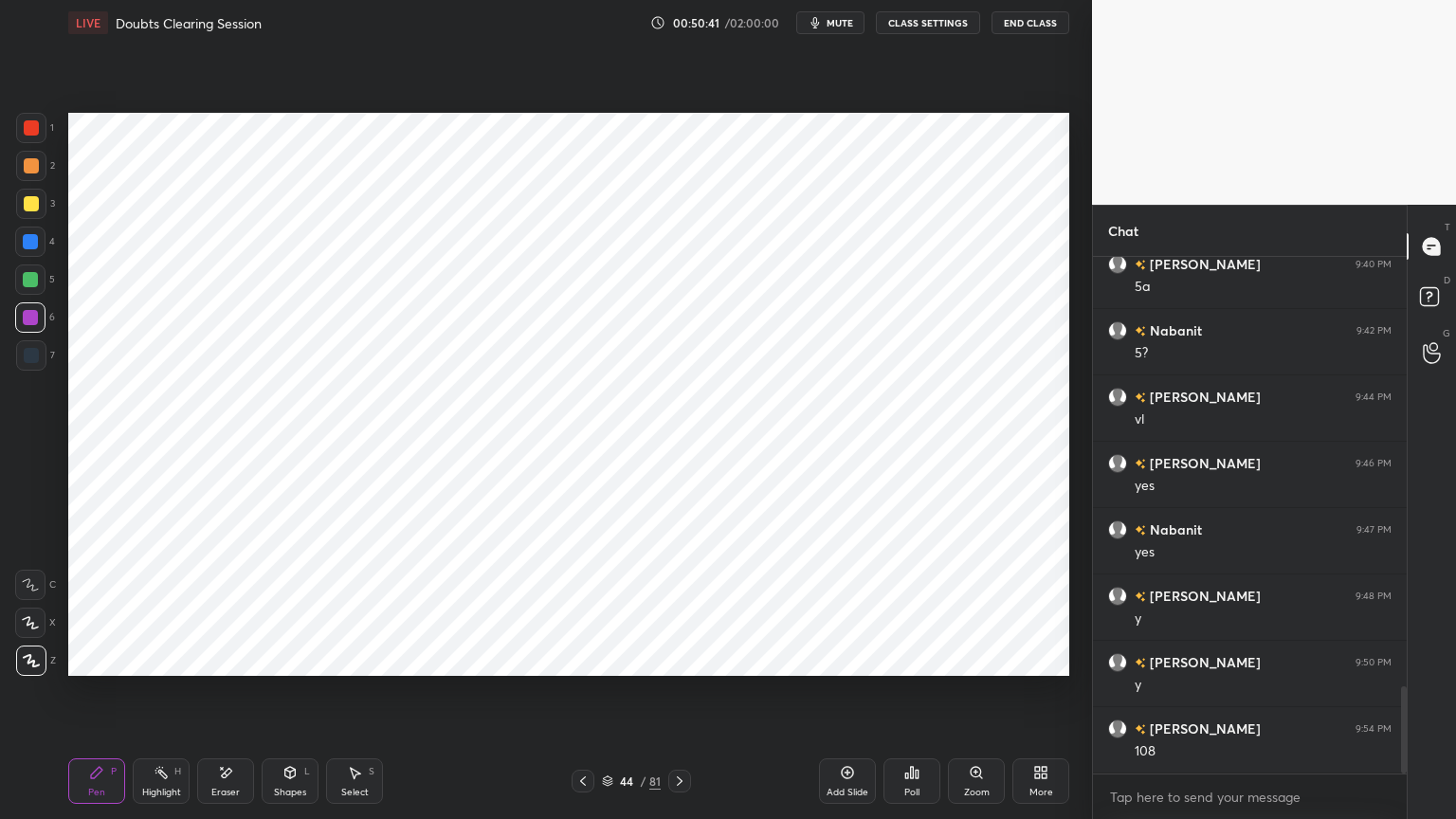 click 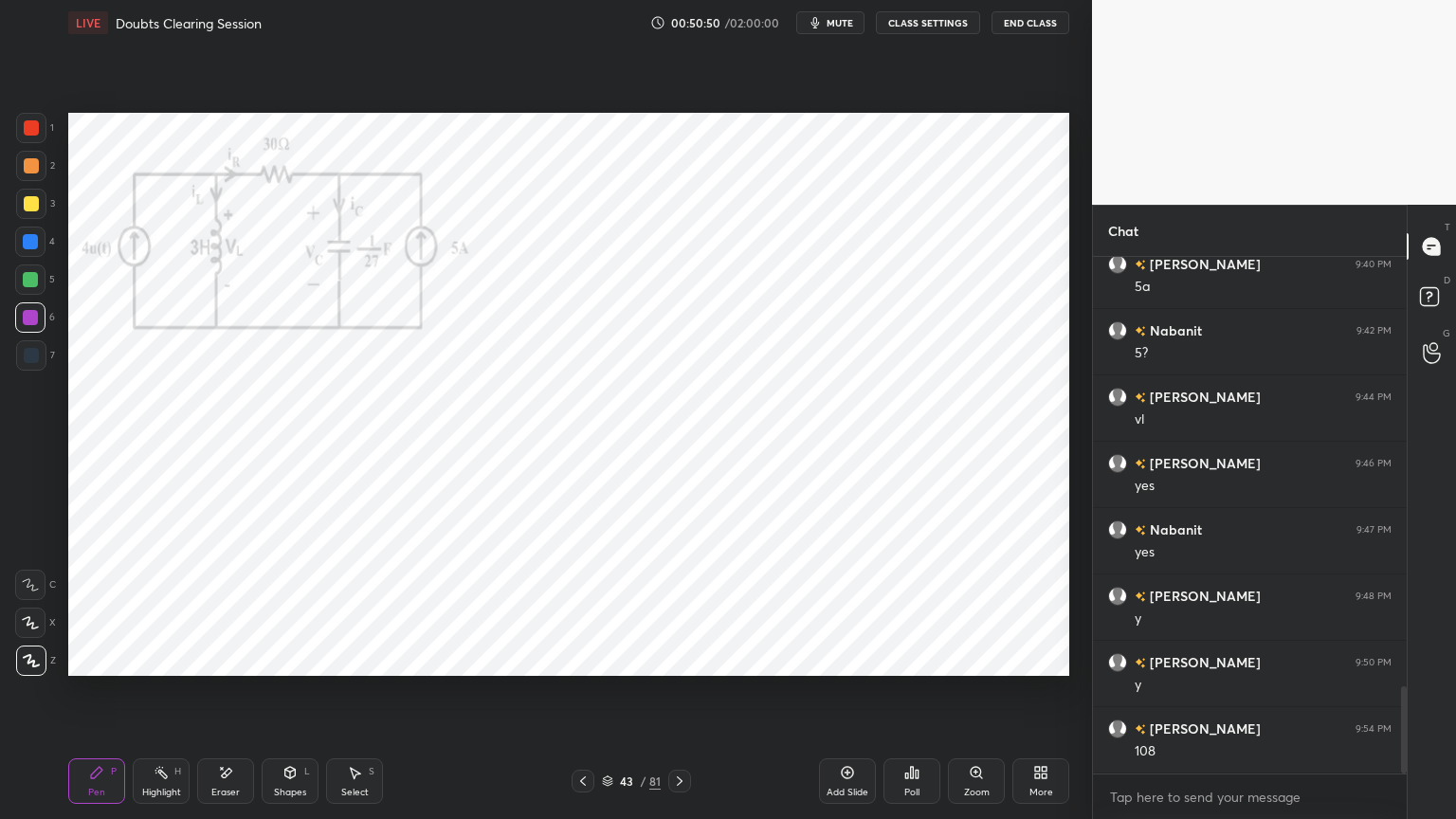 click 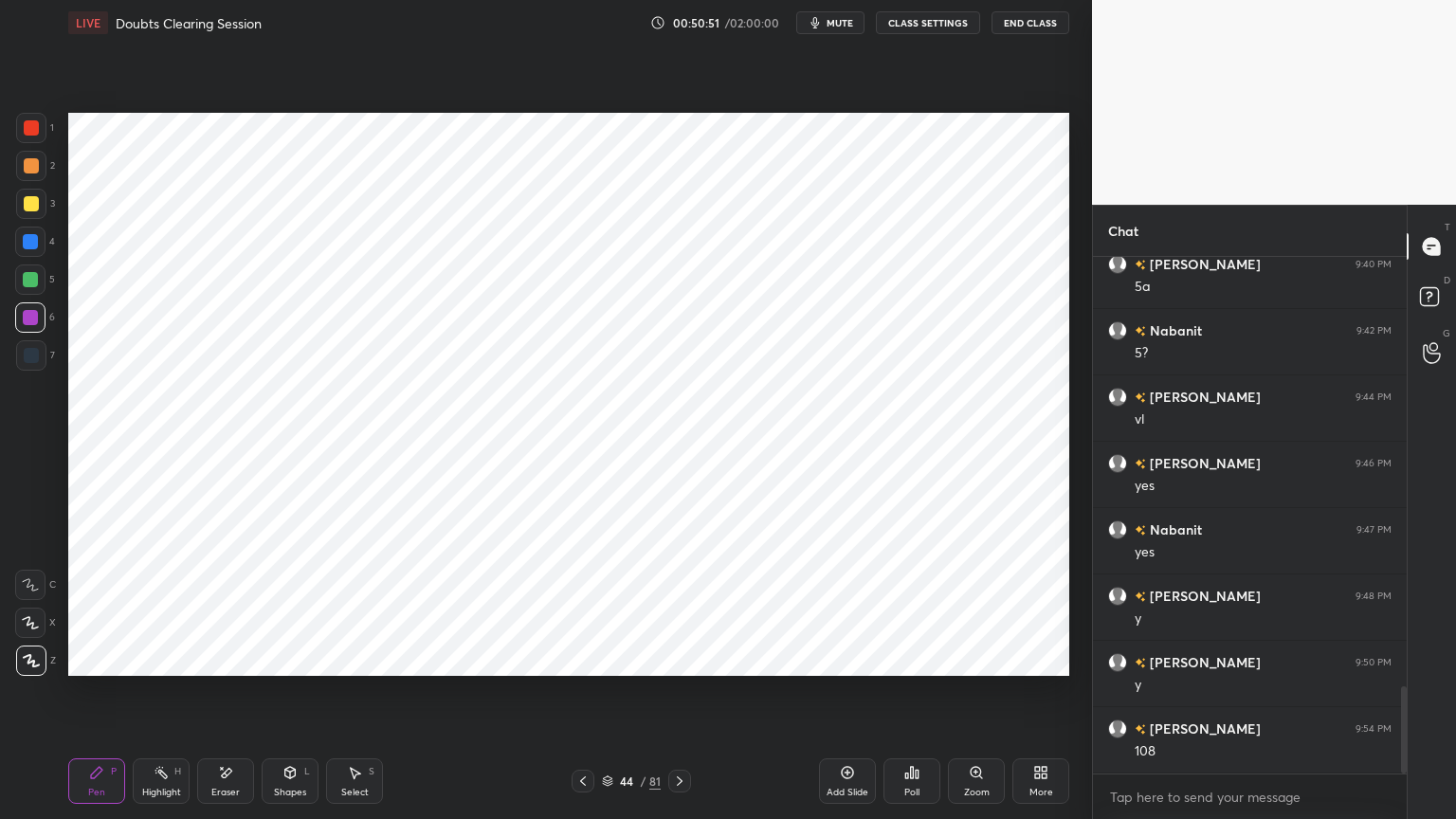 click 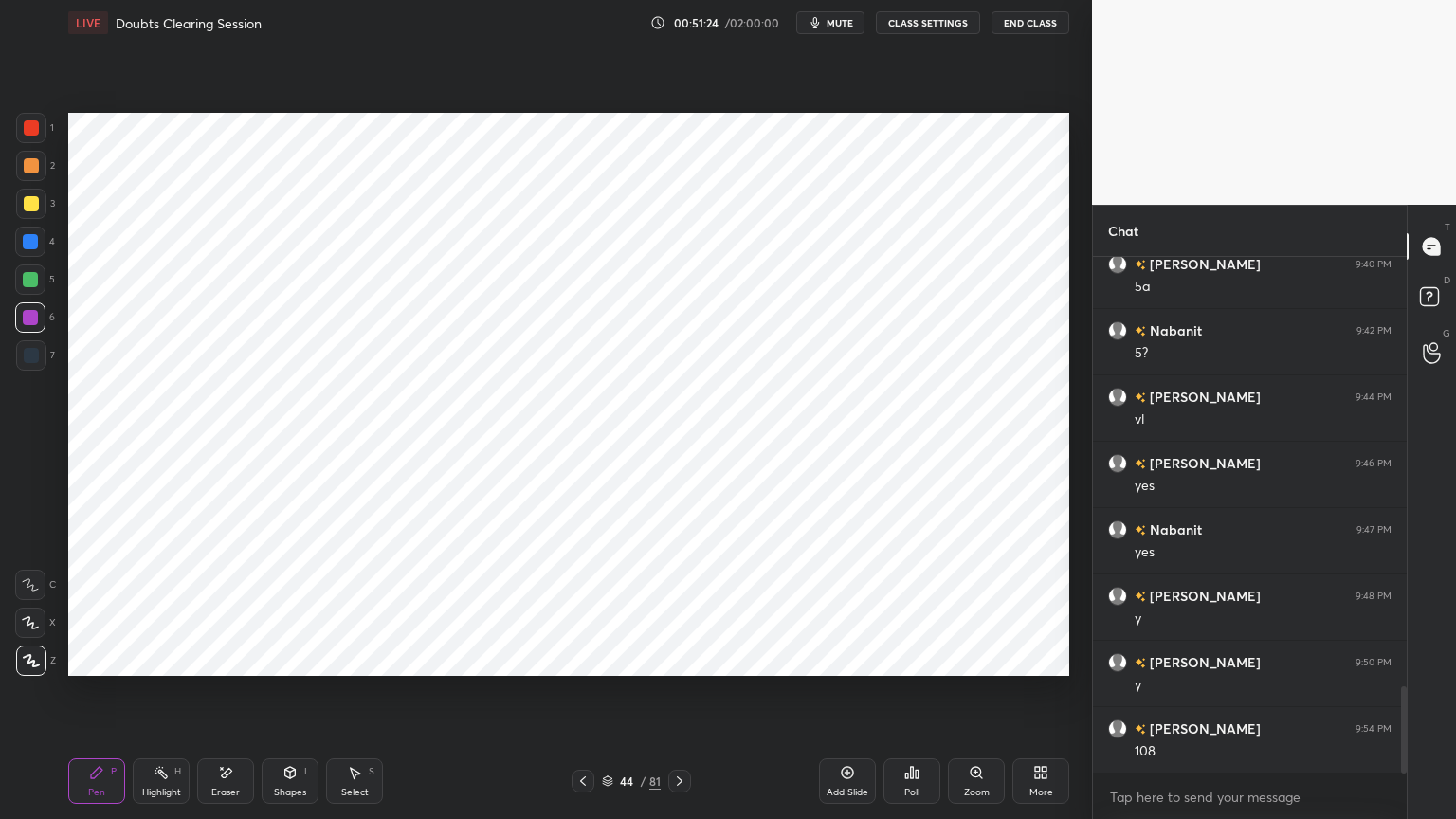 click 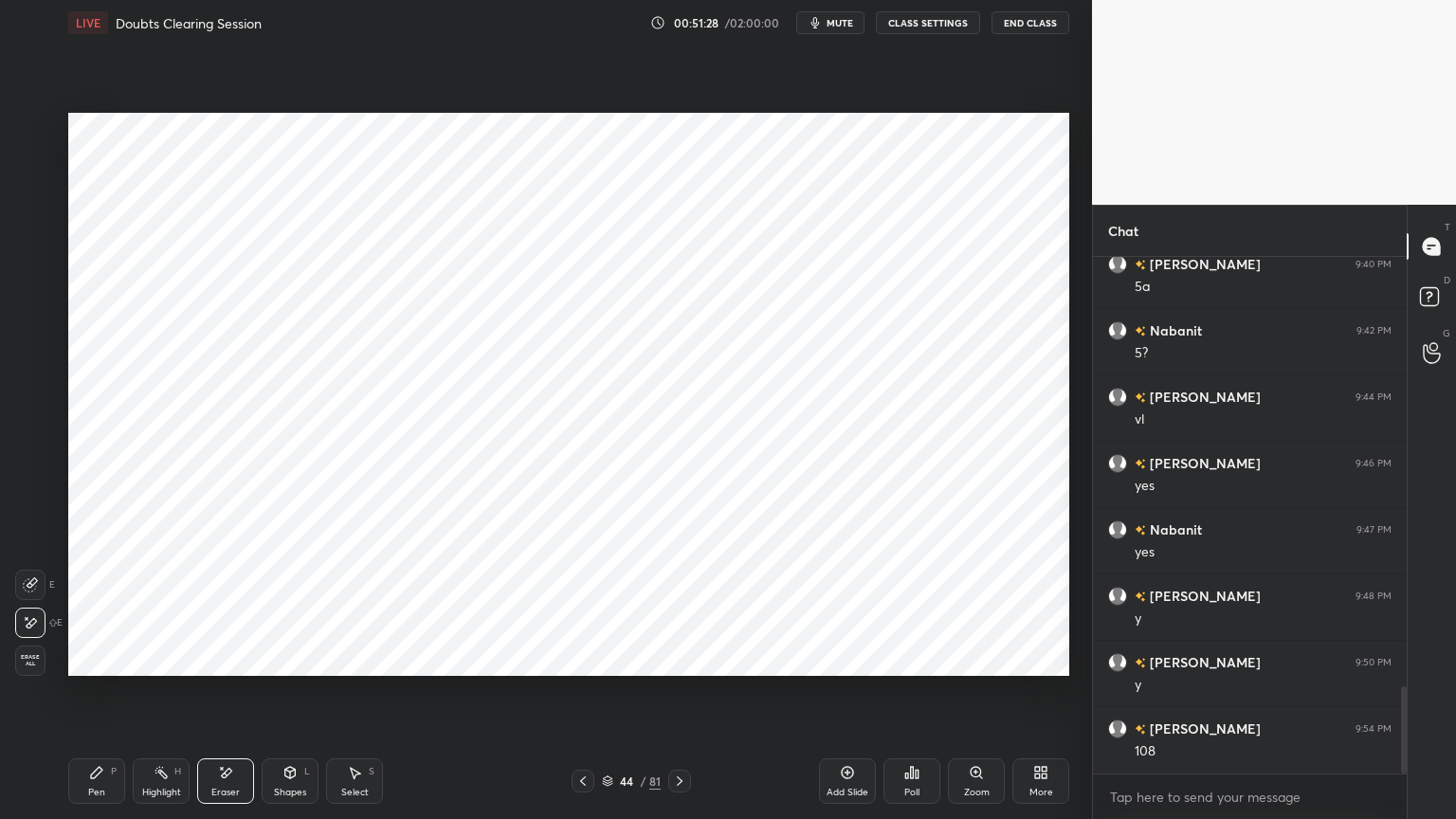 click 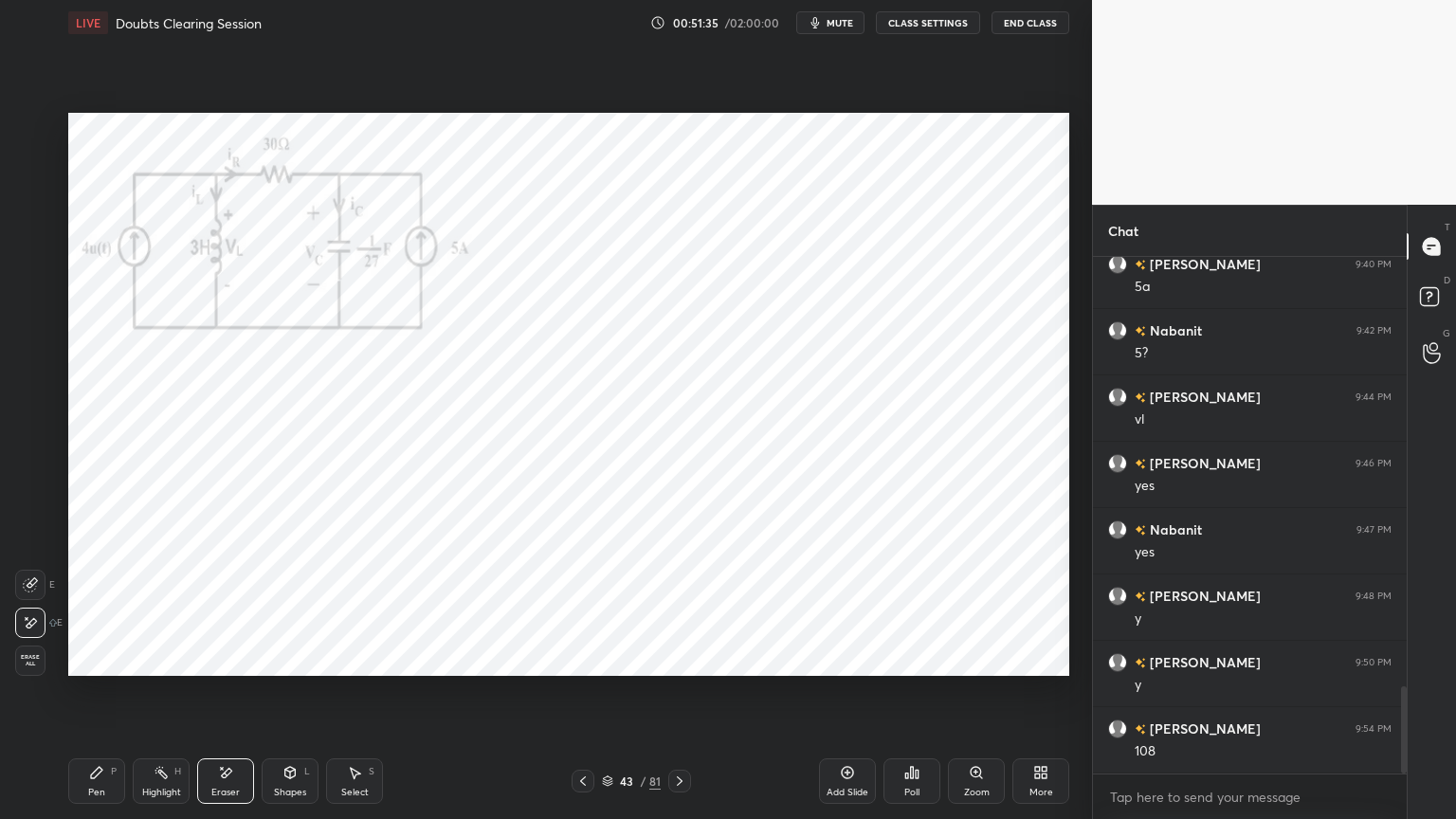 click 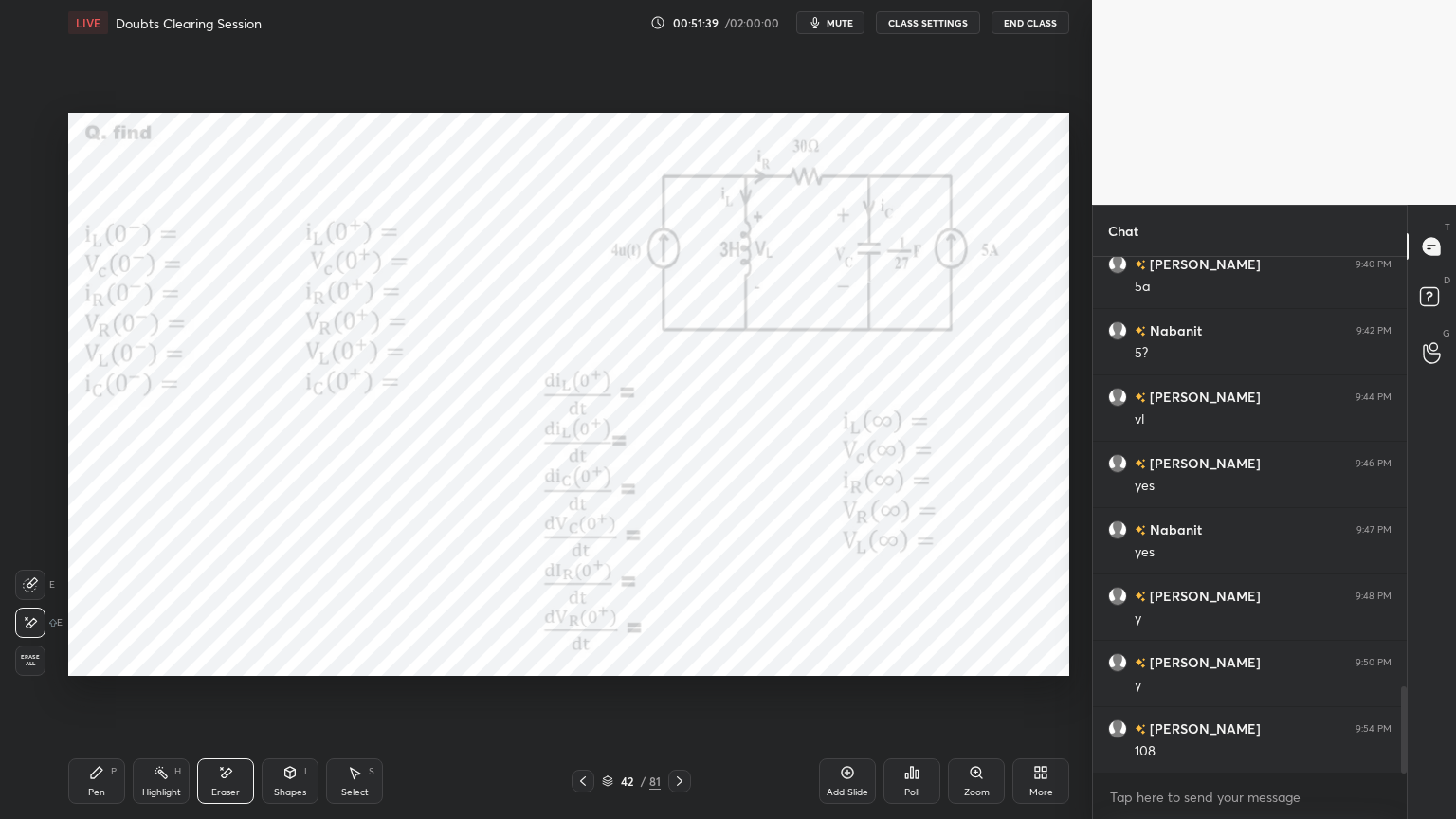click 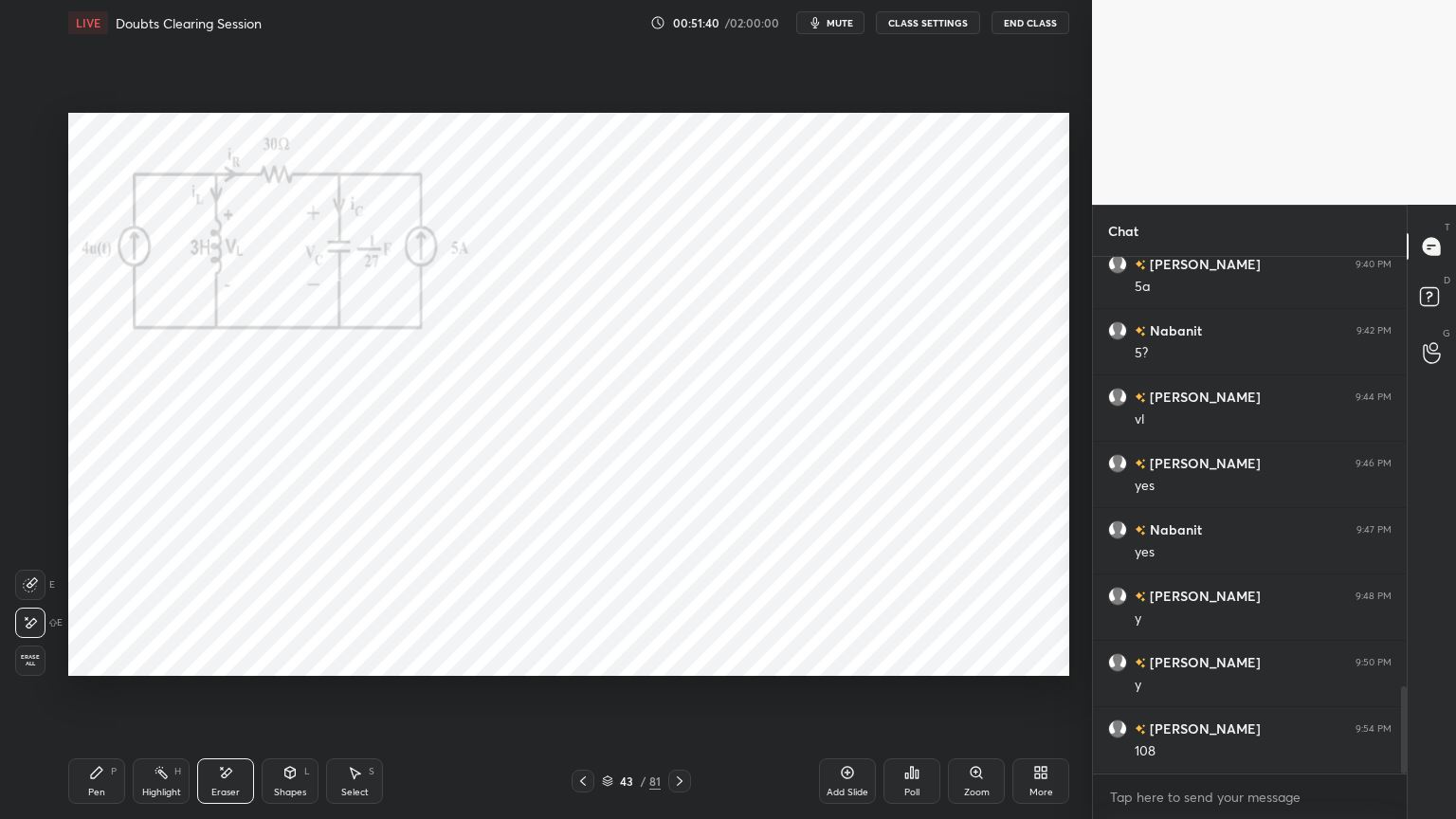 click 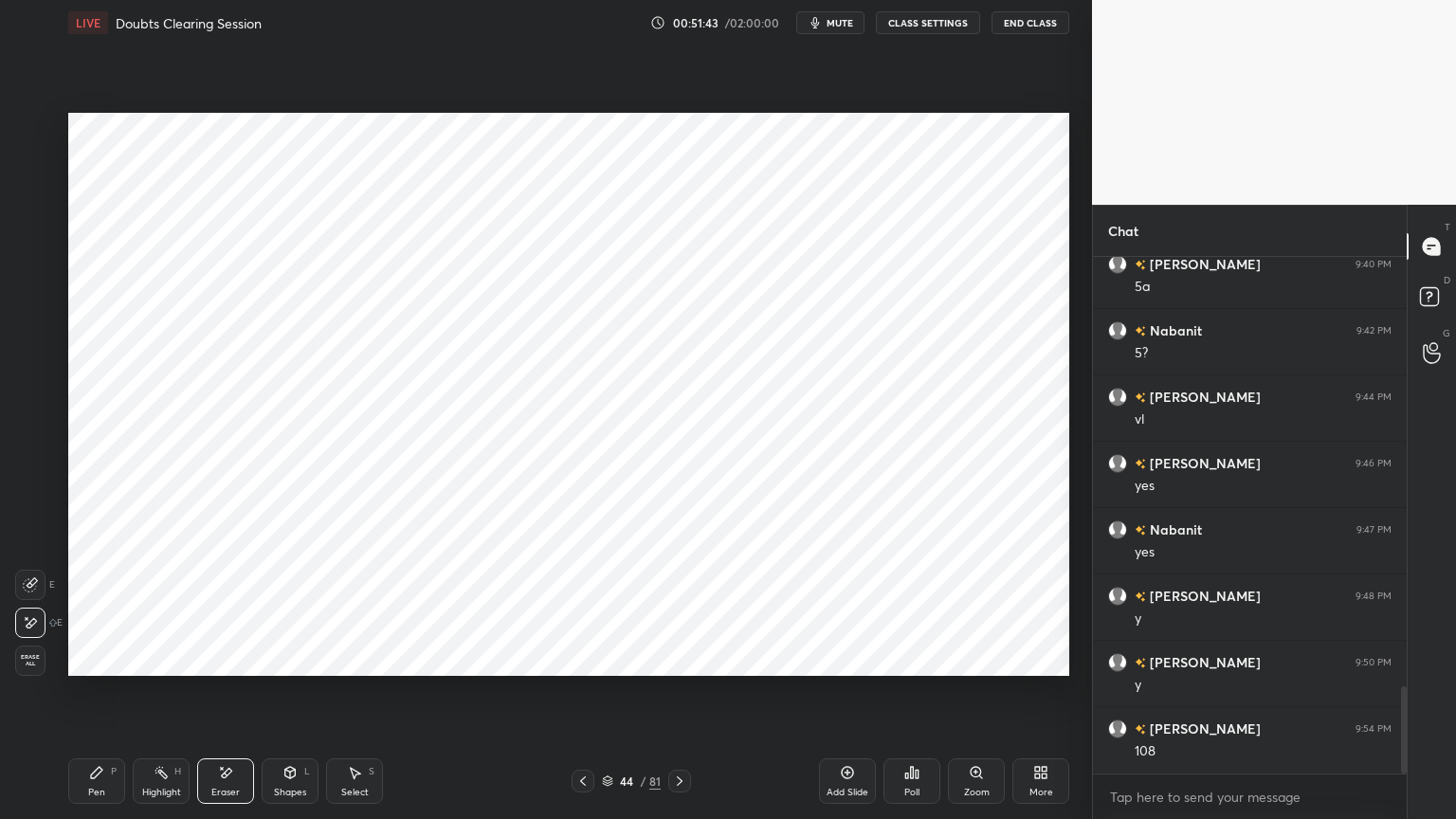 click 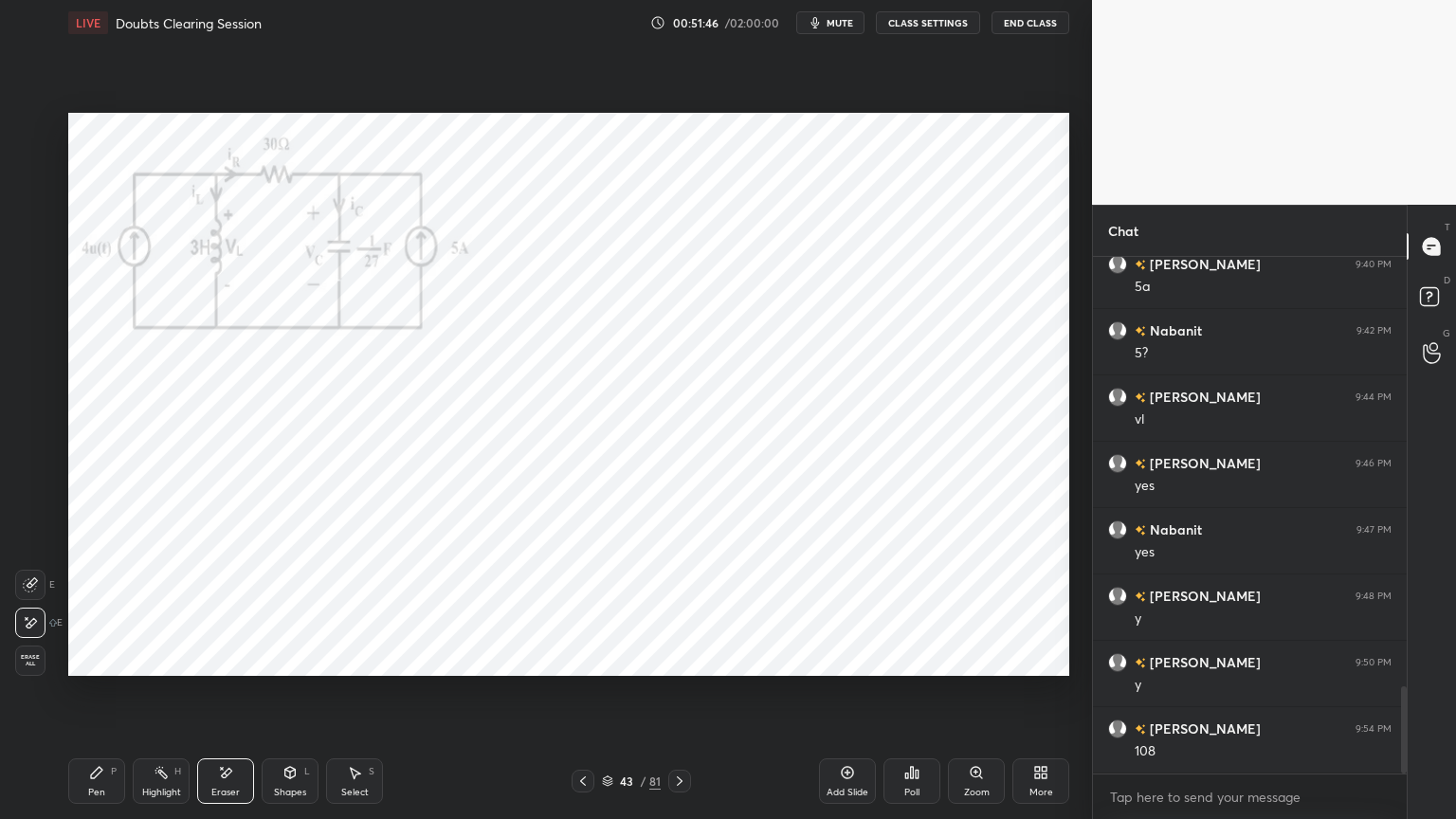 click on "Pen P" at bounding box center (97, 781) 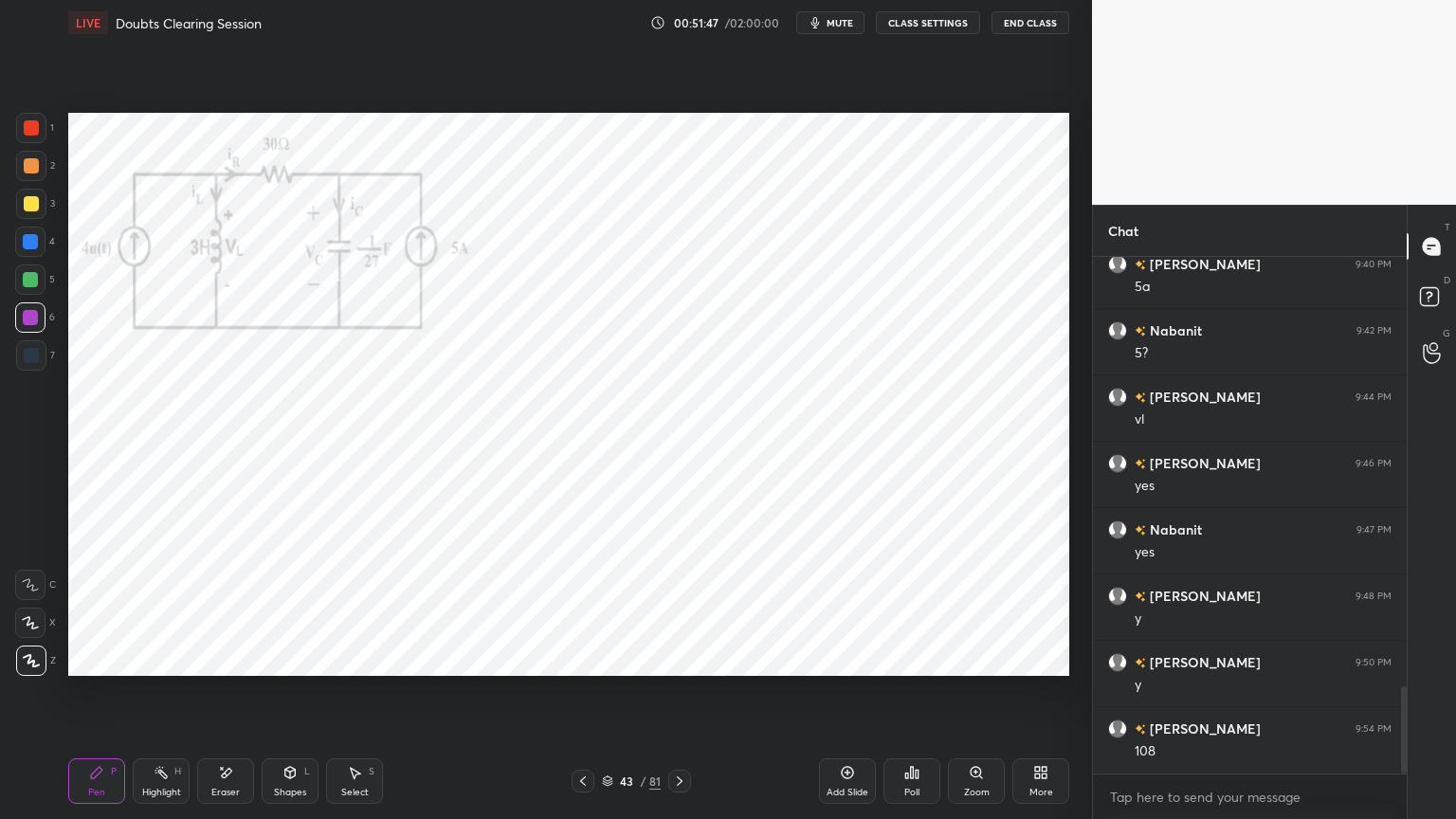 click 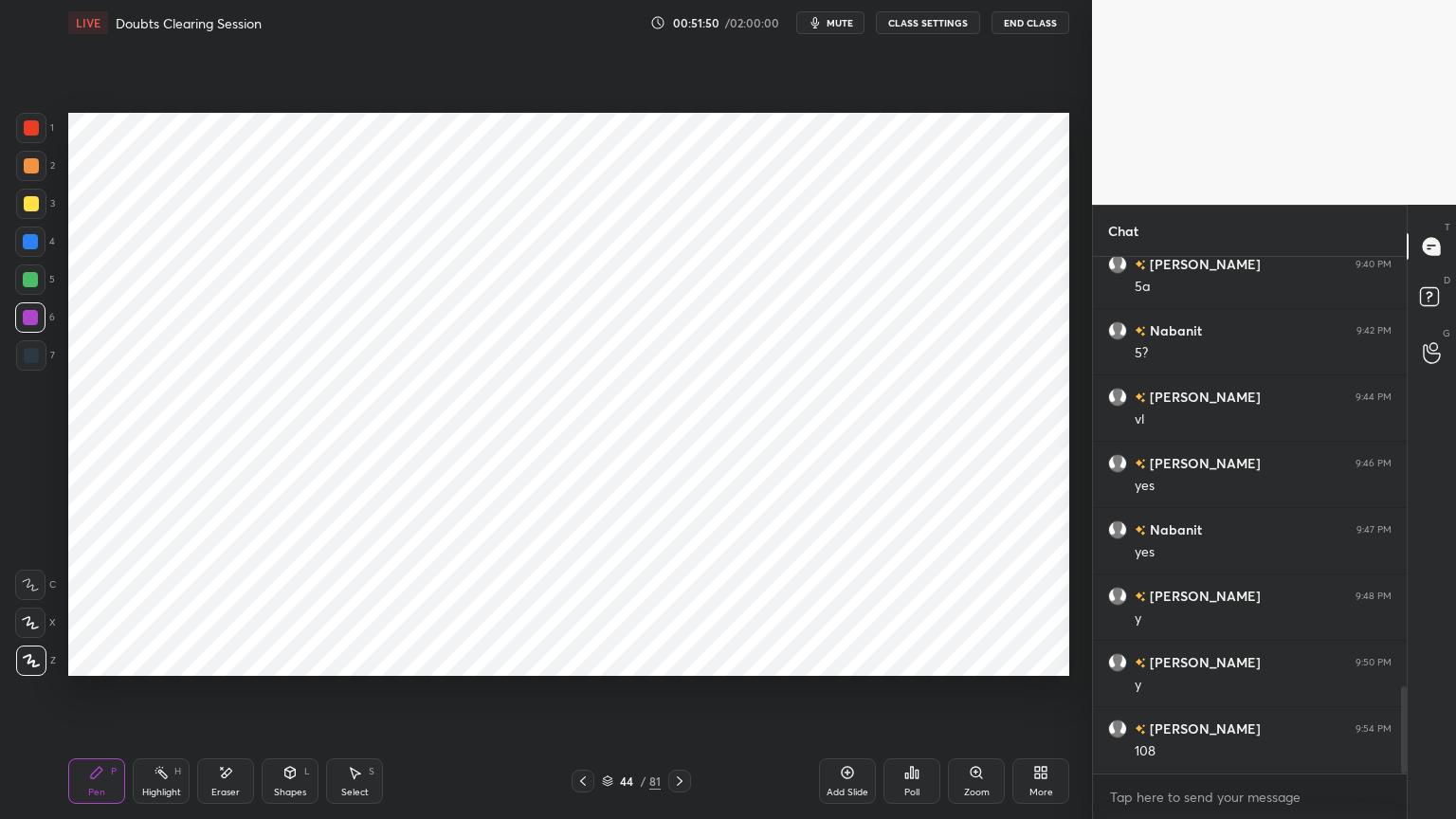 click 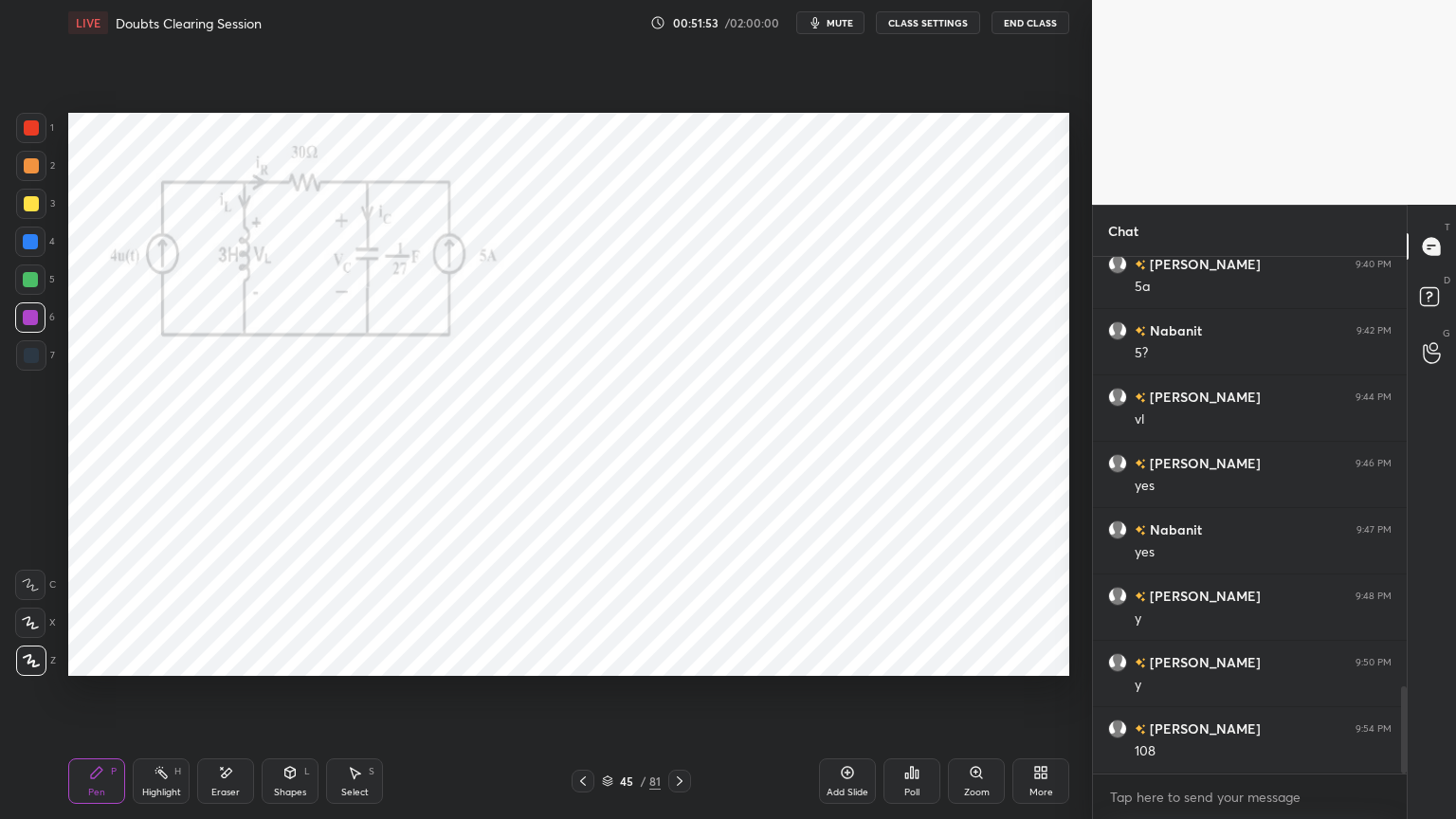 click 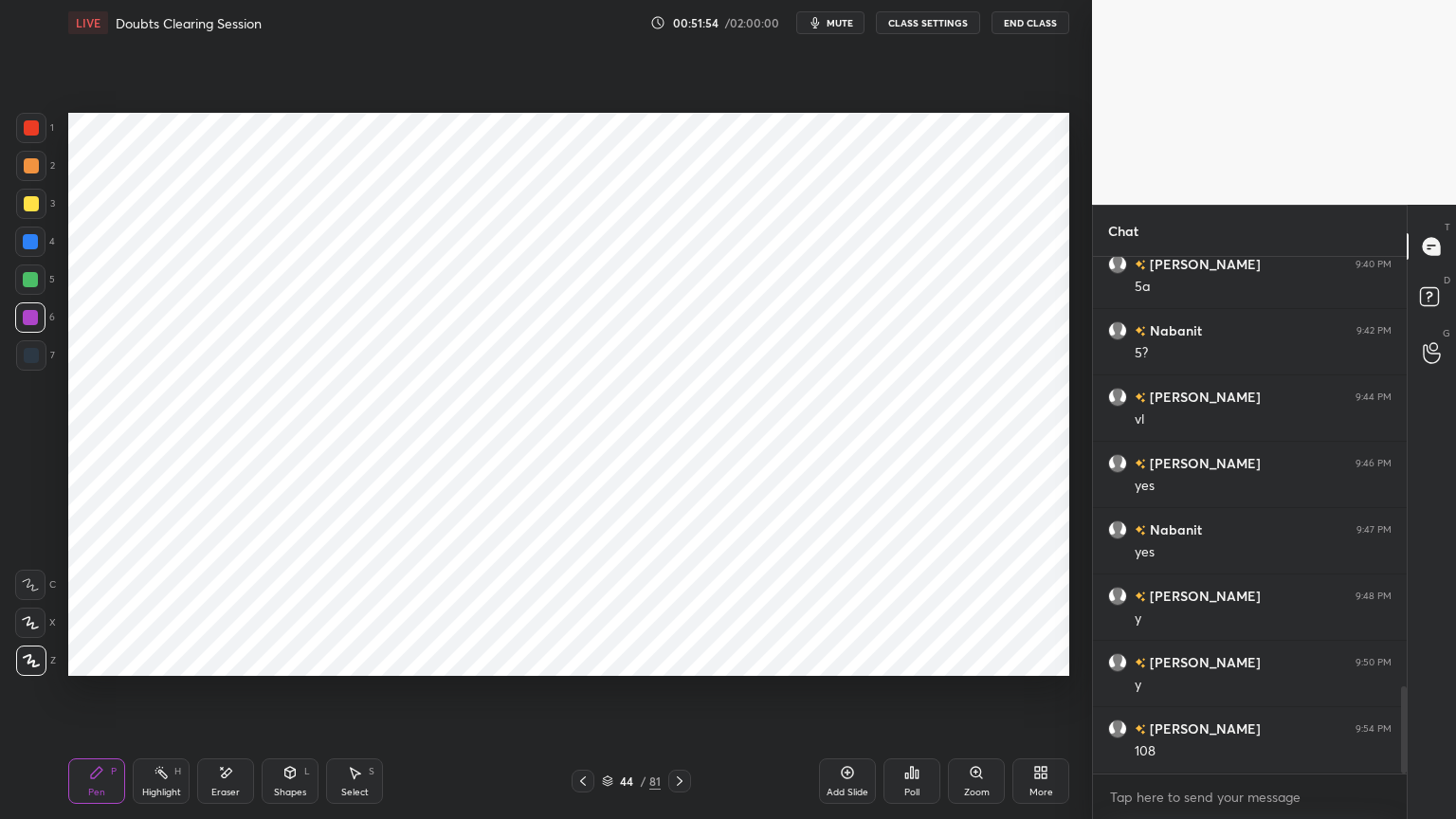 click 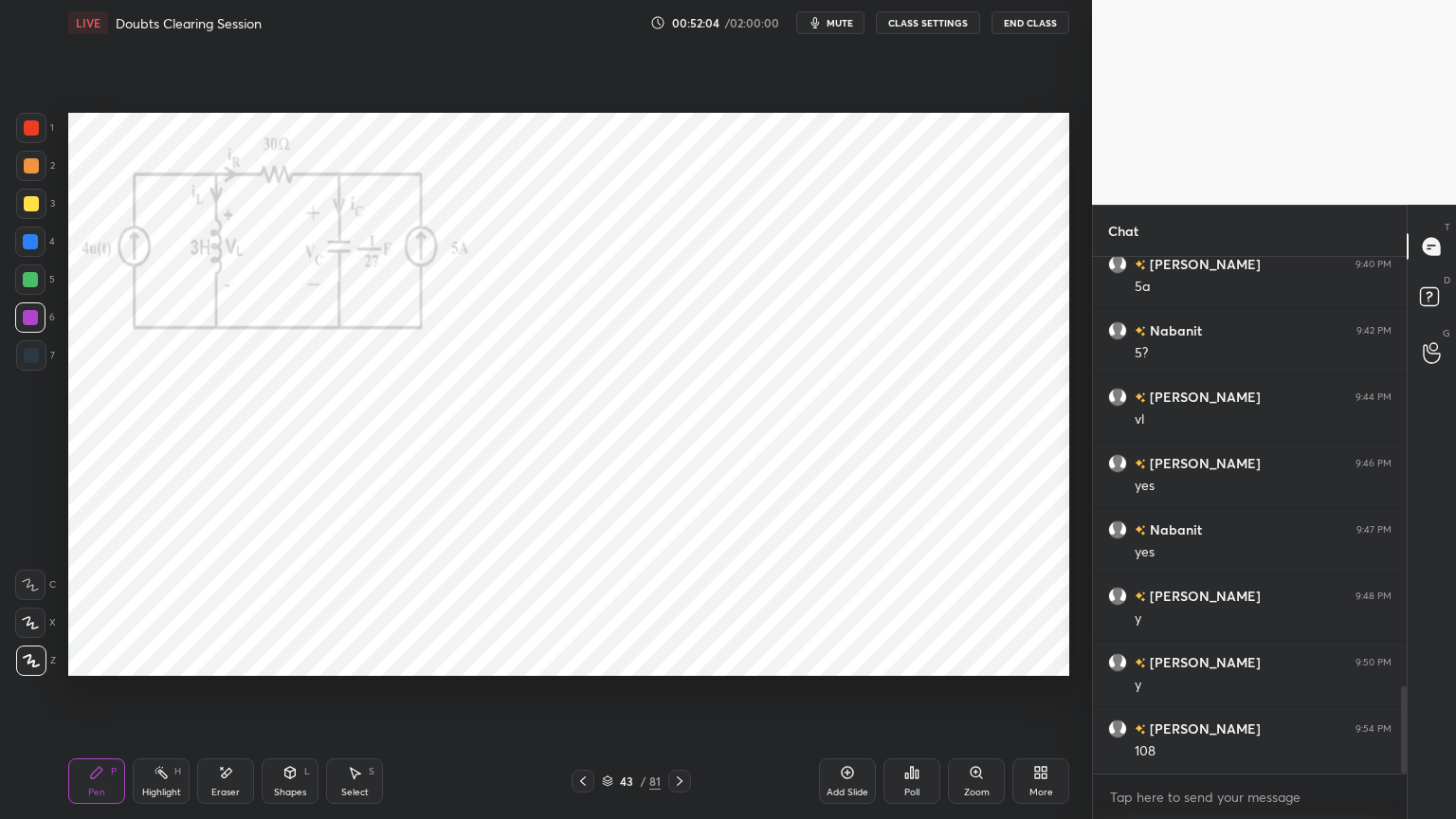 click 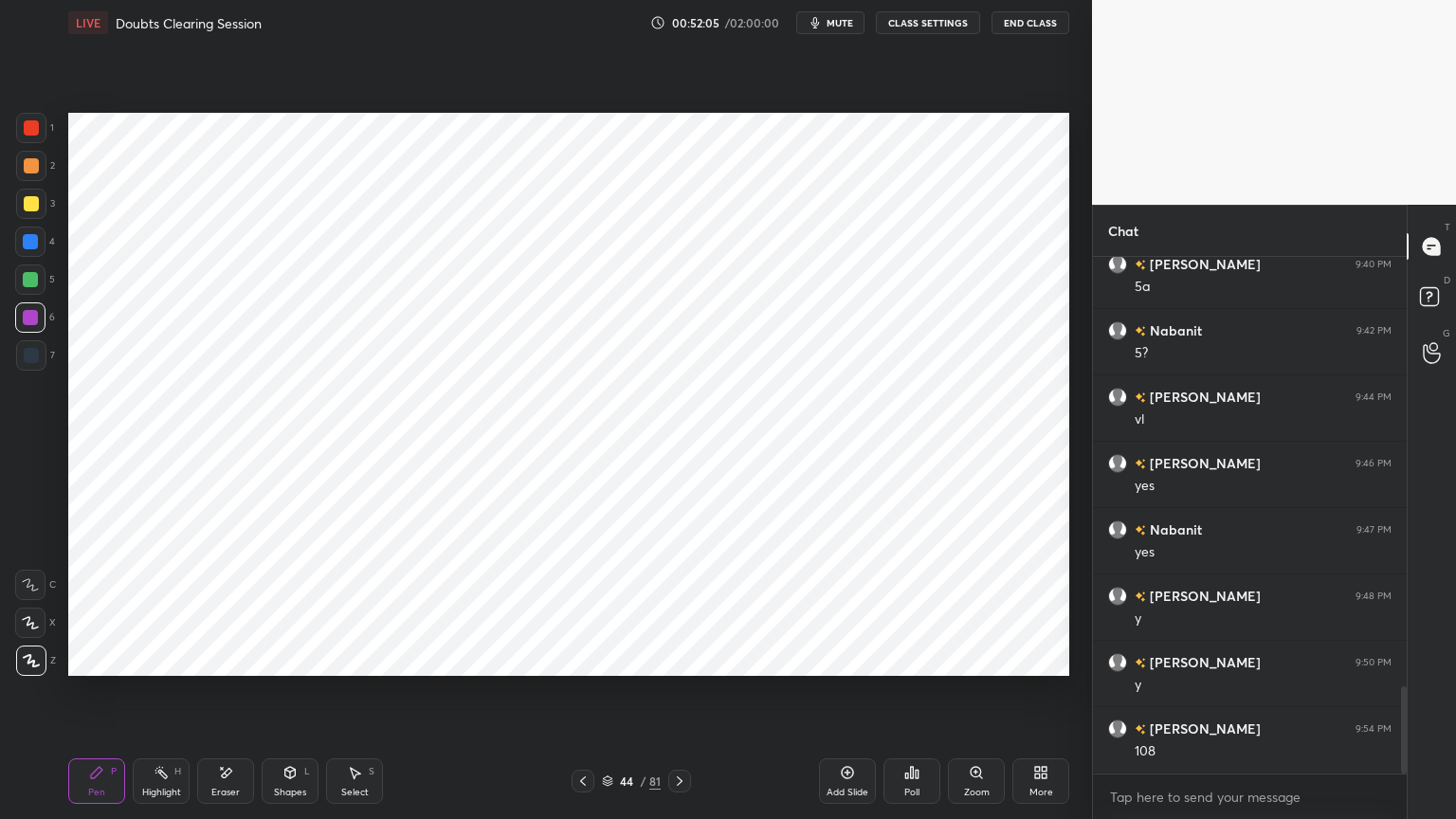 click at bounding box center (30, 242) 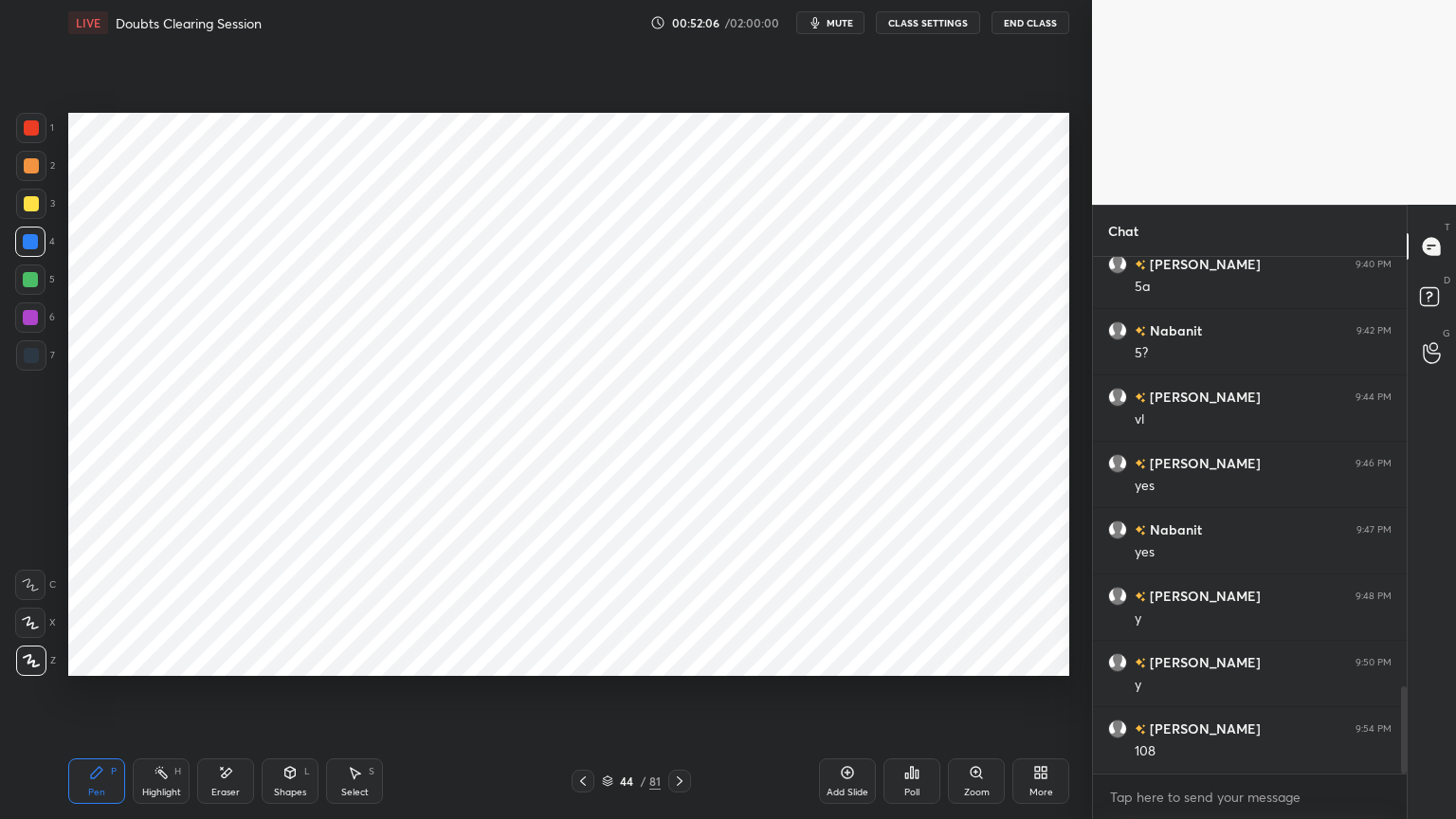 click 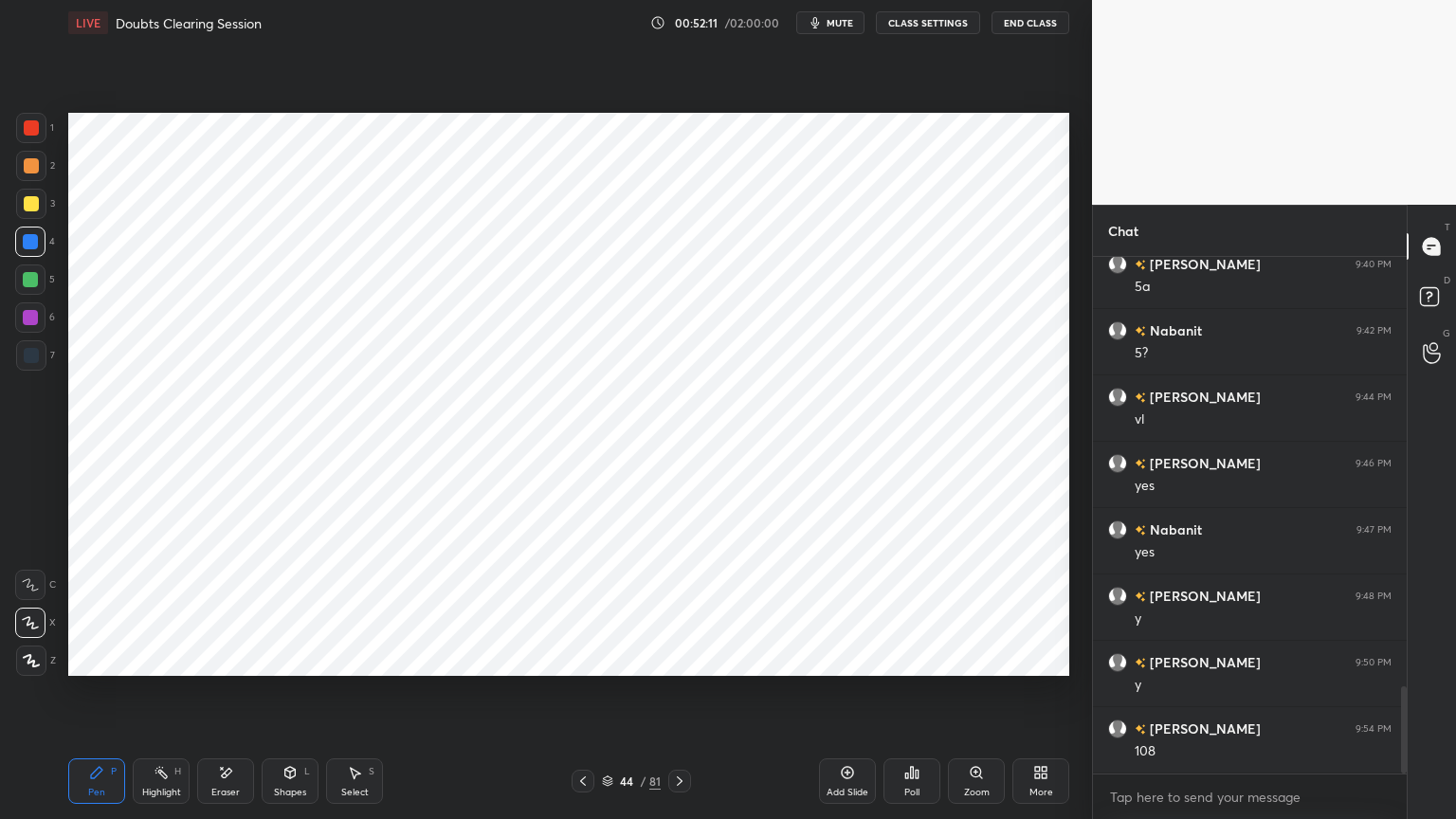 click 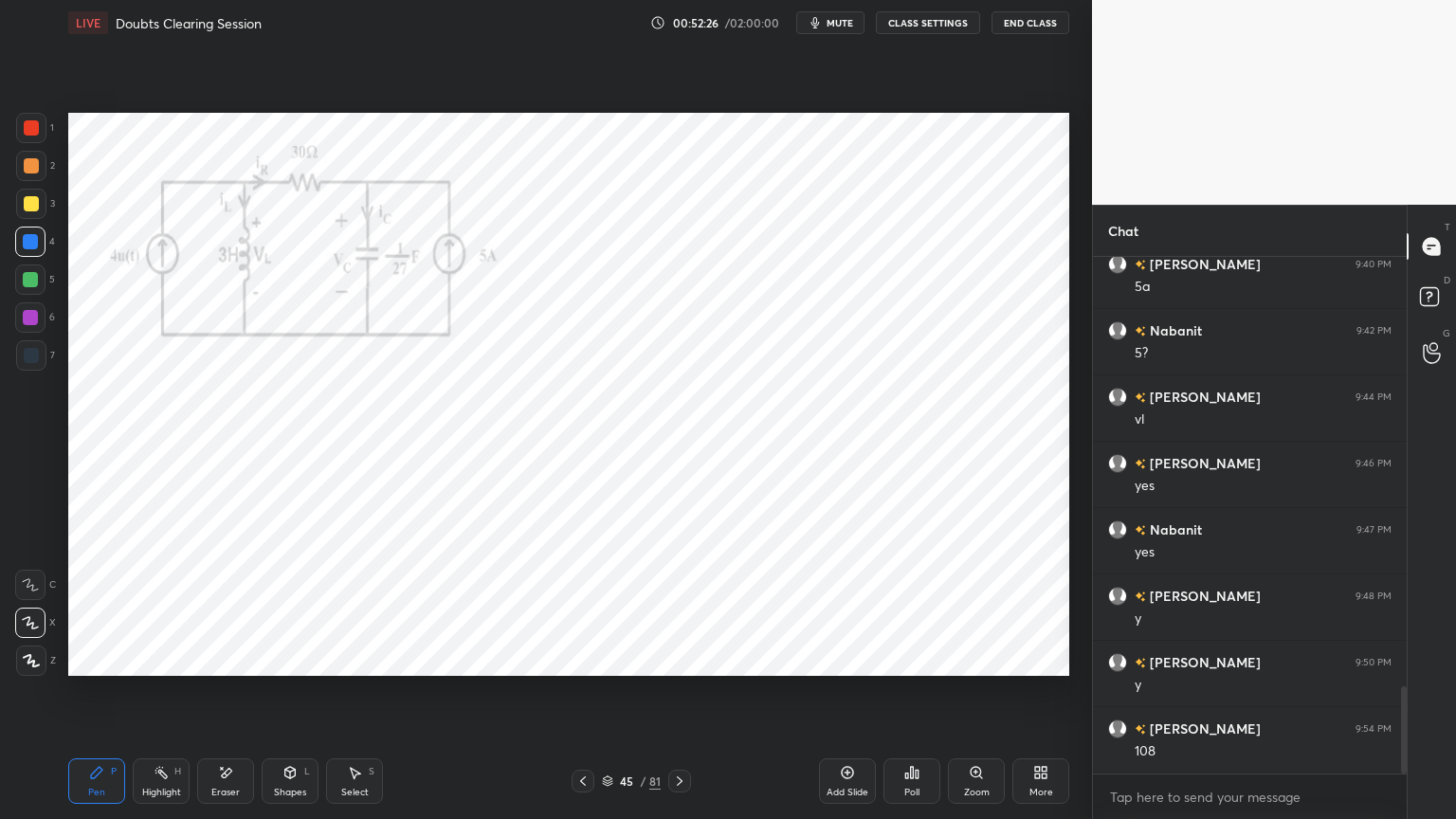 click at bounding box center [31, 355] 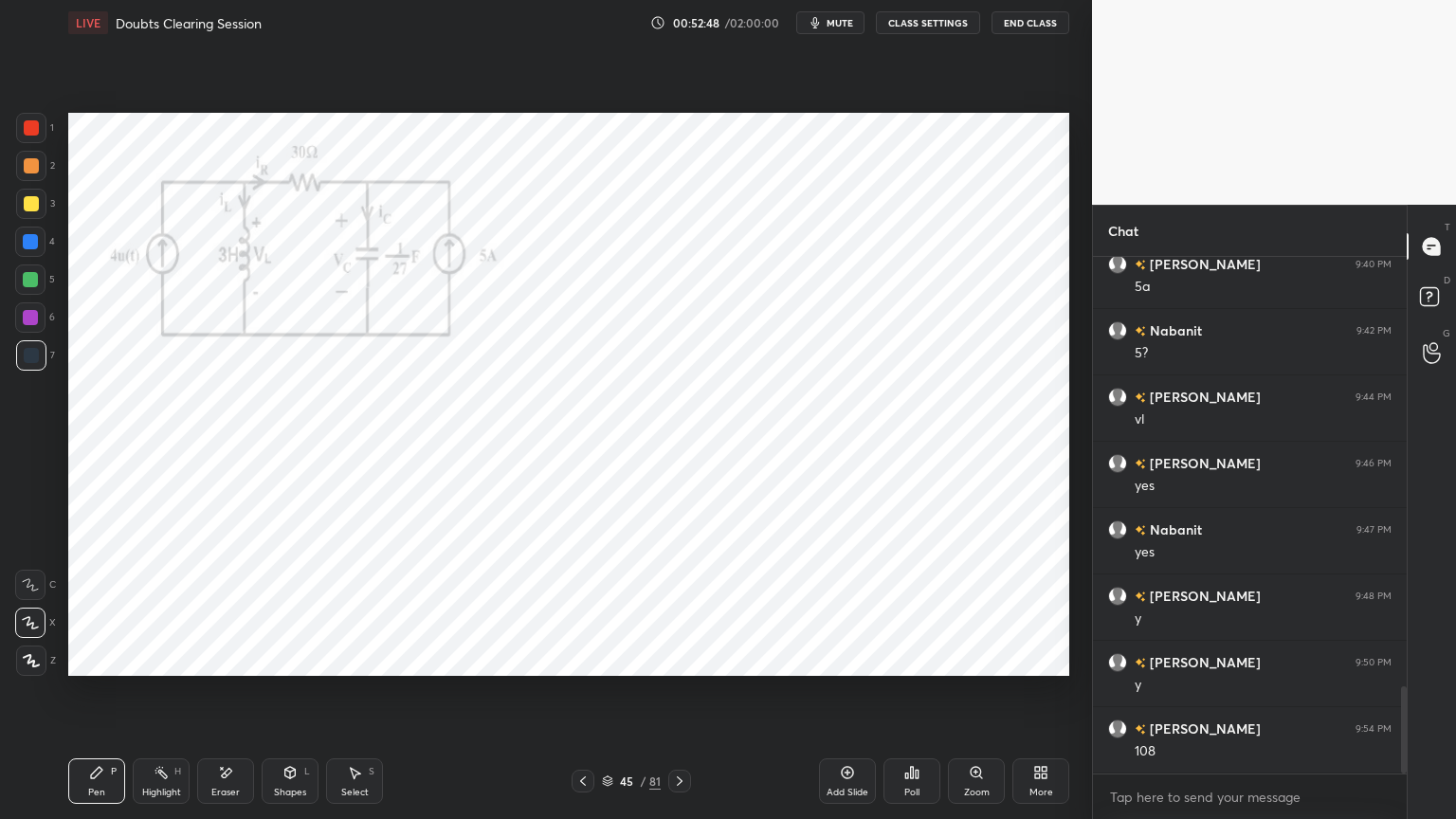 click at bounding box center [31, 355] 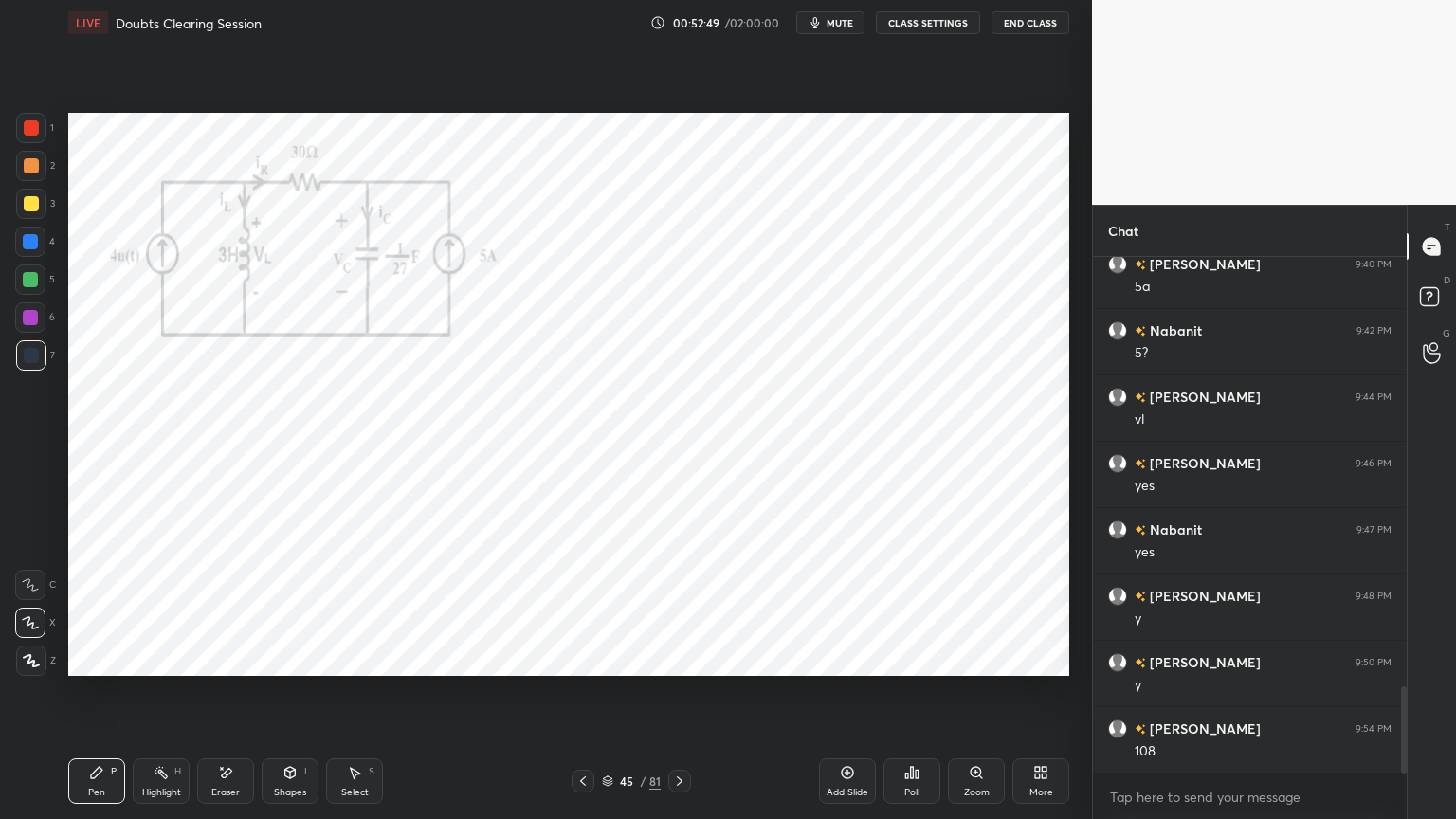 click at bounding box center [31, 661] 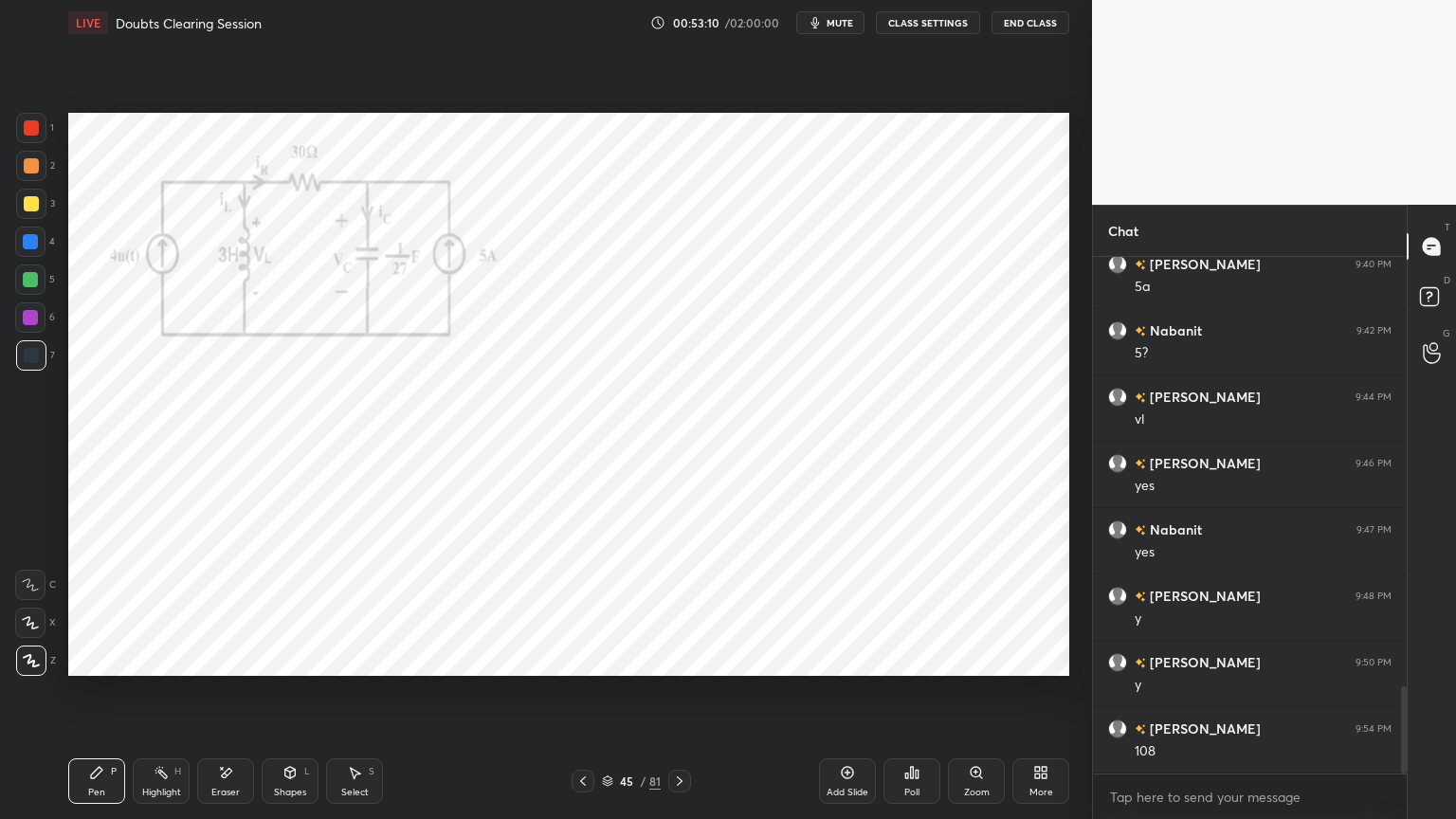 click 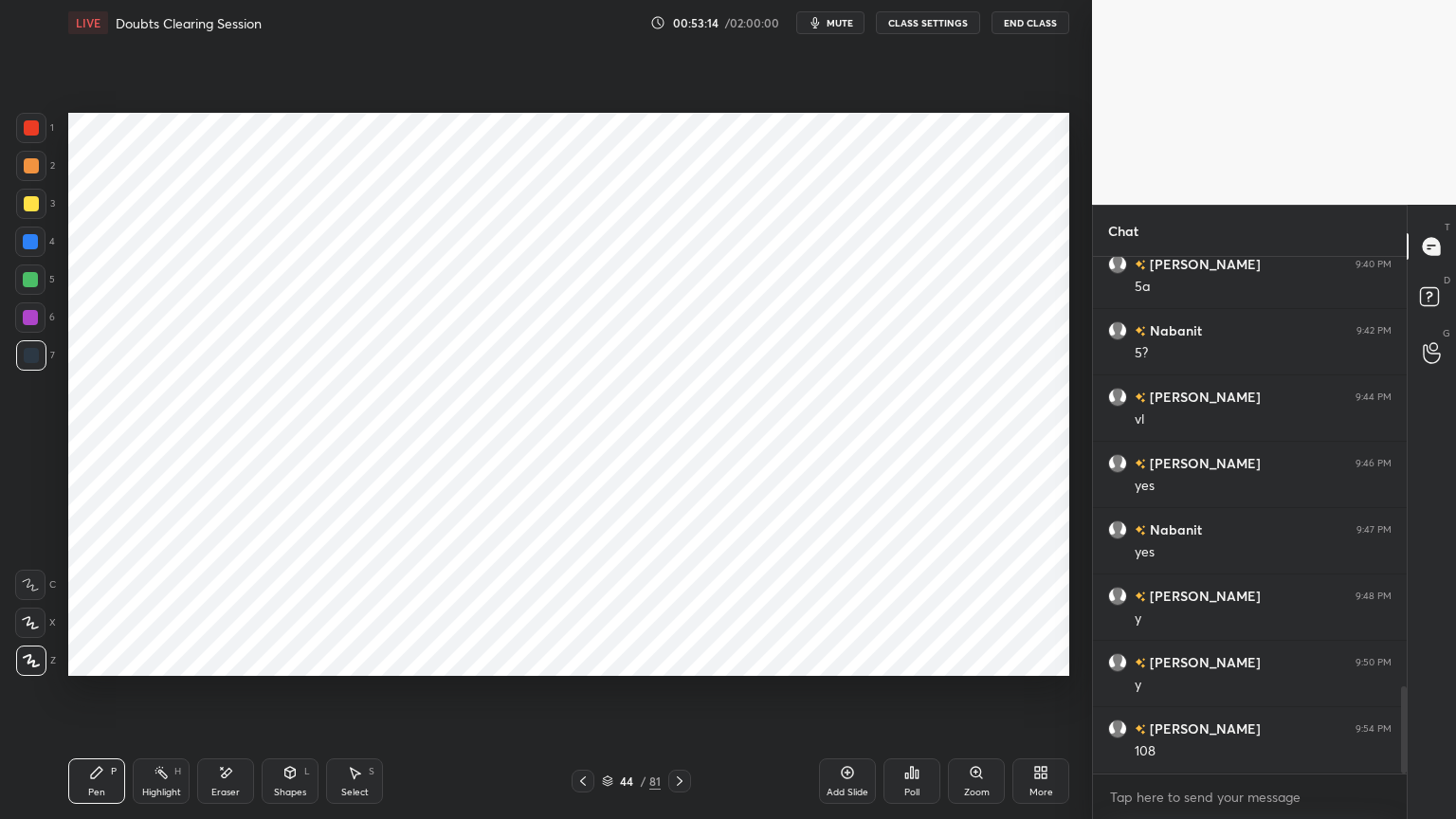 click 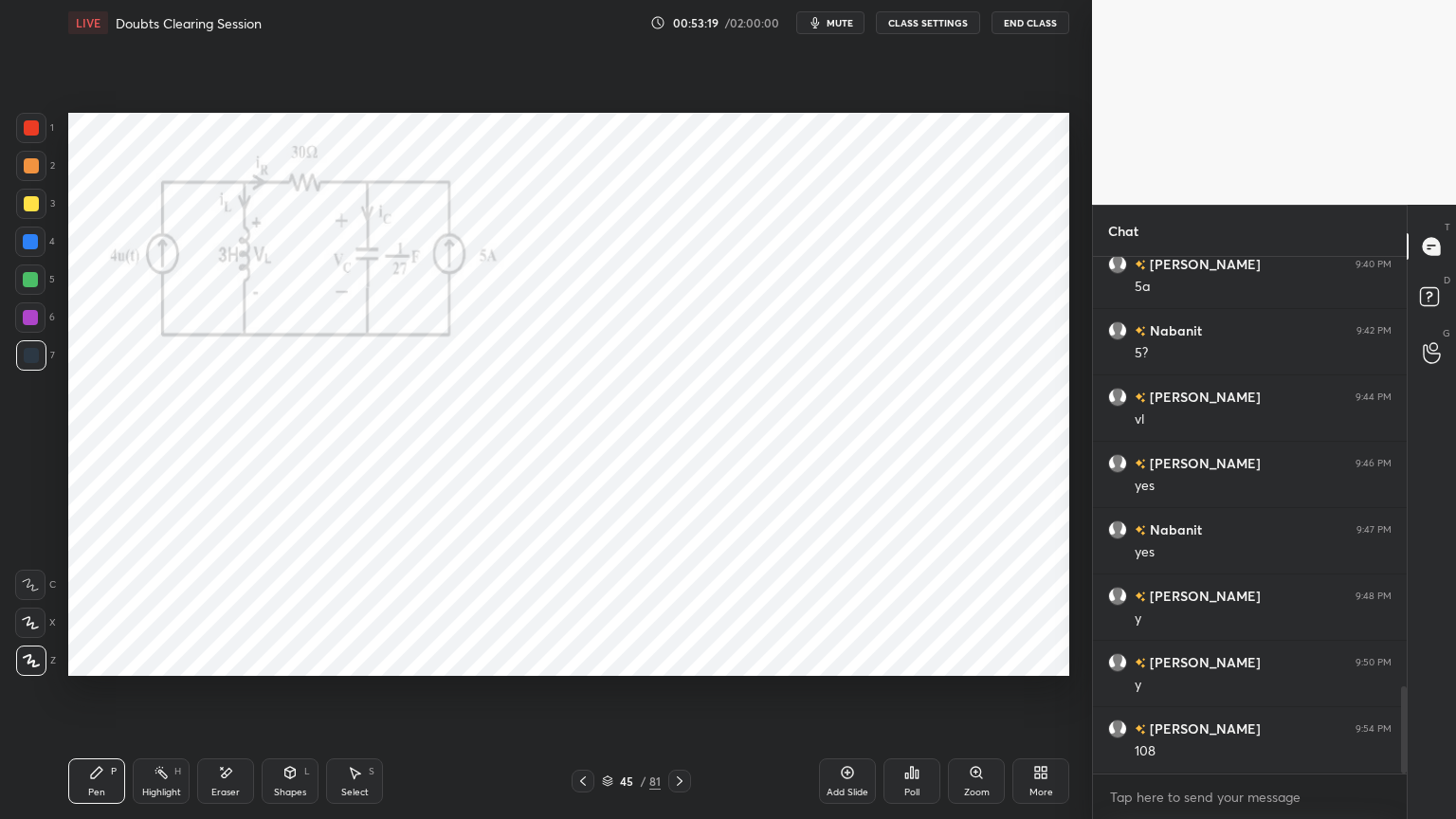 click on "Shapes" at bounding box center [290, 792] 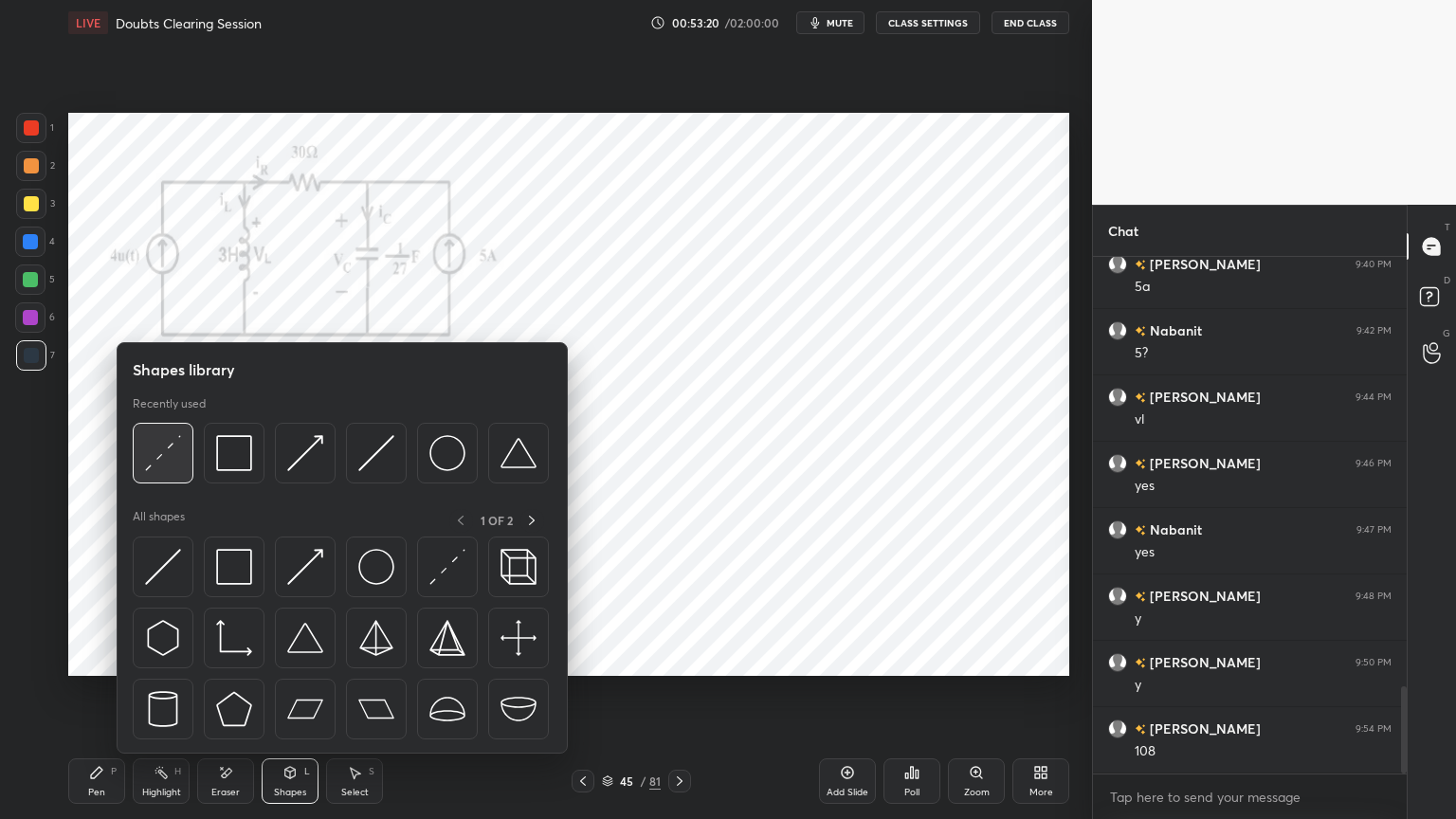 click at bounding box center [163, 453] 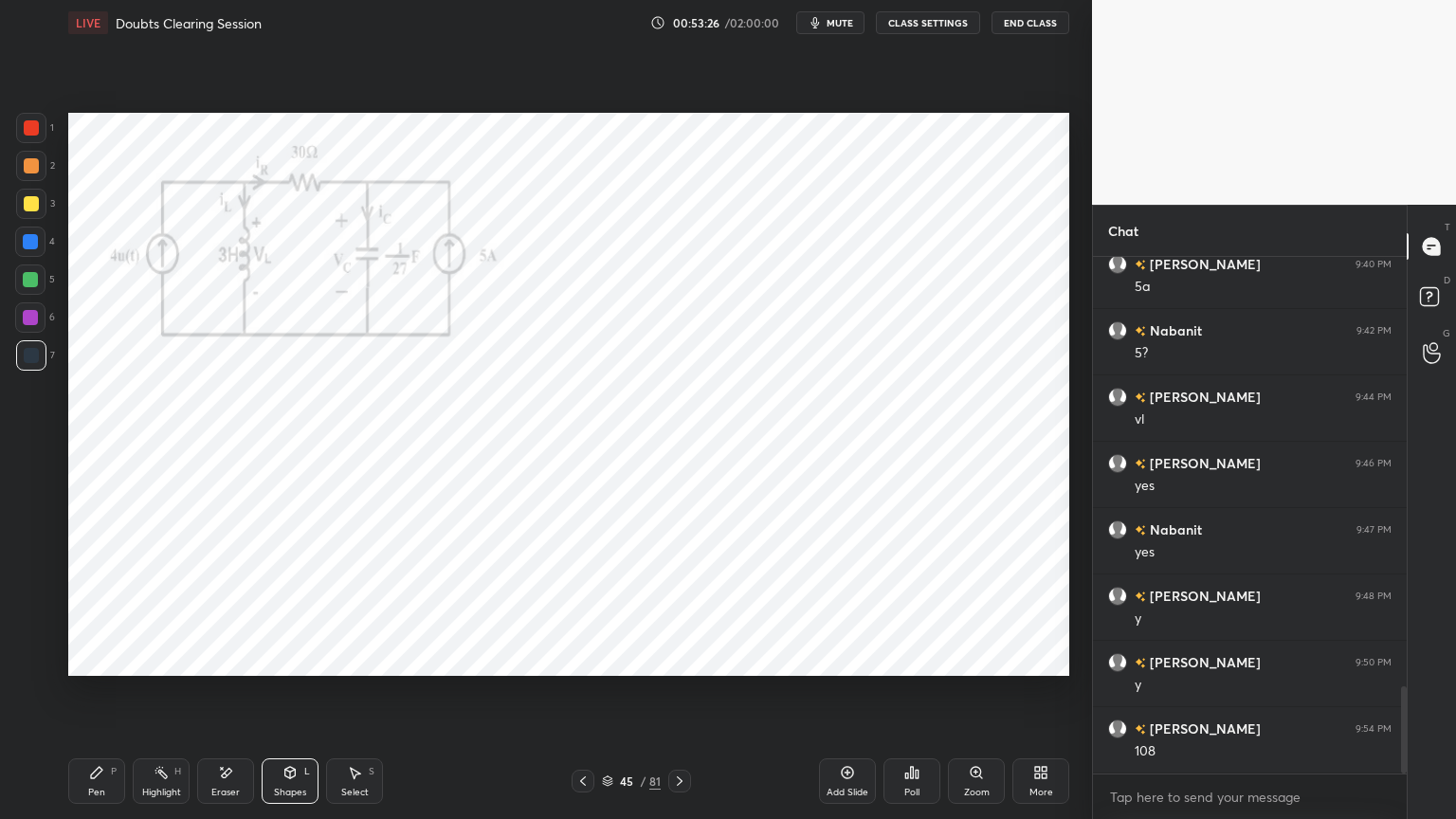 click 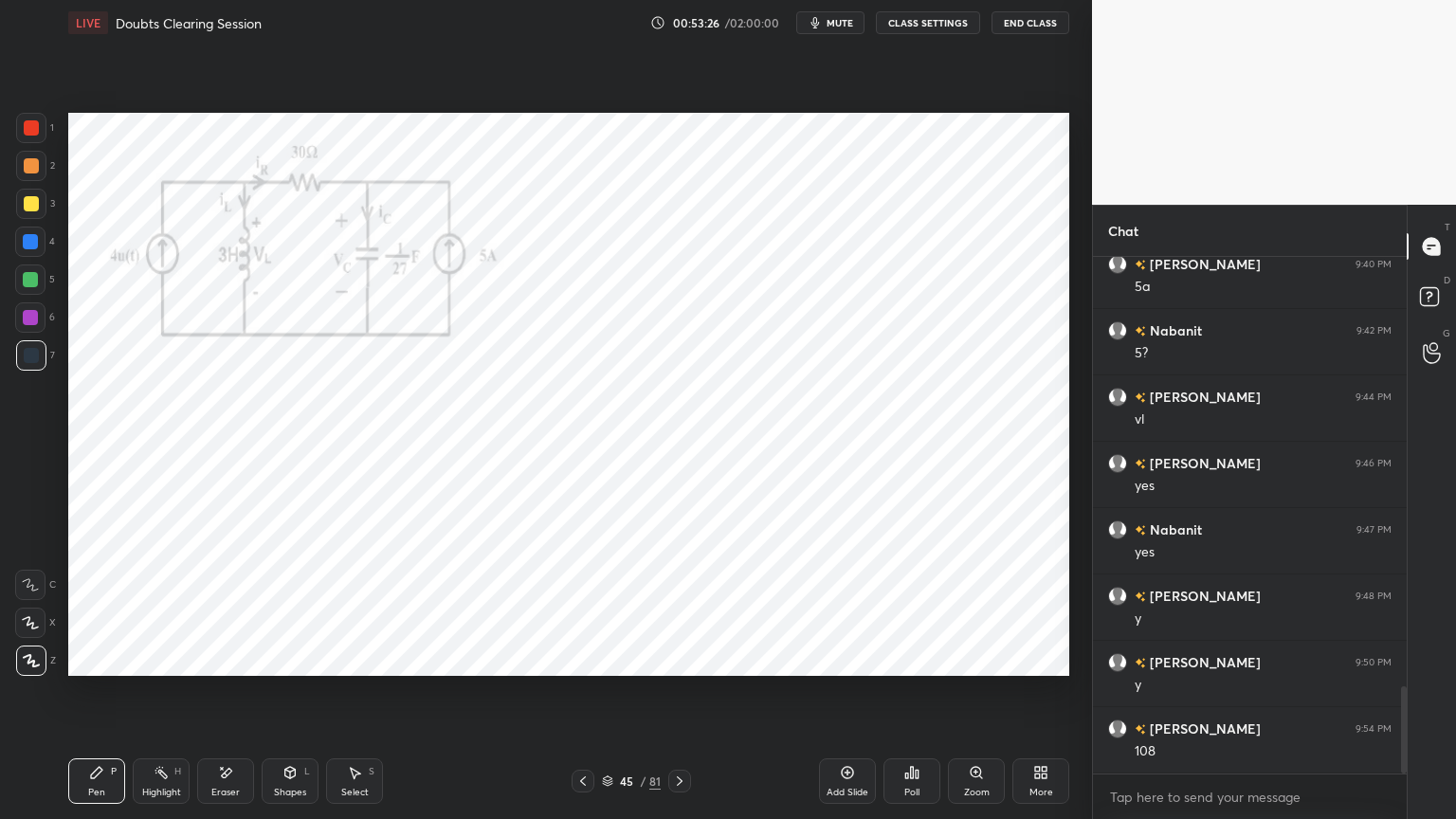 click at bounding box center (30, 318) 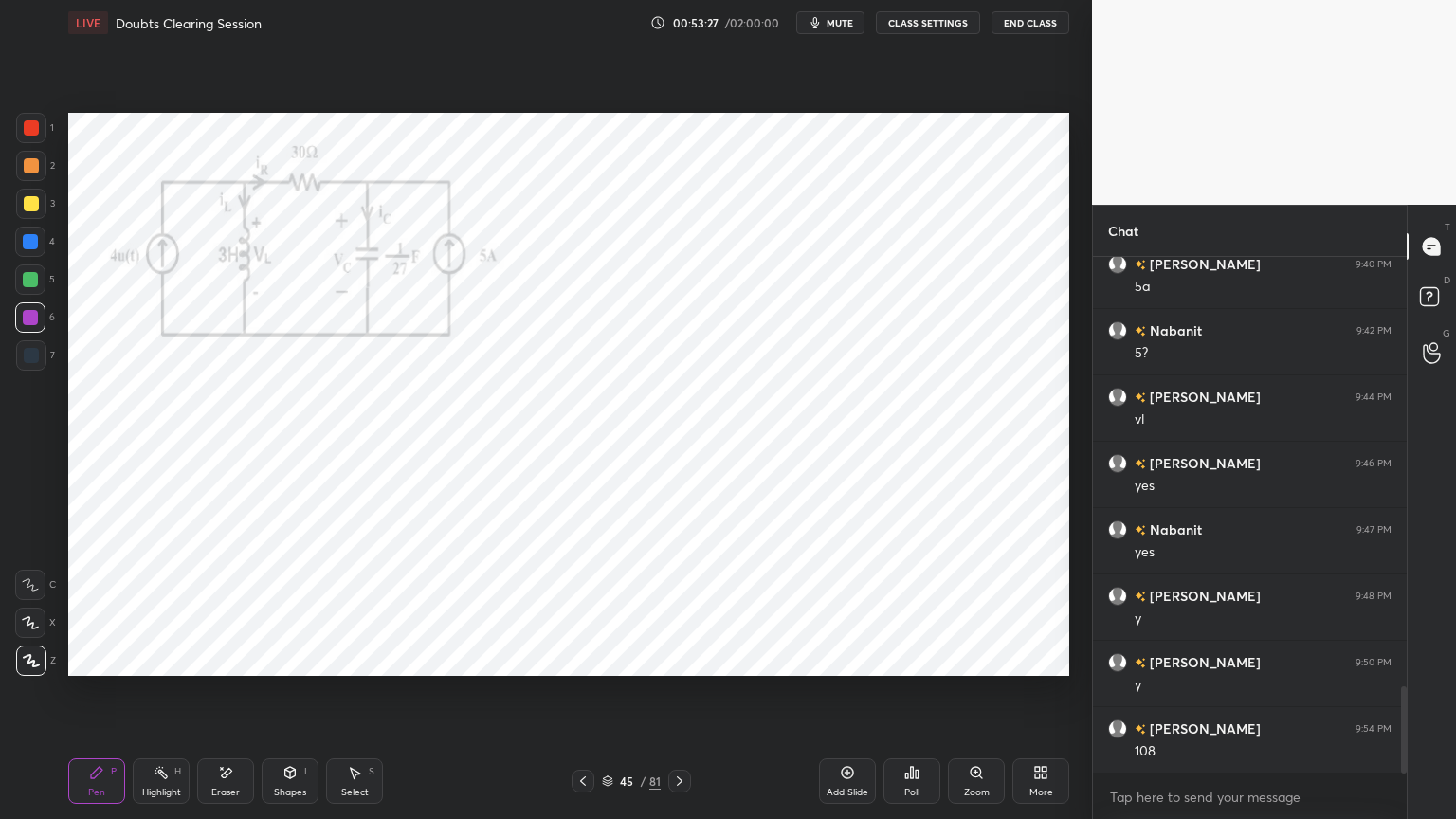 click 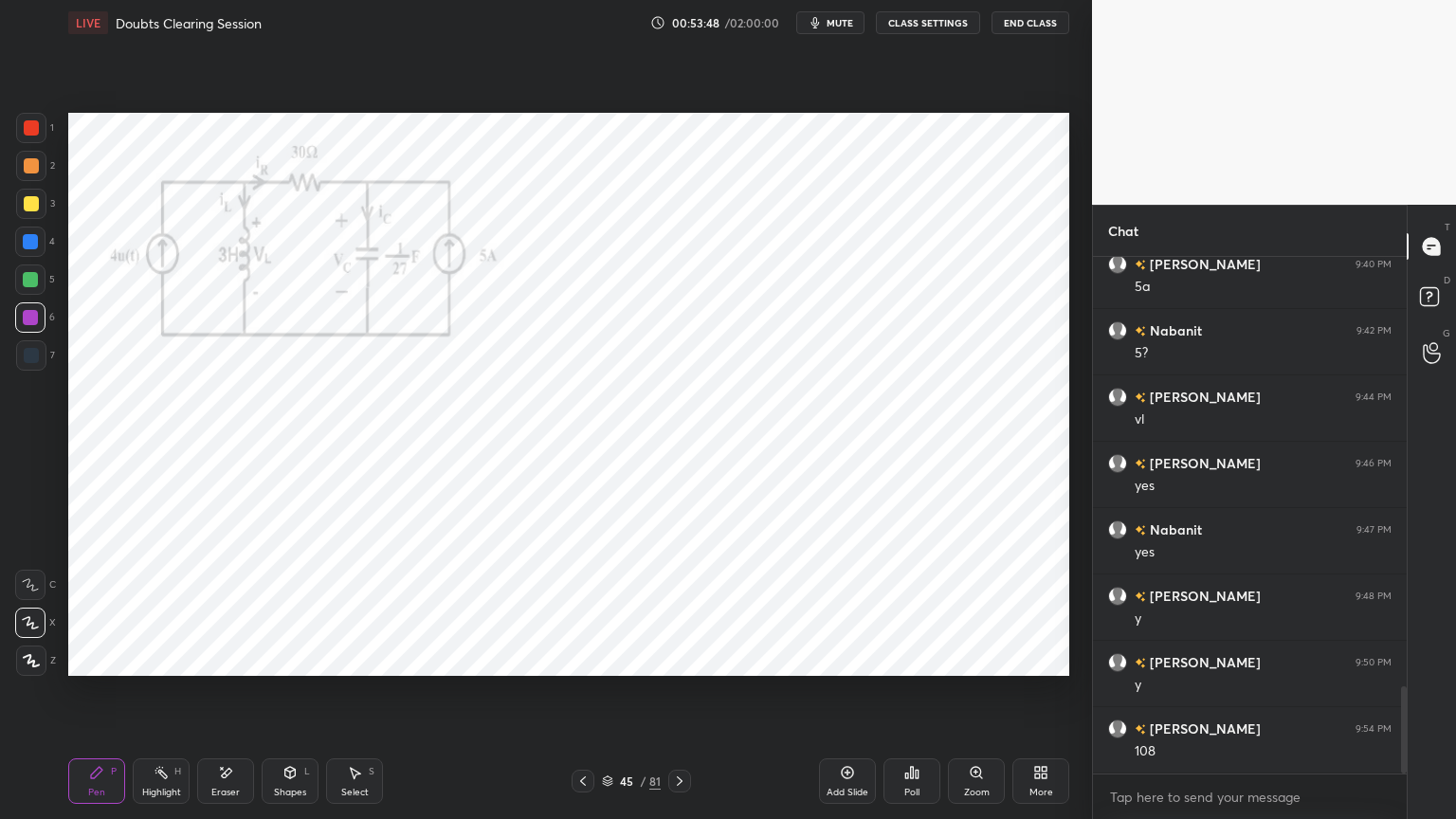 click 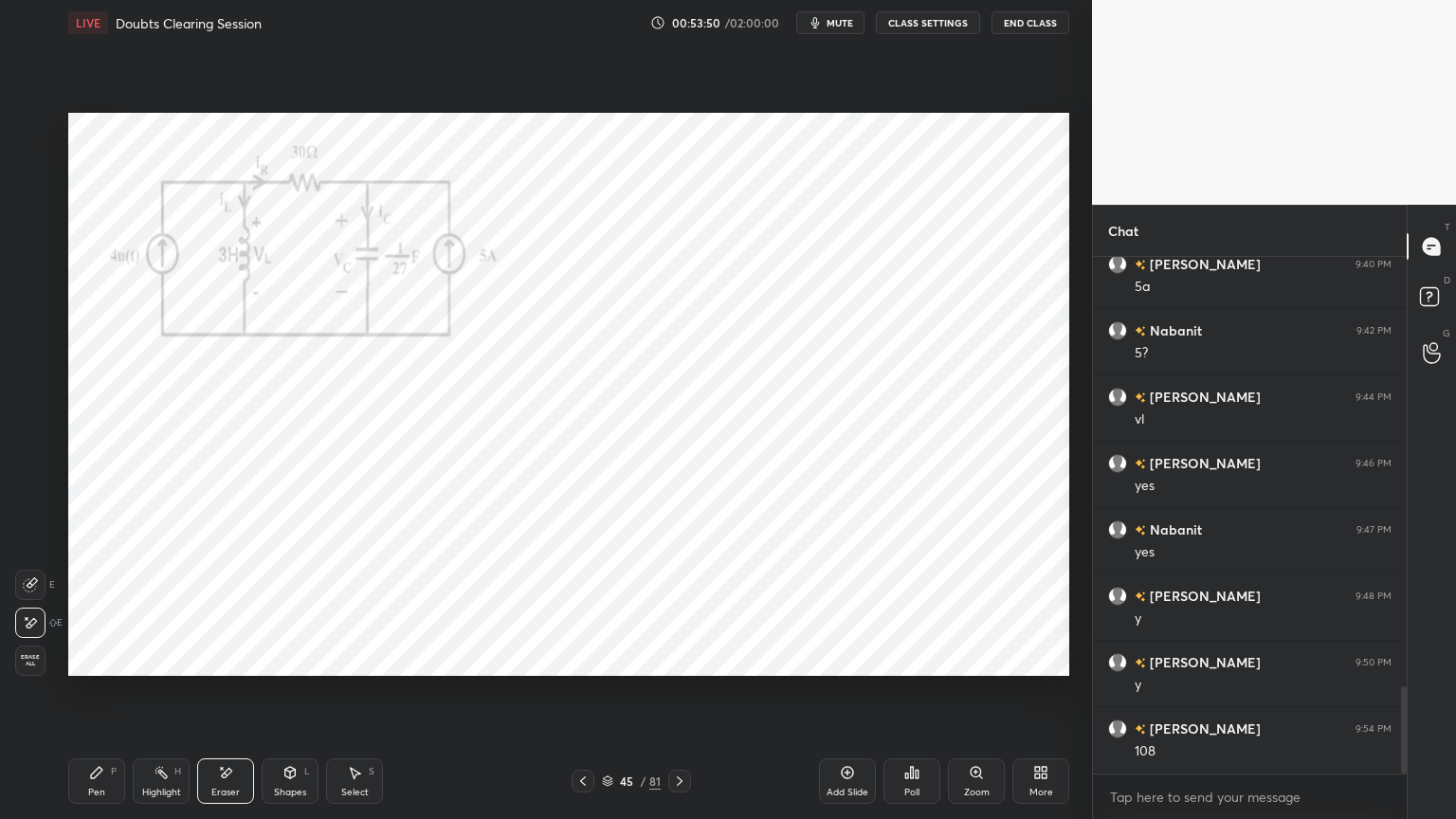 click on "Pen P" at bounding box center (97, 781) 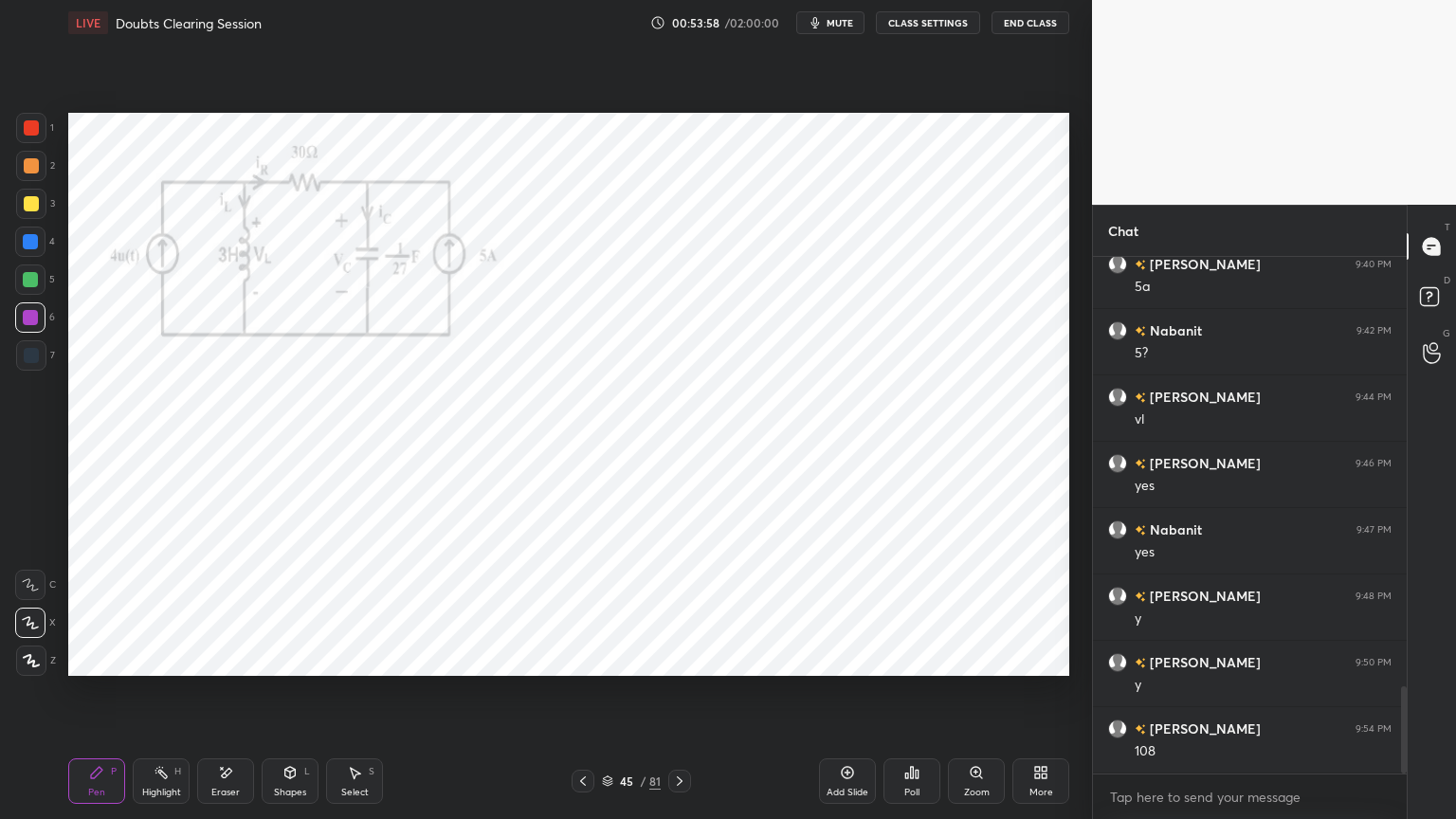 click 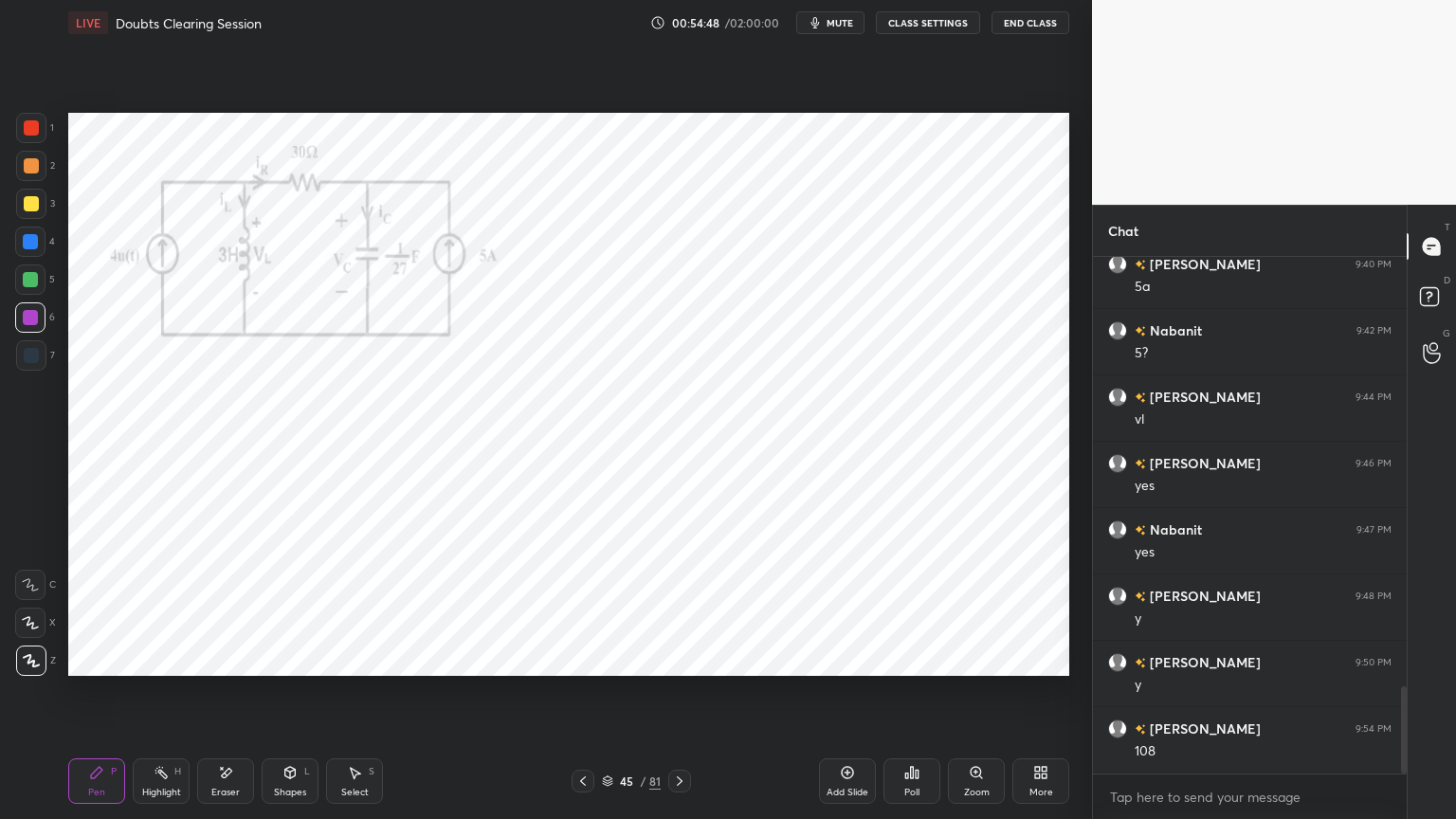click on "Pen P Highlight H Eraser Shapes L Select S 45 / 81 Add Slide Poll Zoom More" at bounding box center (569, 781) 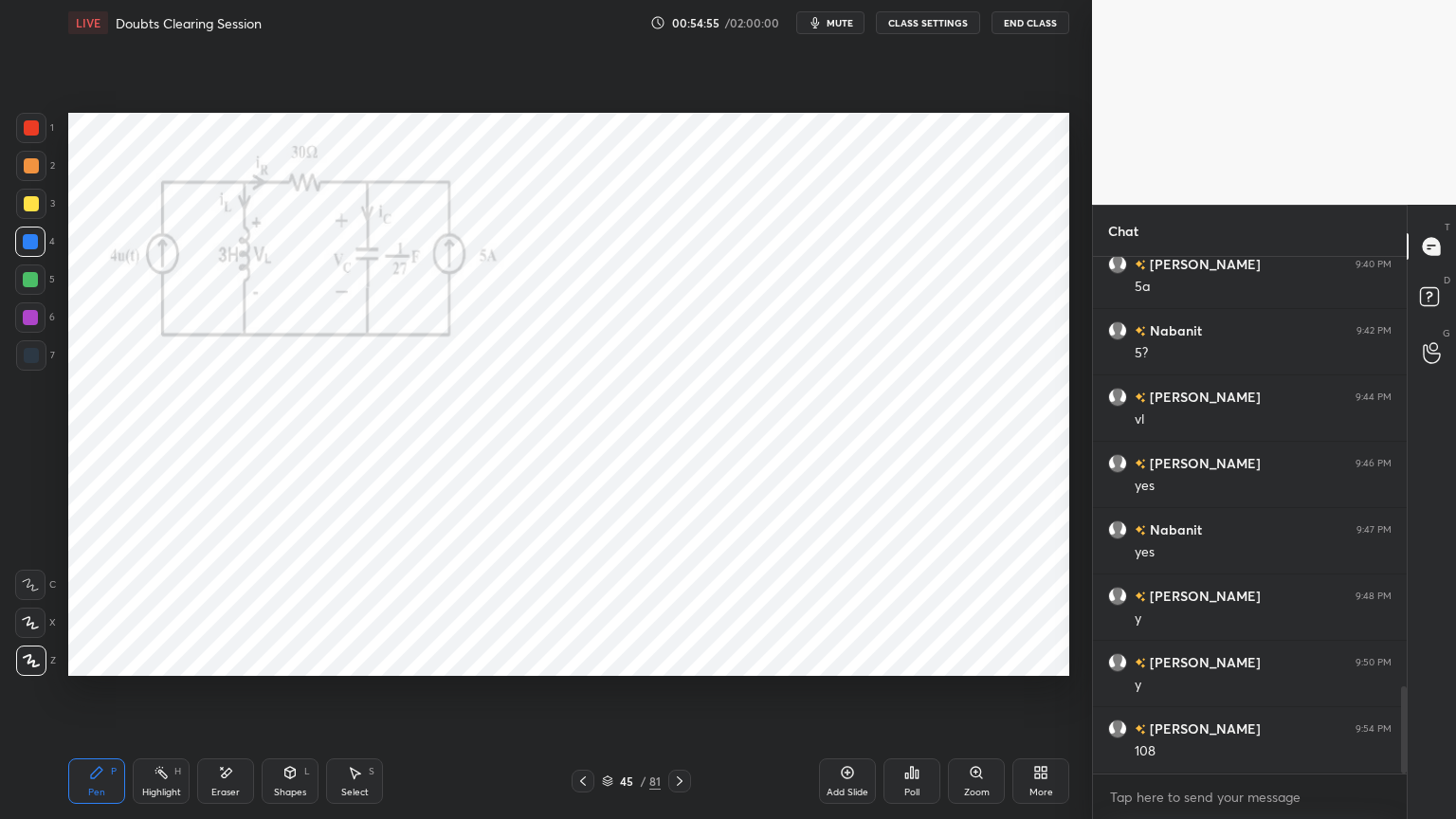 click 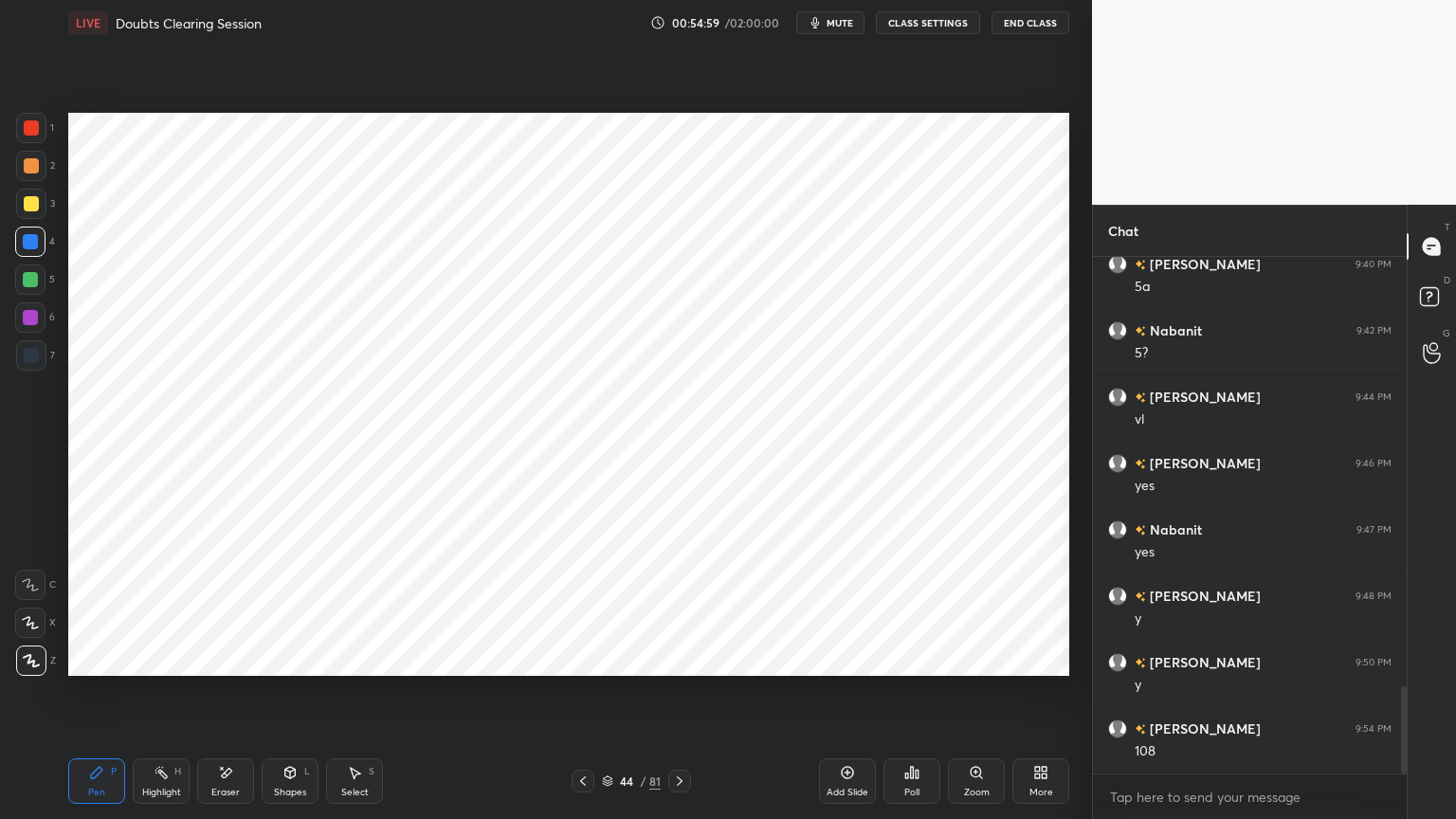 click 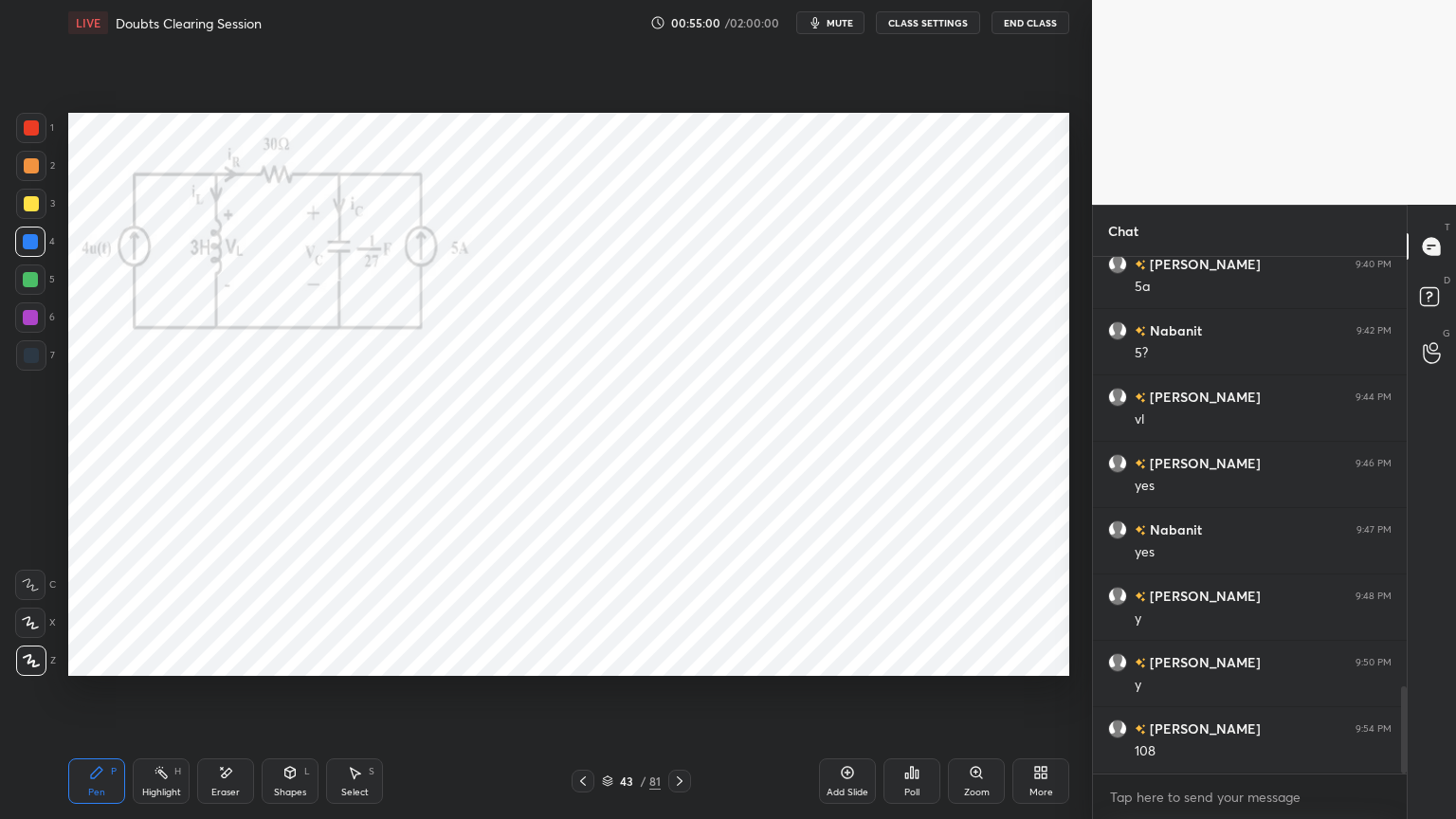 click at bounding box center (583, 781) 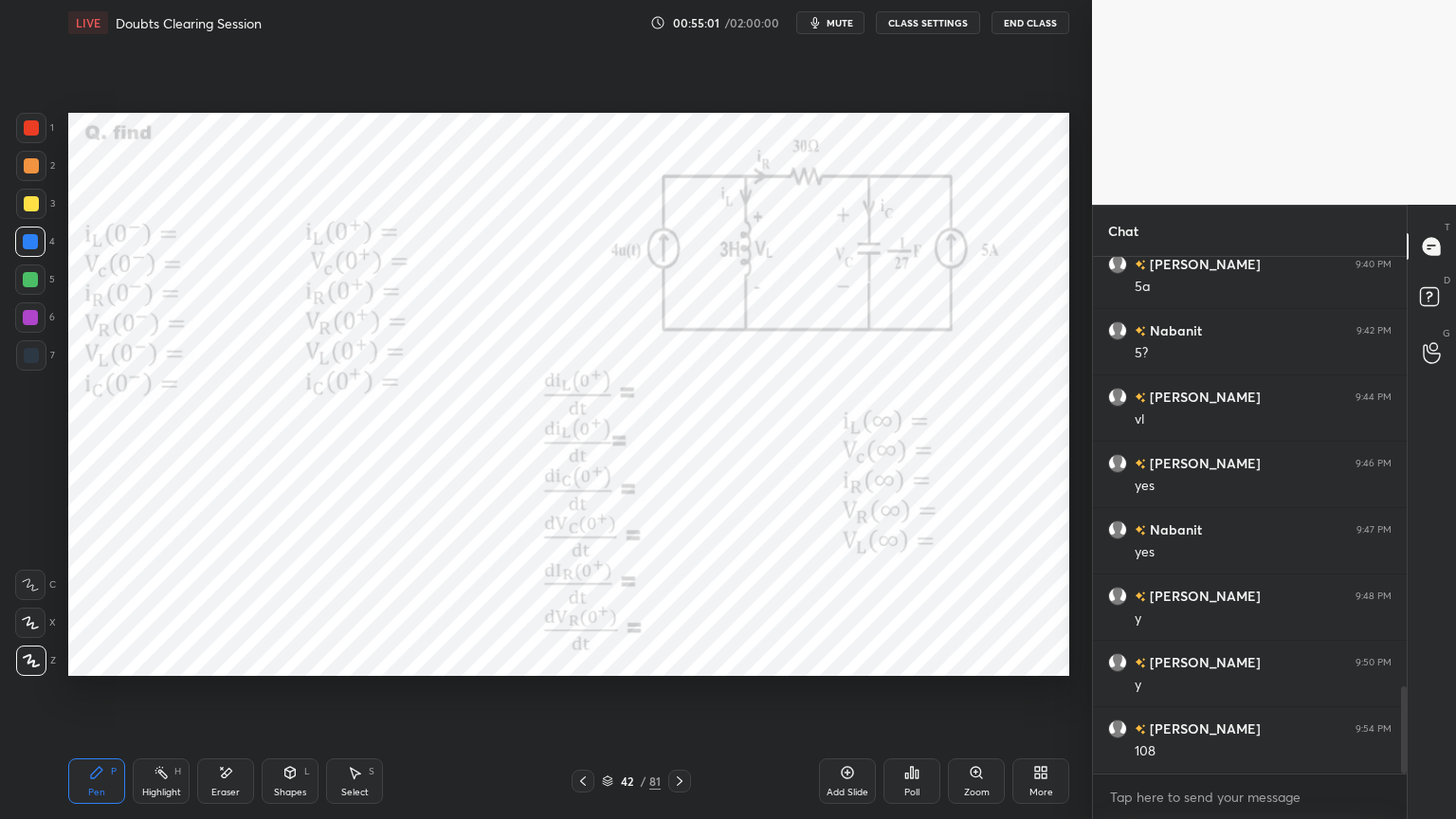 click at bounding box center [30, 623] 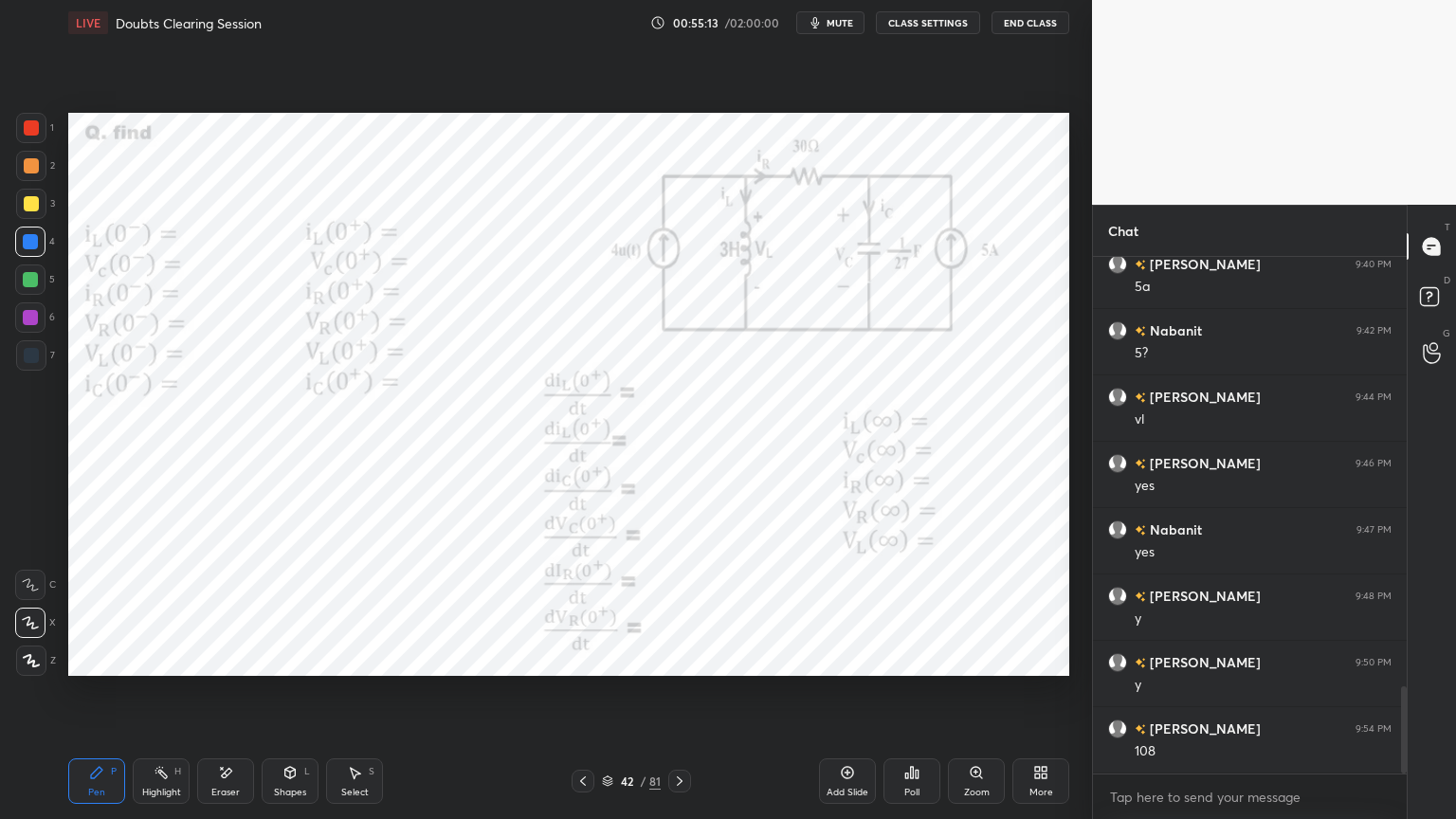 click 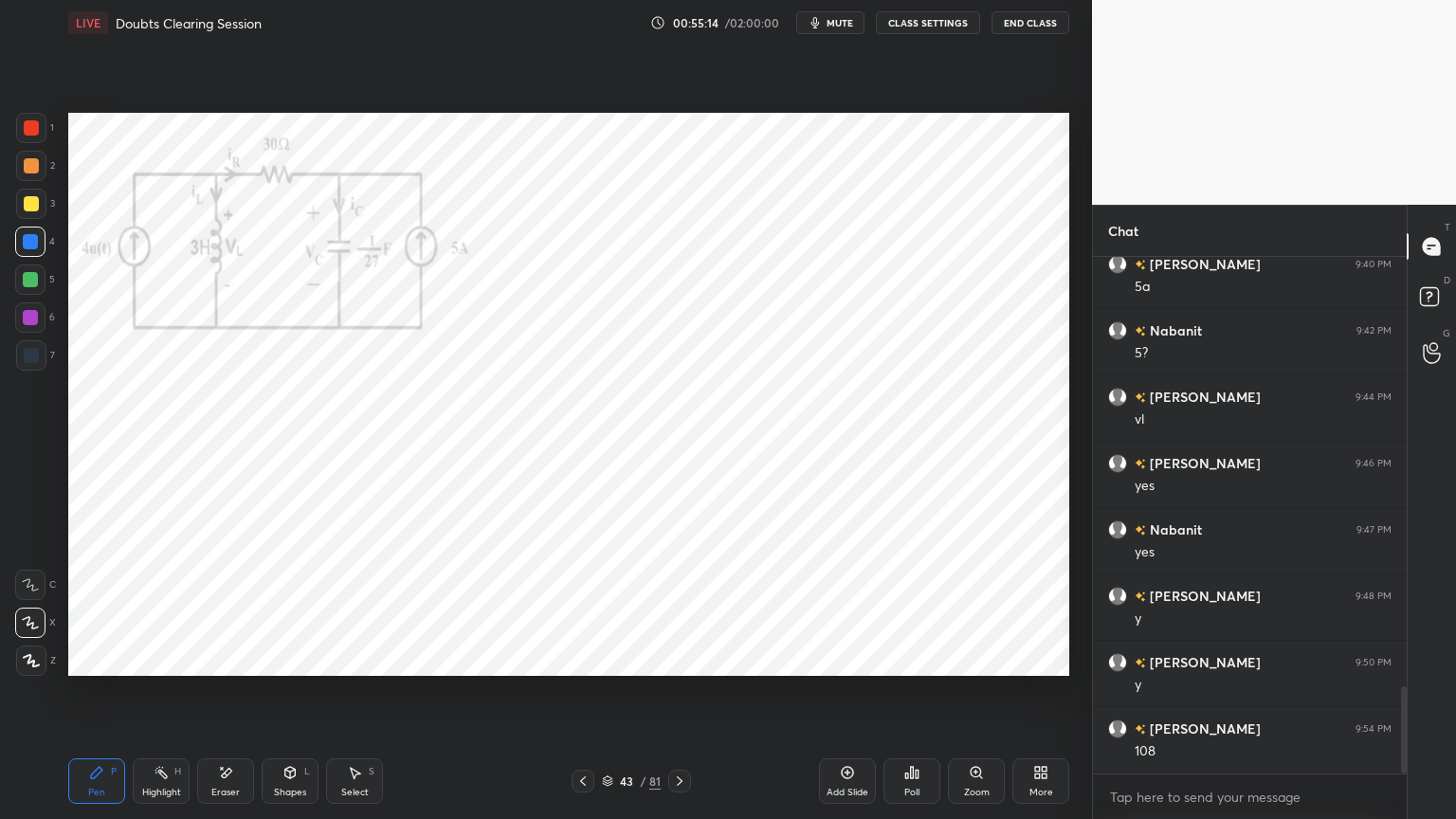 click 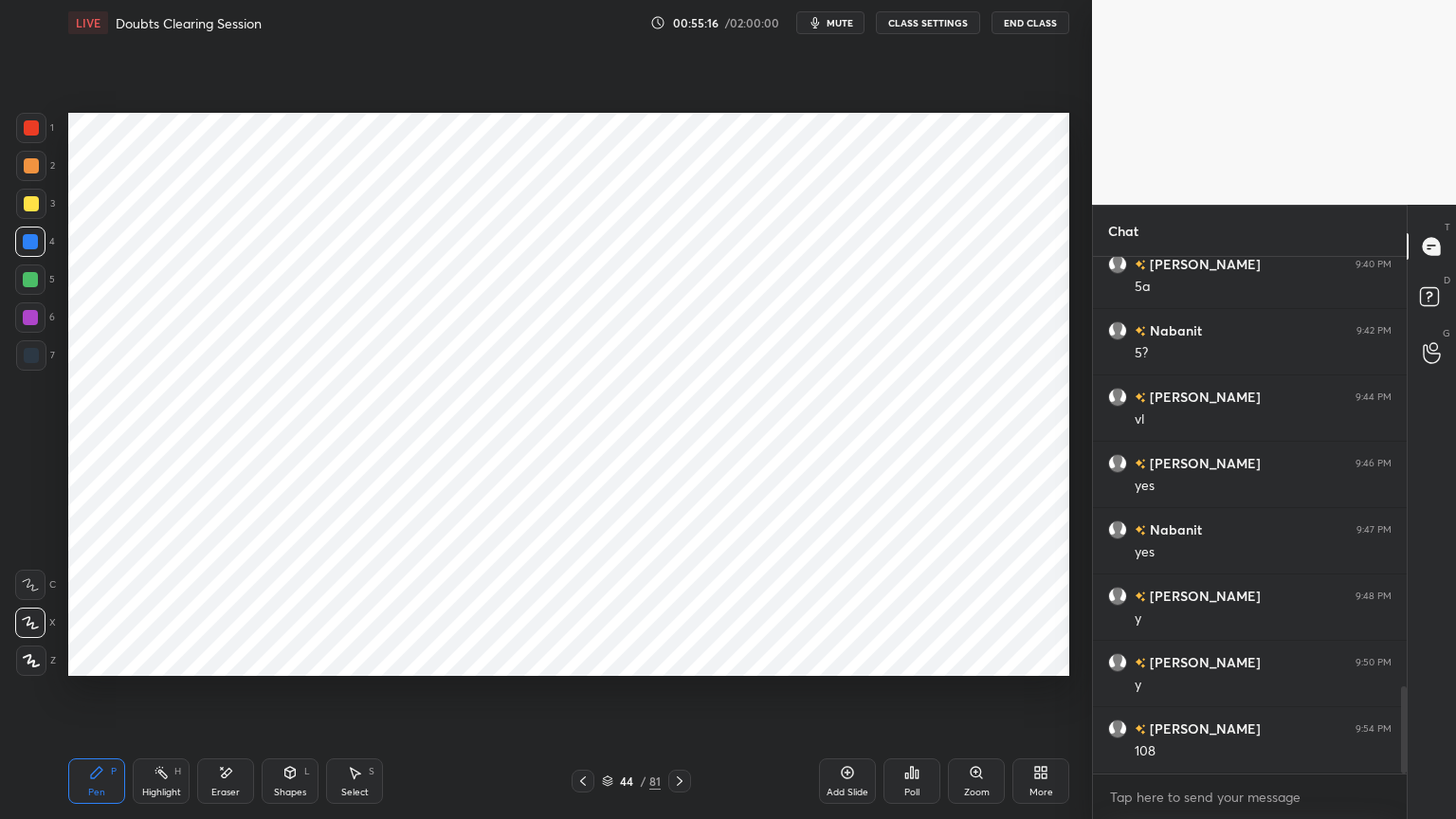 click 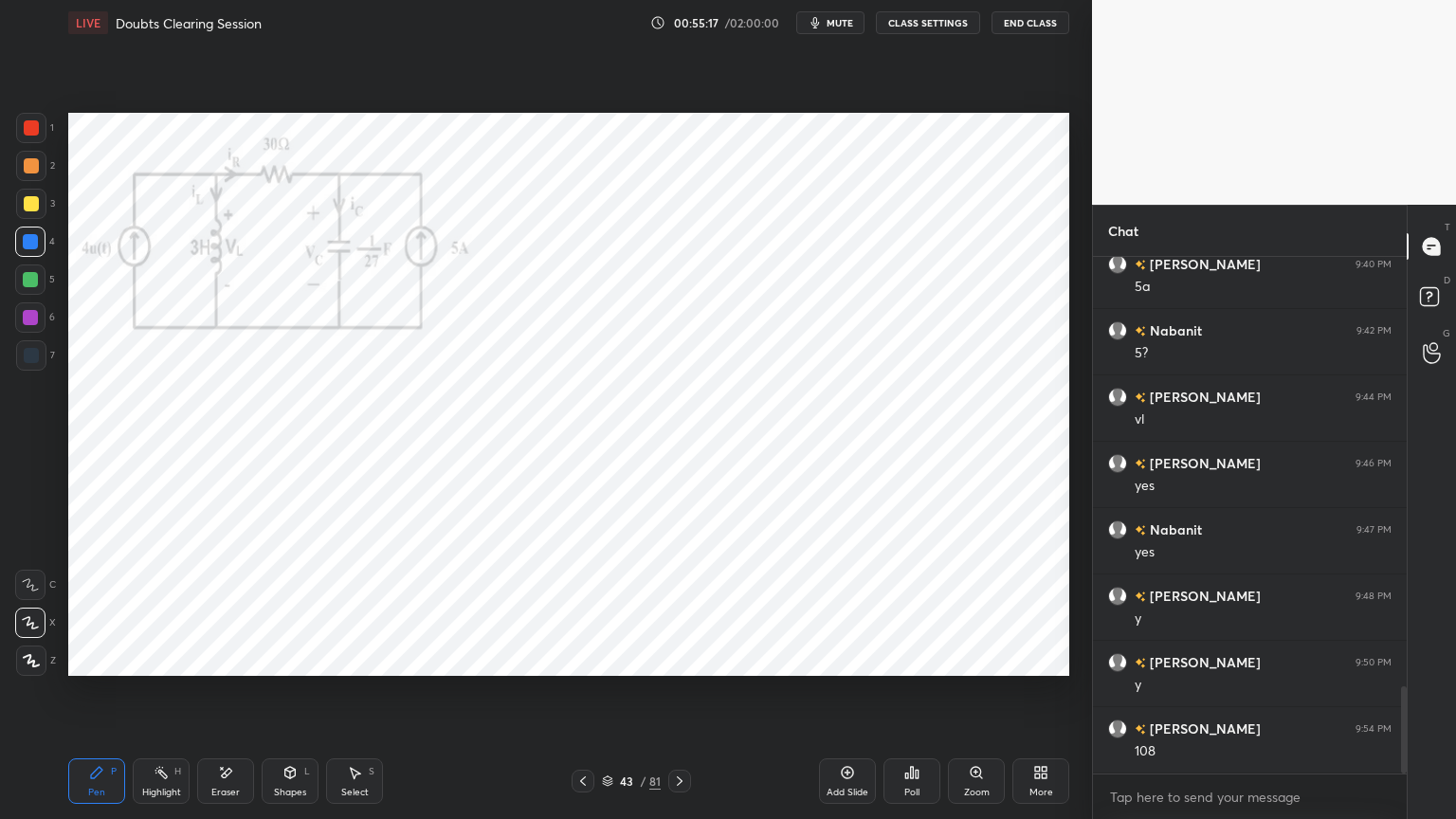 click 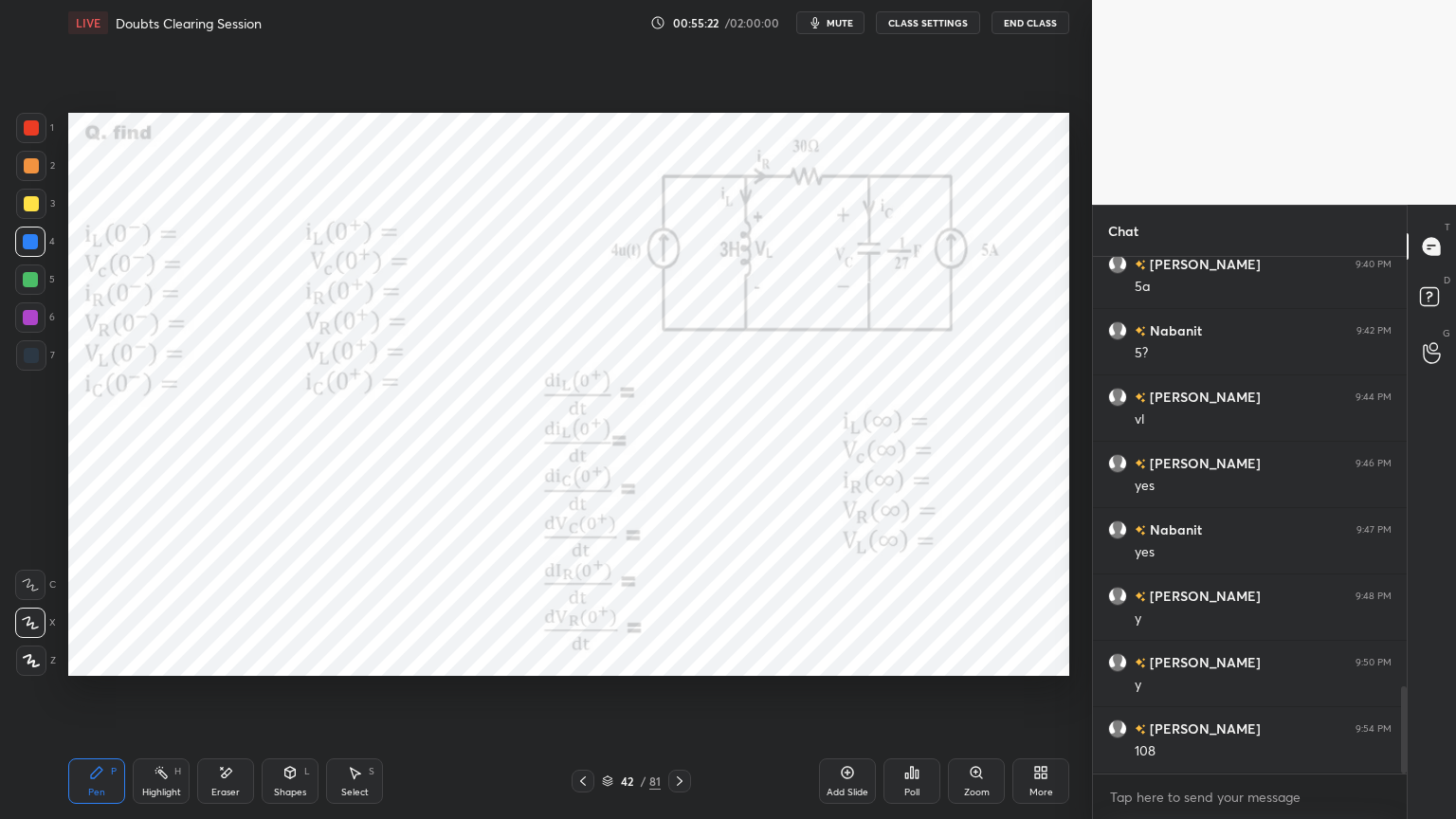 click 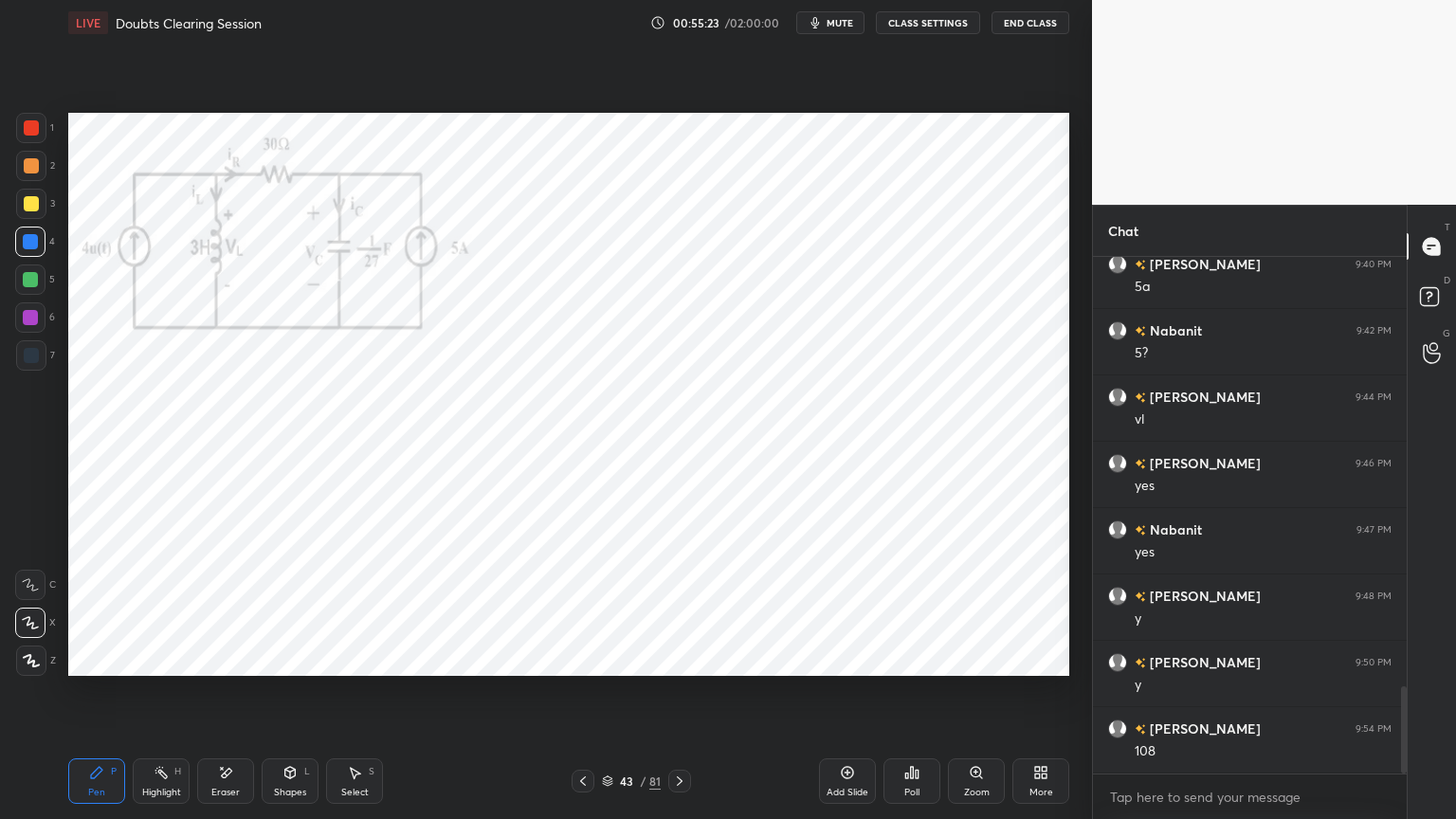 click 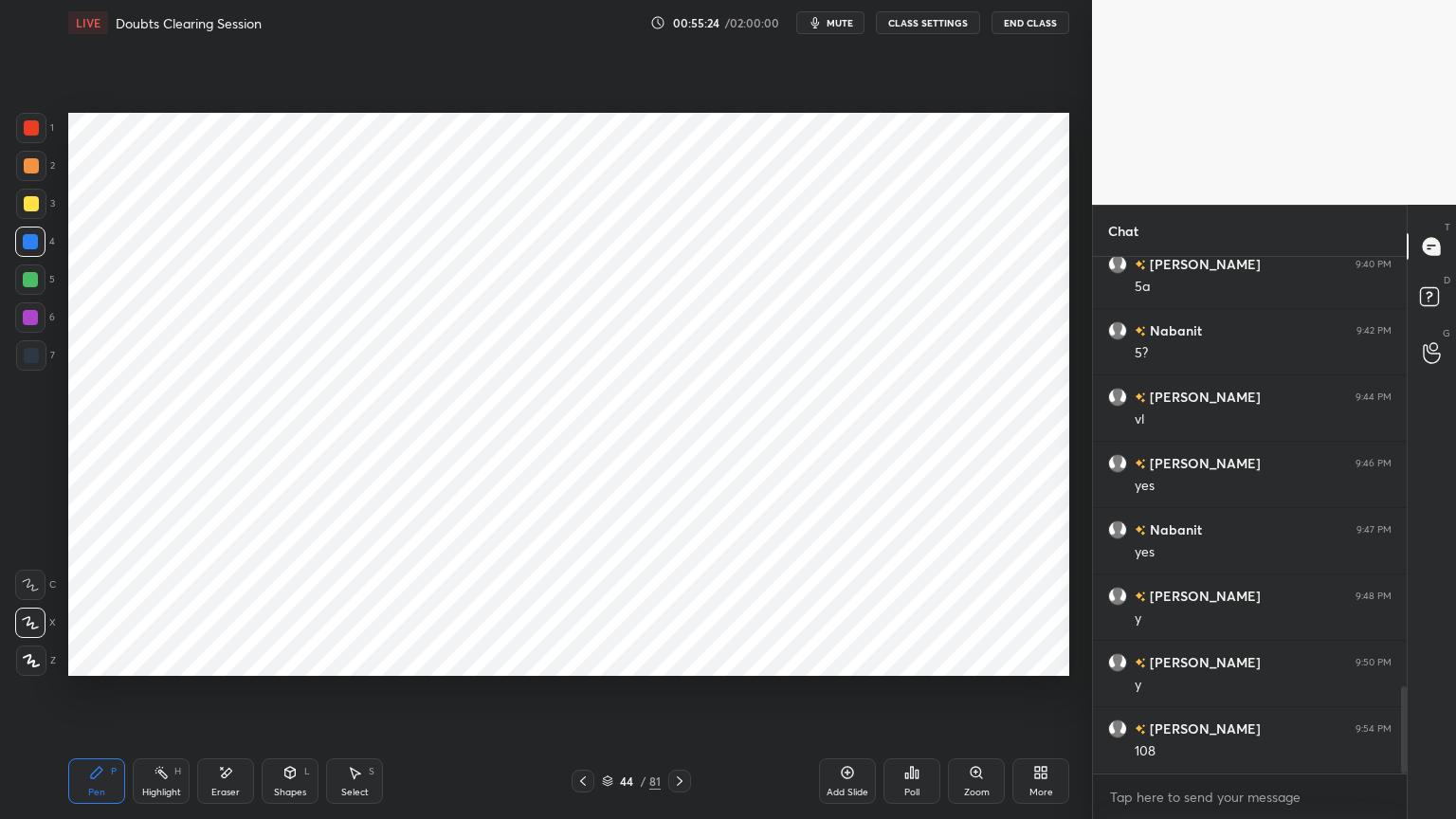 click 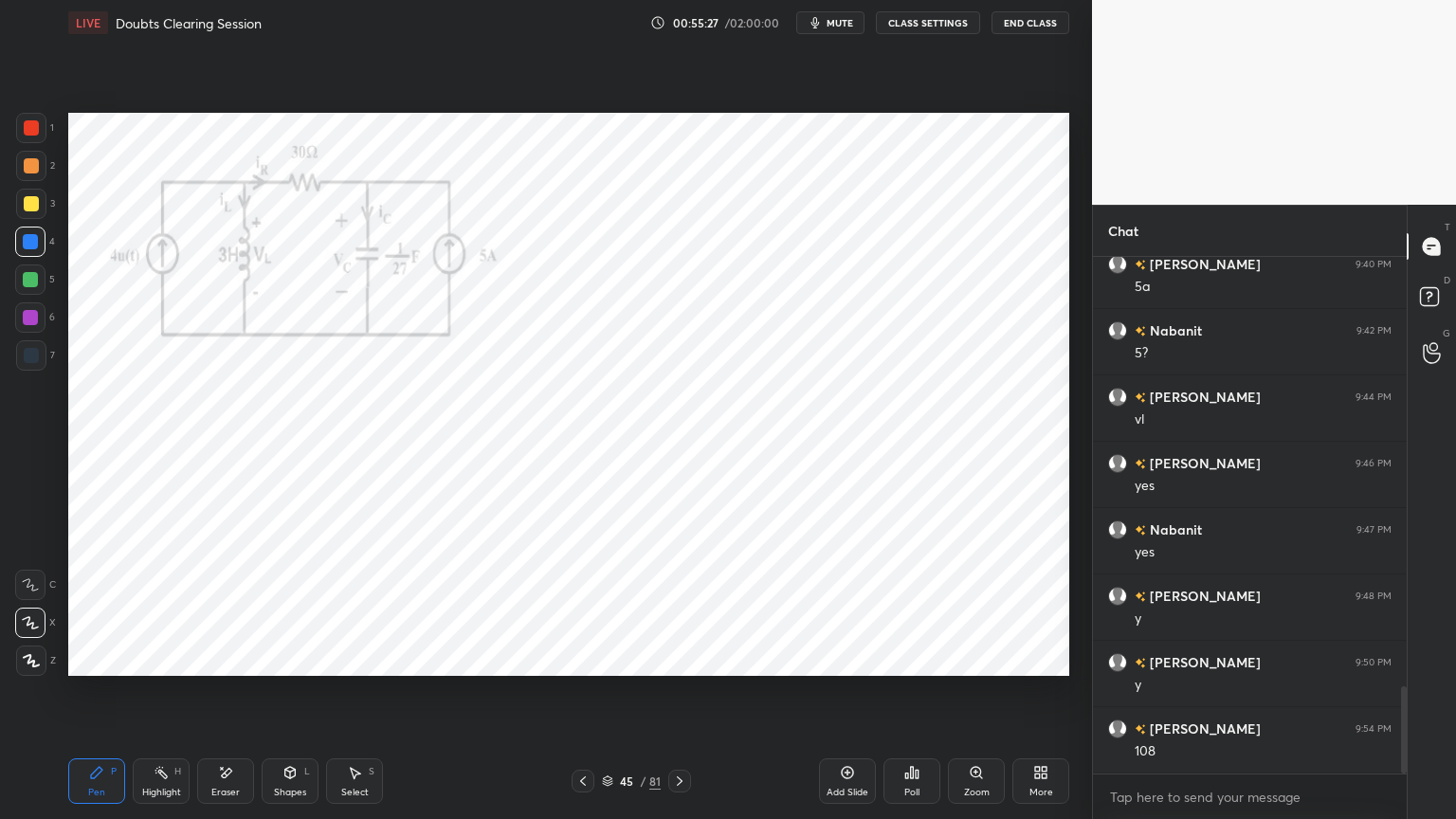click 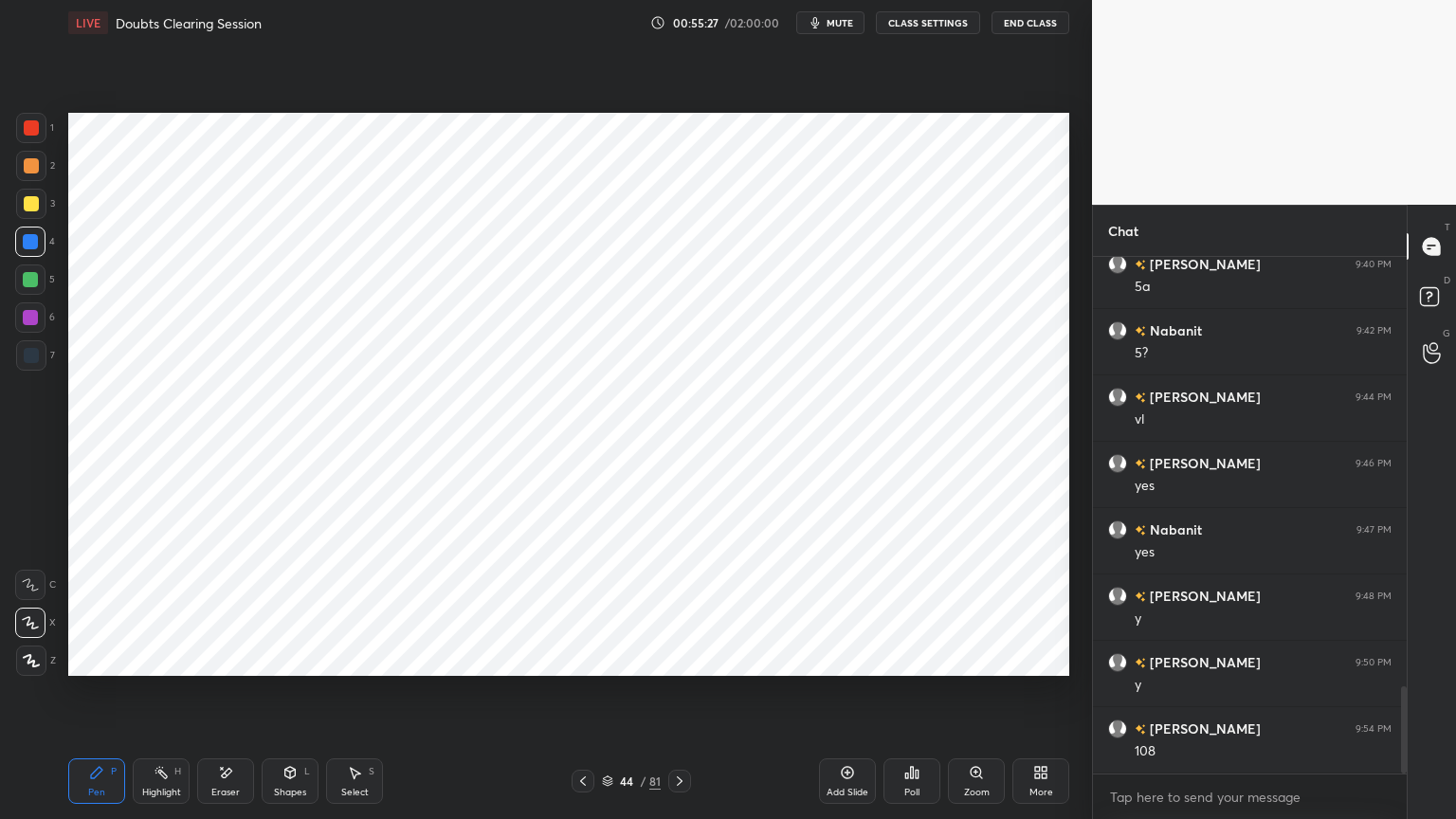 click 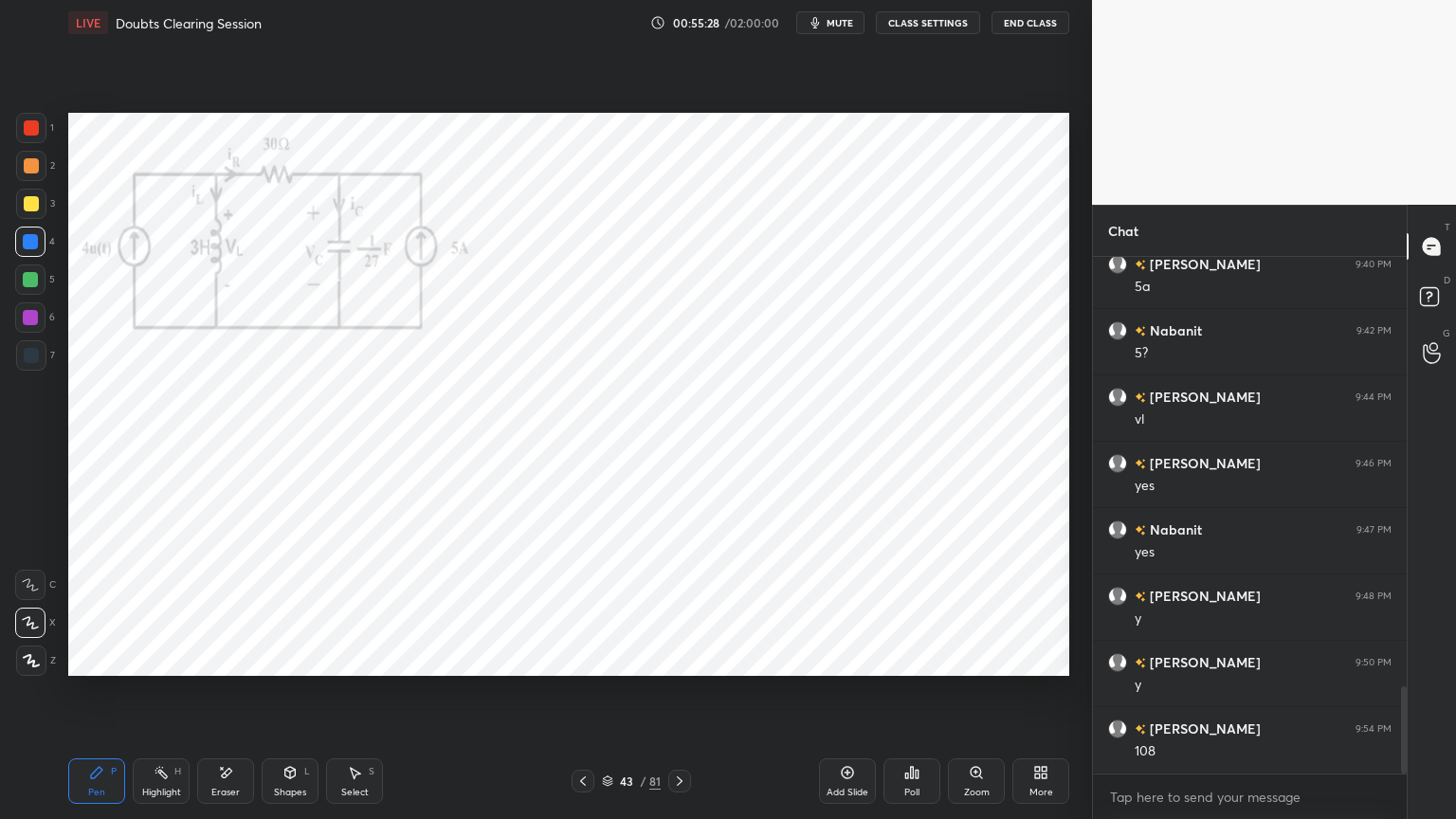 click 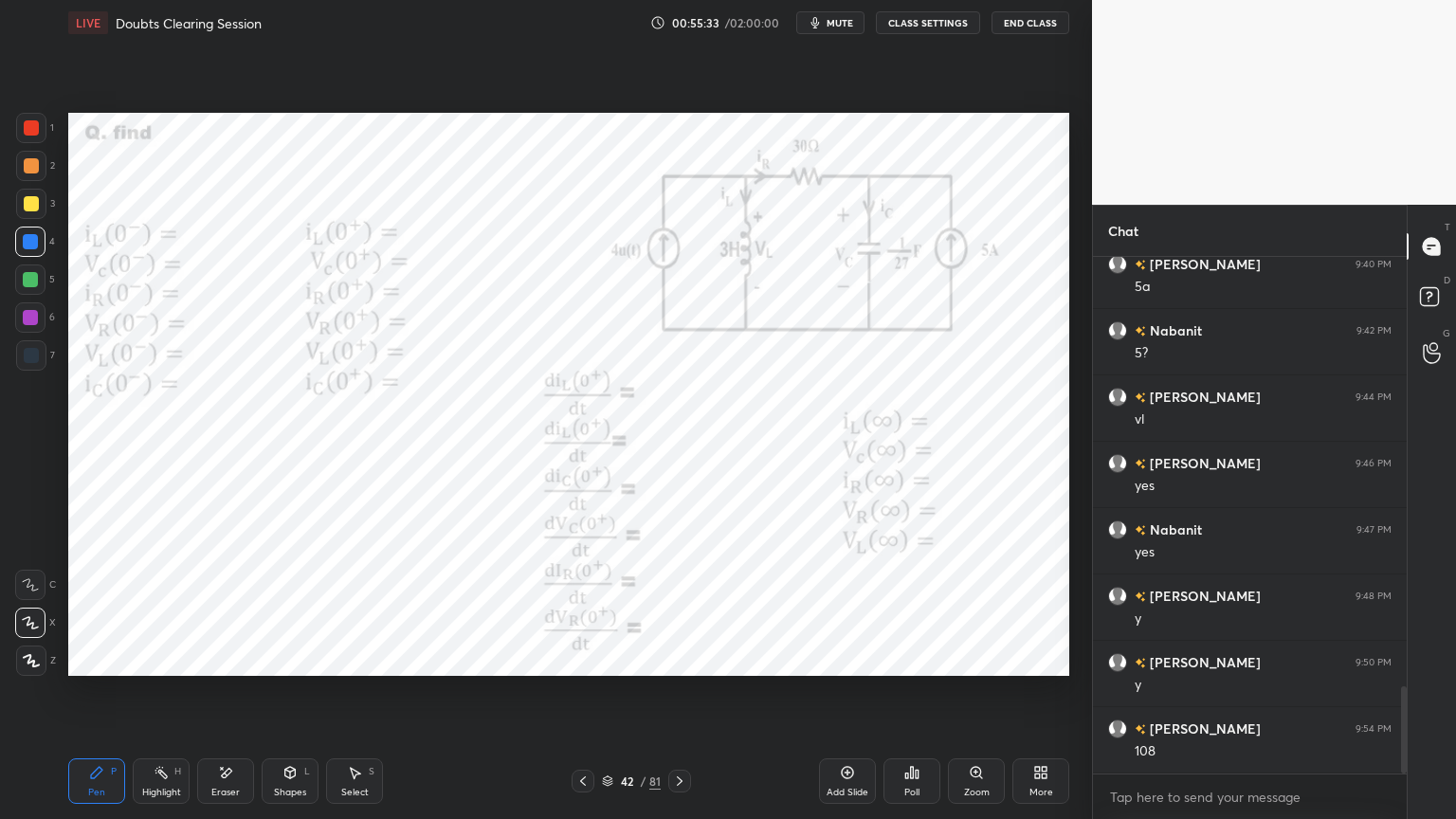 click on "Eraser" at bounding box center (226, 781) 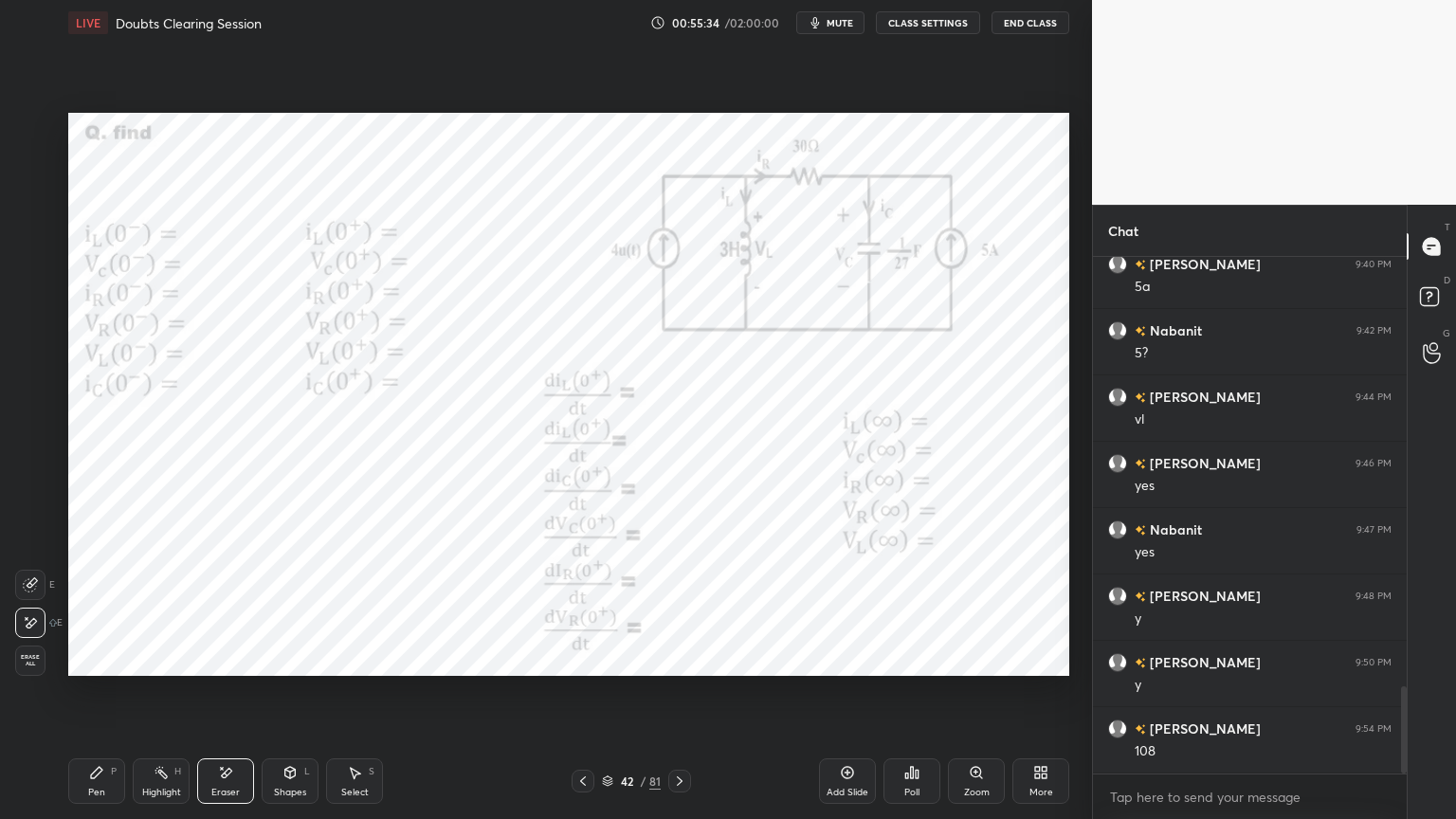 click on "Pen P" at bounding box center (97, 781) 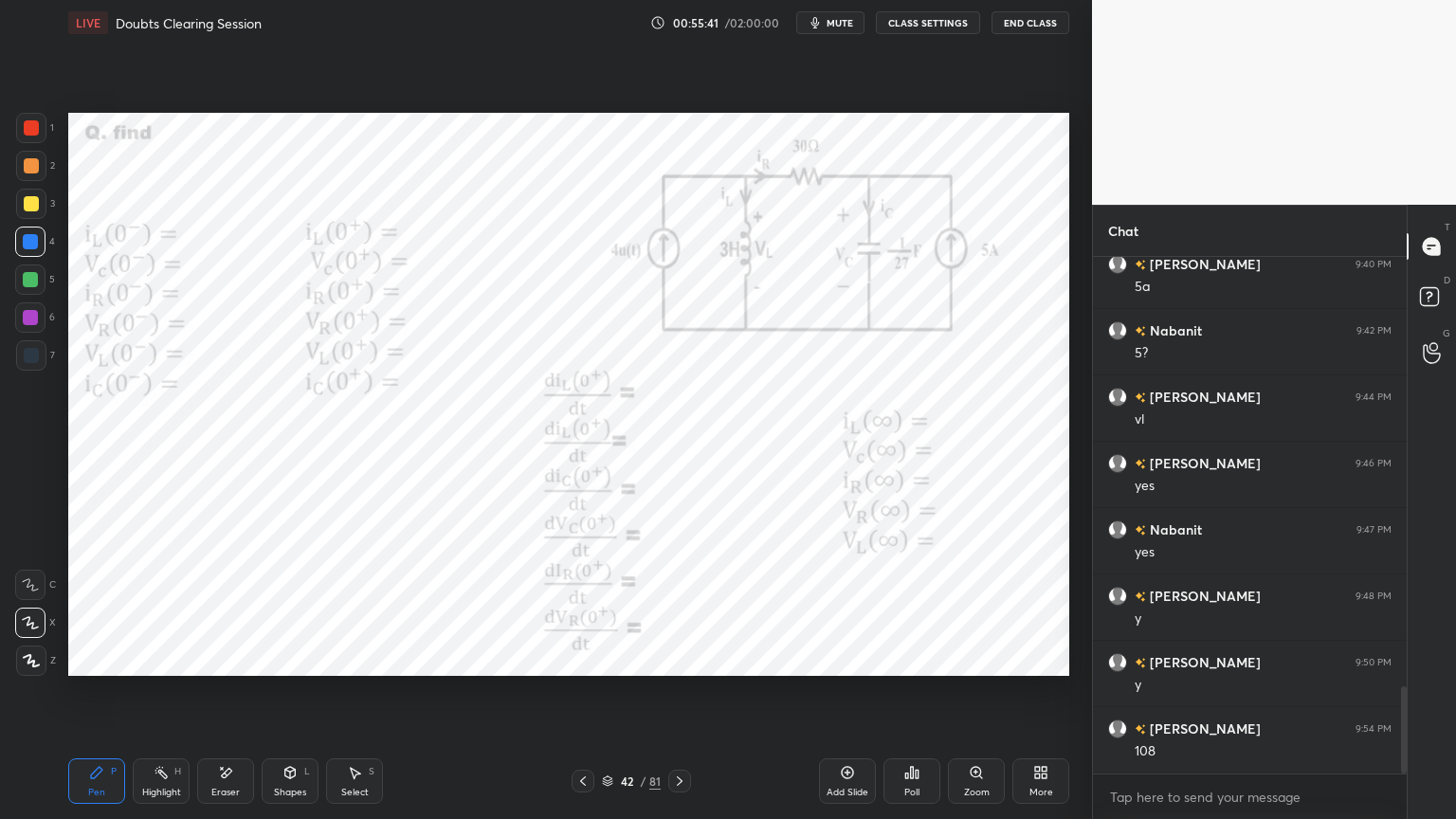 click 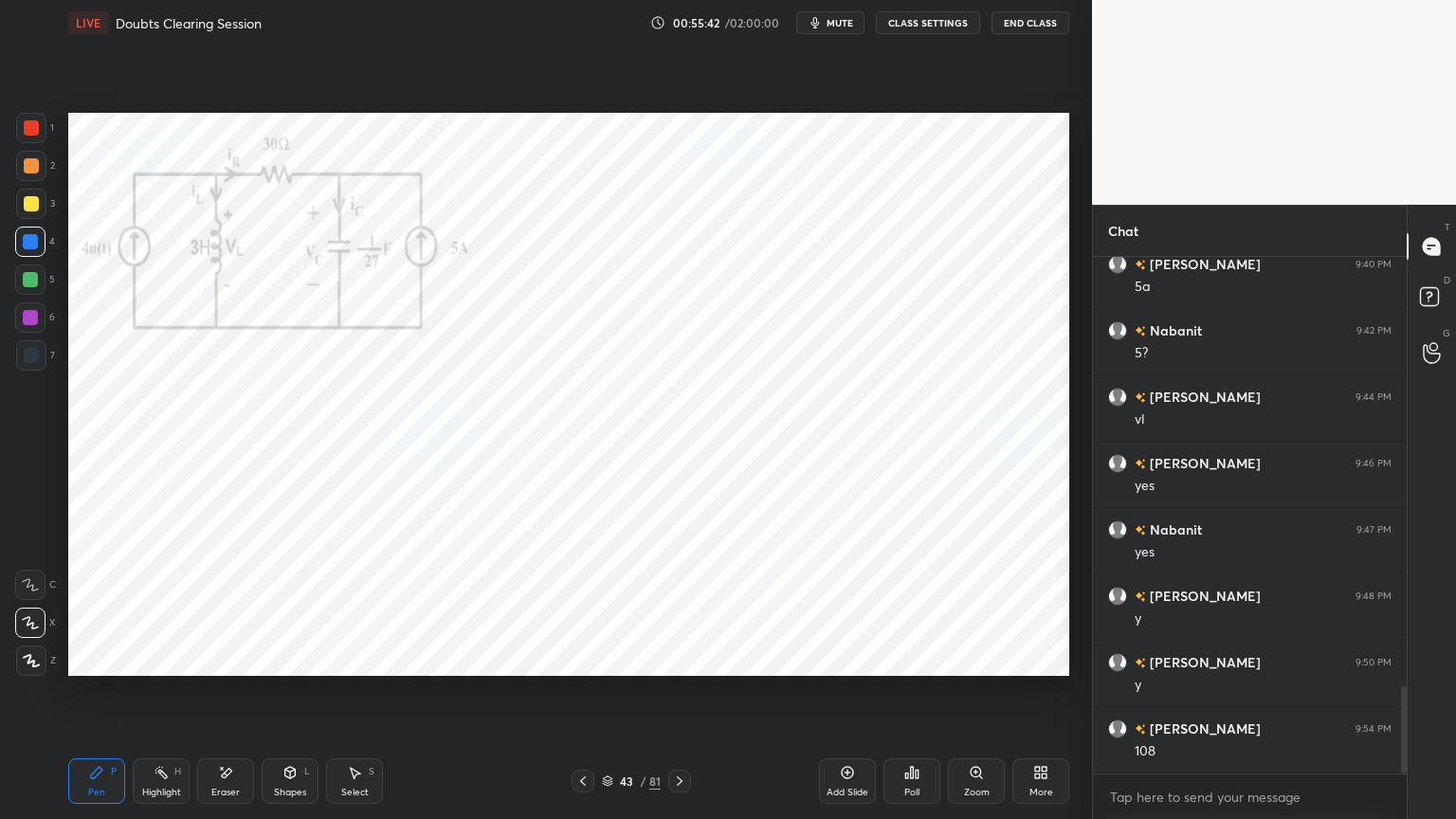 click 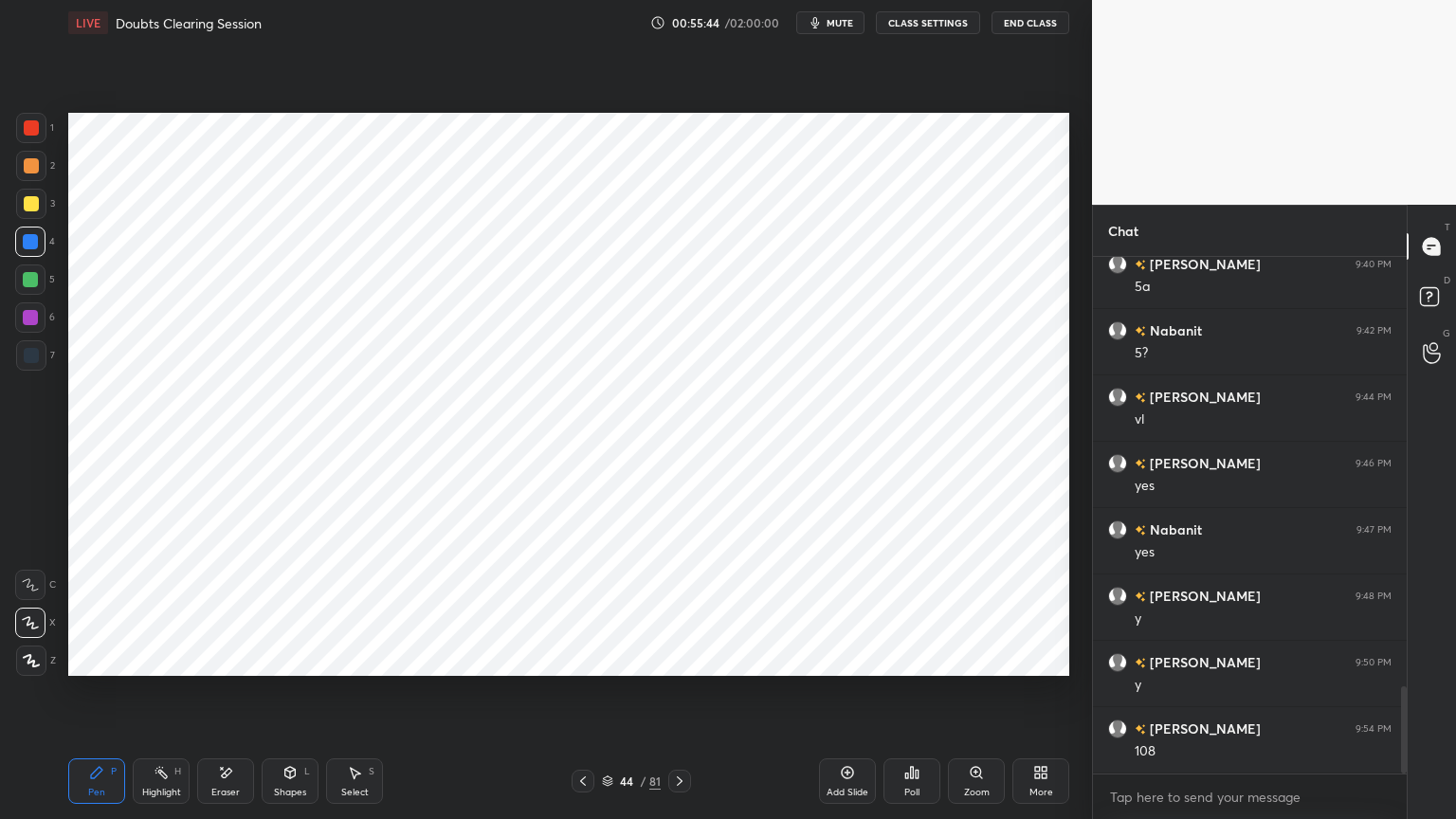 click 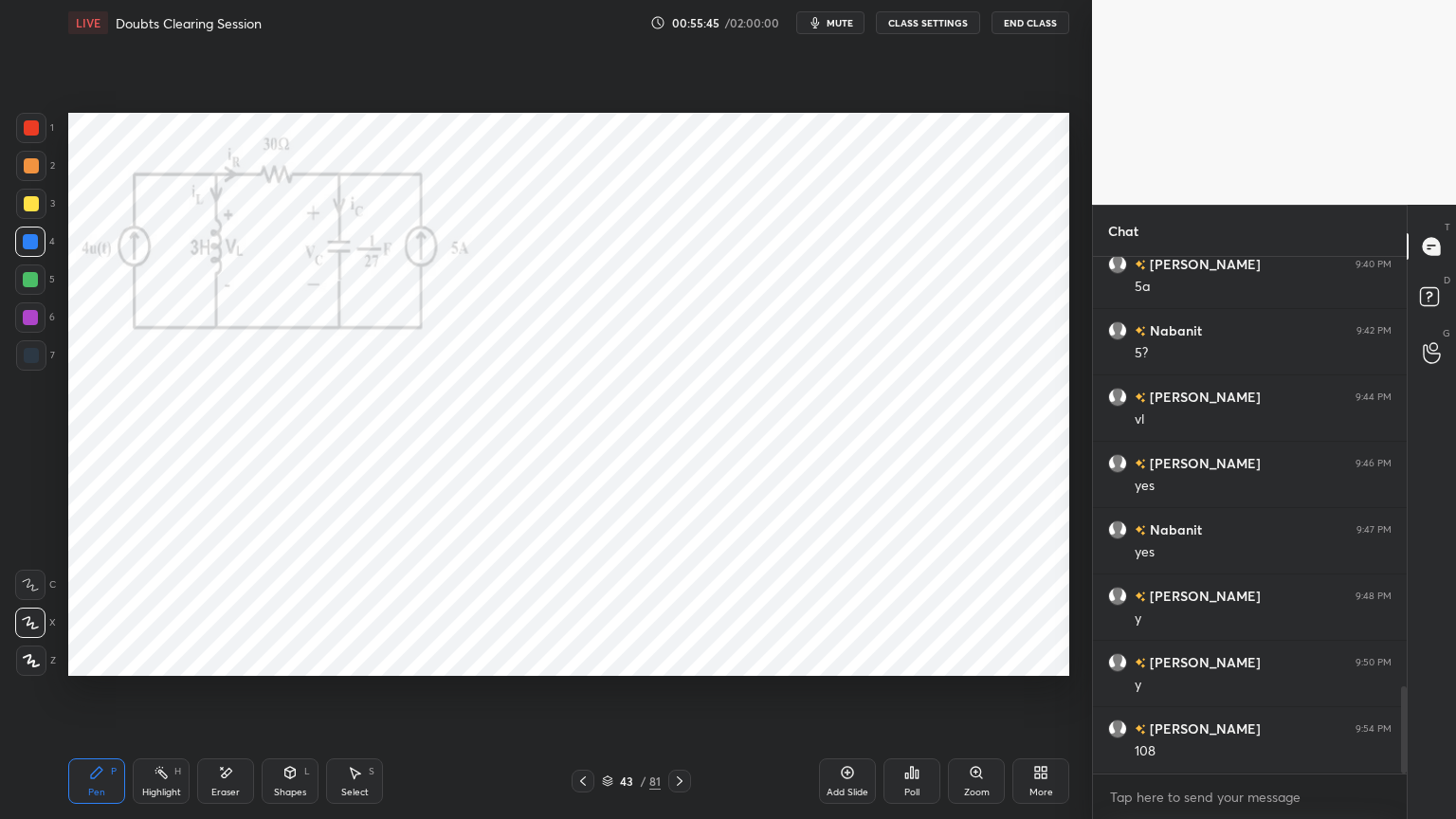 click 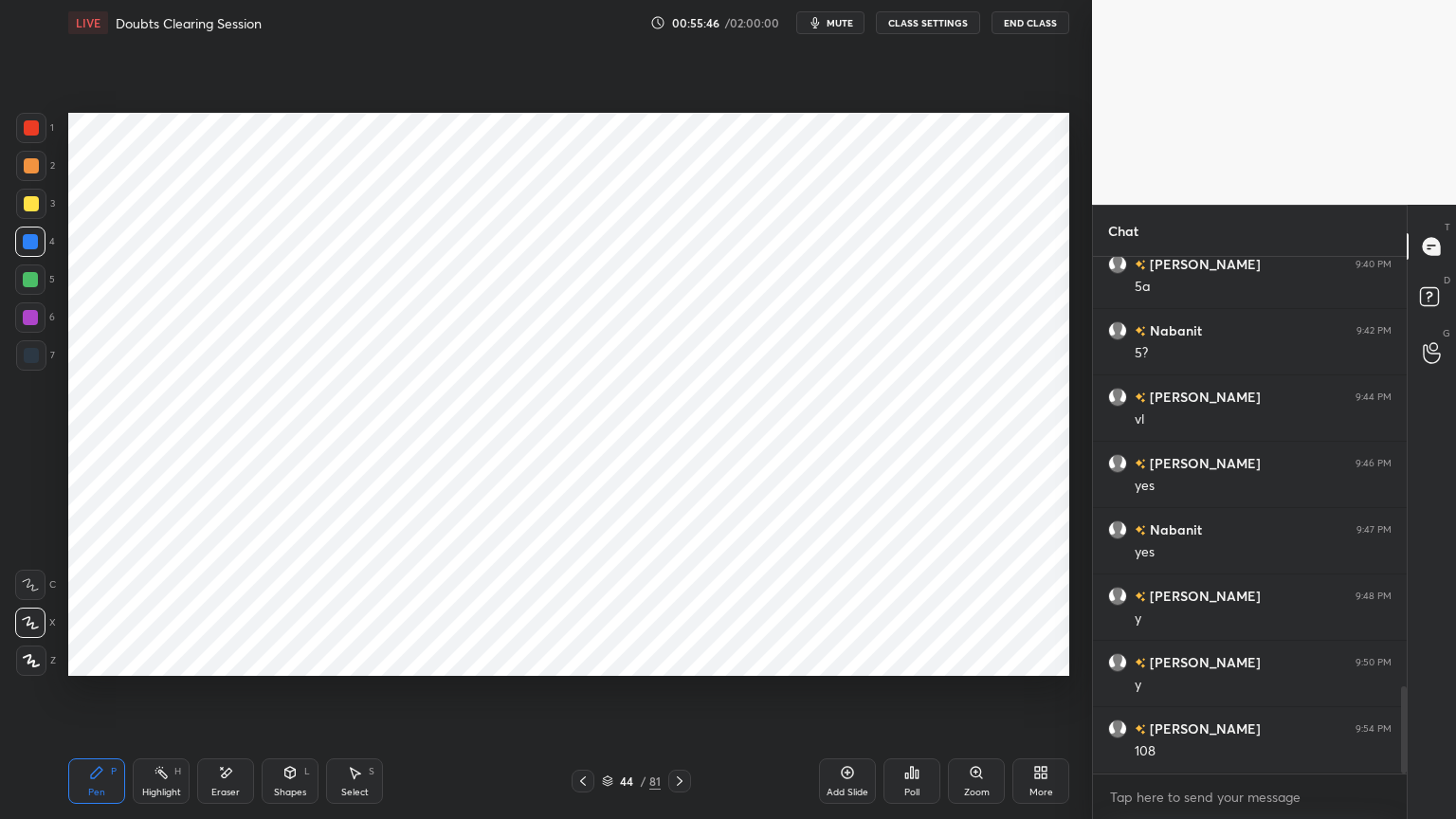click 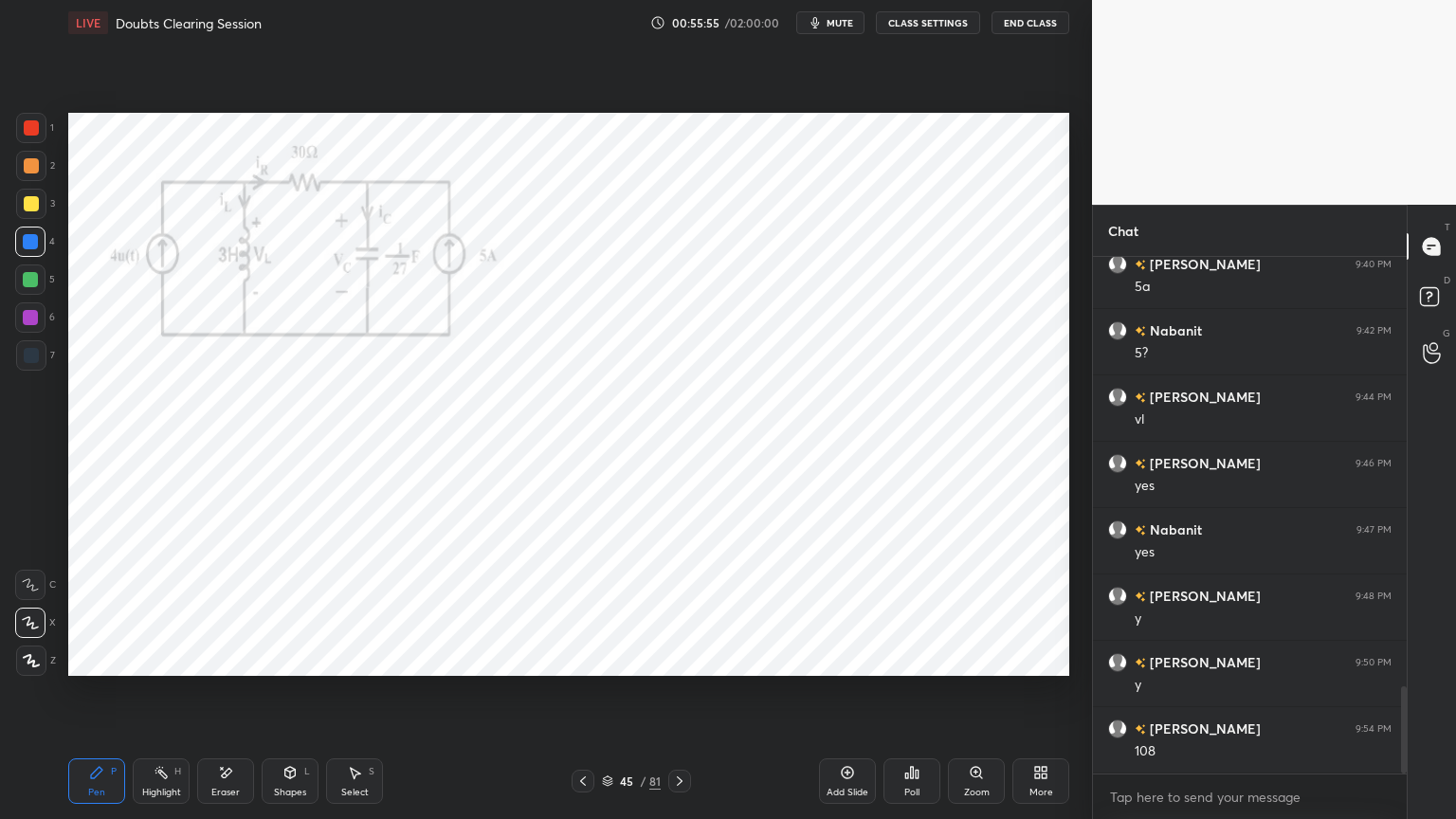 click on "Select S" at bounding box center [355, 781] 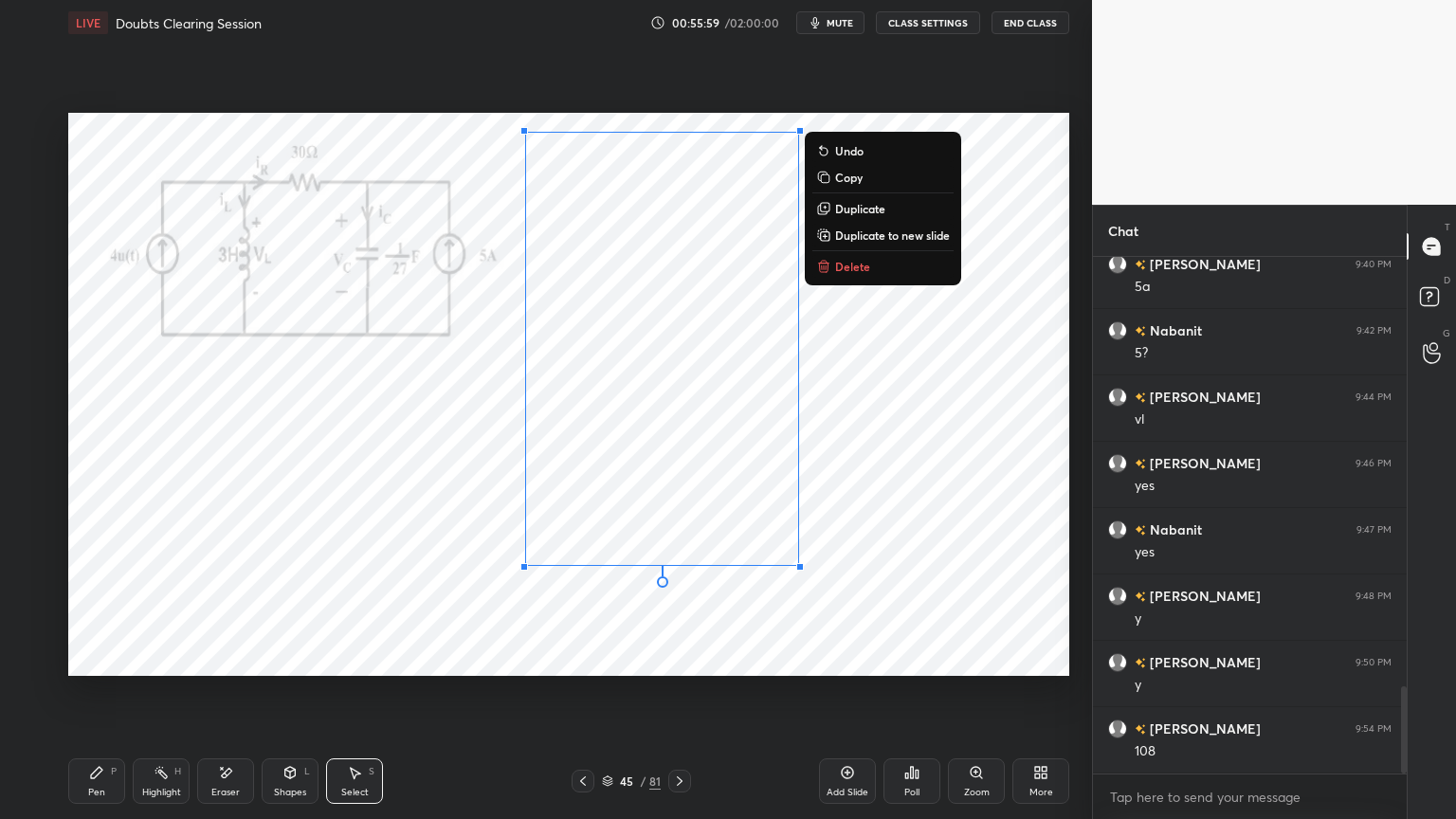 click on "0 ° Undo Copy Duplicate Duplicate to new slide Delete" at bounding box center [569, 394] 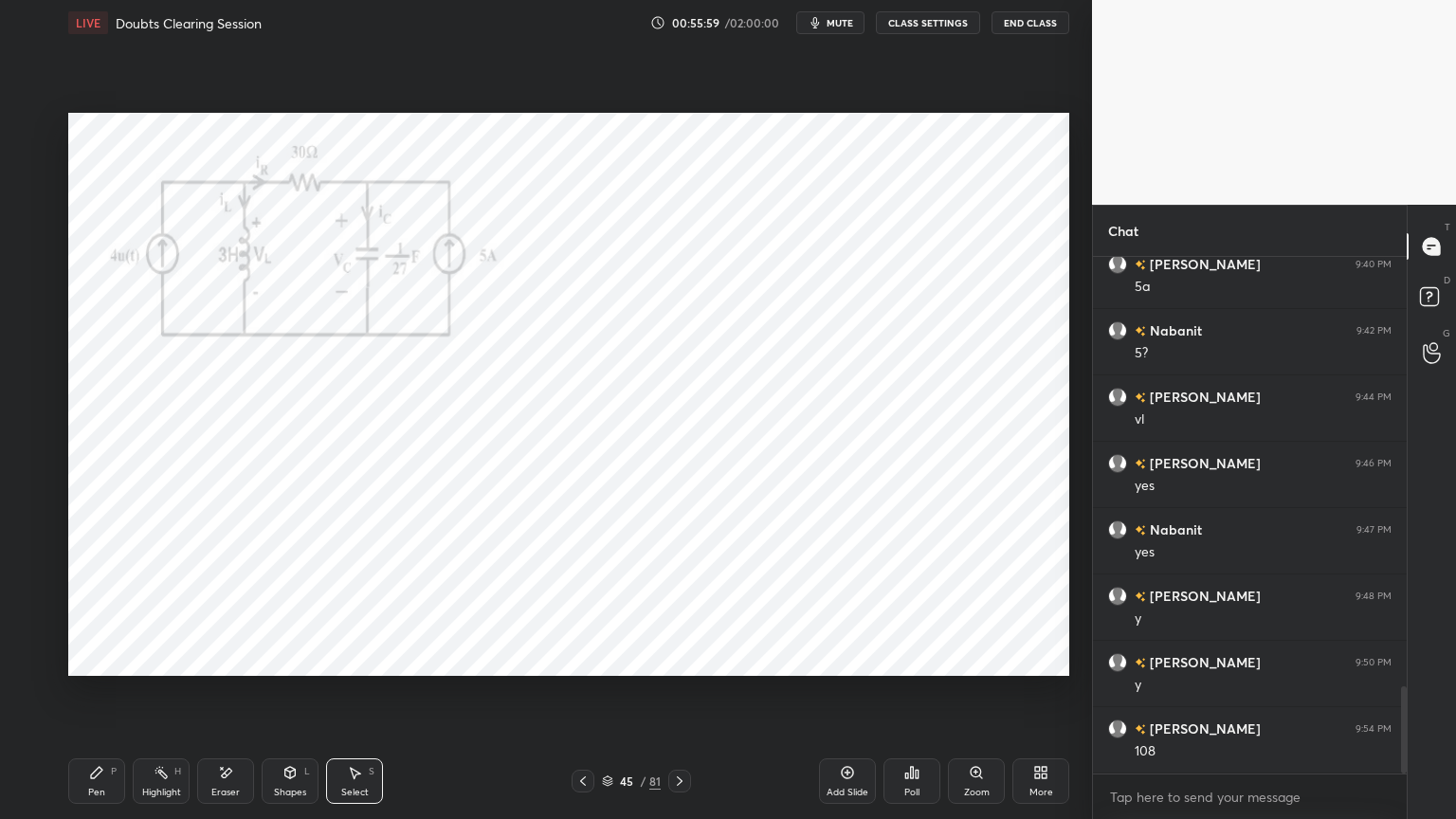 click on "Shapes" at bounding box center (290, 792) 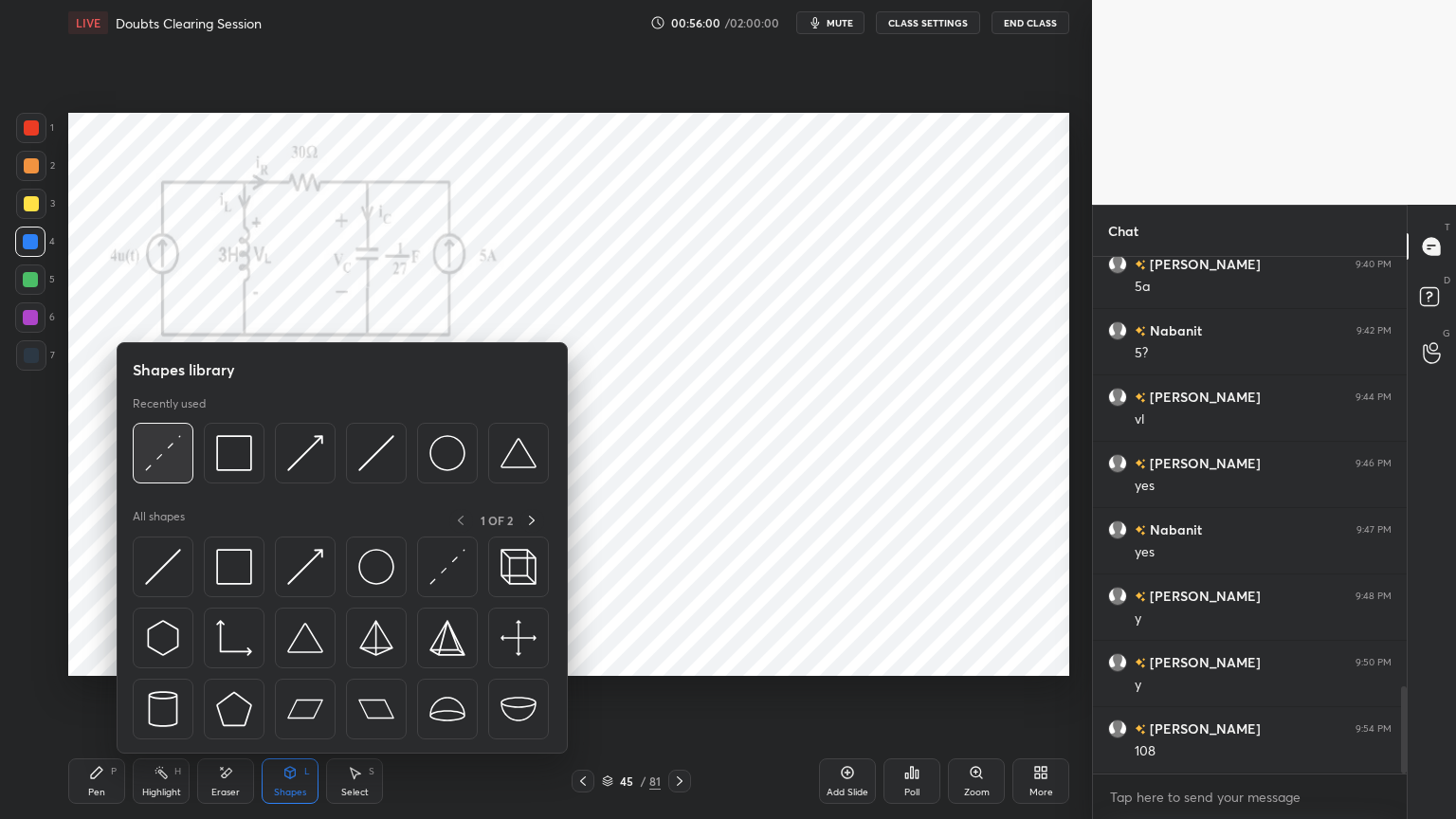 click at bounding box center [163, 453] 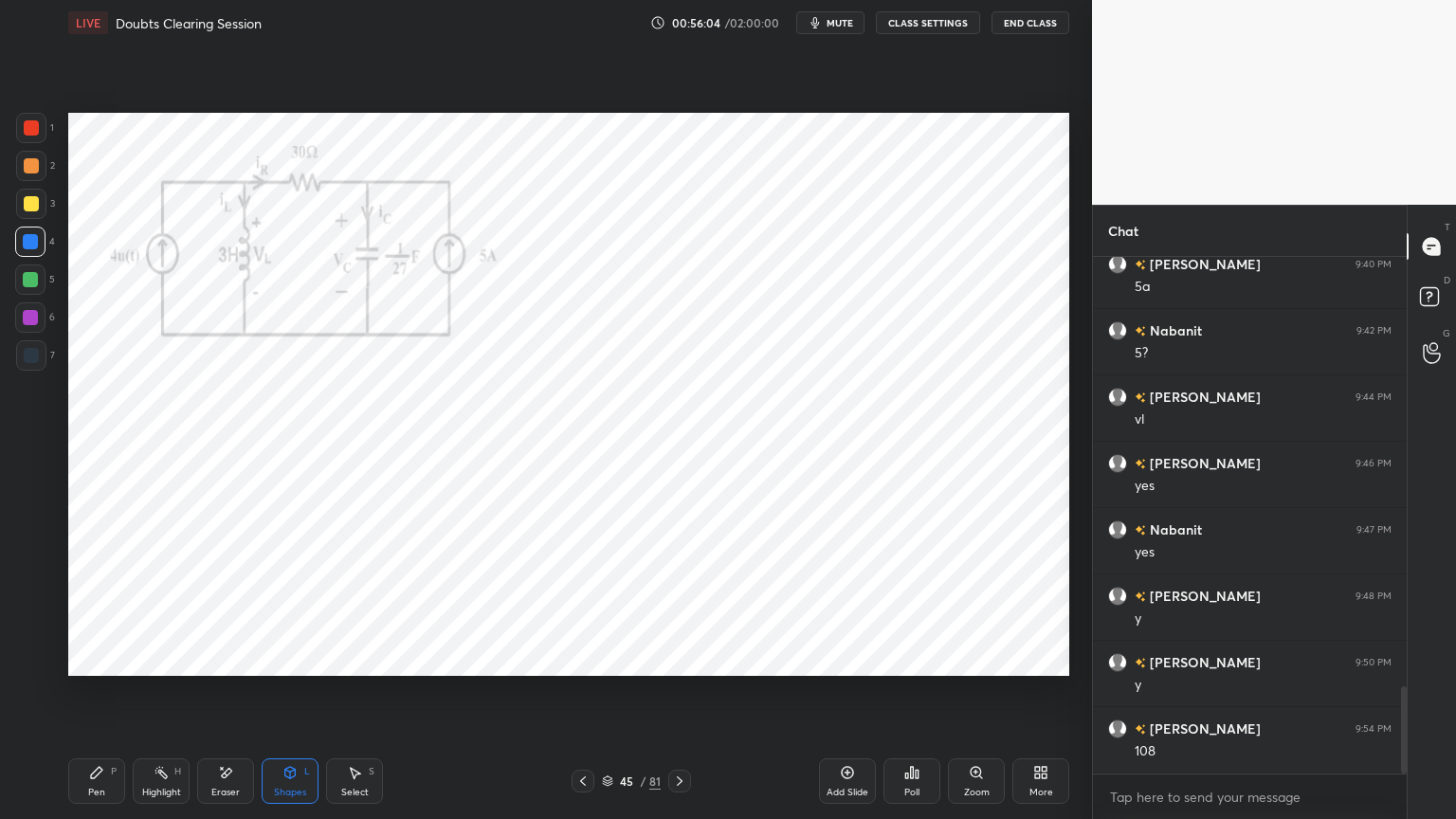 click on "Pen" at bounding box center (97, 792) 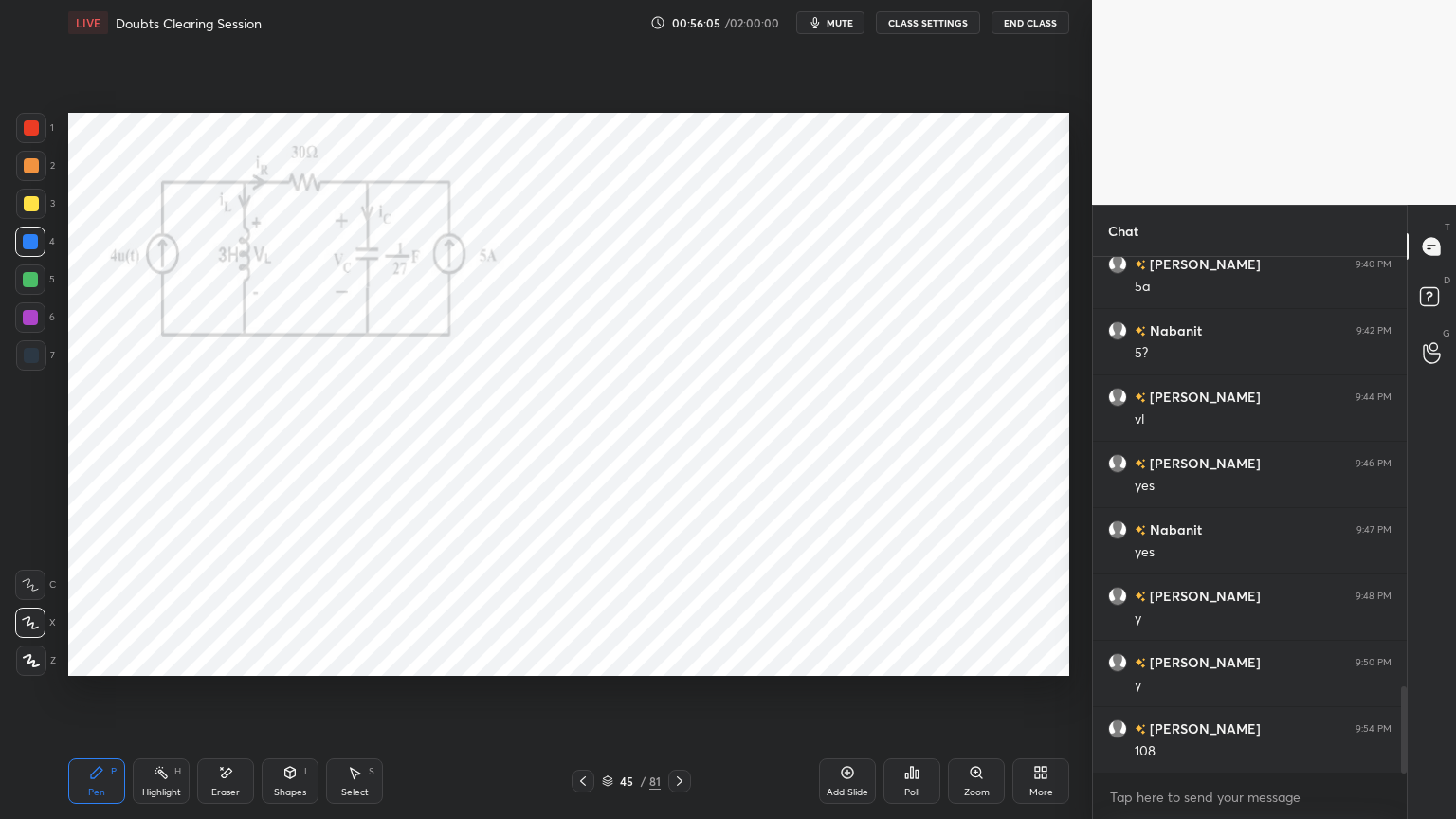 click 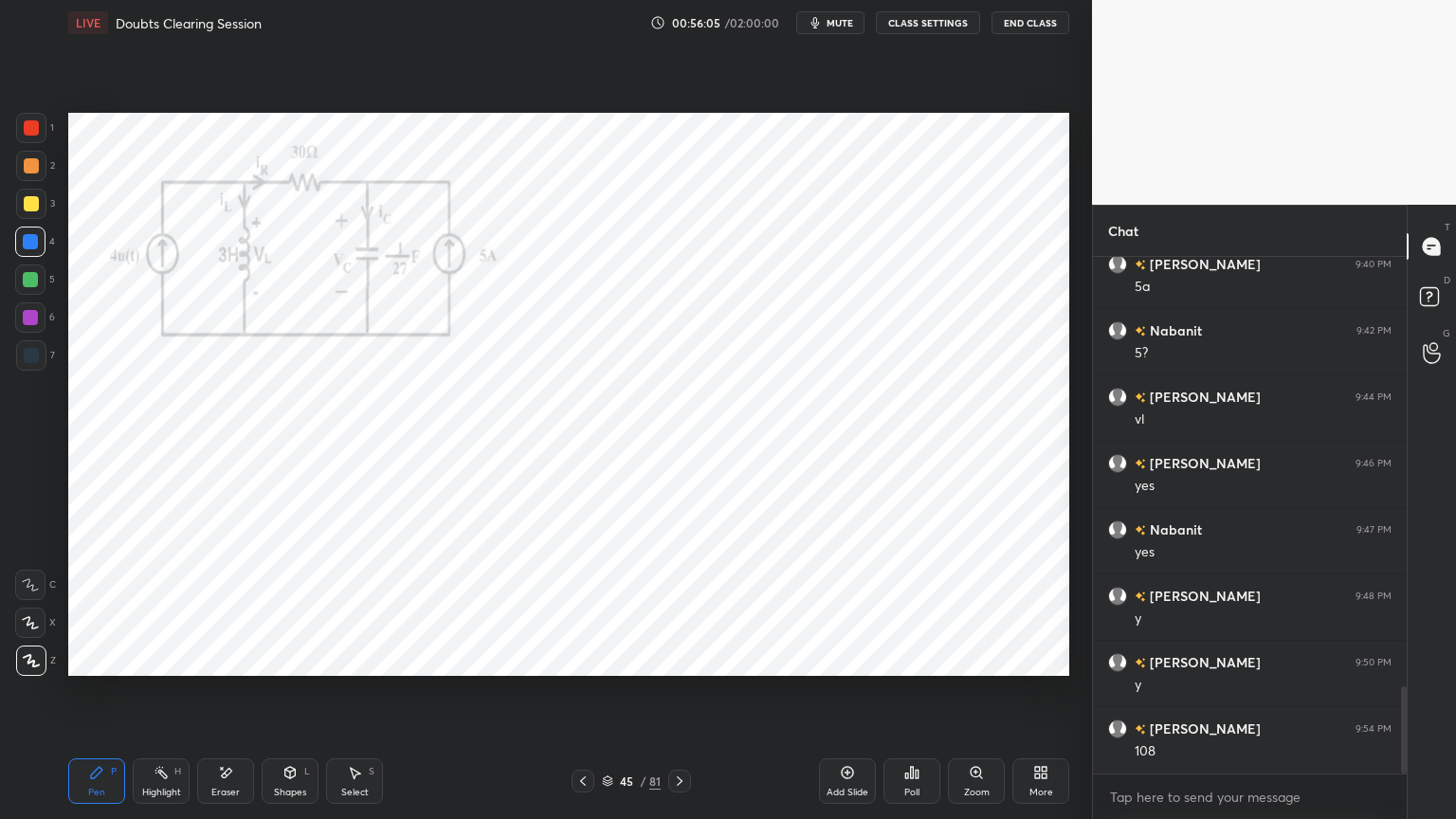 click 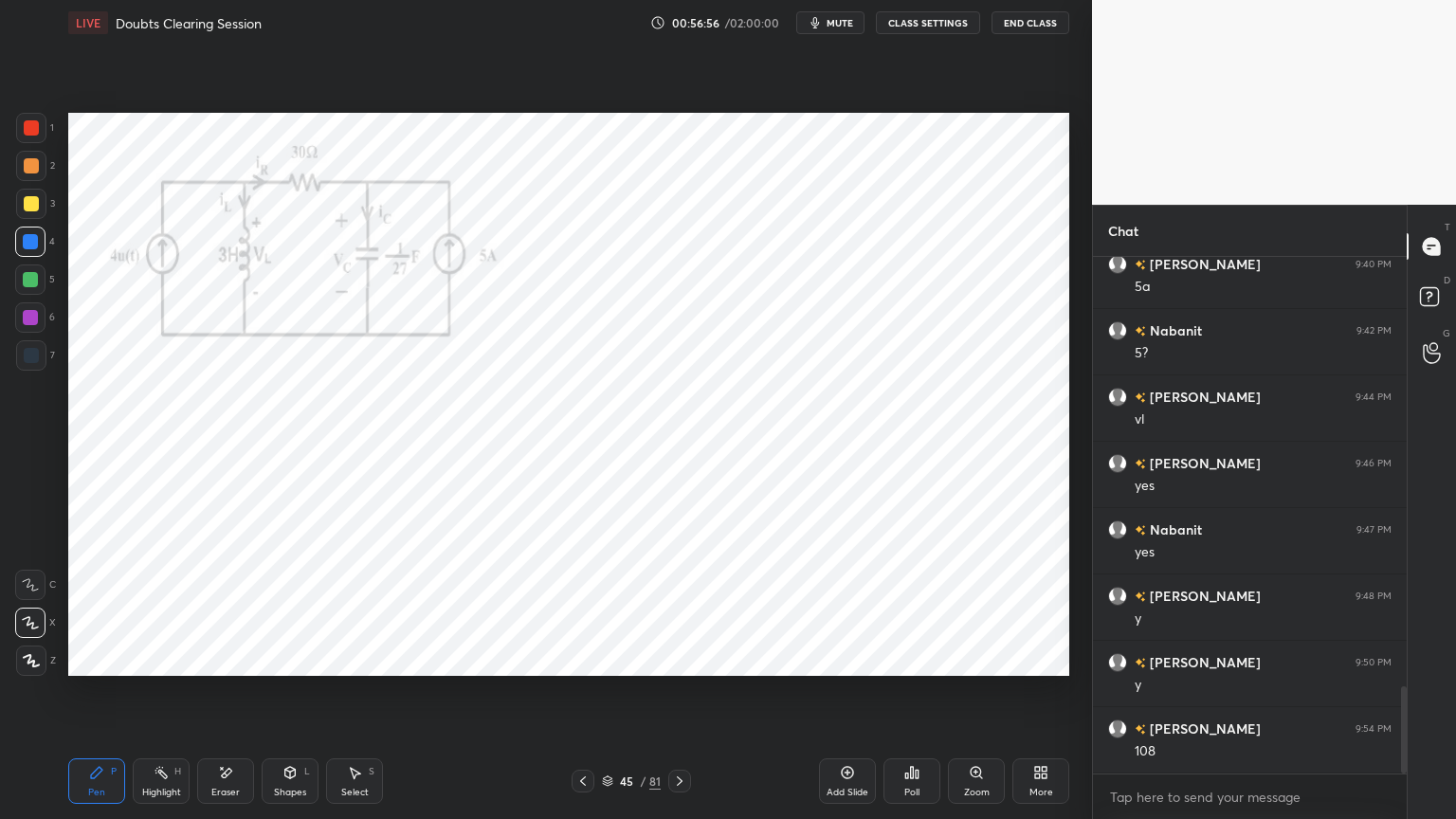 click at bounding box center (30, 318) 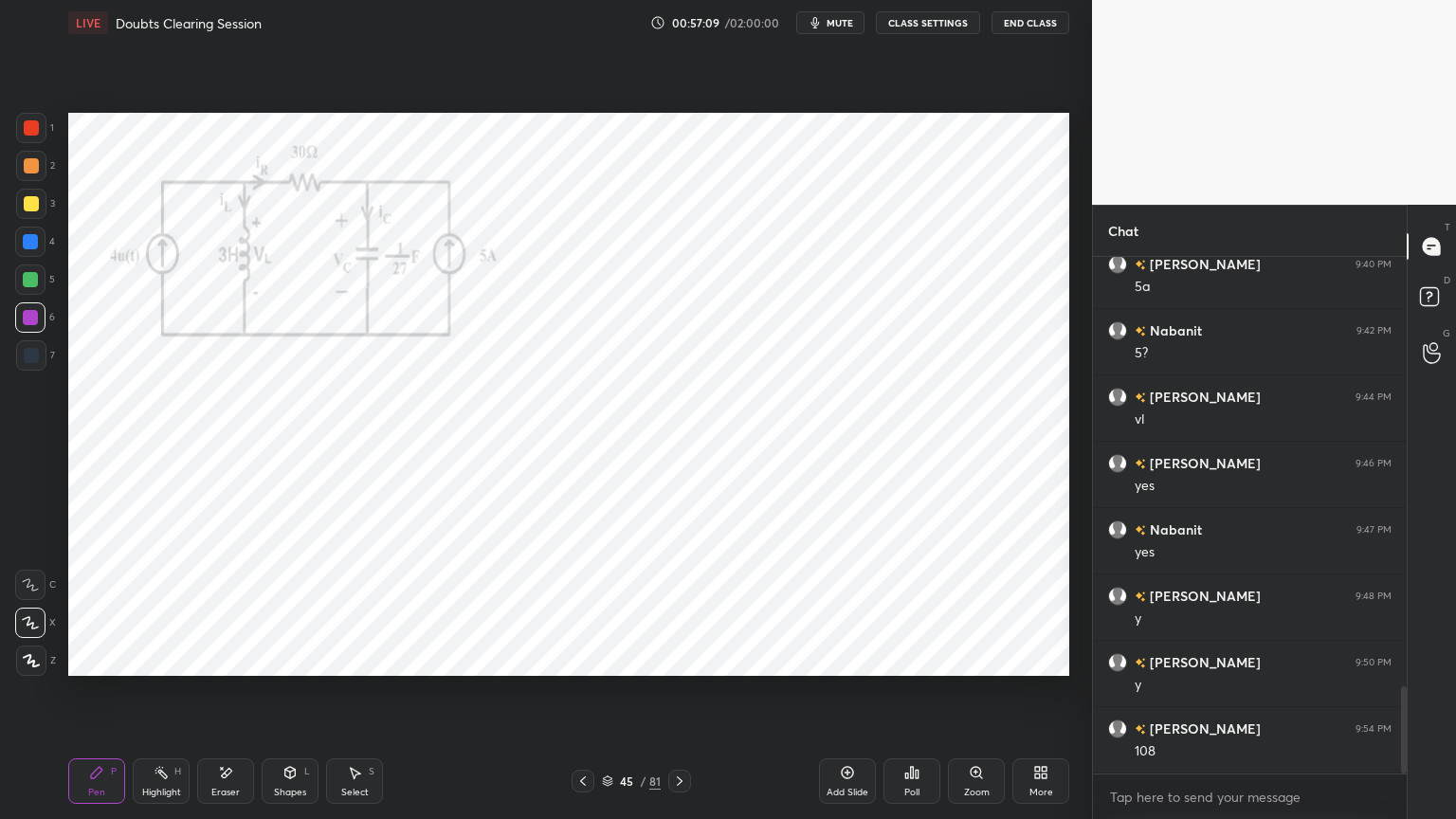 click 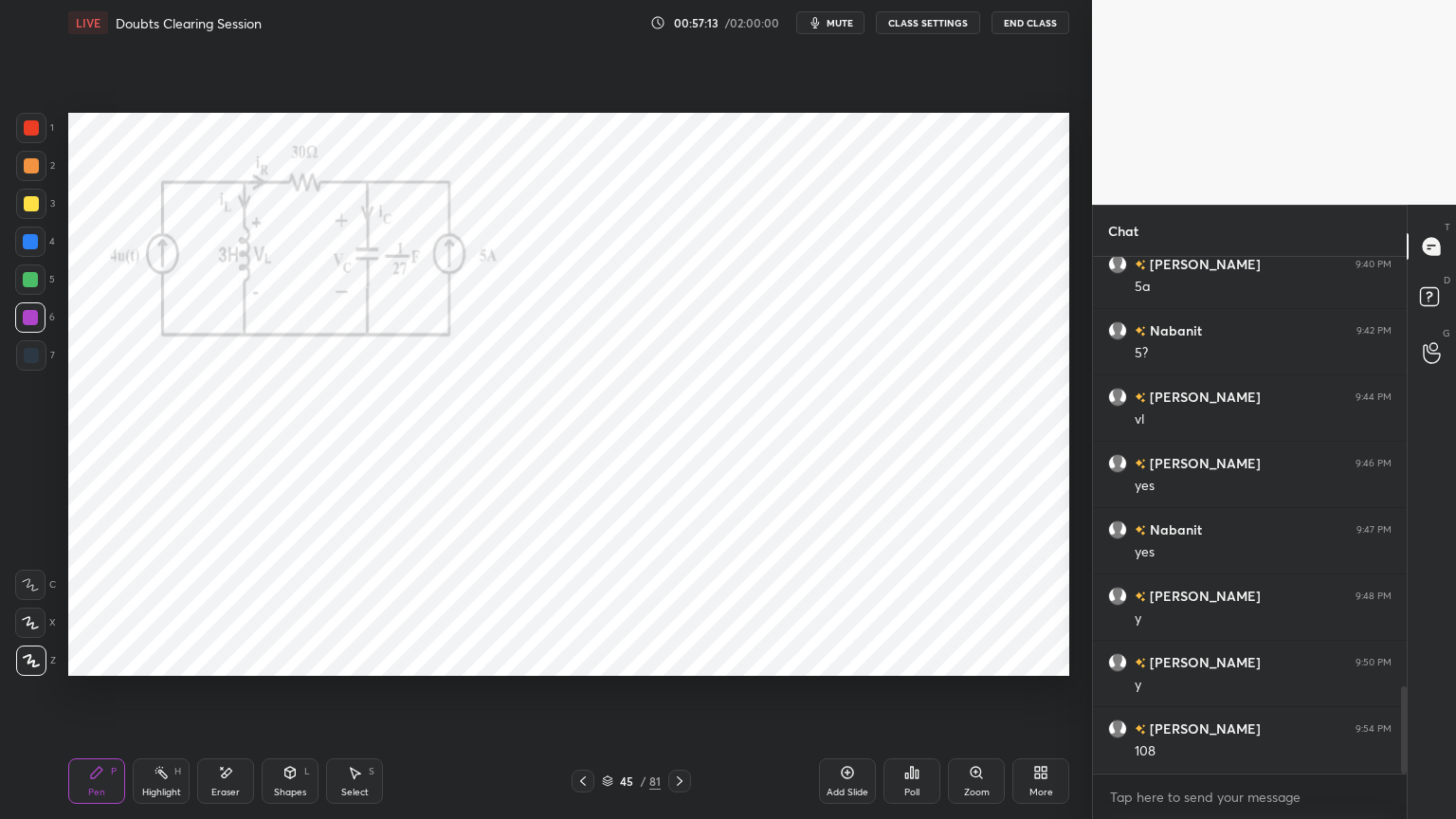 click at bounding box center (31, 355) 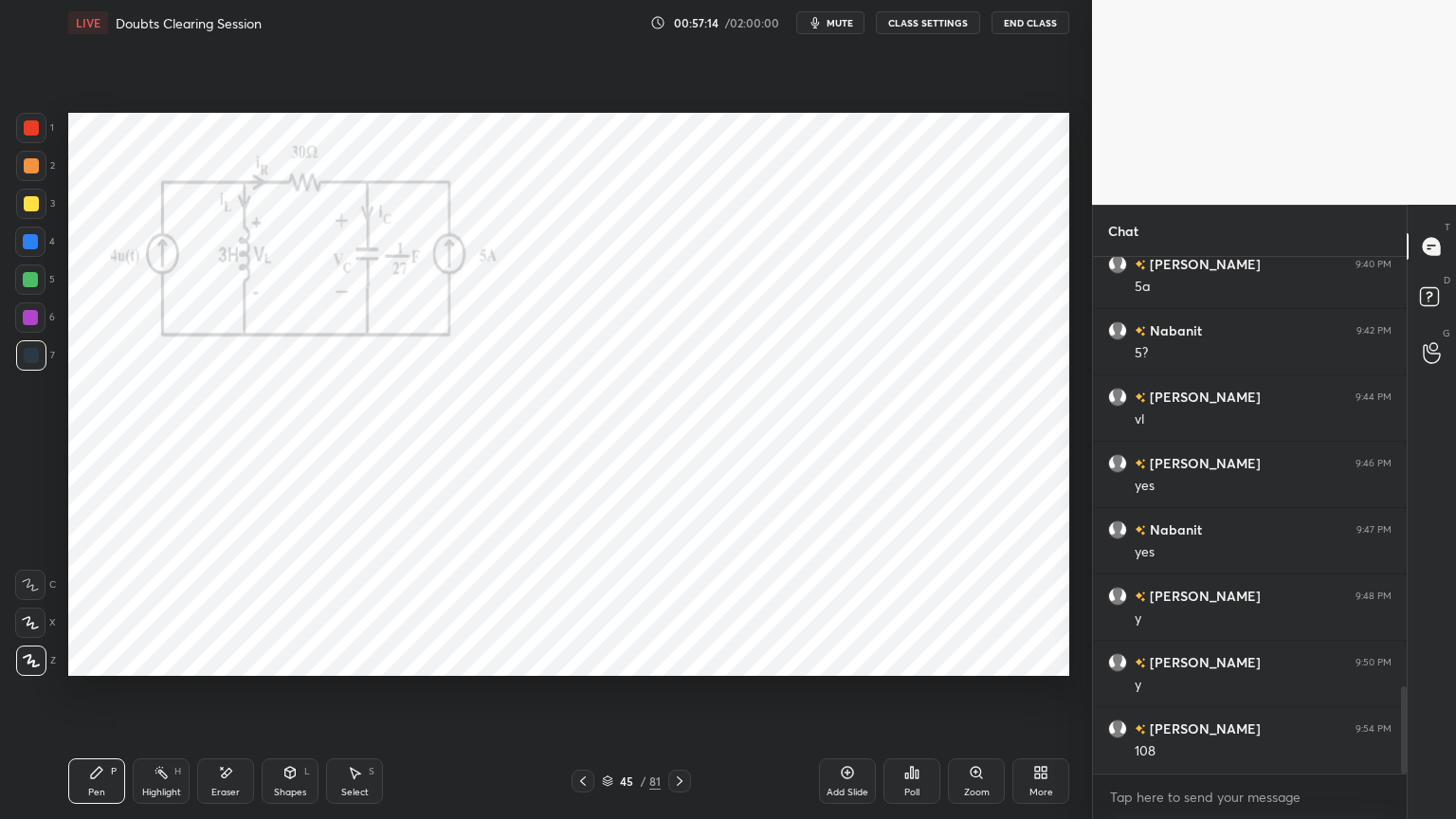 click 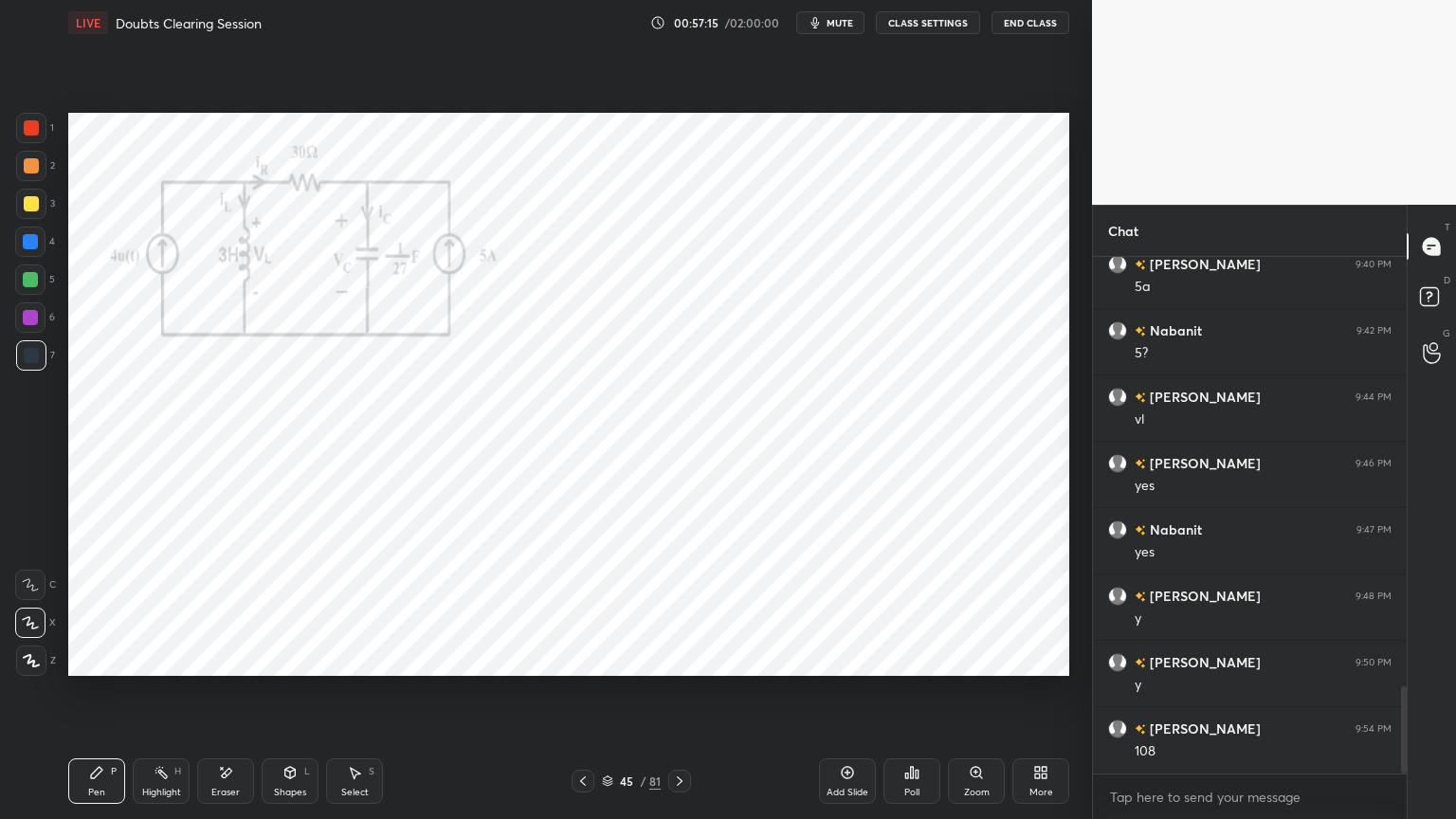 click at bounding box center (30, 242) 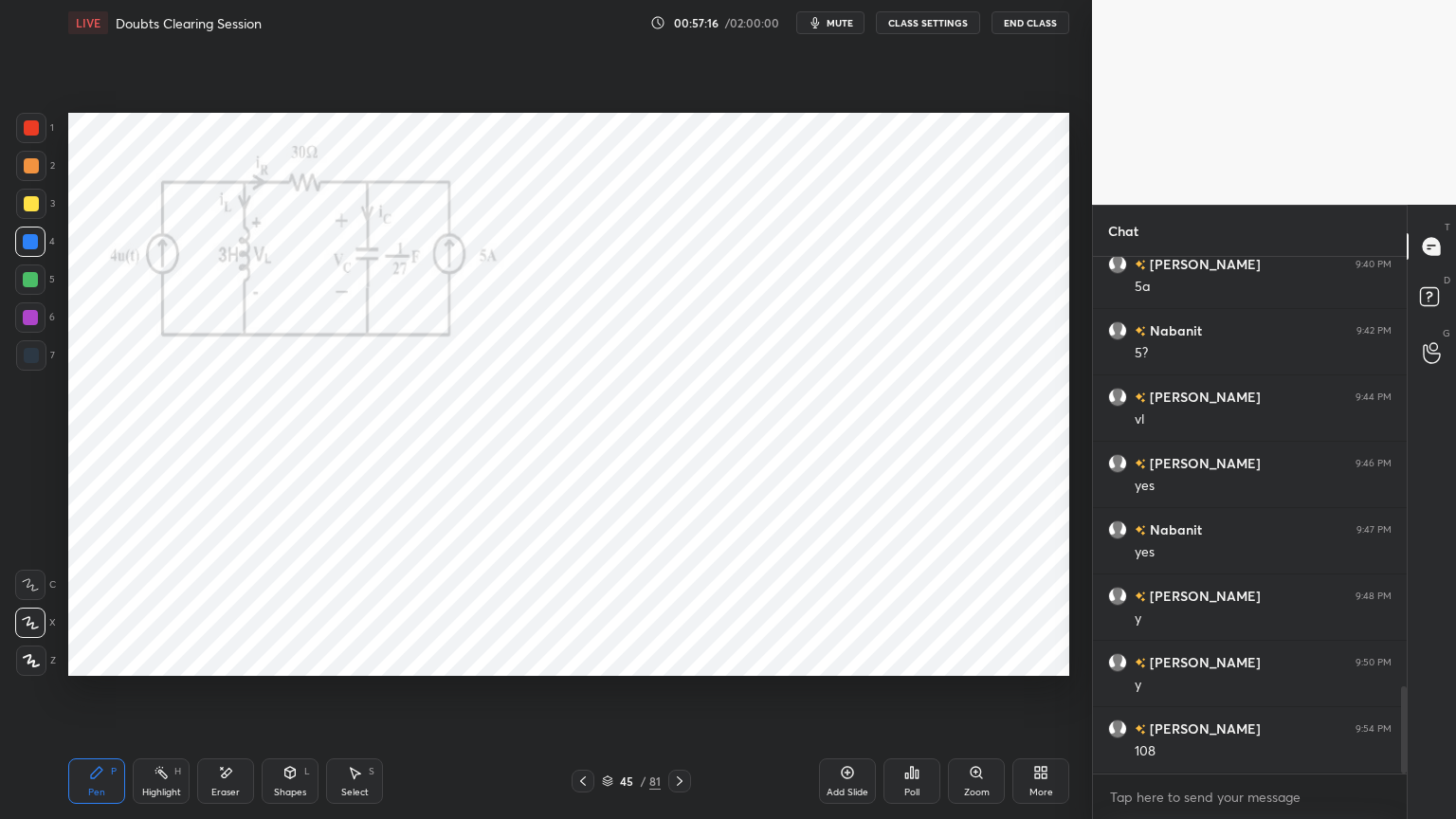 click at bounding box center (30, 318) 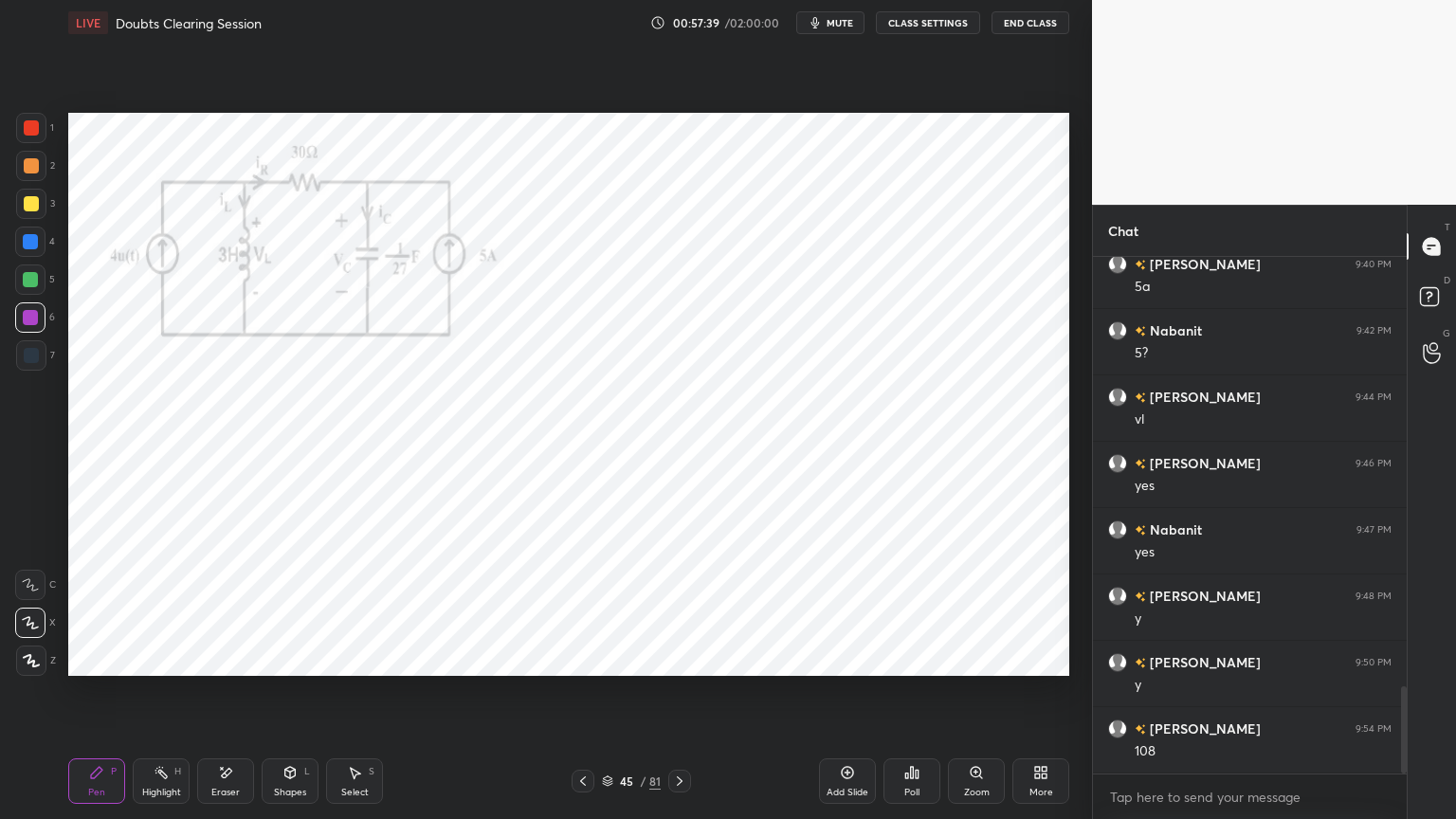 click at bounding box center (31, 661) 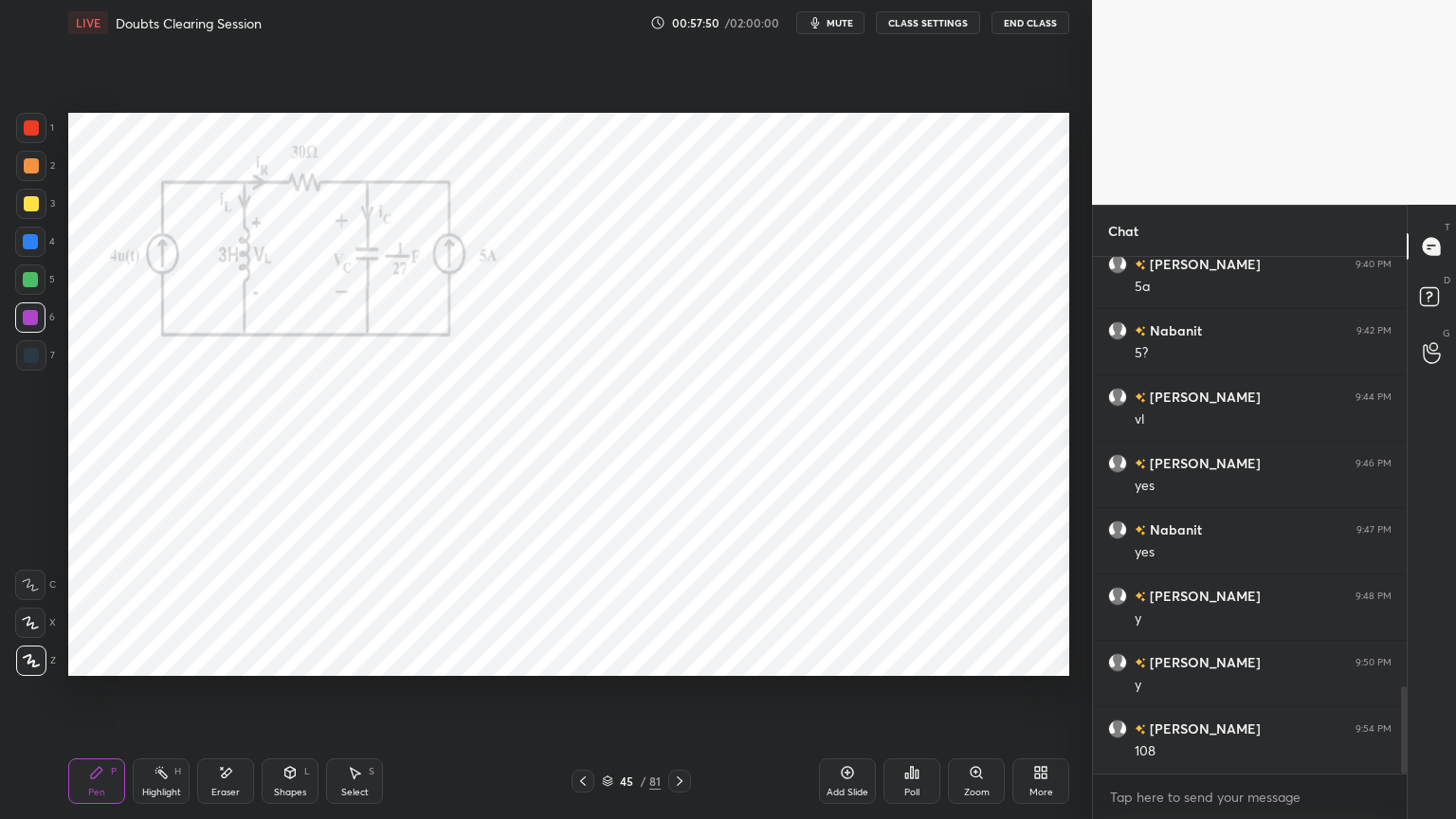 click 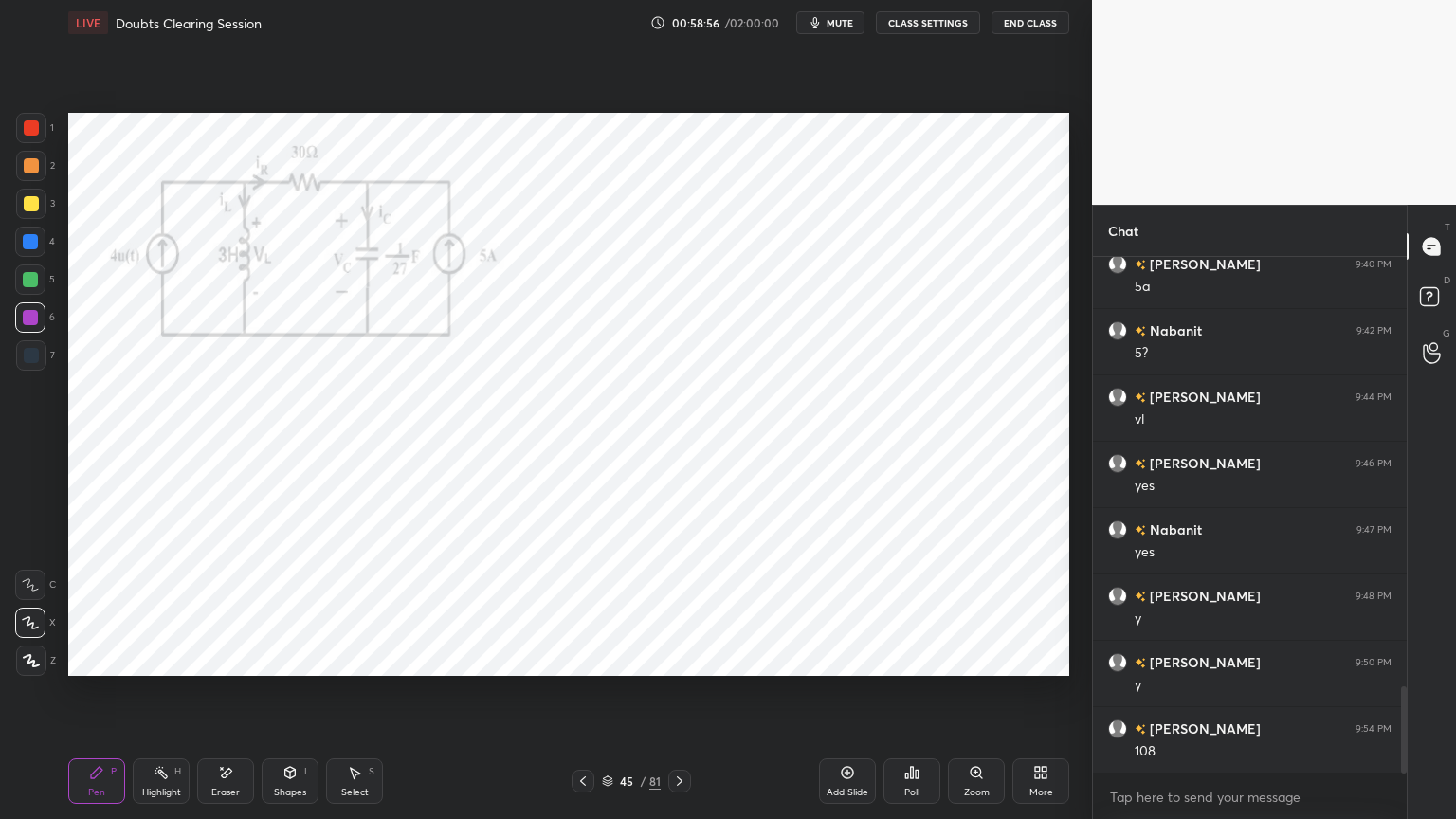click at bounding box center [30, 242] 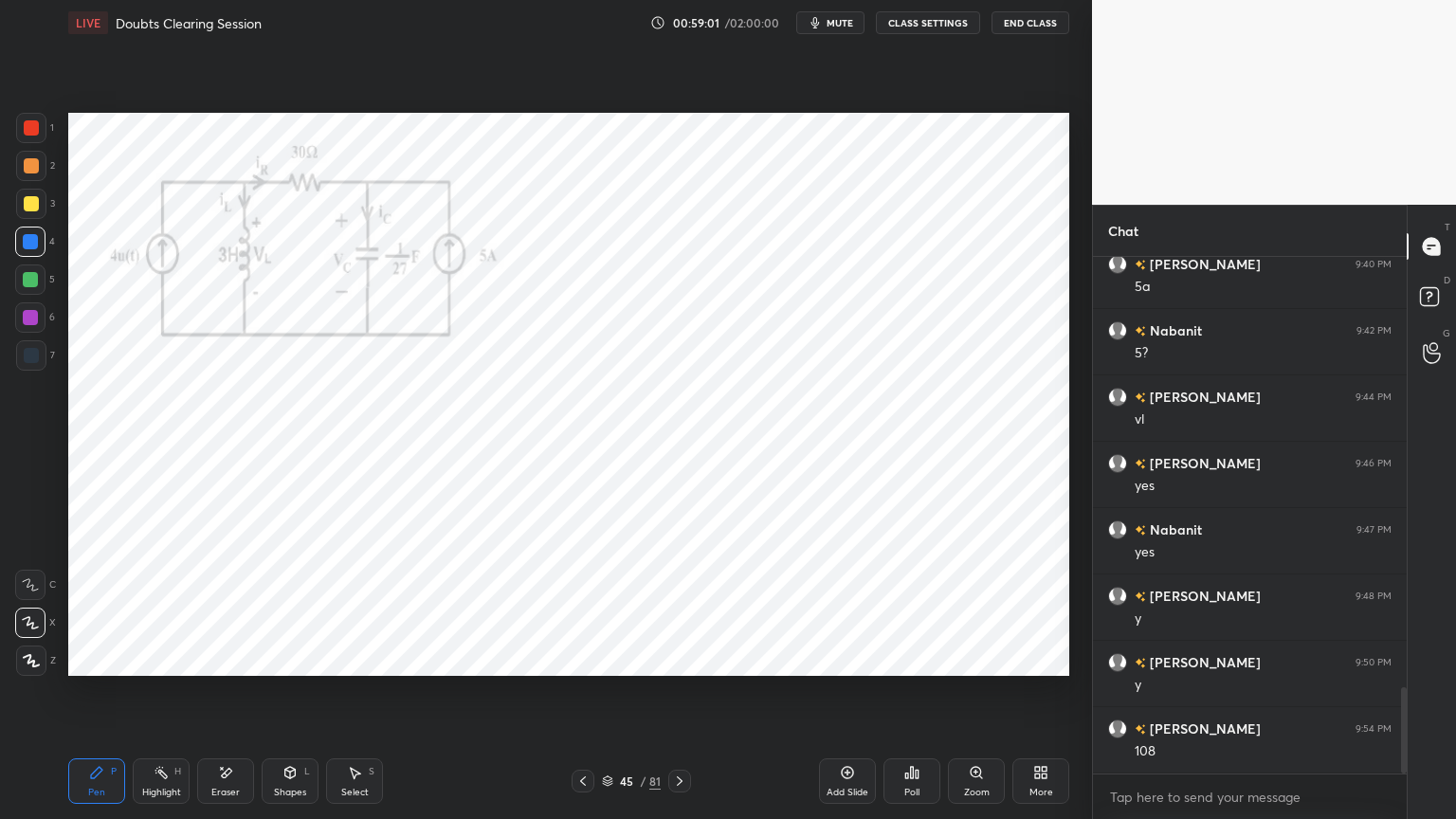 scroll, scrollTop: 2589, scrollLeft: 0, axis: vertical 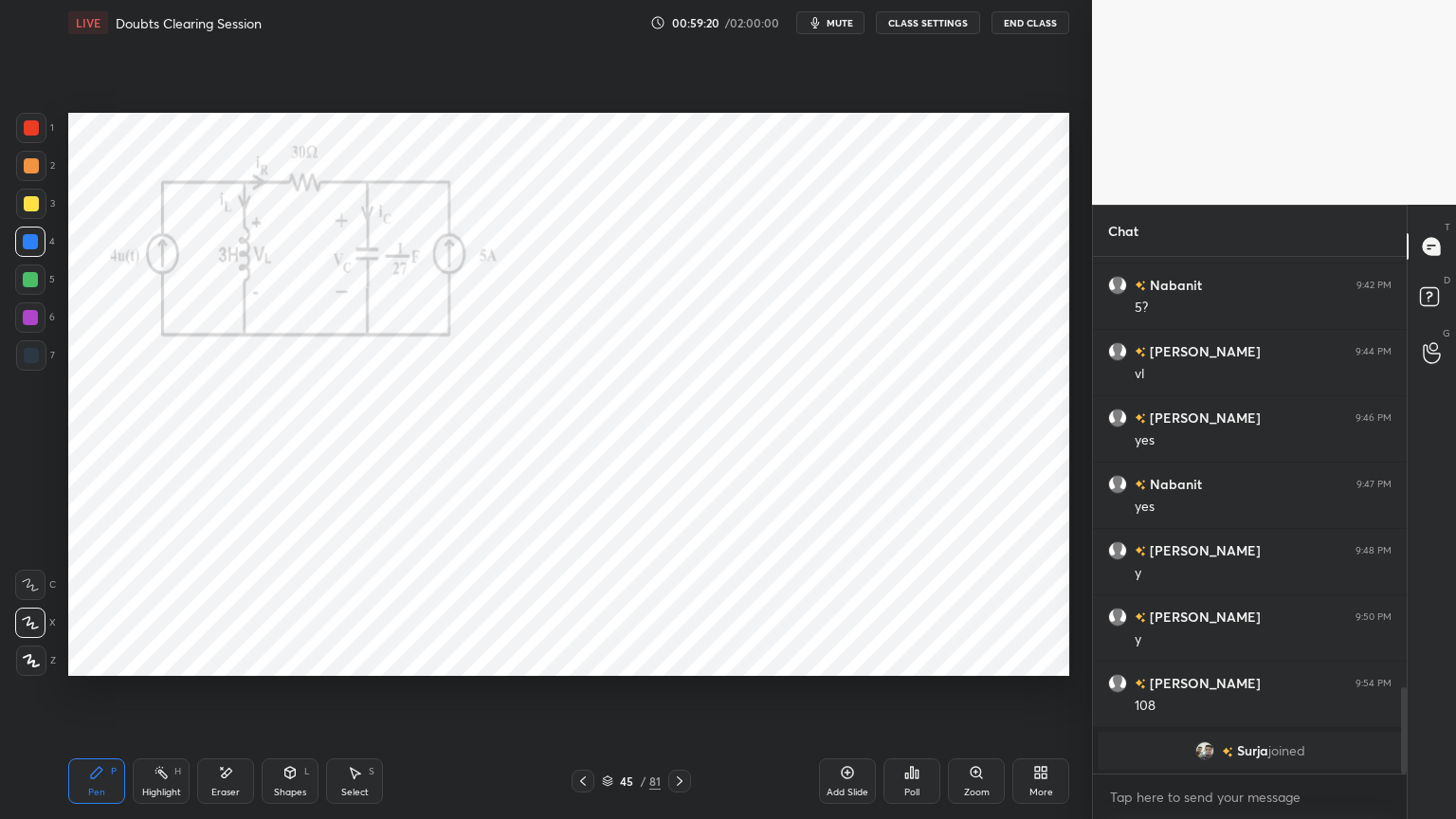 click 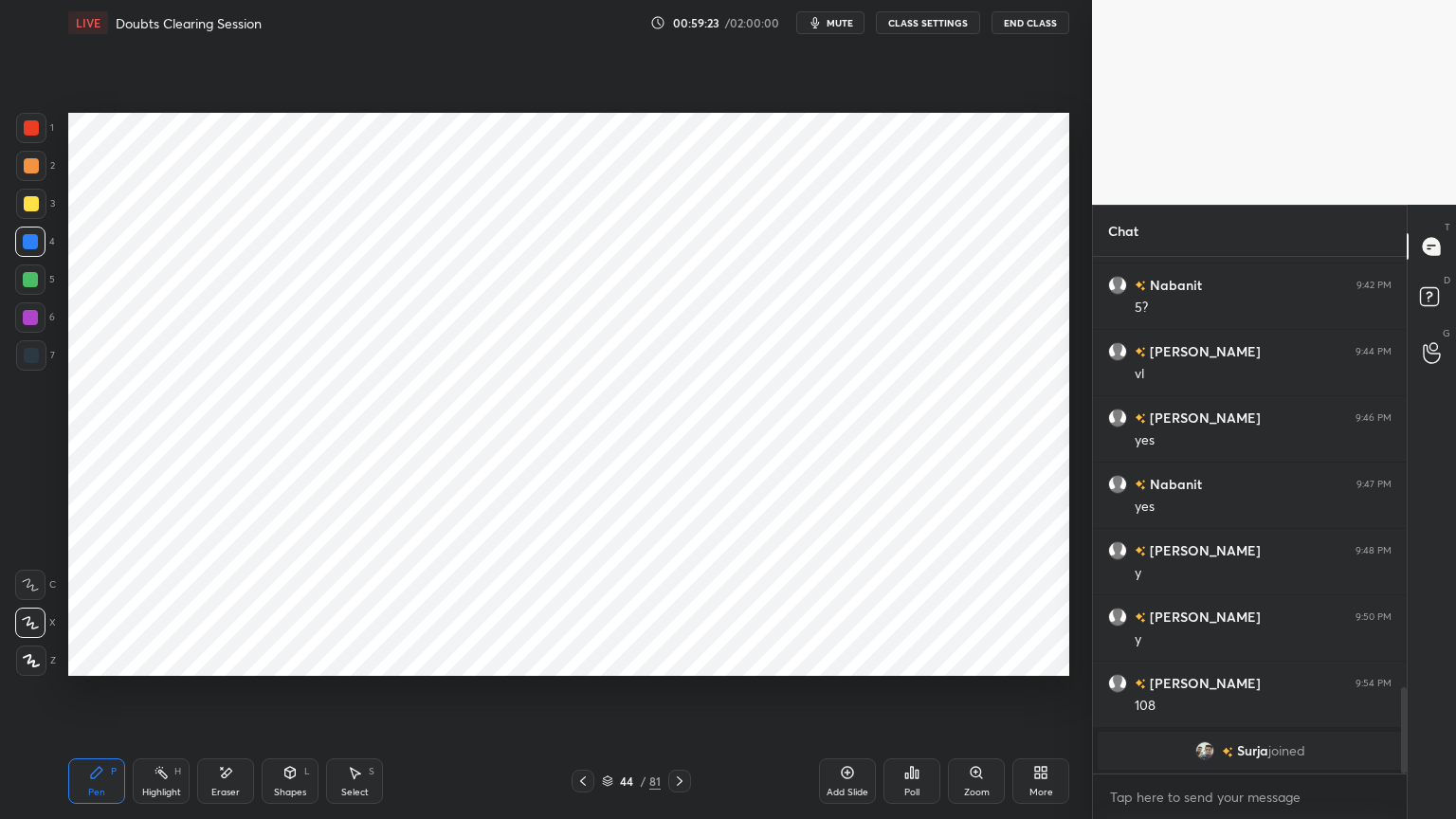 click 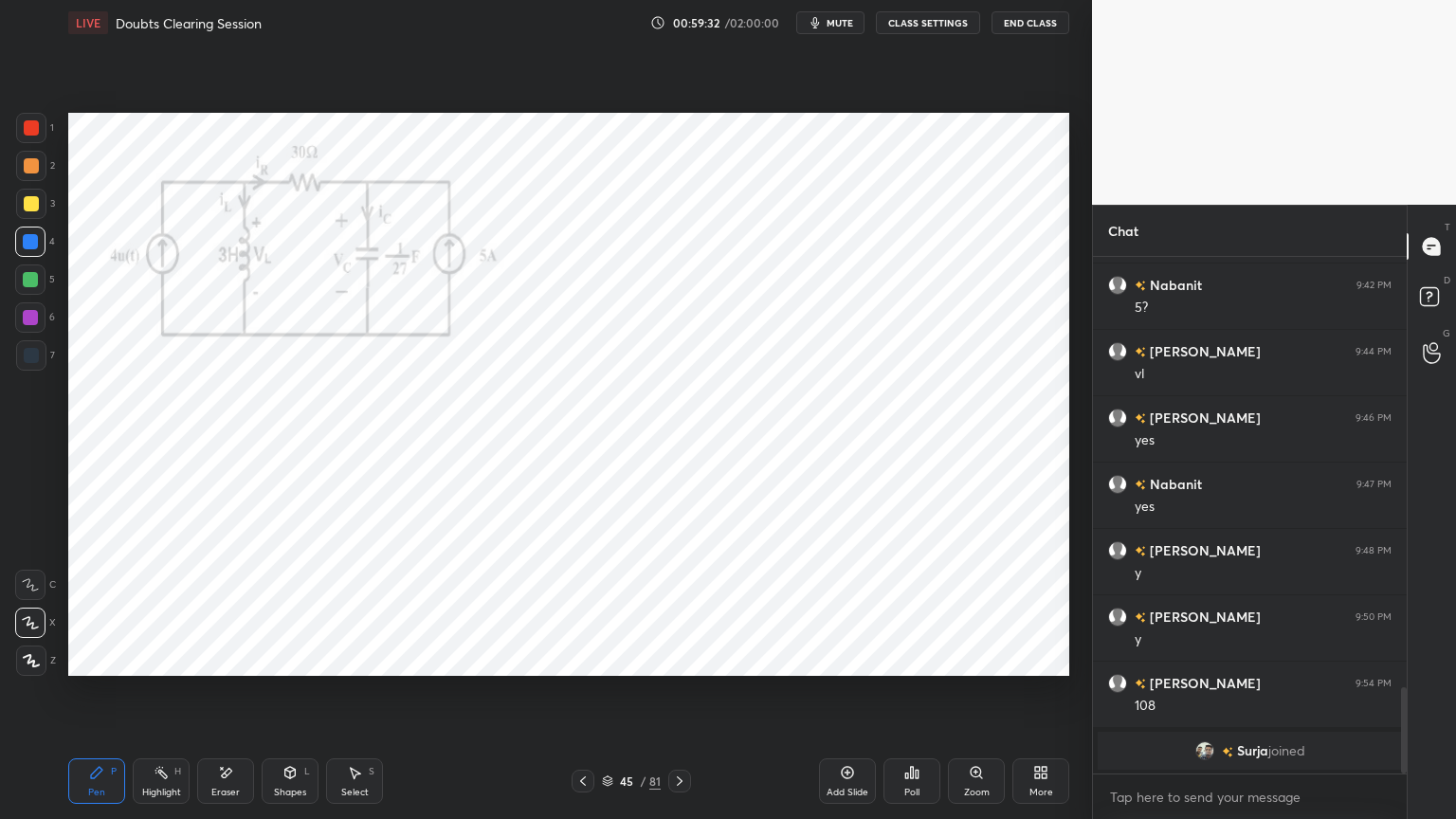 scroll, scrollTop: 2154, scrollLeft: 0, axis: vertical 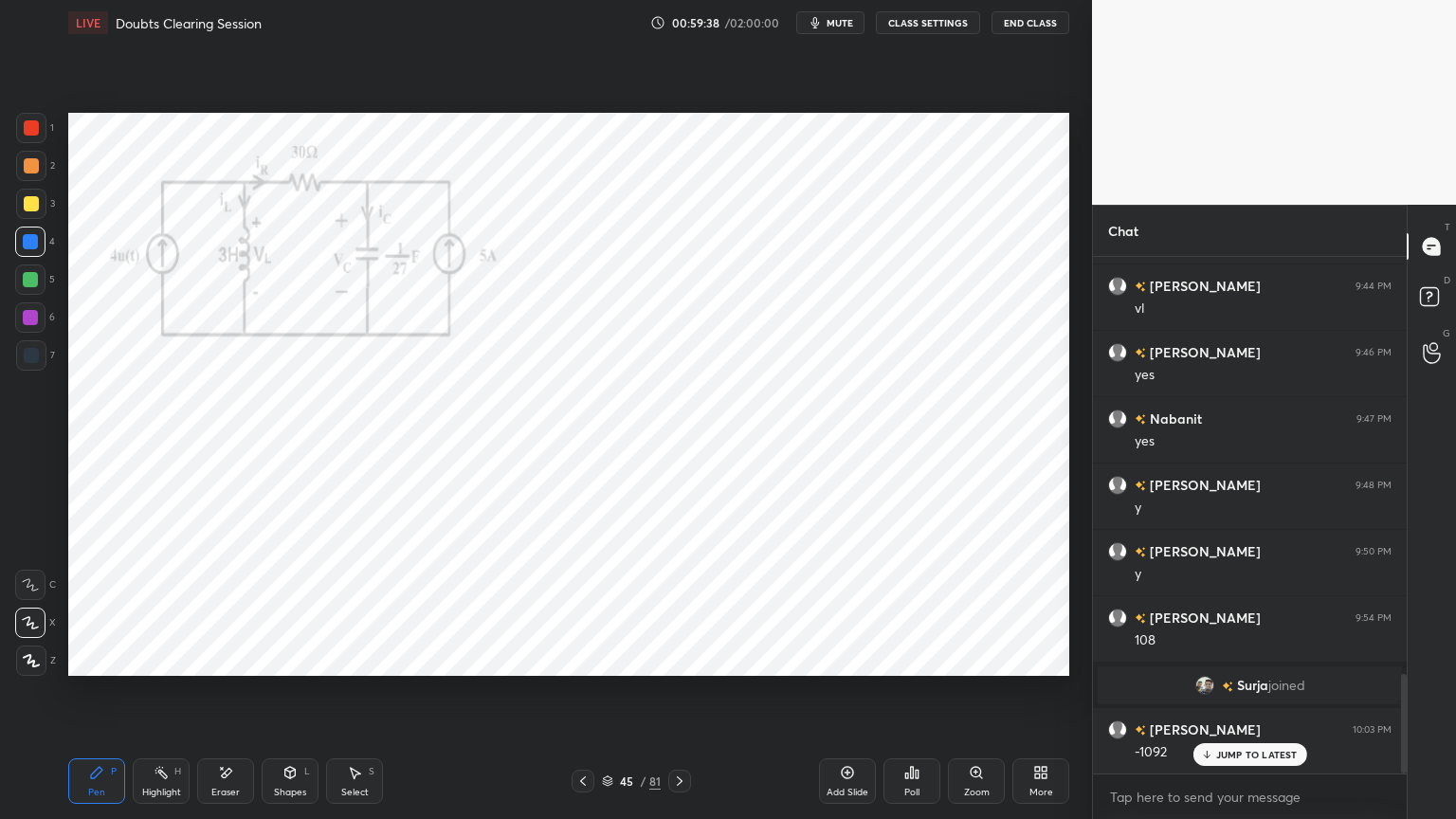 click at bounding box center [30, 318] 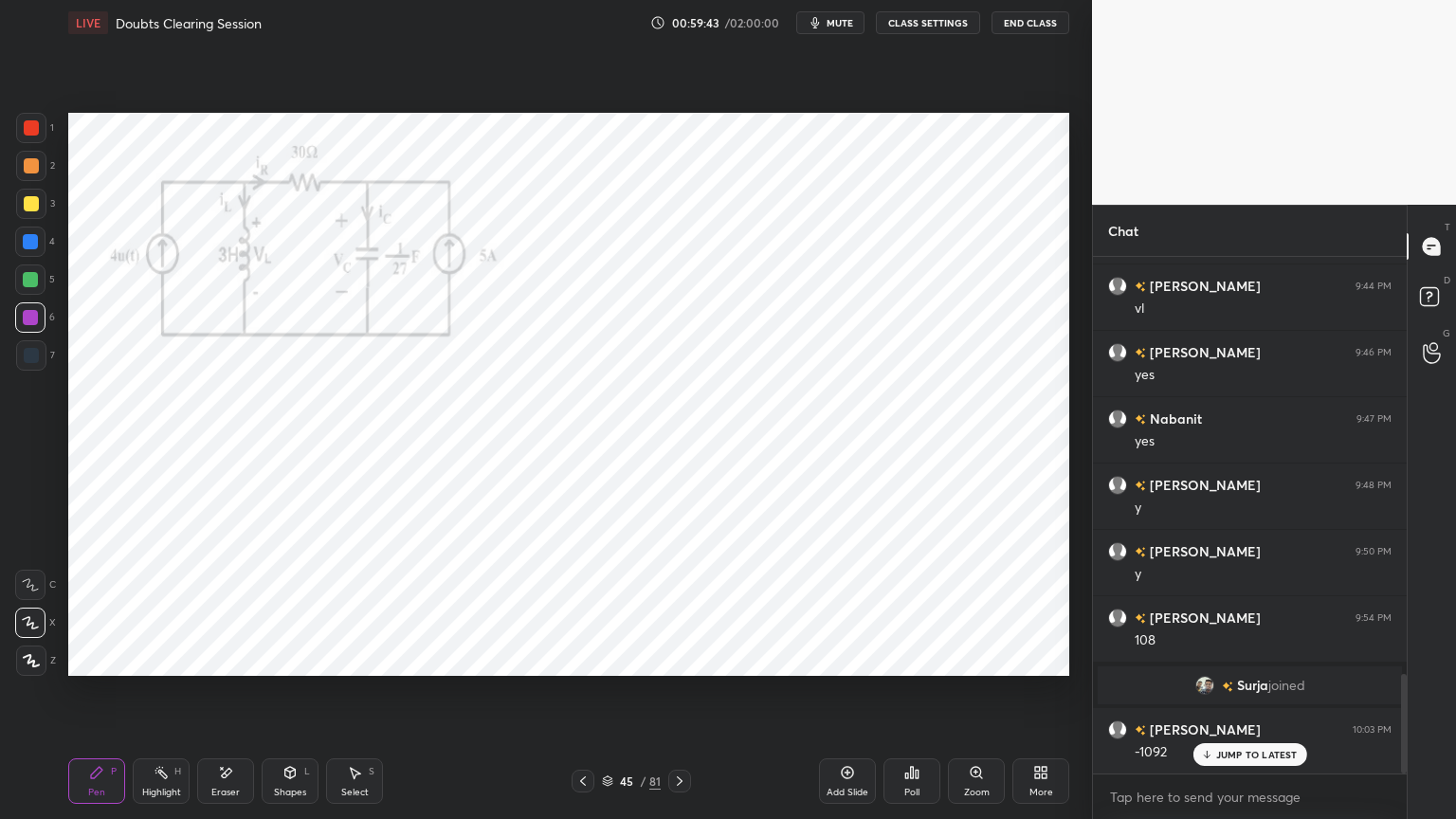 click 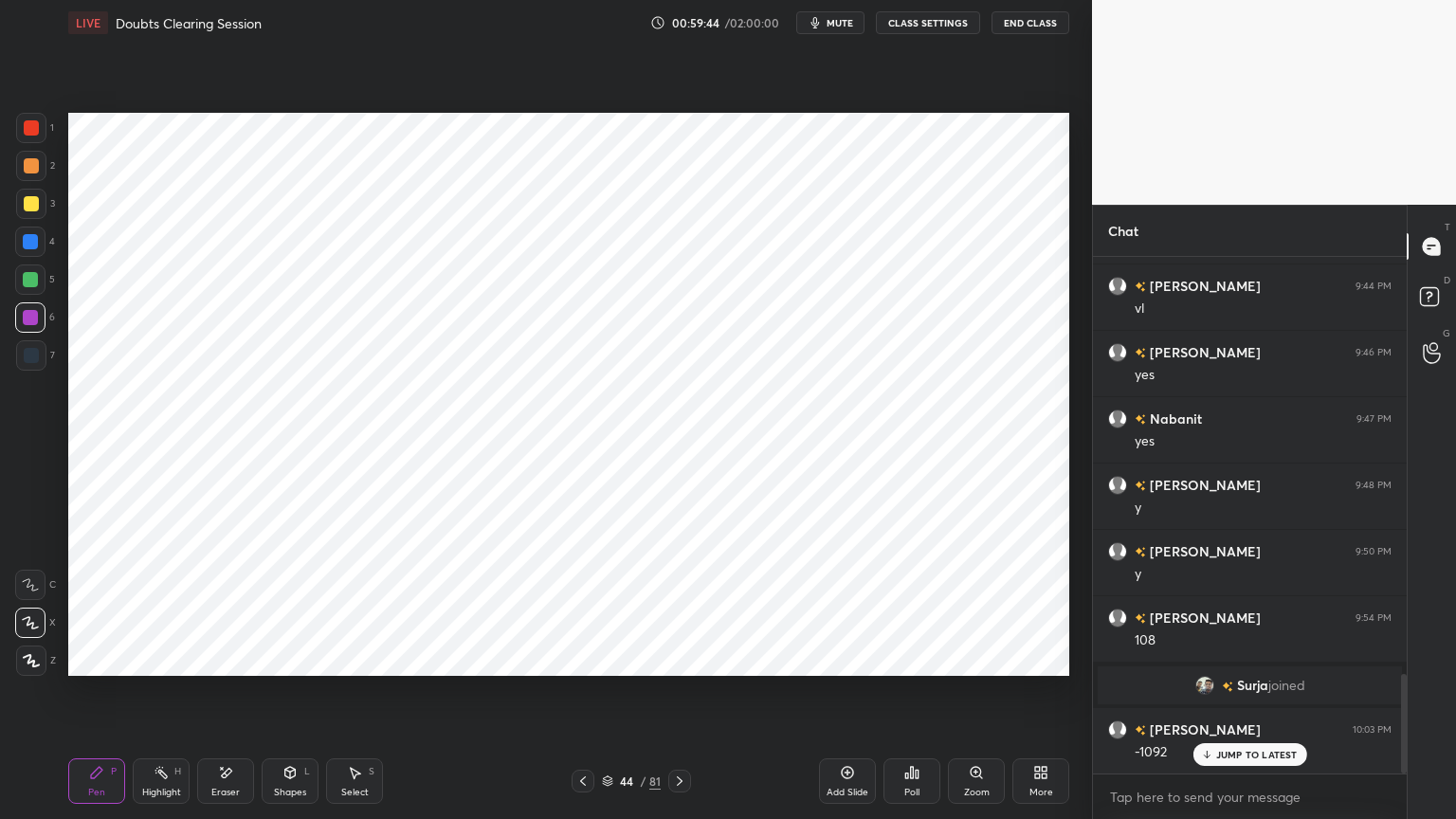 click 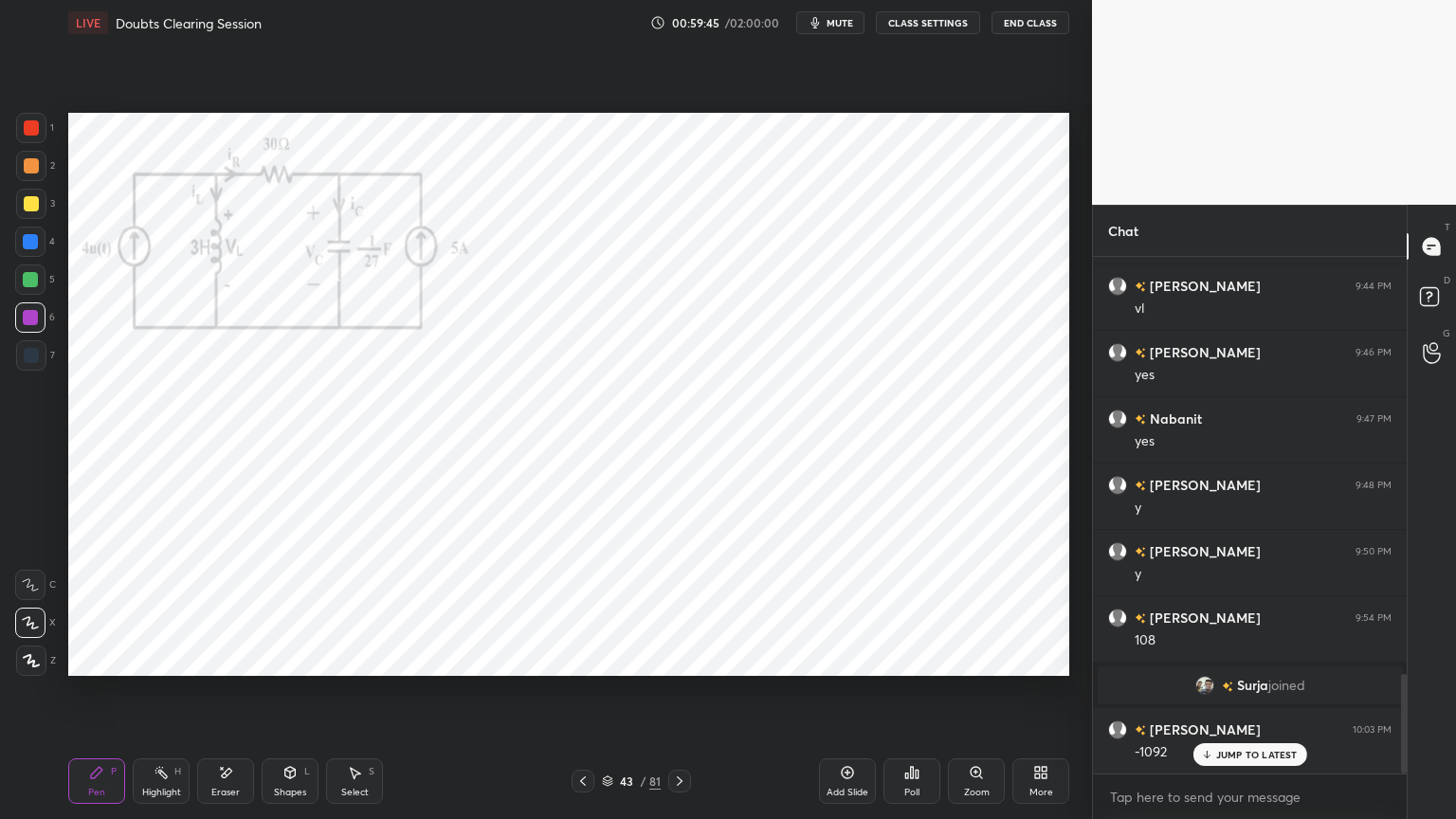 click 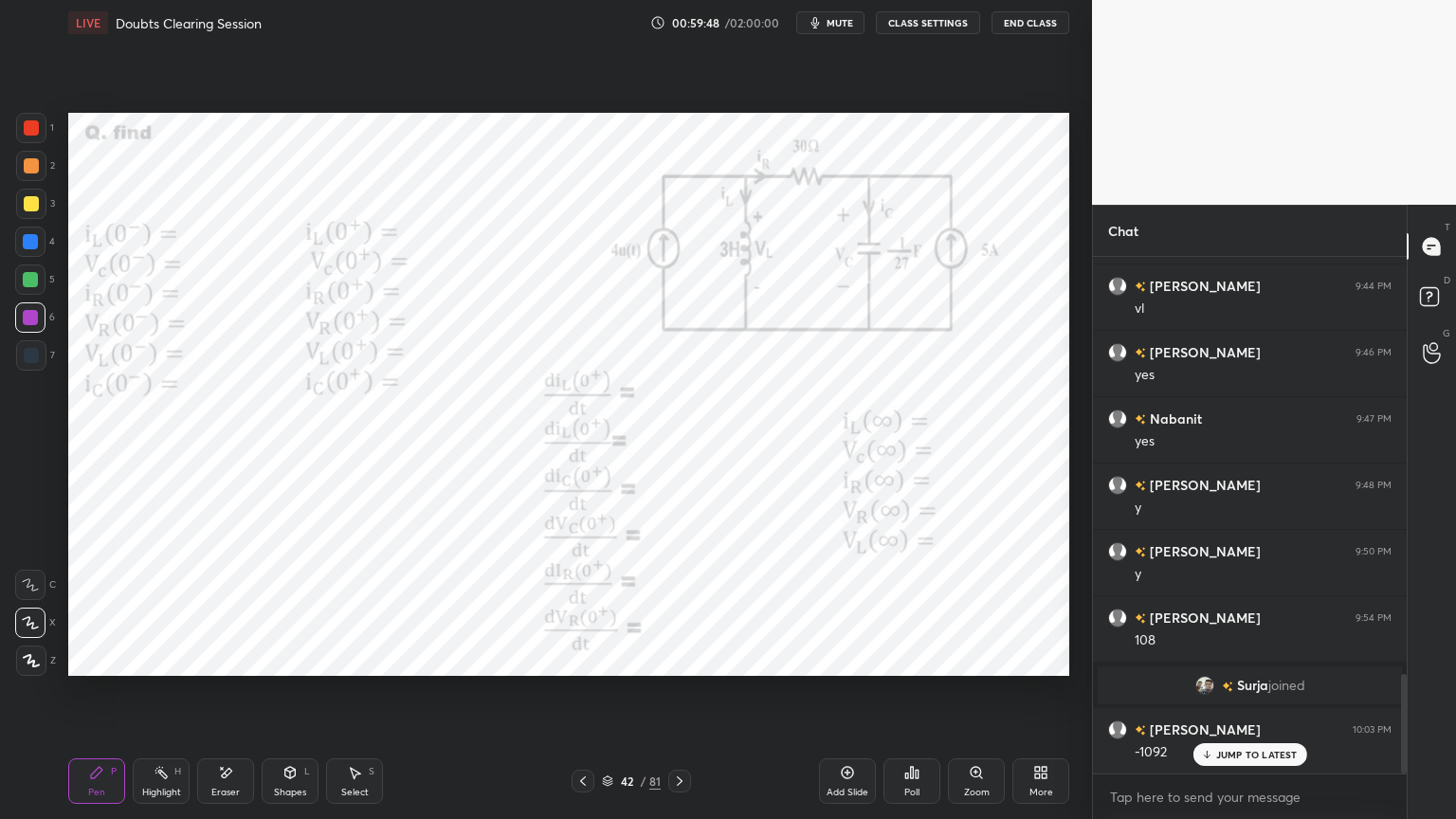 click at bounding box center (30, 623) 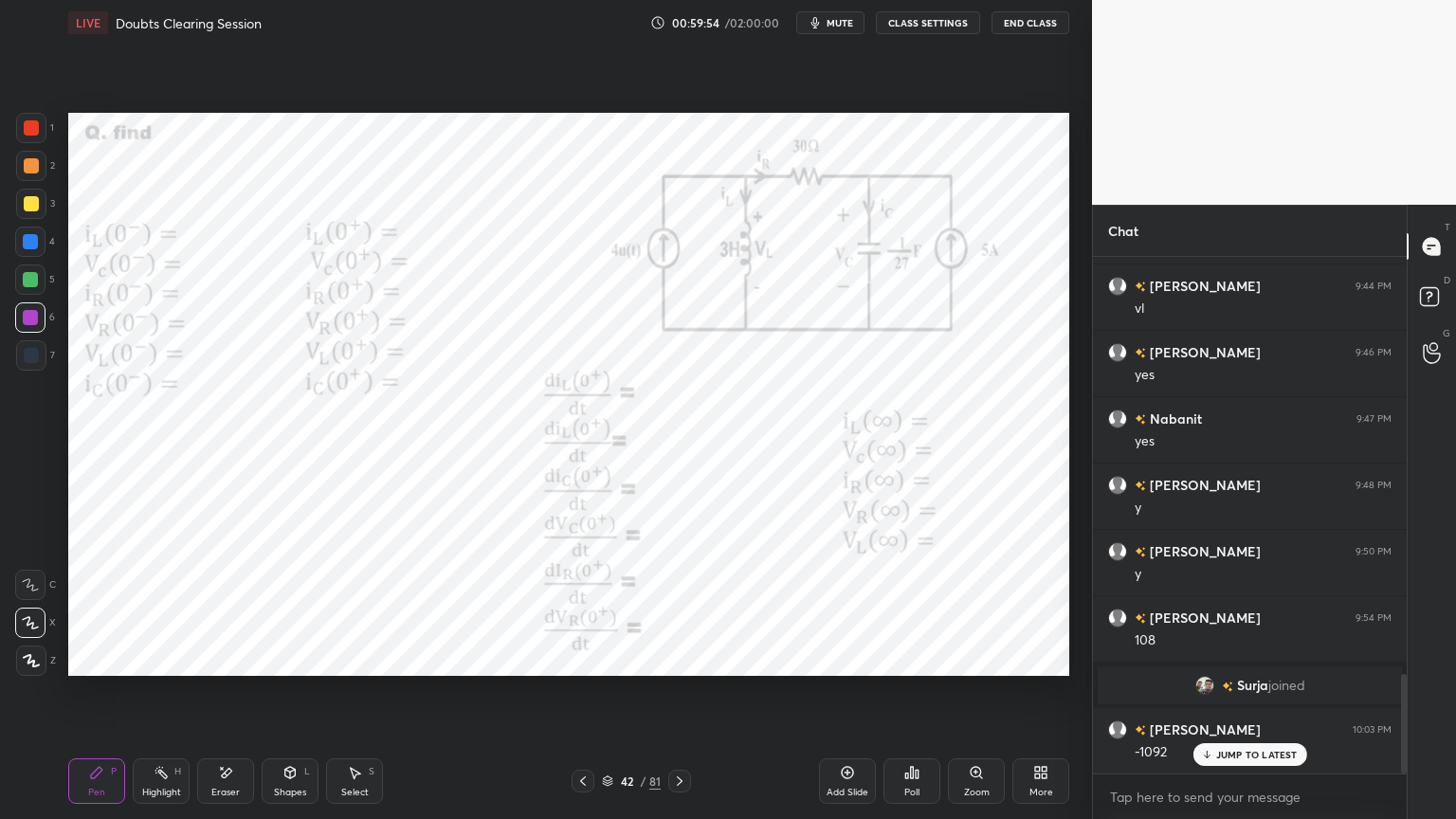 click 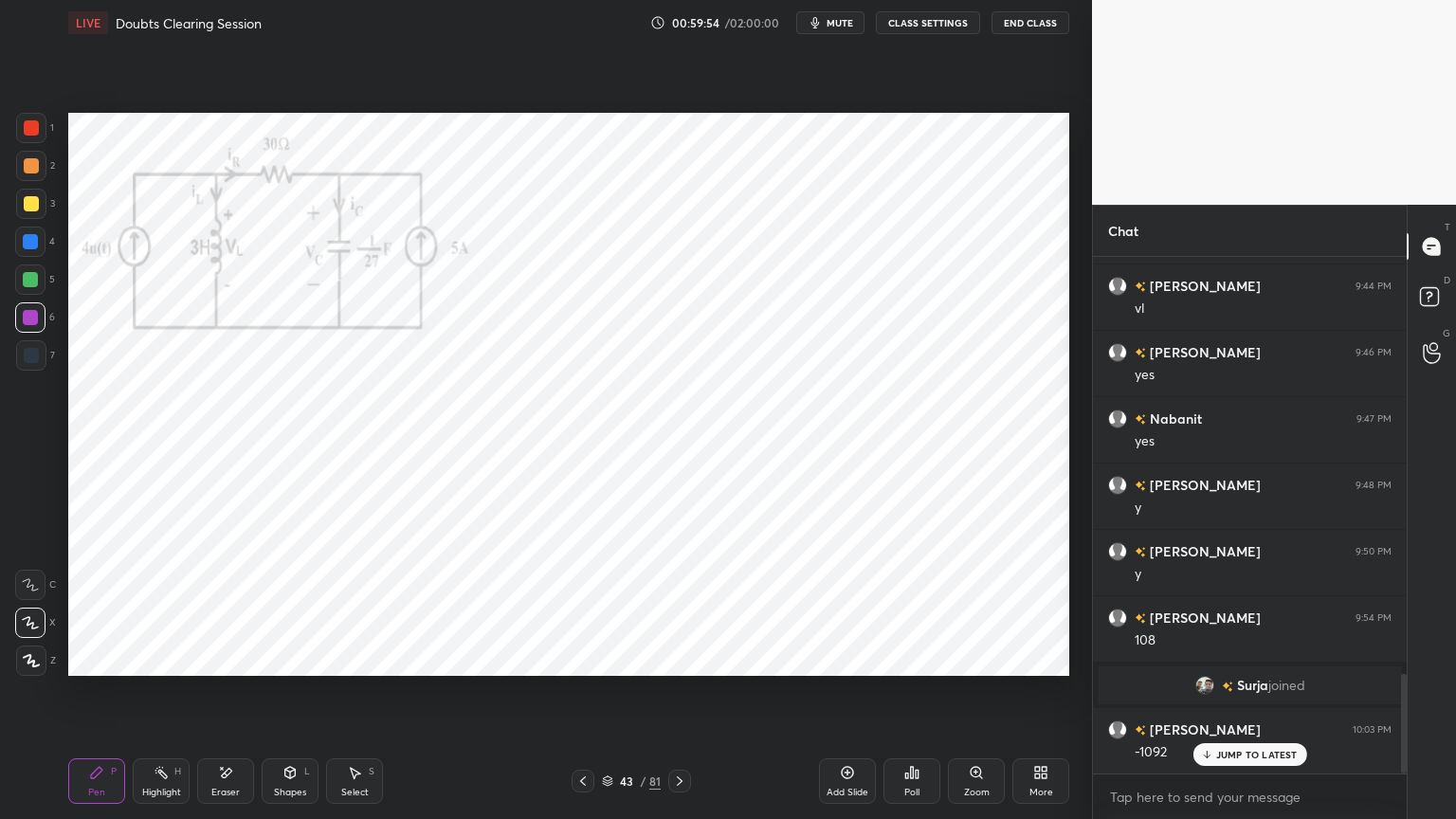click 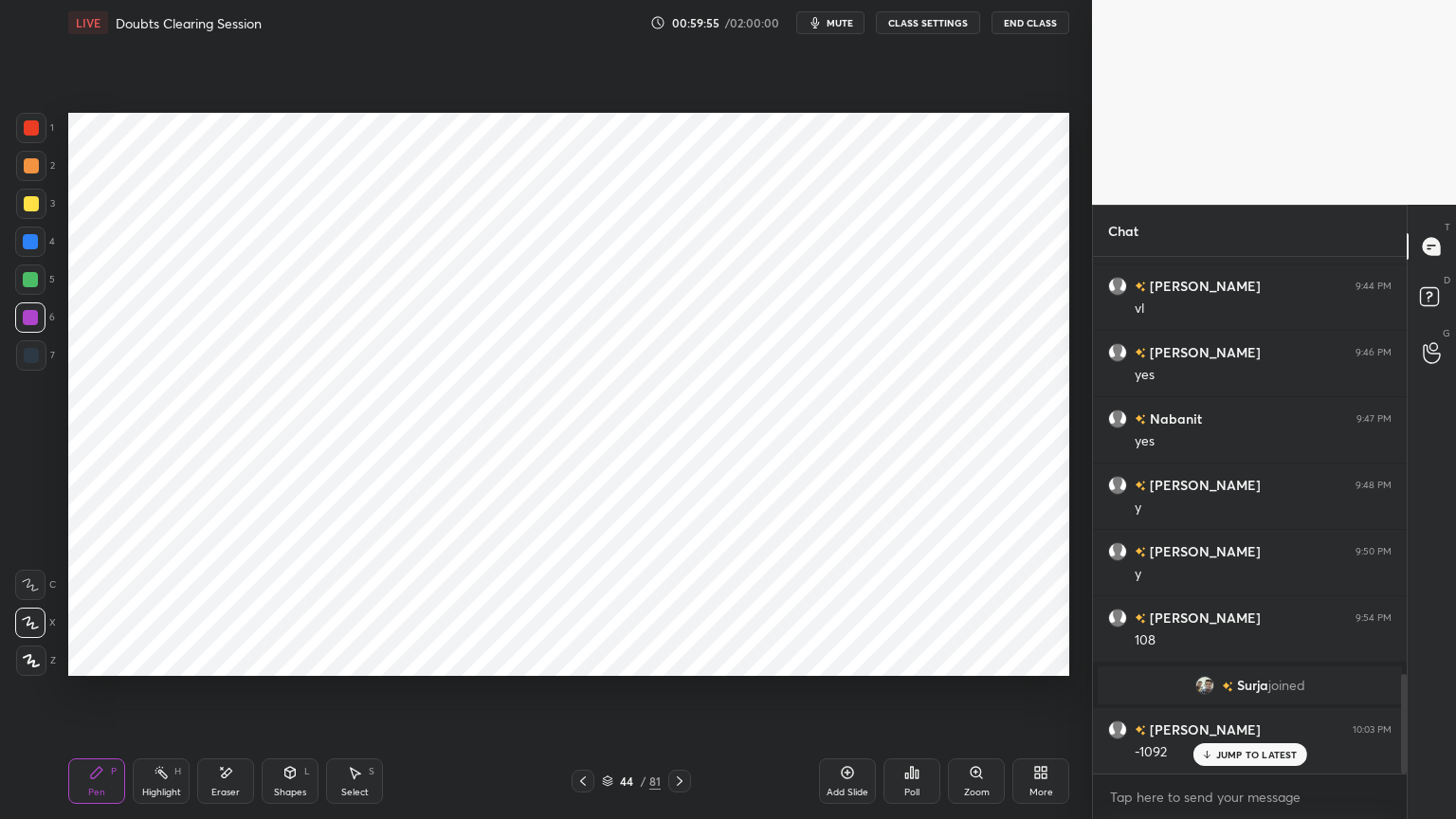 click 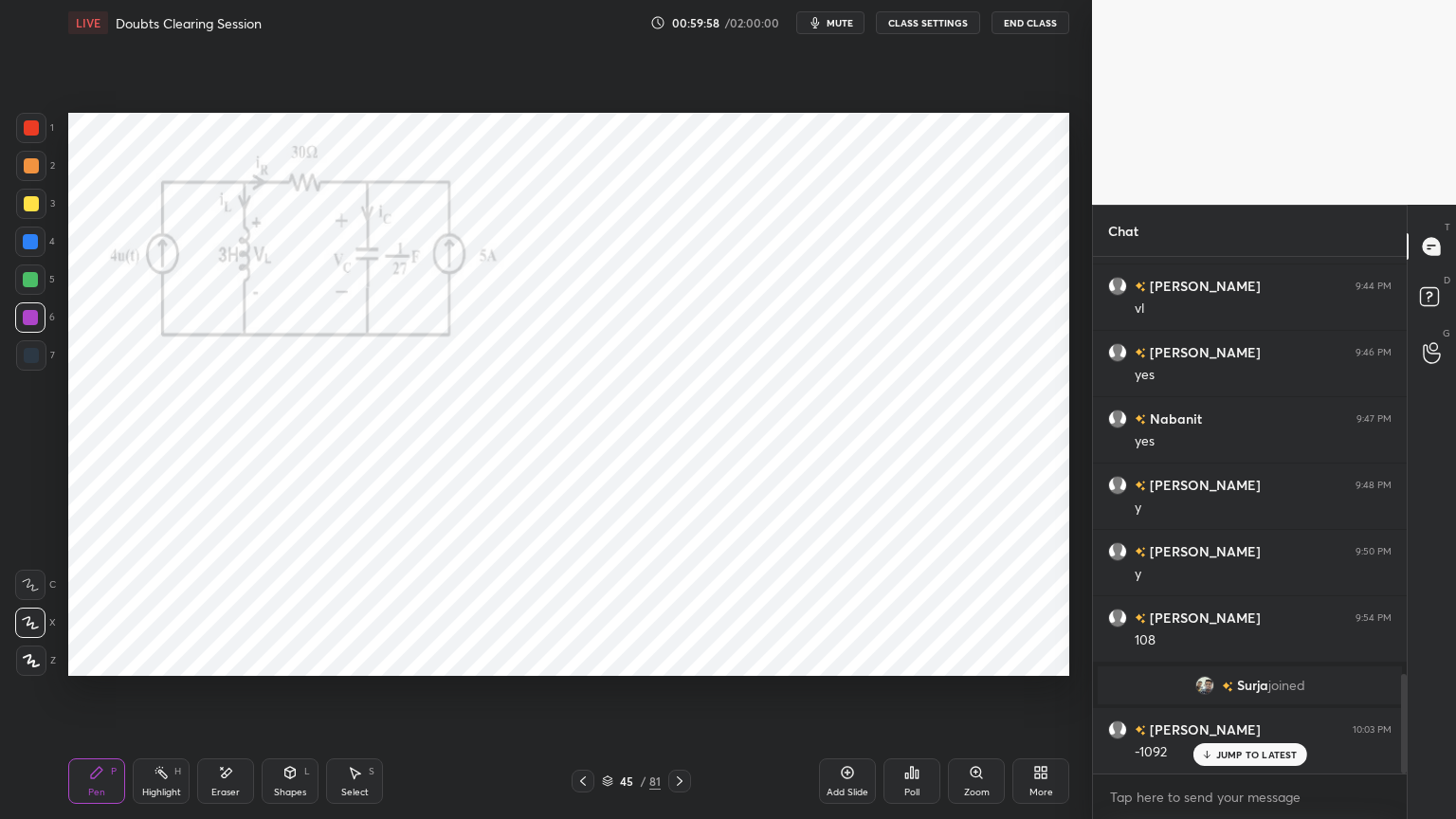 click 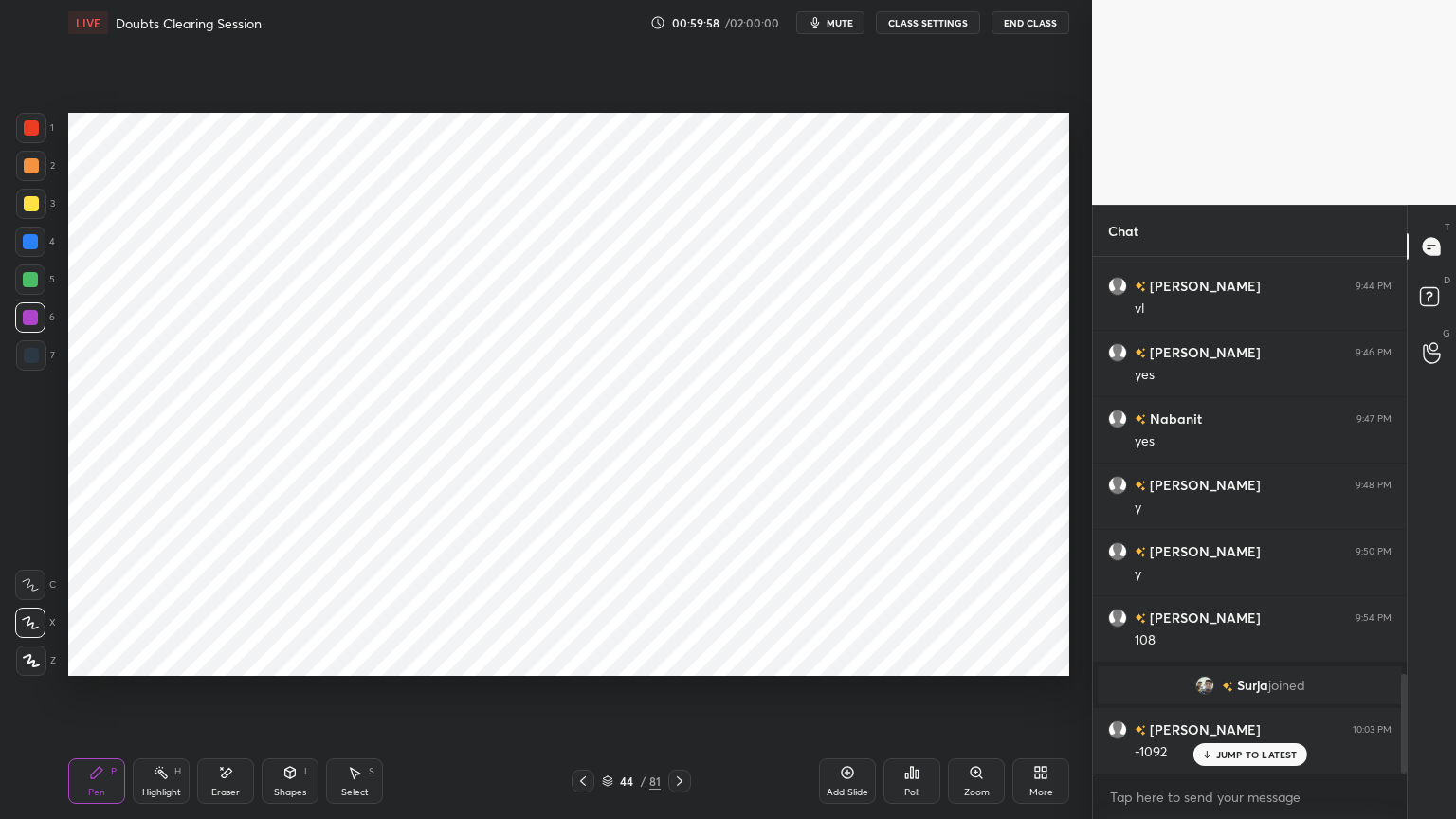 click 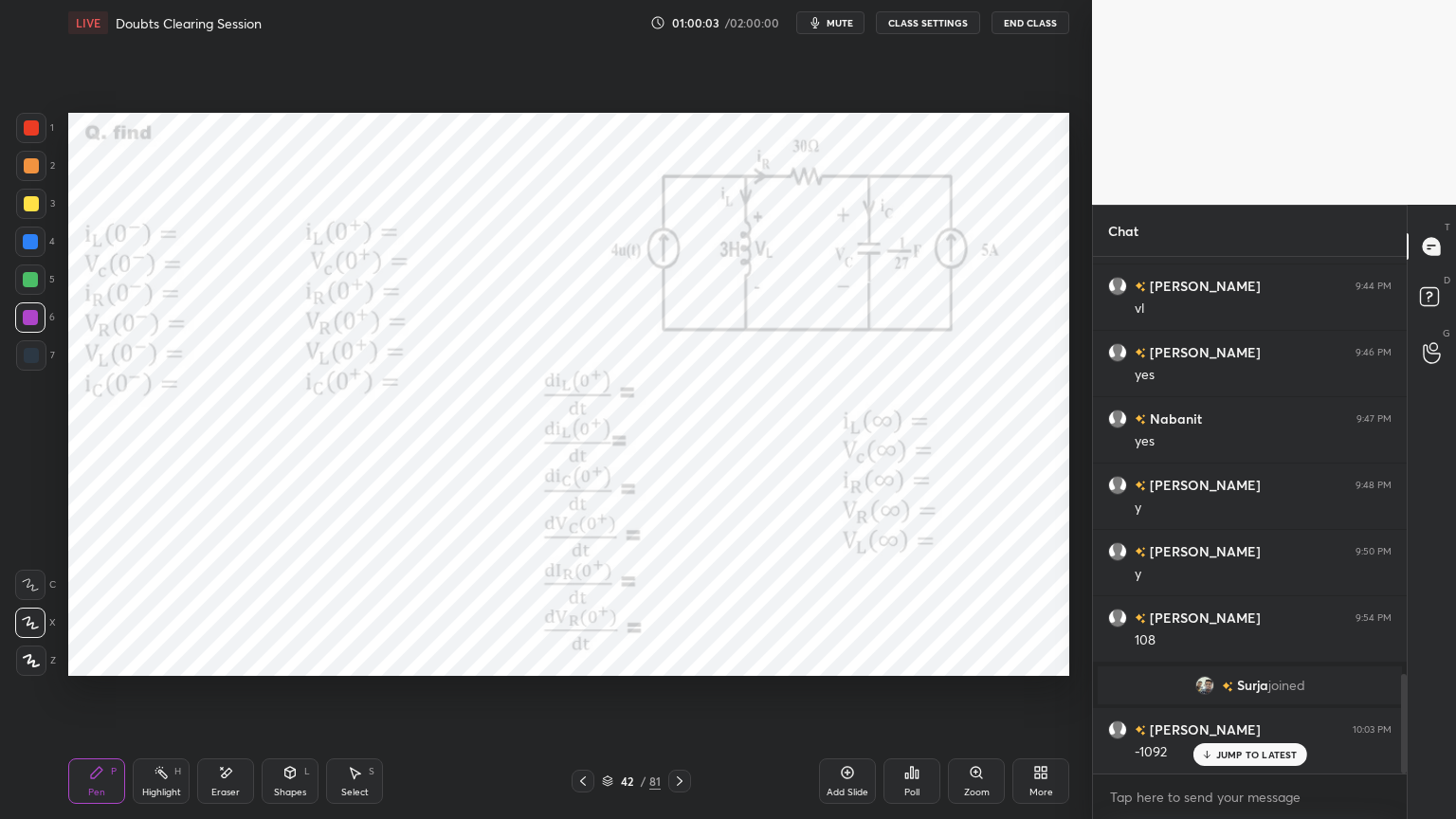 click on "Highlight" at bounding box center [161, 792] 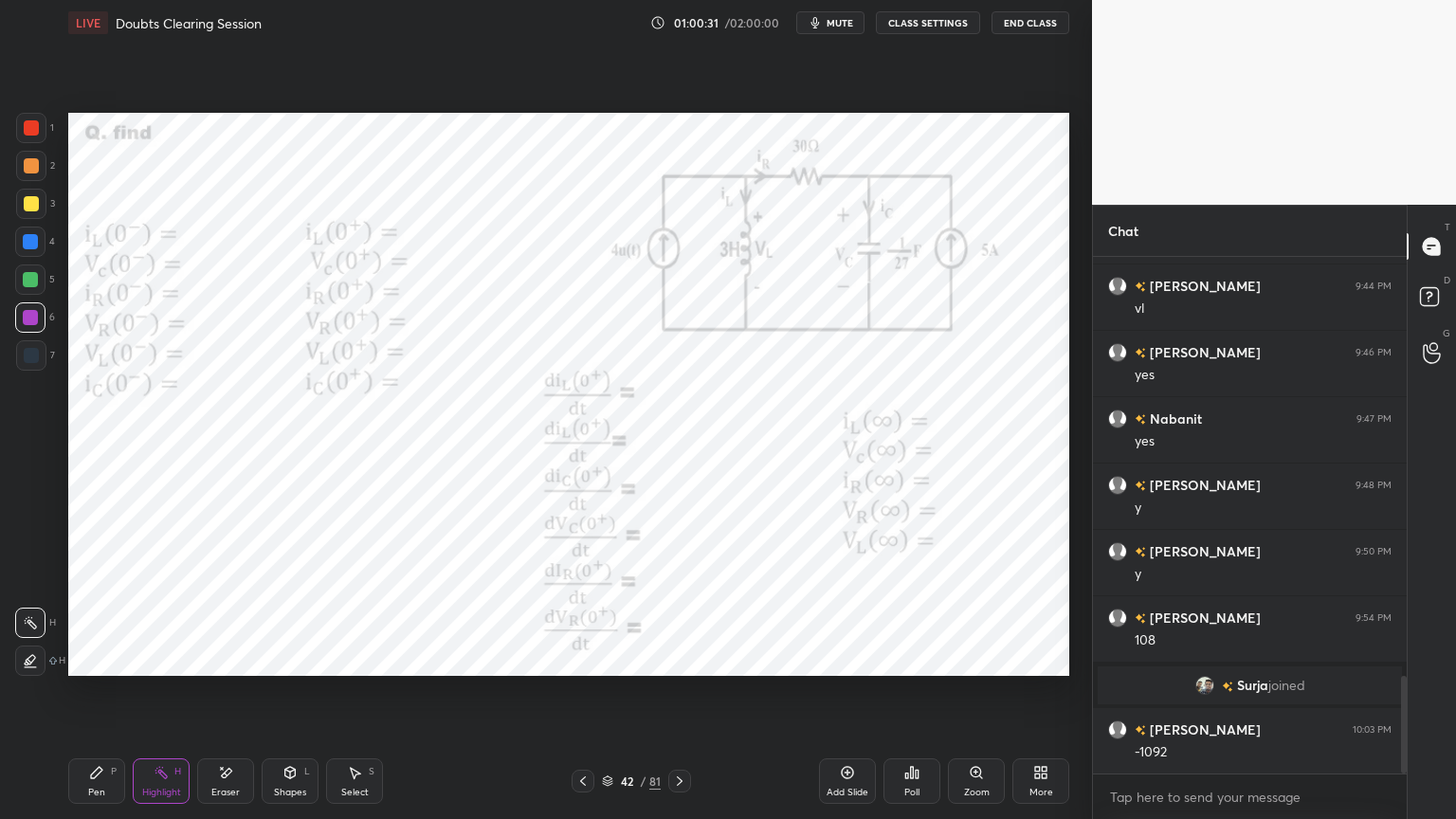 scroll, scrollTop: 2221, scrollLeft: 0, axis: vertical 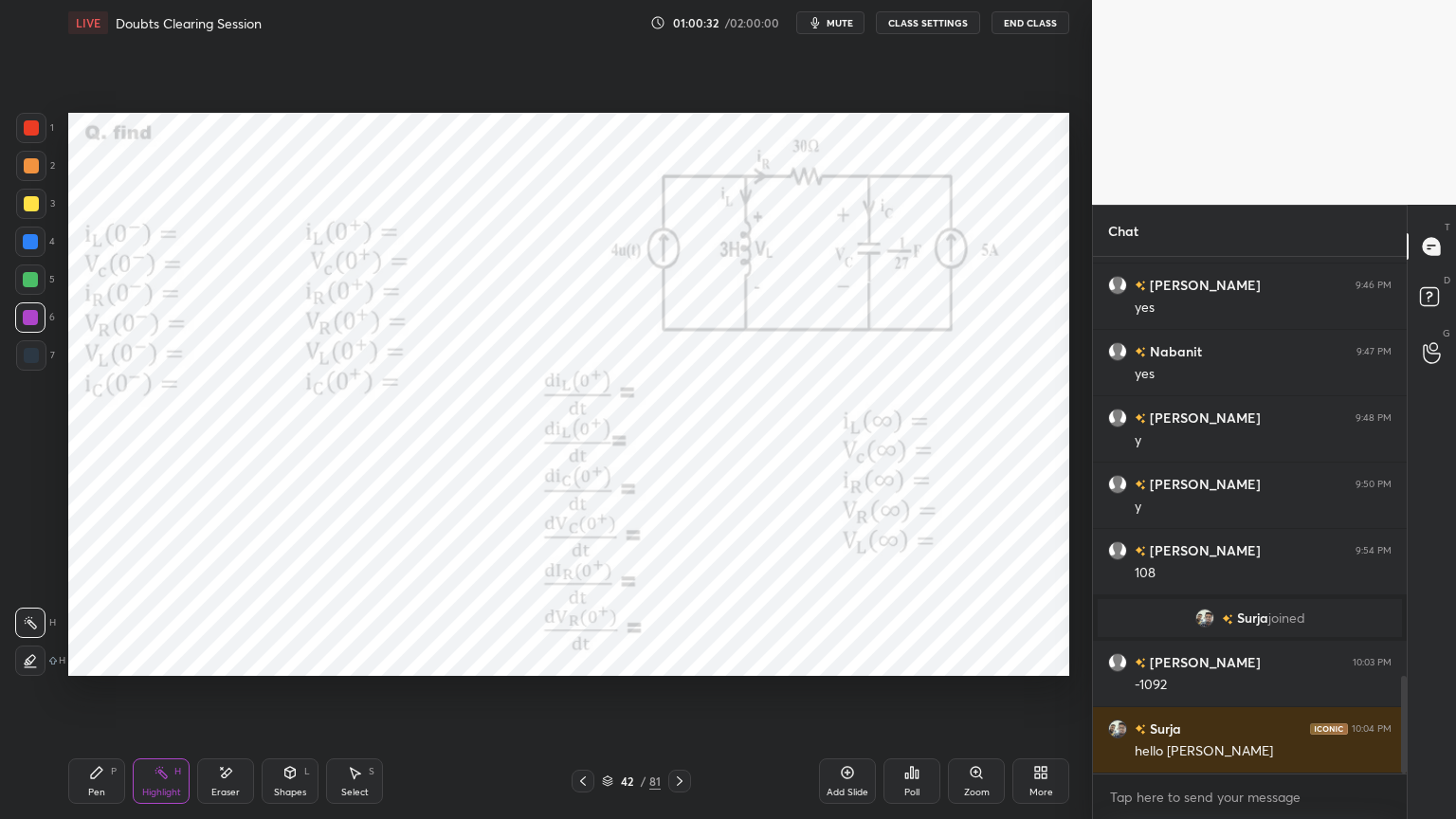 click on "Pen P" at bounding box center (97, 781) 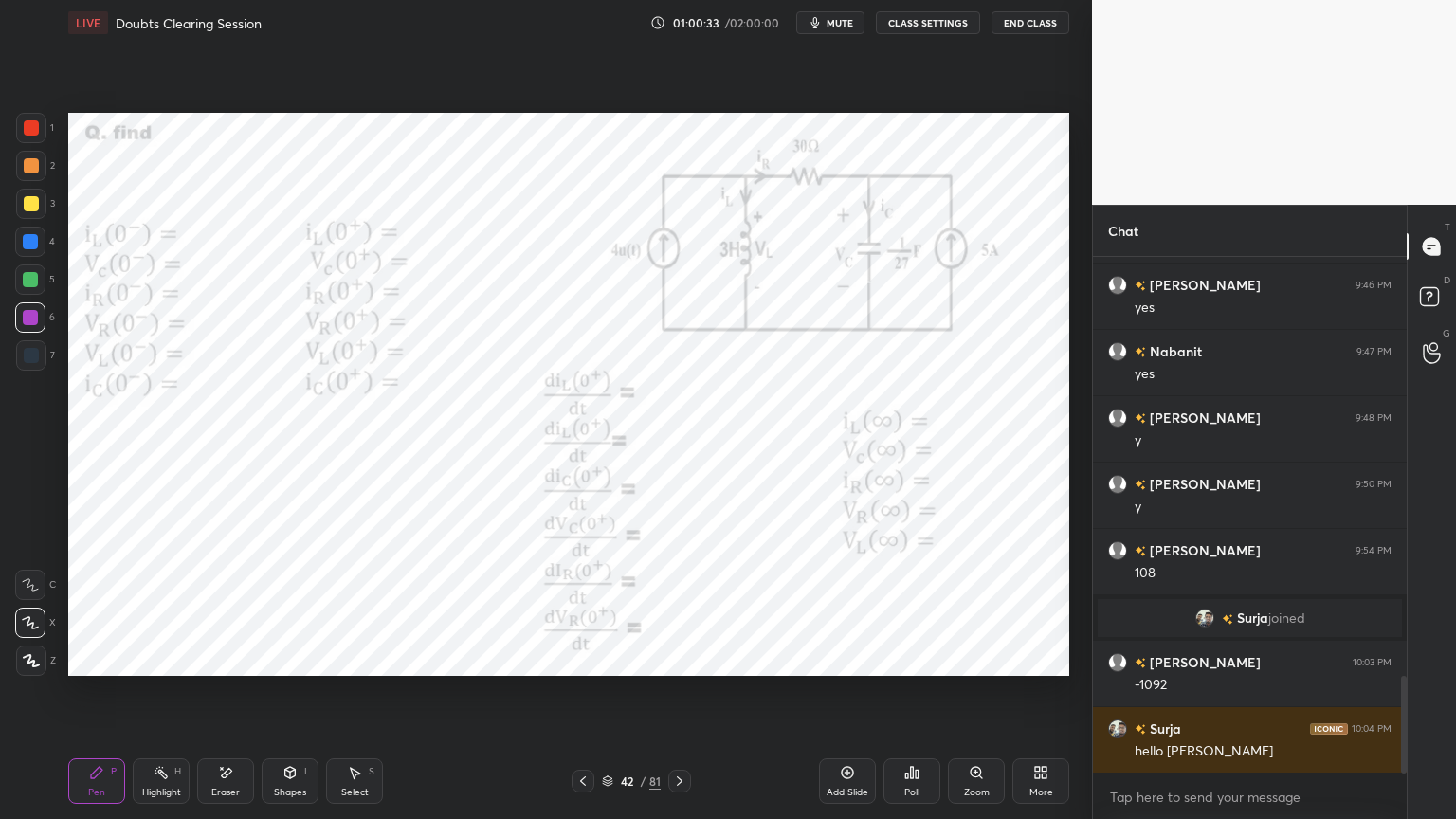click on "7" at bounding box center (35, 359) 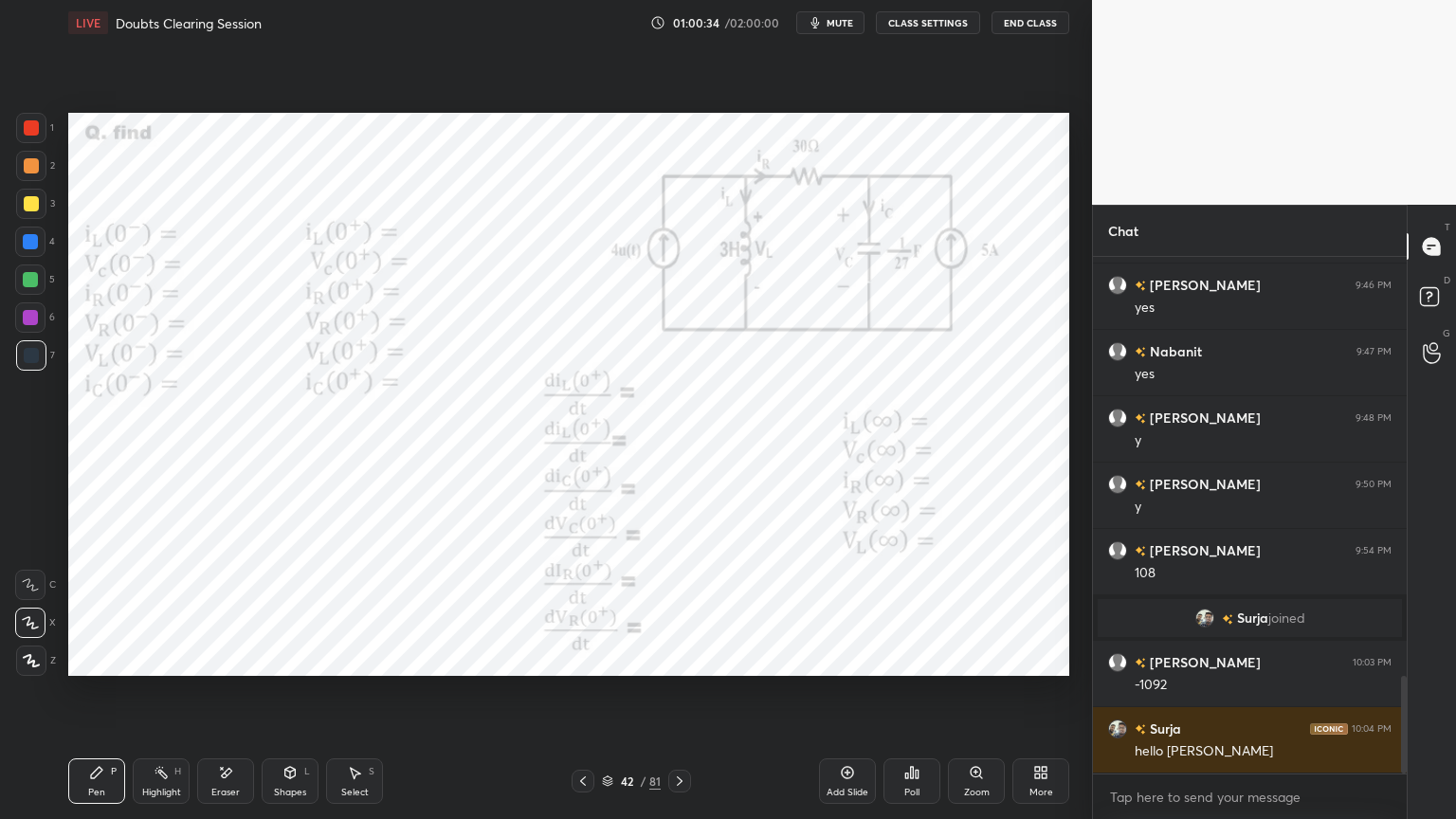 click 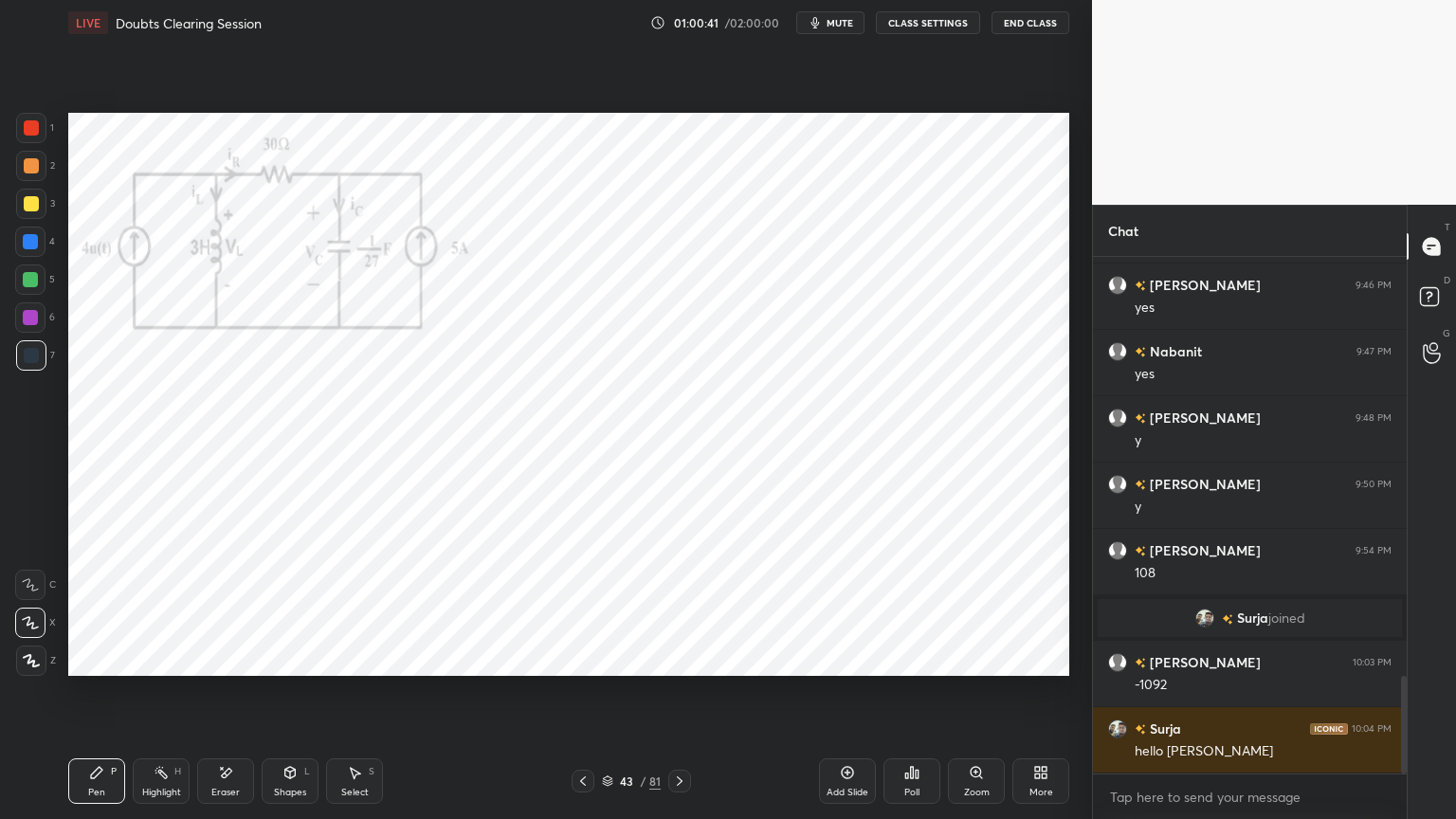 click 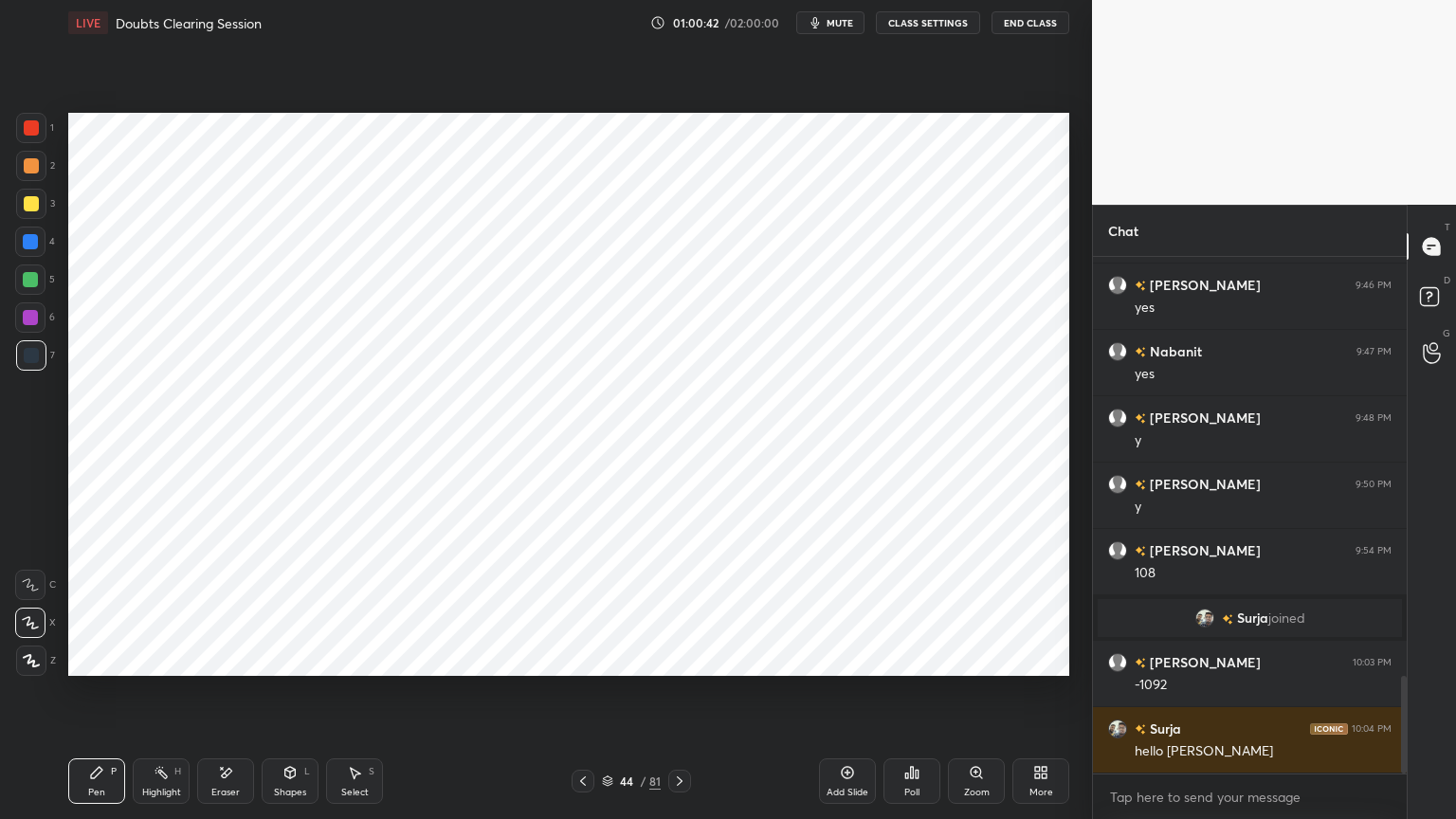 click 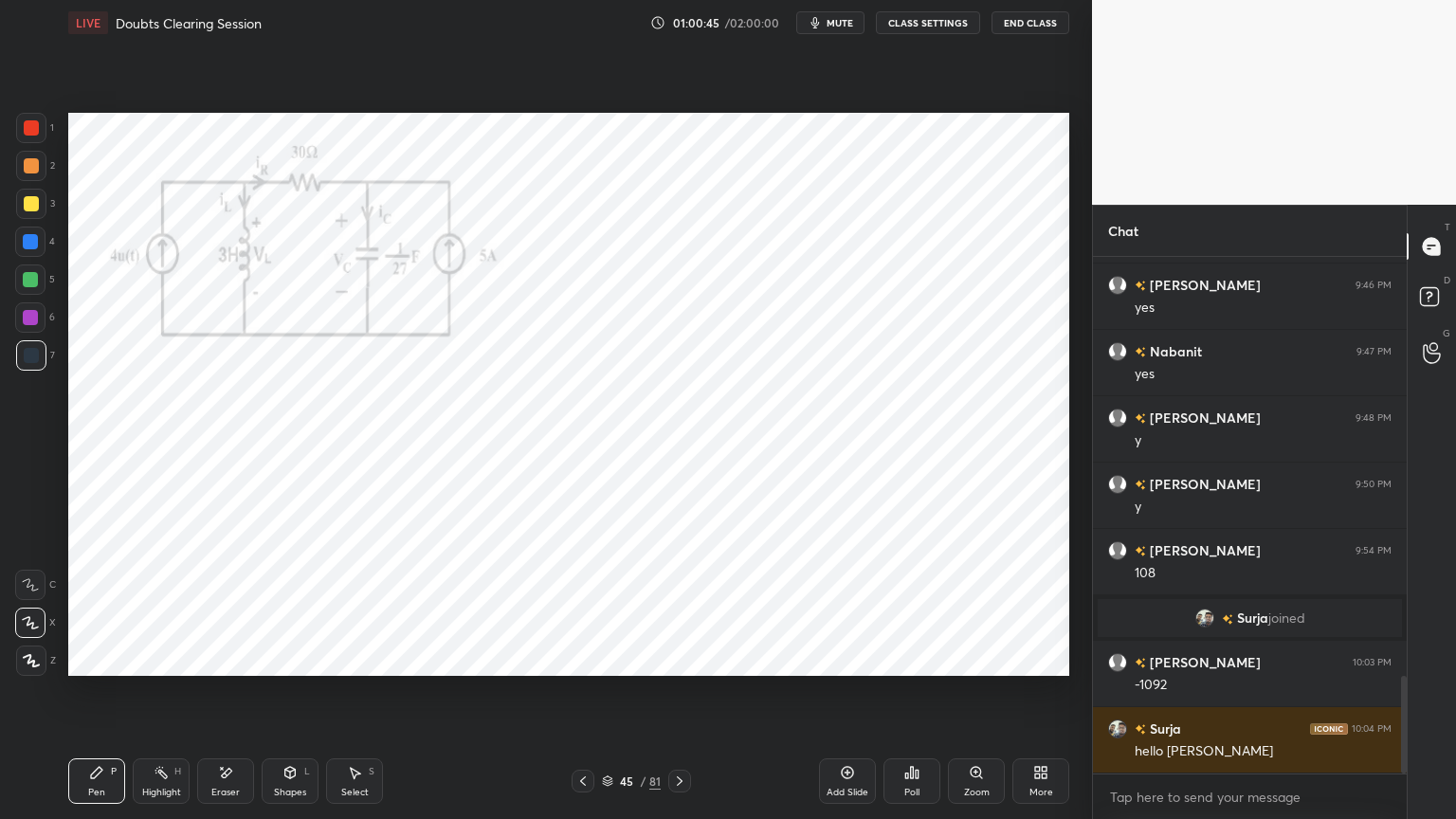click 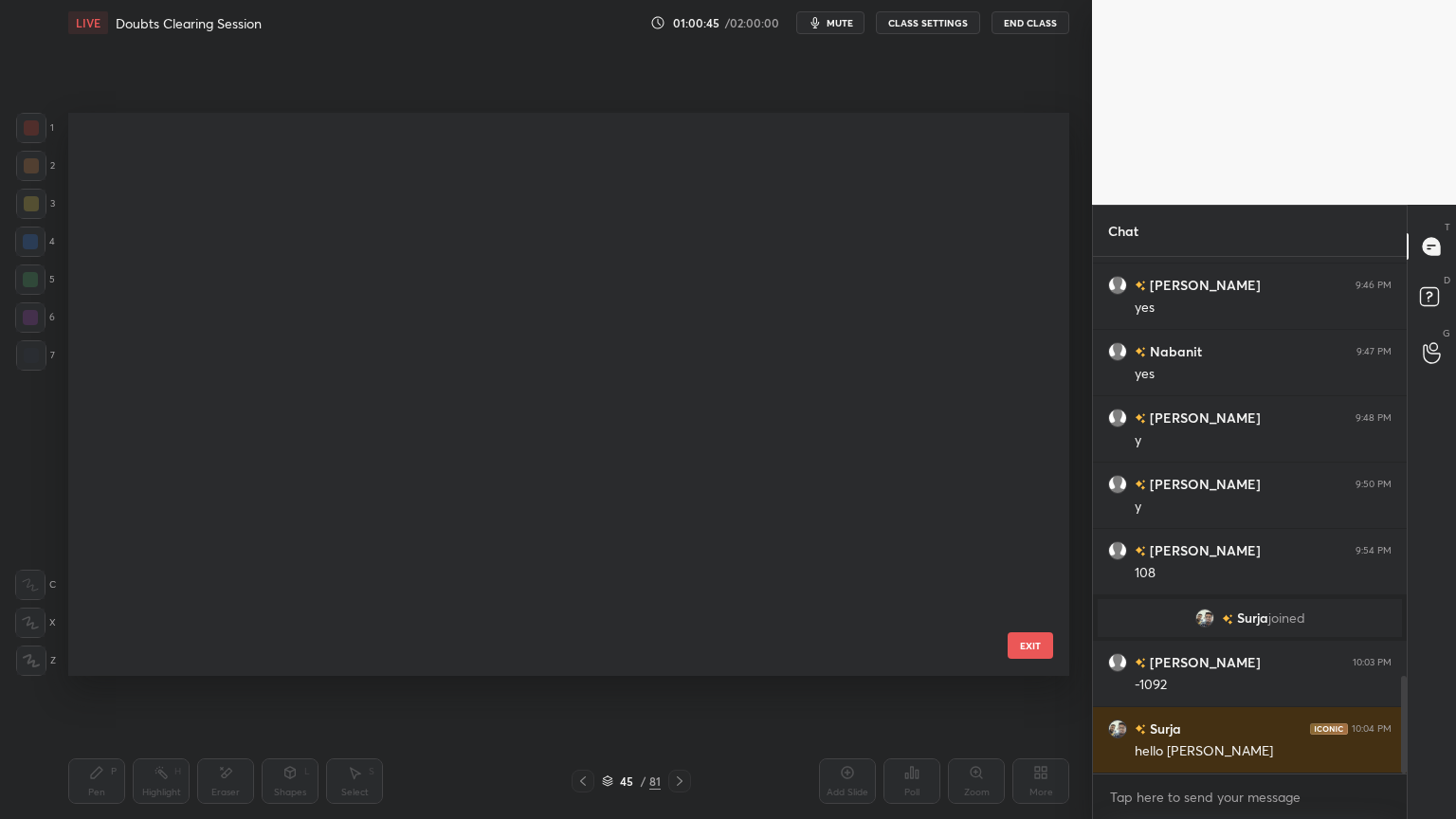 scroll, scrollTop: 2039, scrollLeft: 0, axis: vertical 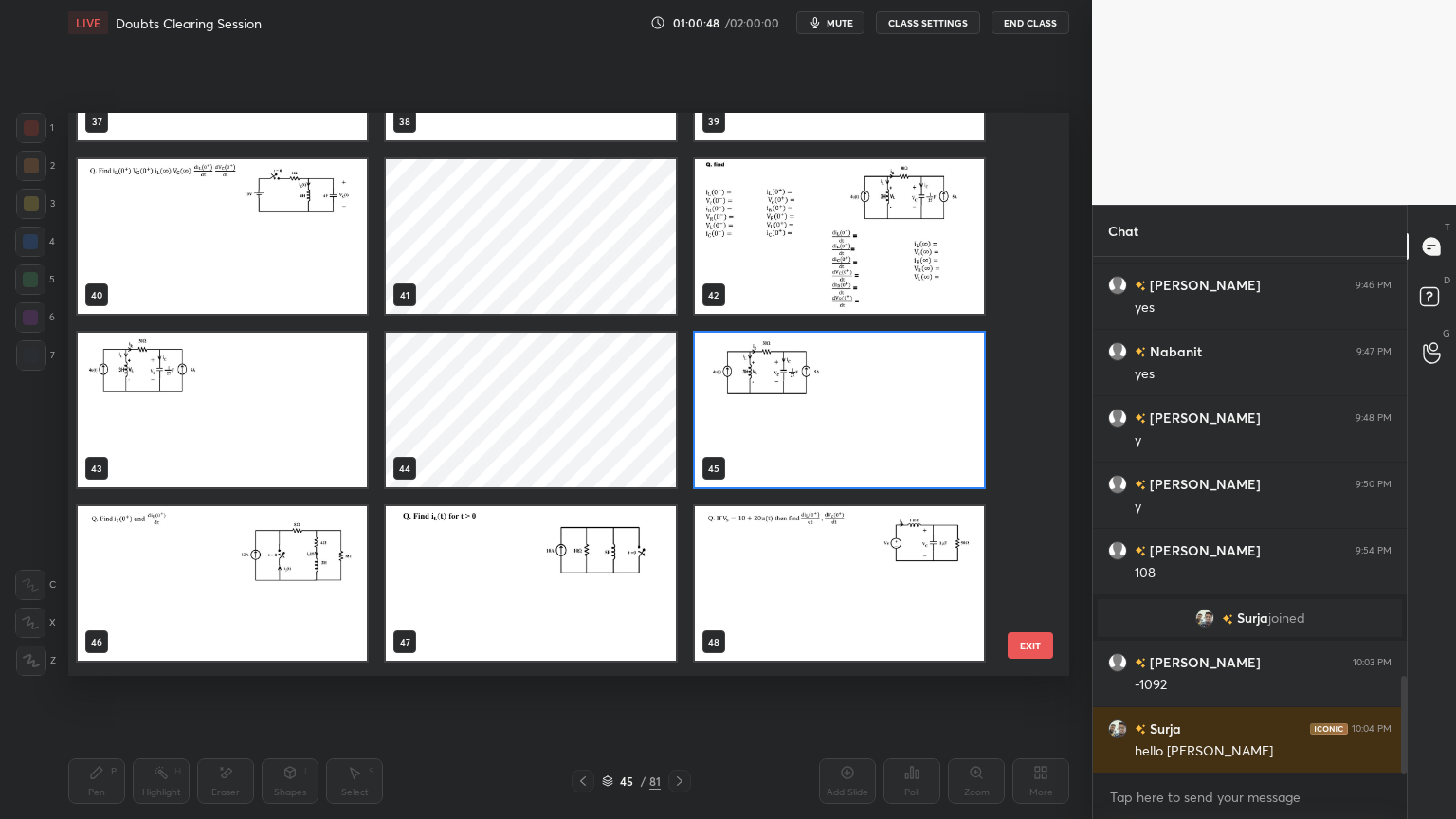 click at bounding box center [839, 410] 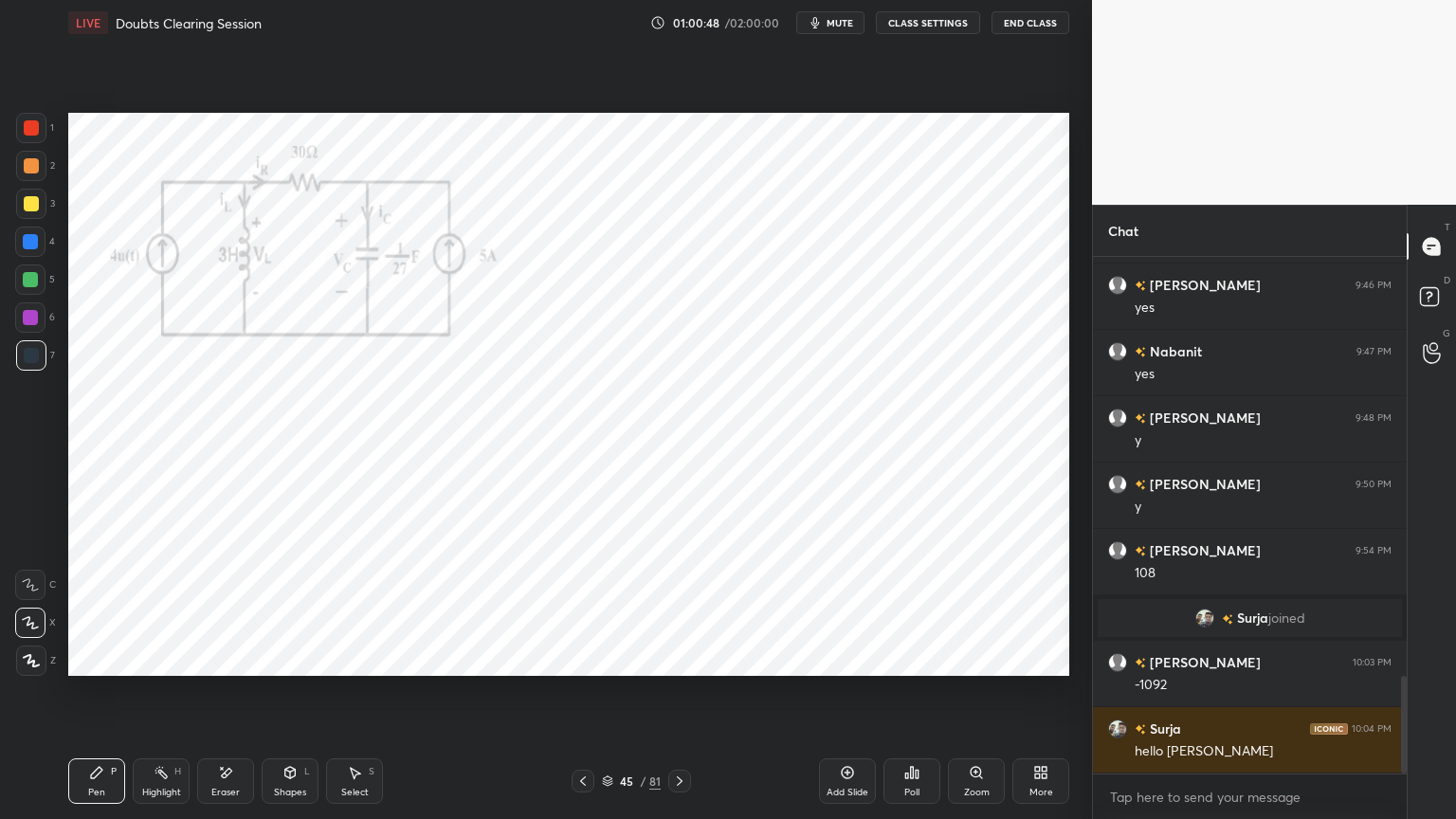 click at bounding box center (839, 410) 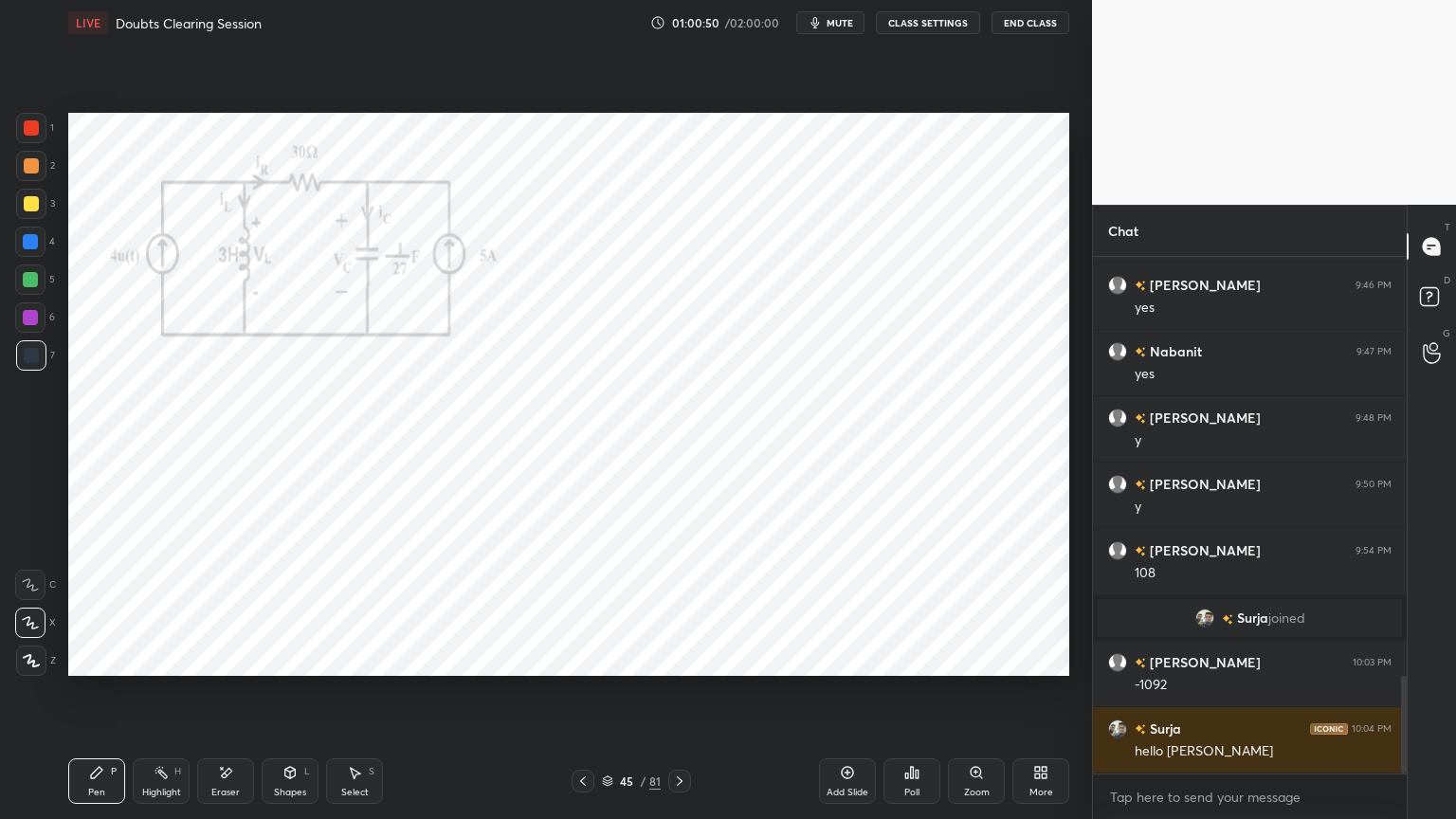 click on "Add Slide" at bounding box center (847, 781) 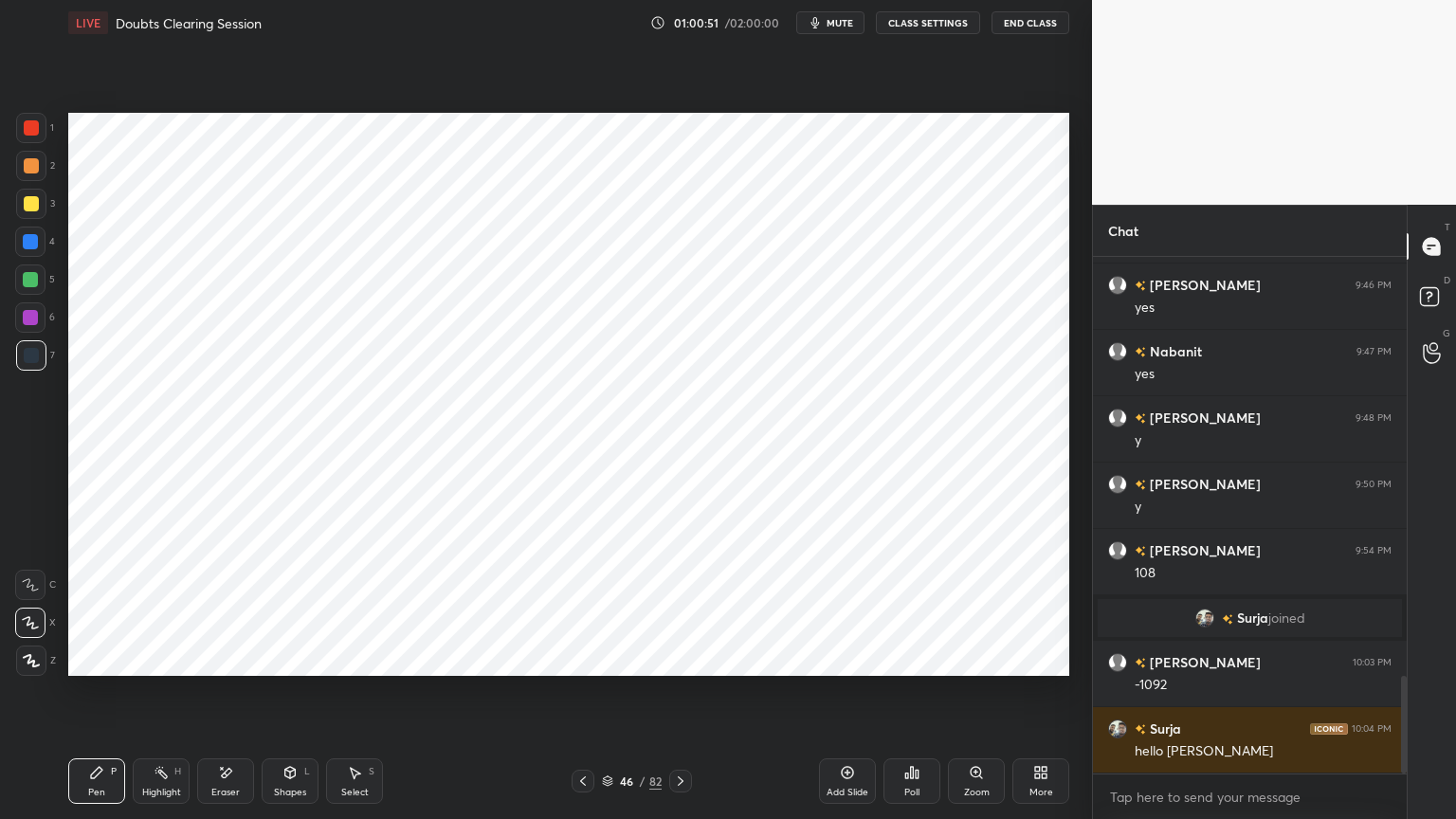 click 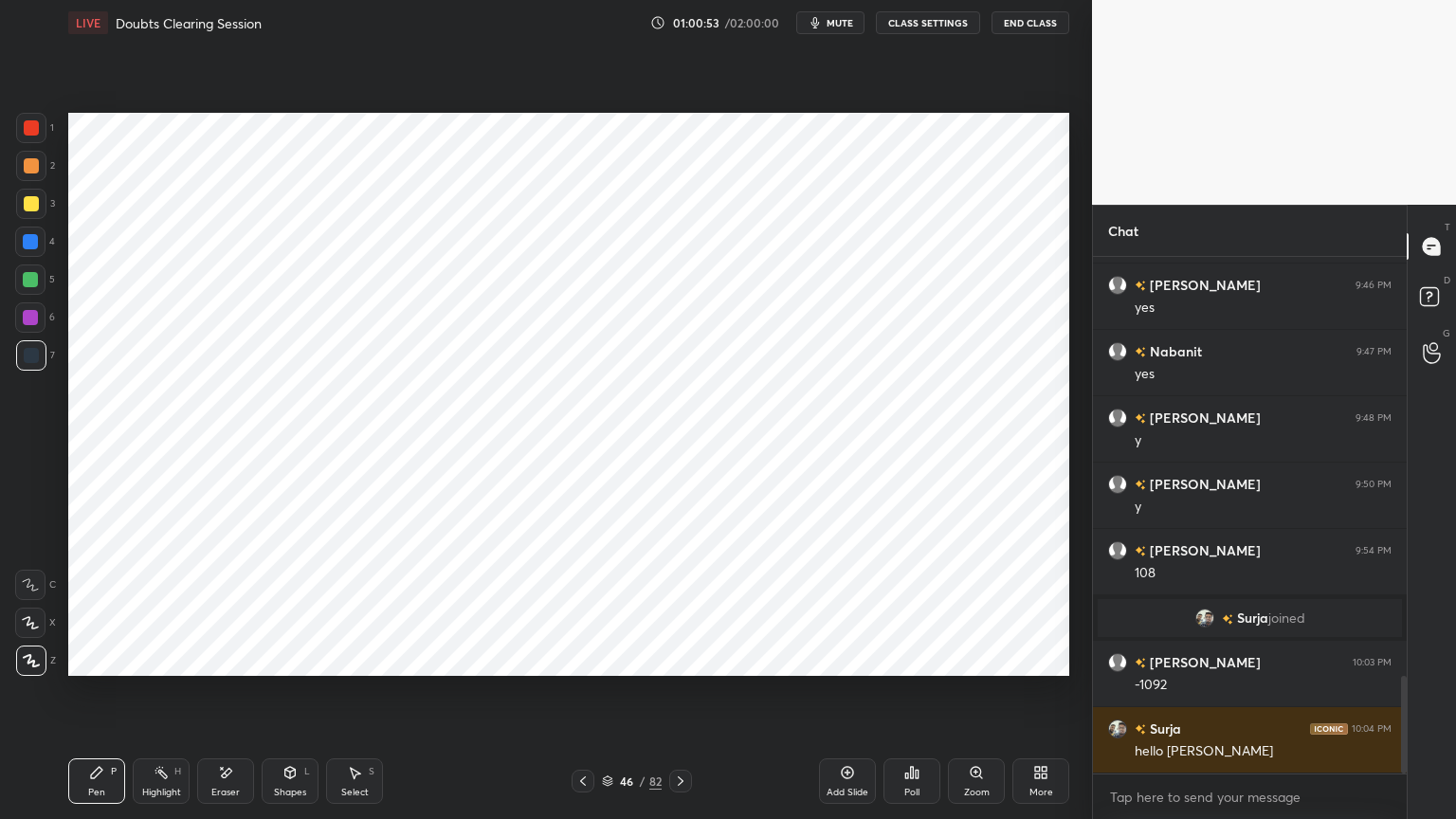 click at bounding box center (30, 318) 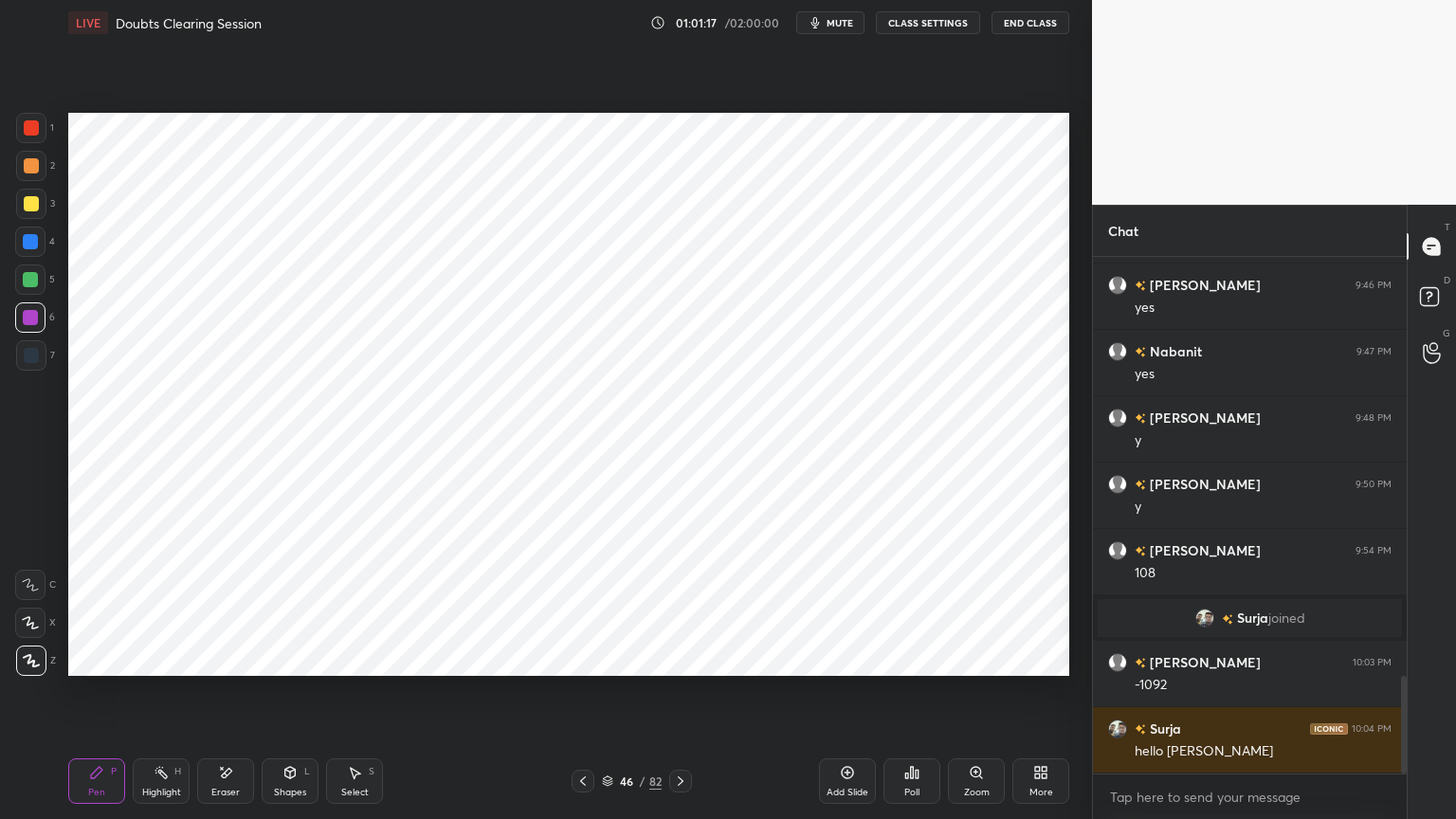 click on "Shapes" at bounding box center [290, 792] 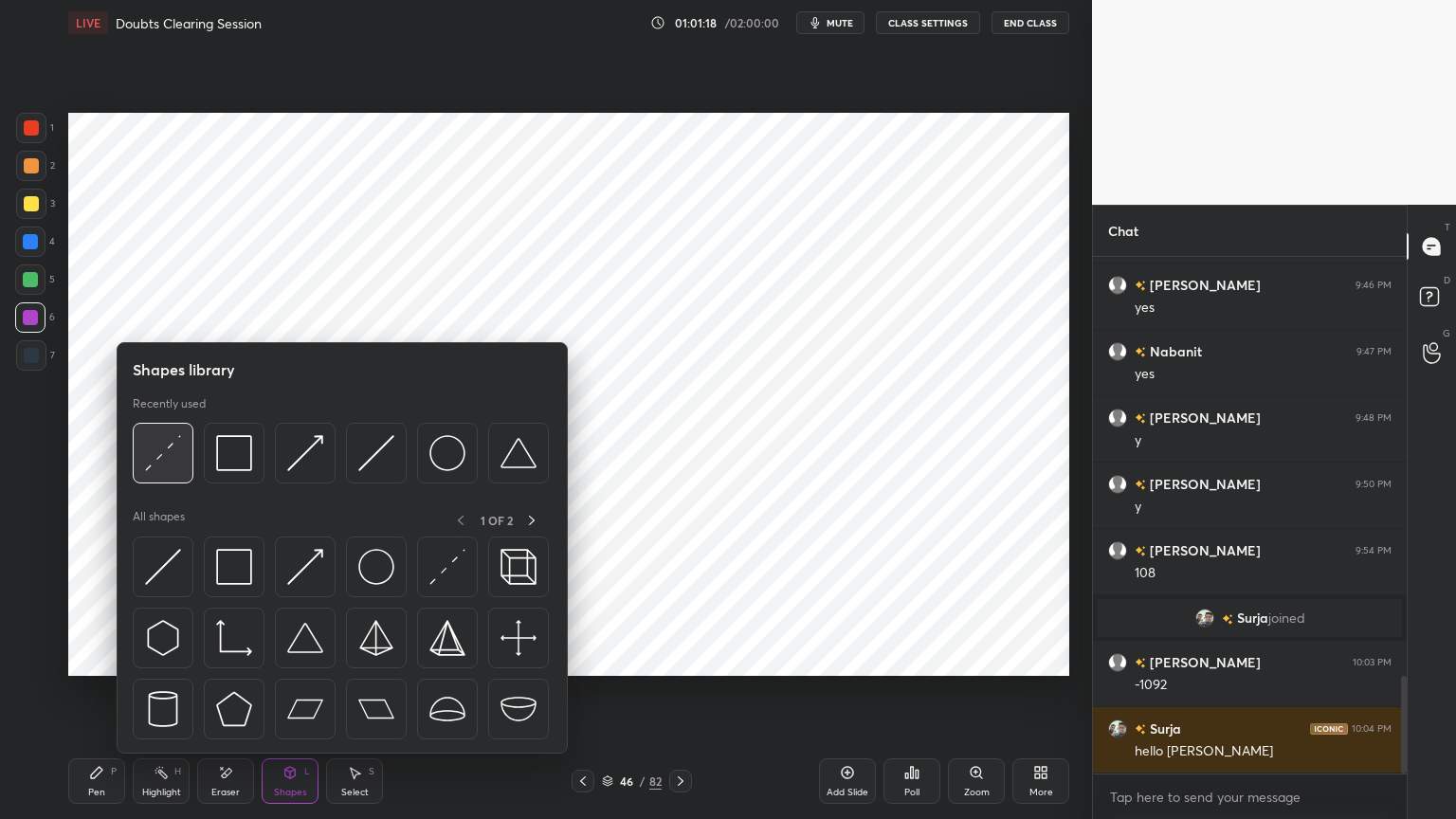 click at bounding box center [163, 453] 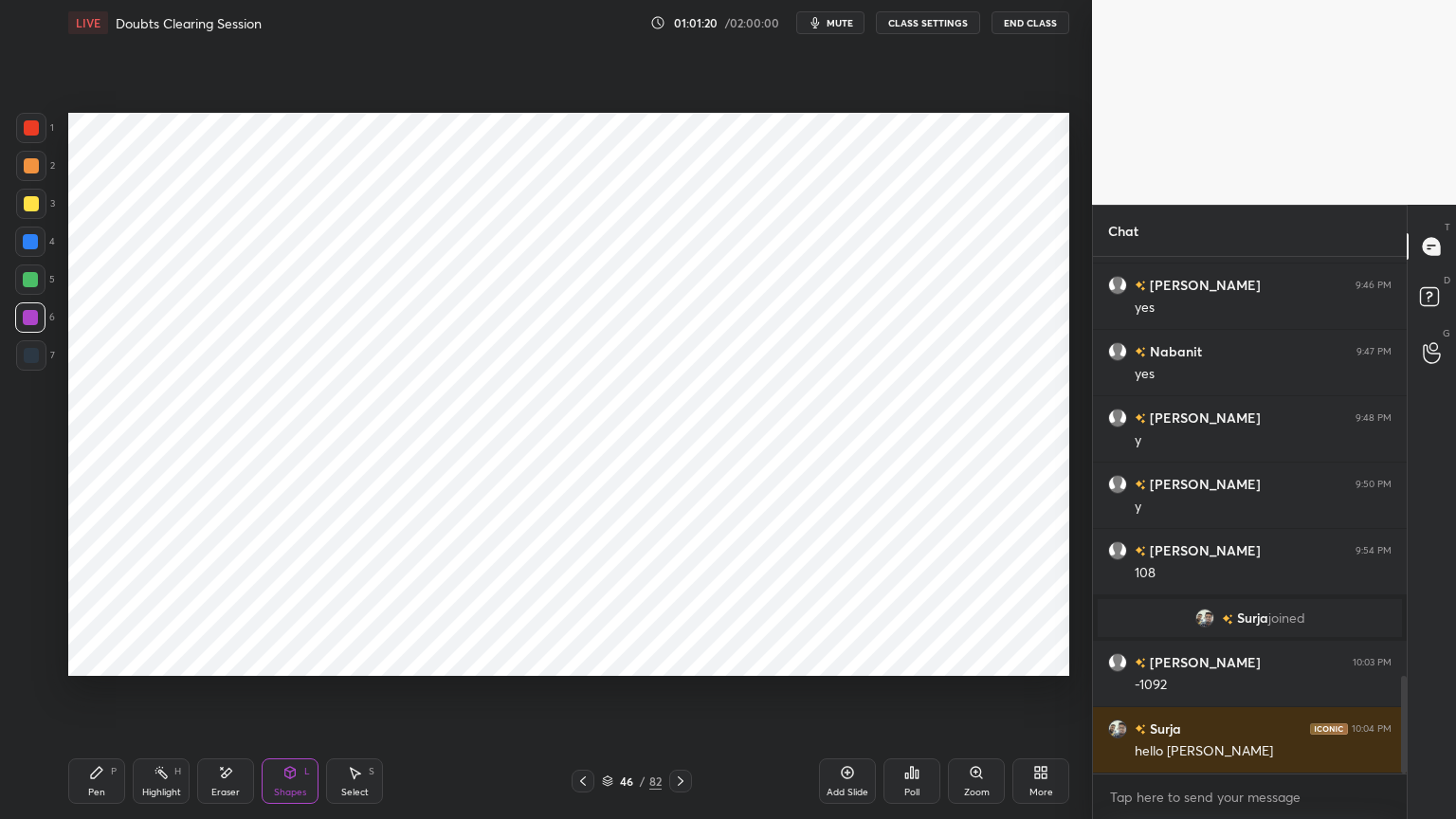 click 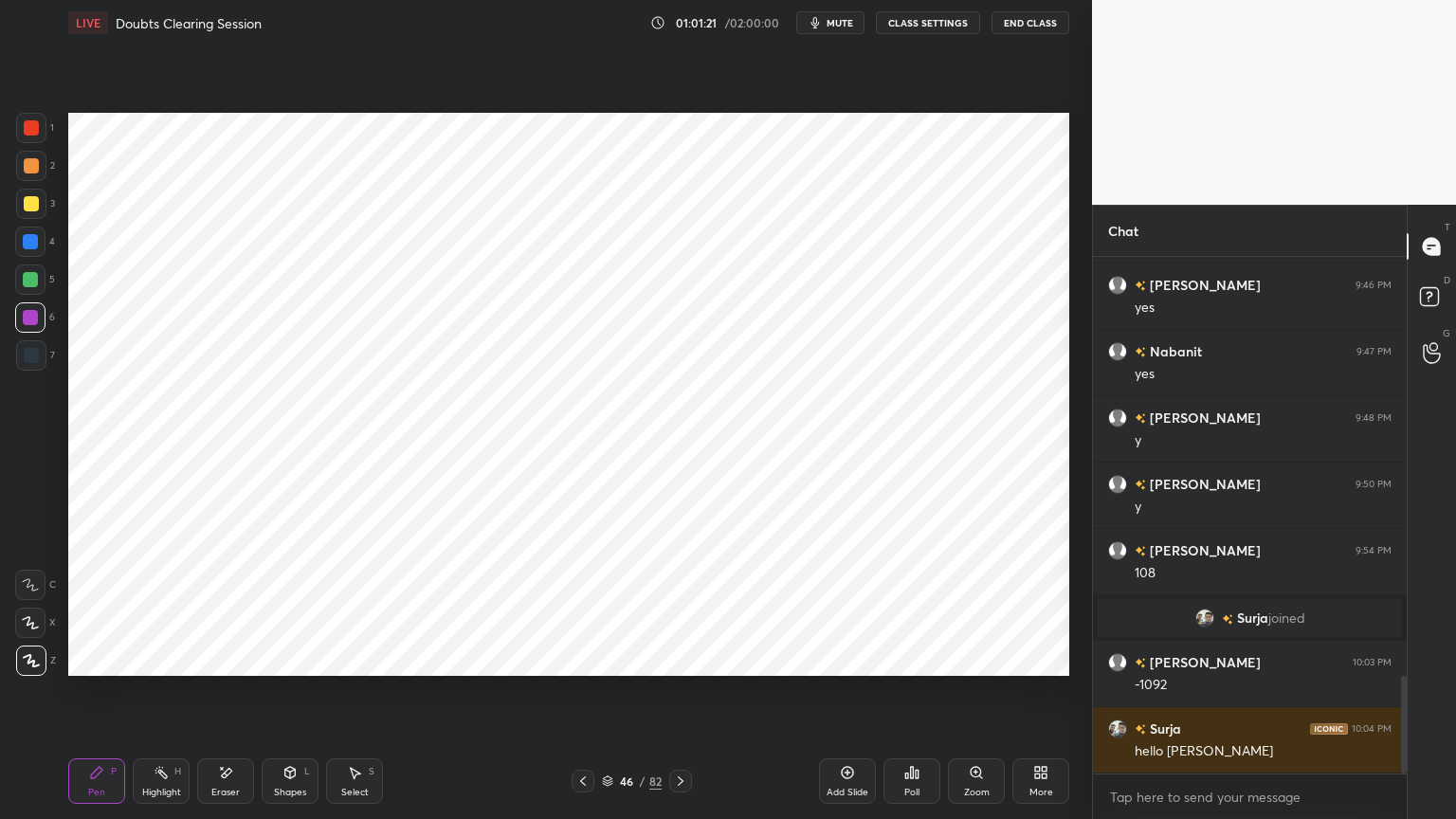 click at bounding box center (31, 355) 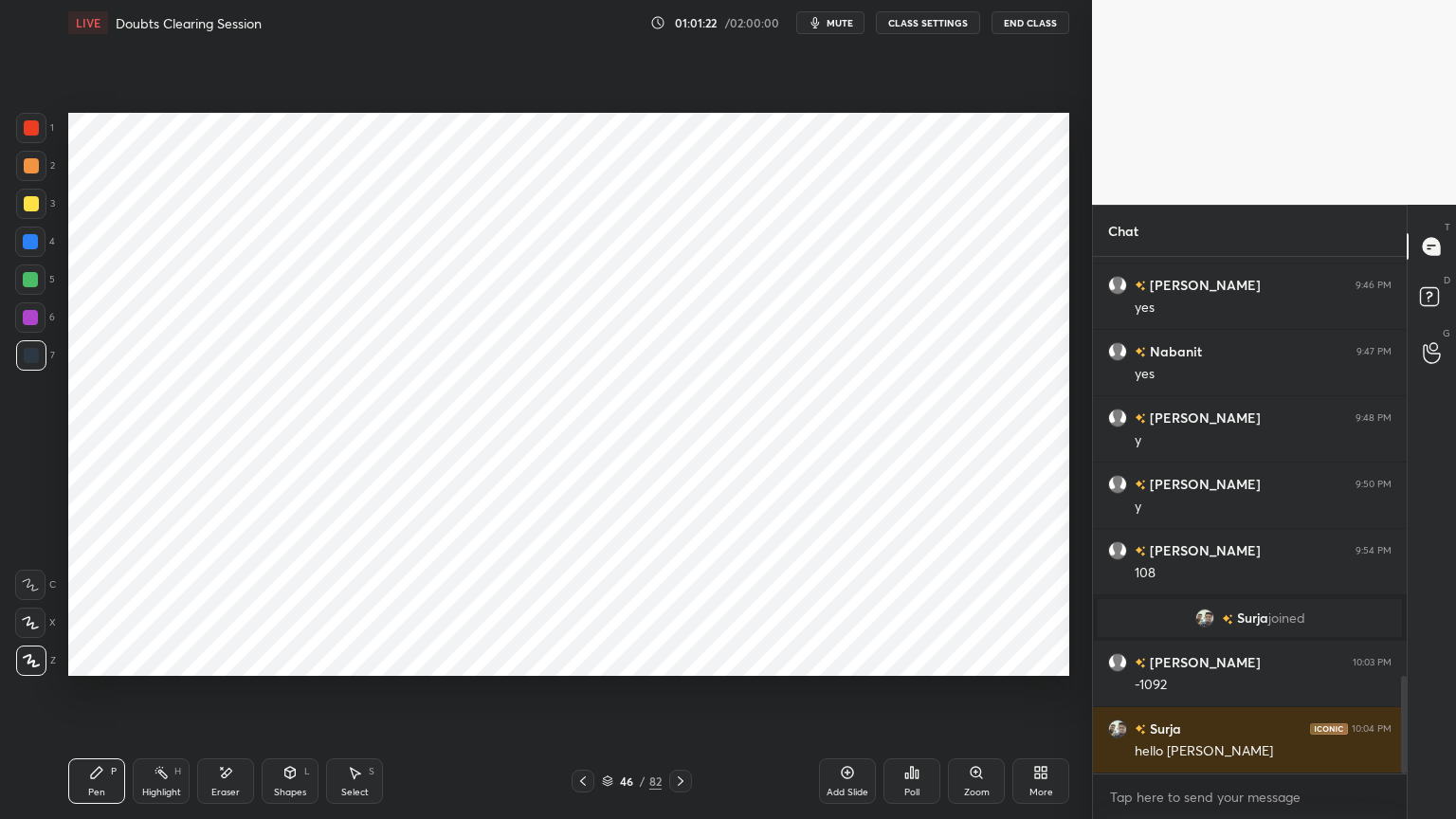 click 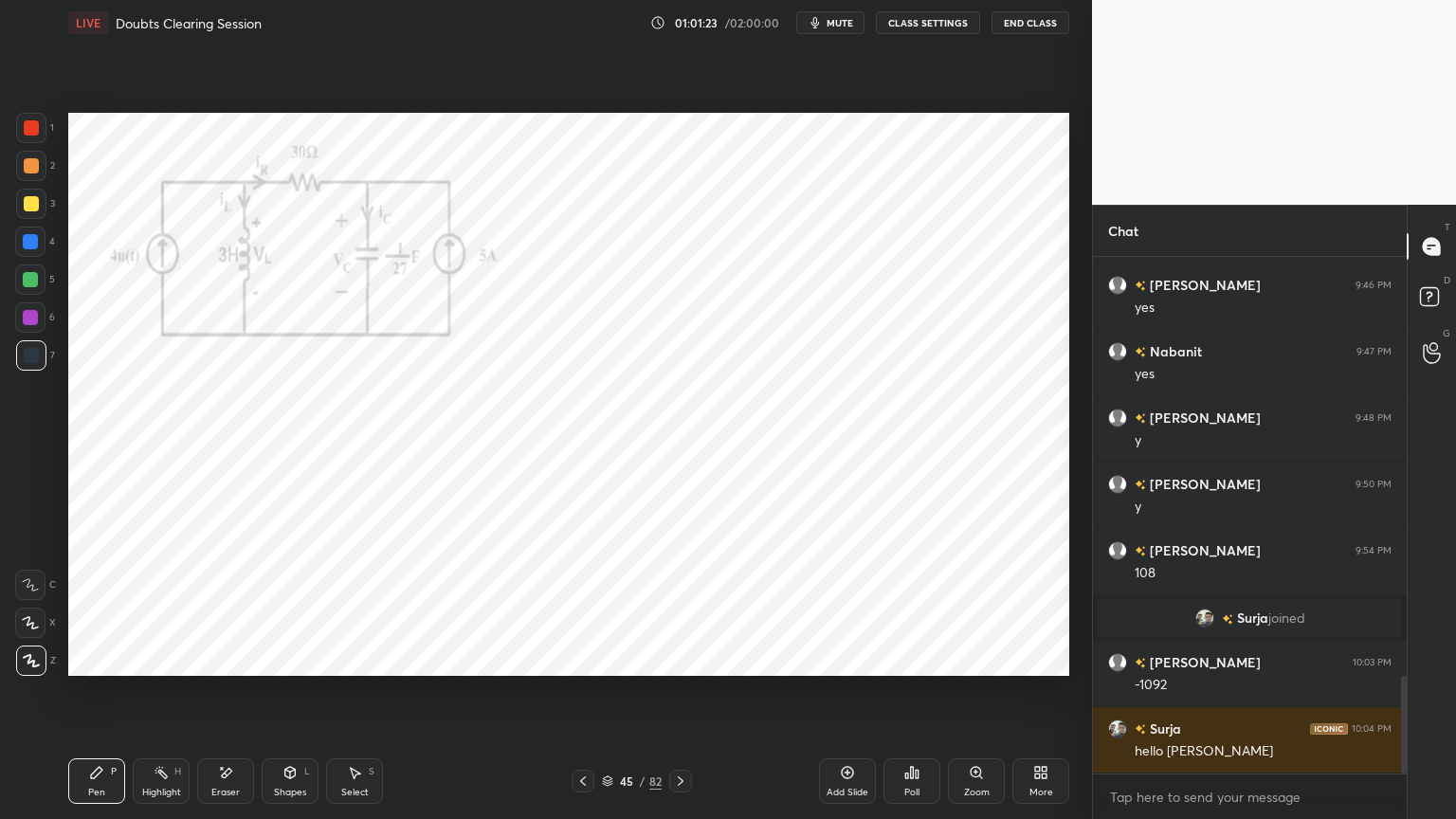 click 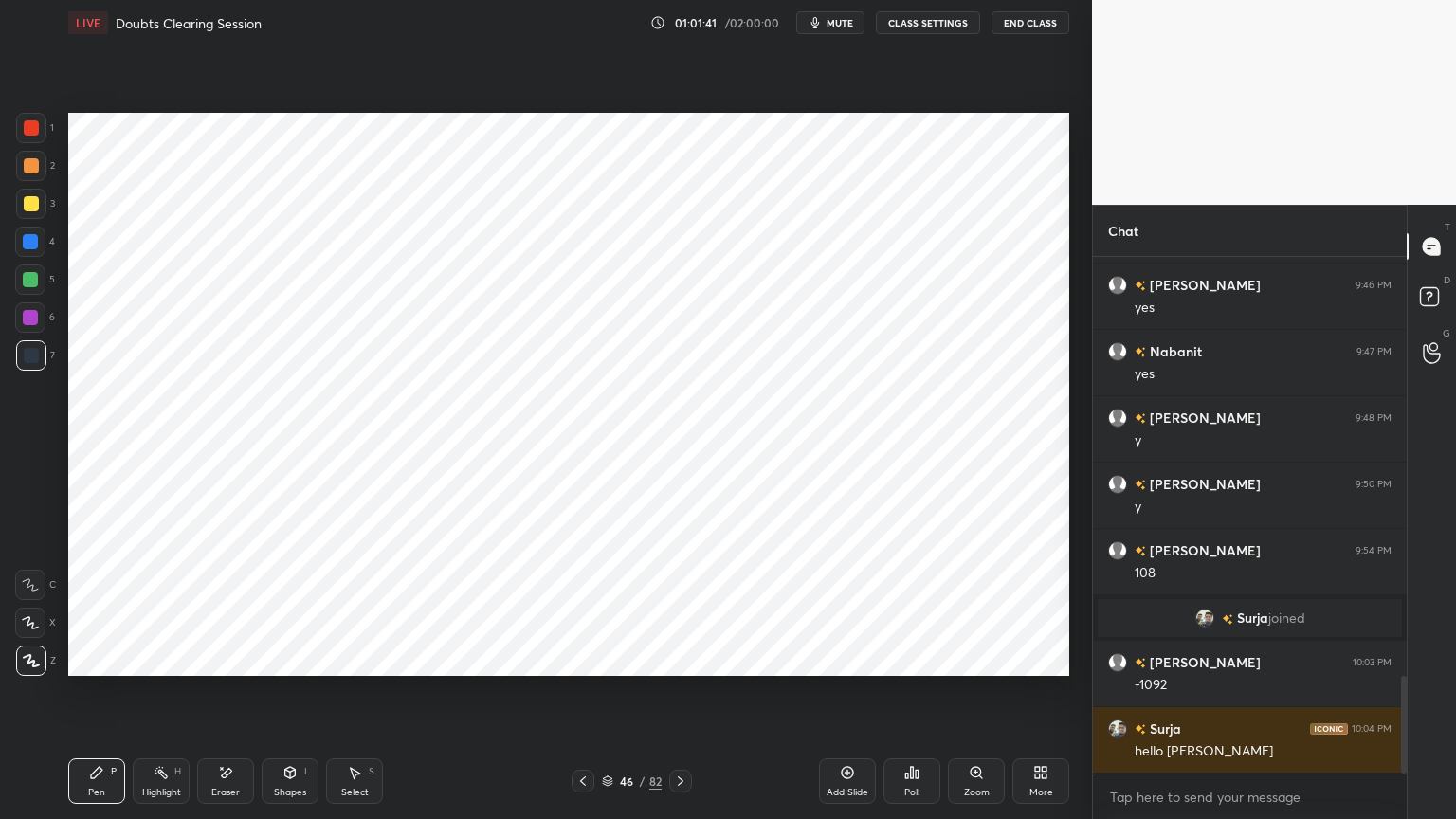 click 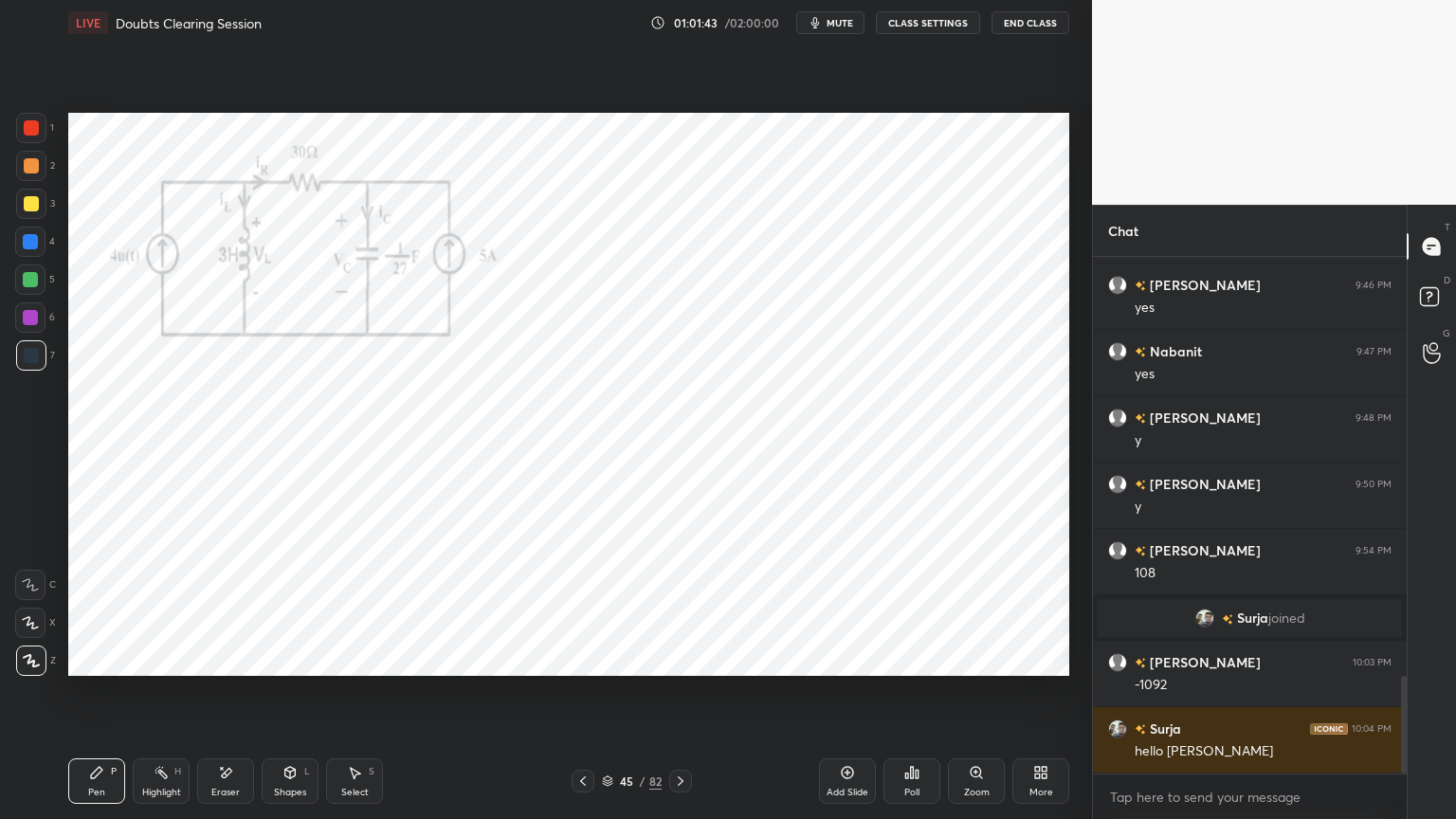 click 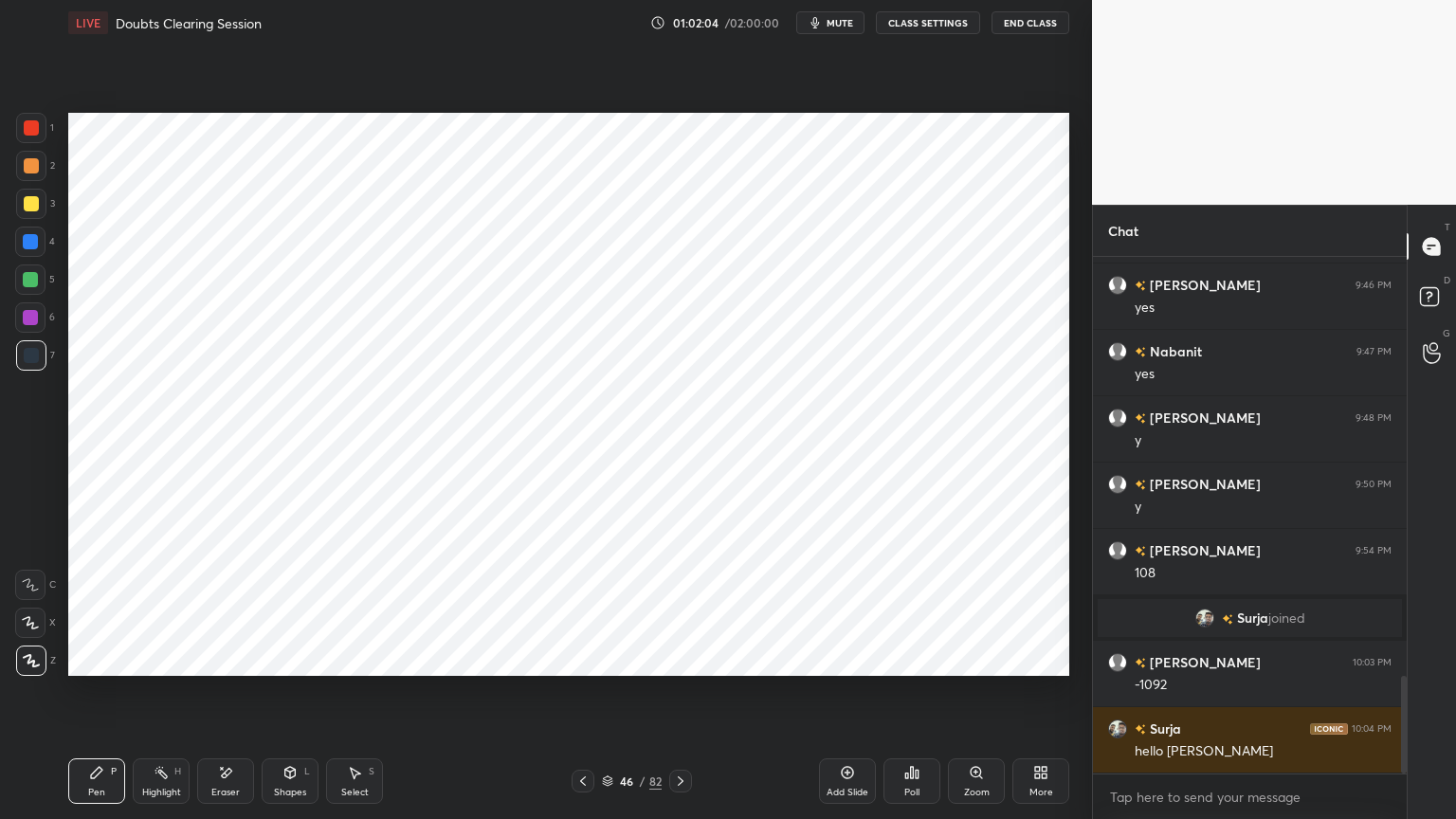 click 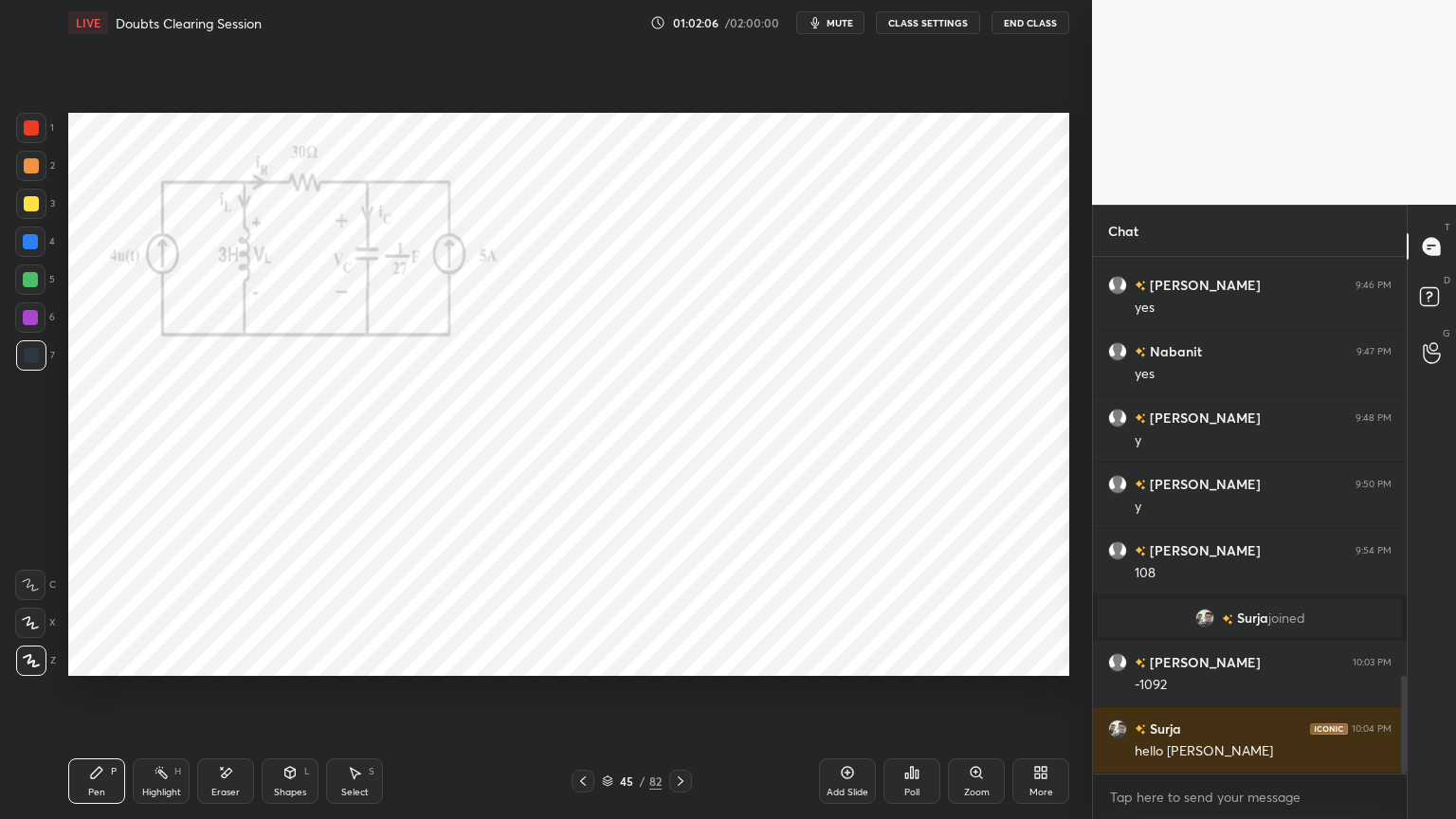 click 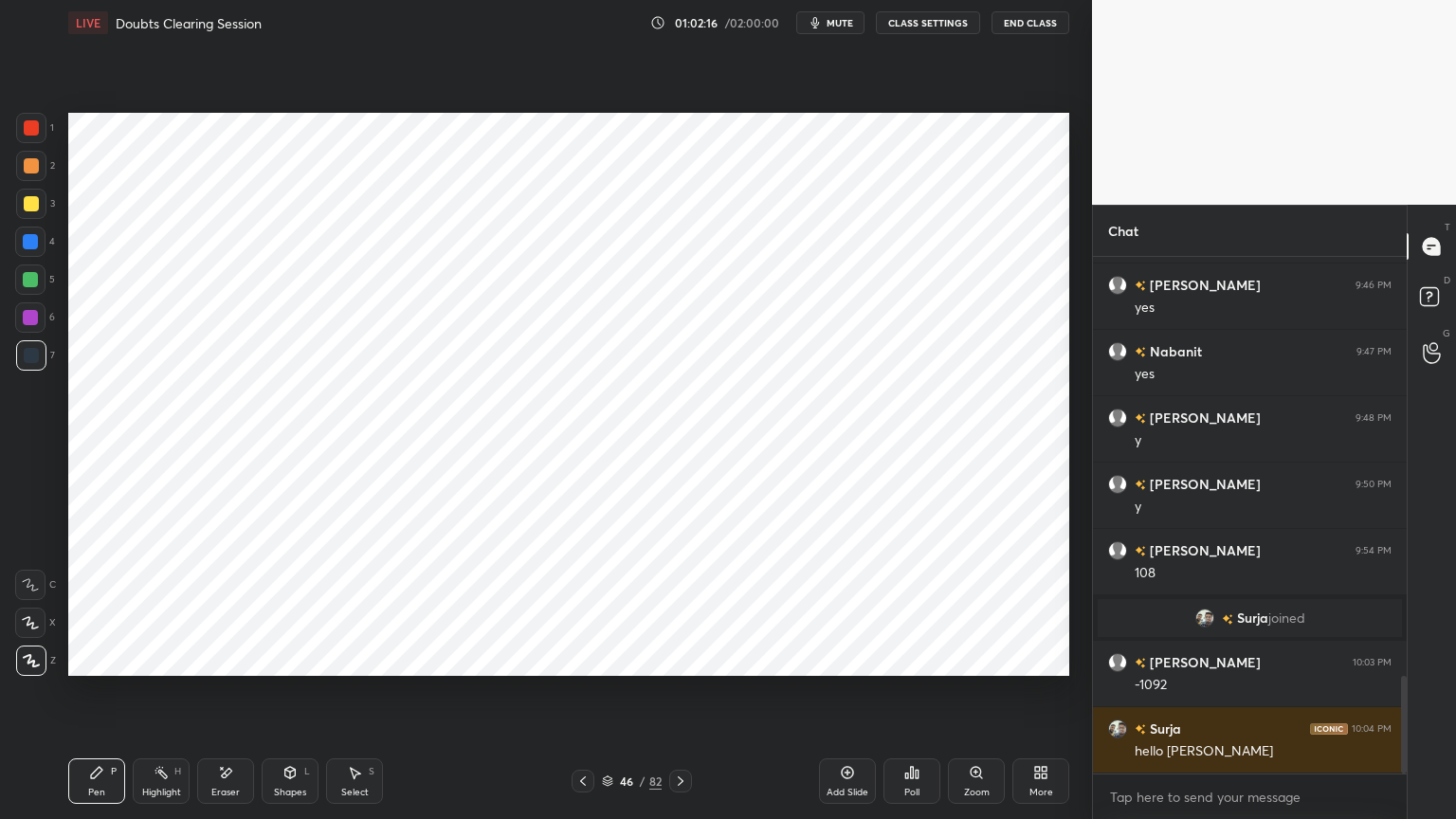 click 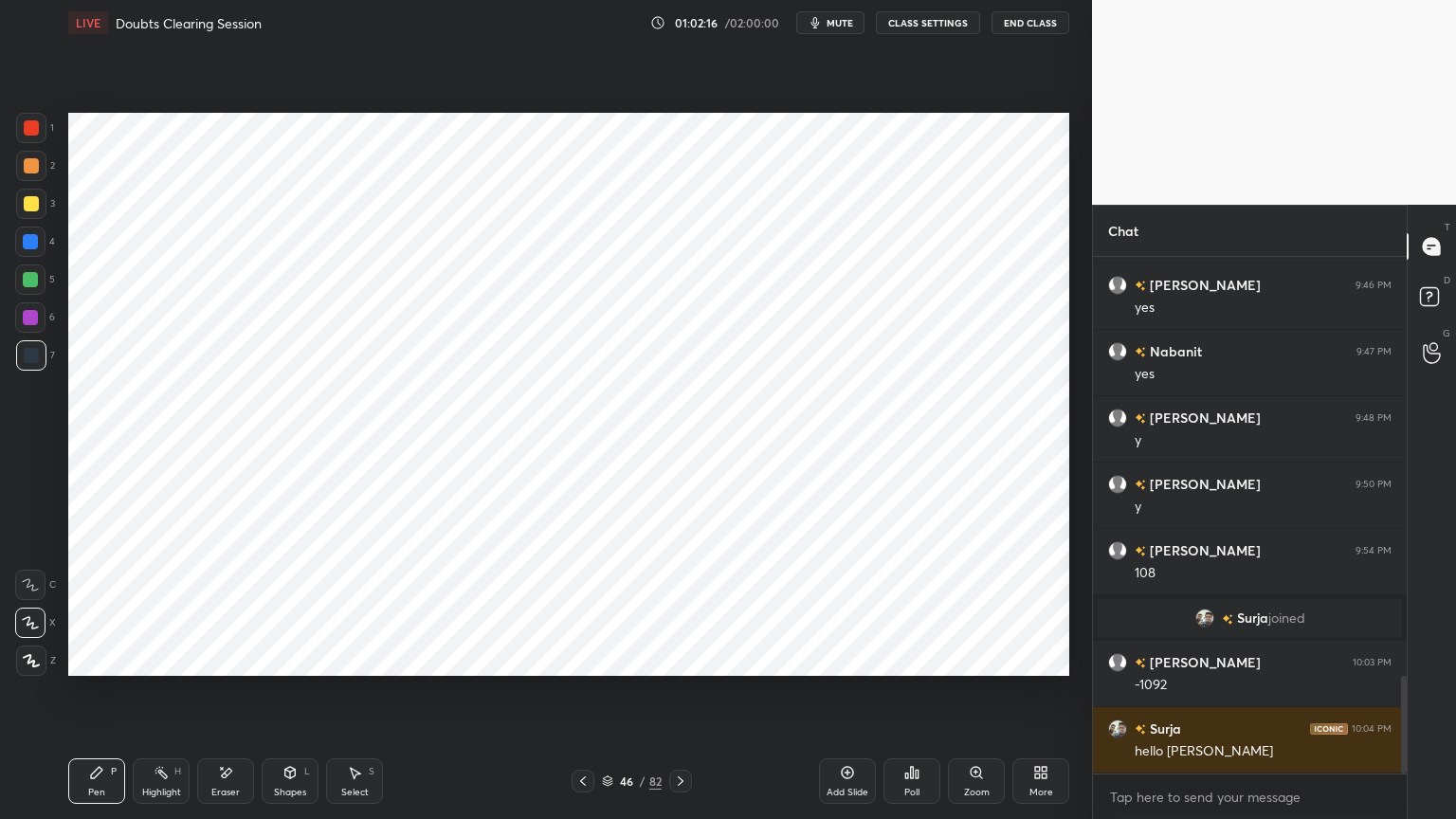 click at bounding box center [30, 318] 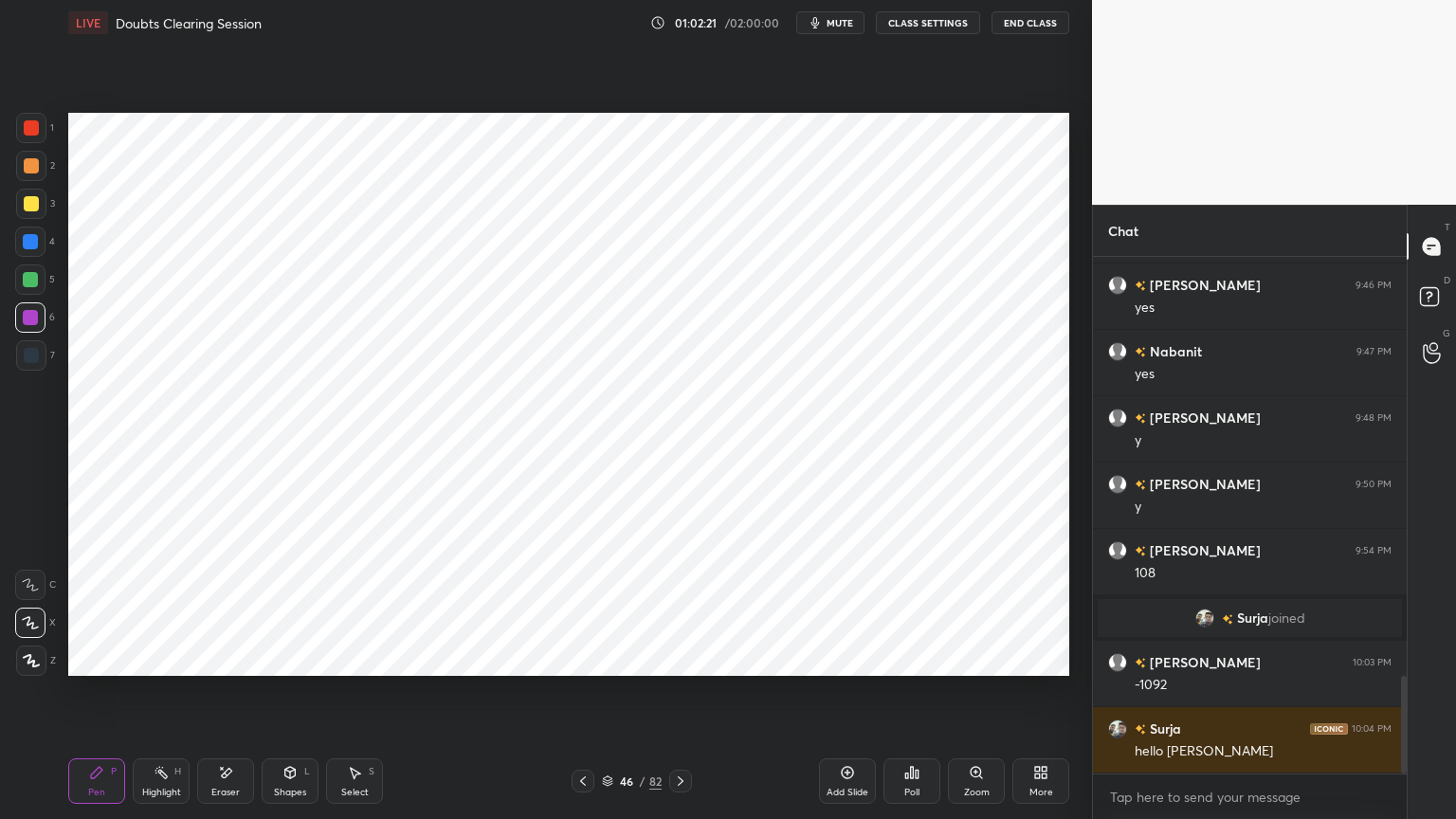 click 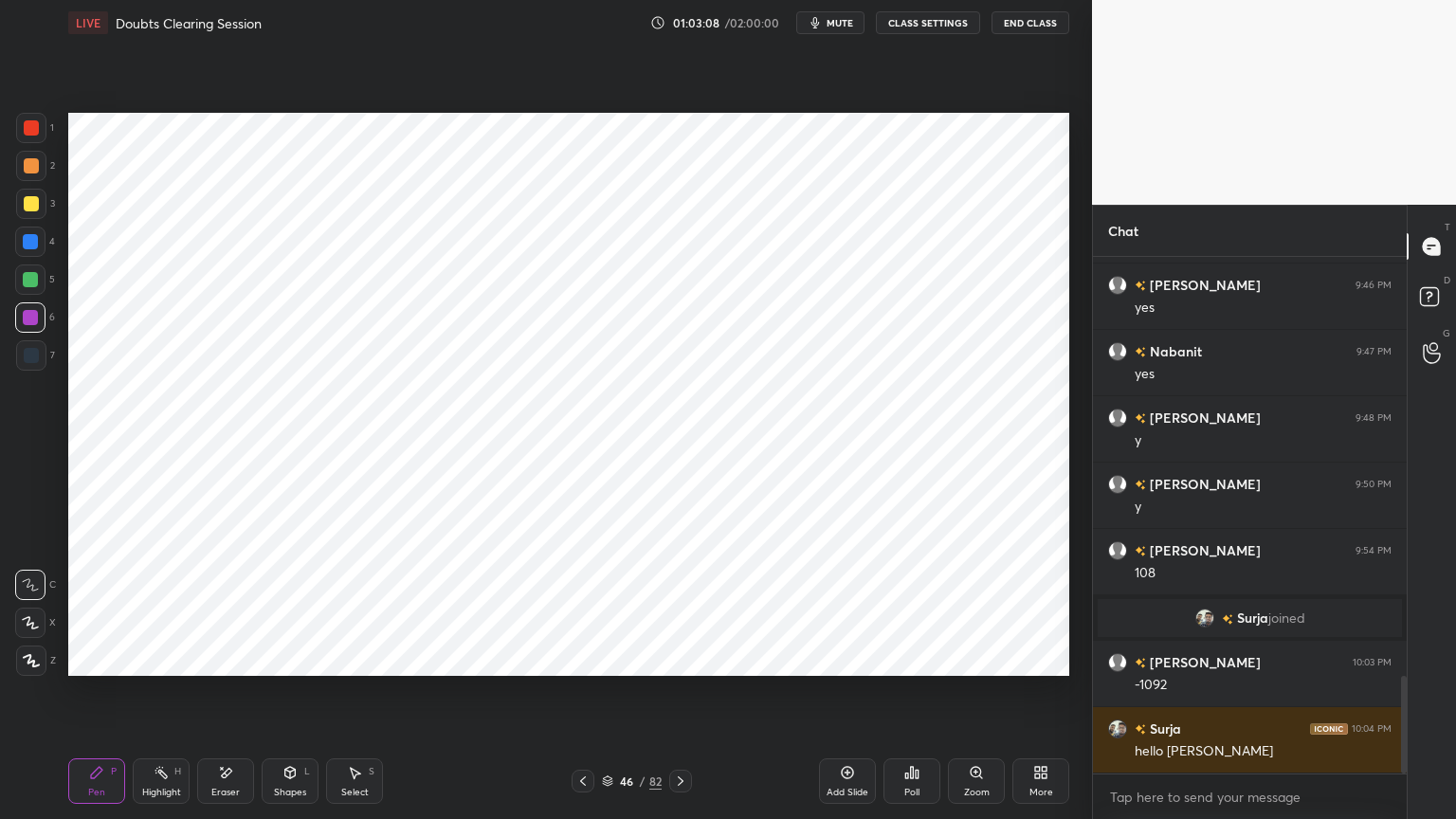 click at bounding box center (30, 242) 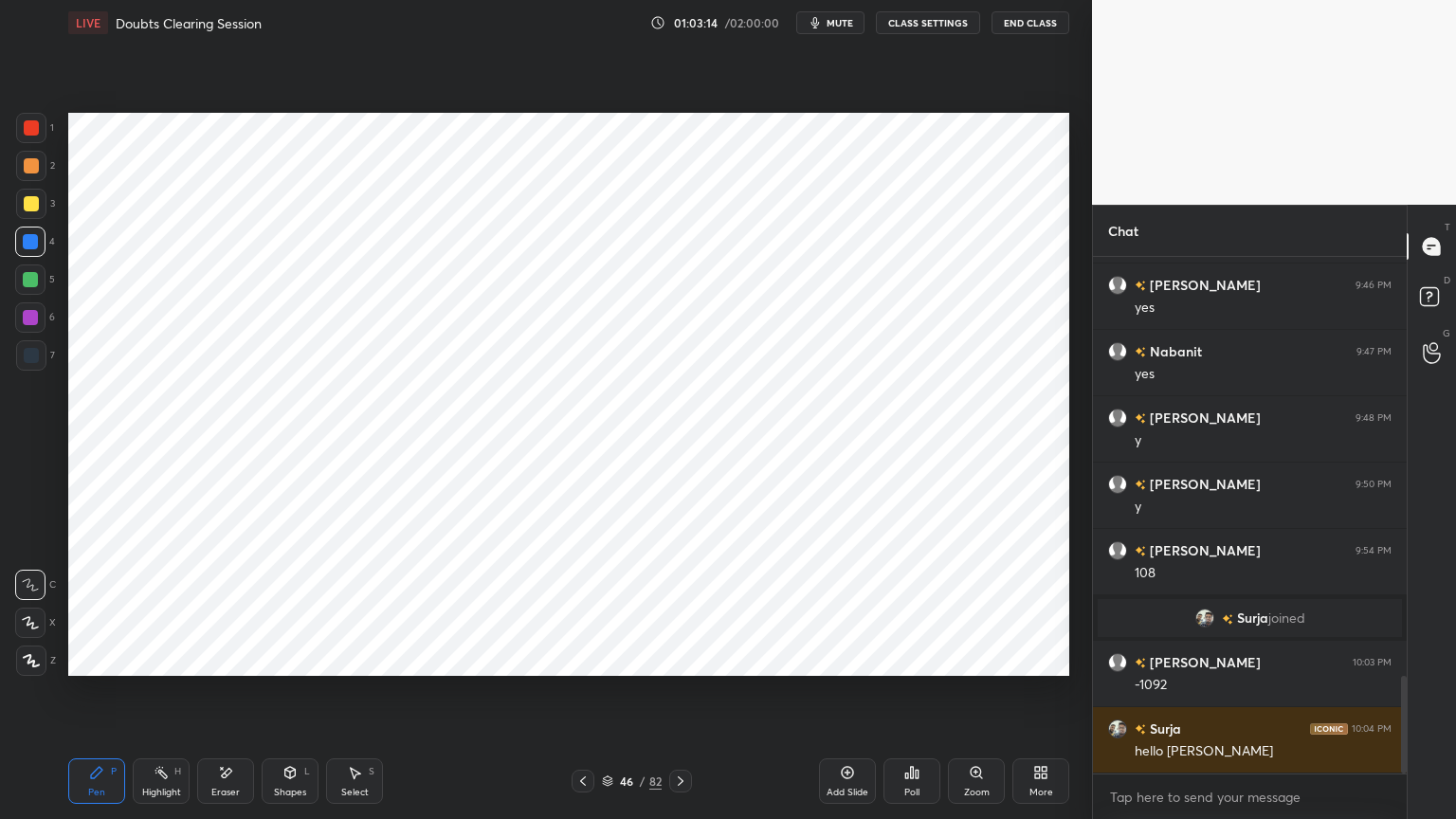 click at bounding box center [31, 661] 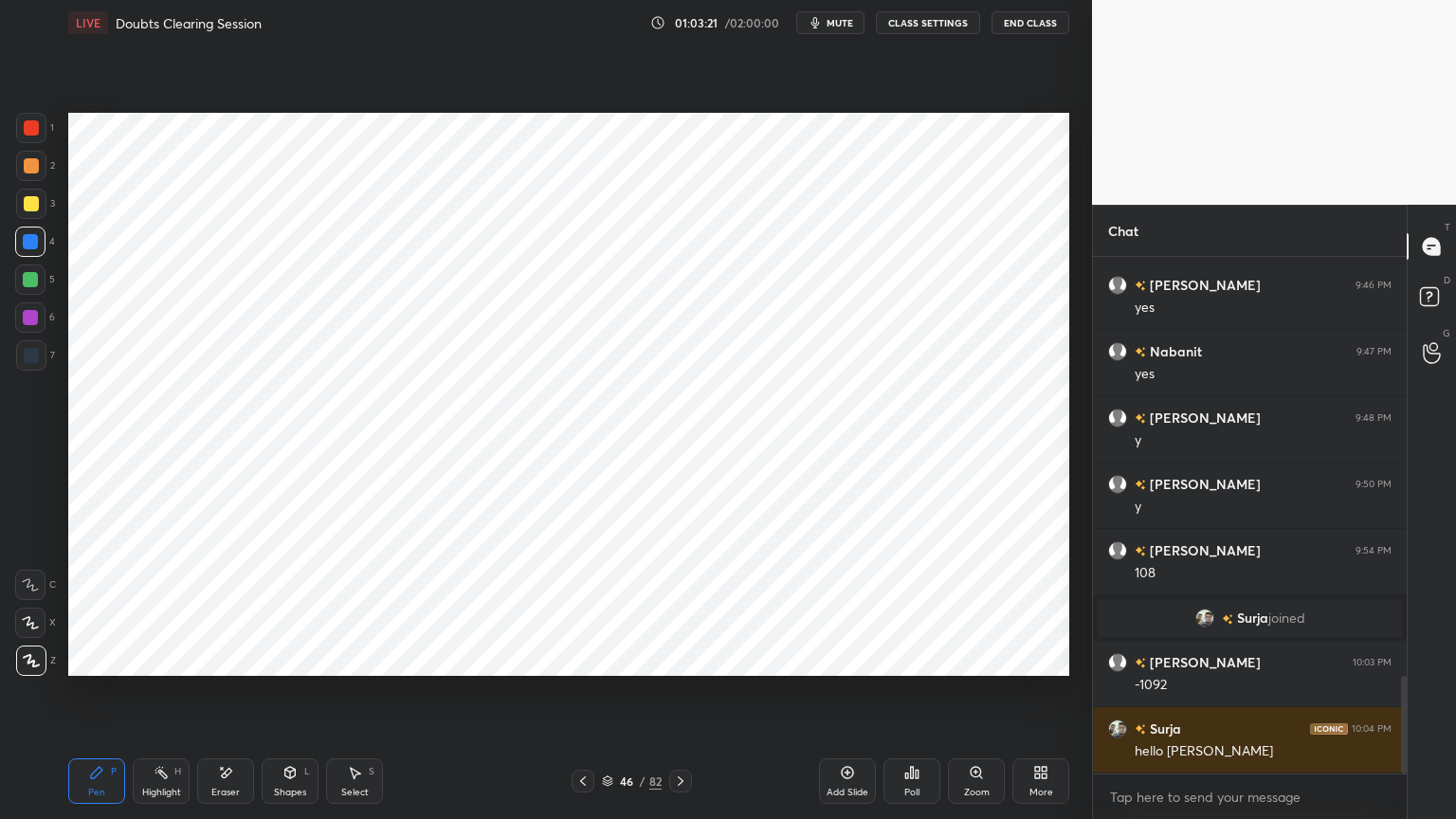 click on "Highlight H" at bounding box center [161, 781] 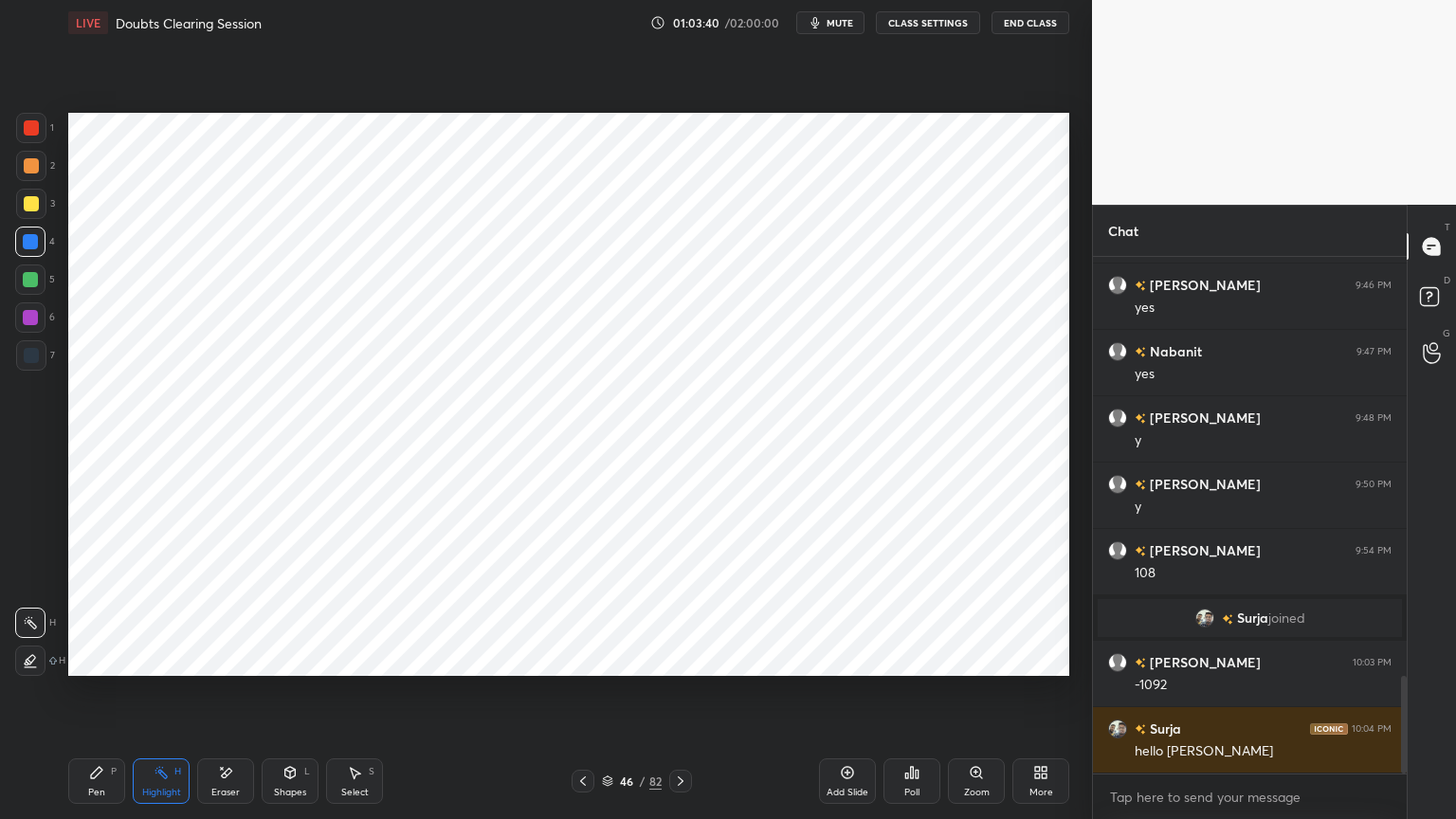 click on "Pen P" at bounding box center (97, 781) 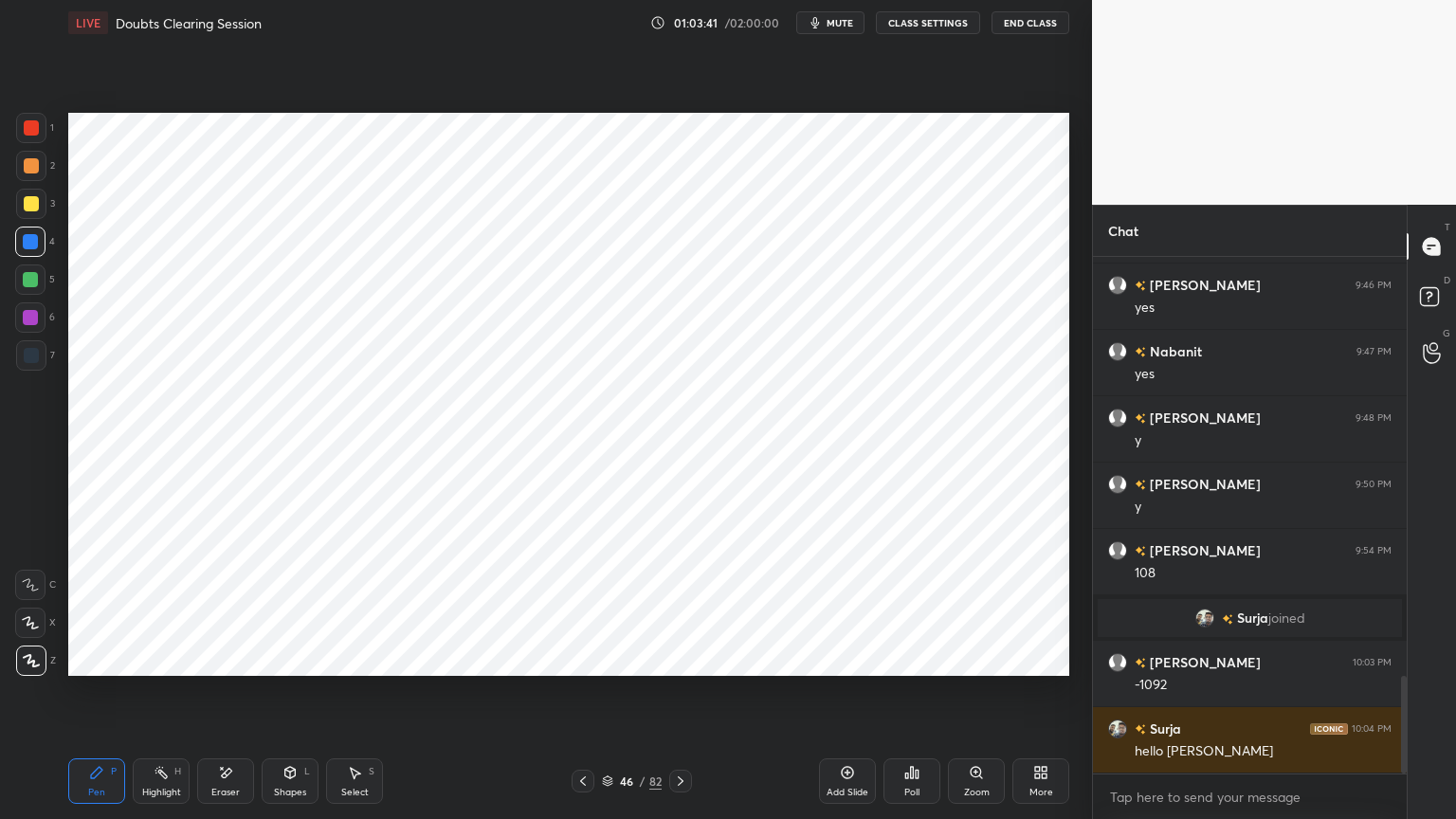 click on "Shapes L" at bounding box center [290, 781] 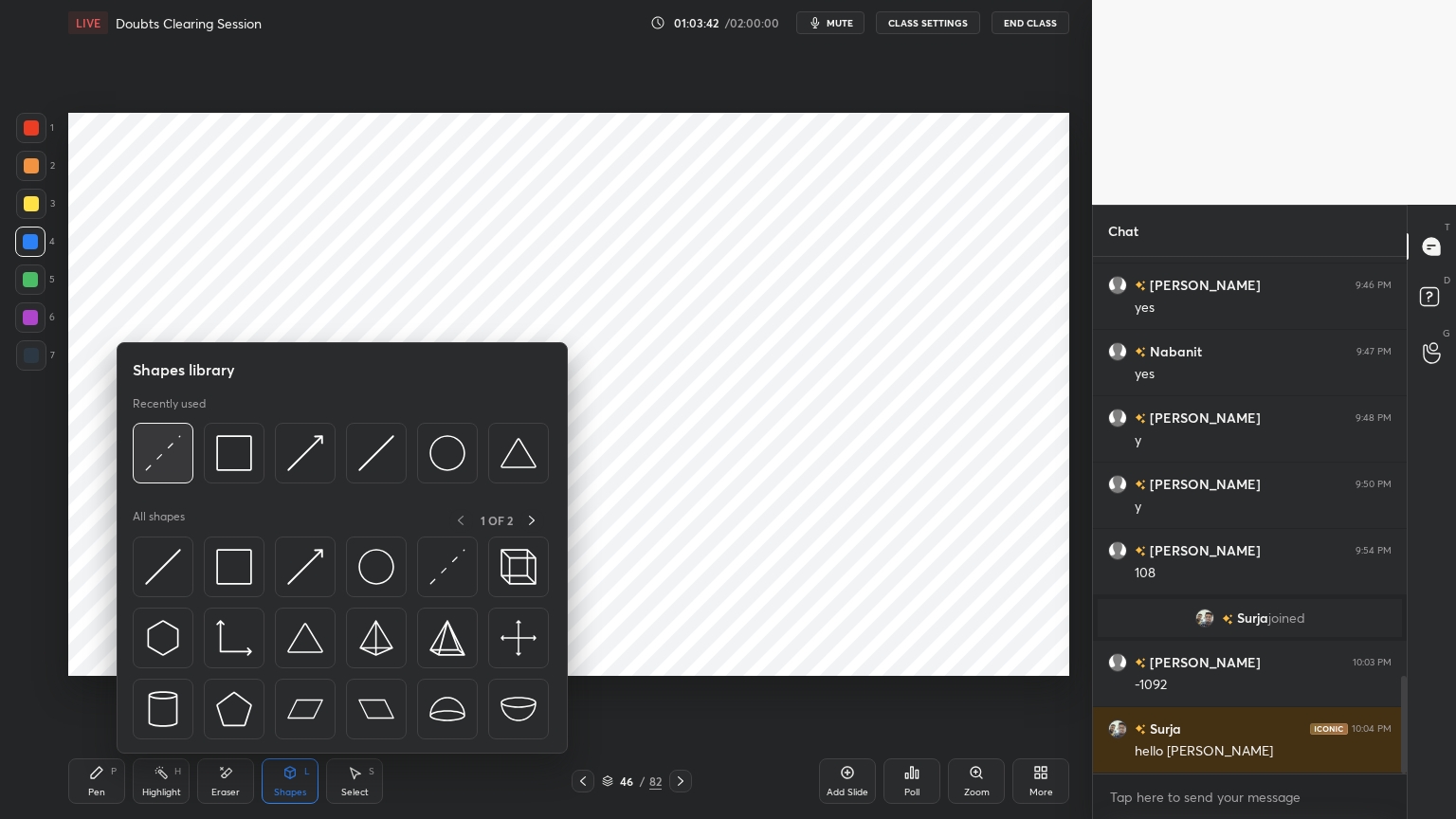 click at bounding box center [163, 453] 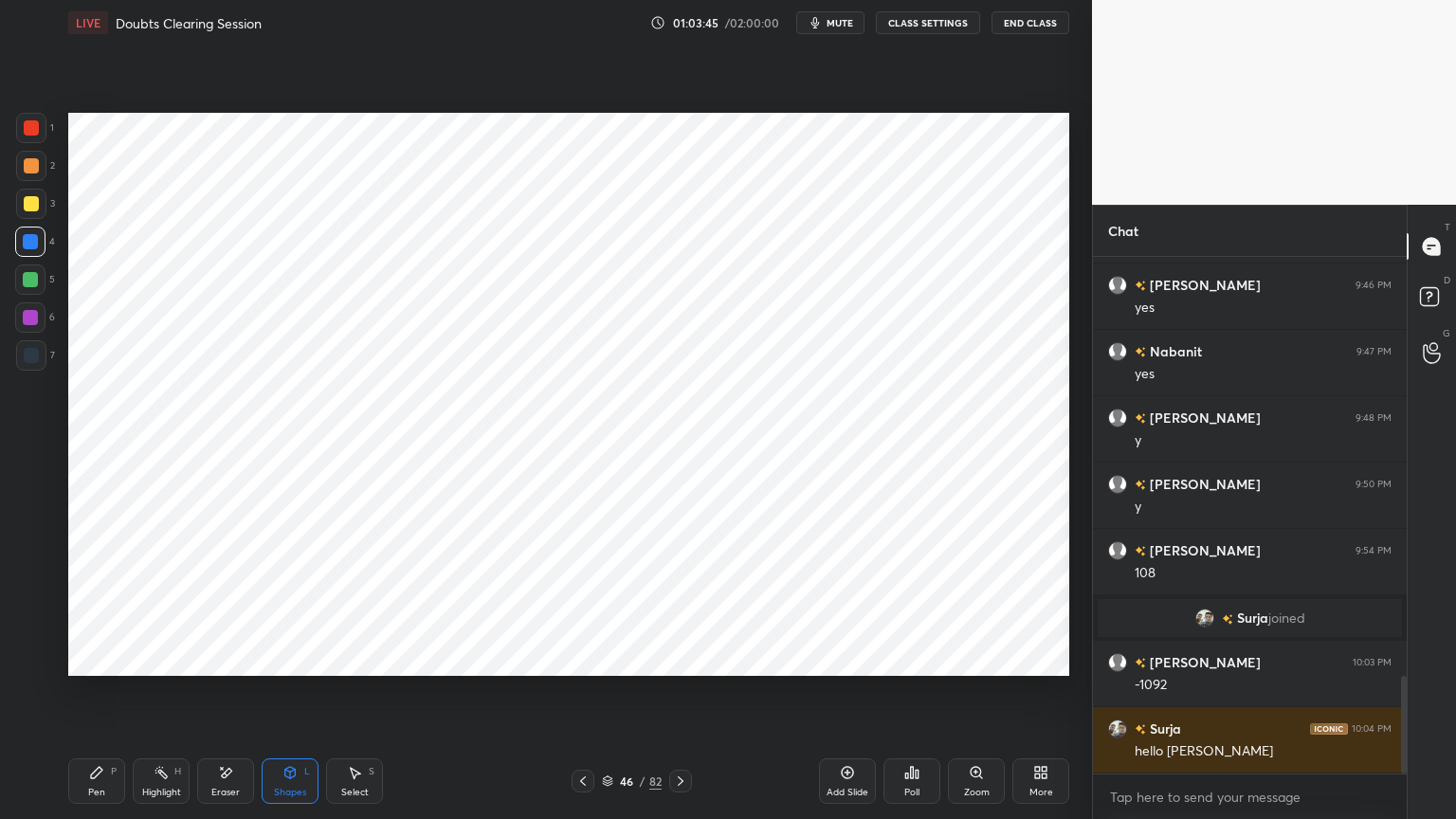 click on "Pen P" at bounding box center (97, 781) 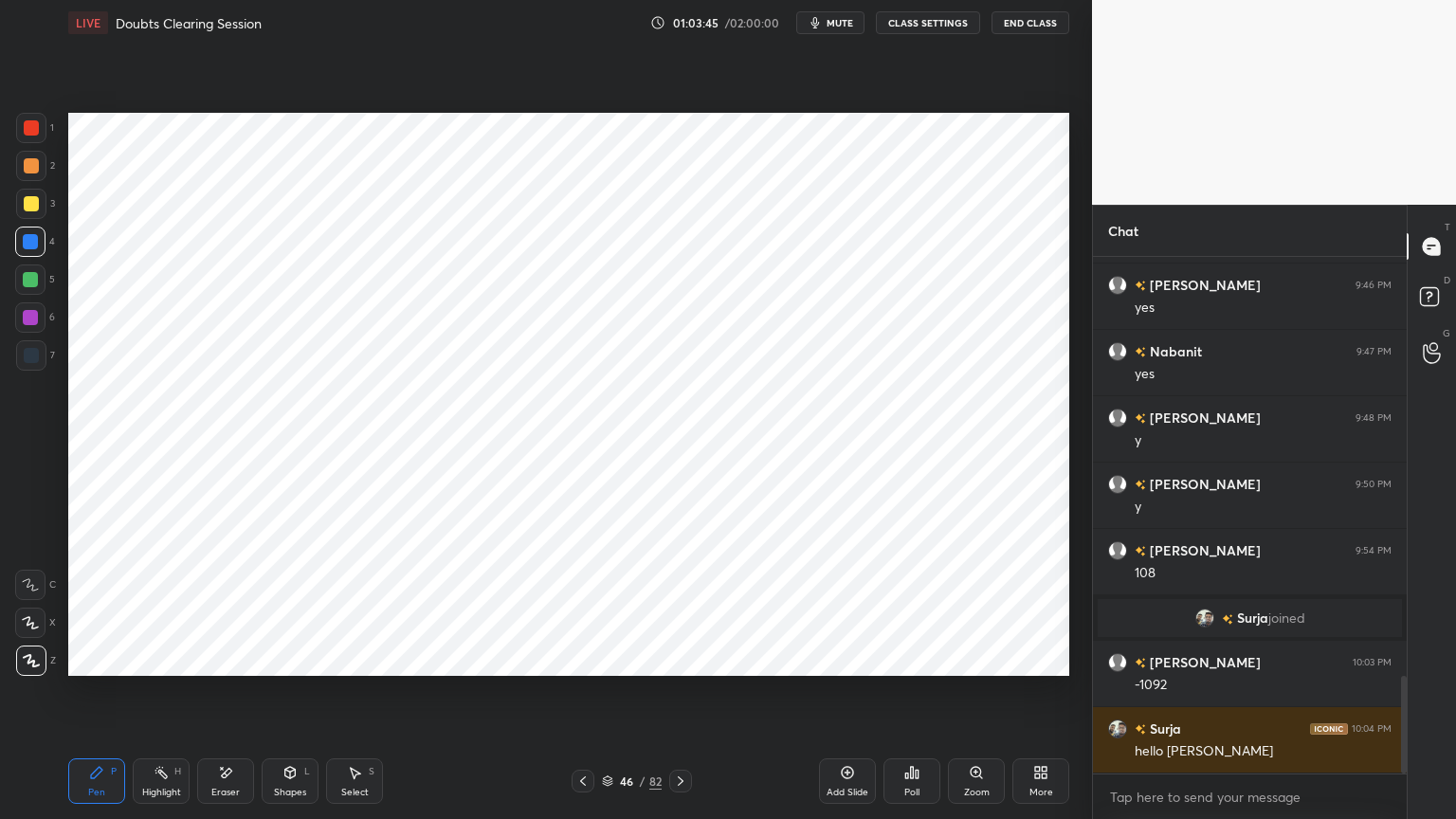 scroll, scrollTop: 2286, scrollLeft: 0, axis: vertical 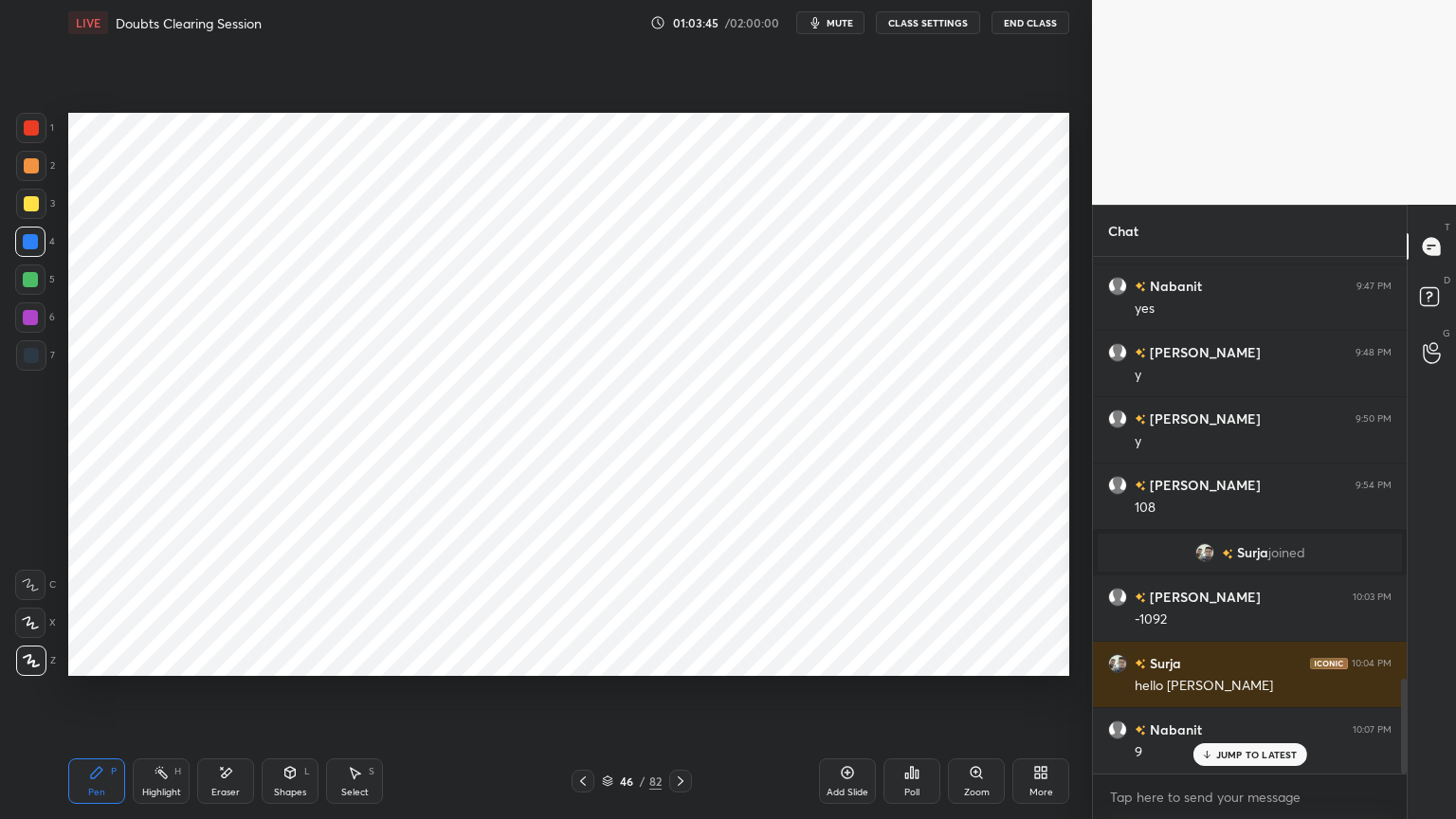 click at bounding box center [30, 318] 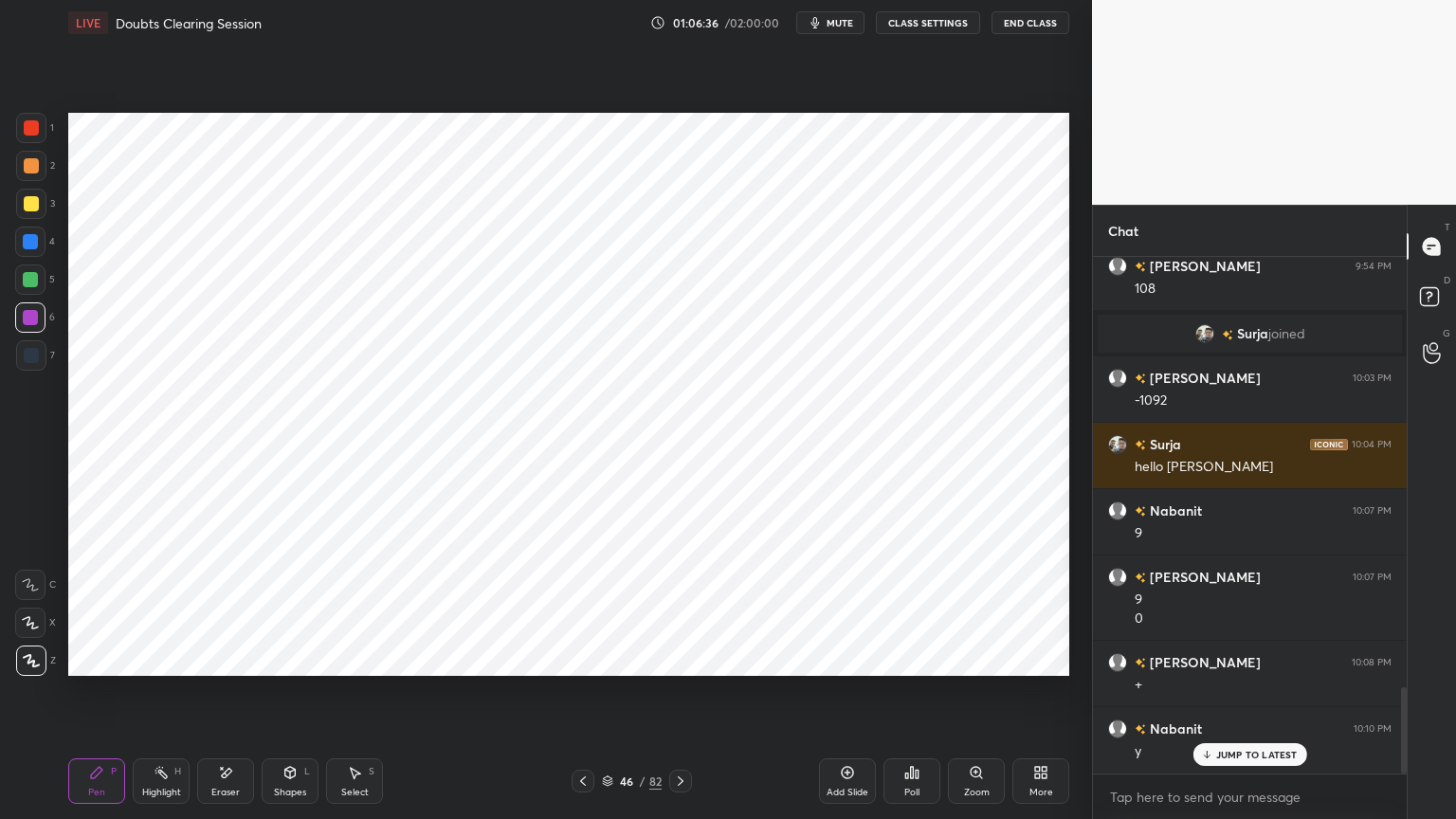 scroll, scrollTop: 2571, scrollLeft: 0, axis: vertical 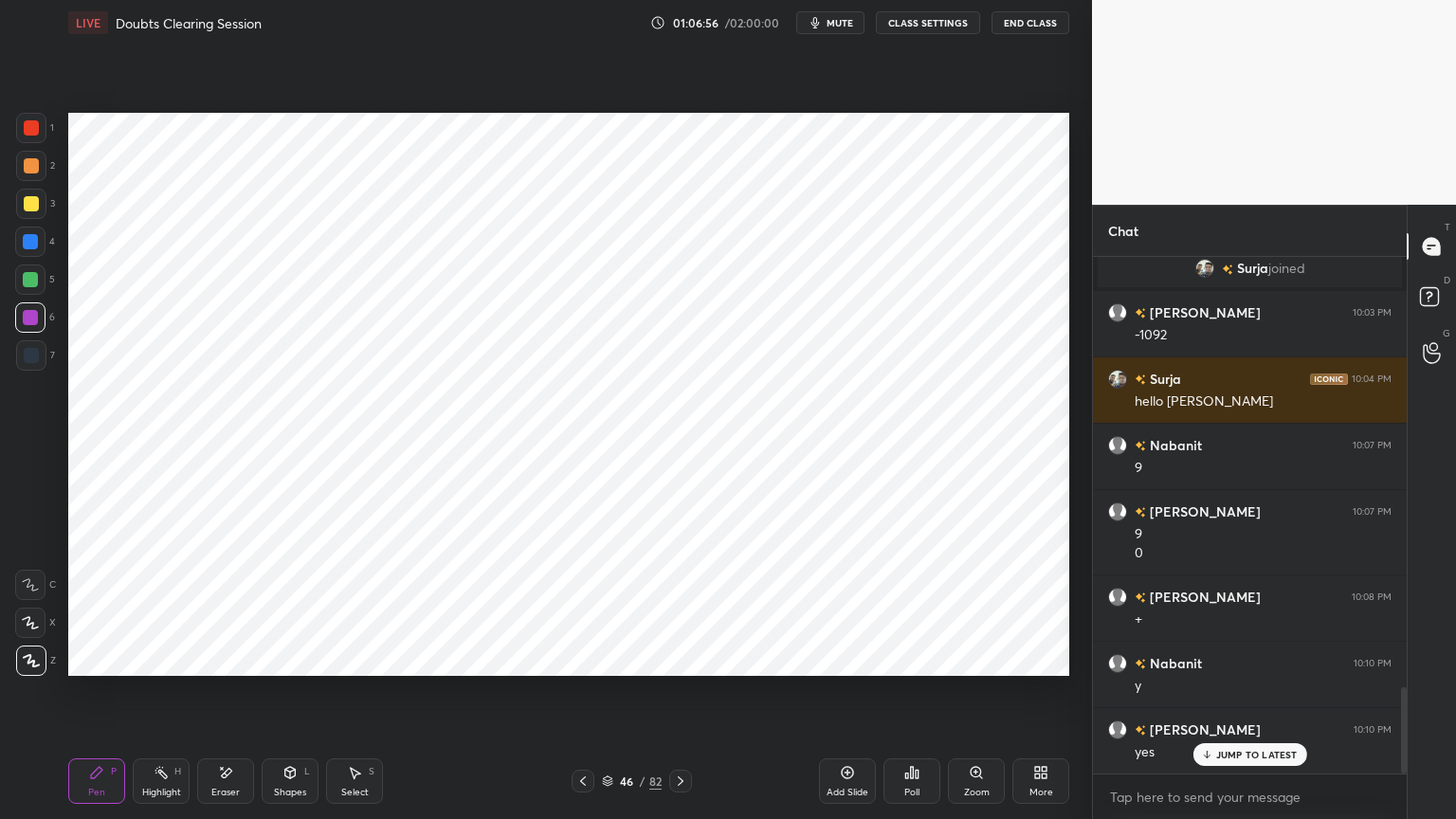 click on "46 / 82" at bounding box center (631, 781) 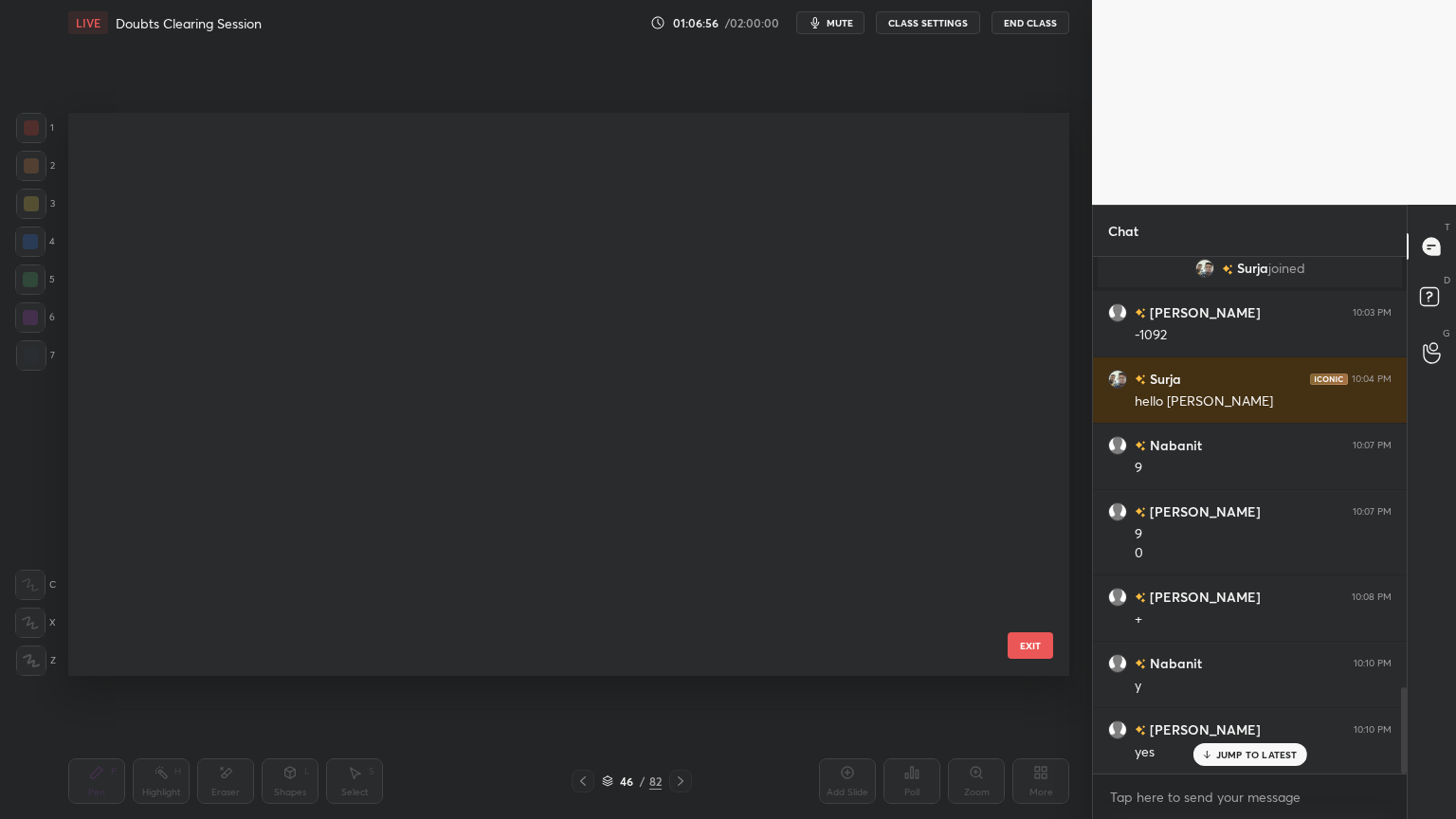 scroll, scrollTop: 2212, scrollLeft: 0, axis: vertical 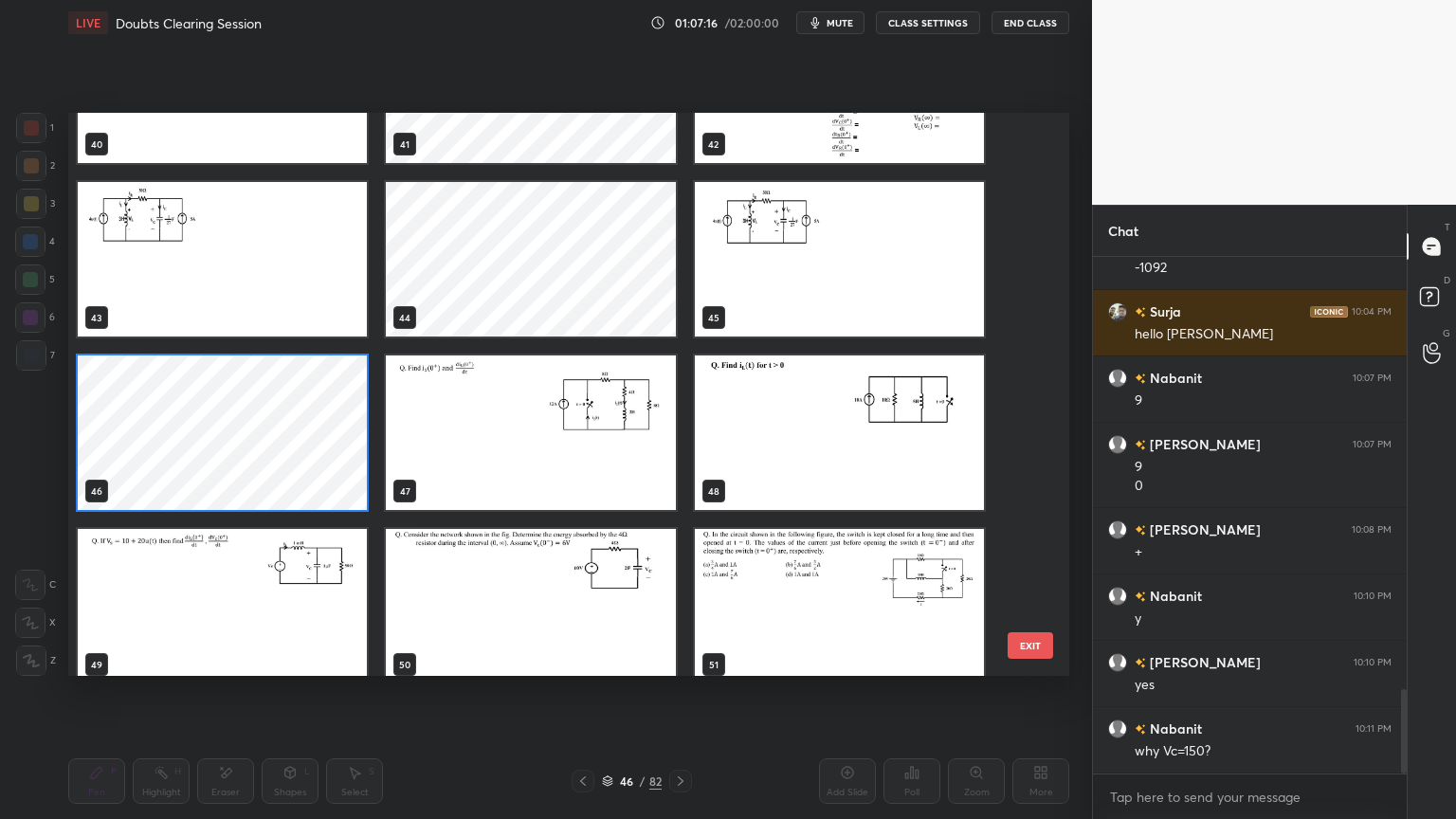 click on "EXIT" at bounding box center (1030, 646) 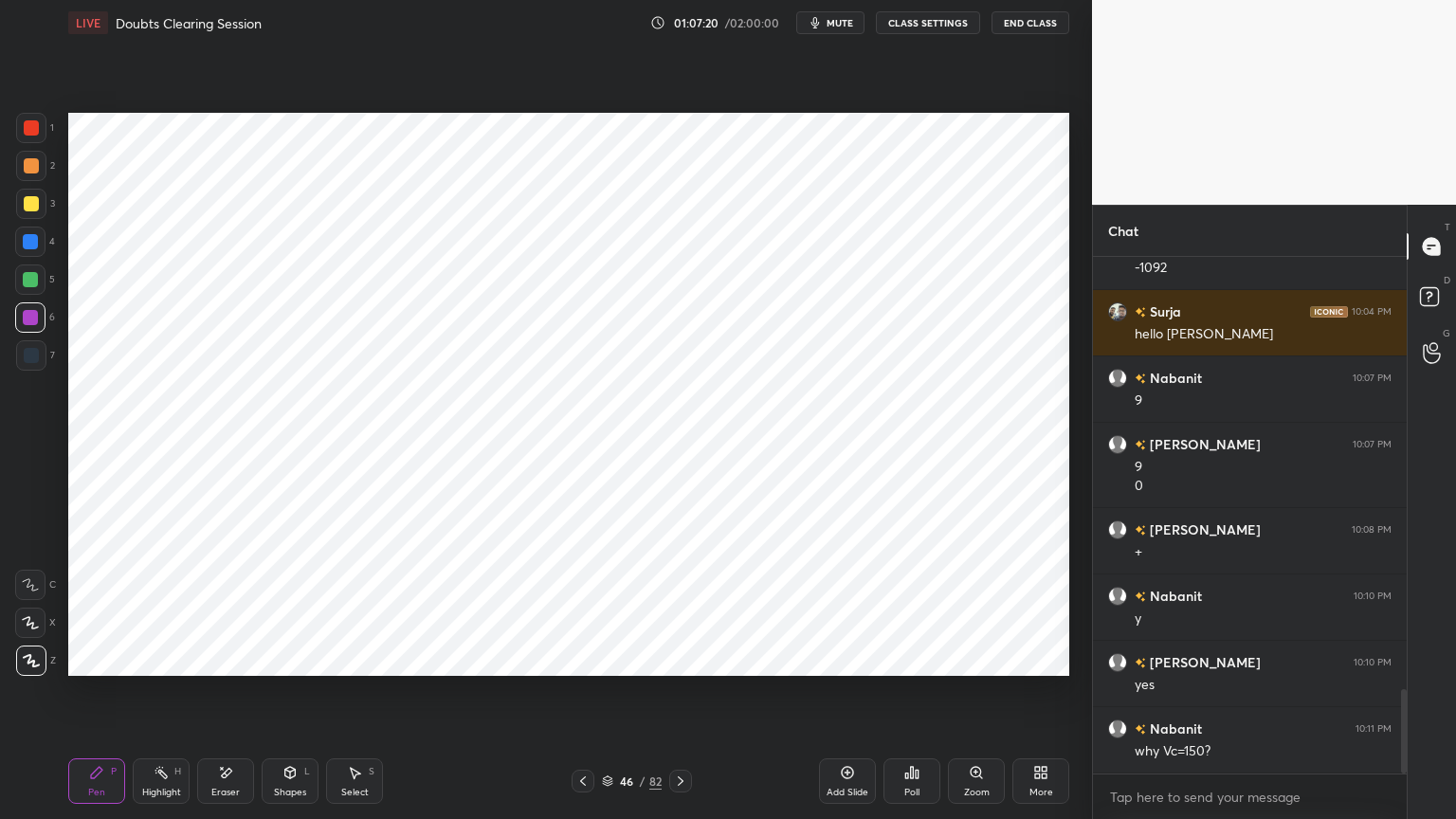 click 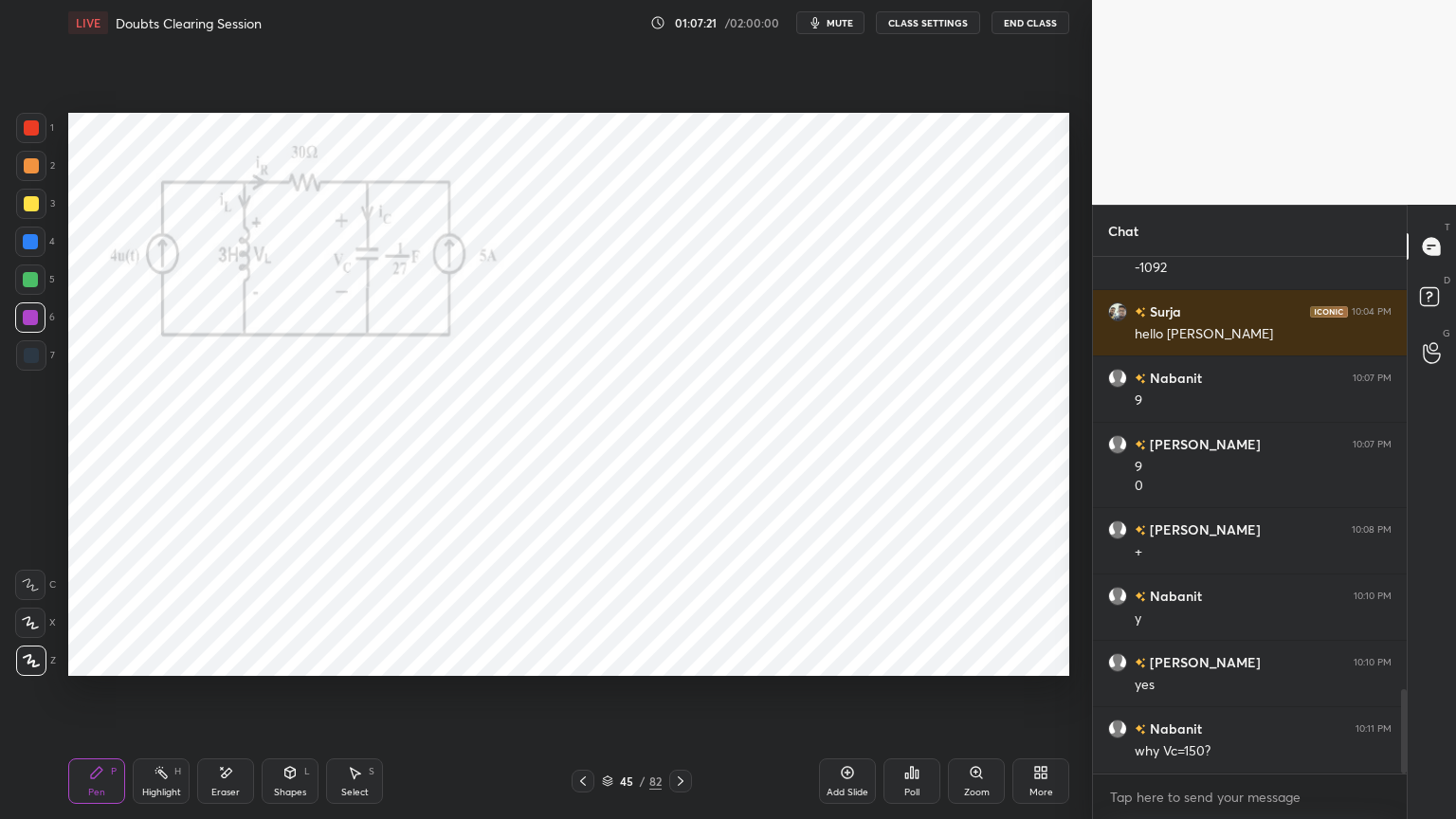 click at bounding box center [681, 781] 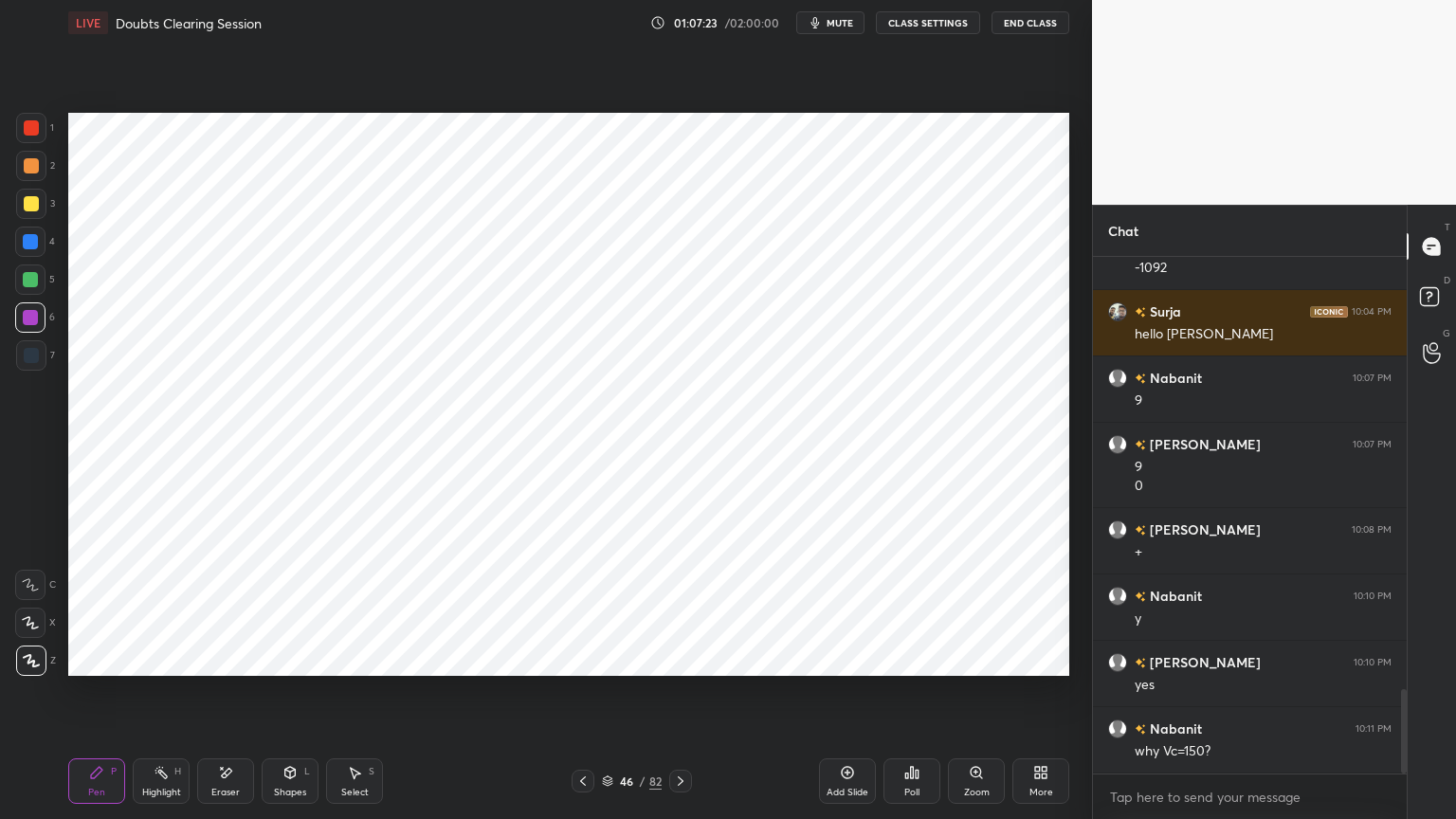 click on "Highlight" at bounding box center [161, 792] 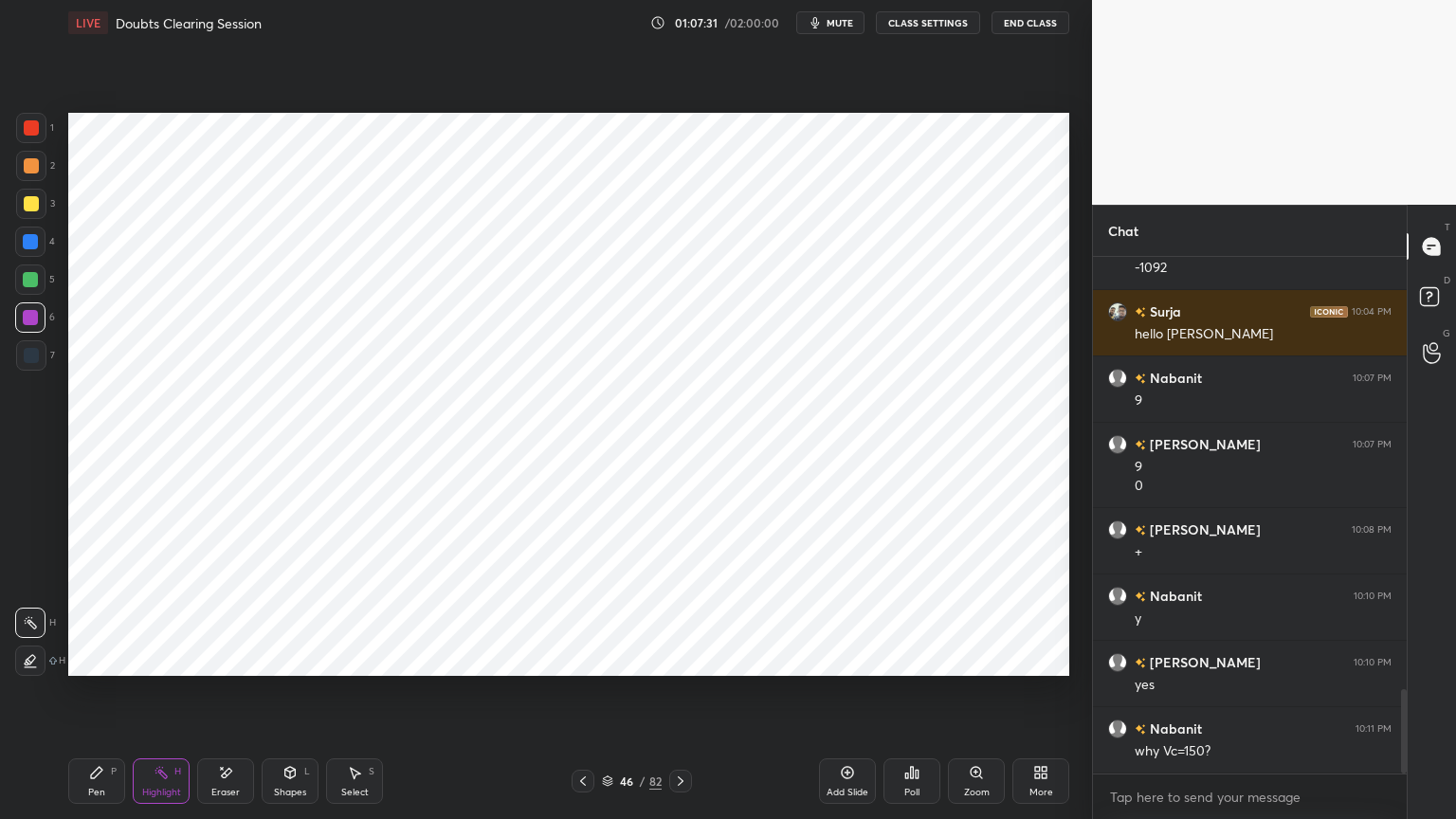 click 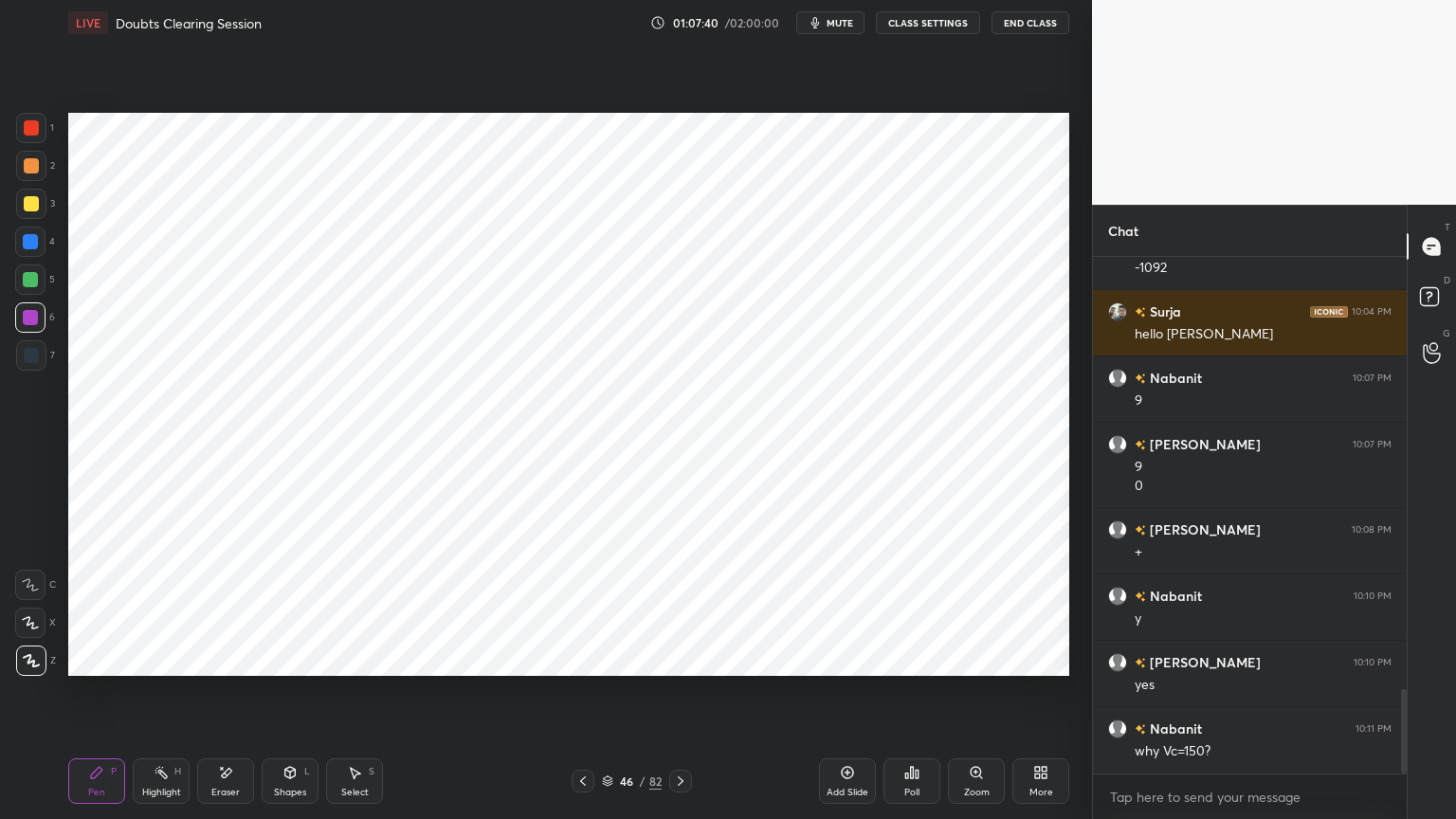click on "Highlight H" at bounding box center [161, 781] 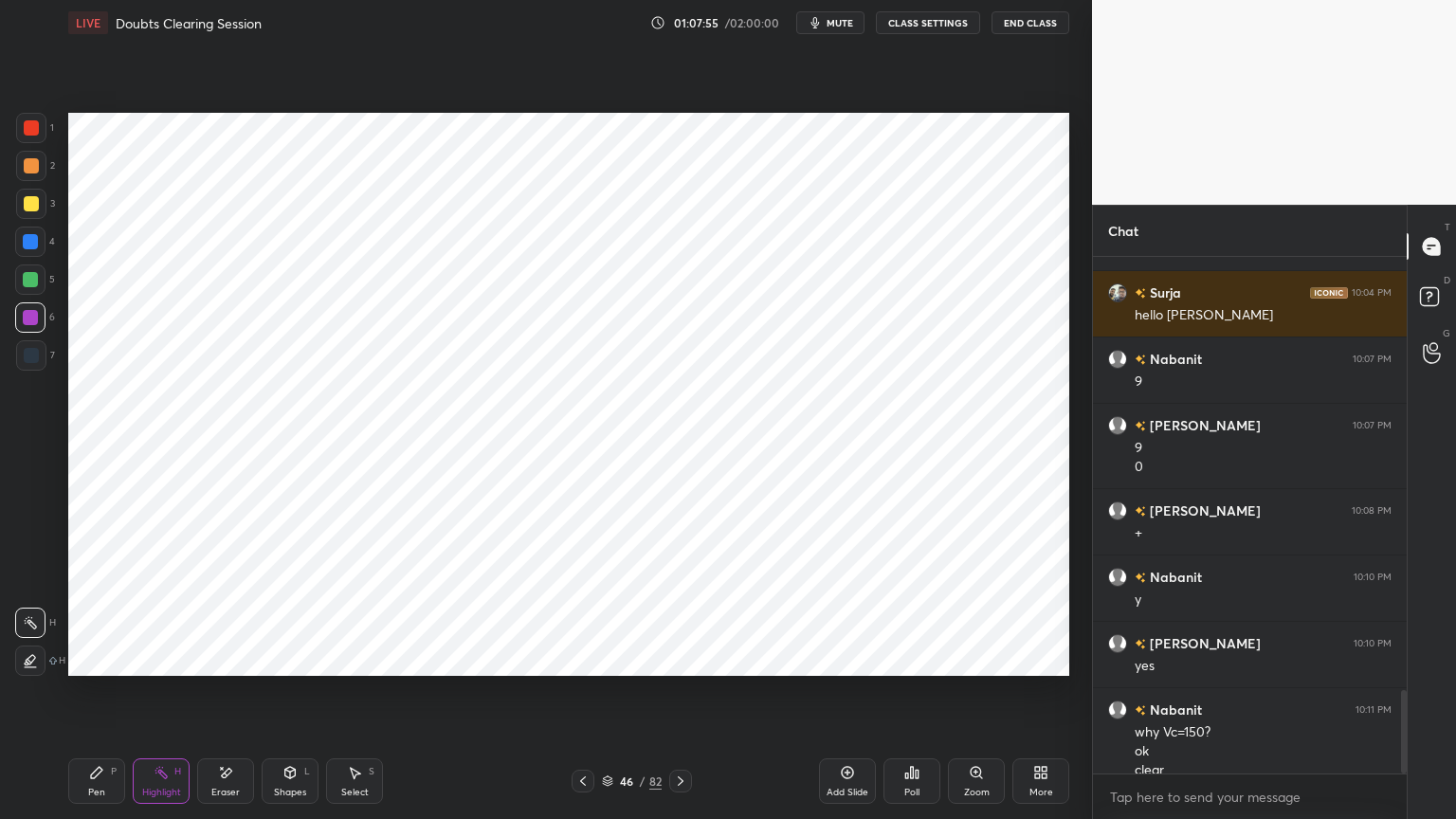 scroll, scrollTop: 2676, scrollLeft: 0, axis: vertical 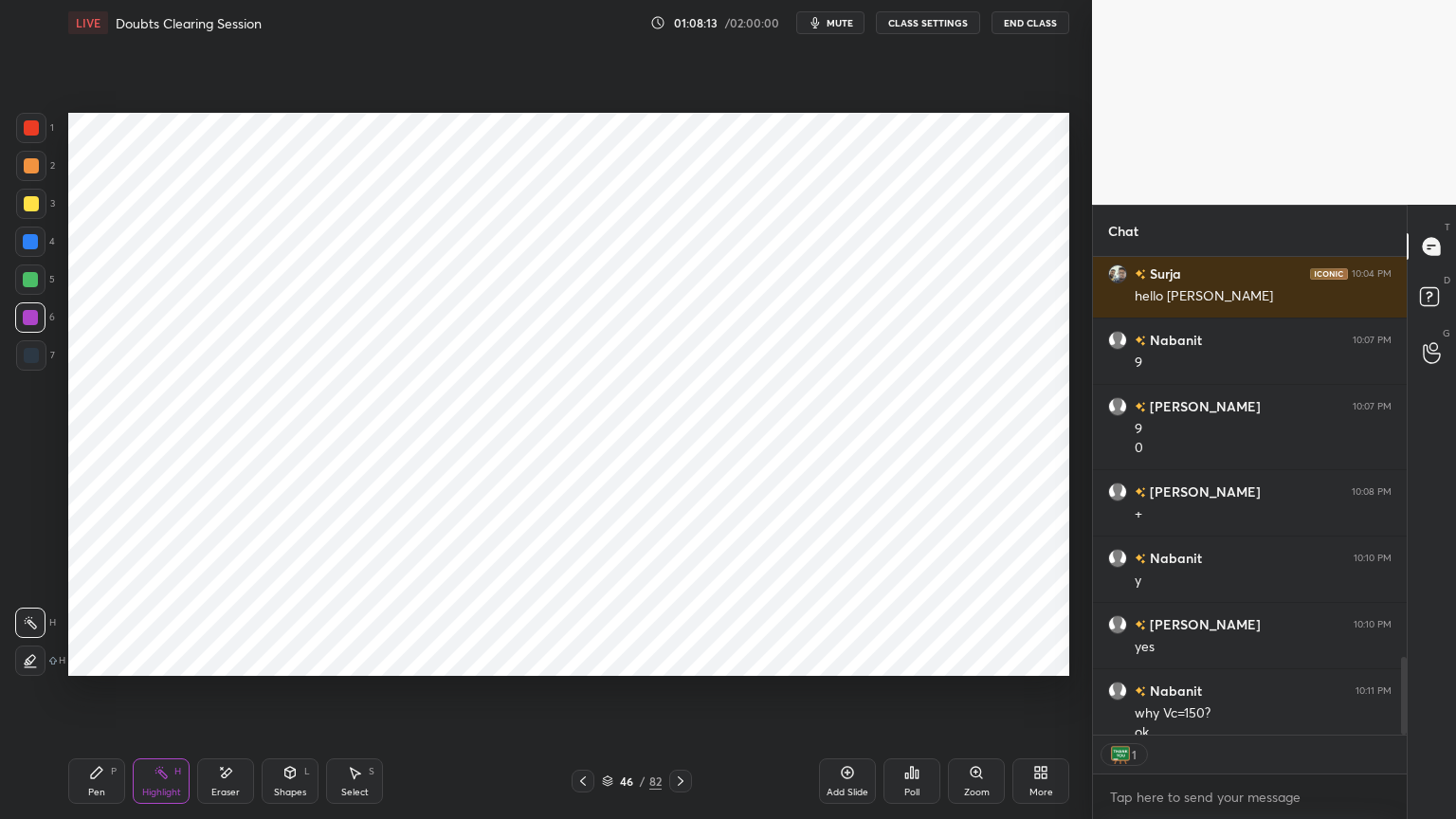 click 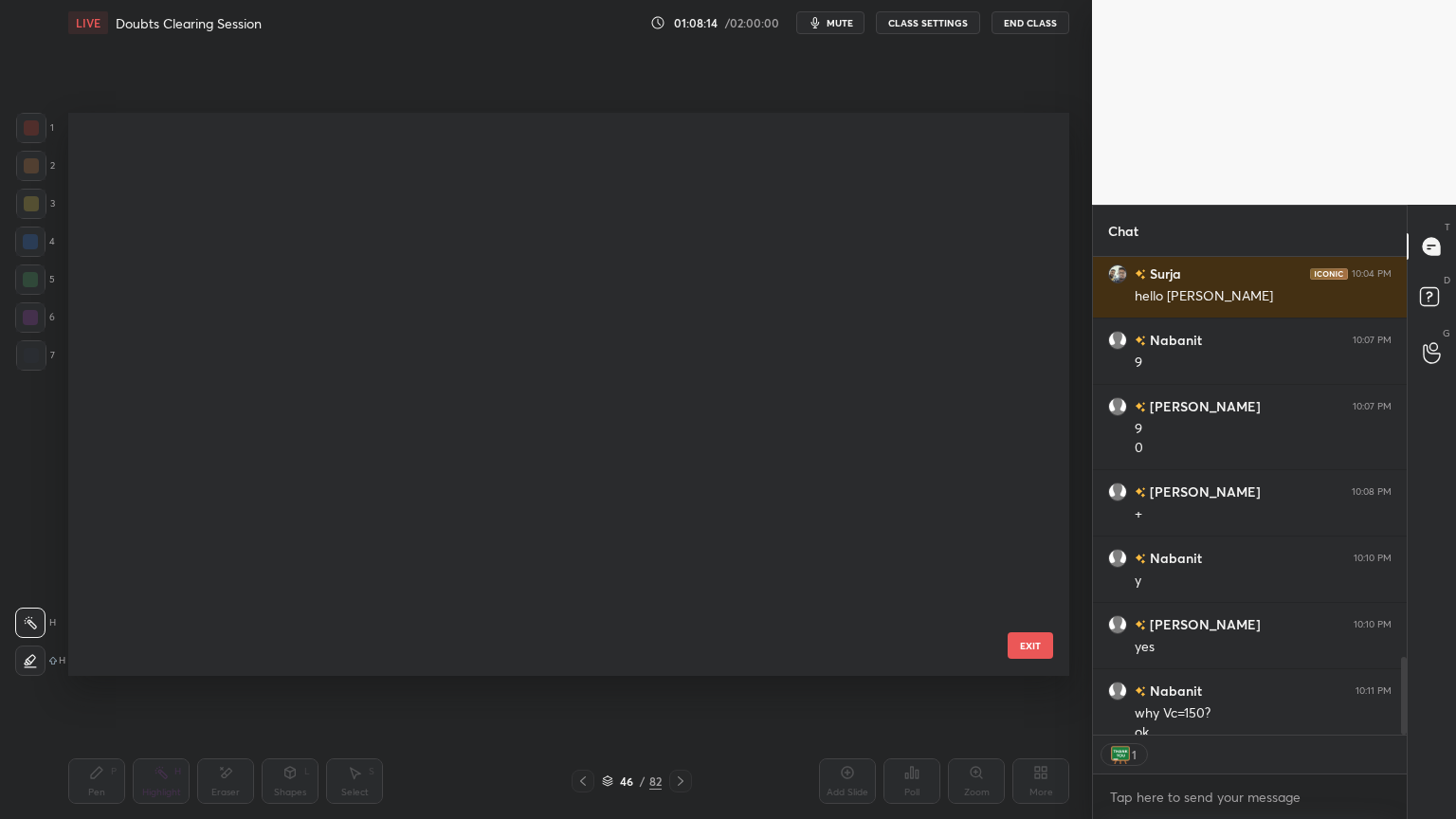 scroll, scrollTop: 2212, scrollLeft: 0, axis: vertical 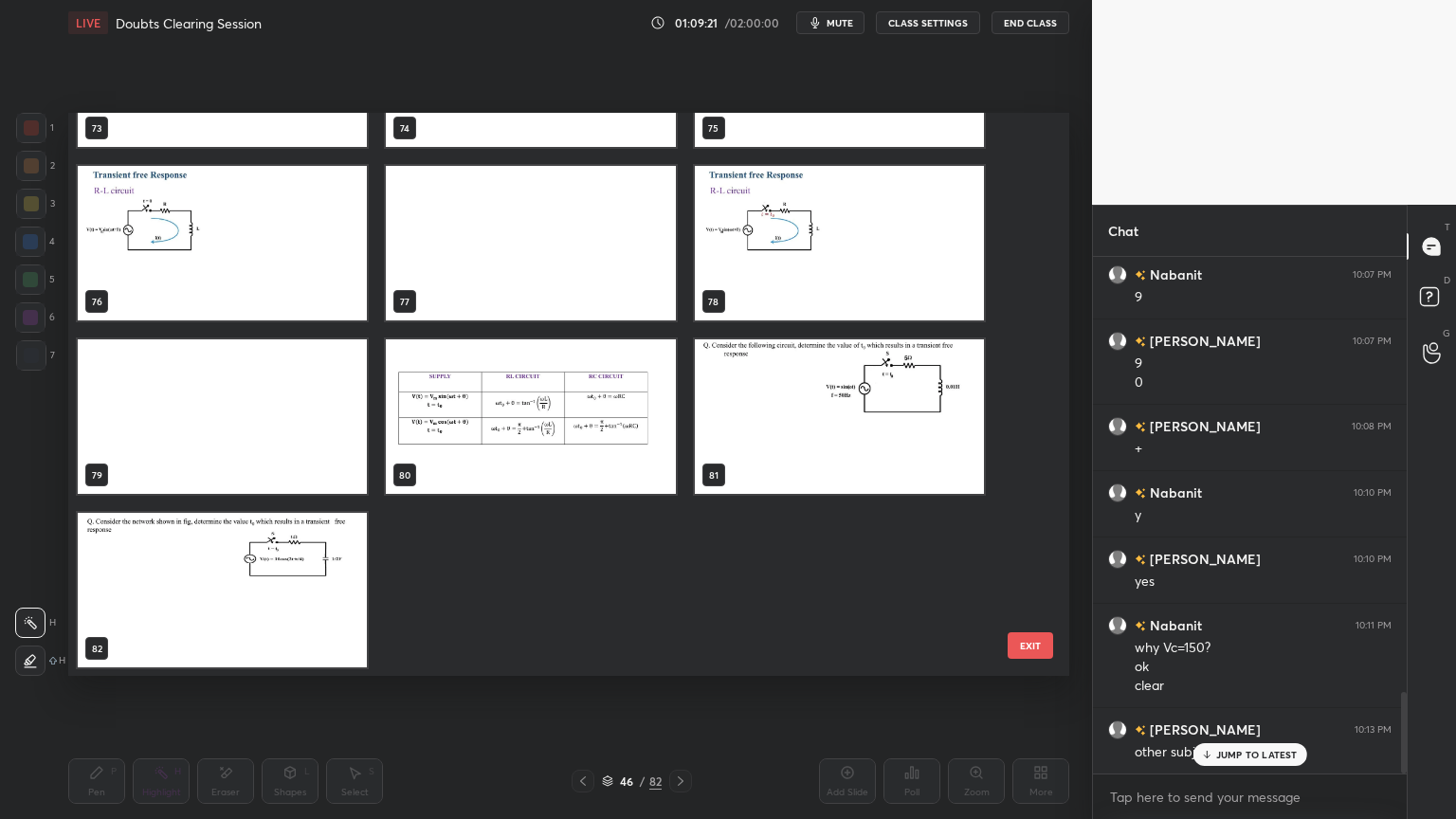 click on "JUMP TO LATEST" at bounding box center (1257, 755) 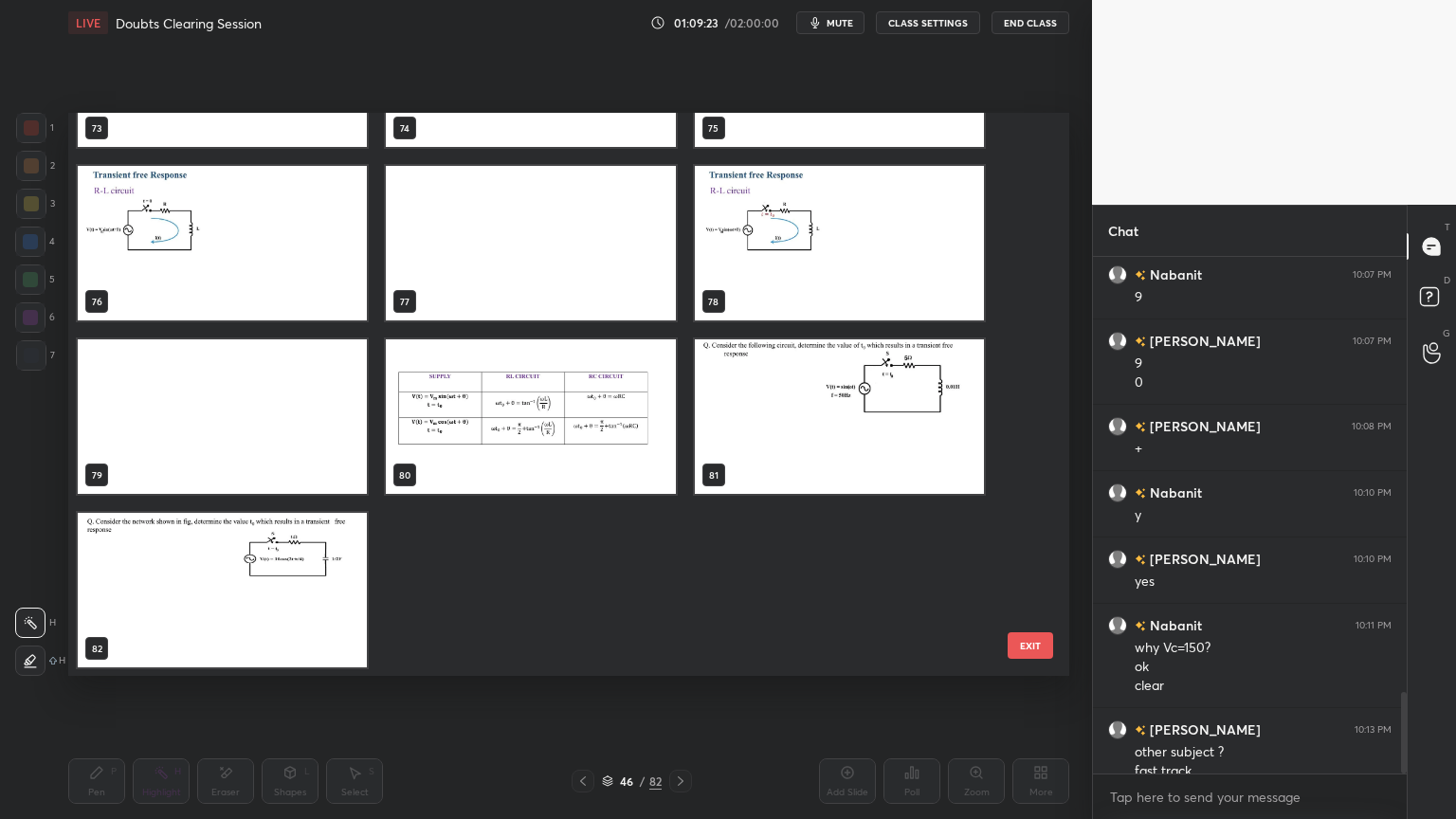 scroll, scrollTop: 2760, scrollLeft: 0, axis: vertical 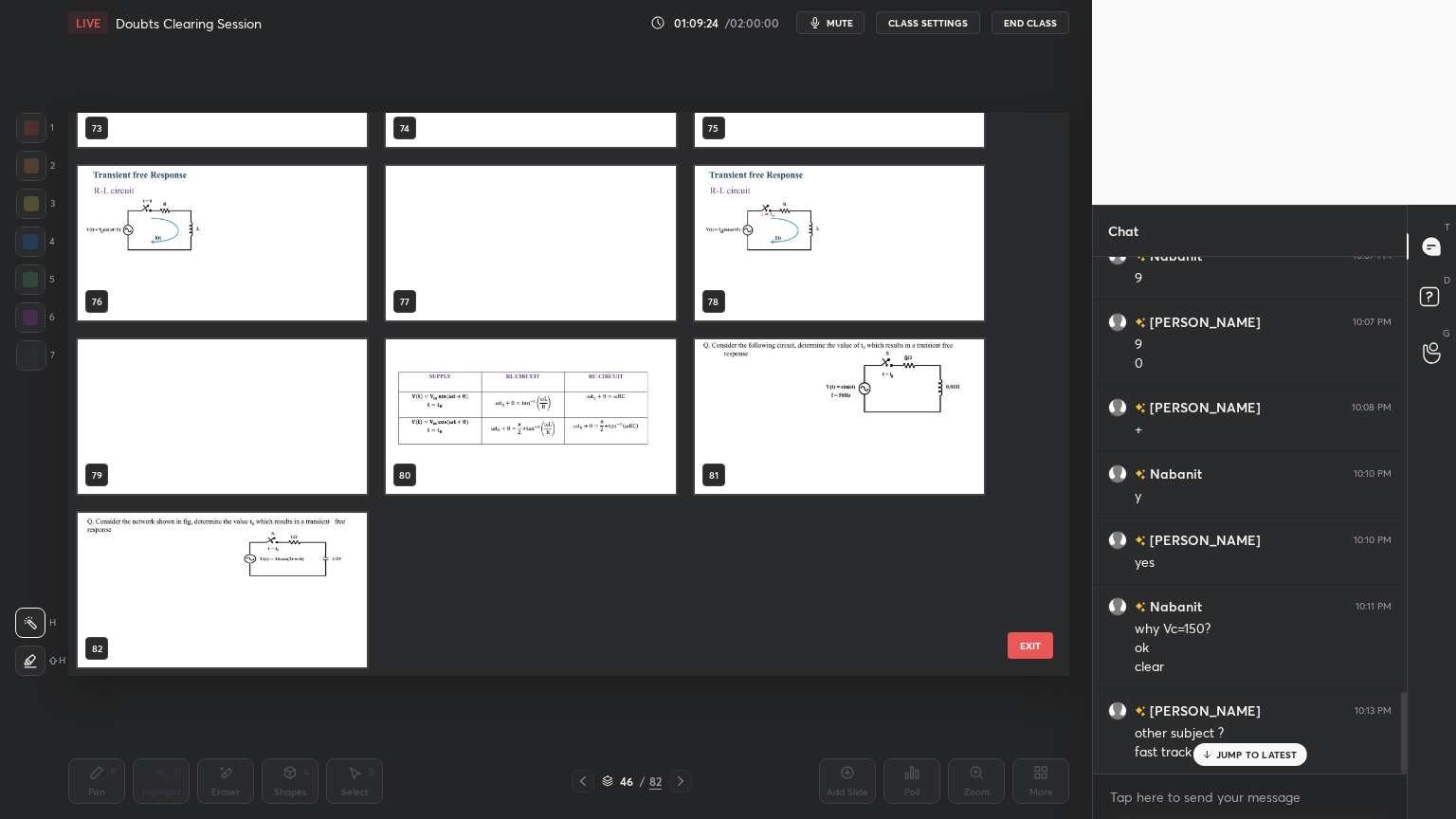 click on "JUMP TO LATEST" at bounding box center (1257, 755) 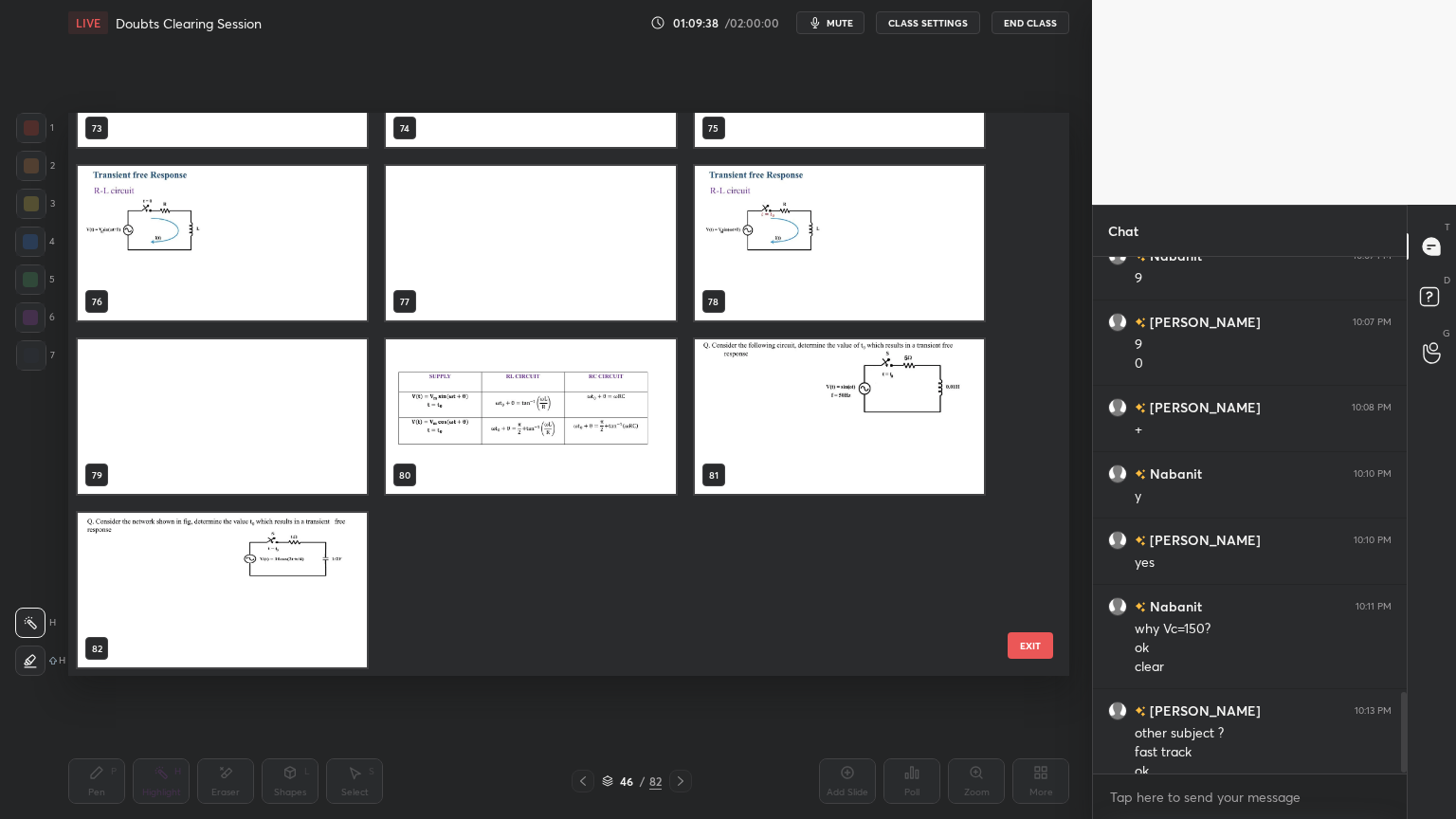 scroll, scrollTop: 2779, scrollLeft: 0, axis: vertical 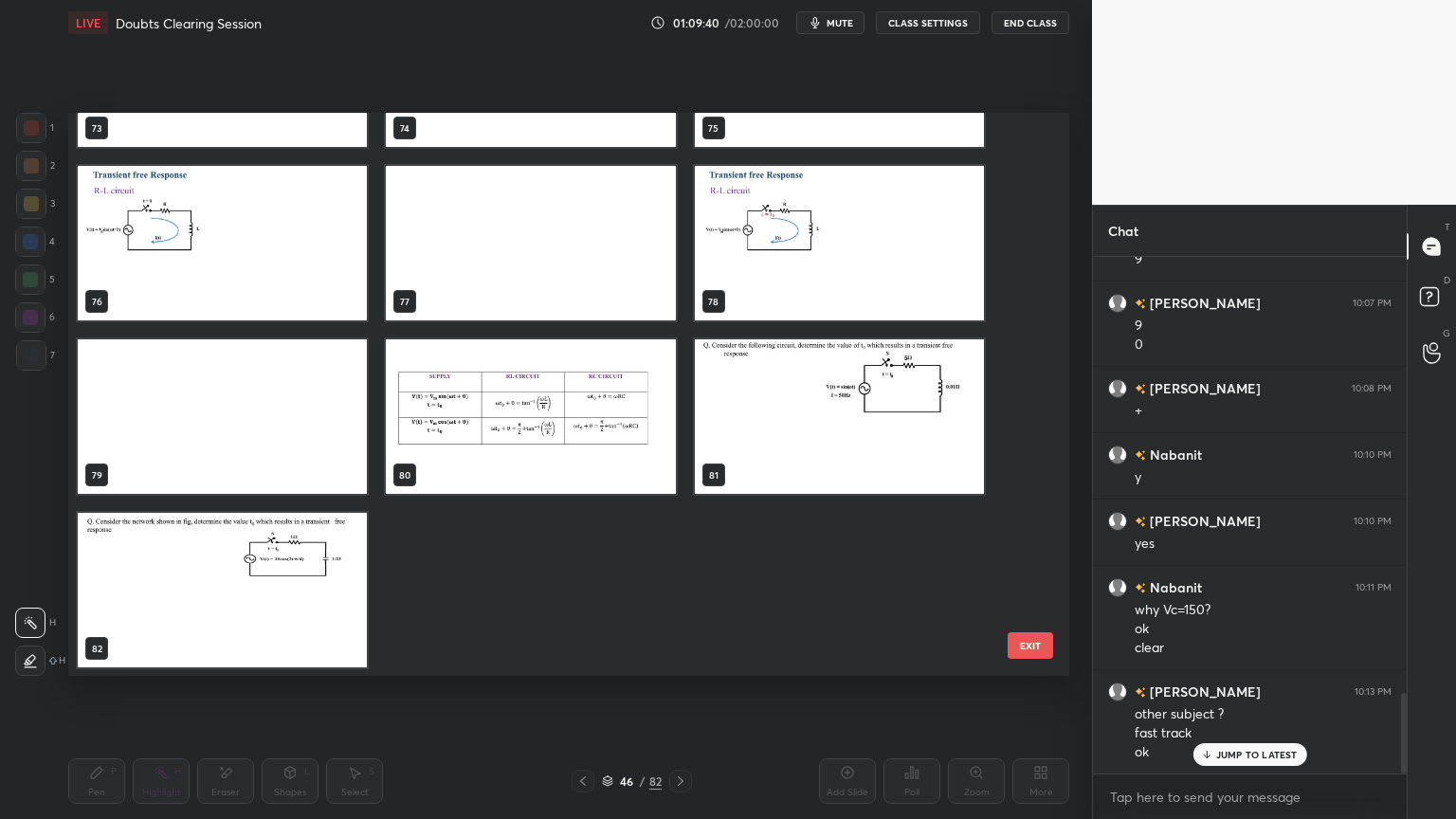 click on "JUMP TO LATEST" at bounding box center (1257, 755) 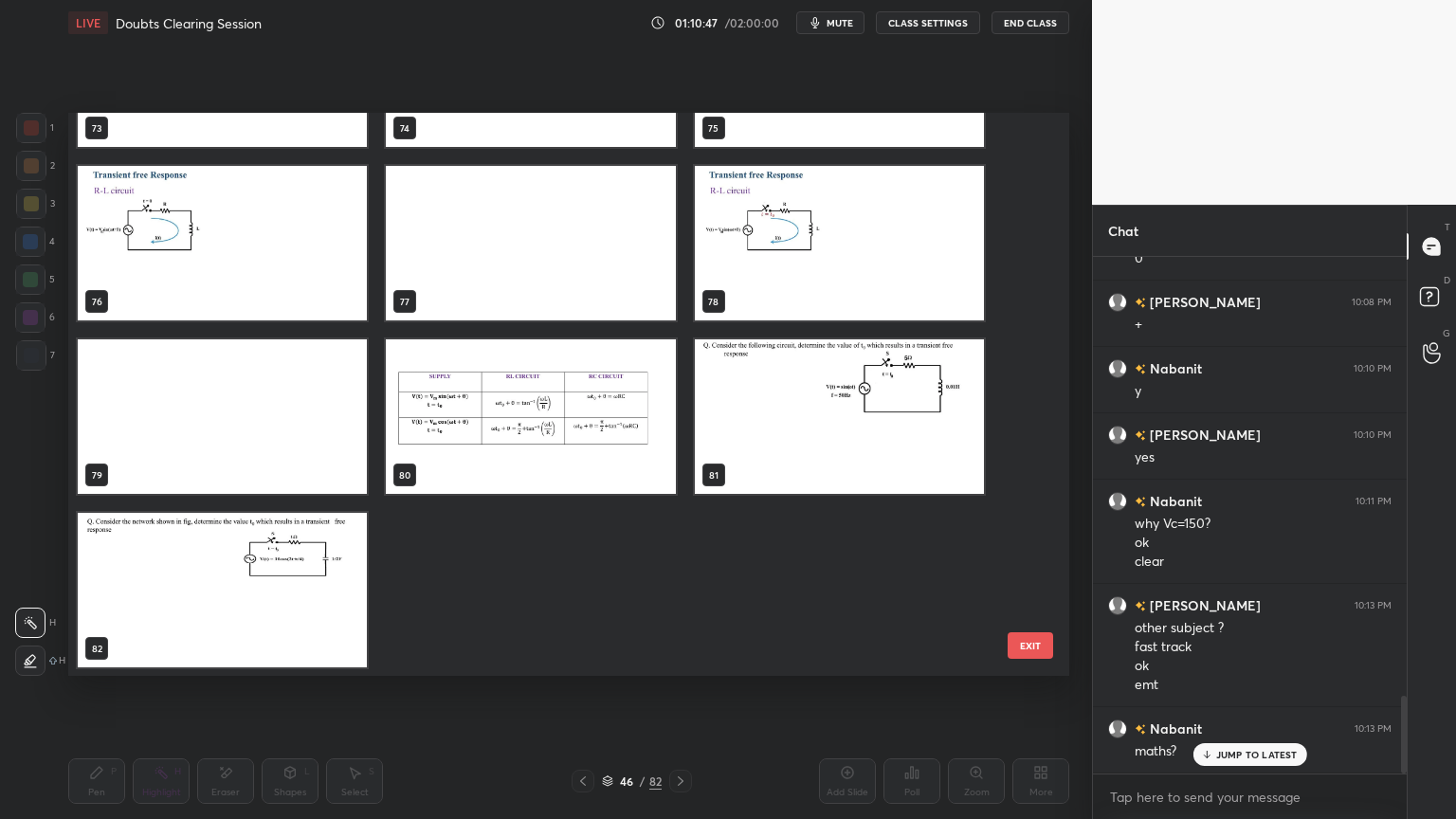 scroll, scrollTop: 2931, scrollLeft: 0, axis: vertical 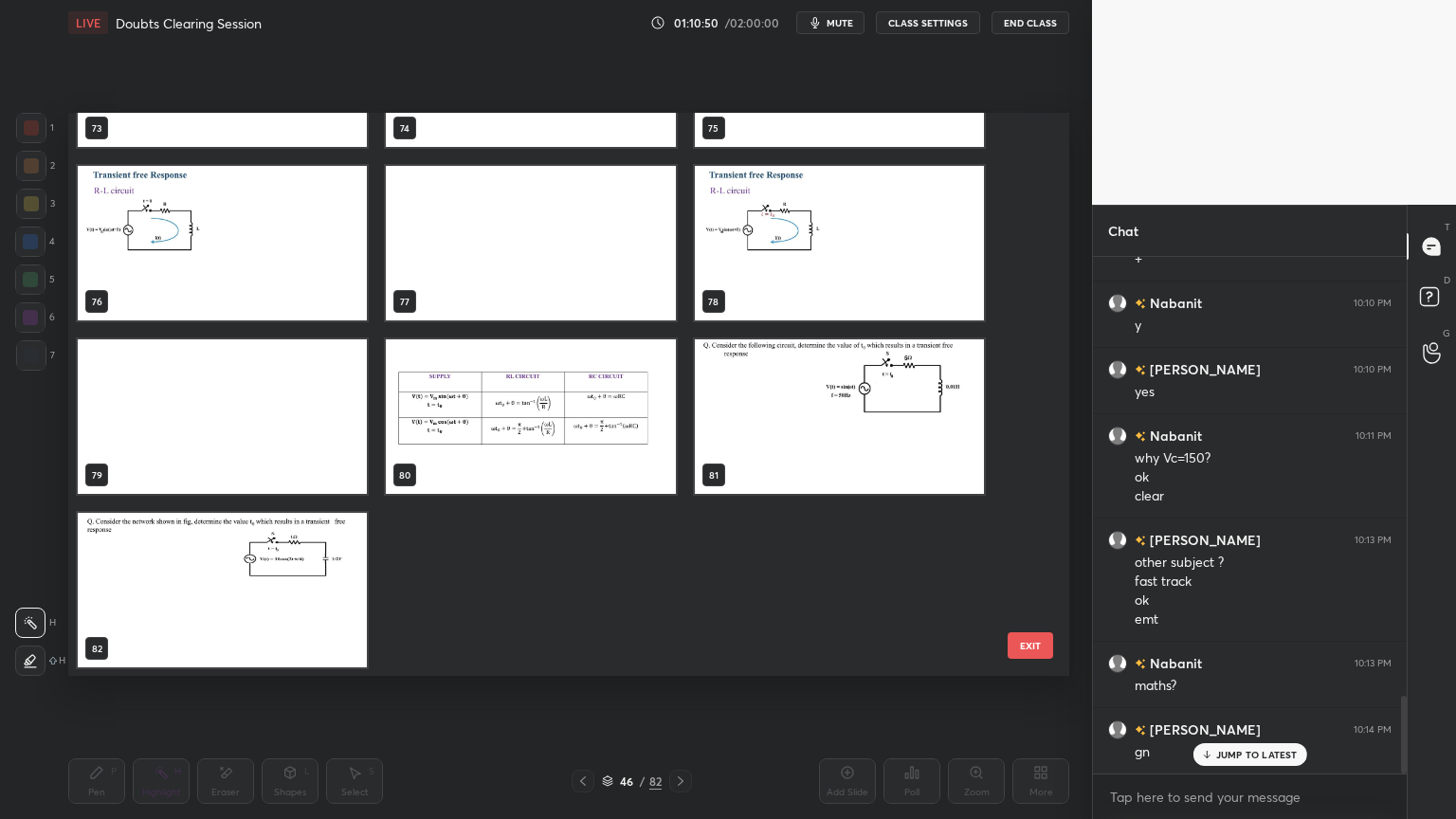 click on "JUMP TO LATEST" at bounding box center [1257, 755] 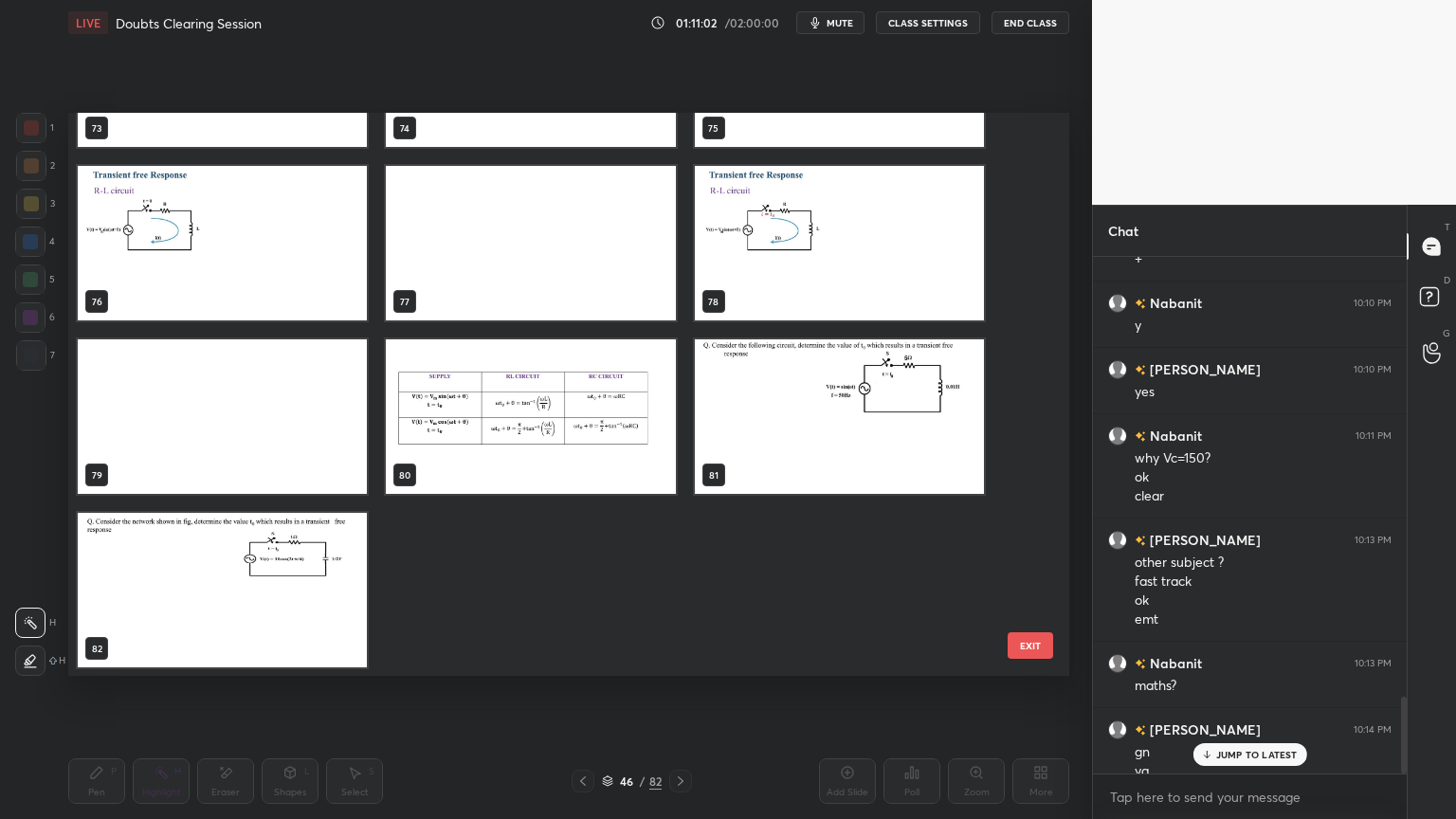 scroll, scrollTop: 2950, scrollLeft: 0, axis: vertical 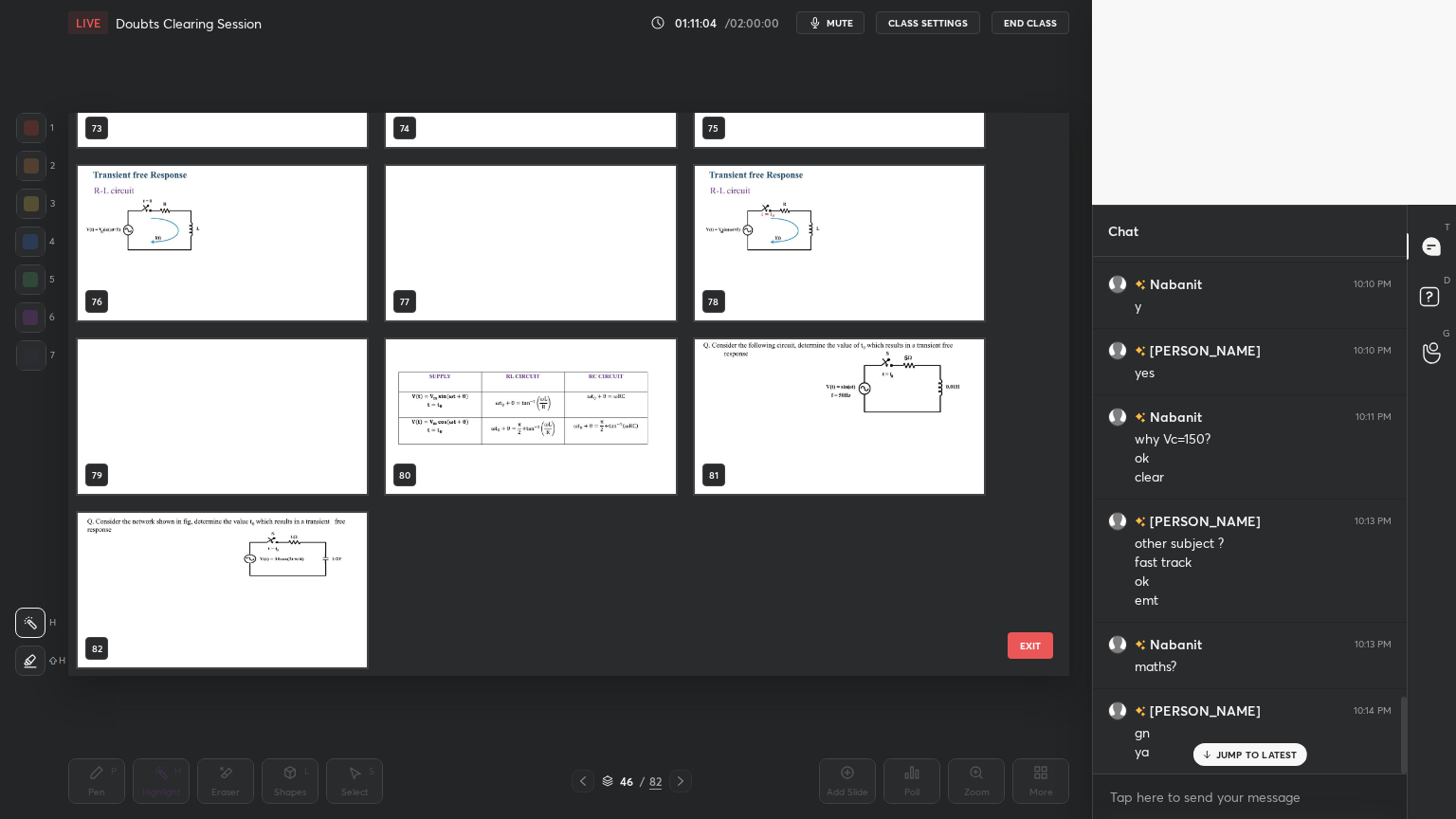click on "End Class" at bounding box center [1030, 23] 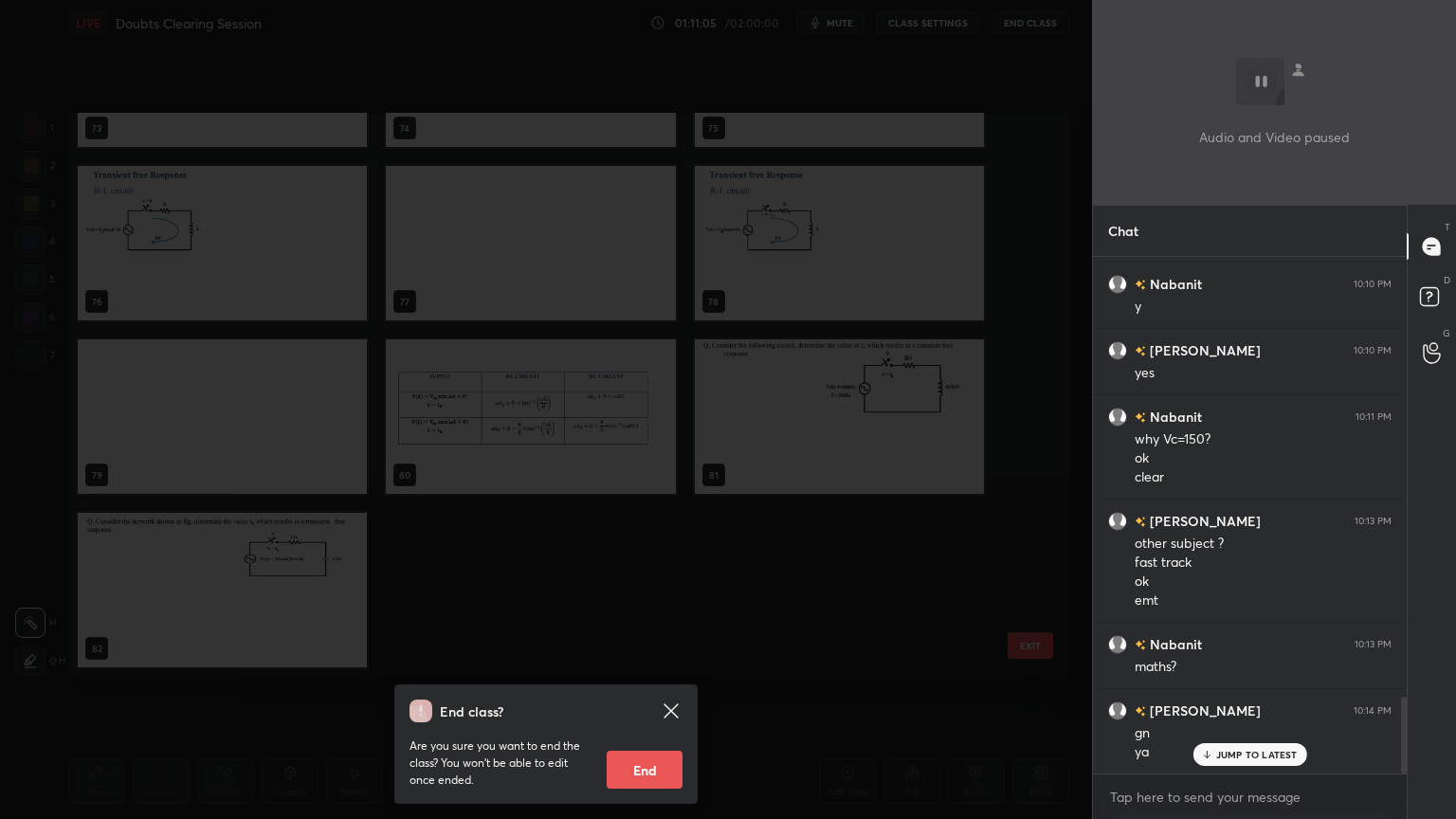 click on "End" at bounding box center (645, 770) 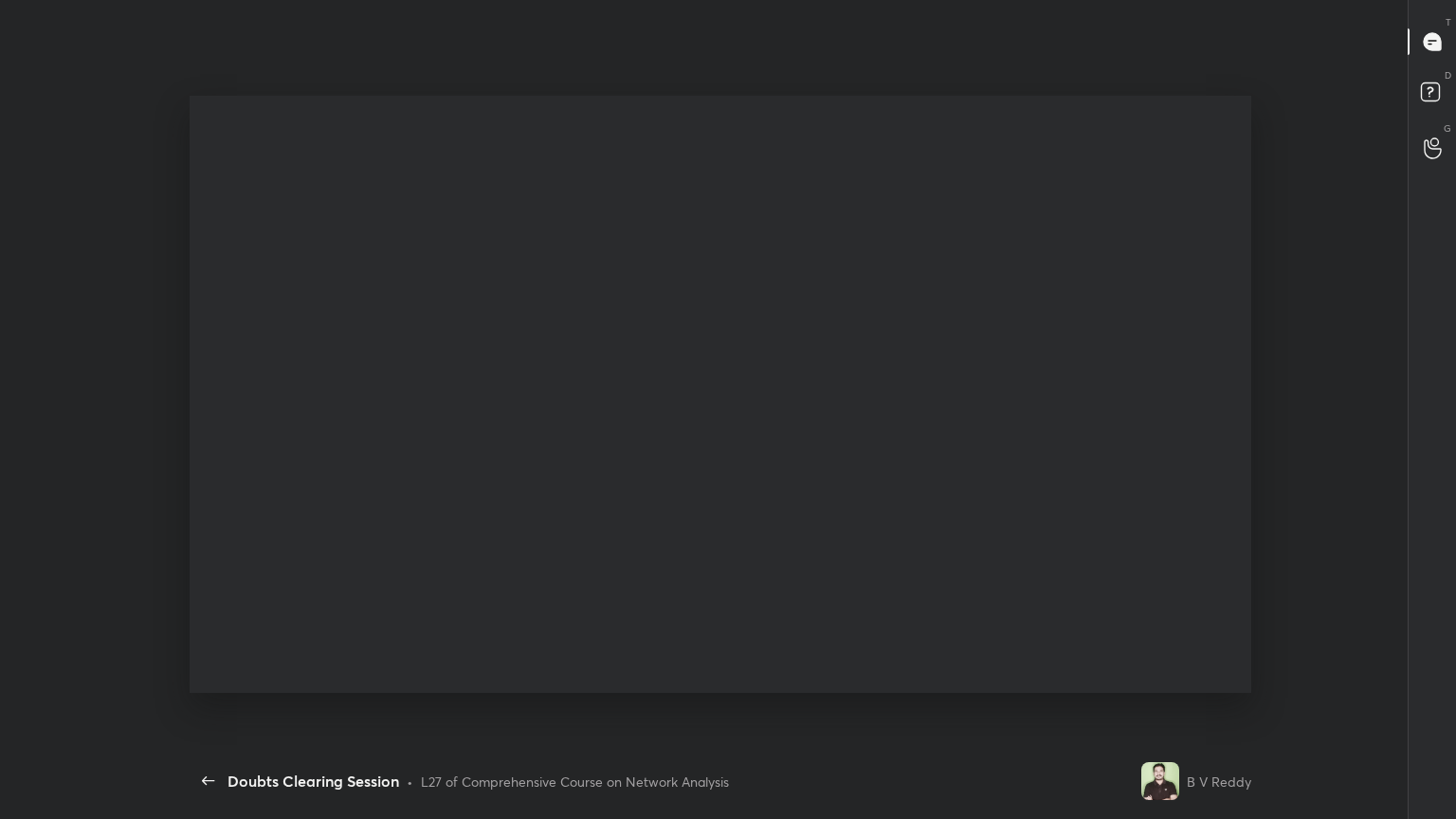 scroll, scrollTop: 94094, scrollLeft: 93612, axis: both 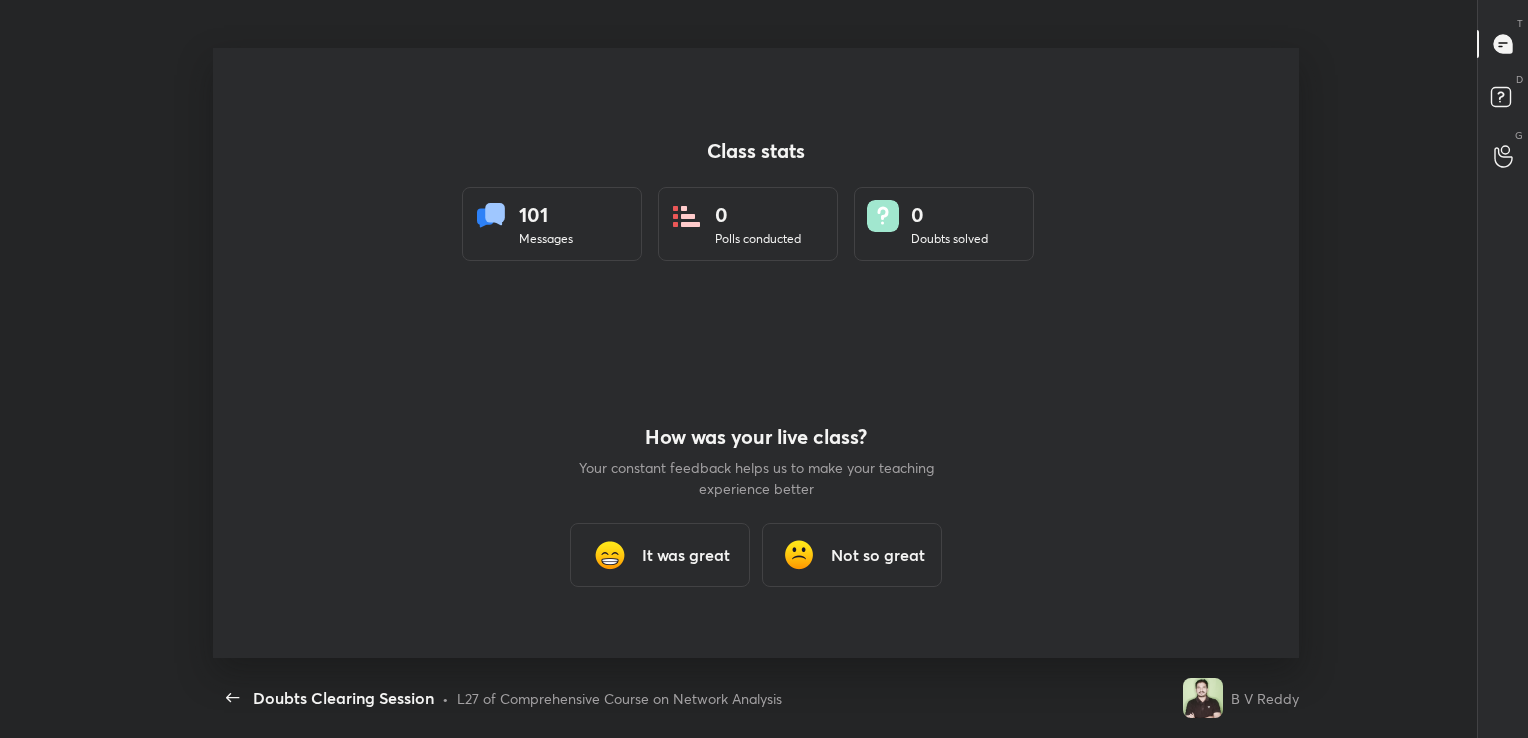 click on "It was great" at bounding box center [660, 555] 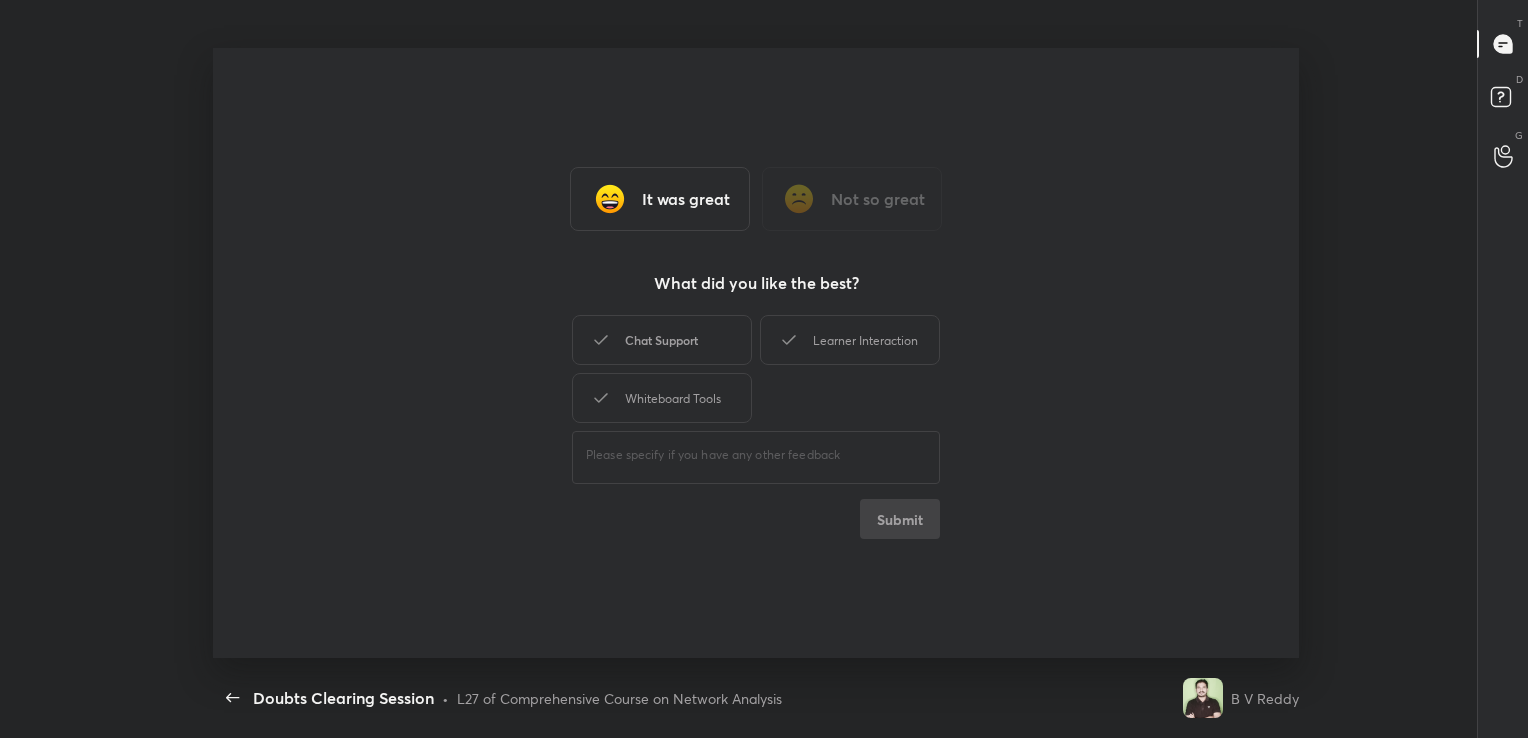 click on "Chat Support" at bounding box center (662, 340) 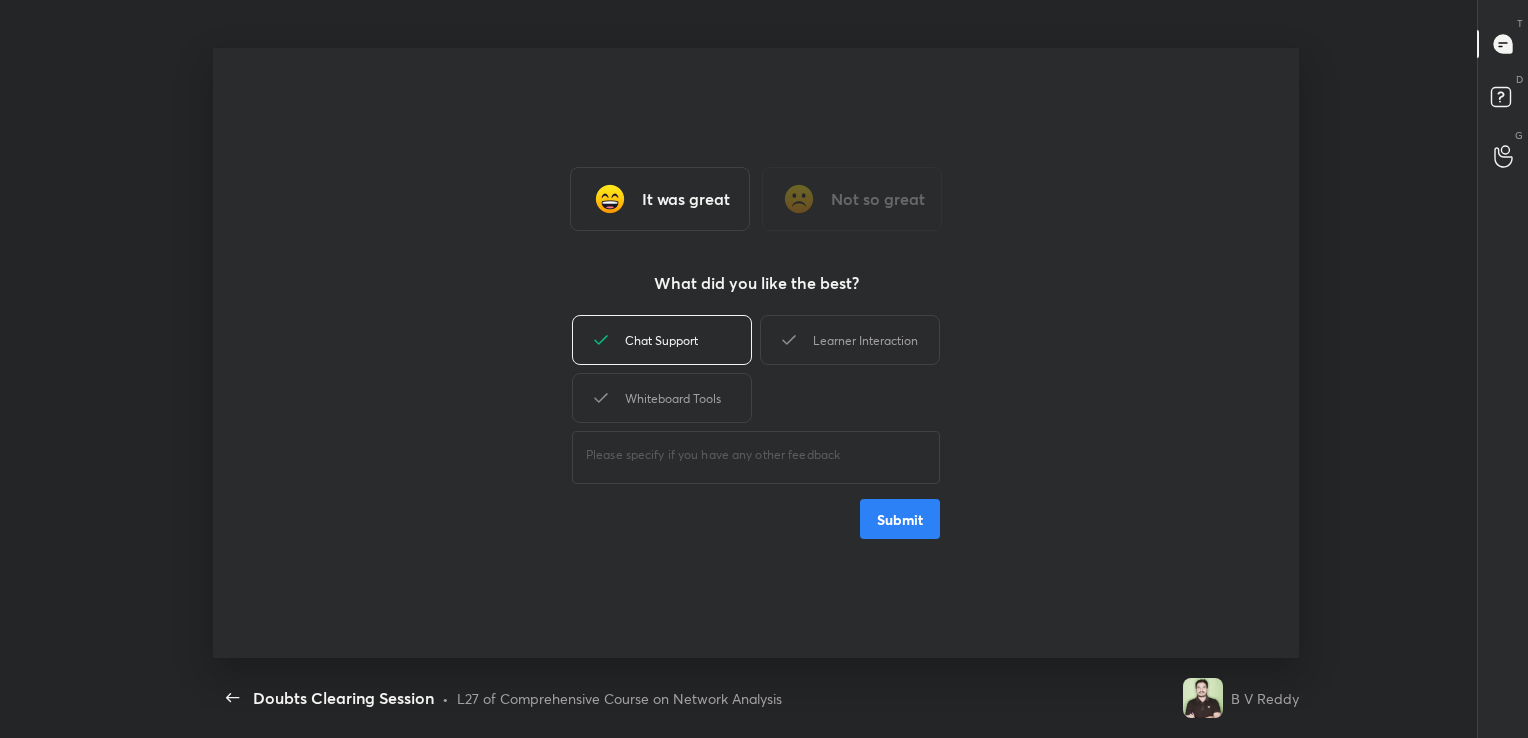 click on "Submit" at bounding box center (900, 519) 